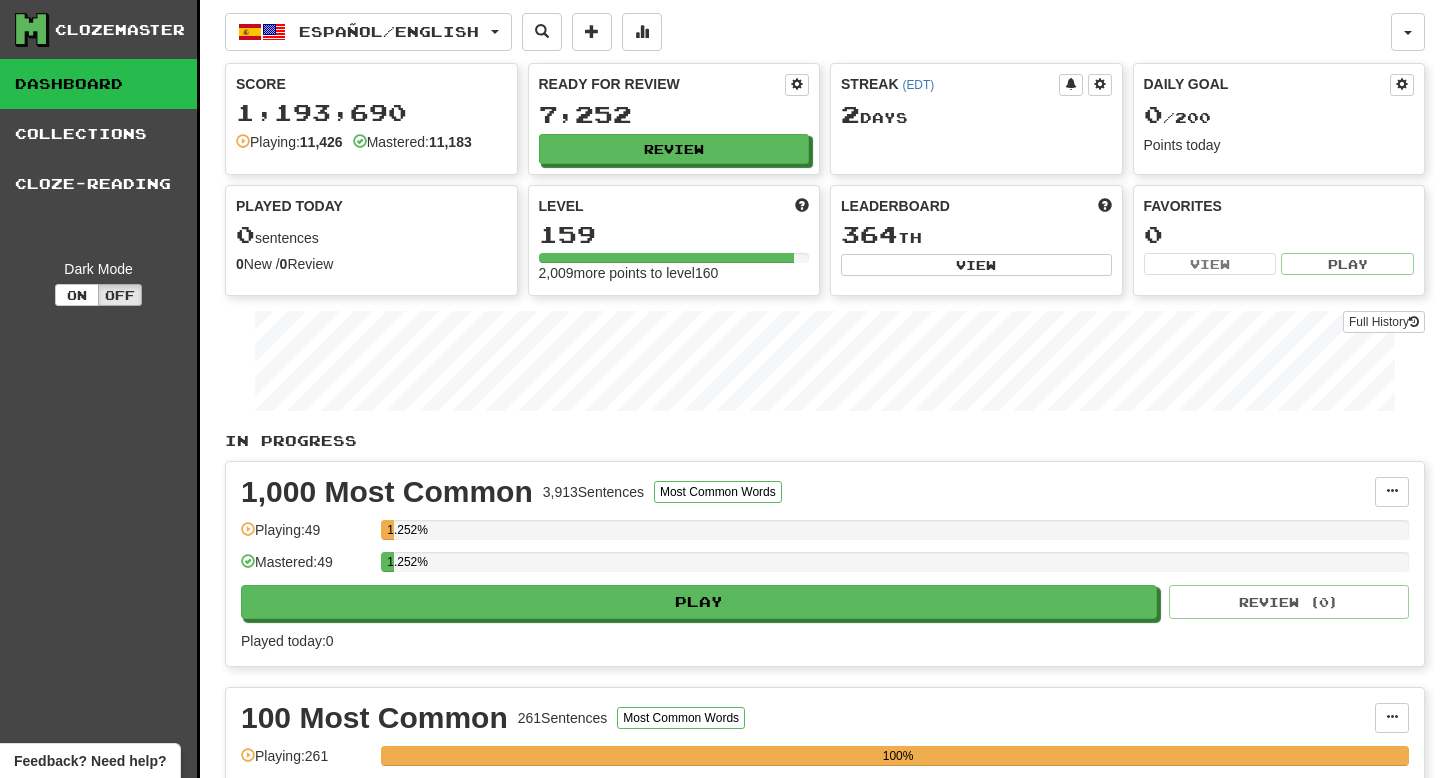 scroll, scrollTop: 0, scrollLeft: 0, axis: both 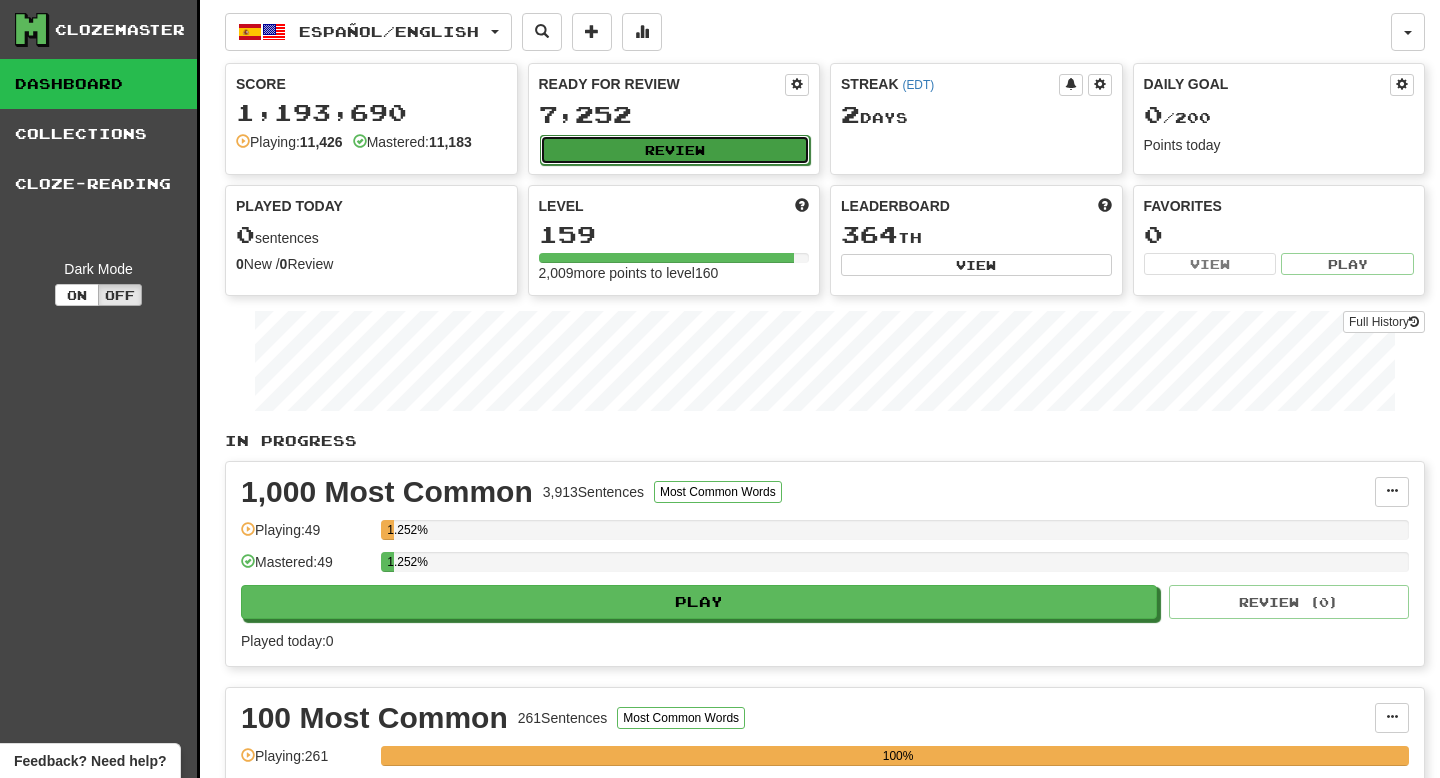 click on "Review" at bounding box center [675, 150] 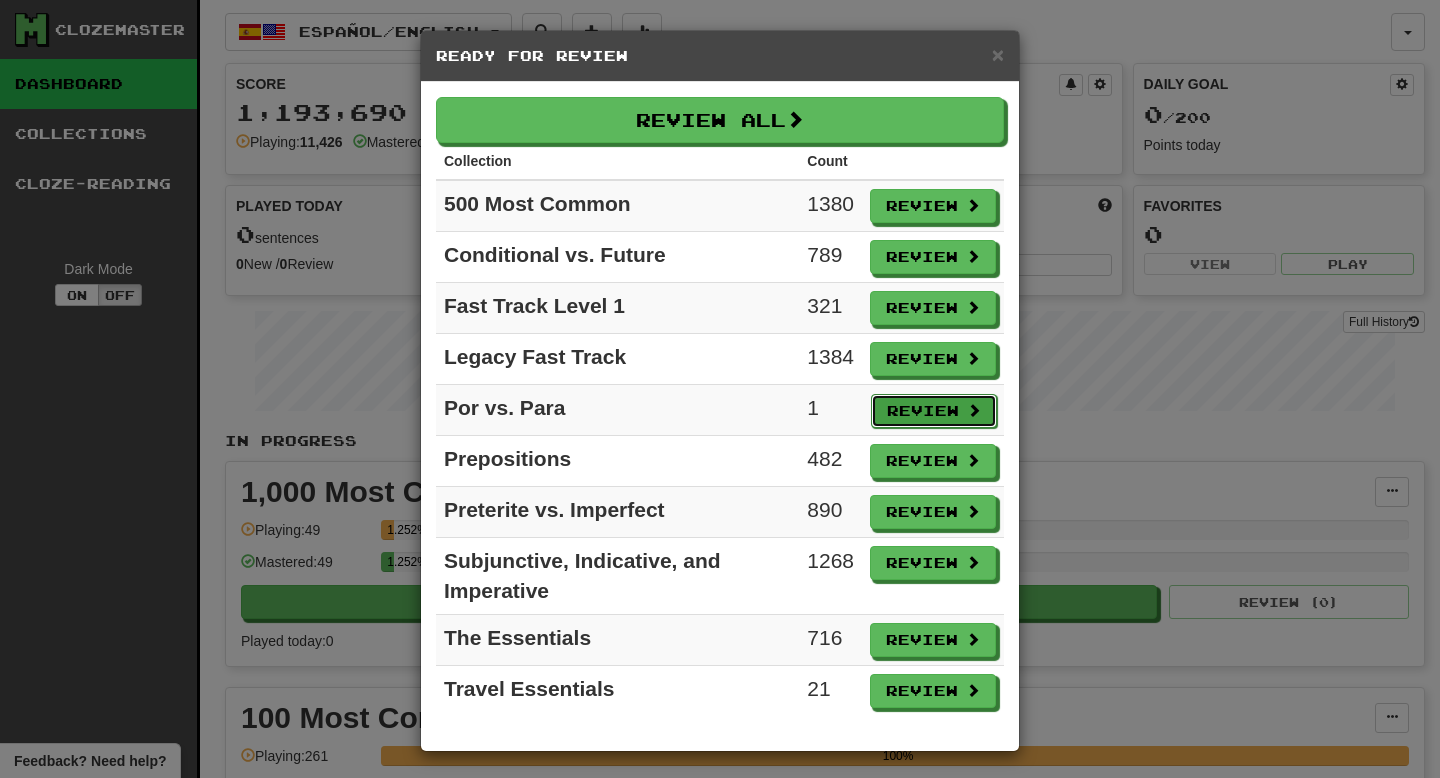 click on "Review" at bounding box center [934, 411] 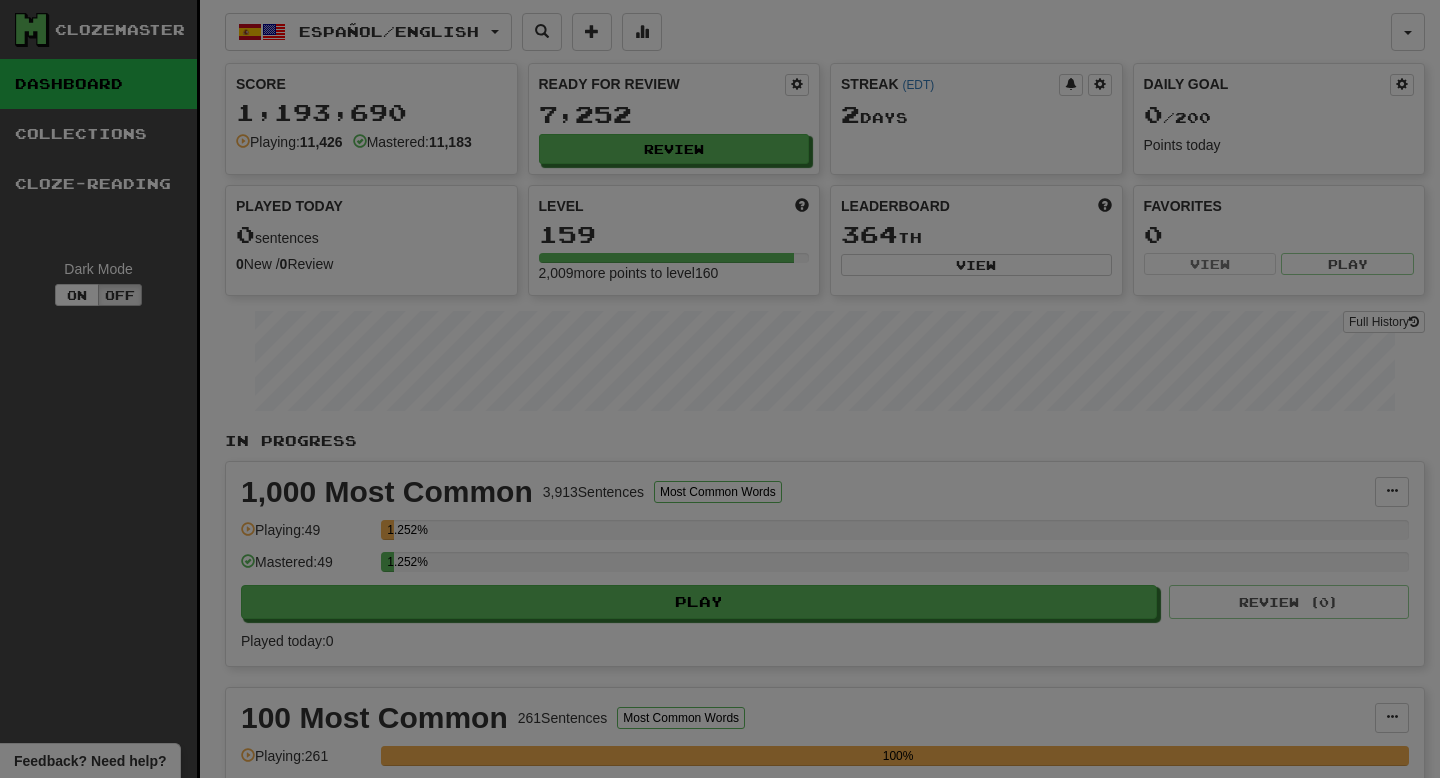 select on "**" 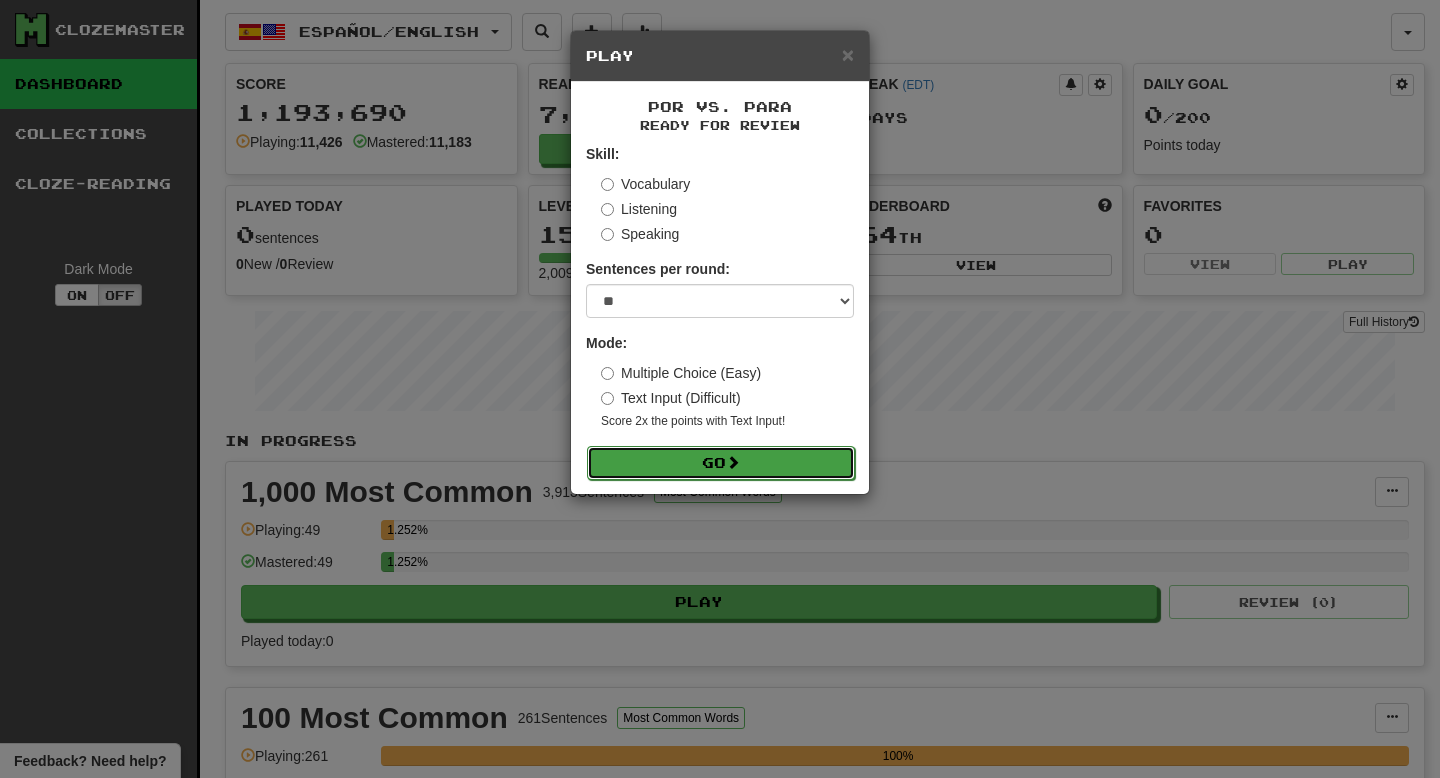 click at bounding box center [733, 462] 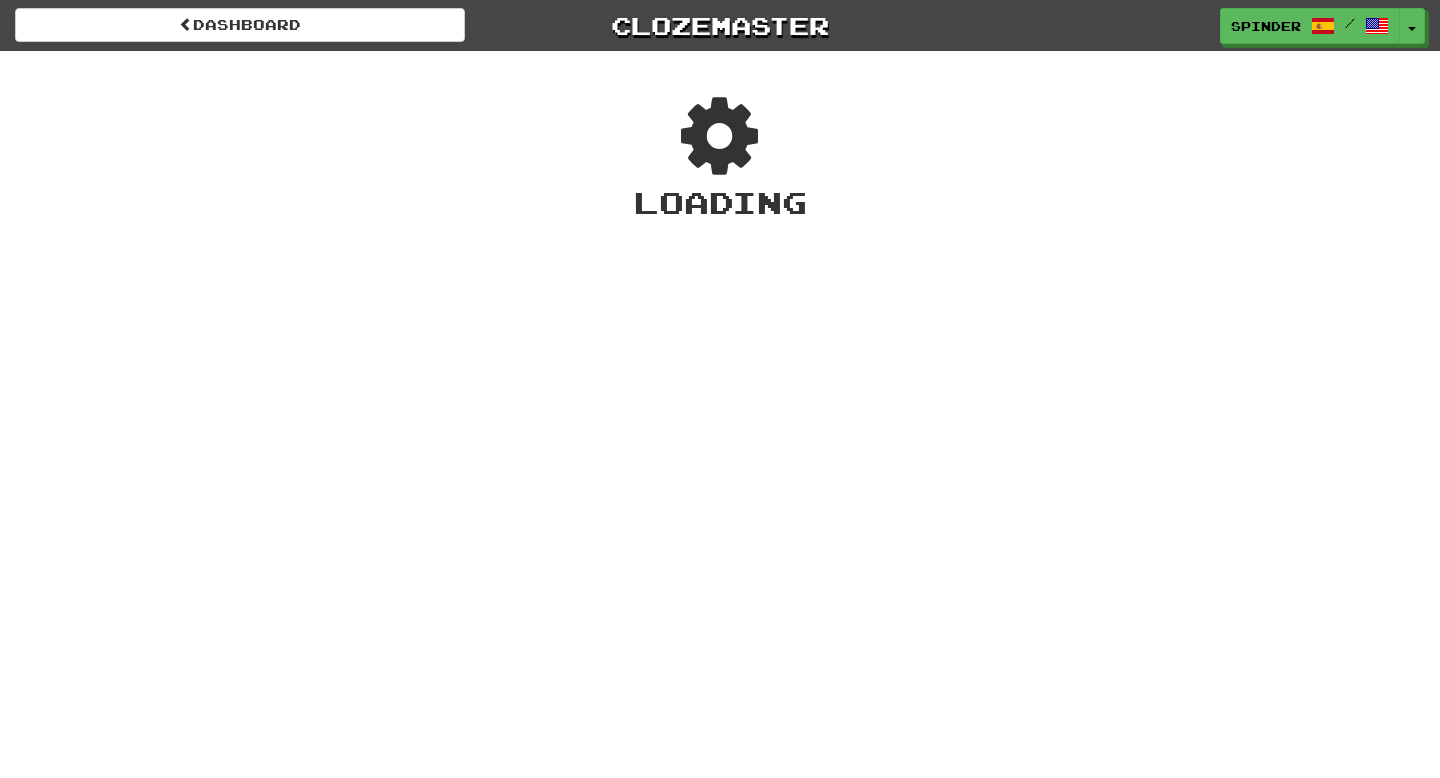 scroll, scrollTop: 0, scrollLeft: 0, axis: both 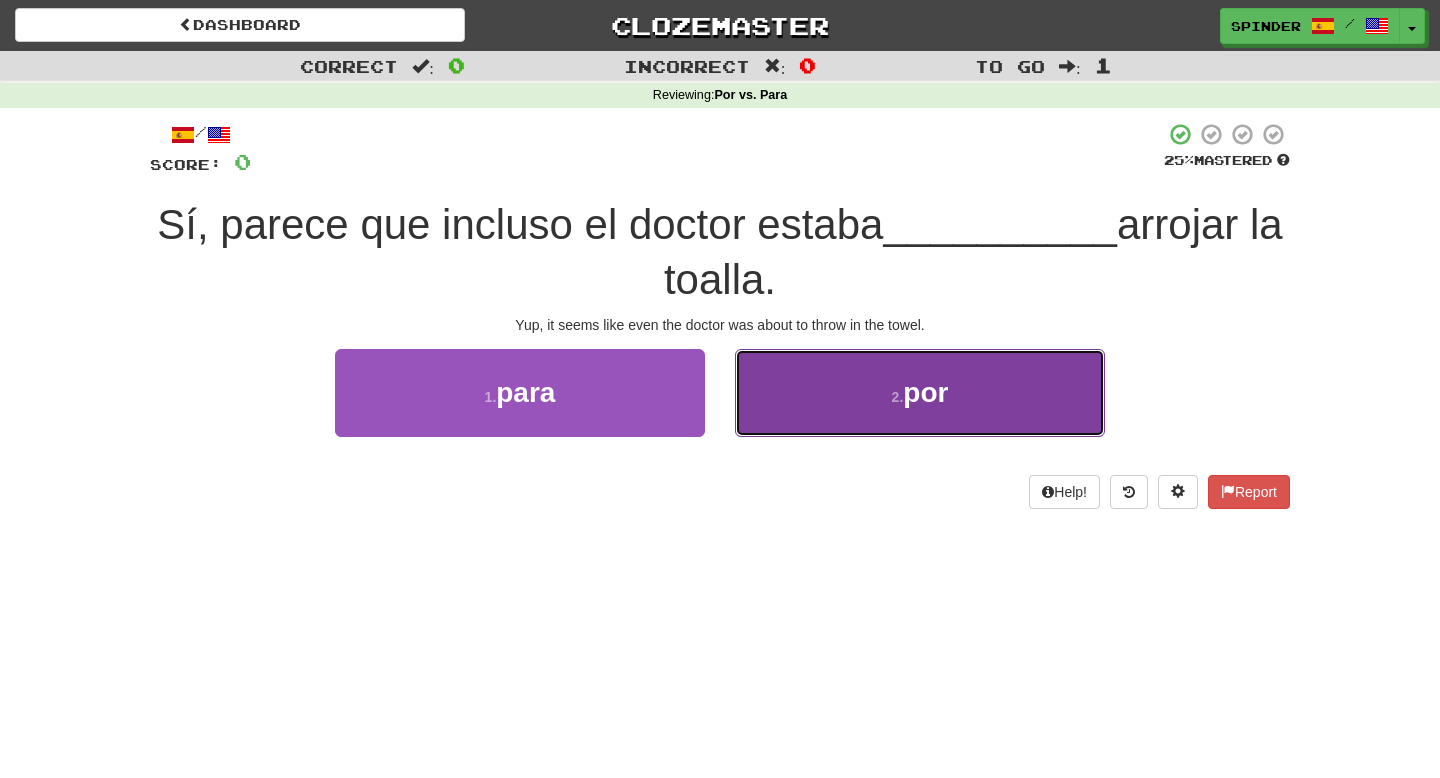click on "2 .  por" at bounding box center (920, 392) 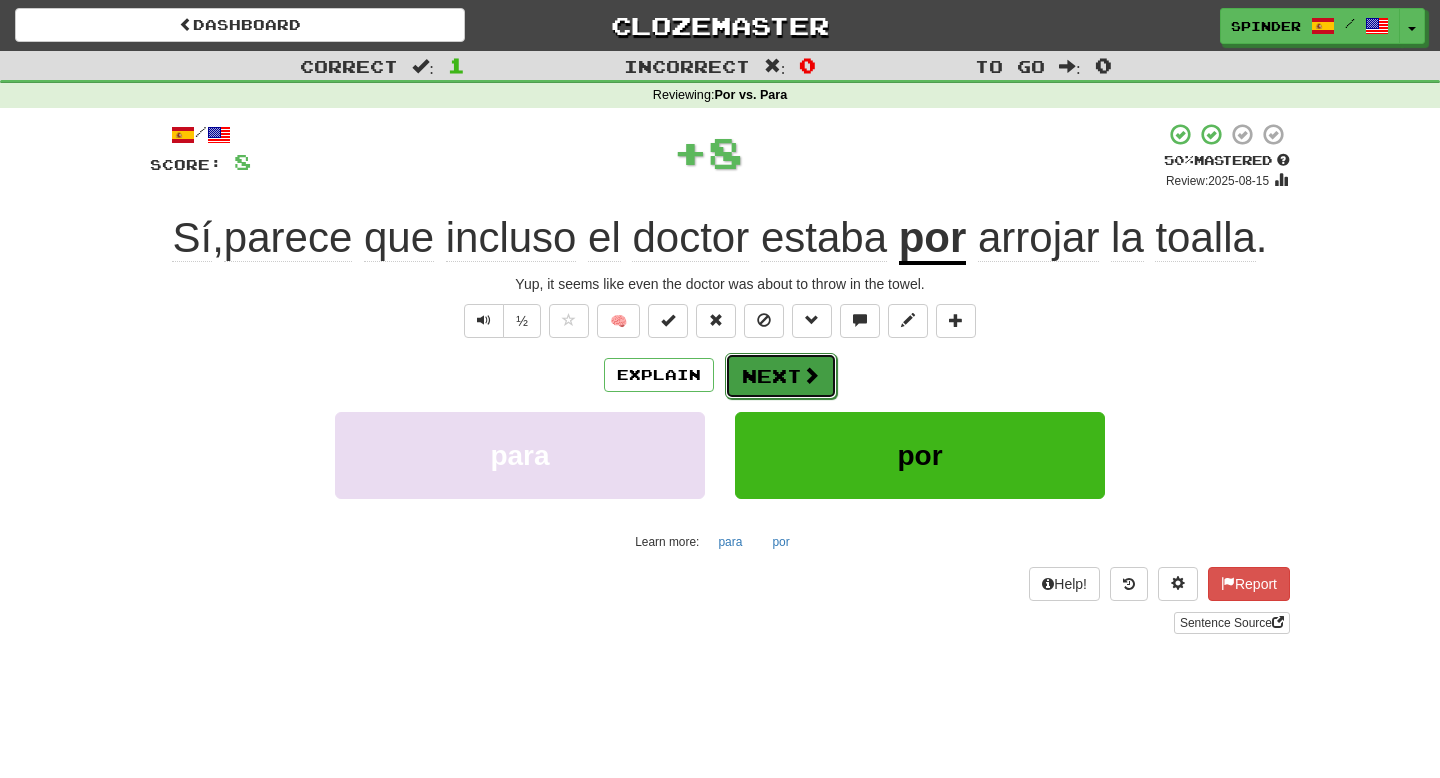 click on "Next" at bounding box center (781, 376) 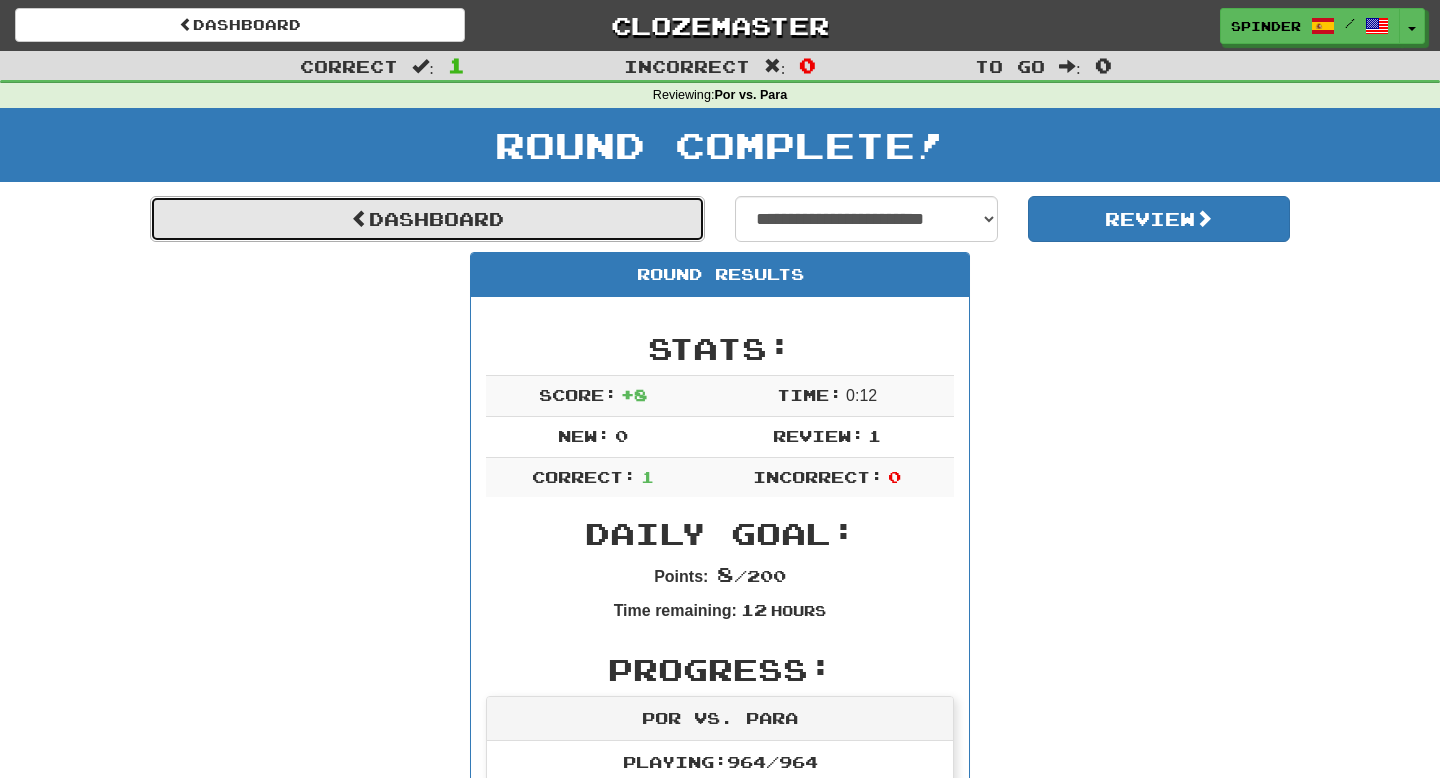 click on "Dashboard" at bounding box center (427, 219) 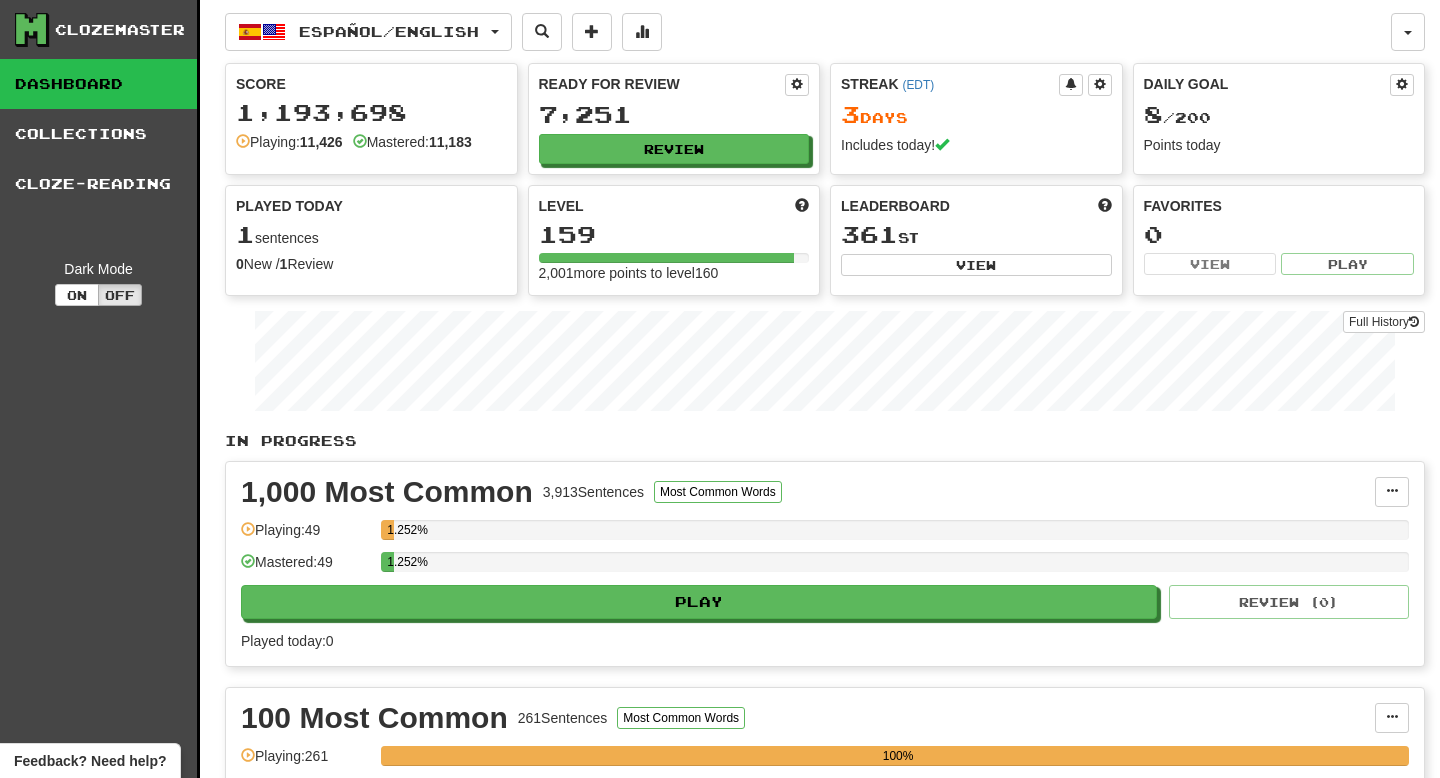 scroll, scrollTop: 0, scrollLeft: 0, axis: both 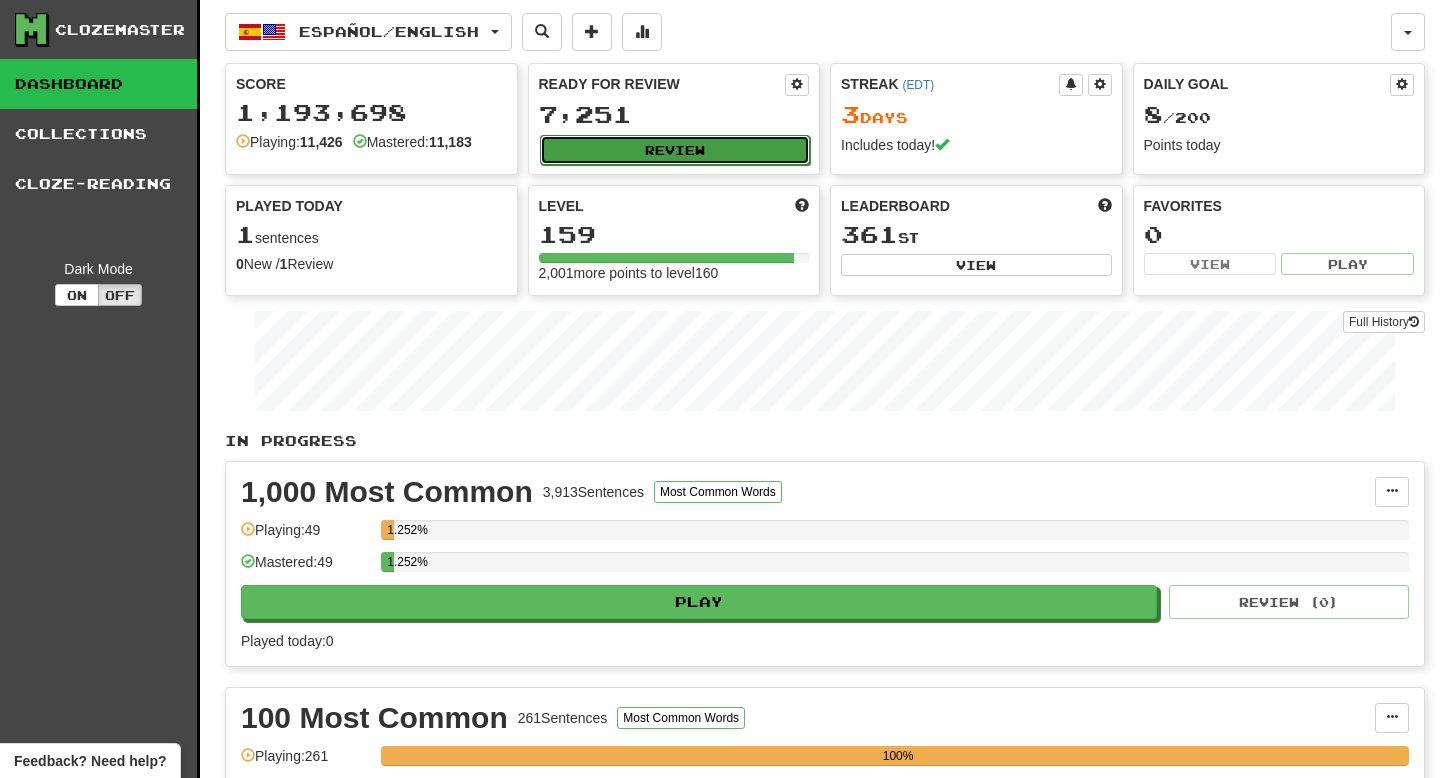 click on "Review" at bounding box center [675, 150] 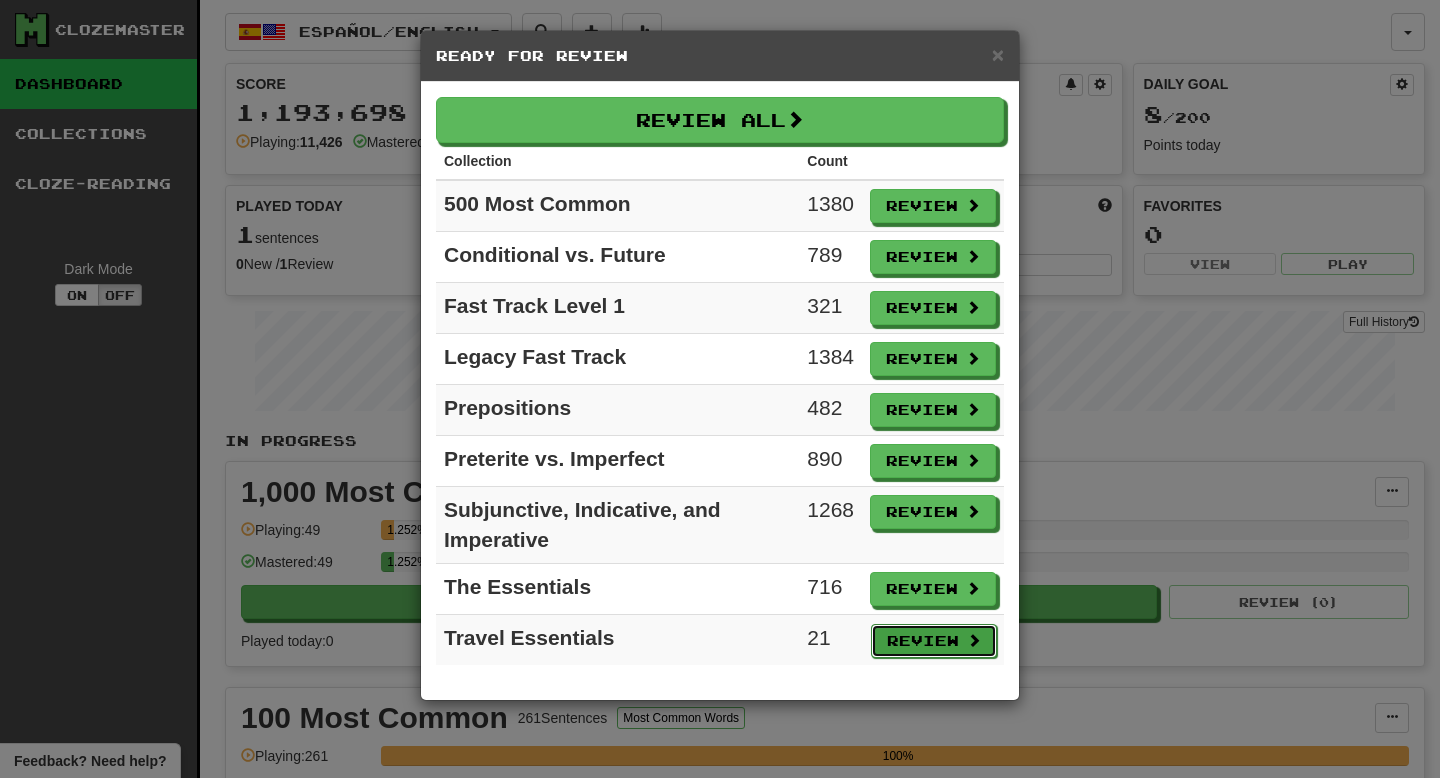 click on "Review" at bounding box center [934, 641] 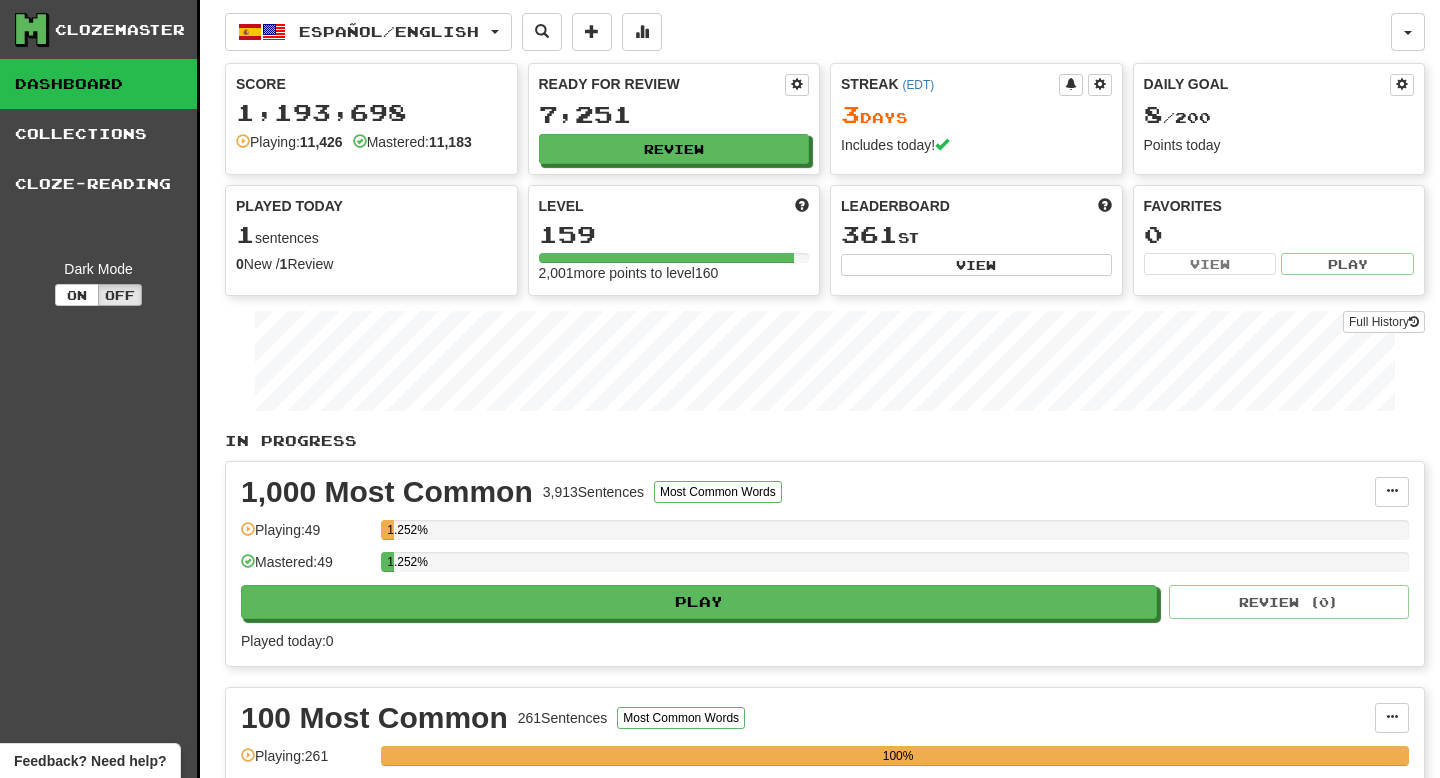 select on "**" 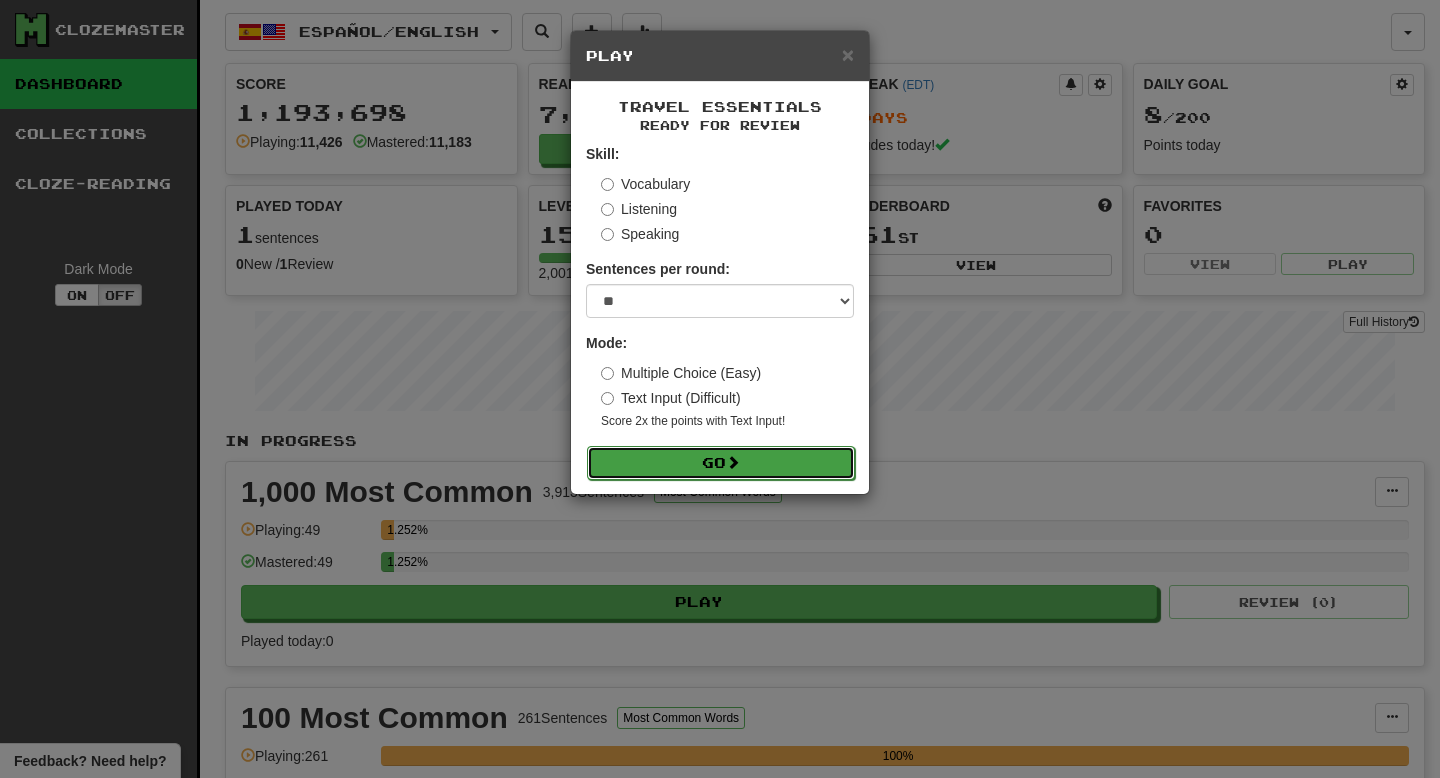 click on "Go" at bounding box center (721, 463) 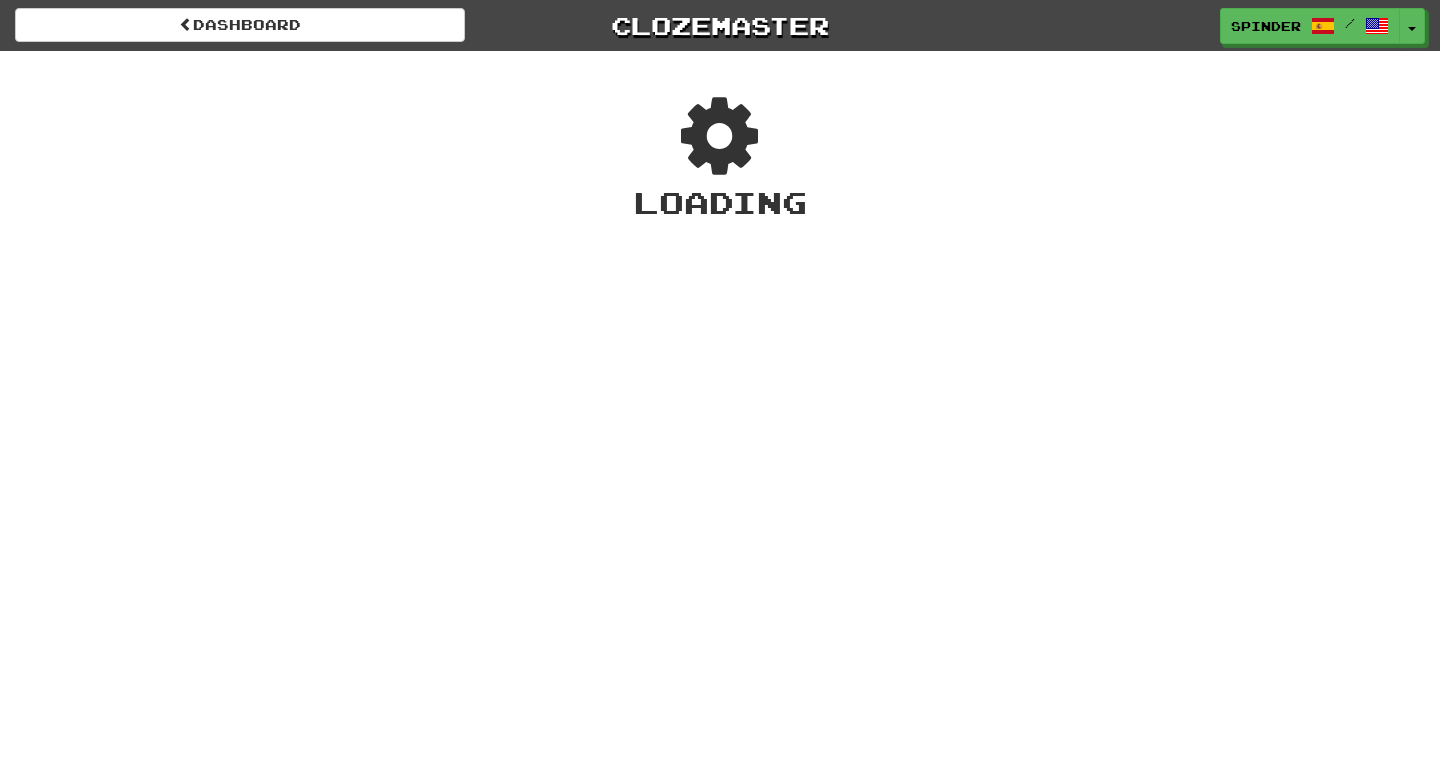scroll, scrollTop: 0, scrollLeft: 0, axis: both 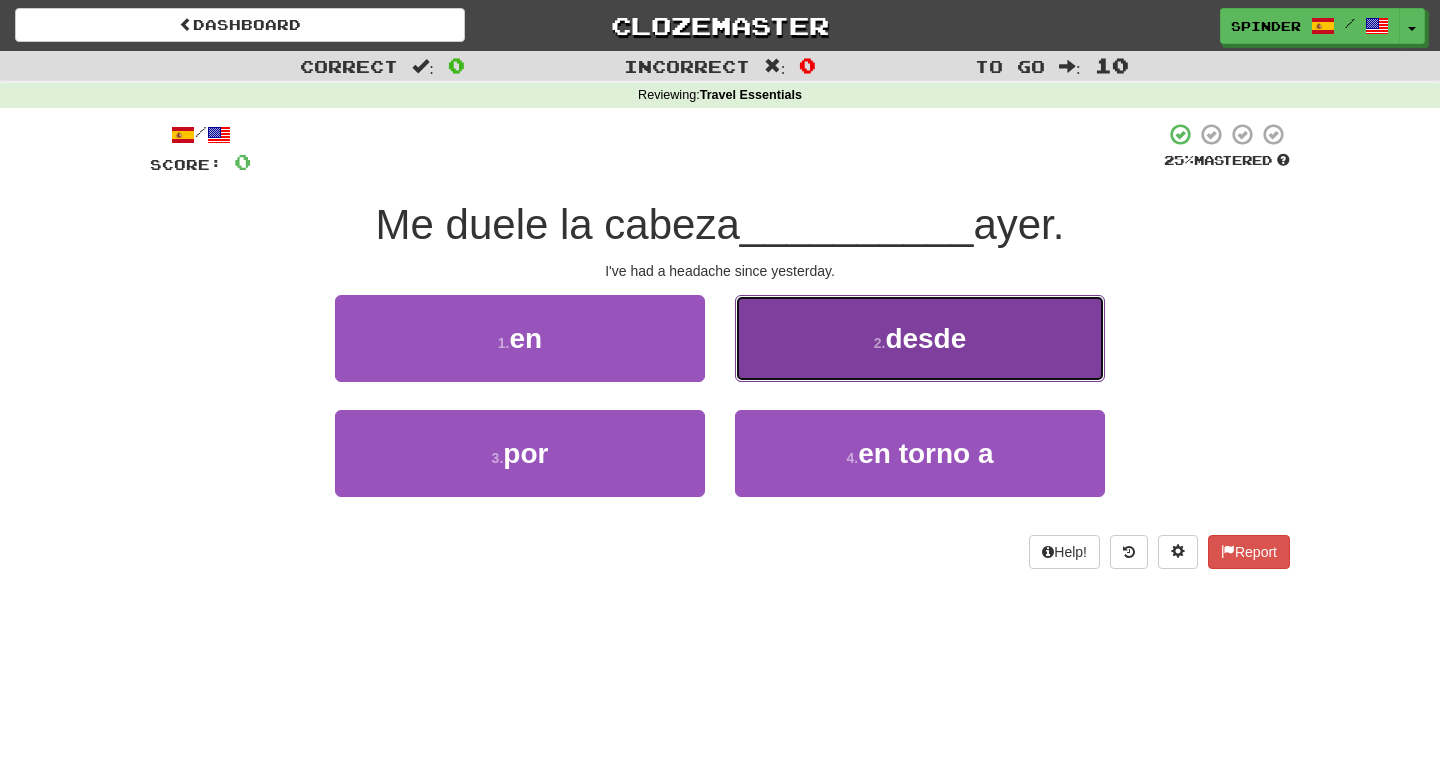 click on "2 .  desde" at bounding box center [920, 338] 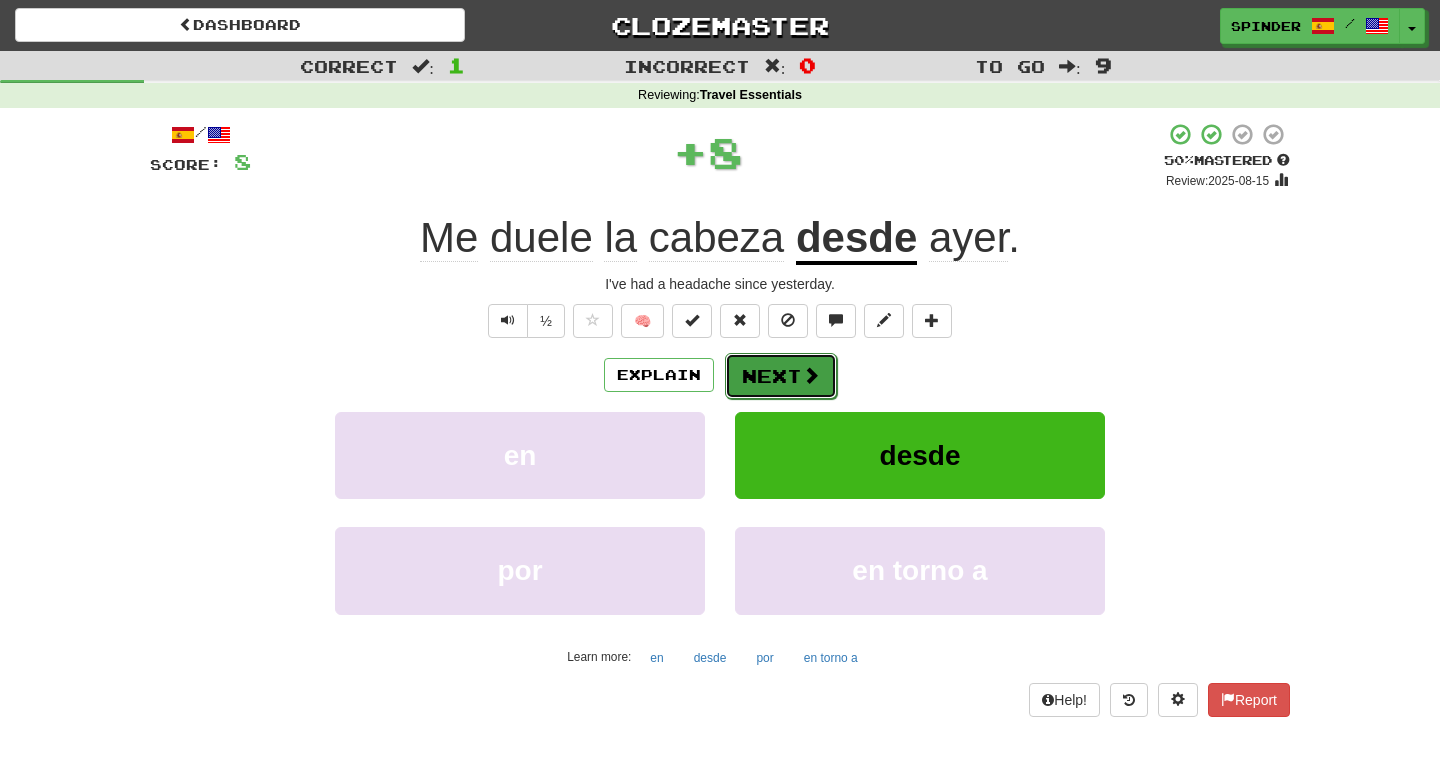 click at bounding box center (811, 375) 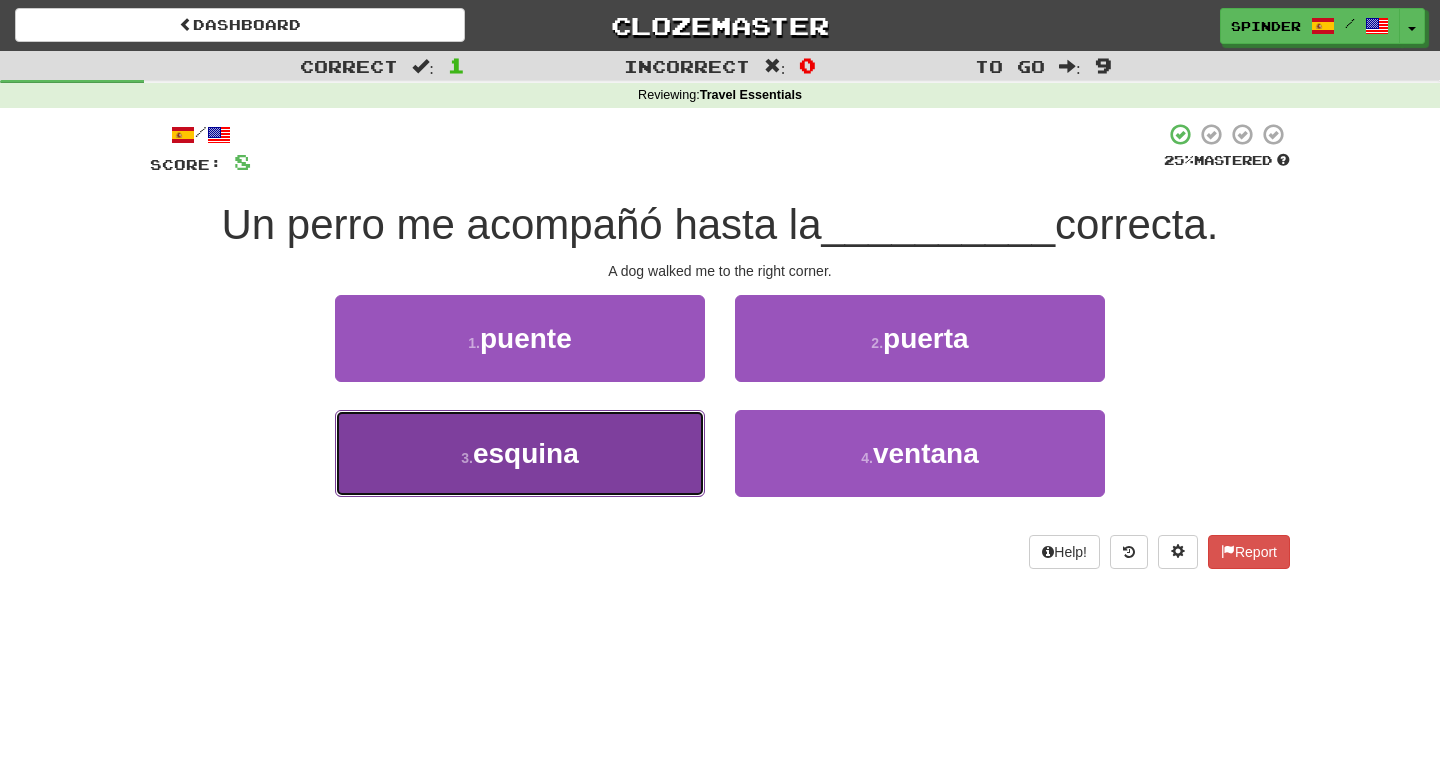 click on "3 .  esquina" at bounding box center (520, 453) 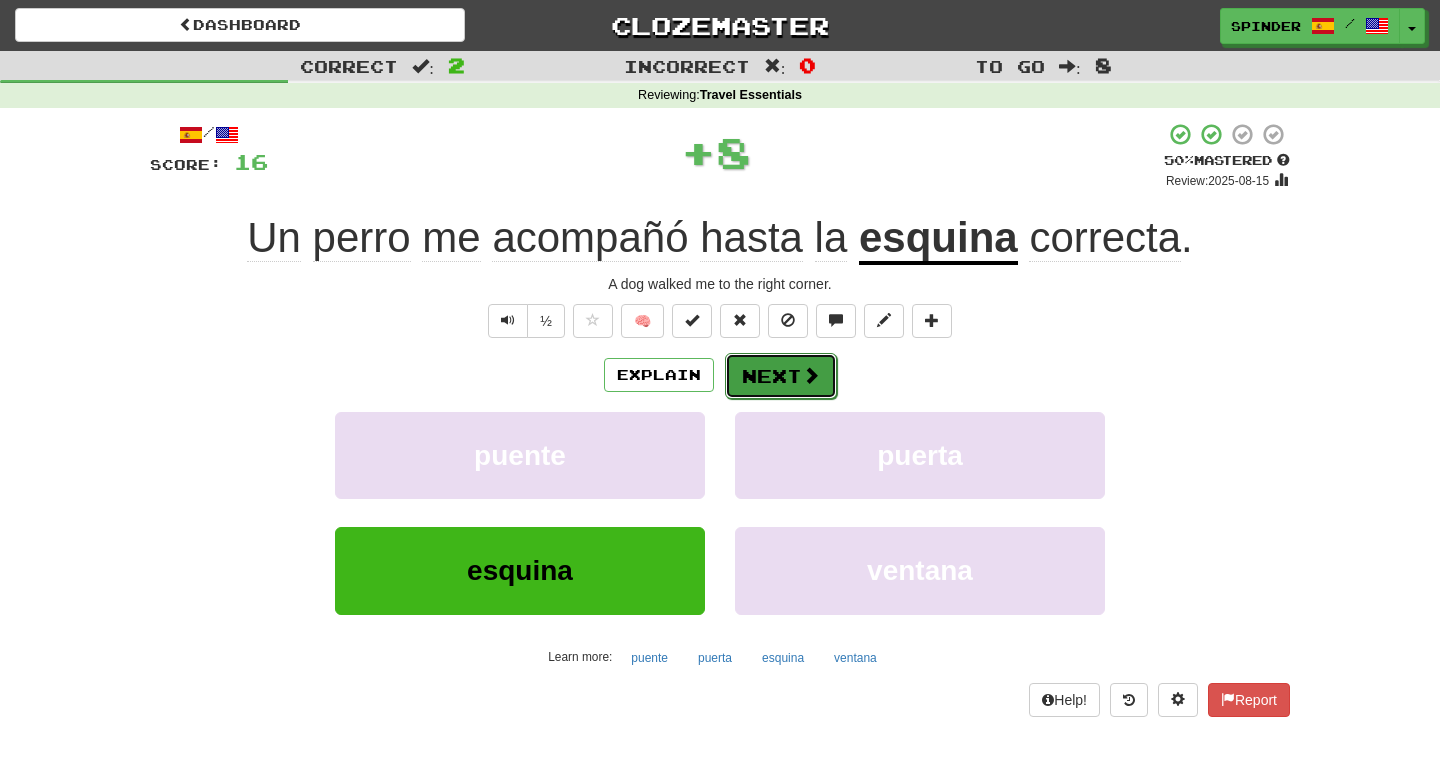 click on "Next" at bounding box center (781, 376) 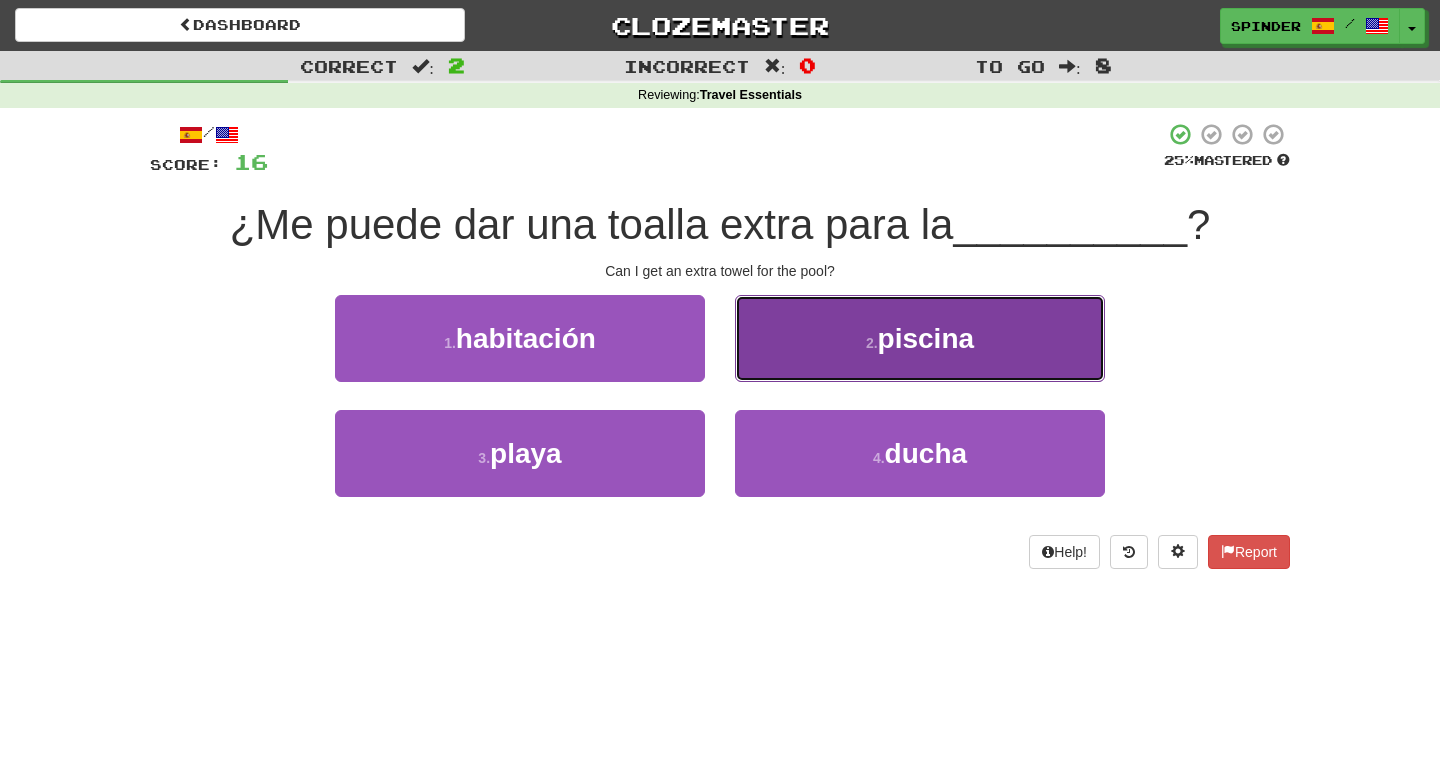 click on "2 .  piscina" at bounding box center [920, 338] 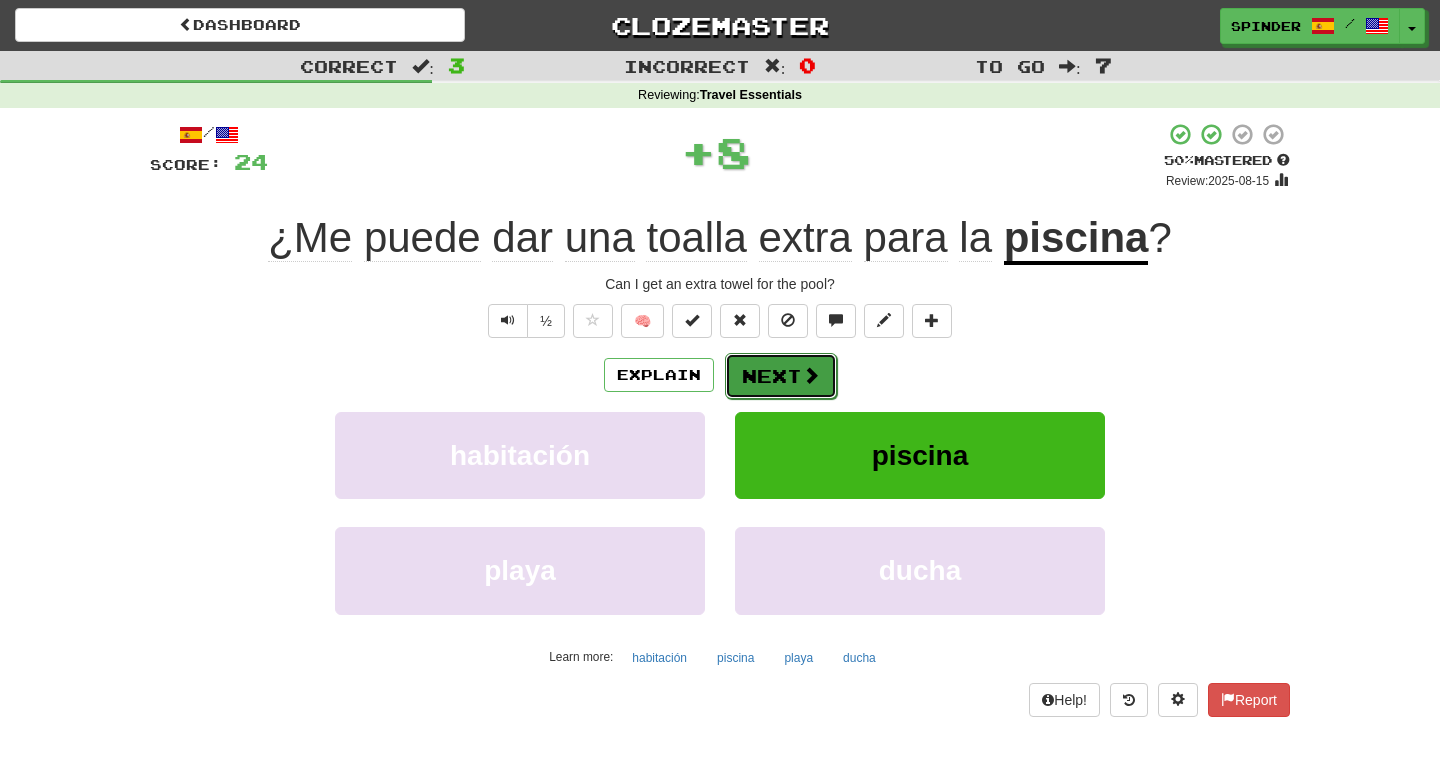 click on "Next" at bounding box center (781, 376) 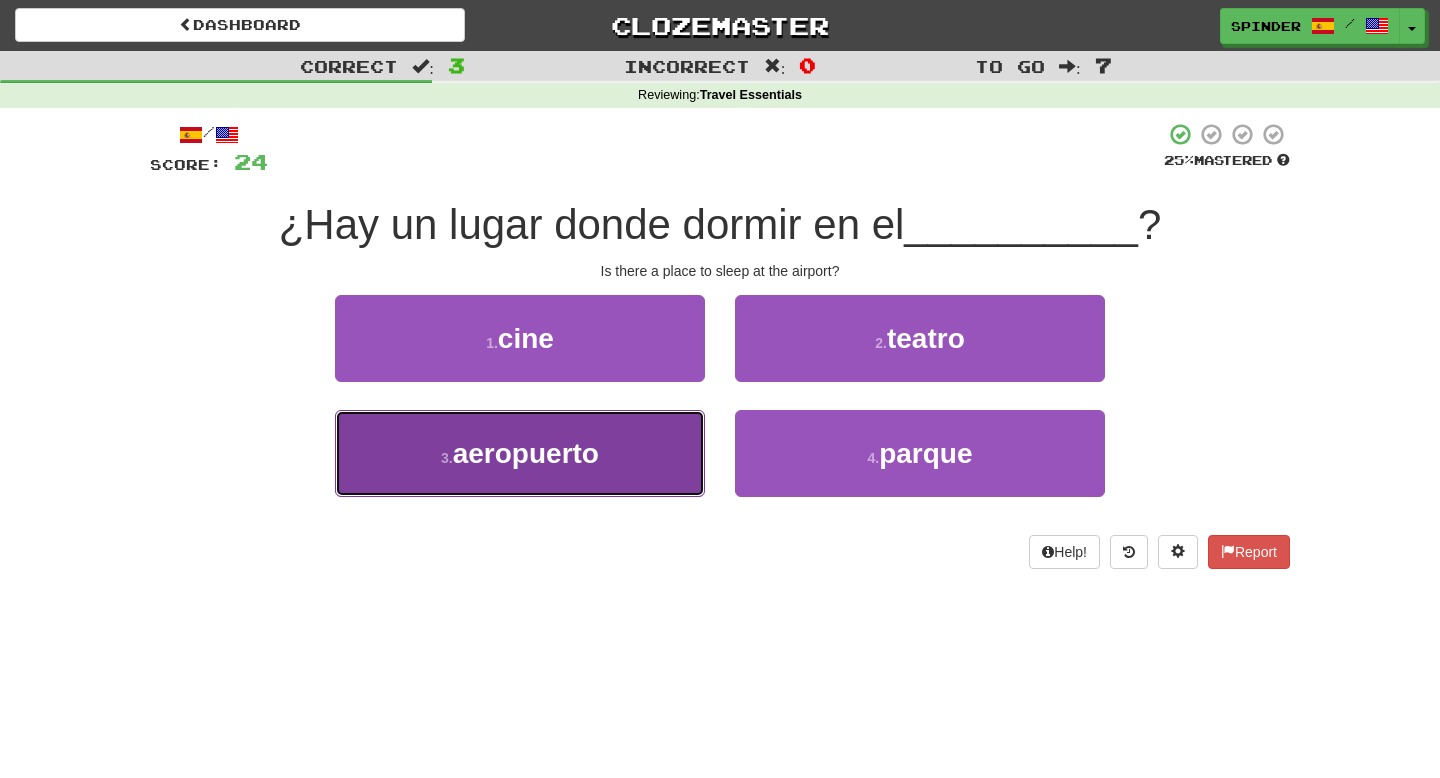 click on "3 .  aeropuerto" at bounding box center (520, 453) 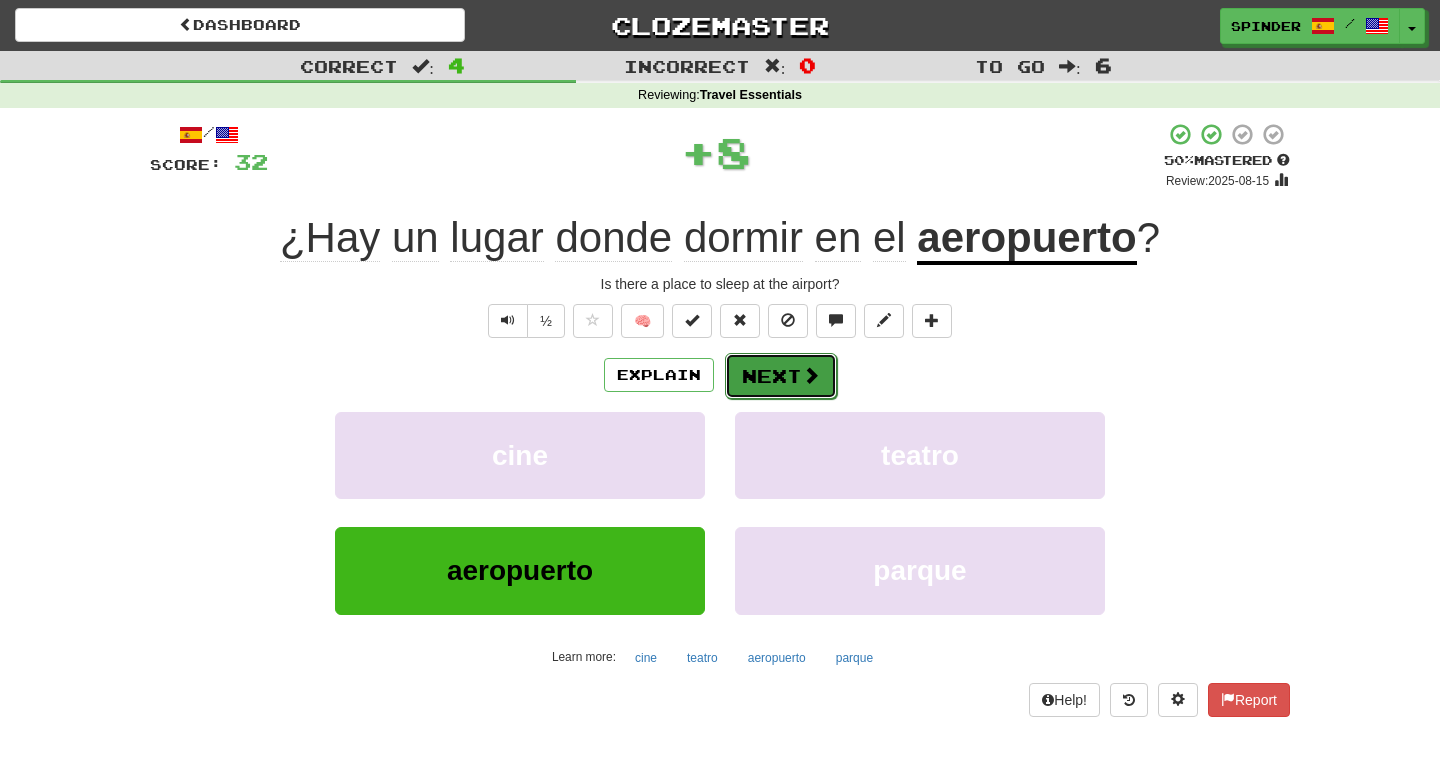 click on "Next" at bounding box center [781, 376] 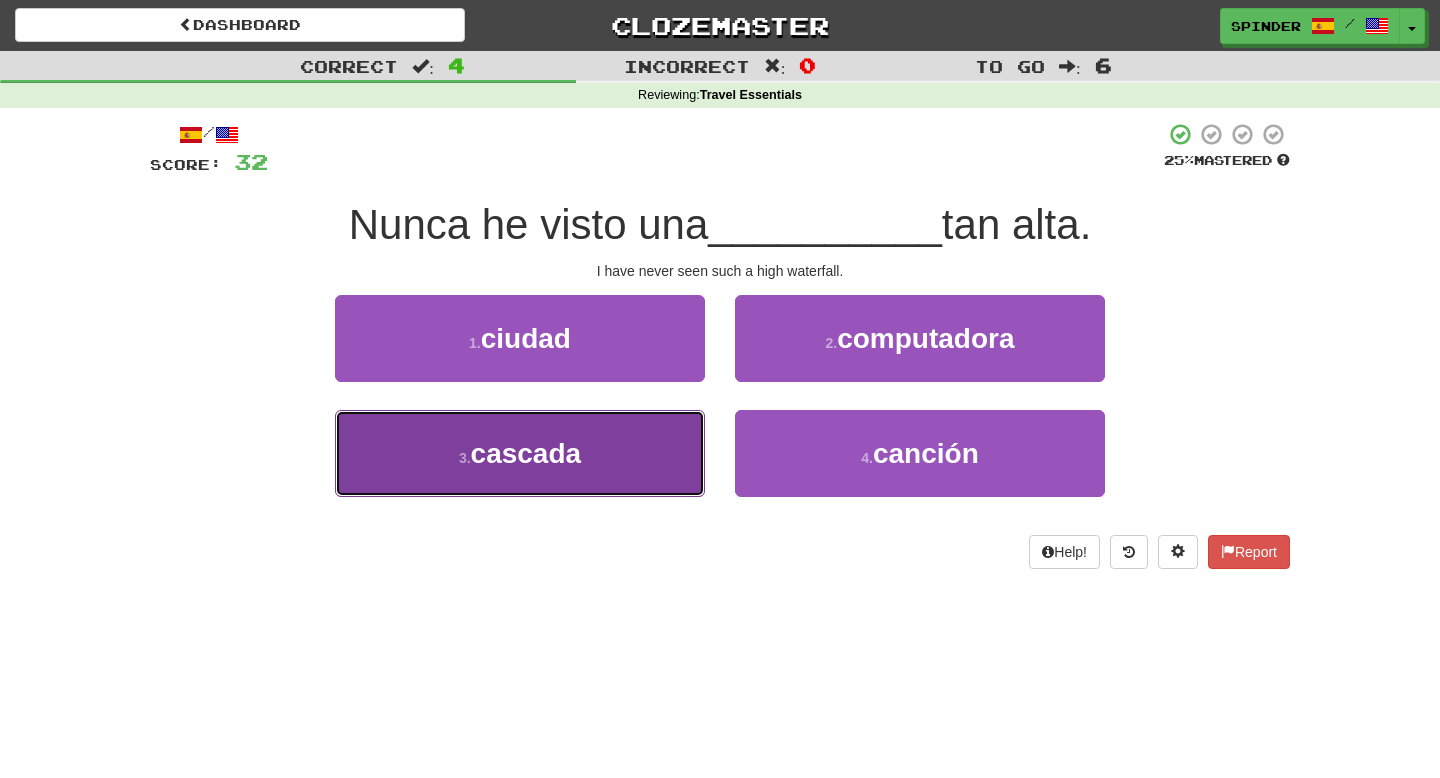 click on "3 .  cascada" at bounding box center [520, 453] 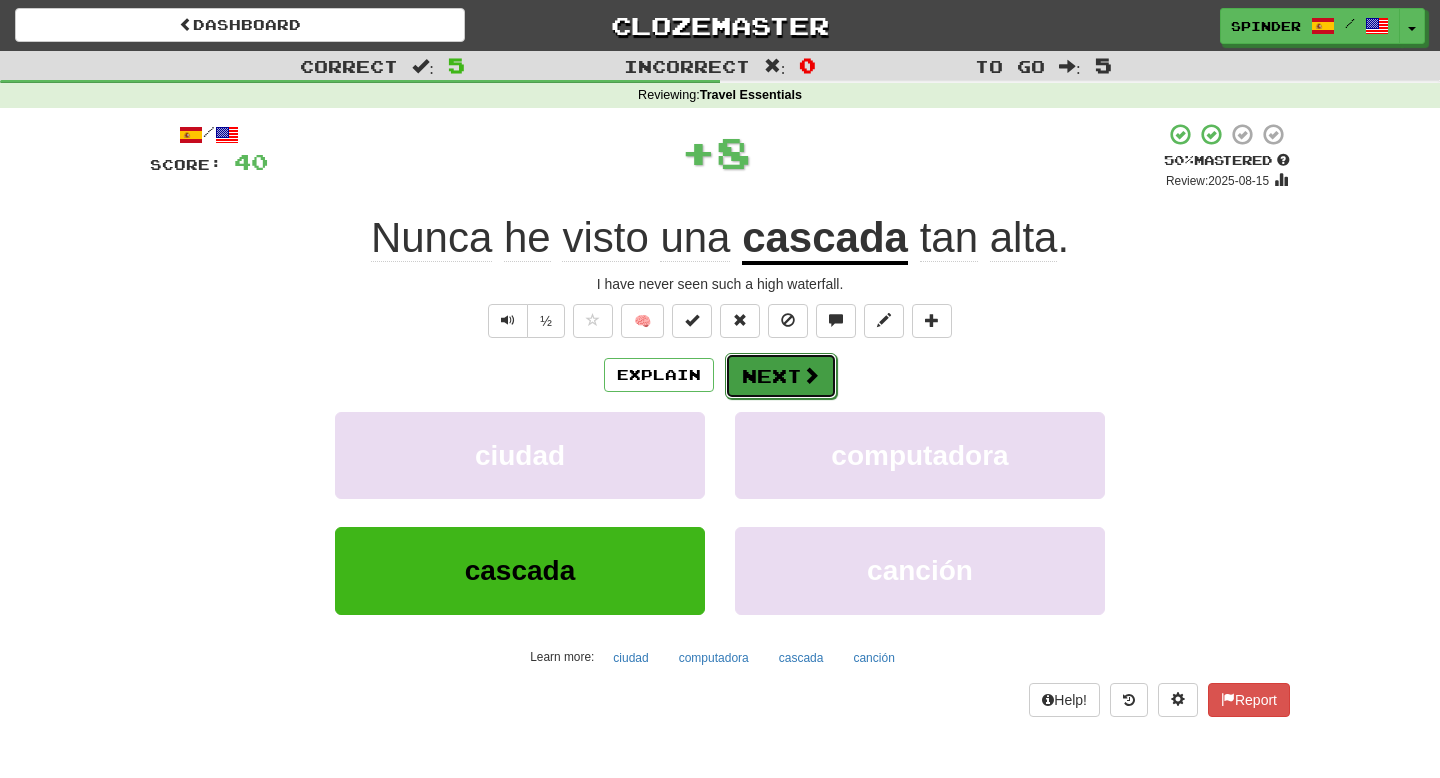 click on "Next" at bounding box center (781, 376) 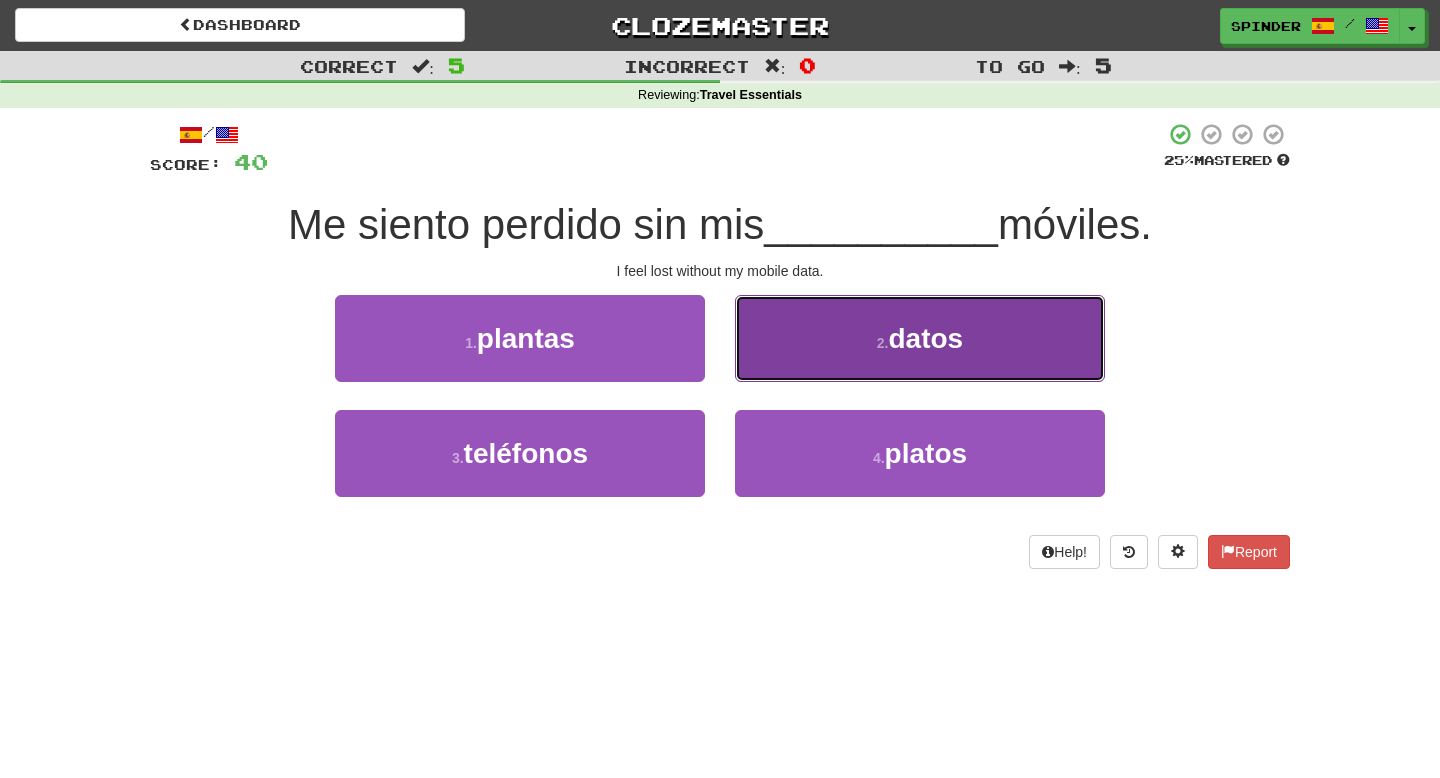 click on "2 .  datos" at bounding box center (920, 338) 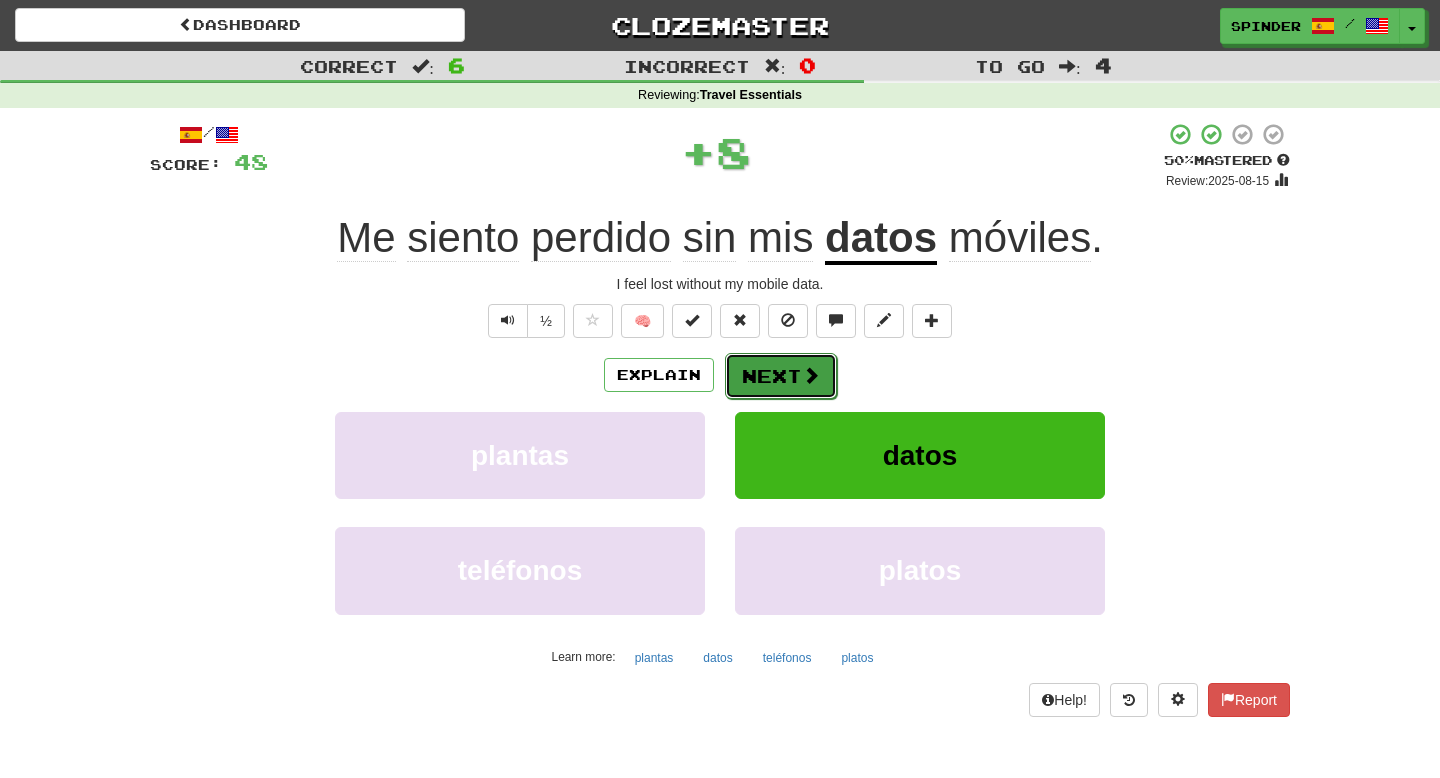 click on "Next" at bounding box center (781, 376) 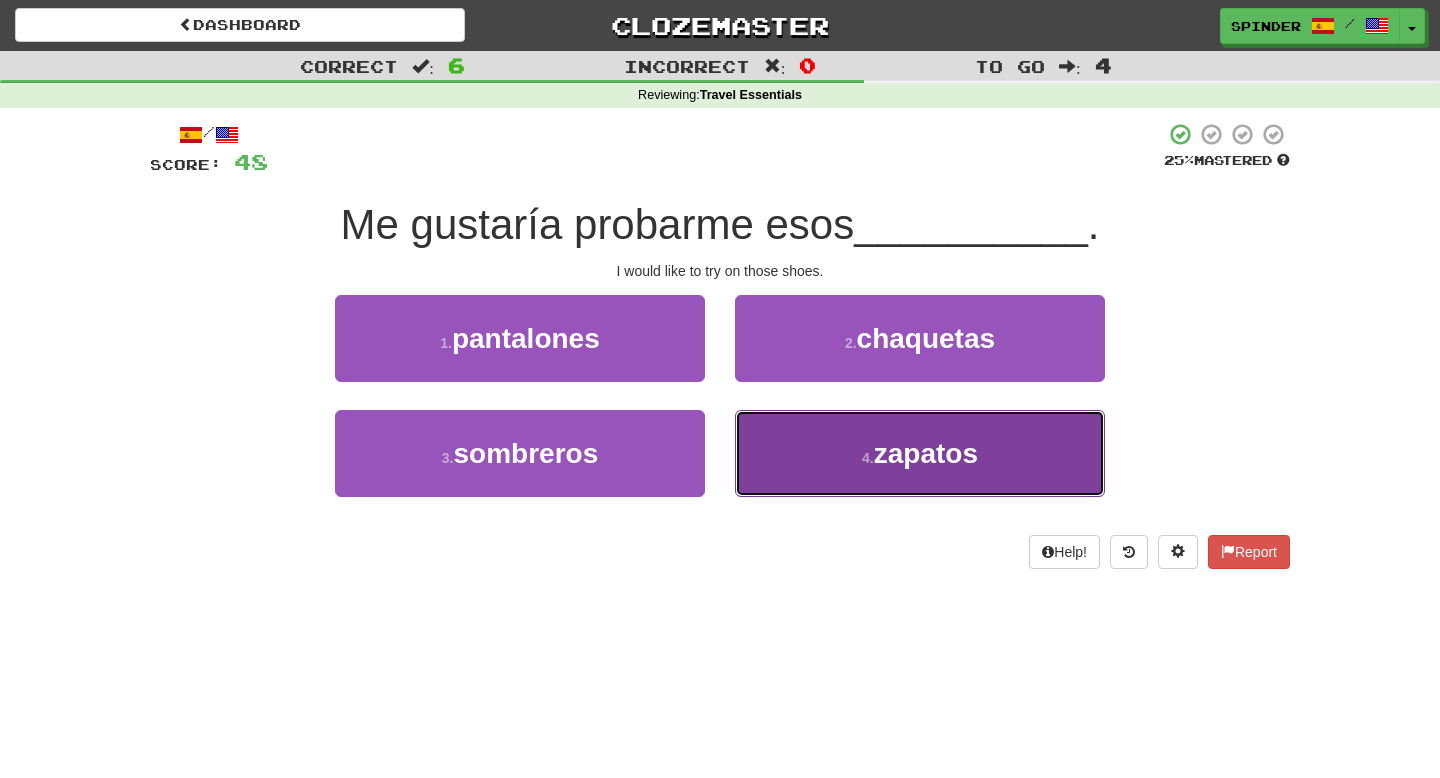 click on "4 .  zapatos" at bounding box center [920, 453] 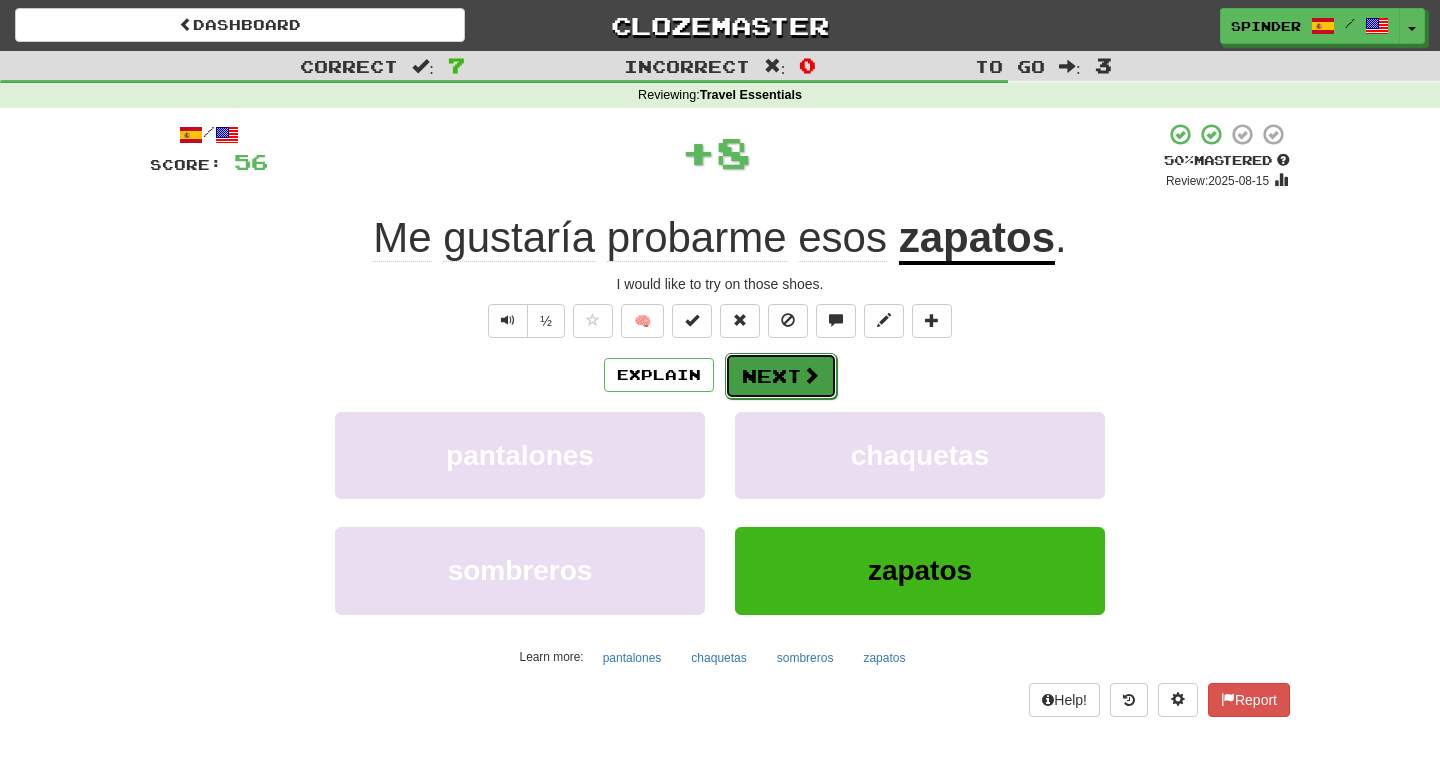 click on "Next" at bounding box center [781, 376] 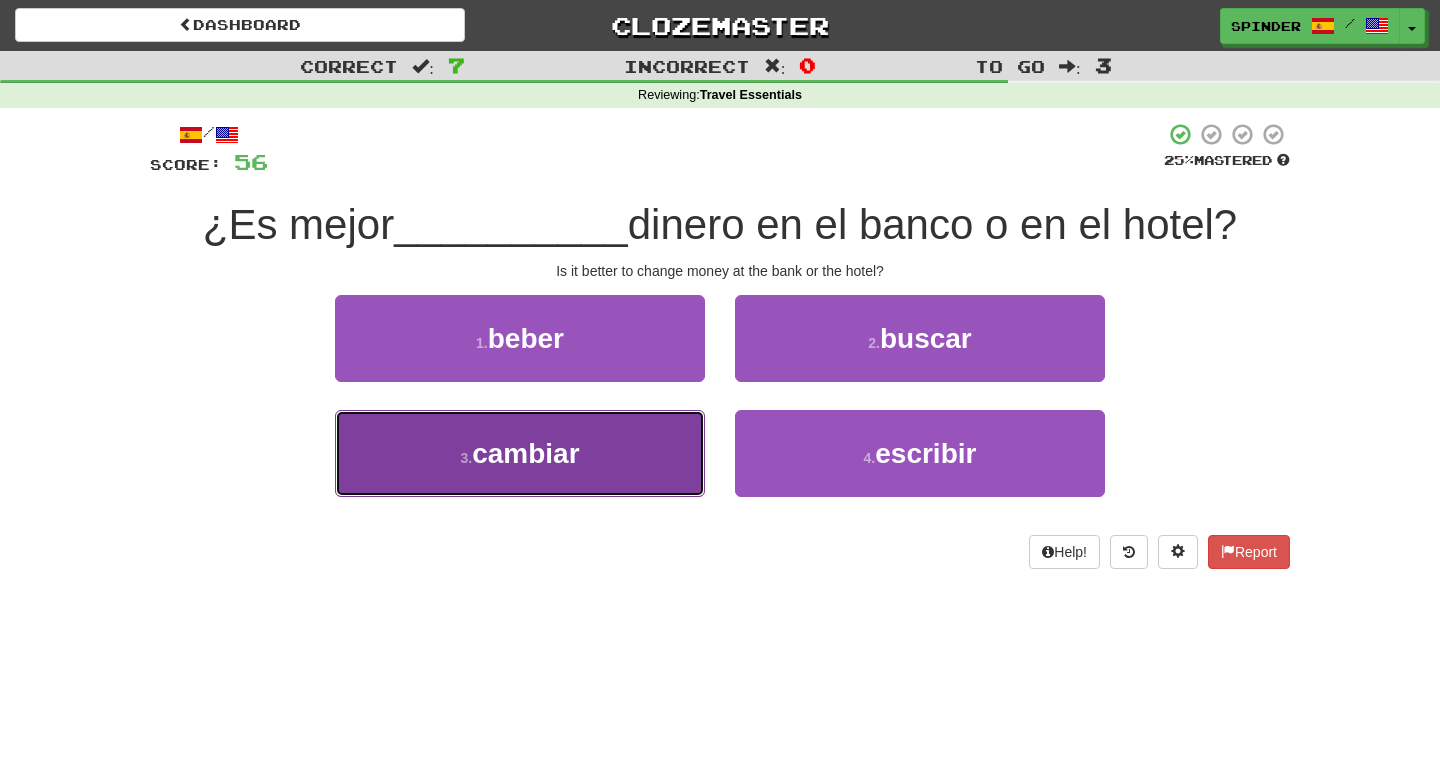 click on "3 .  cambiar" at bounding box center (520, 453) 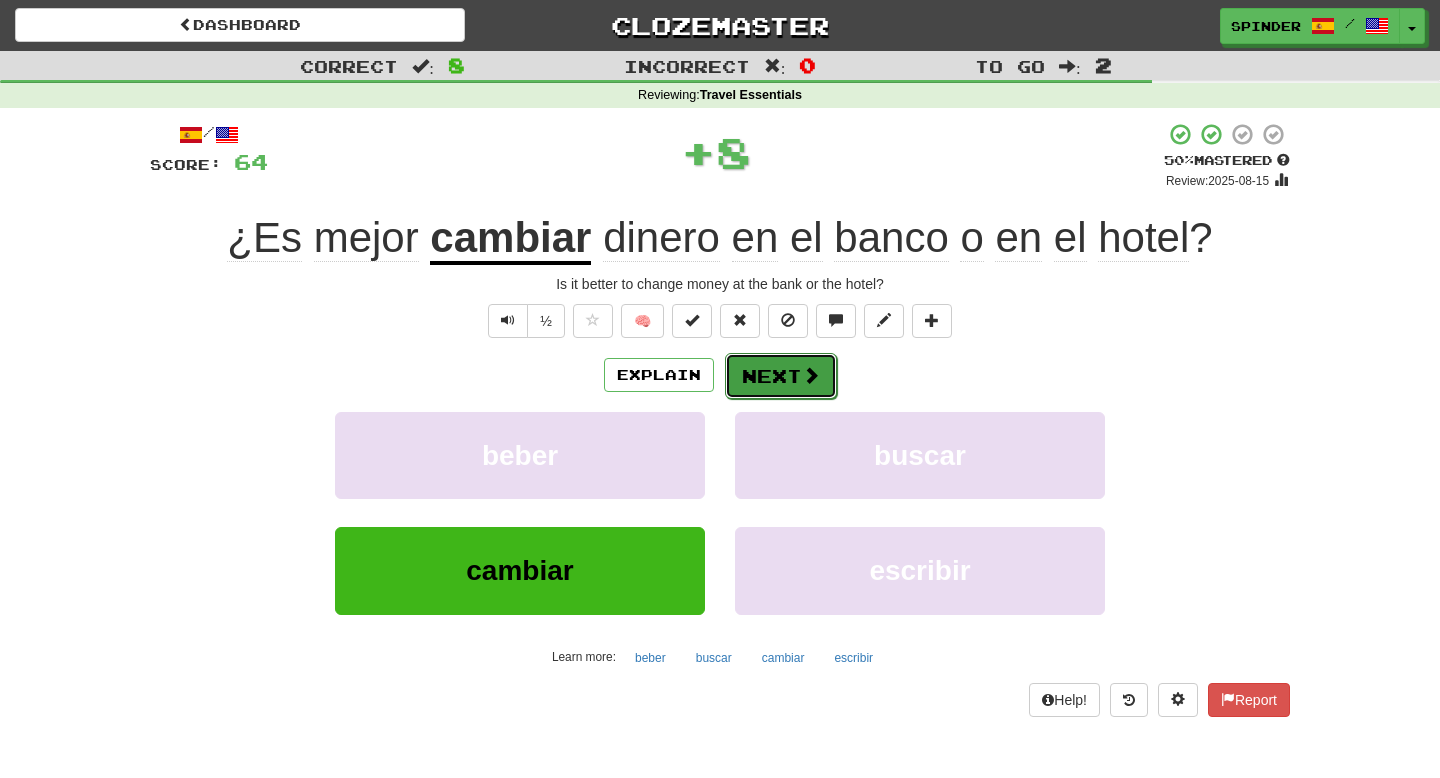 click on "Next" at bounding box center (781, 376) 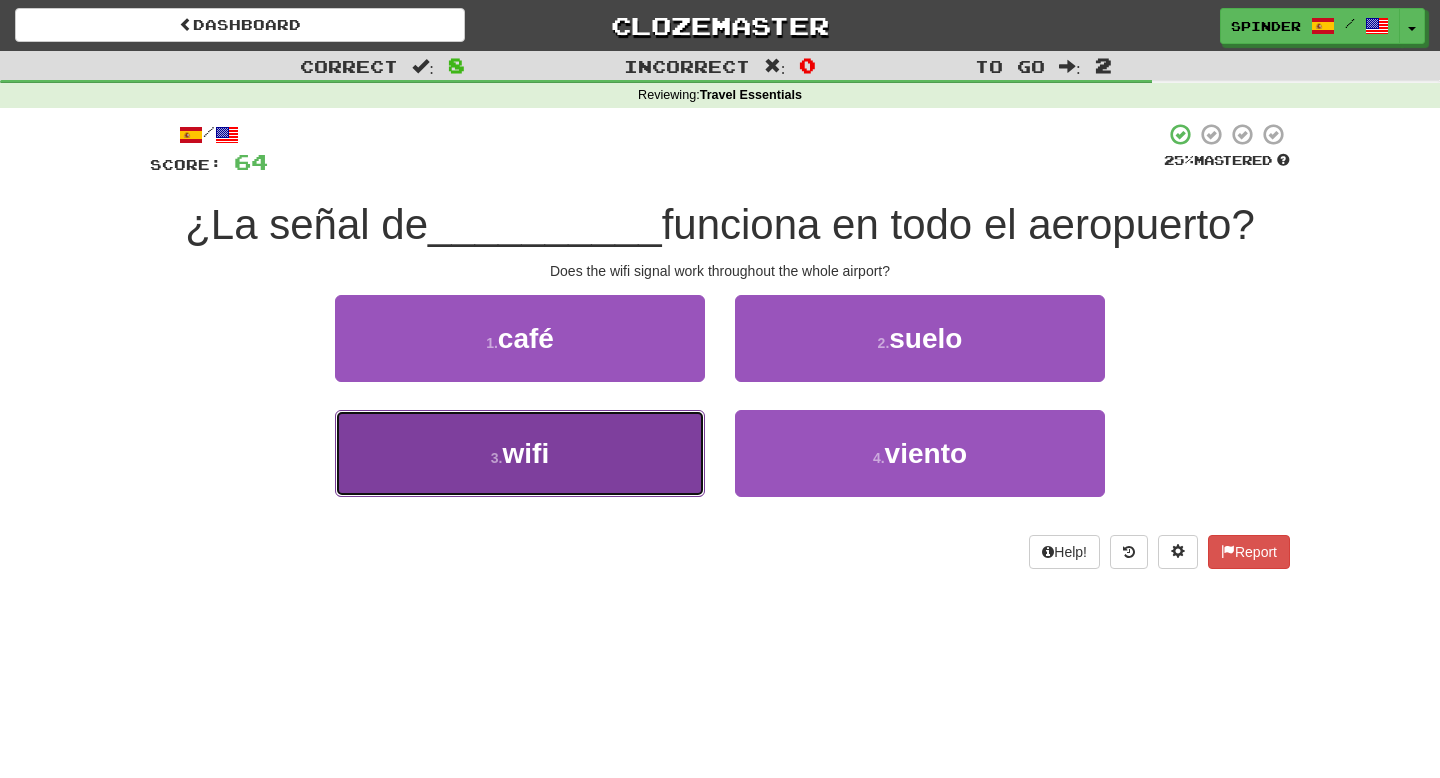 click on "3 .  wifi" at bounding box center (520, 453) 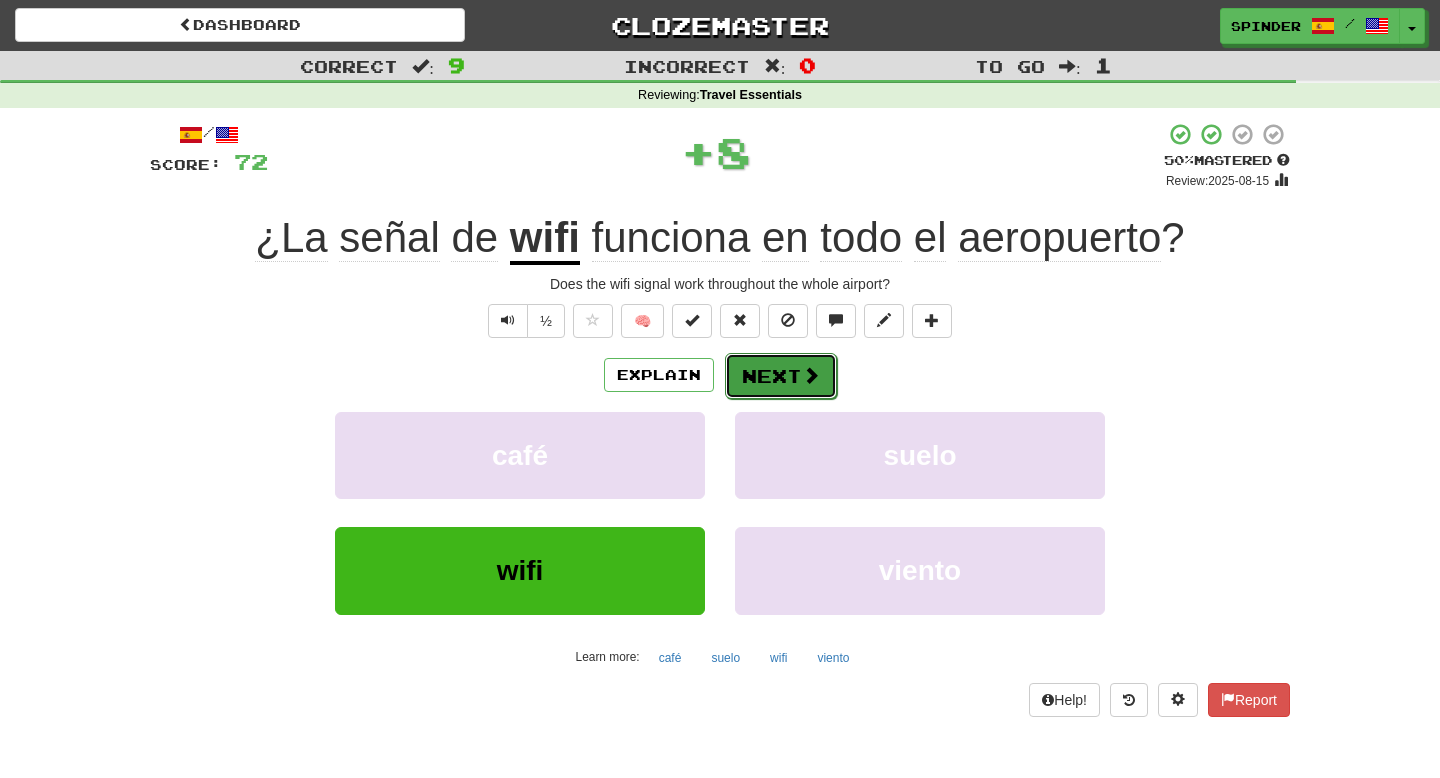 click on "Next" at bounding box center (781, 376) 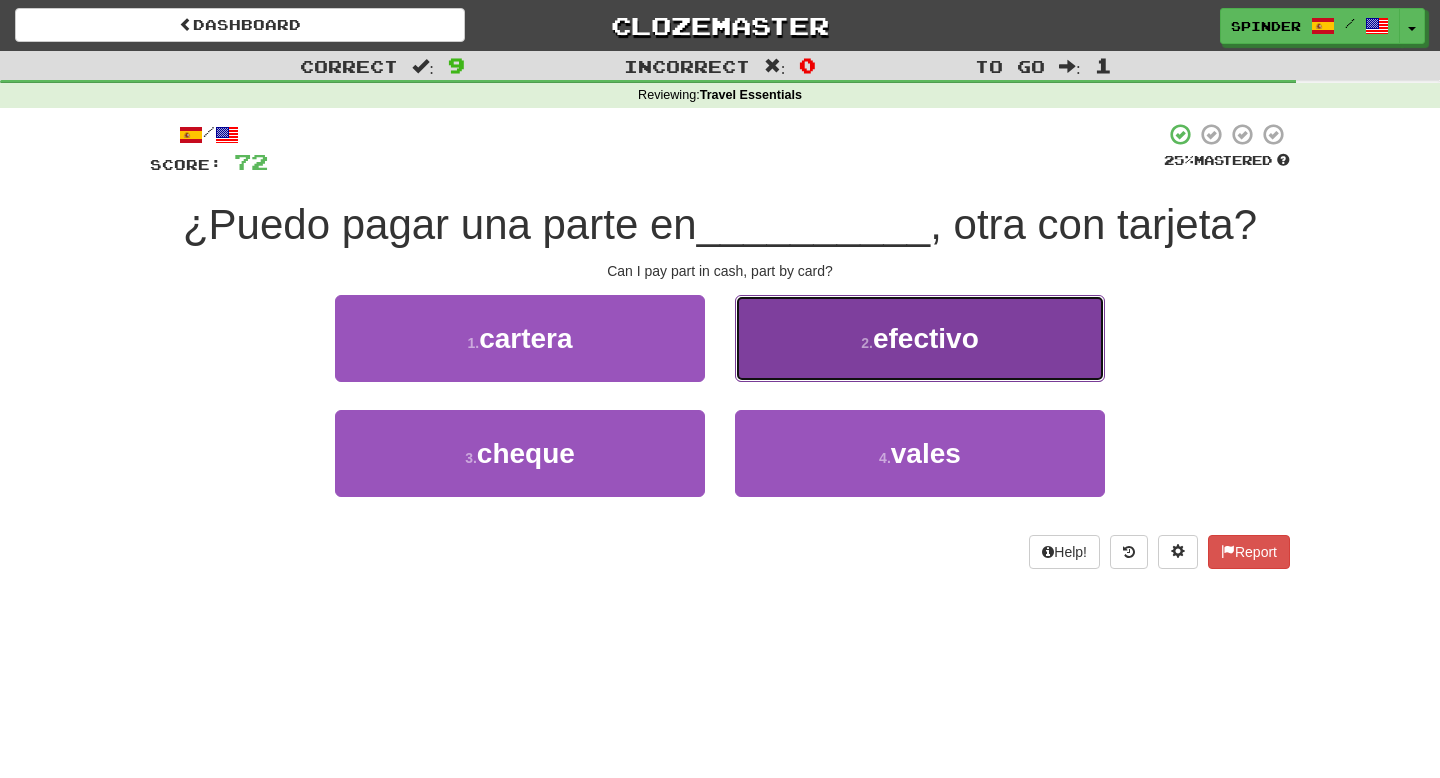 click on "2 .  efectivo" at bounding box center [920, 338] 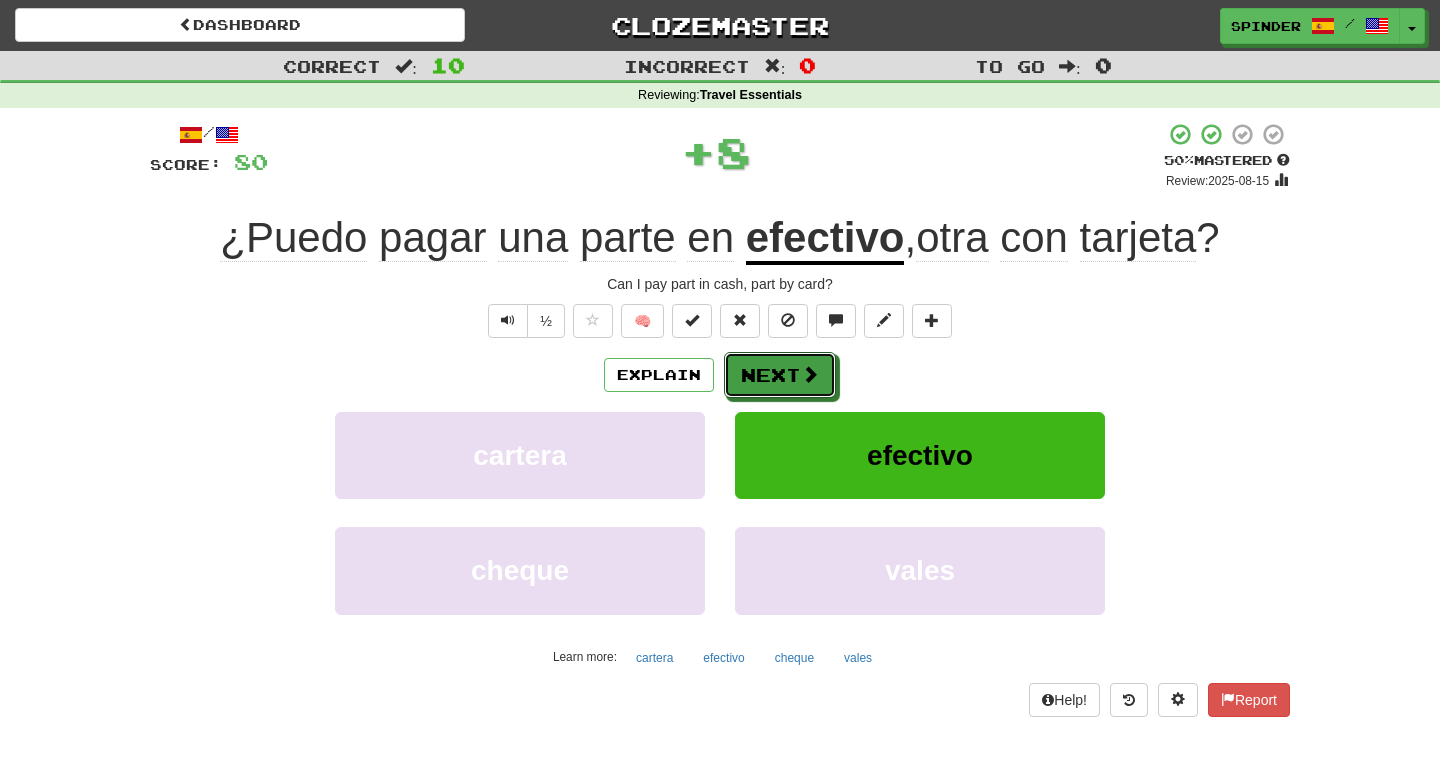 click on "Next" at bounding box center [780, 375] 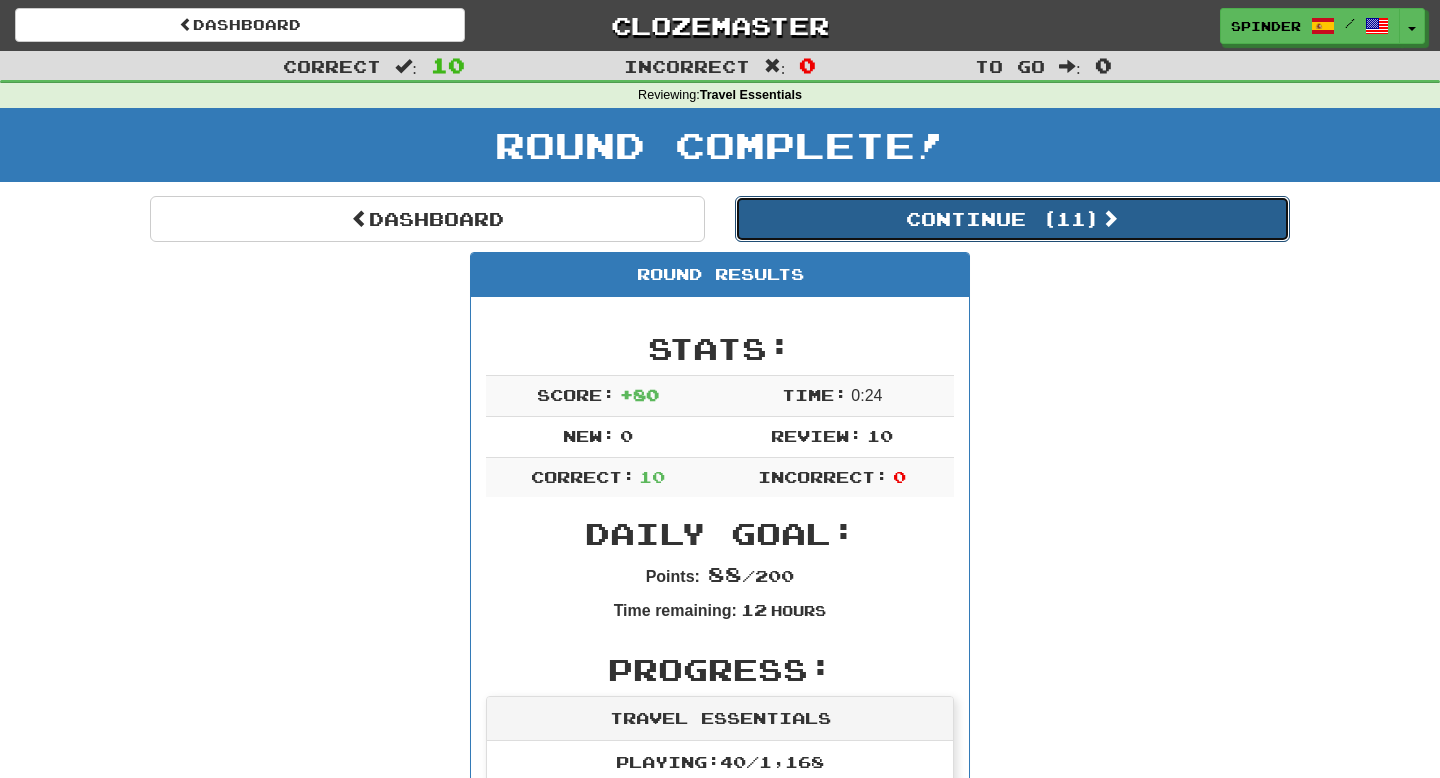 click on "Continue ( 11 )" at bounding box center [1012, 219] 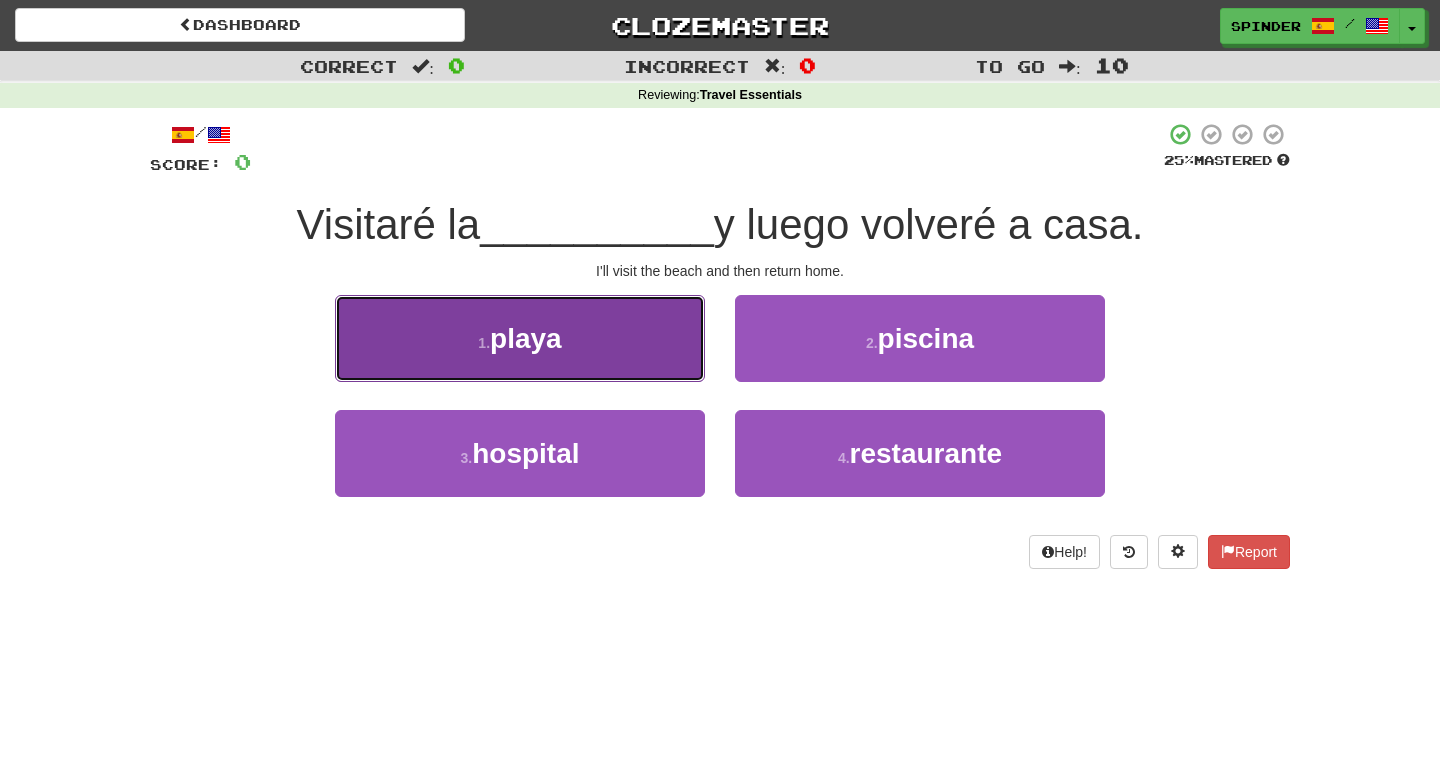 click on "1 .  playa" at bounding box center [520, 338] 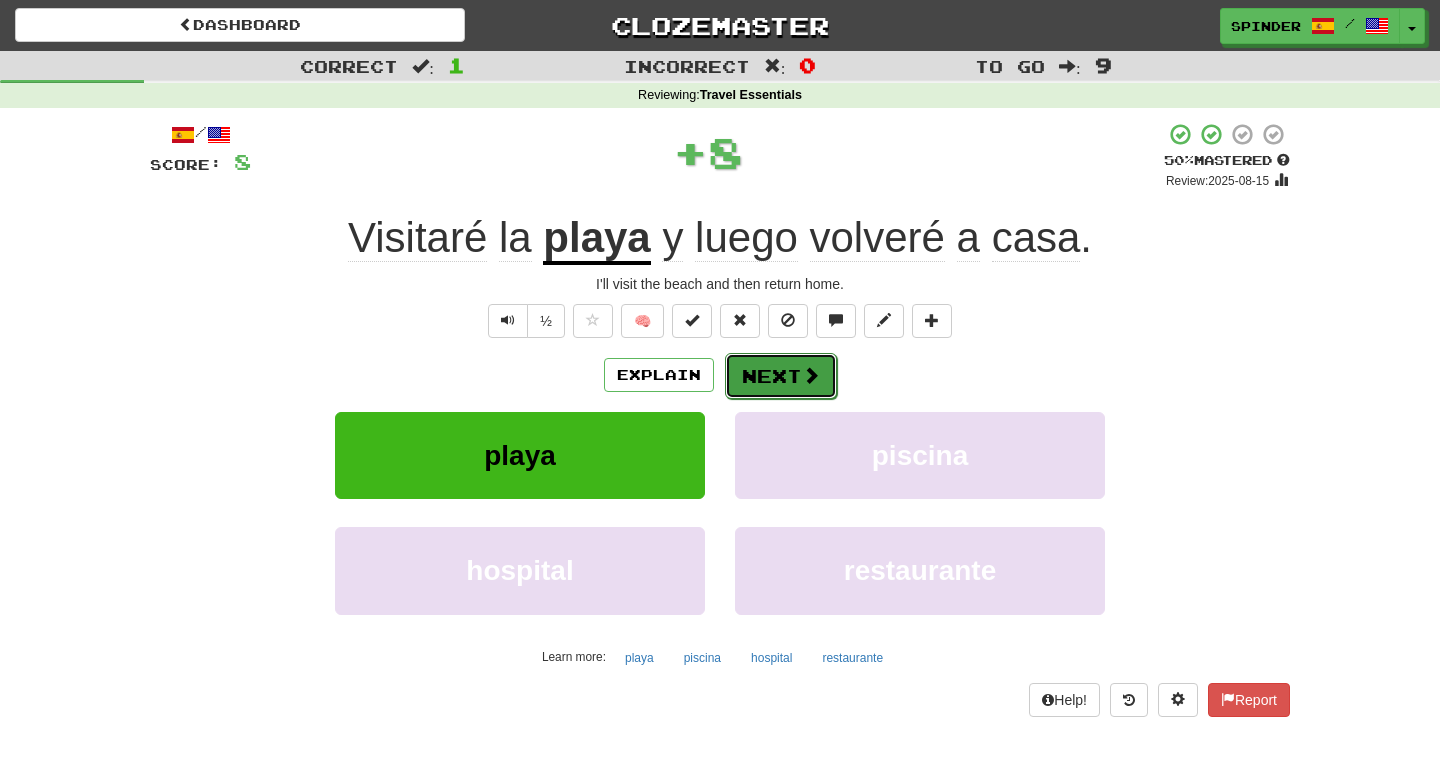 click on "Next" at bounding box center [781, 376] 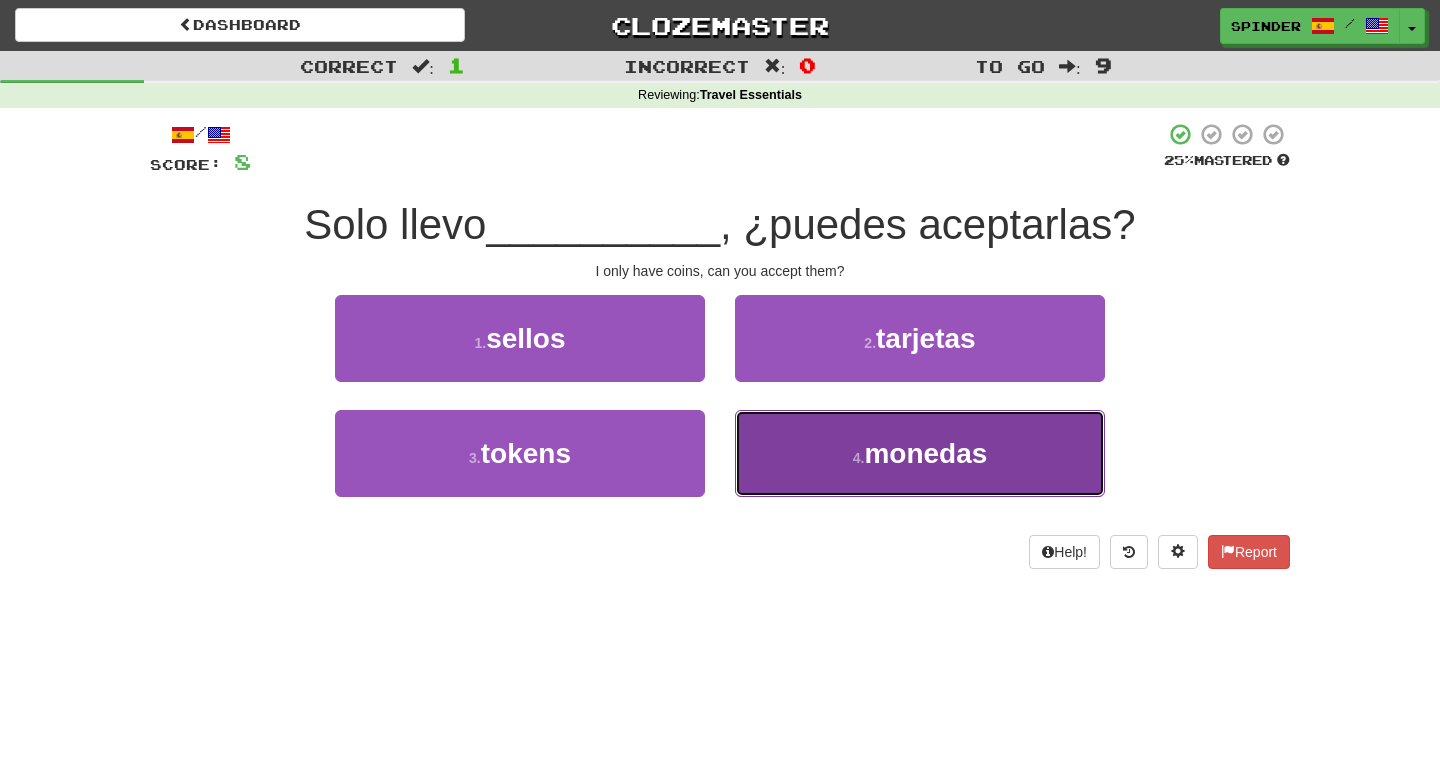 click on "4 .  monedas" at bounding box center [920, 453] 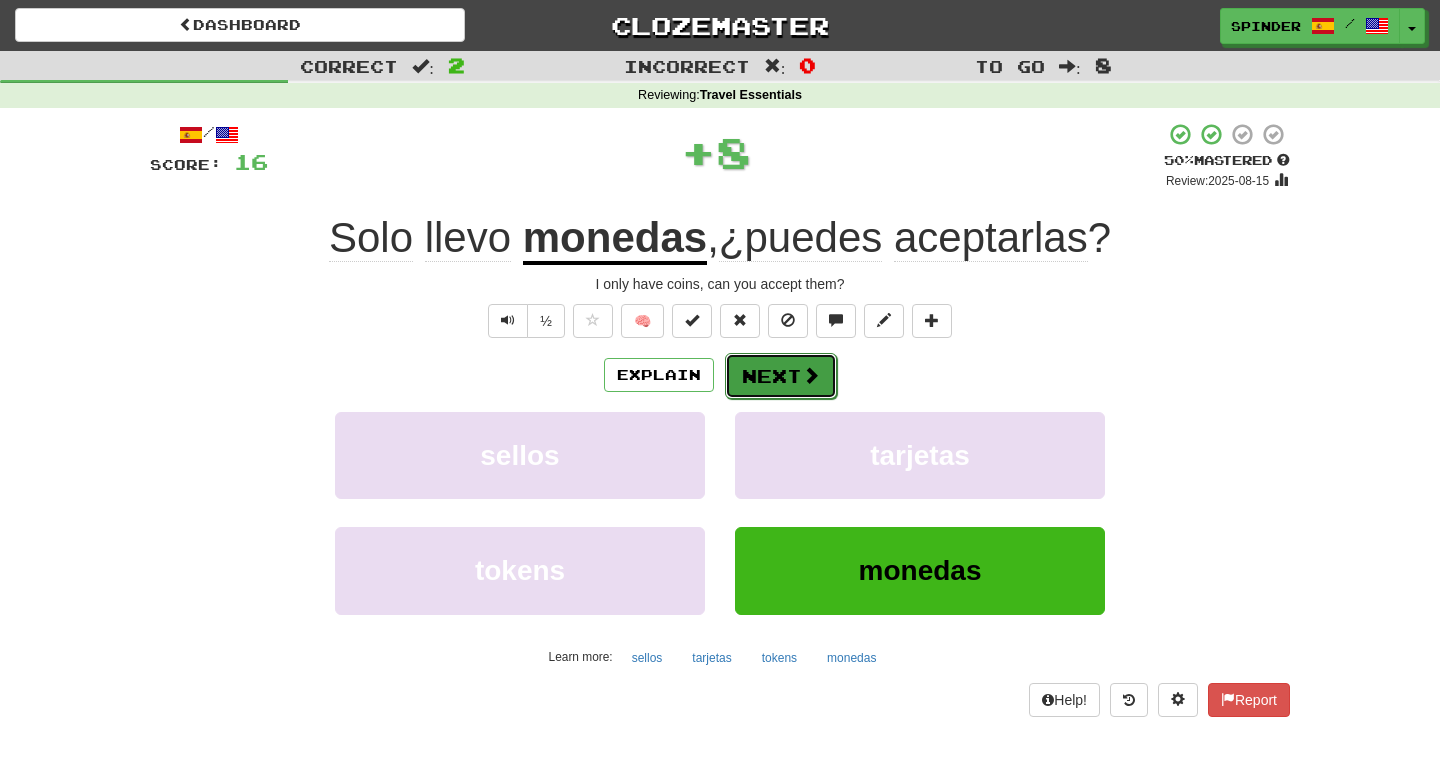 click at bounding box center (811, 375) 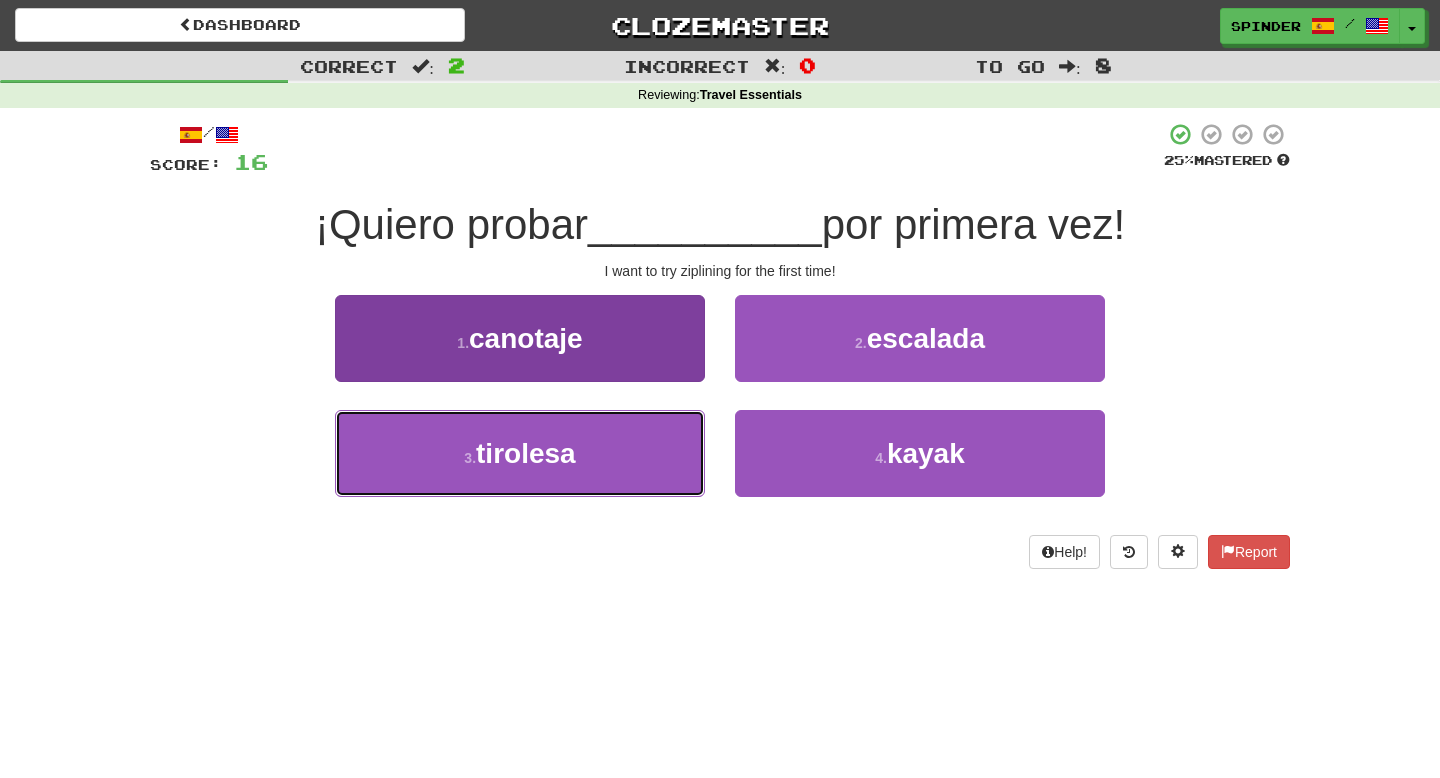 click on "3 .  tirolesa" at bounding box center [520, 453] 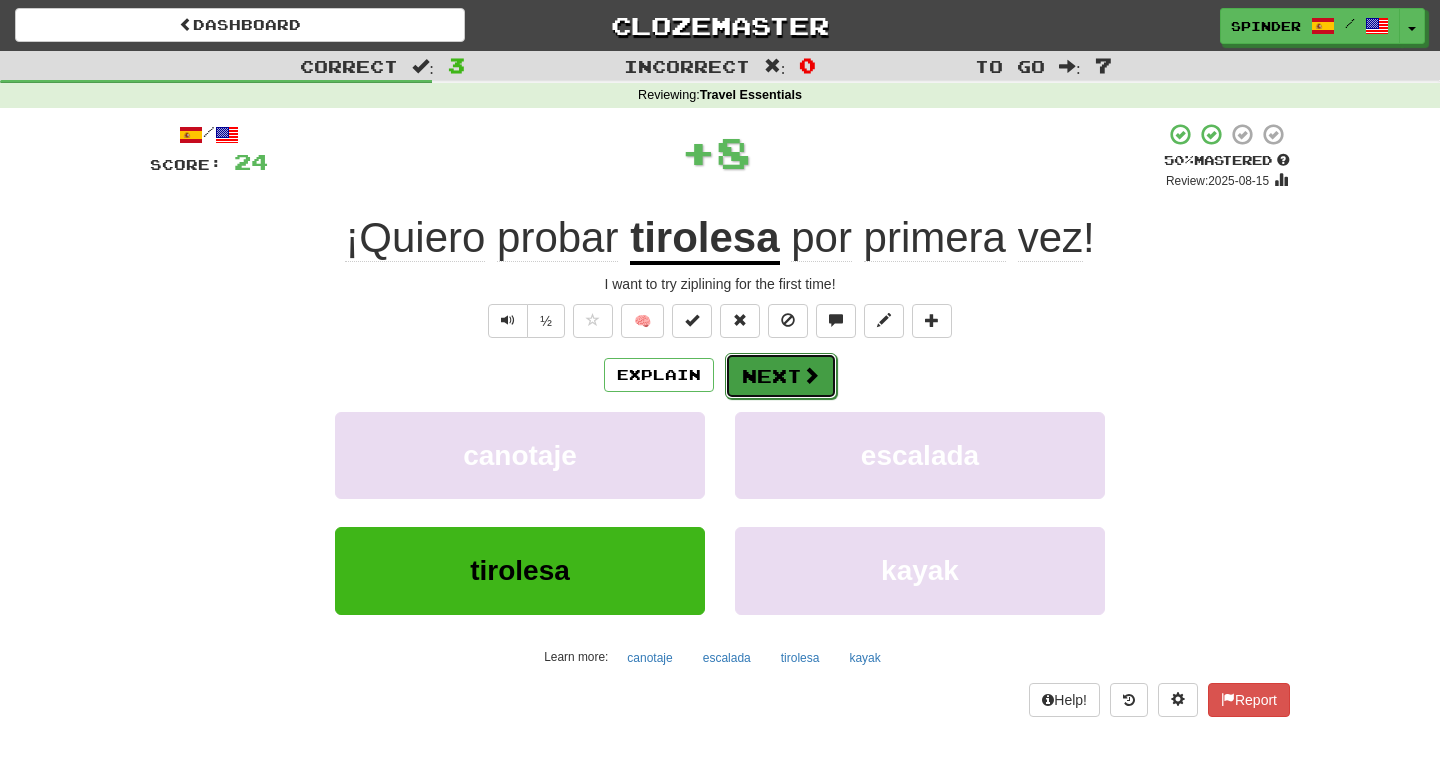 click on "Next" at bounding box center [781, 376] 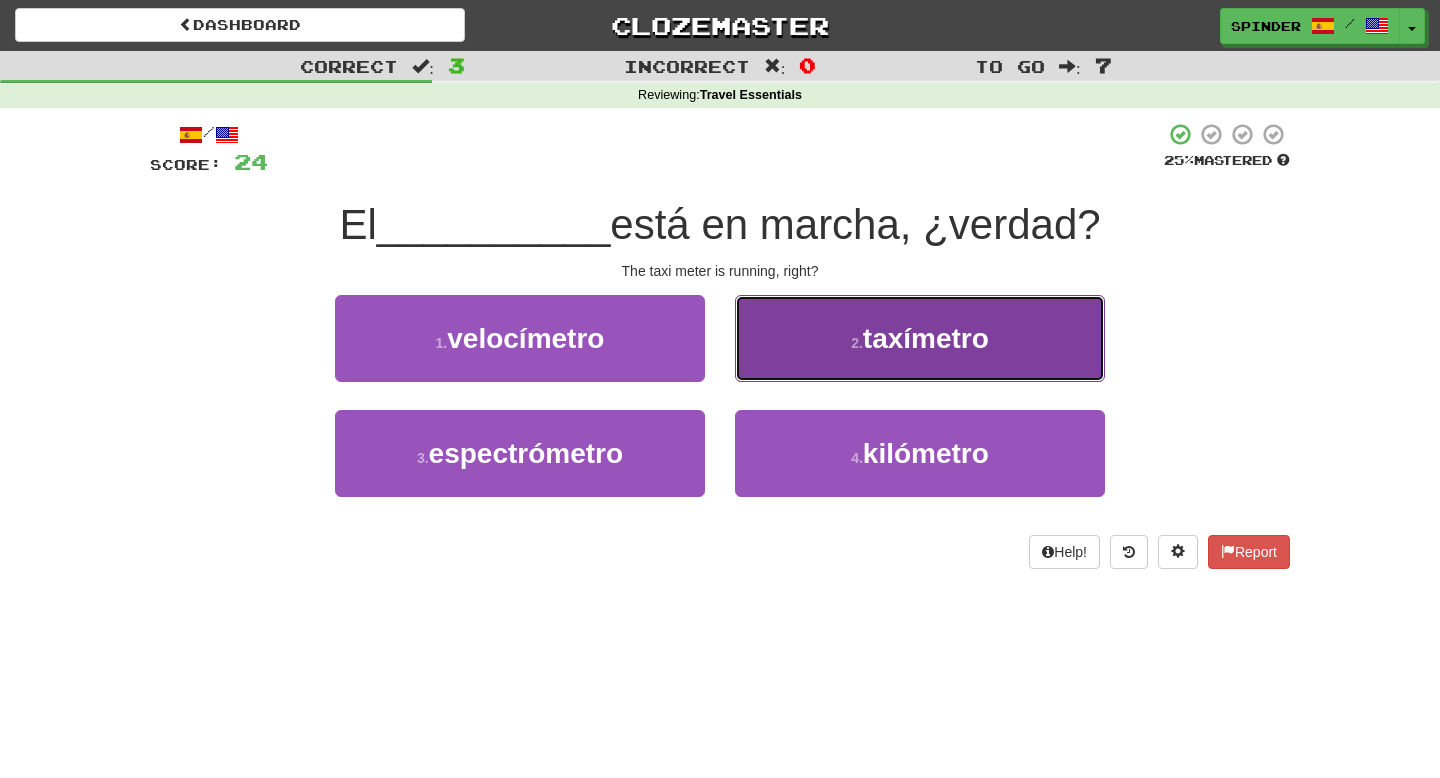 click on "2 .  taxímetro" at bounding box center (920, 338) 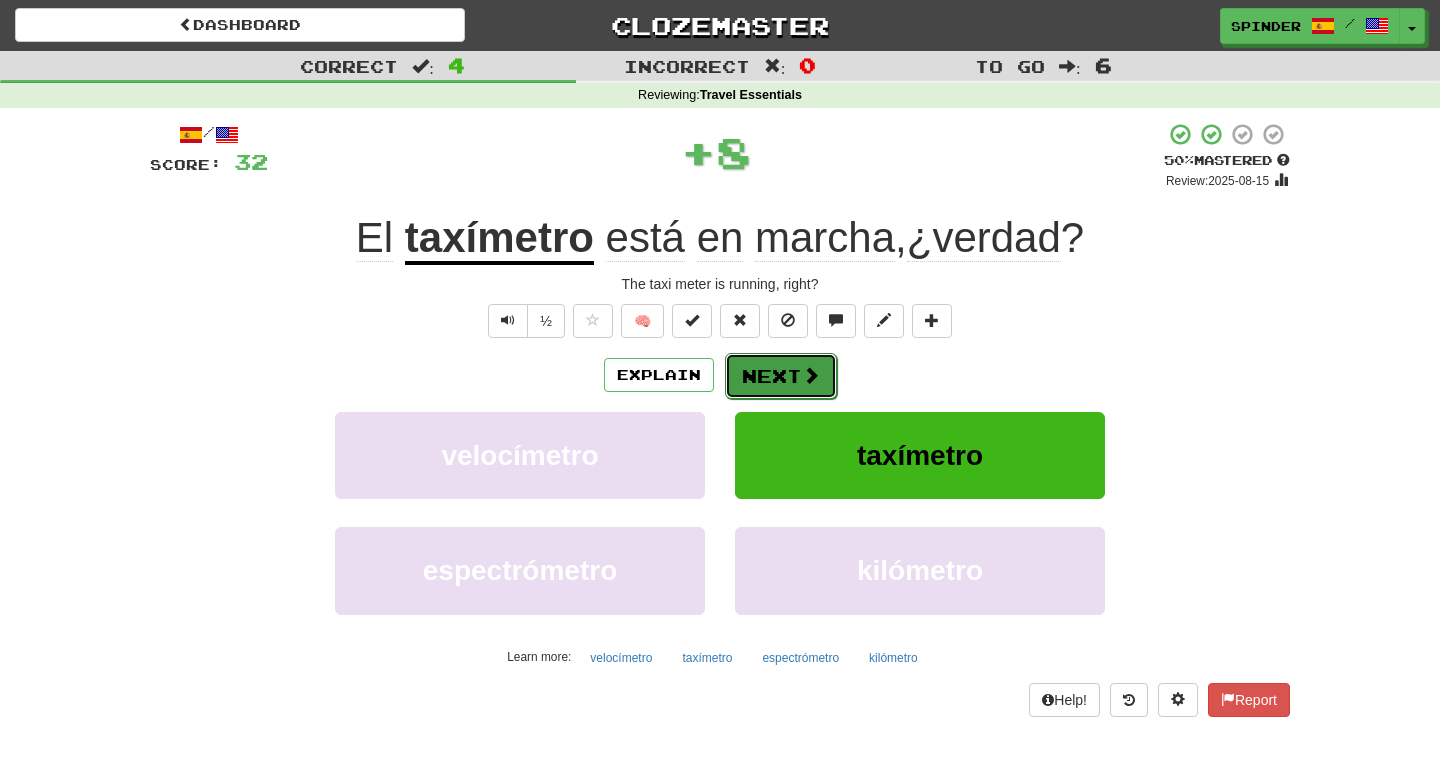 click on "Next" at bounding box center (781, 376) 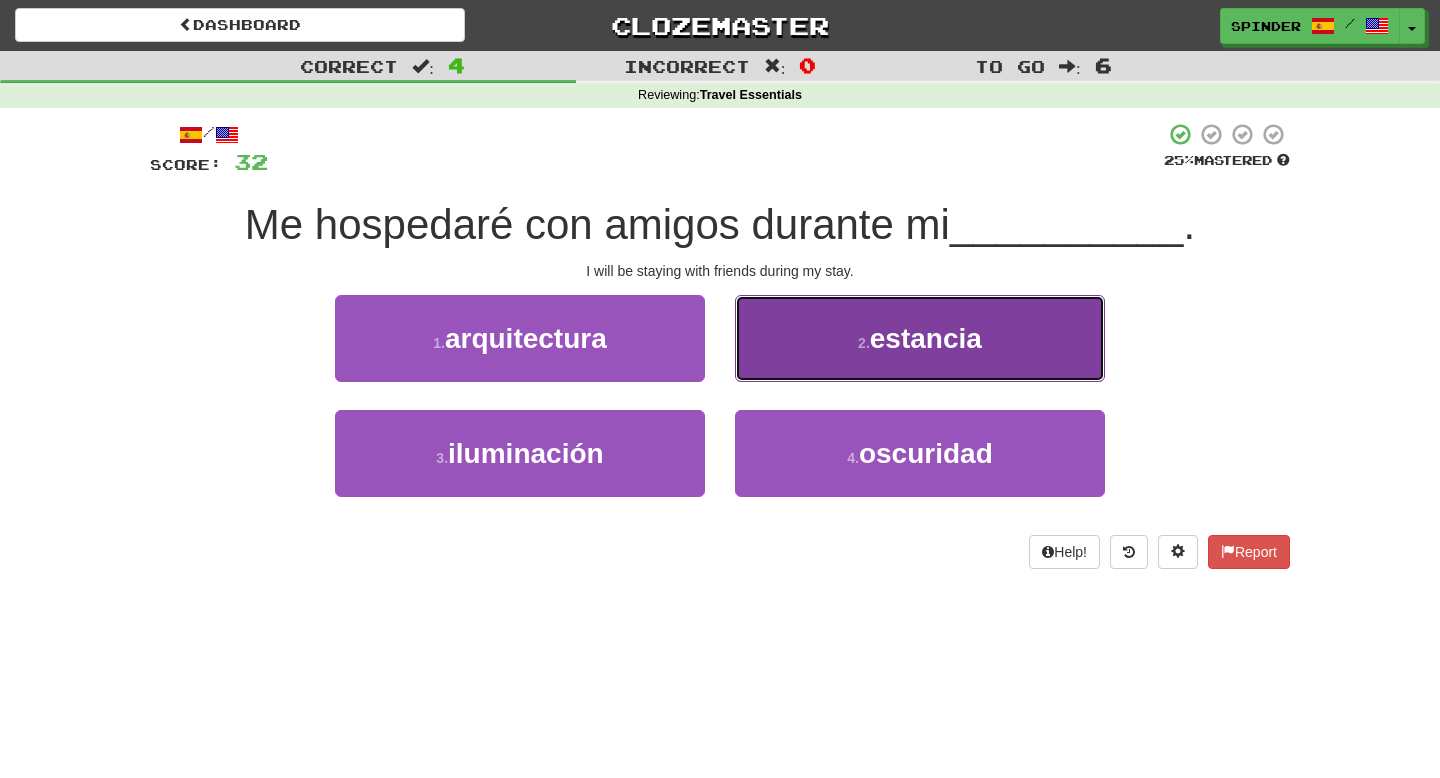 click on "2 .  estancia" at bounding box center (920, 338) 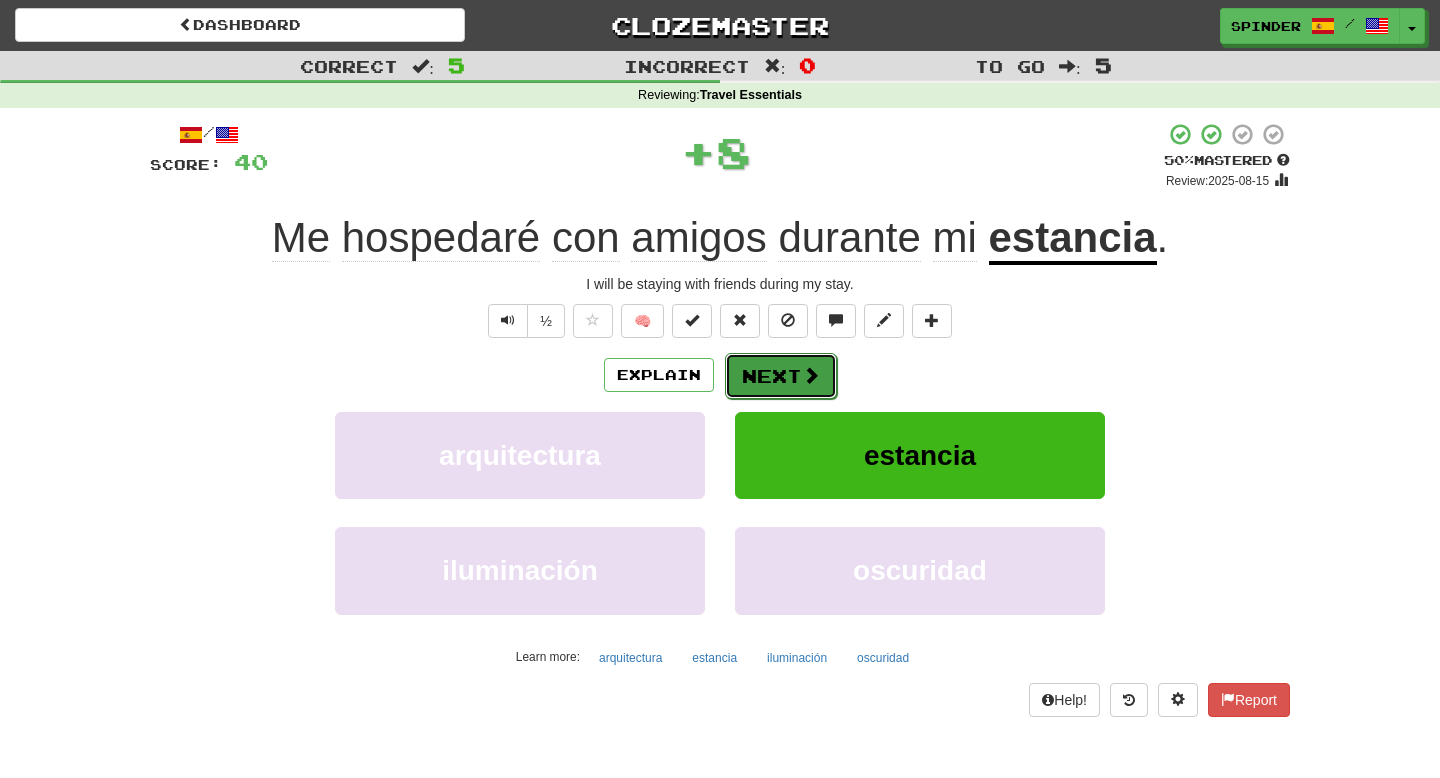 click on "Next" at bounding box center (781, 376) 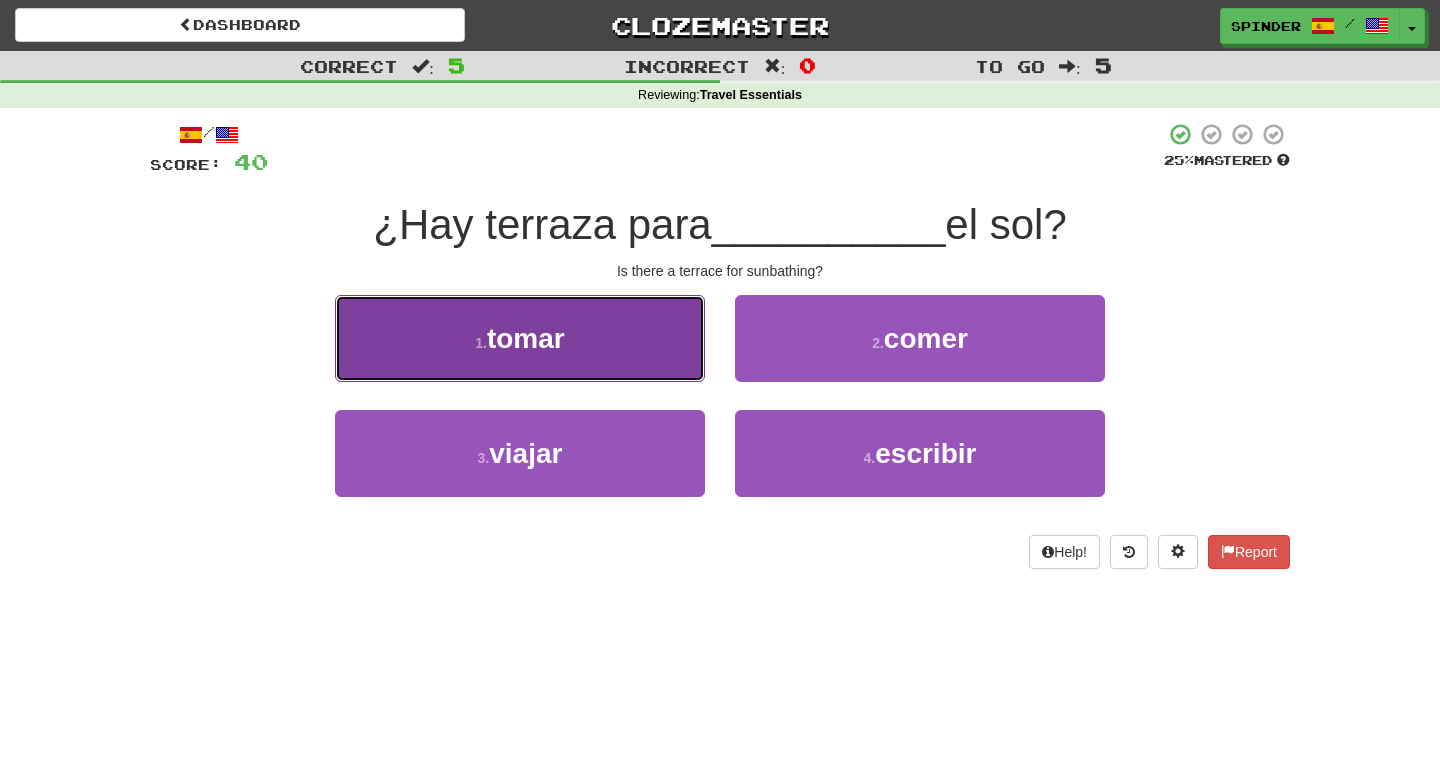 click on "1 .  tomar" at bounding box center (520, 338) 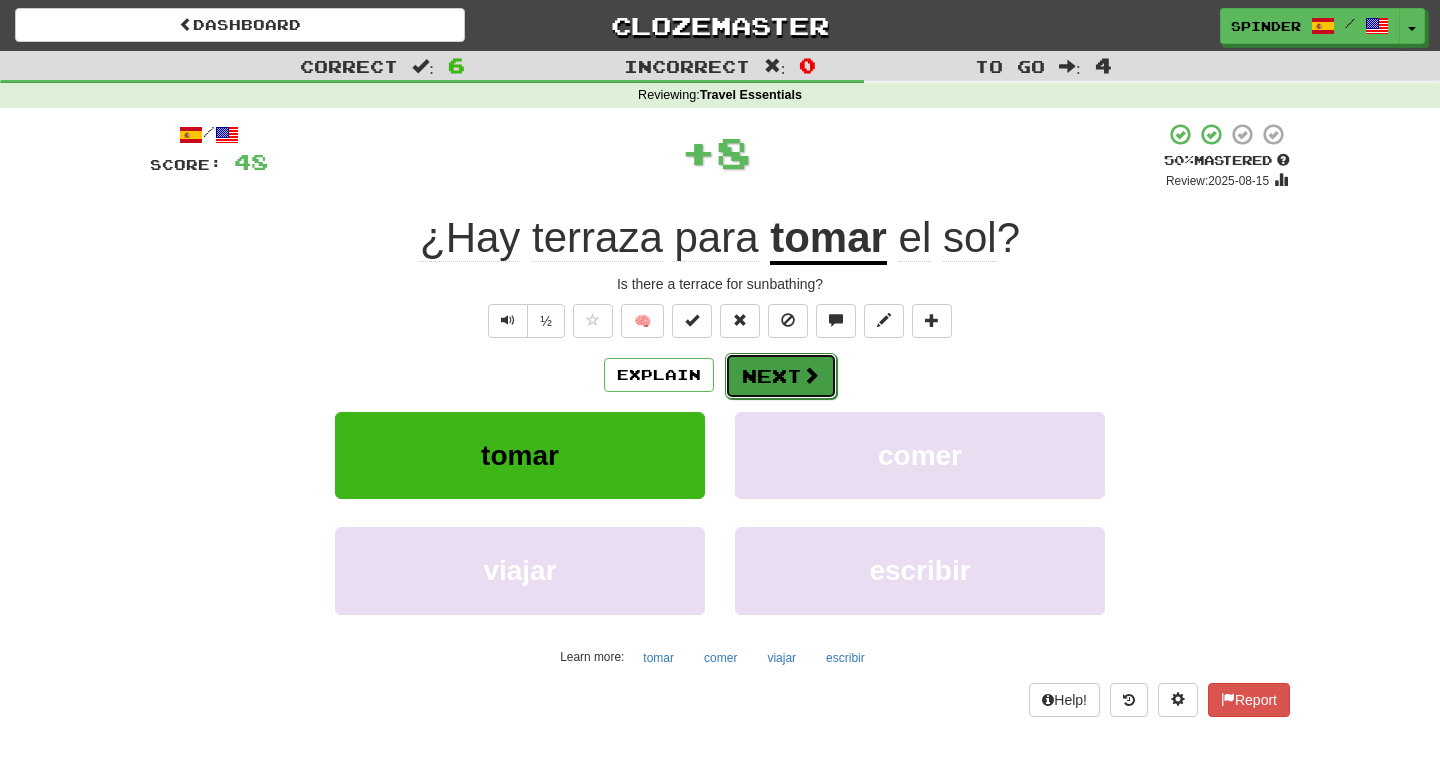 click at bounding box center (811, 375) 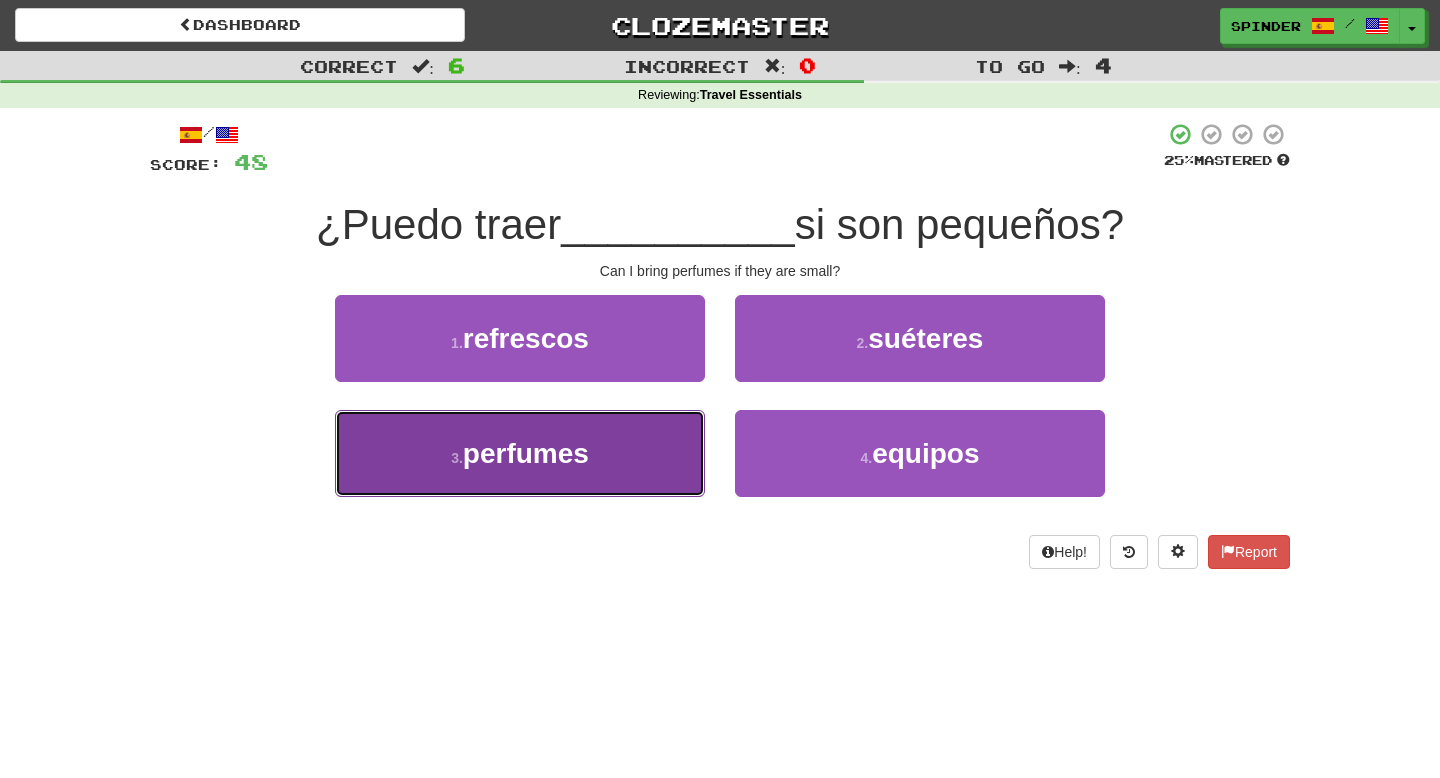 click on "3 .  perfumes" at bounding box center [520, 453] 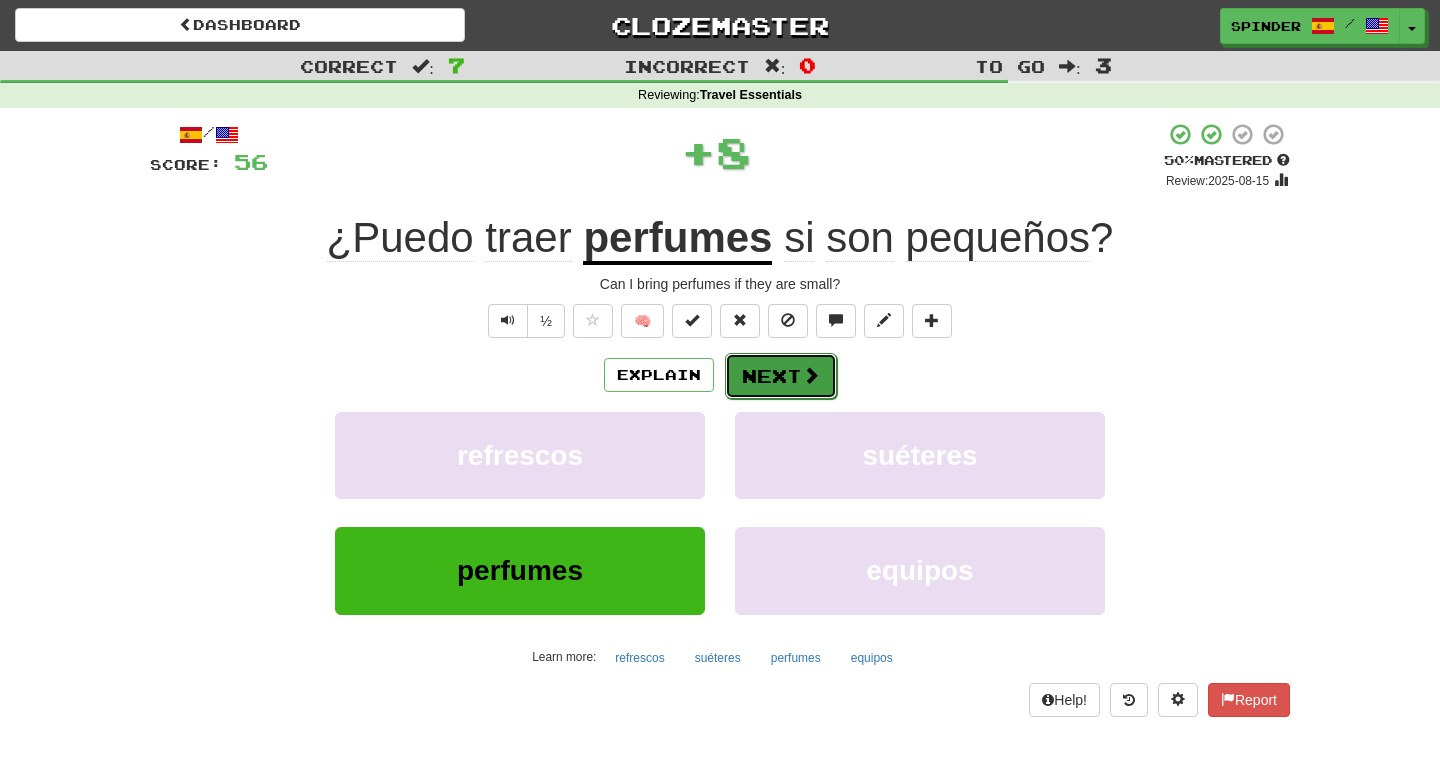 click on "Next" at bounding box center [781, 376] 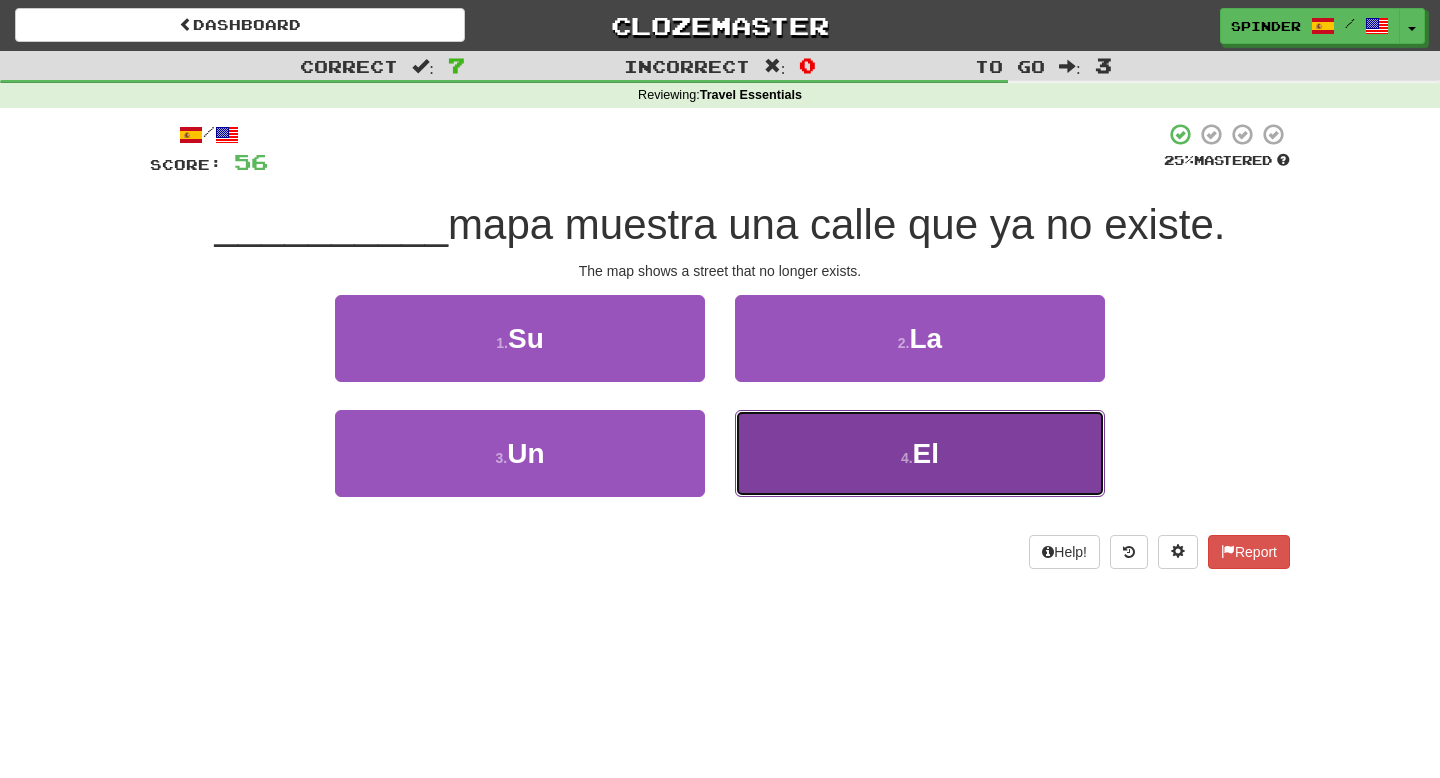 click on "4 .  El" at bounding box center (920, 453) 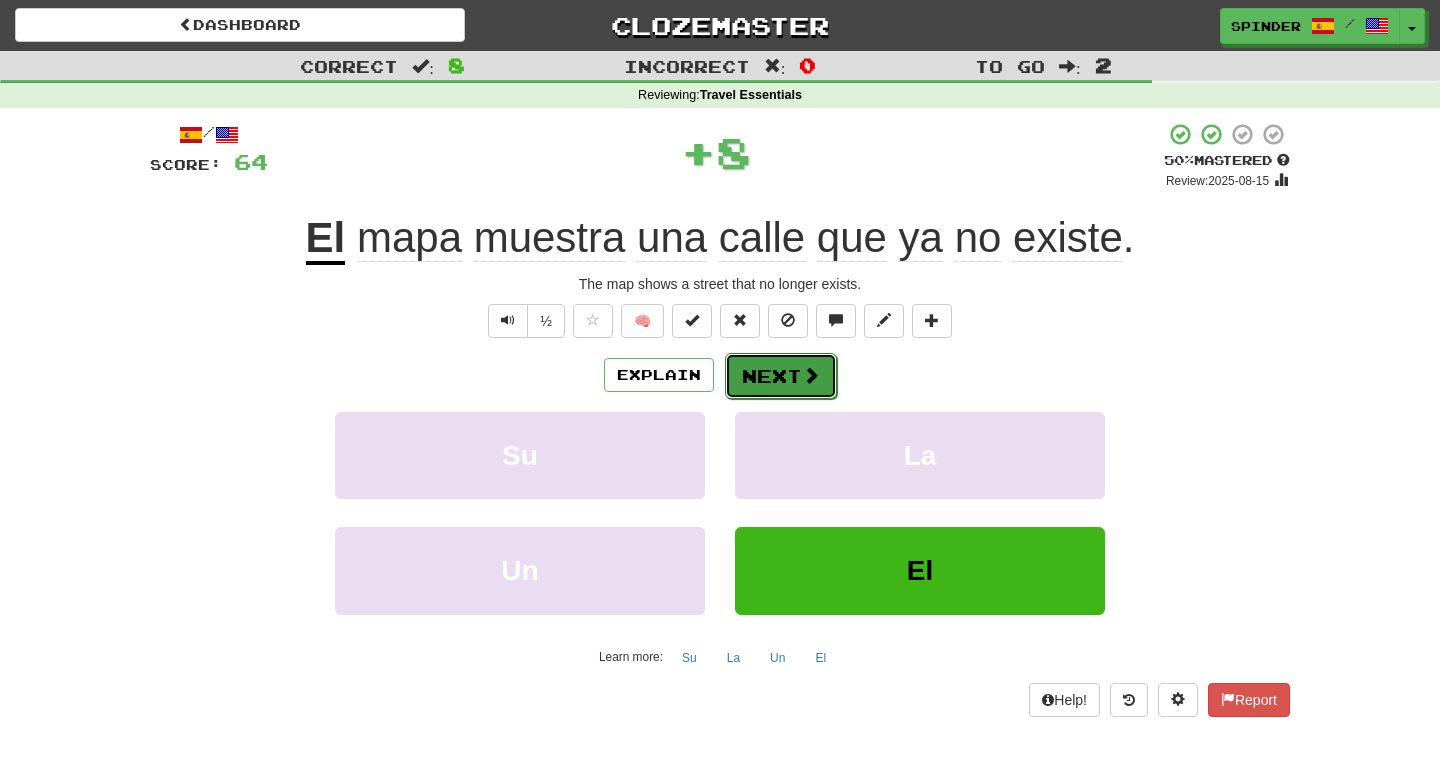 click on "Next" at bounding box center (781, 376) 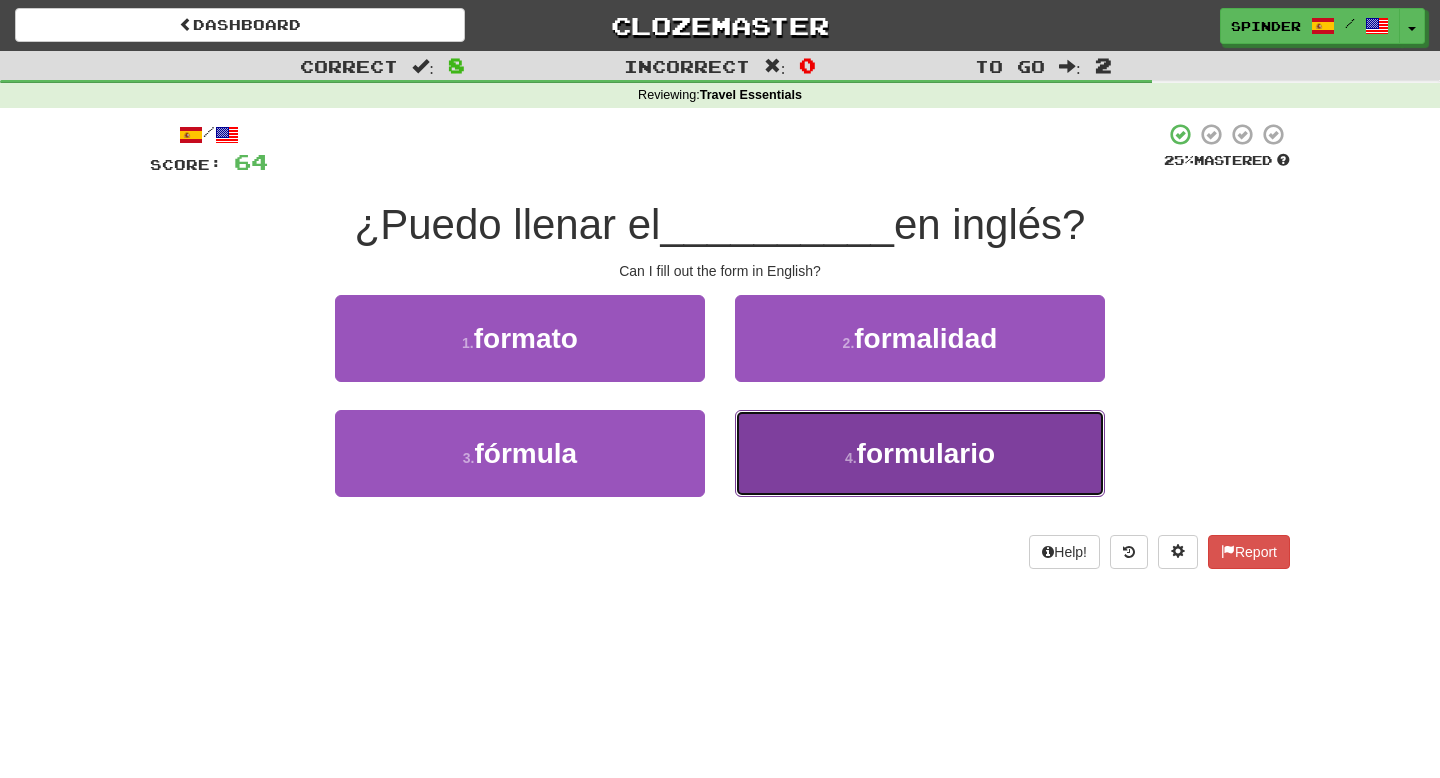 click on "4 .  formulario" at bounding box center [920, 453] 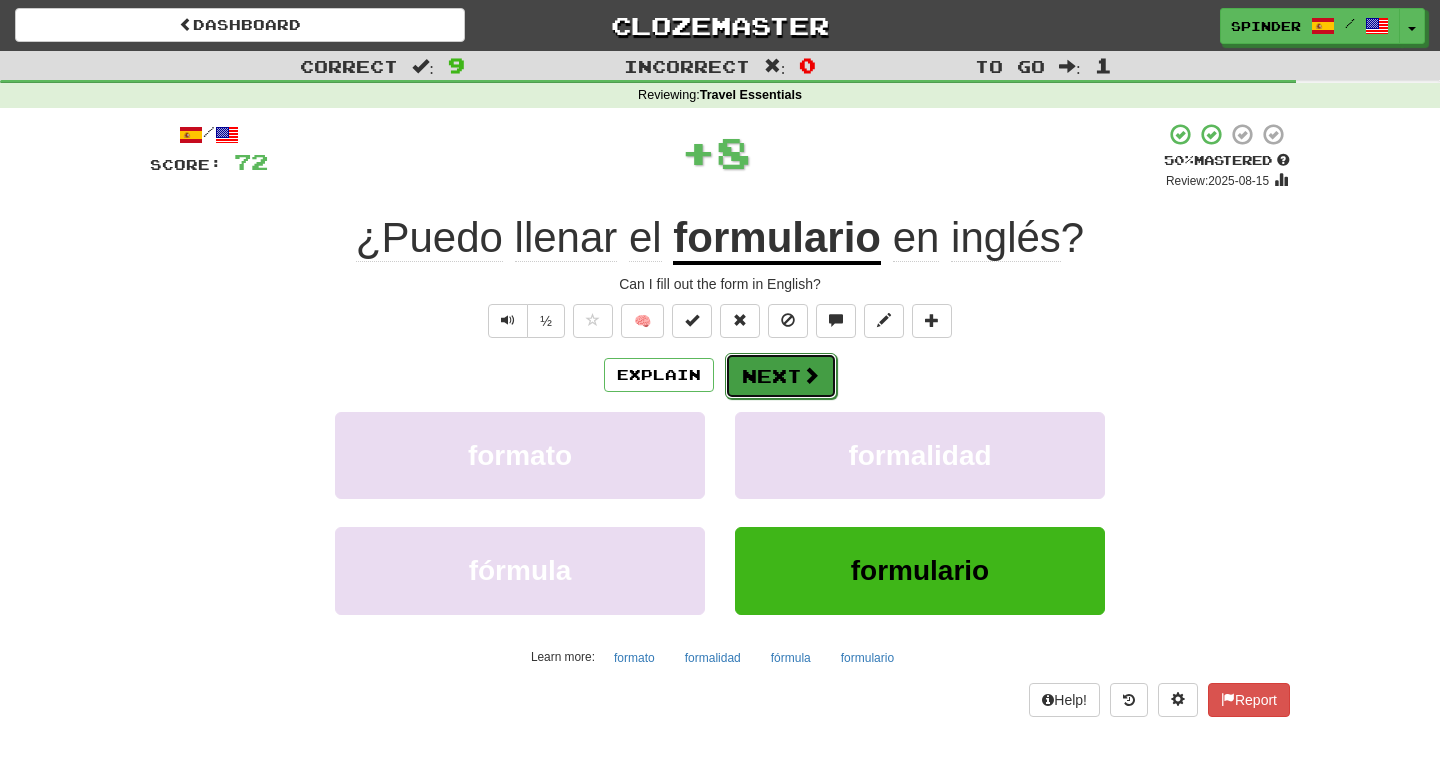 click on "Next" at bounding box center [781, 376] 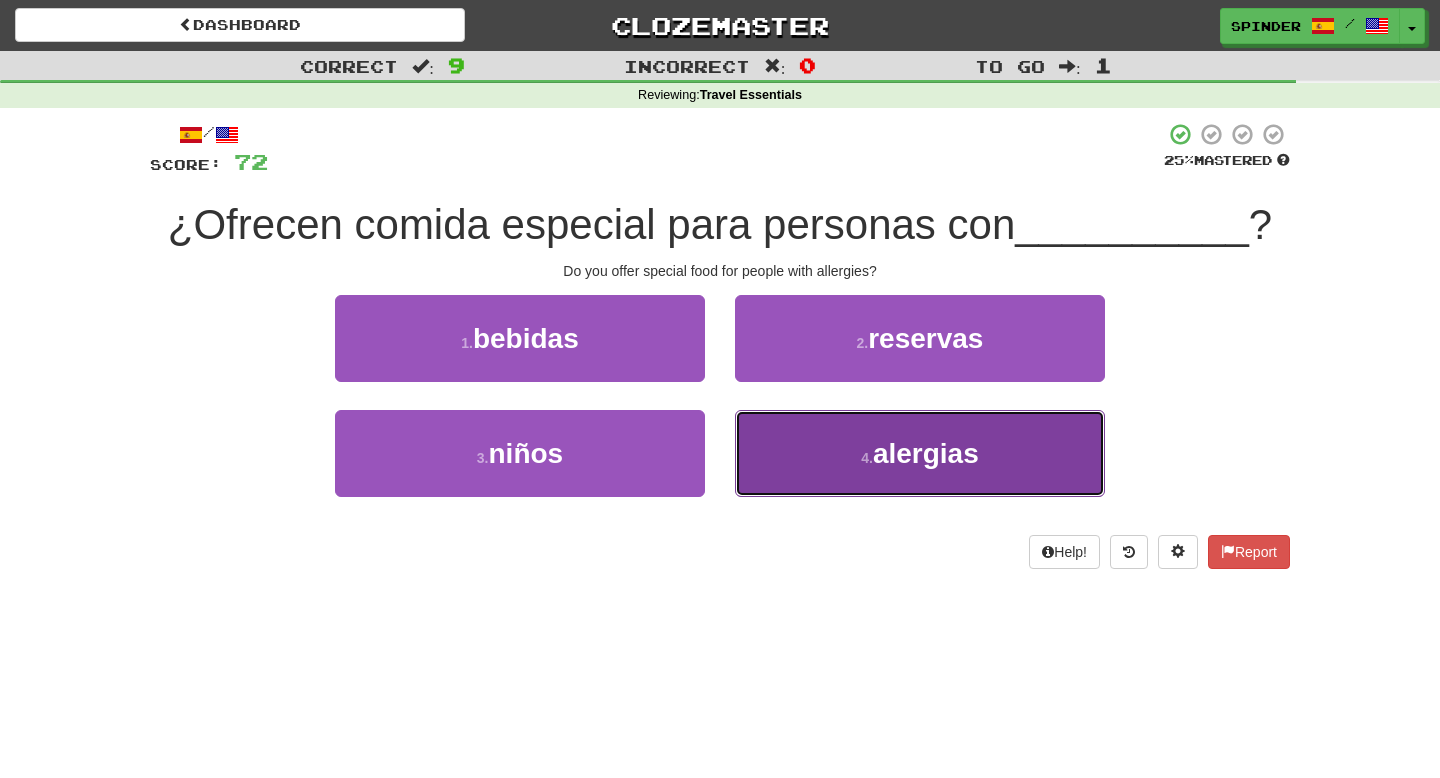 click on "4 .  alergias" at bounding box center [920, 453] 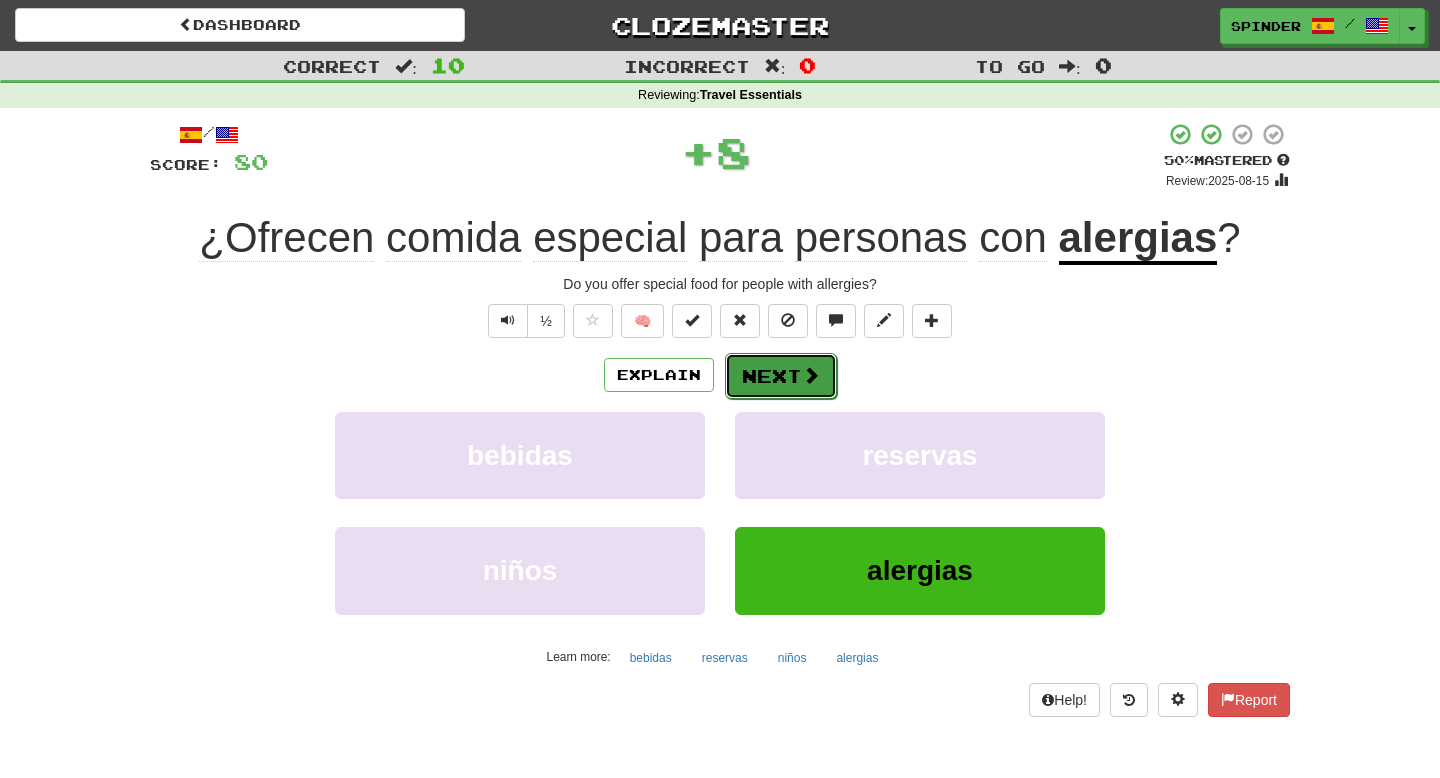 click at bounding box center (811, 375) 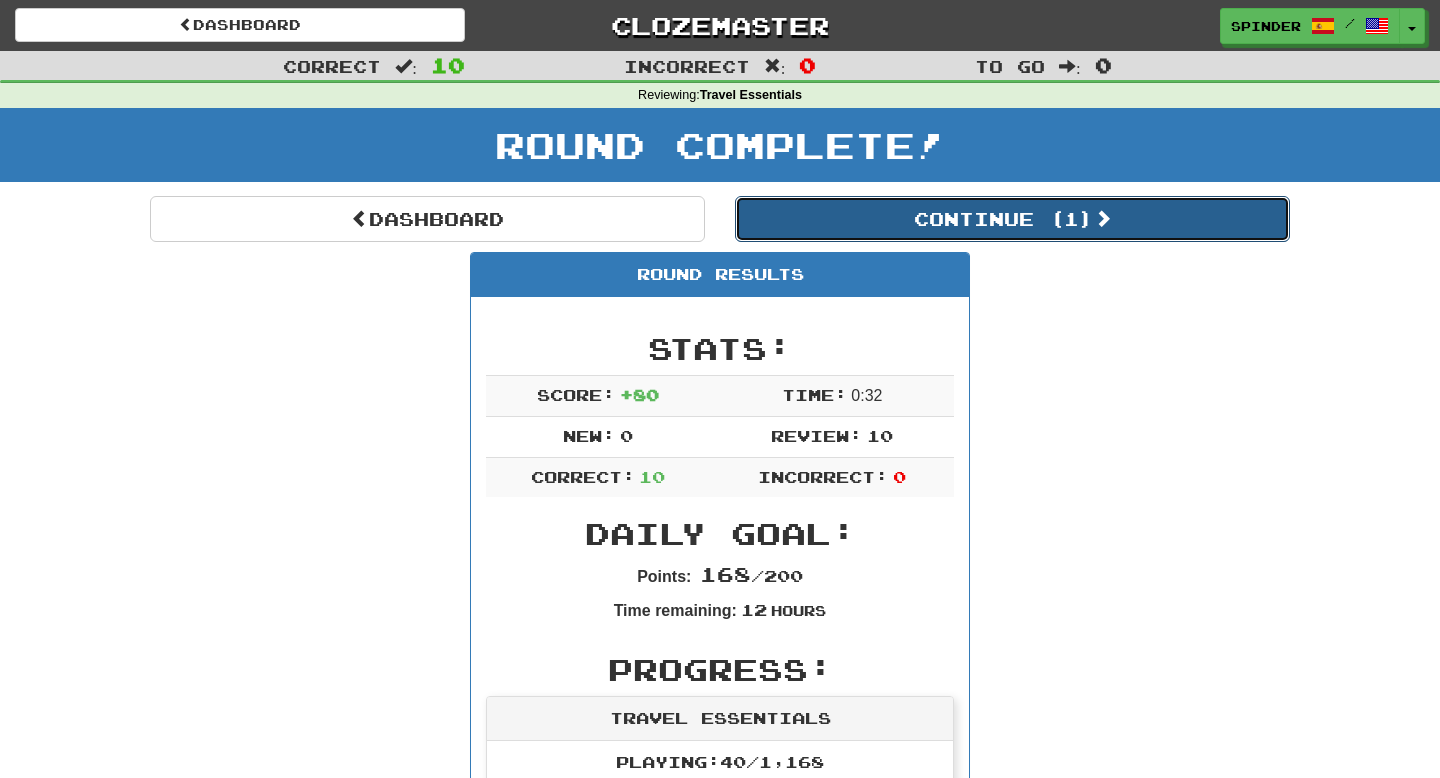 click on "Continue ( 1 )" at bounding box center (1012, 219) 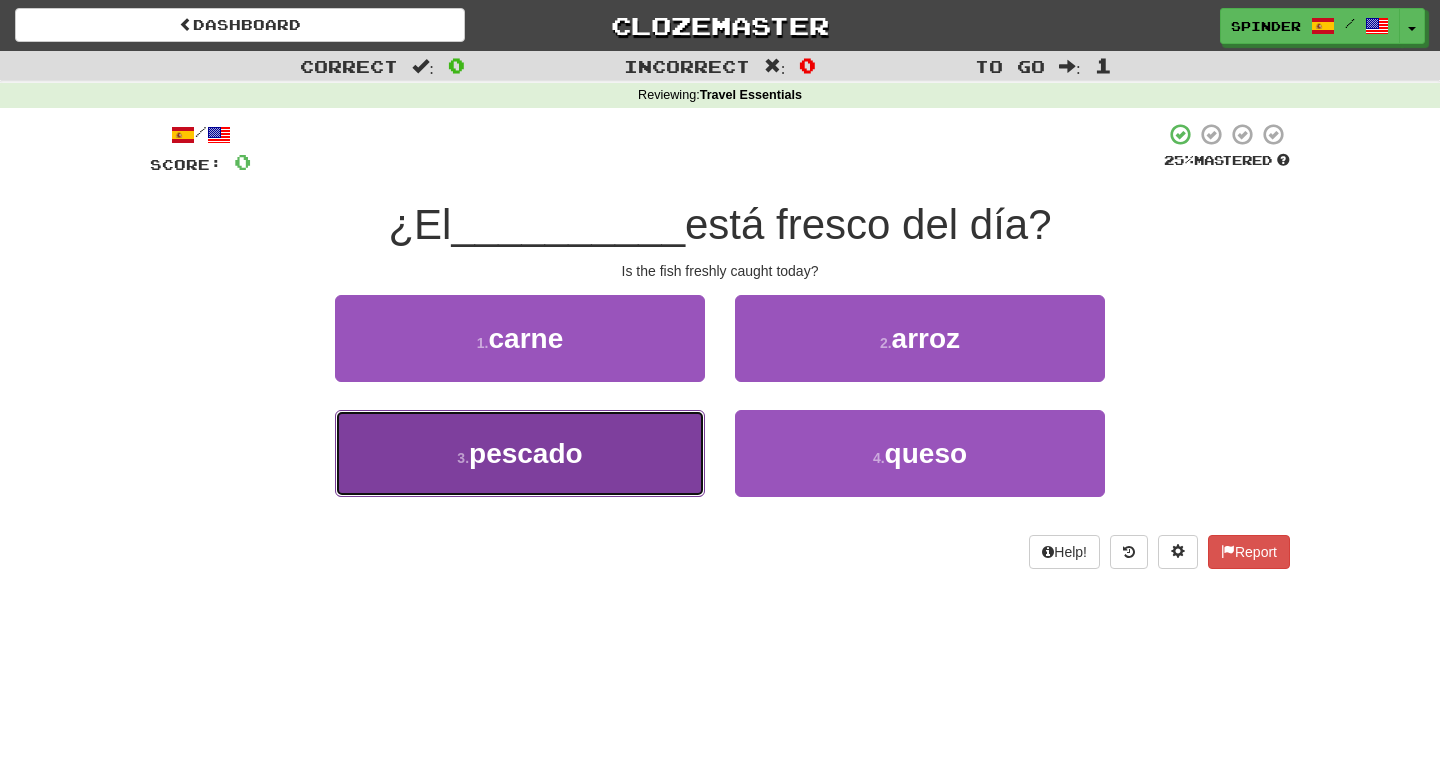 click on "3 .  pescado" at bounding box center (520, 453) 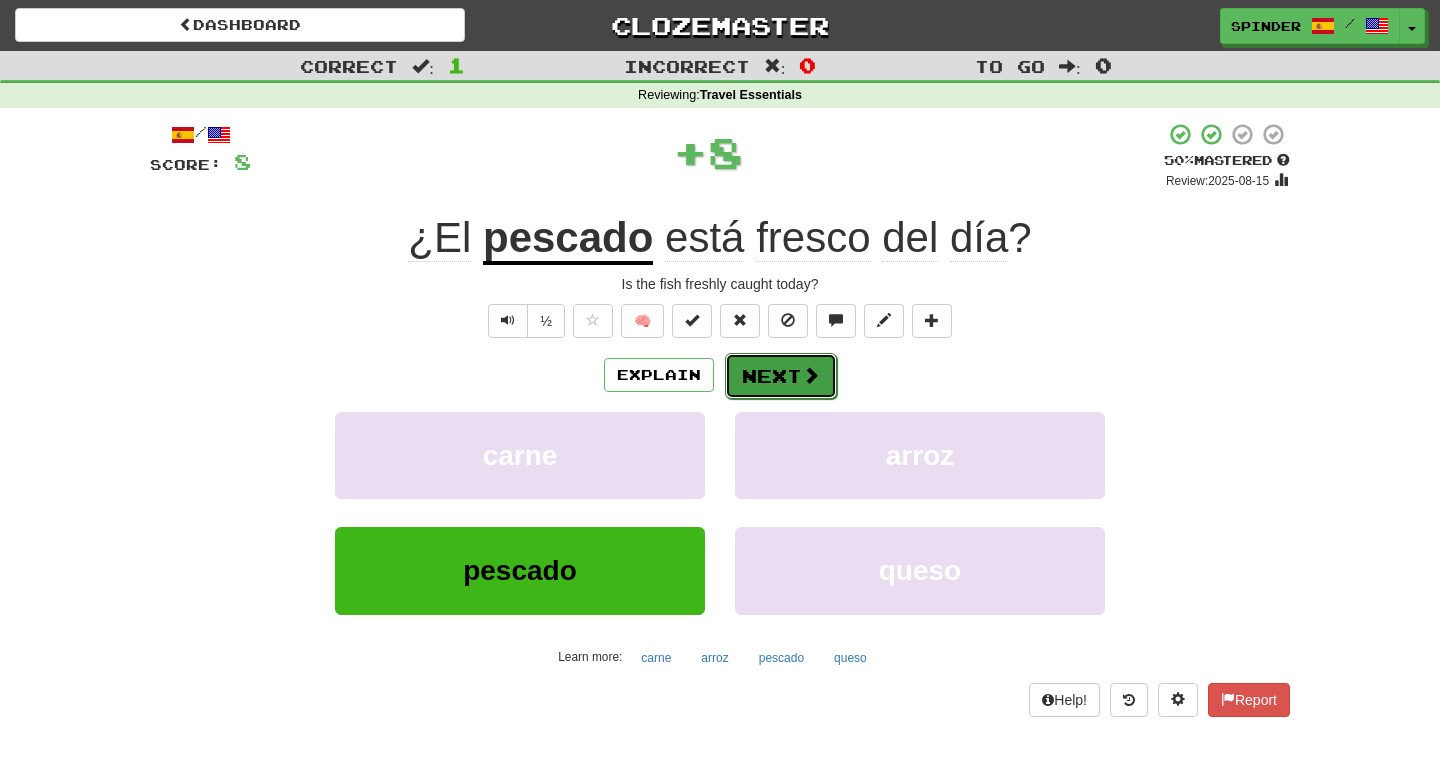 click at bounding box center [811, 375] 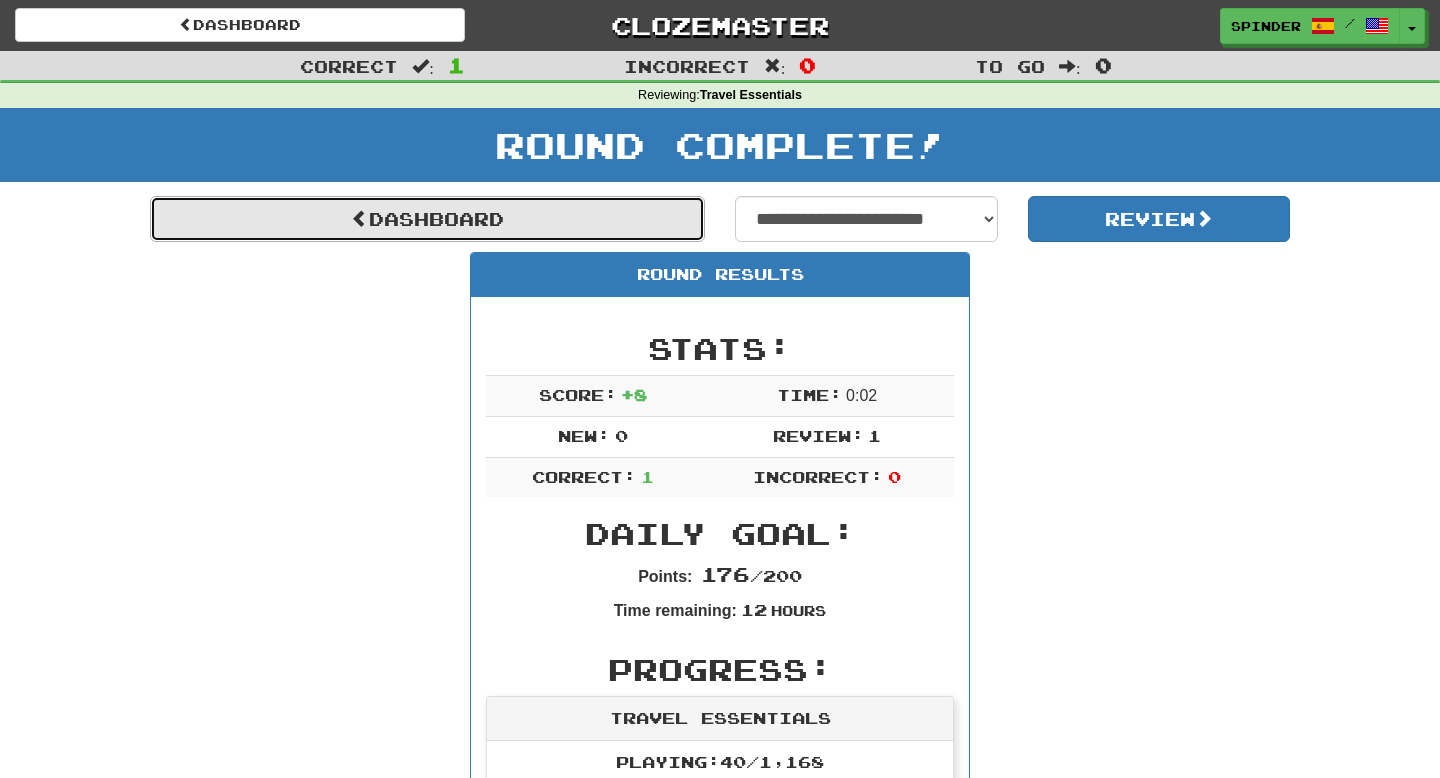 click on "Dashboard" at bounding box center [427, 219] 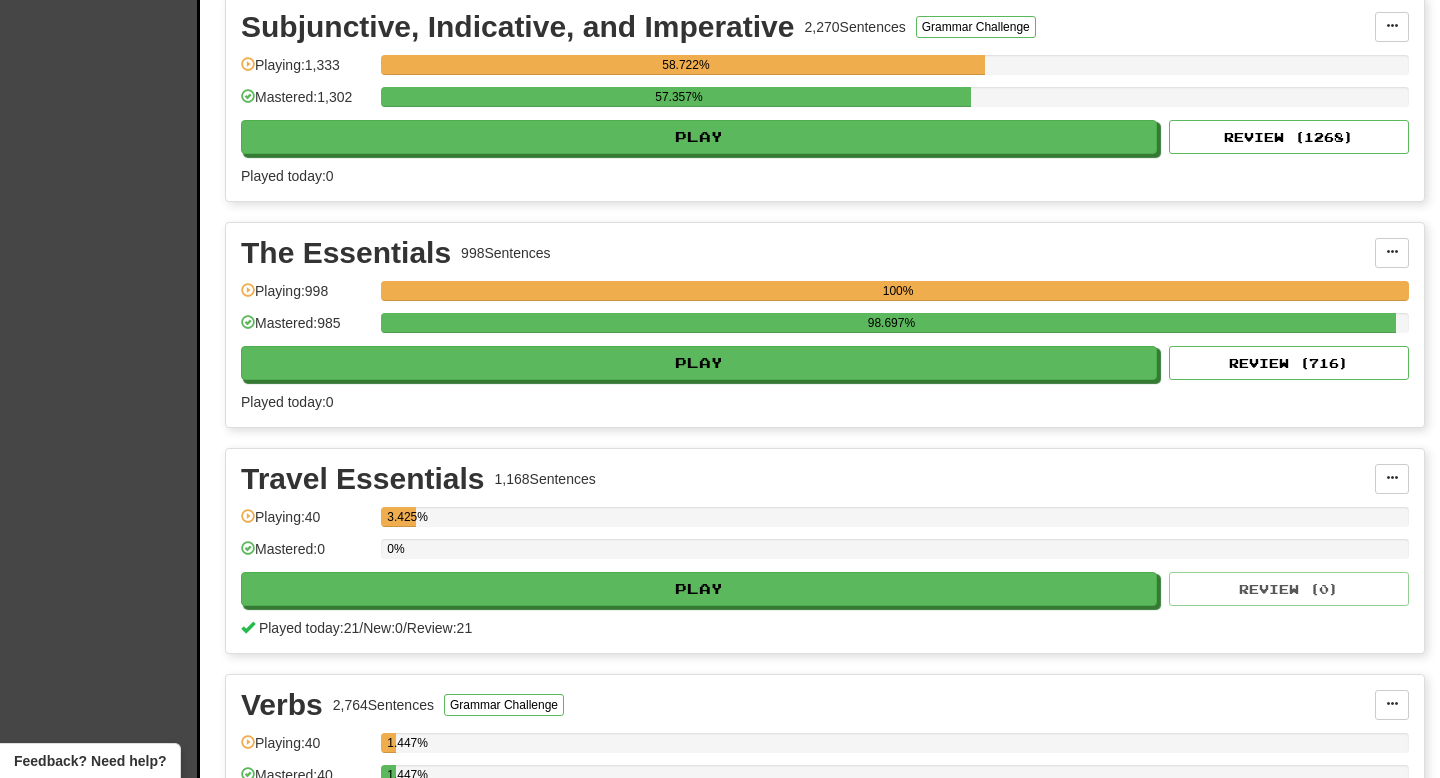 scroll, scrollTop: 3642, scrollLeft: 0, axis: vertical 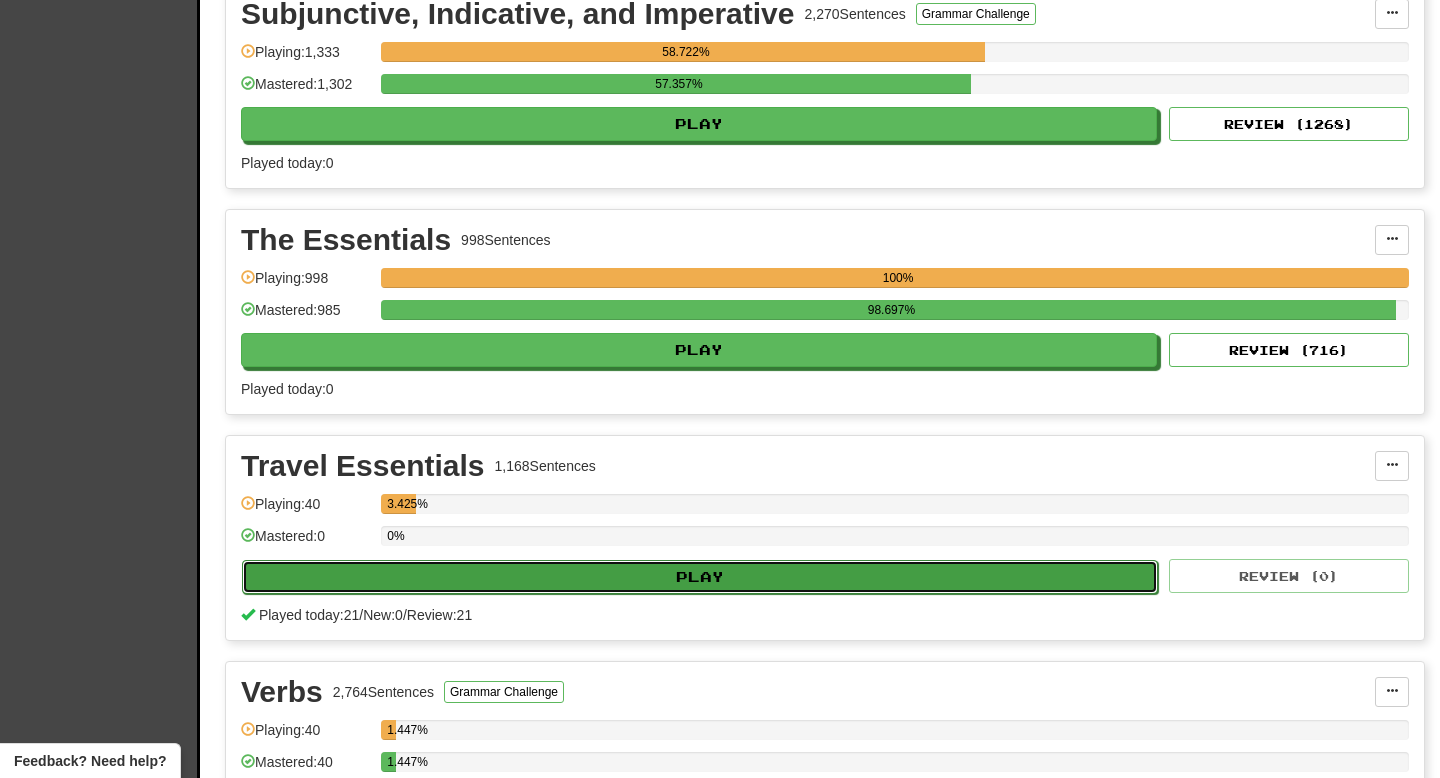 click on "Play" at bounding box center [700, 577] 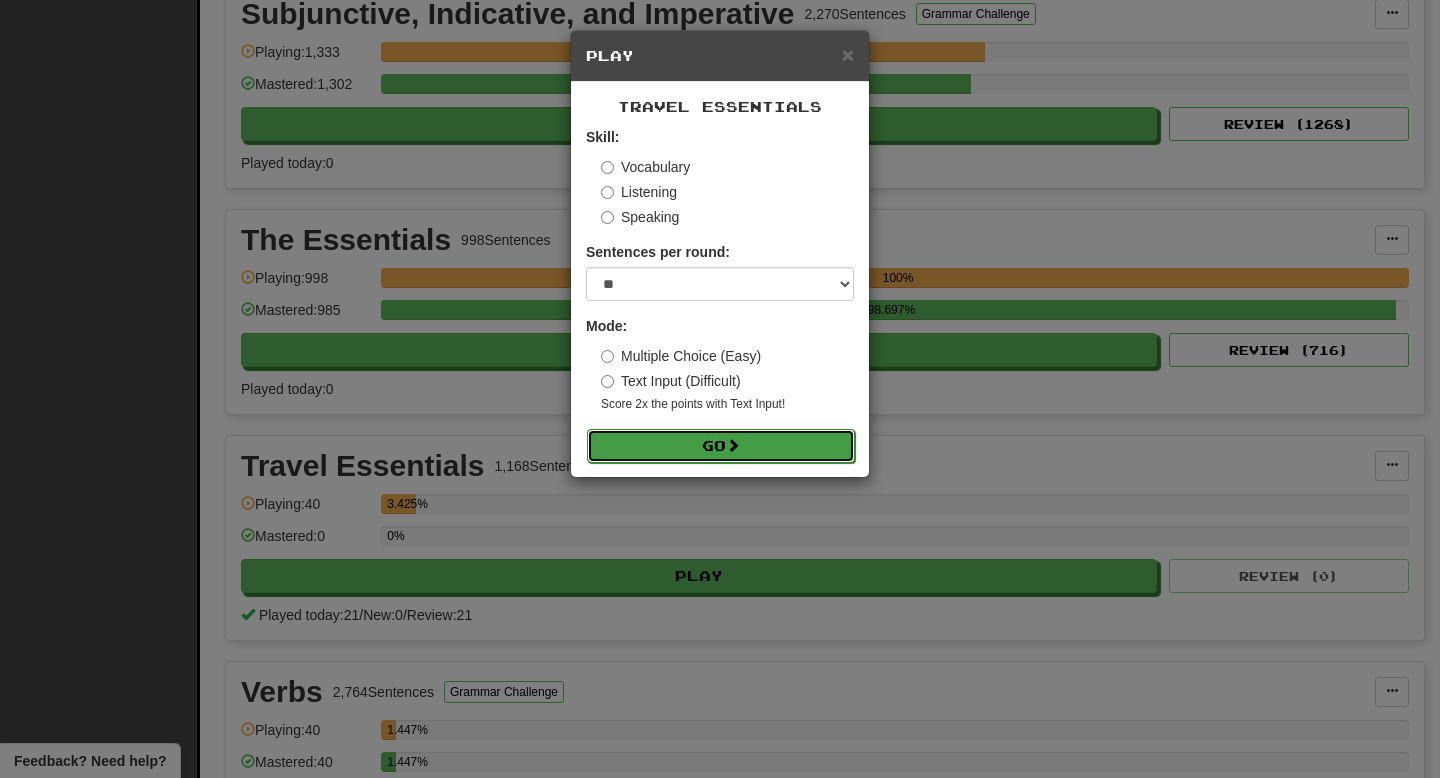 click on "Go" at bounding box center (721, 446) 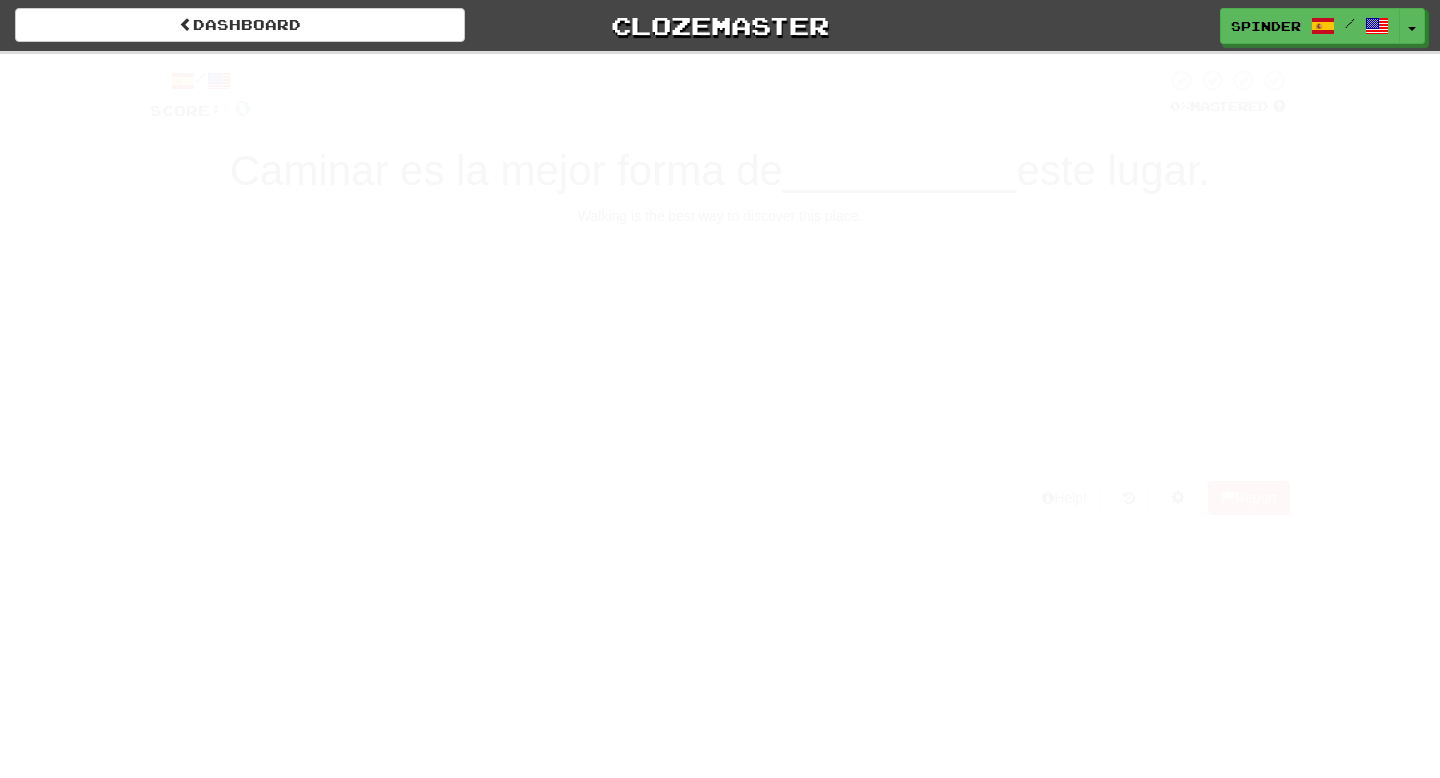 scroll, scrollTop: 0, scrollLeft: 0, axis: both 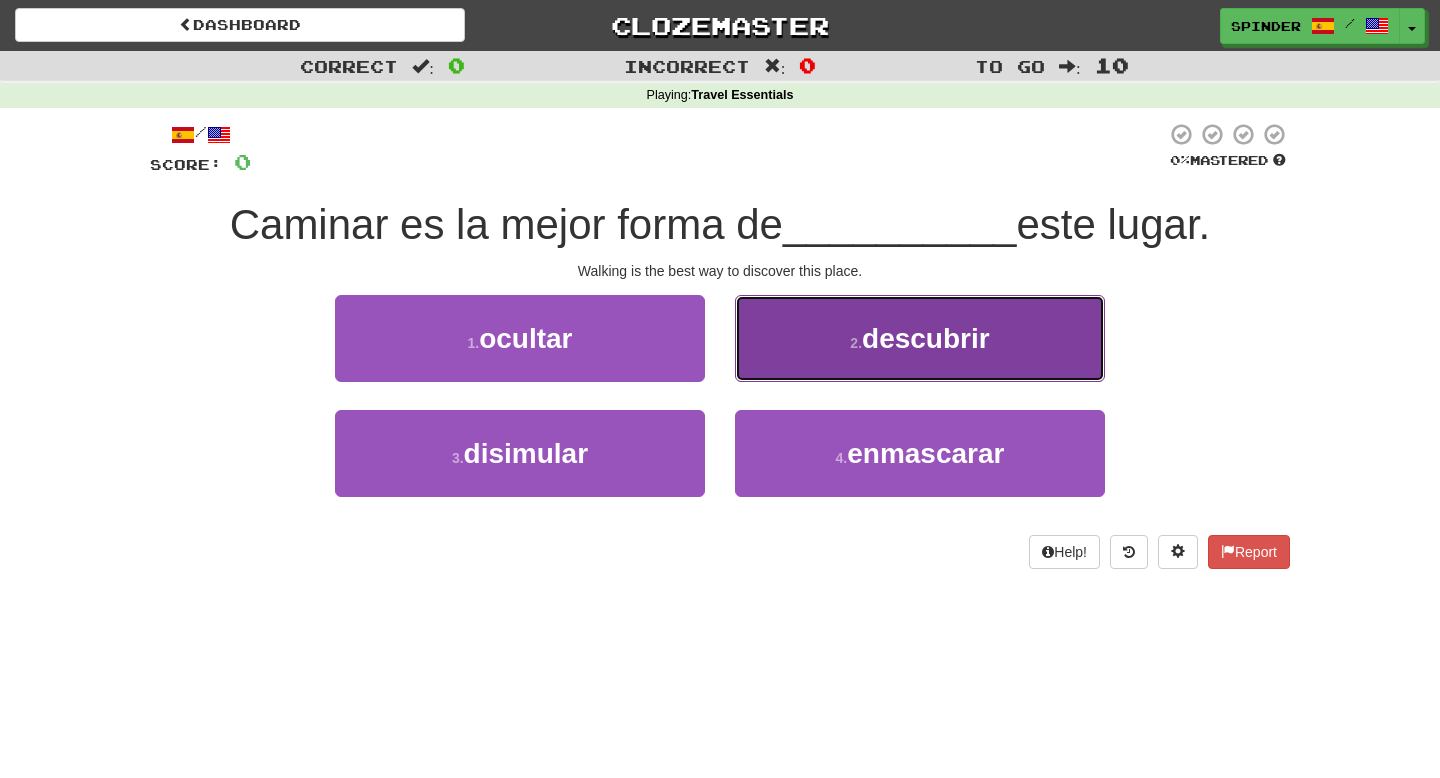click on "descubrir" at bounding box center [926, 338] 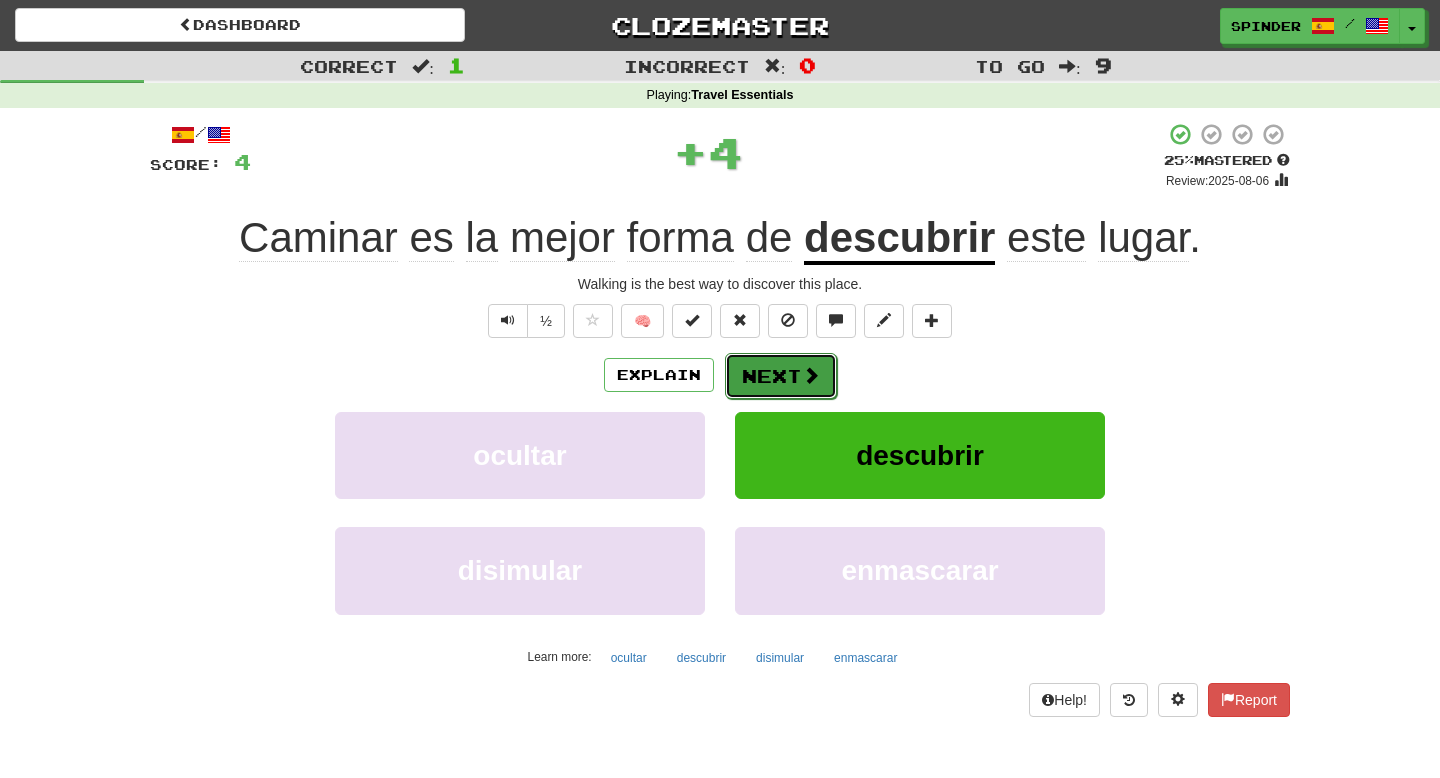 click at bounding box center [811, 375] 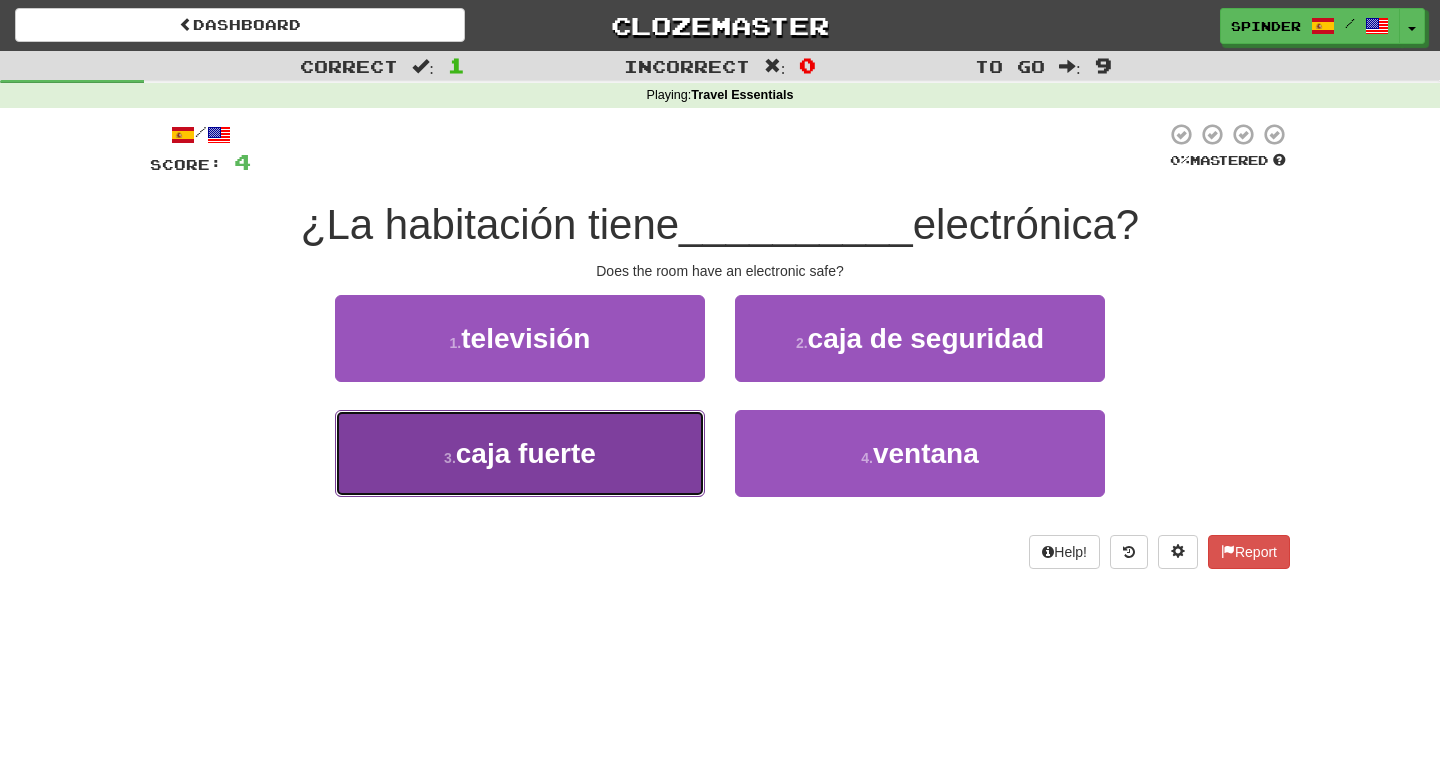 click on "3 .  caja fuerte" at bounding box center [520, 453] 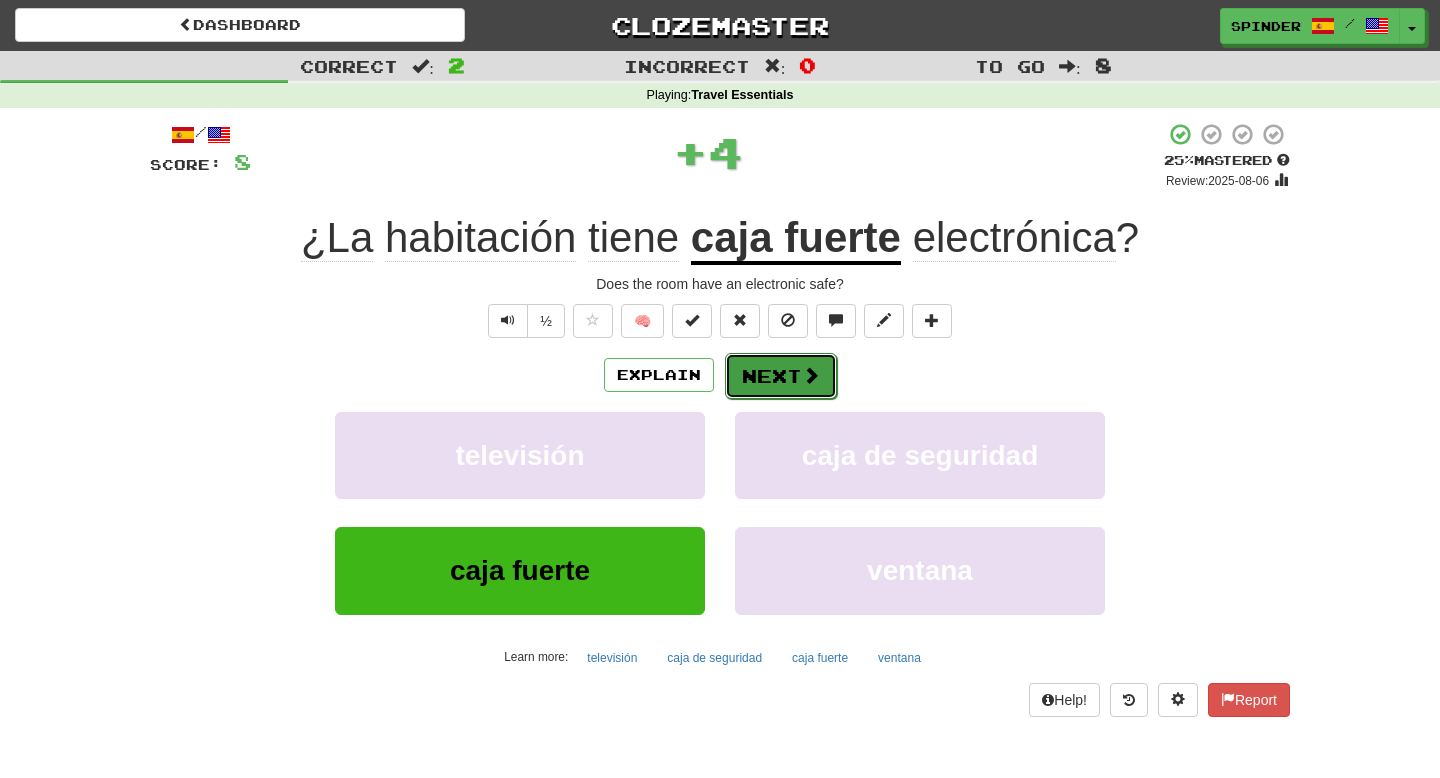 click on "Next" at bounding box center (781, 376) 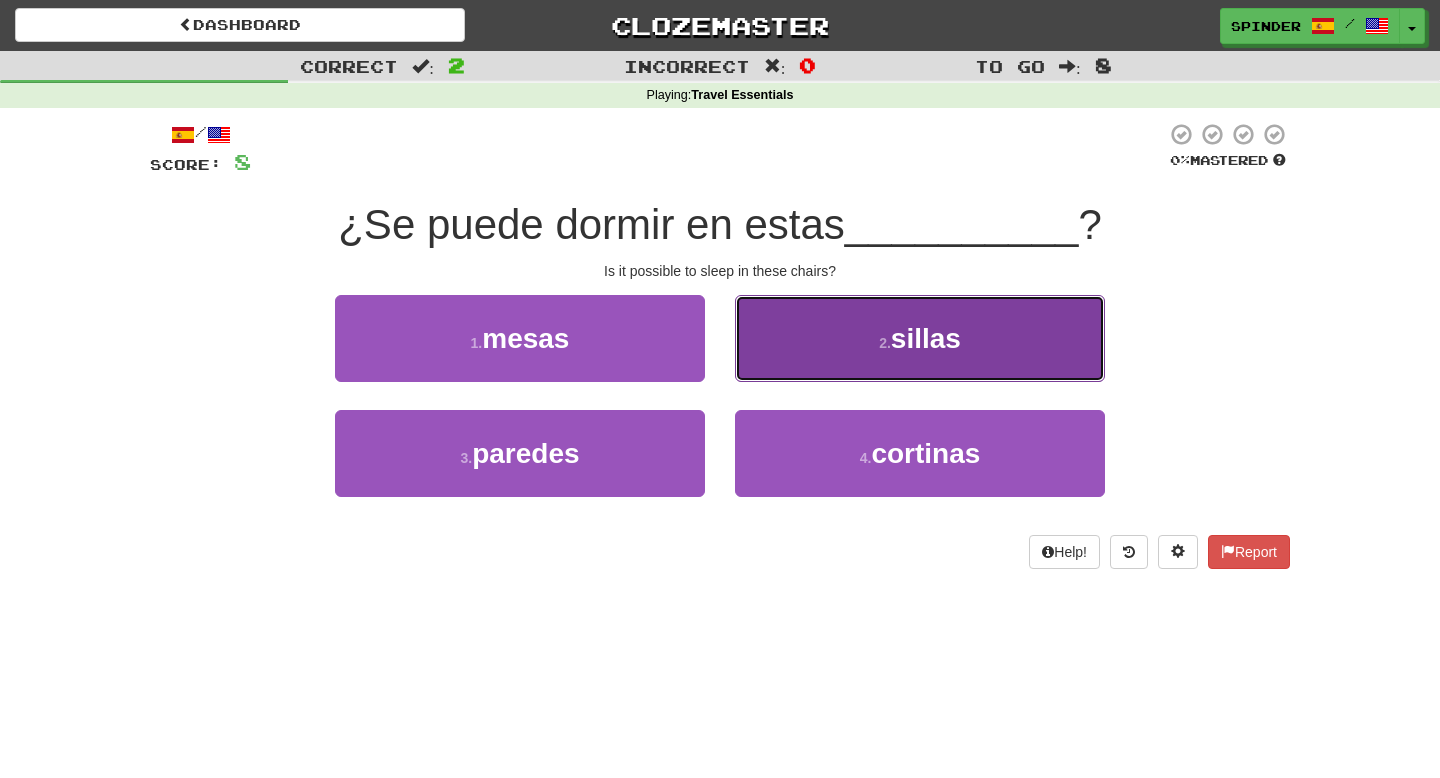 click on "2 .  sillas" at bounding box center (920, 338) 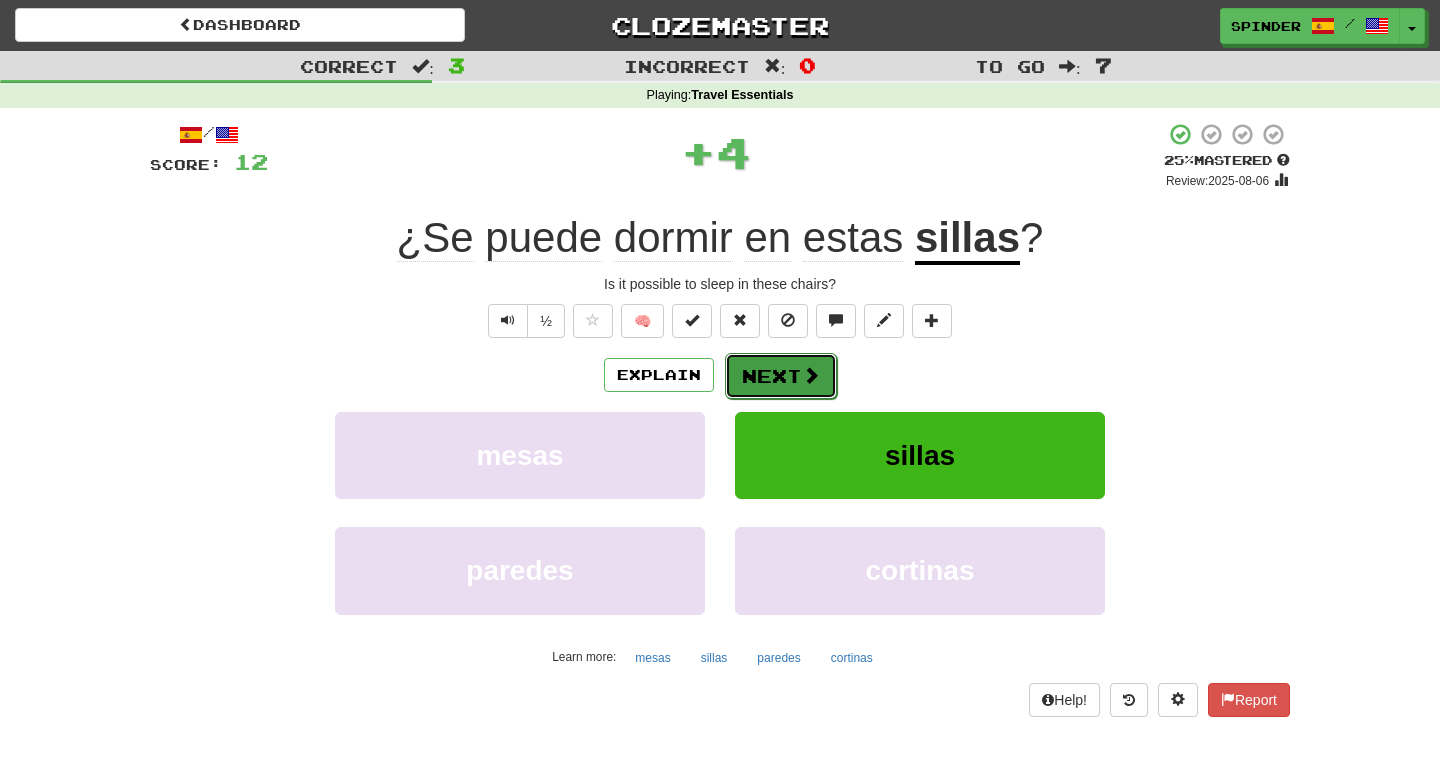 click on "Next" at bounding box center [781, 376] 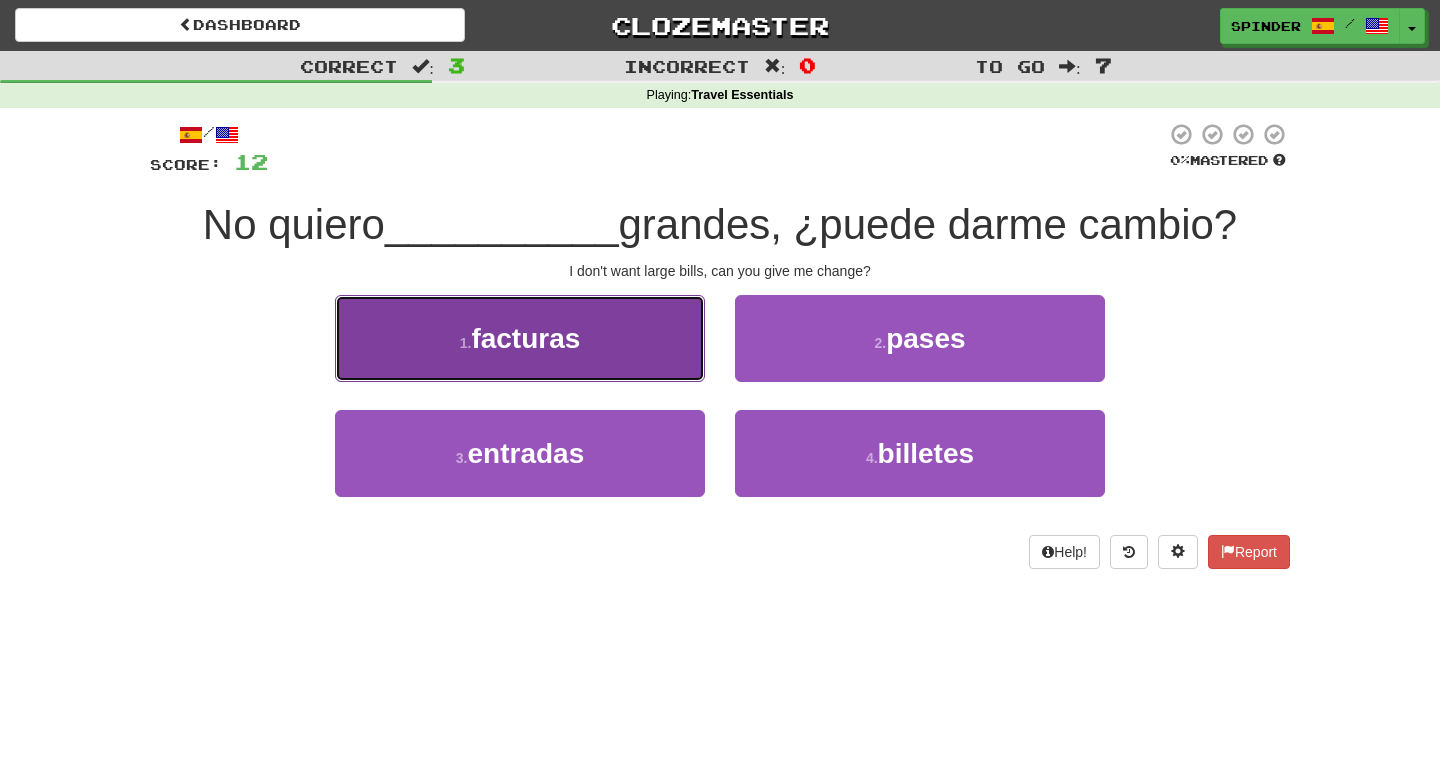 click on "1 .  facturas" at bounding box center [520, 338] 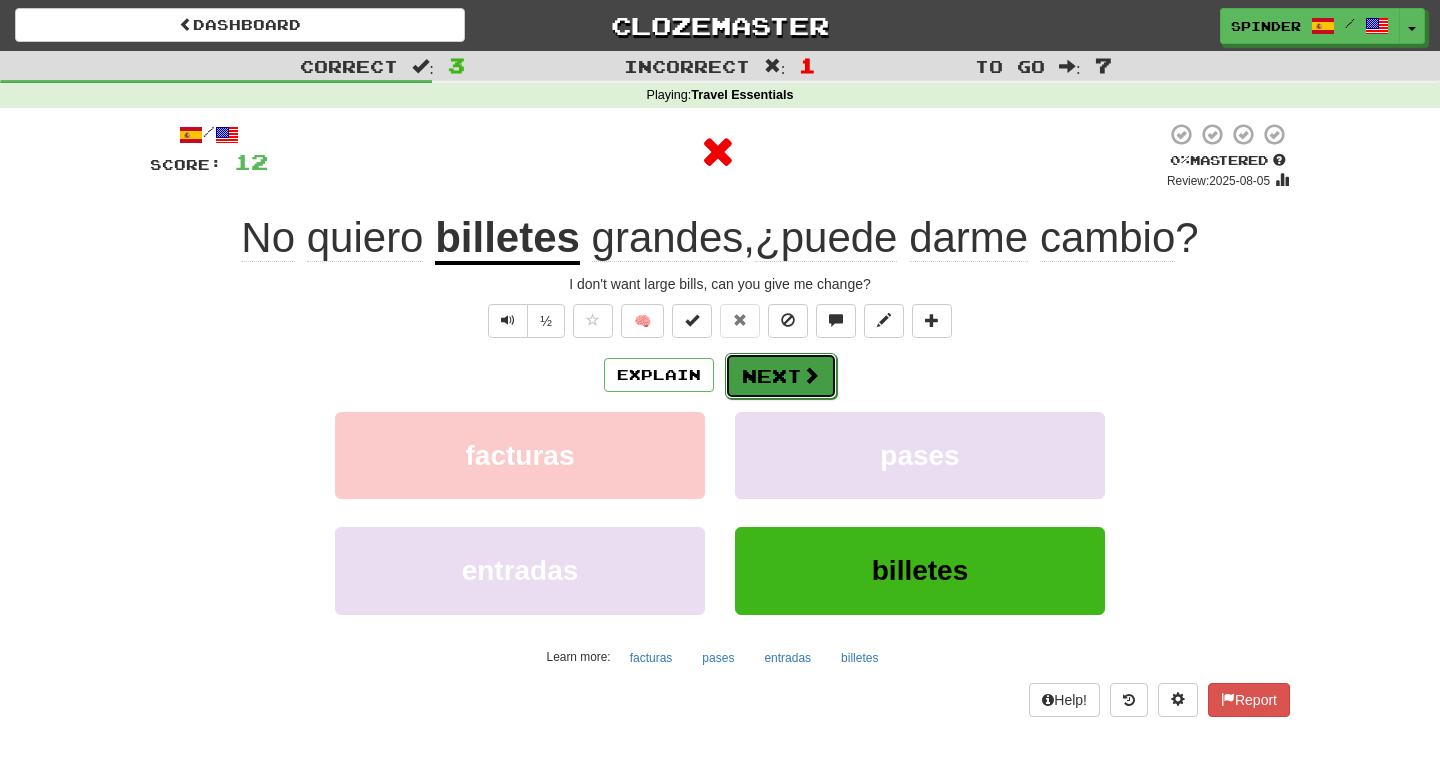 click on "Next" at bounding box center [781, 376] 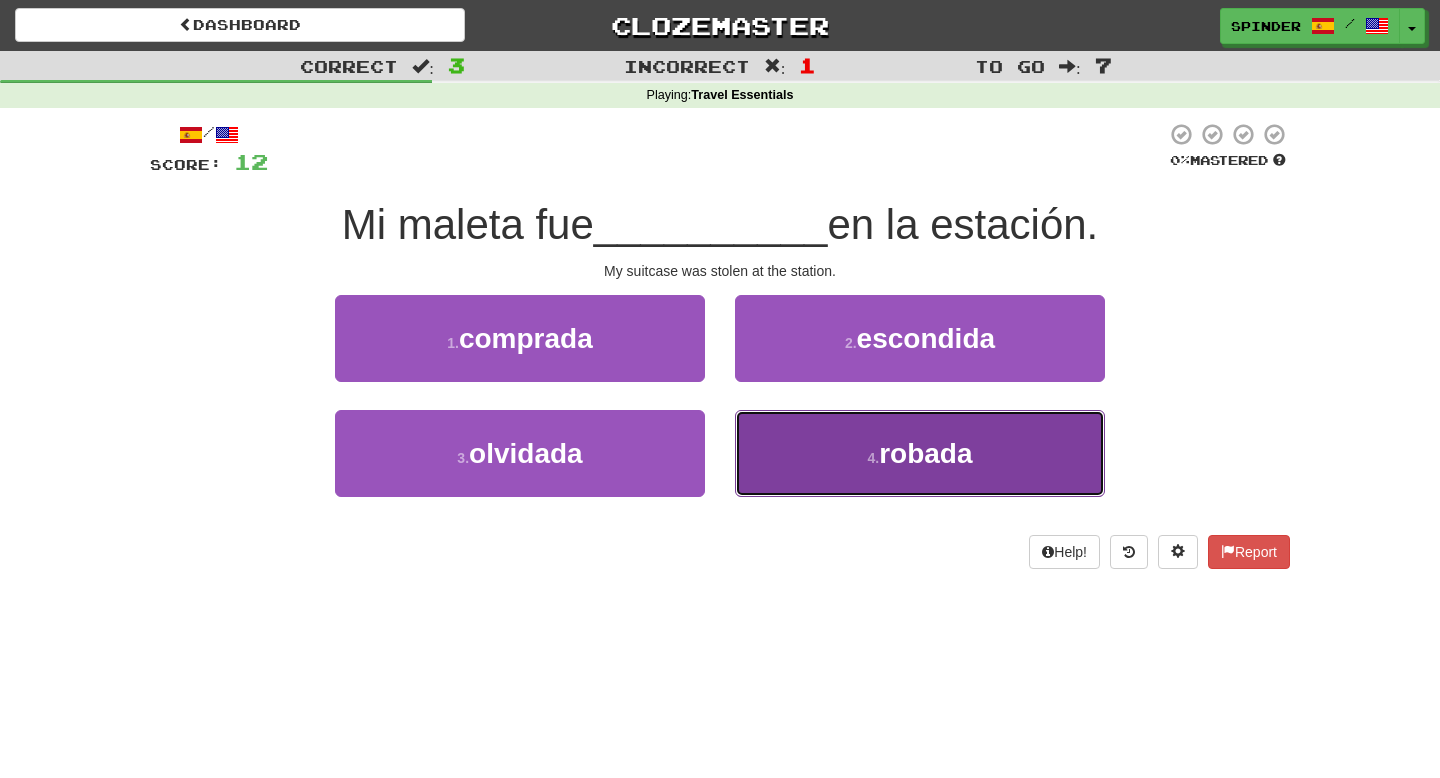 click on "4 .  robada" at bounding box center (920, 453) 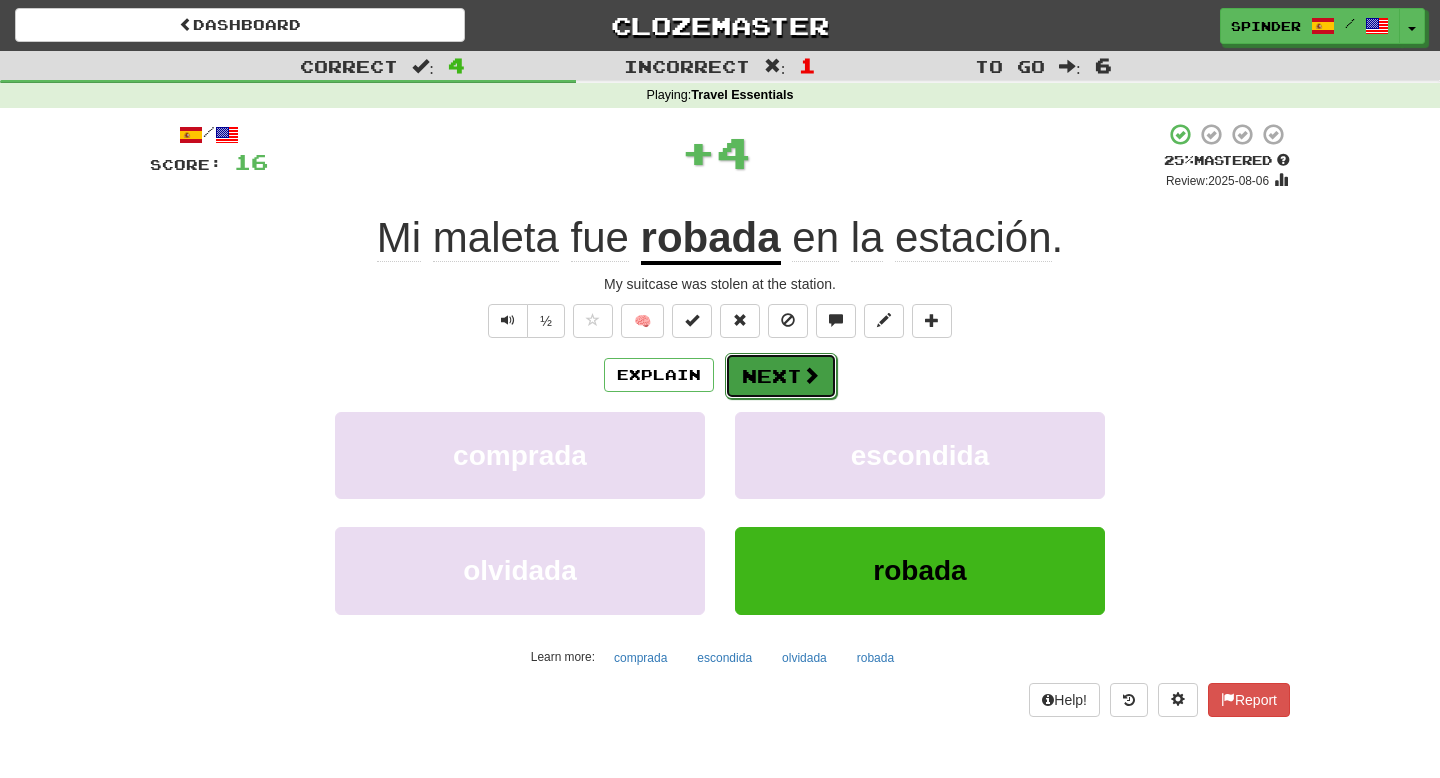 click on "Next" at bounding box center [781, 376] 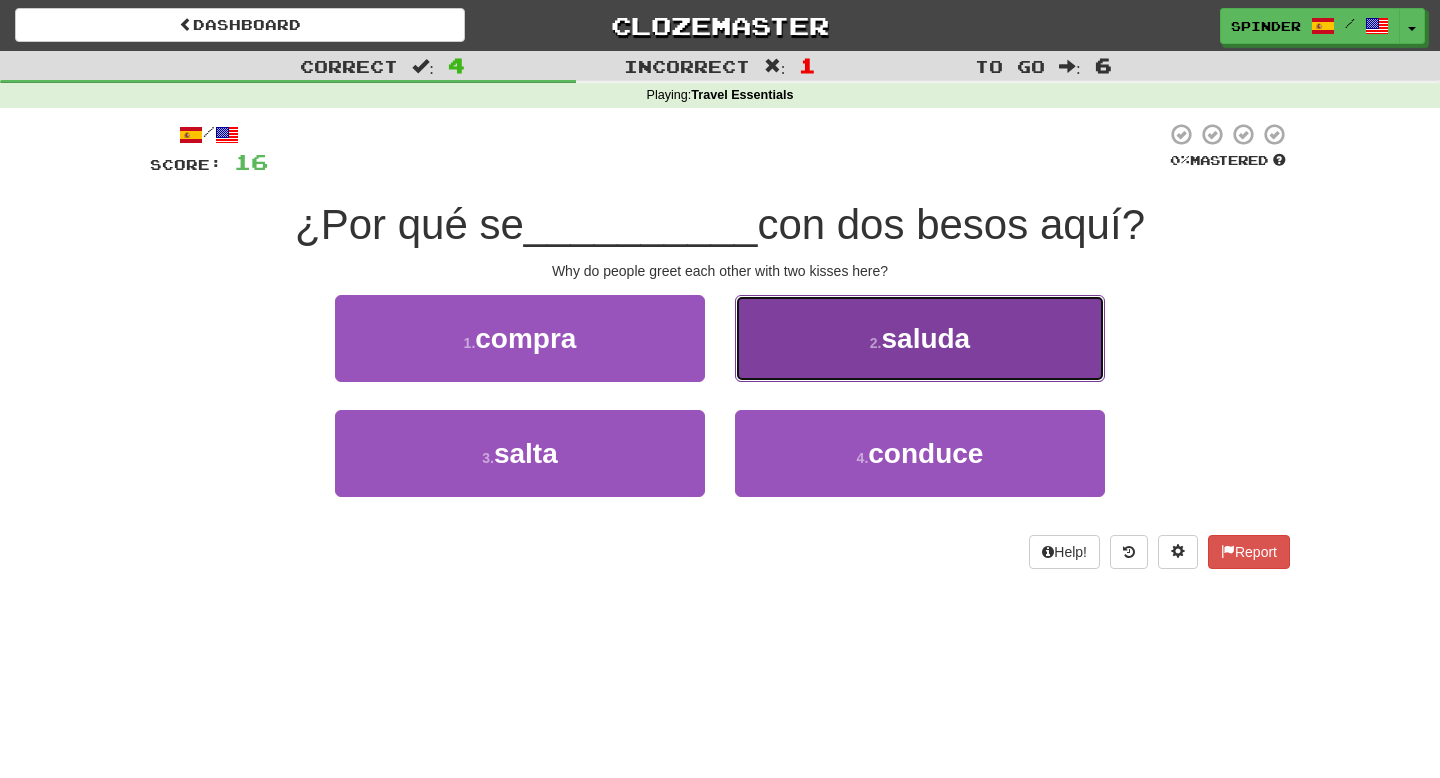 click on "2 .  saluda" at bounding box center (920, 338) 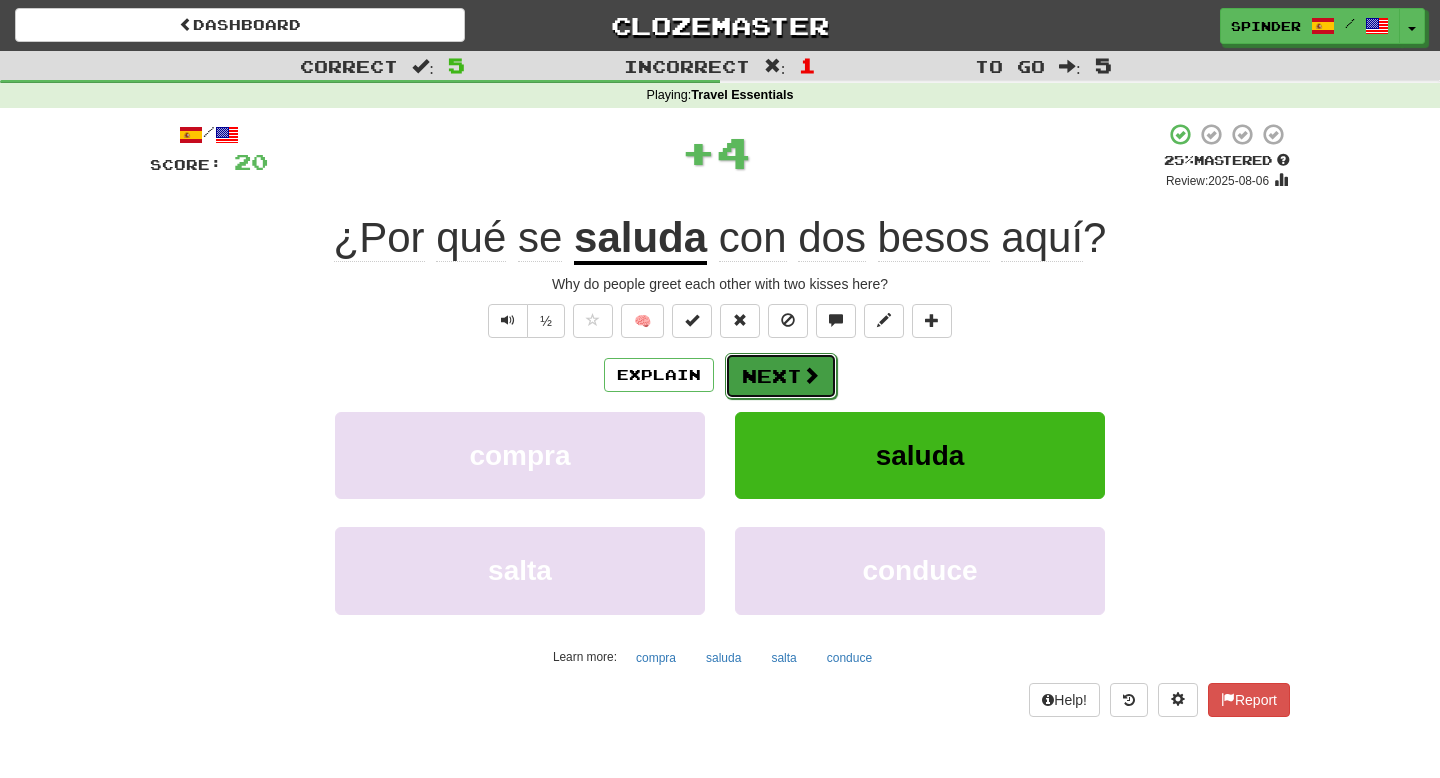 click on "Next" at bounding box center (781, 376) 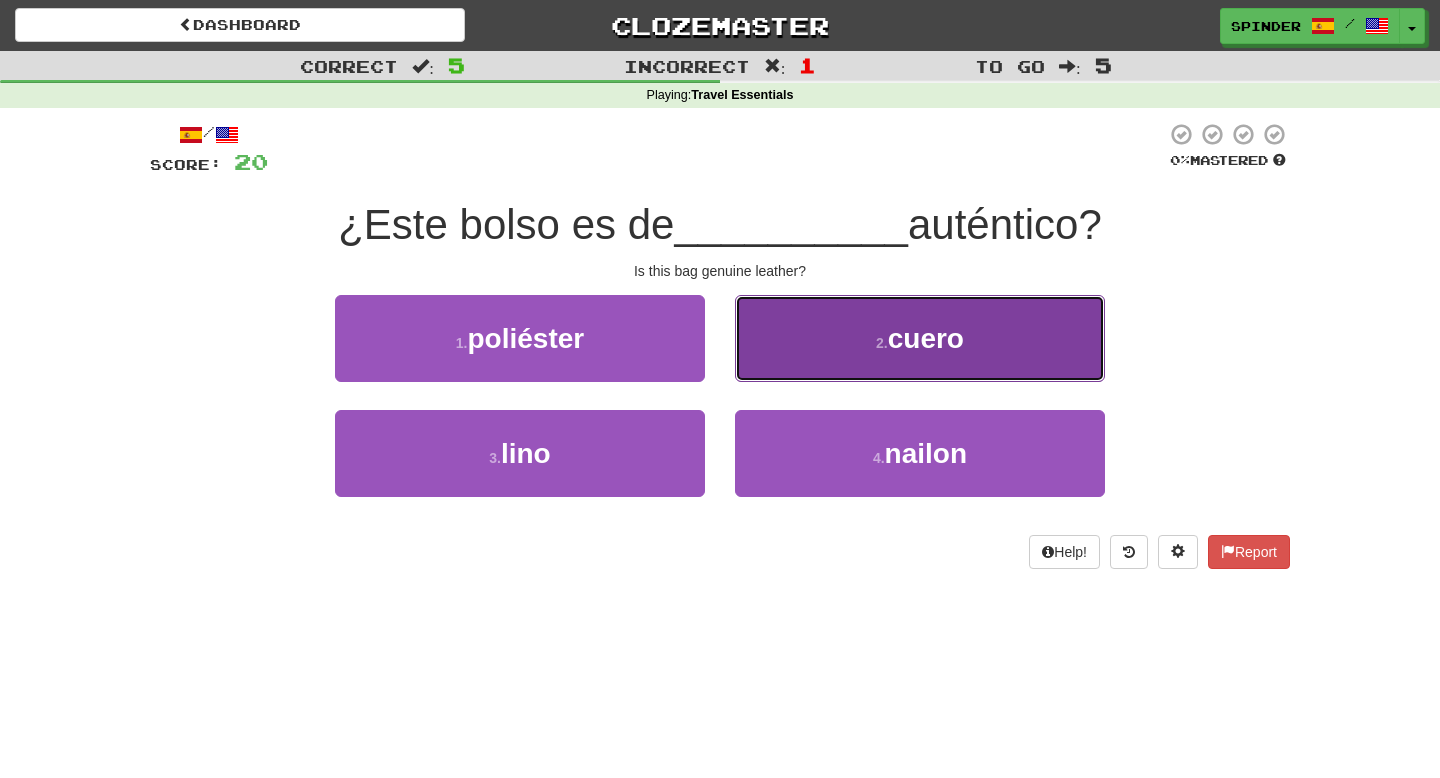 click on "2 .  cuero" at bounding box center (920, 338) 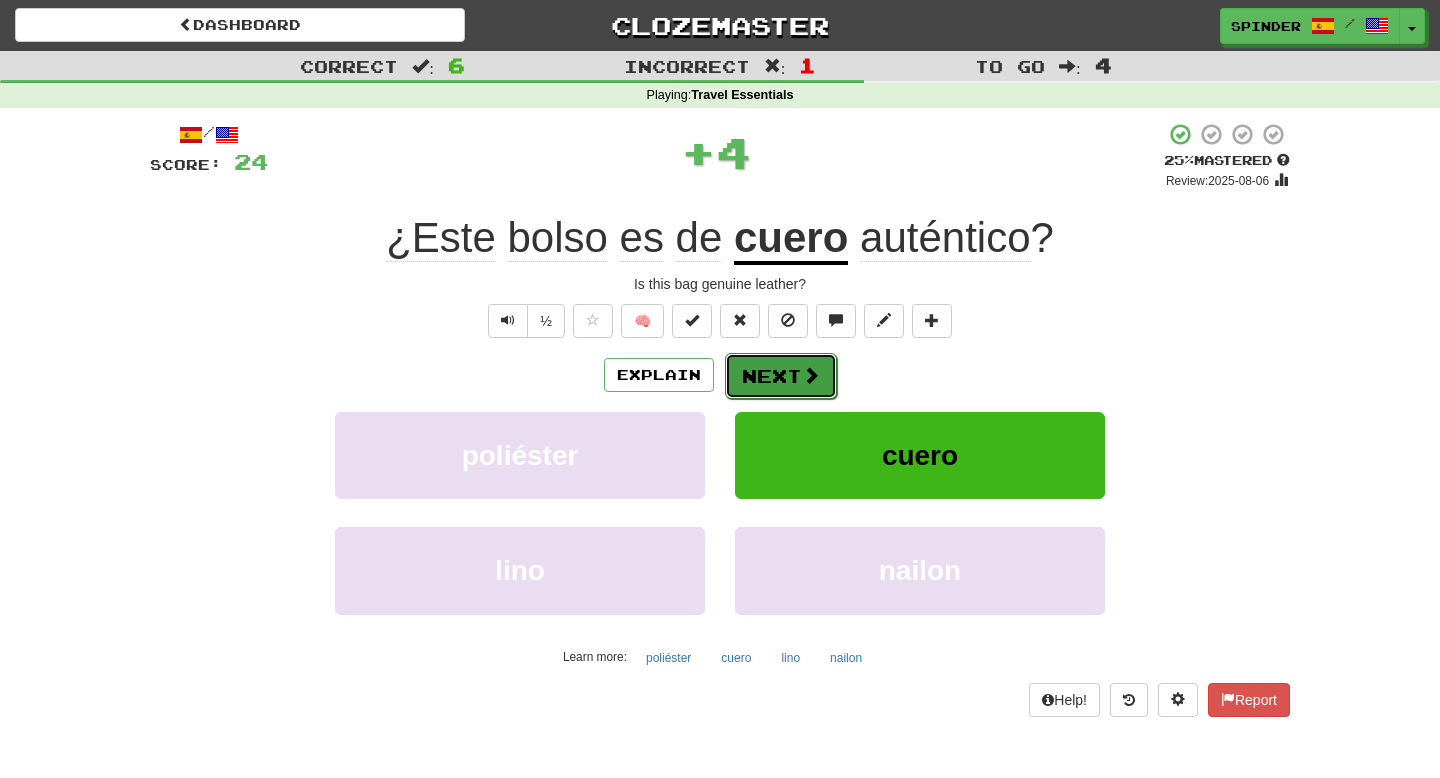 click on "Next" at bounding box center [781, 376] 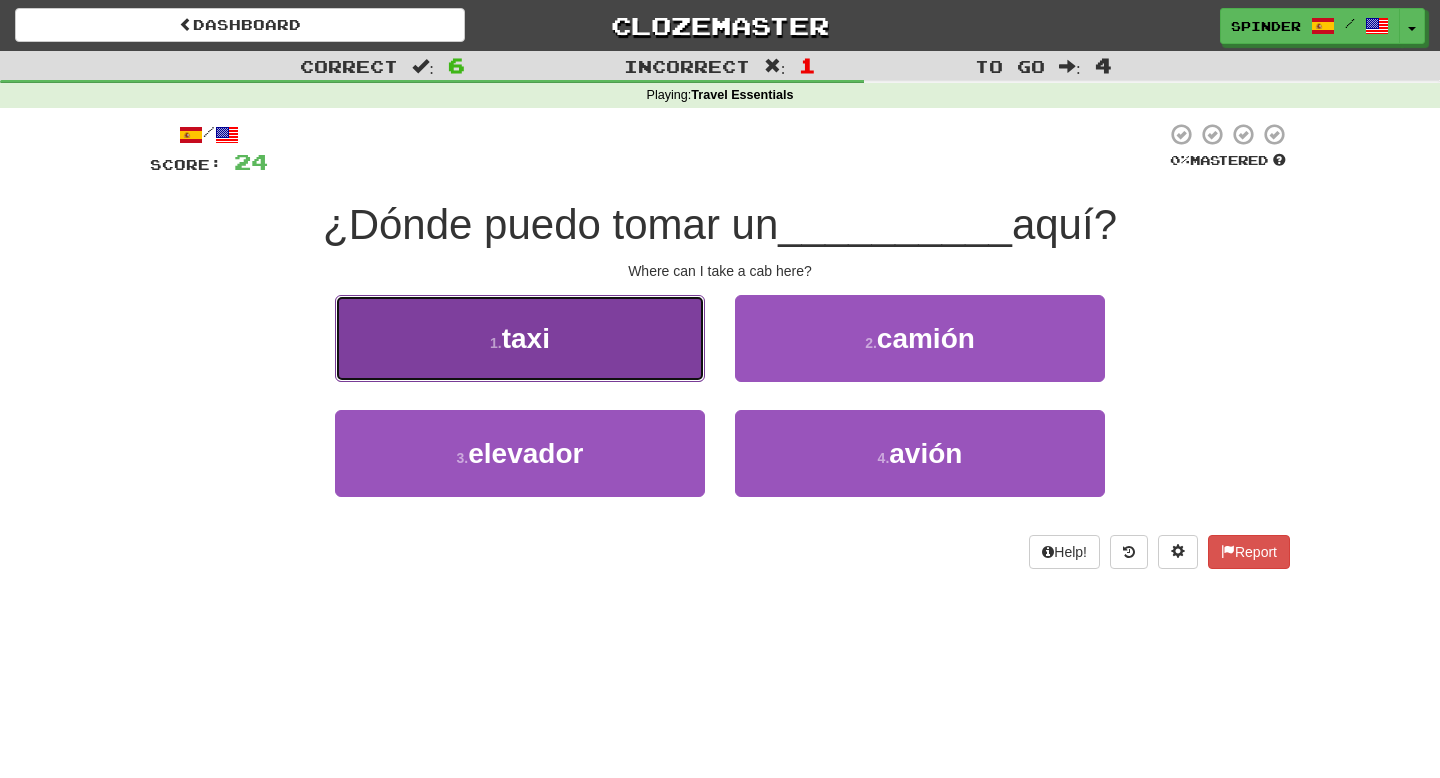 click on "1 .  taxi" at bounding box center (520, 338) 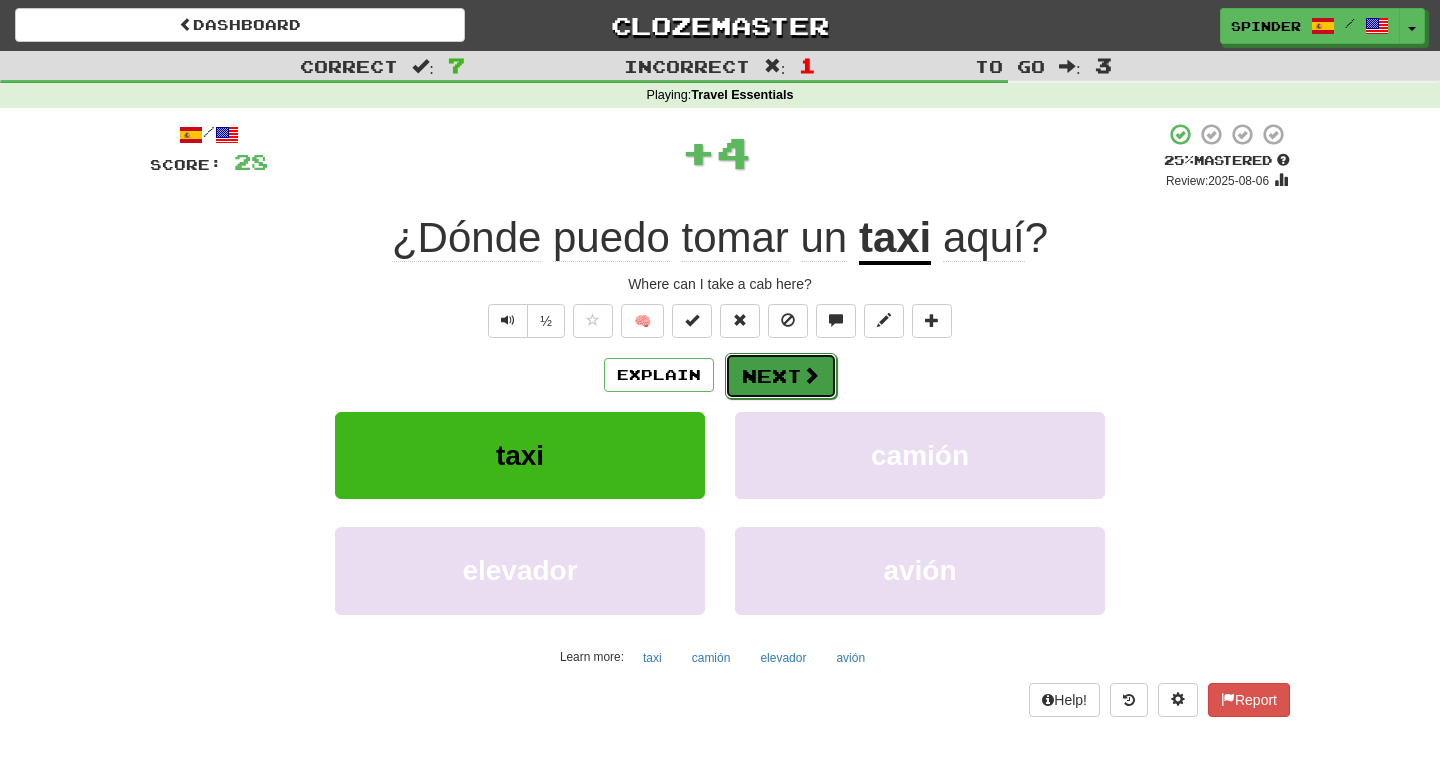 click on "Next" at bounding box center (781, 376) 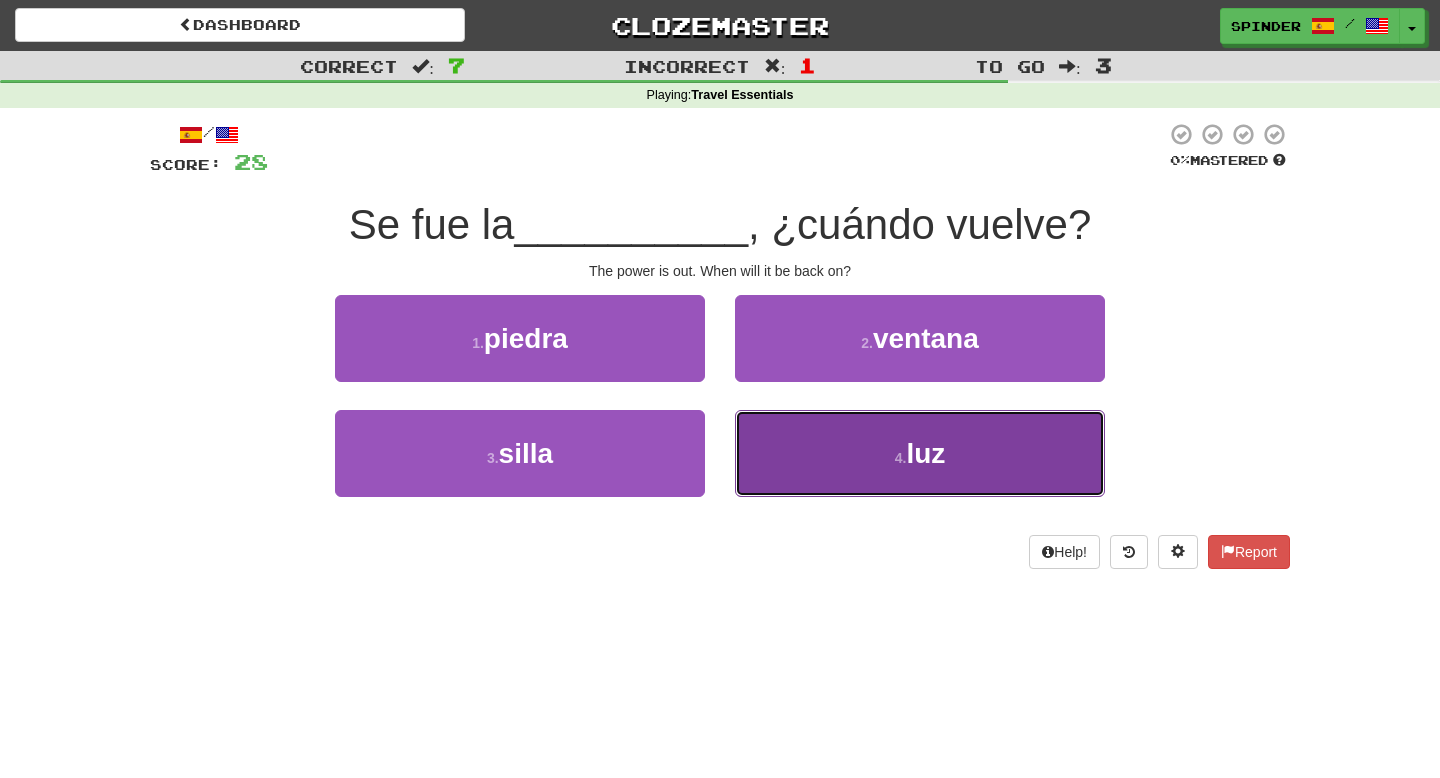 click on "4 .  luz" at bounding box center [920, 453] 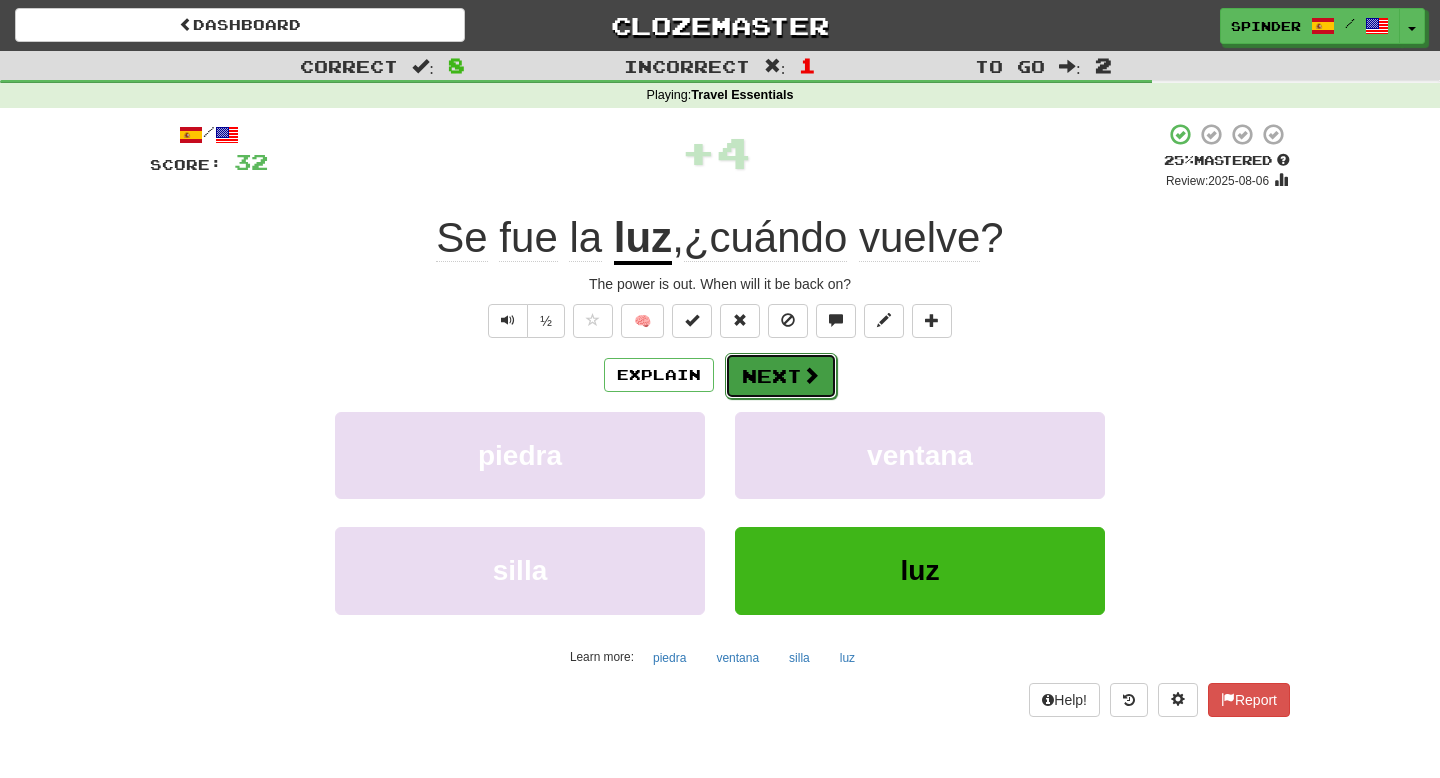 click on "Next" at bounding box center [781, 376] 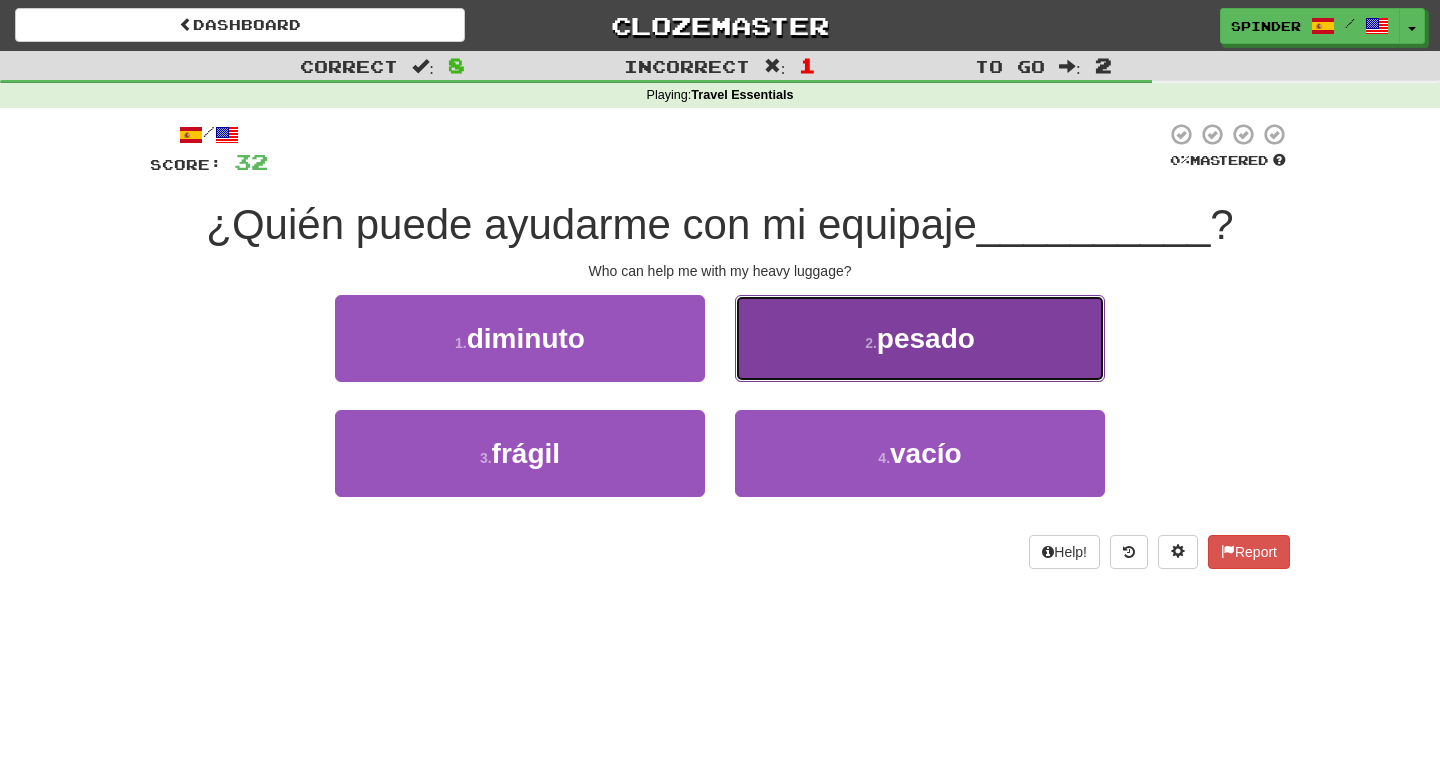 click on "2 .  pesado" at bounding box center [920, 338] 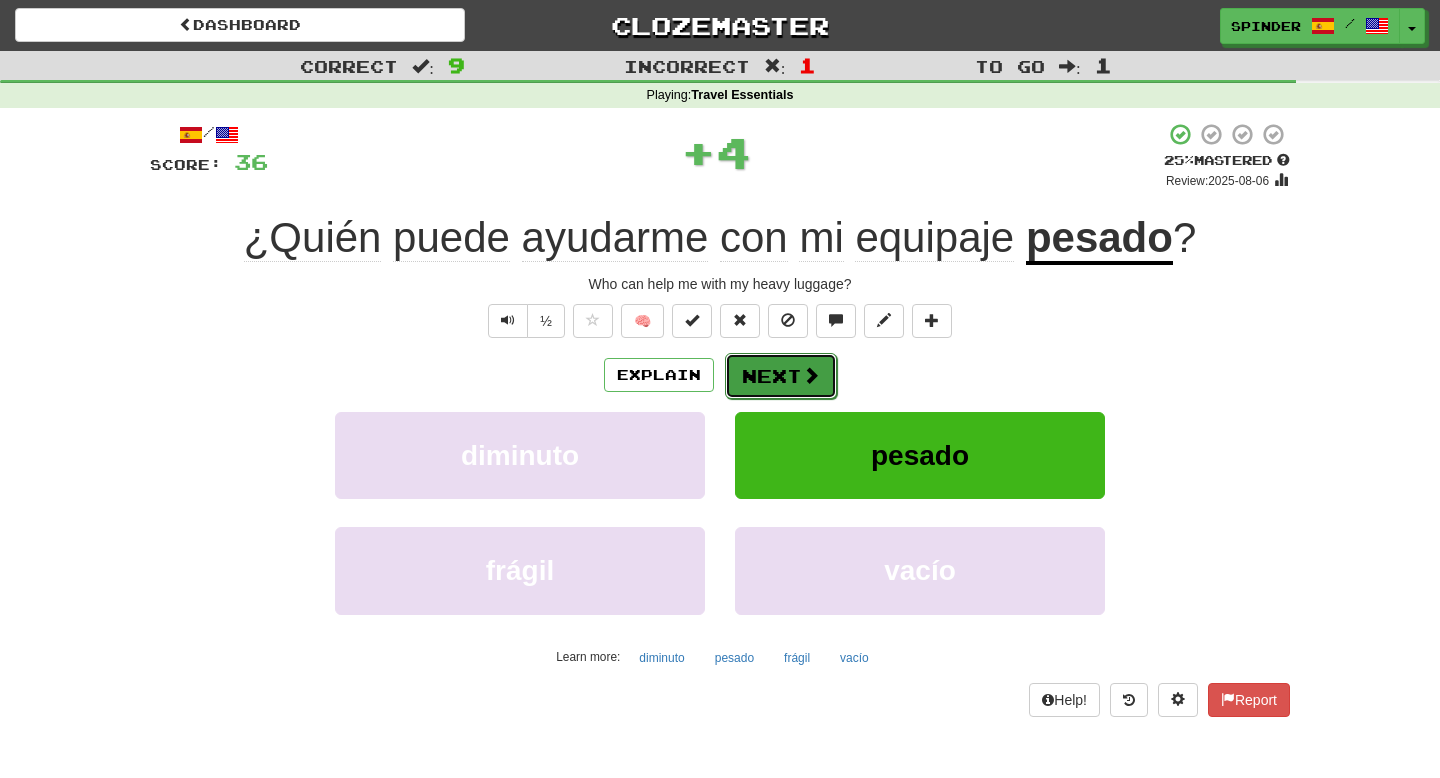 click at bounding box center [811, 375] 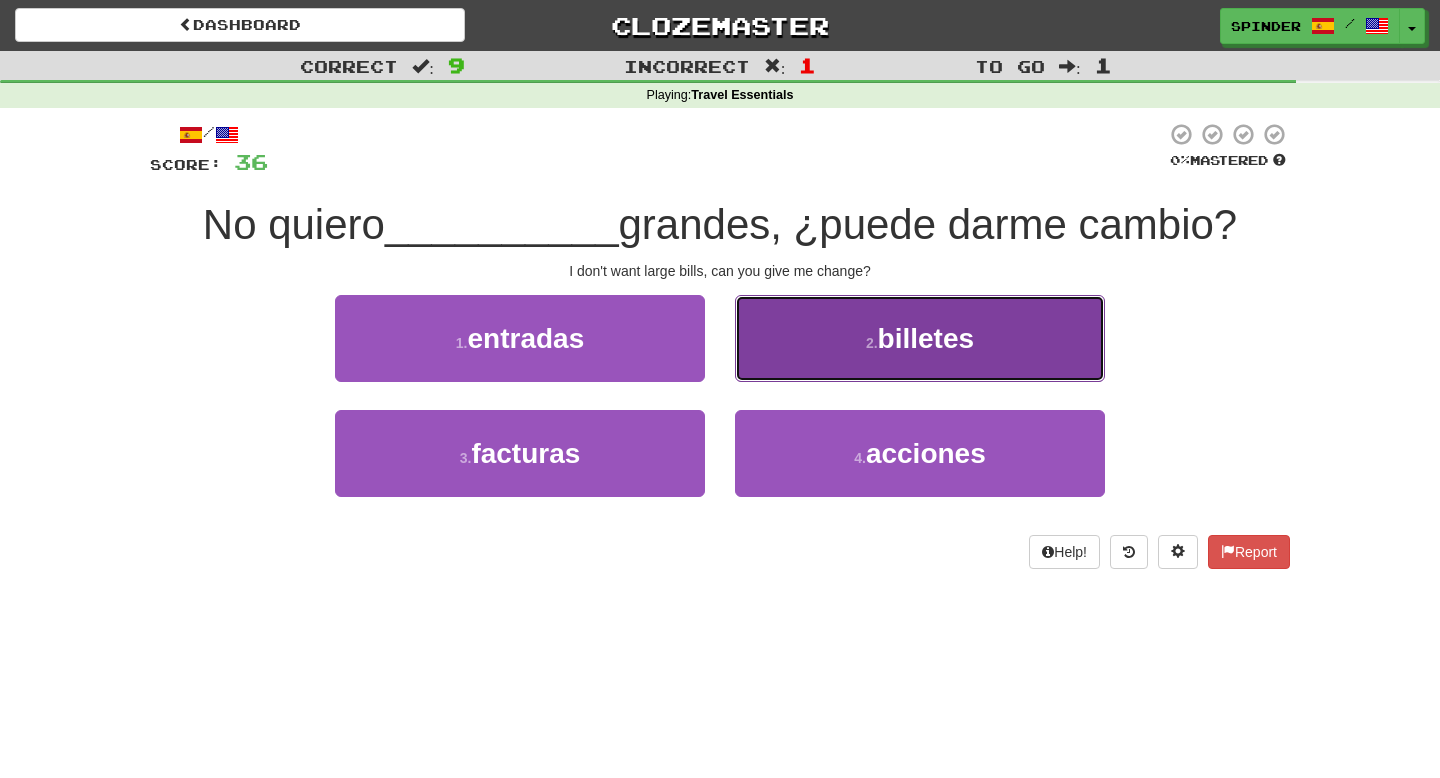 click on "2 .  billetes" at bounding box center [920, 338] 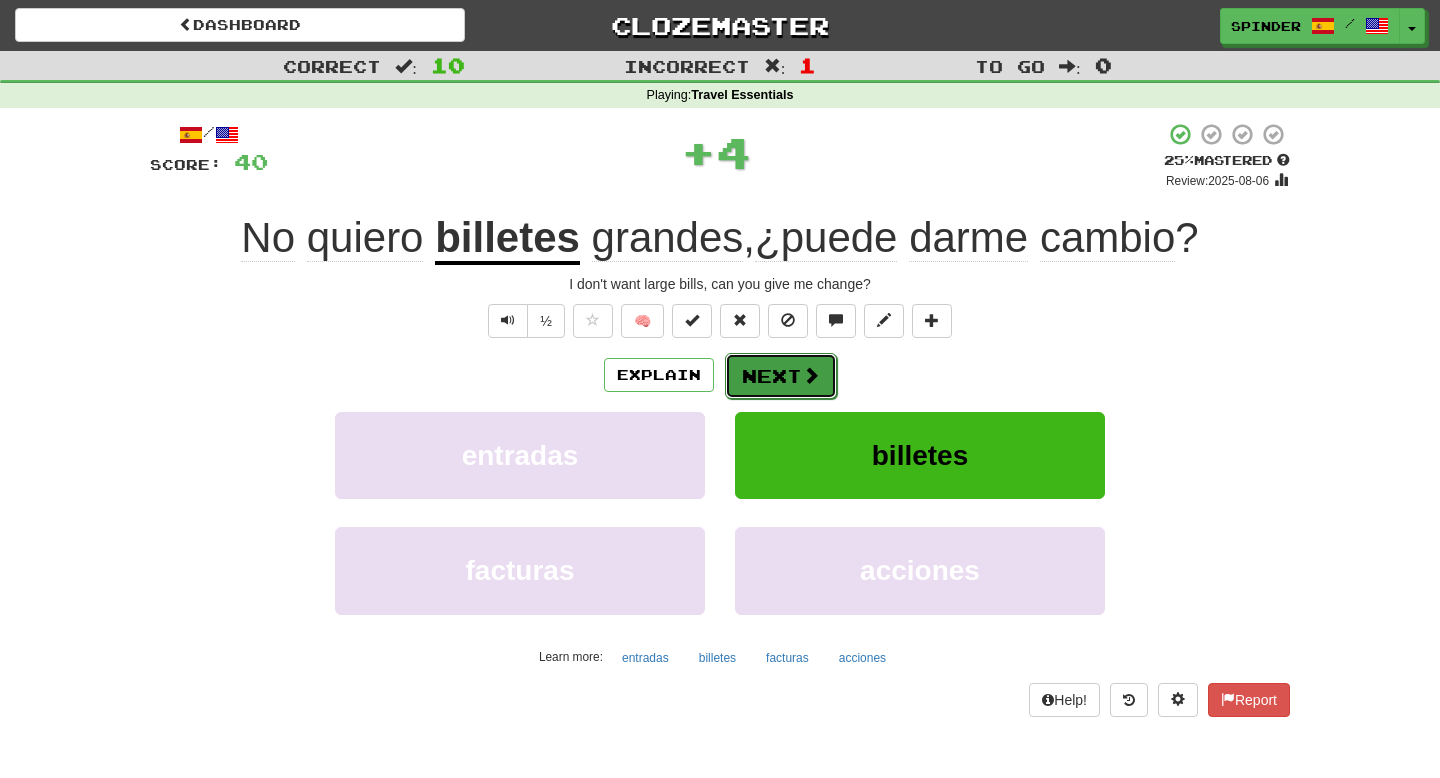 click at bounding box center (811, 375) 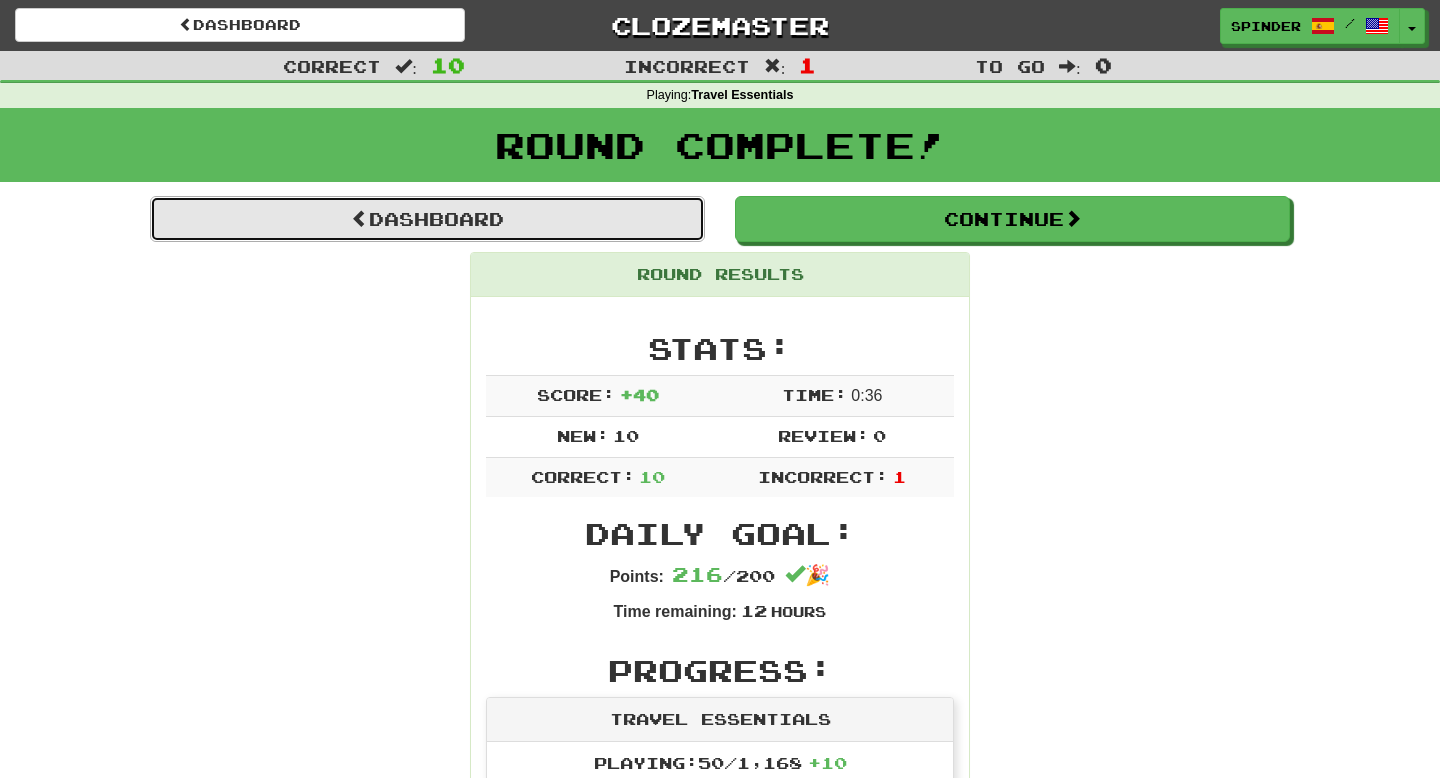 click on "Dashboard" at bounding box center [427, 219] 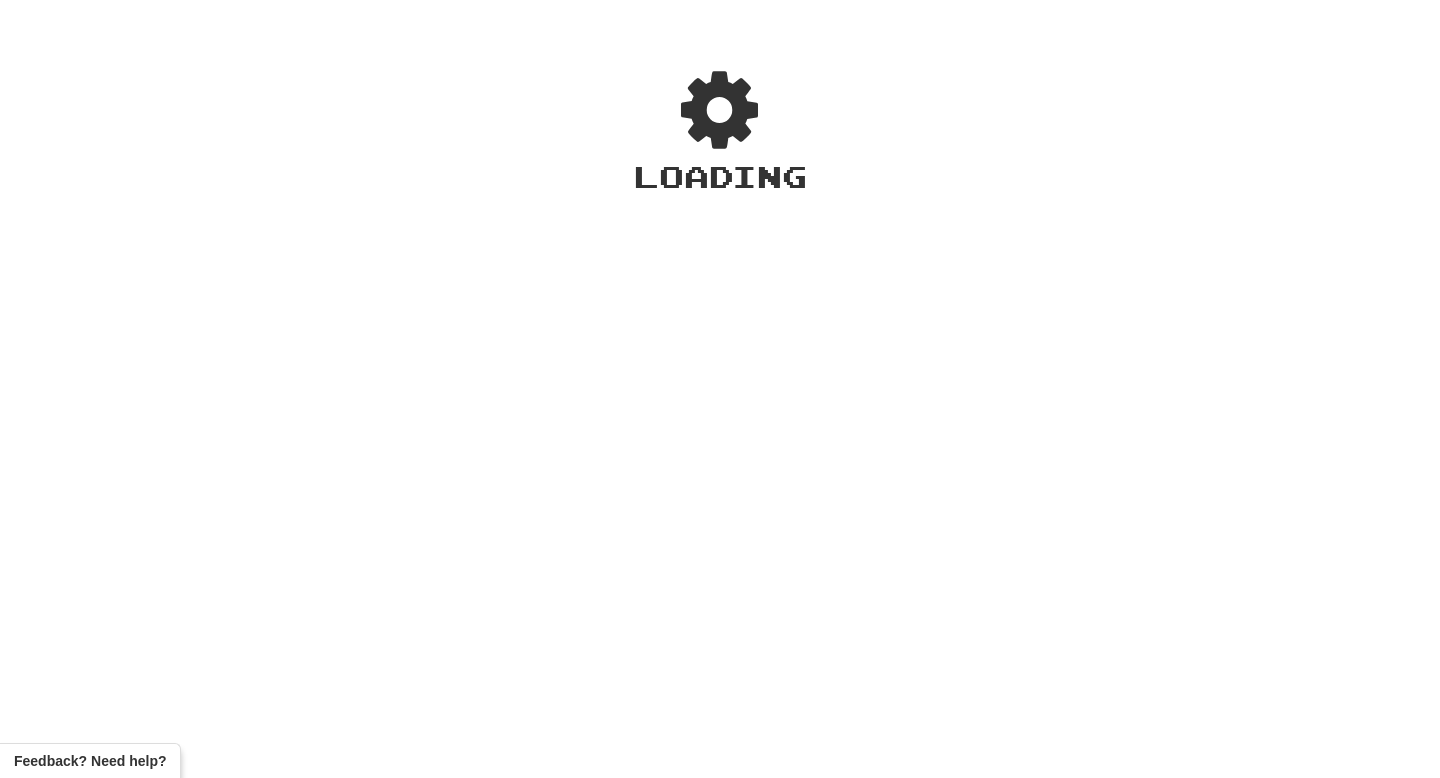 scroll, scrollTop: 0, scrollLeft: 0, axis: both 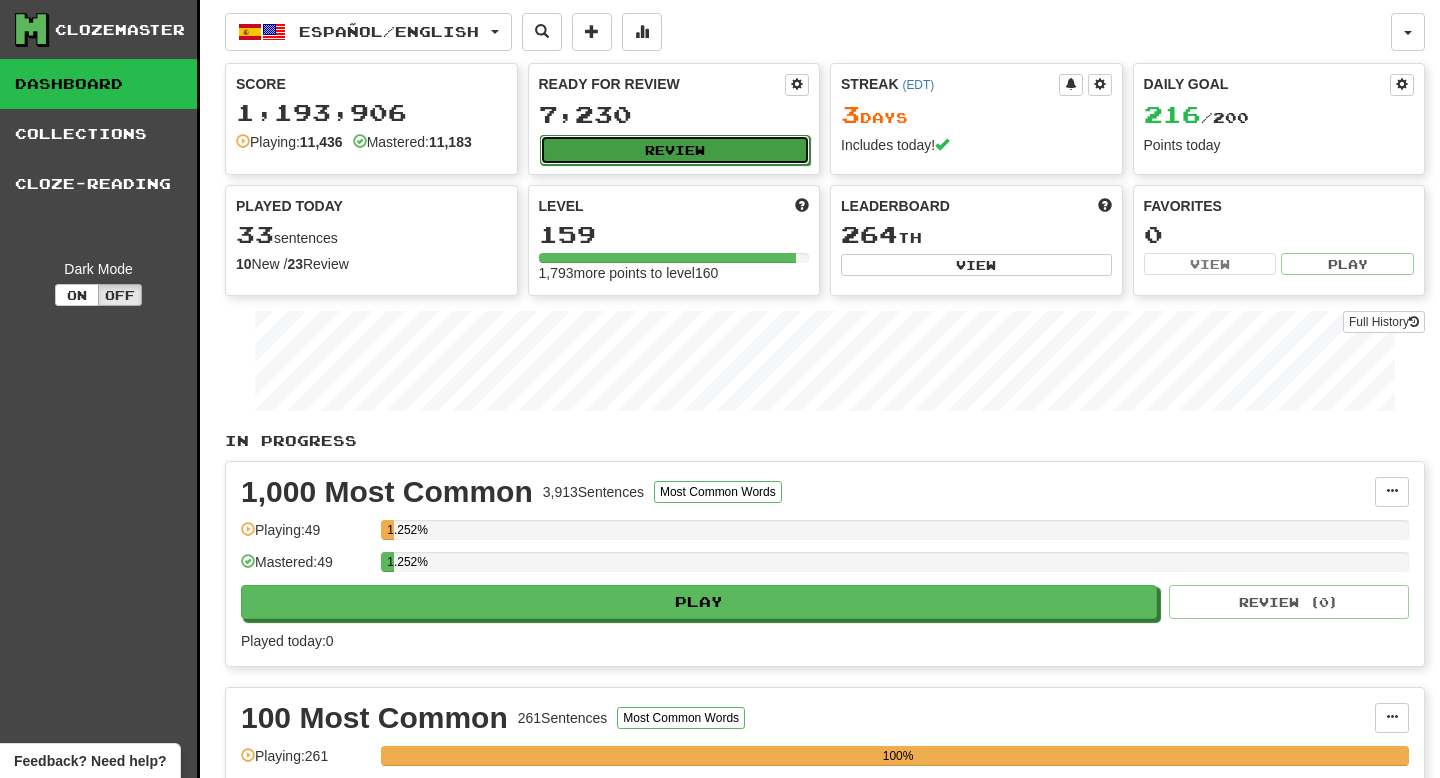 click on "Review" at bounding box center (675, 150) 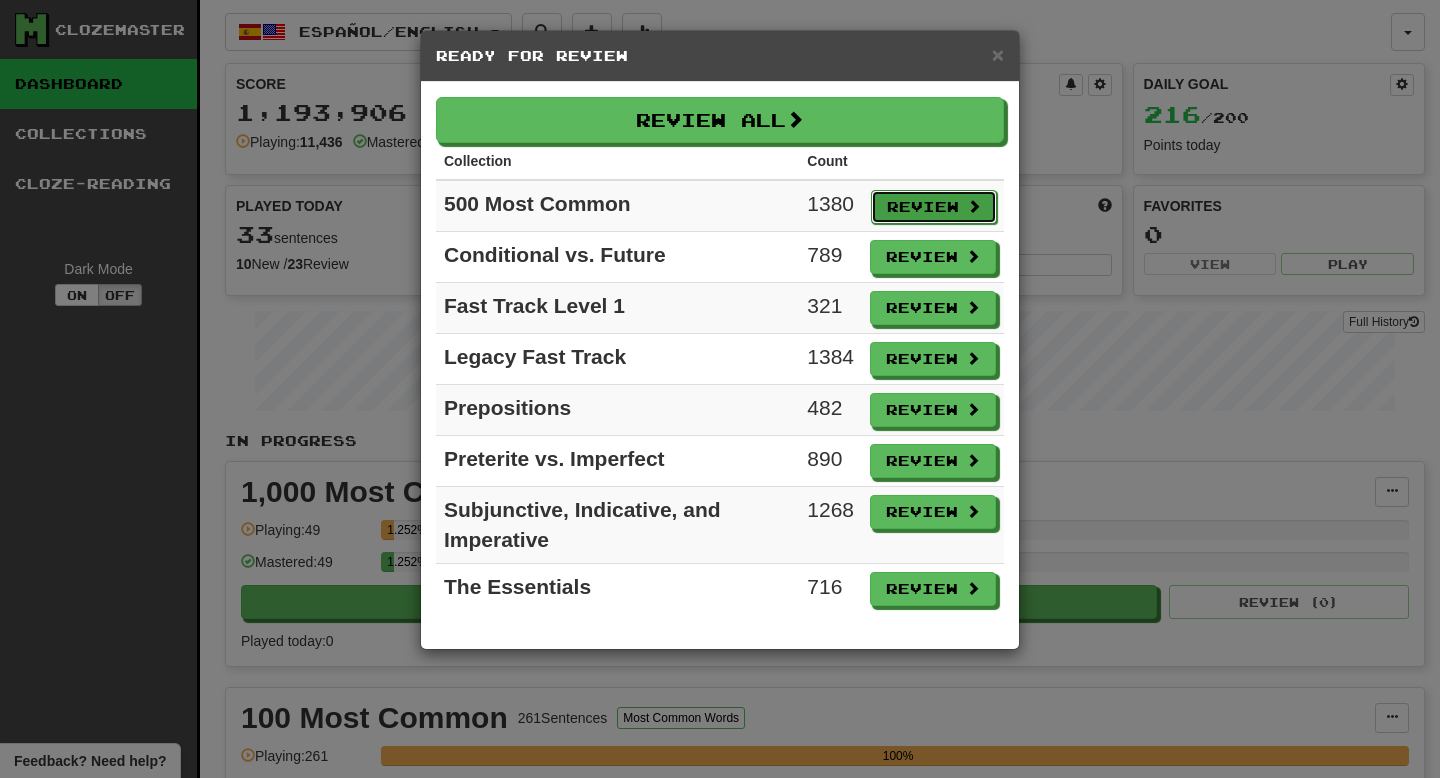 click on "Review" at bounding box center [934, 207] 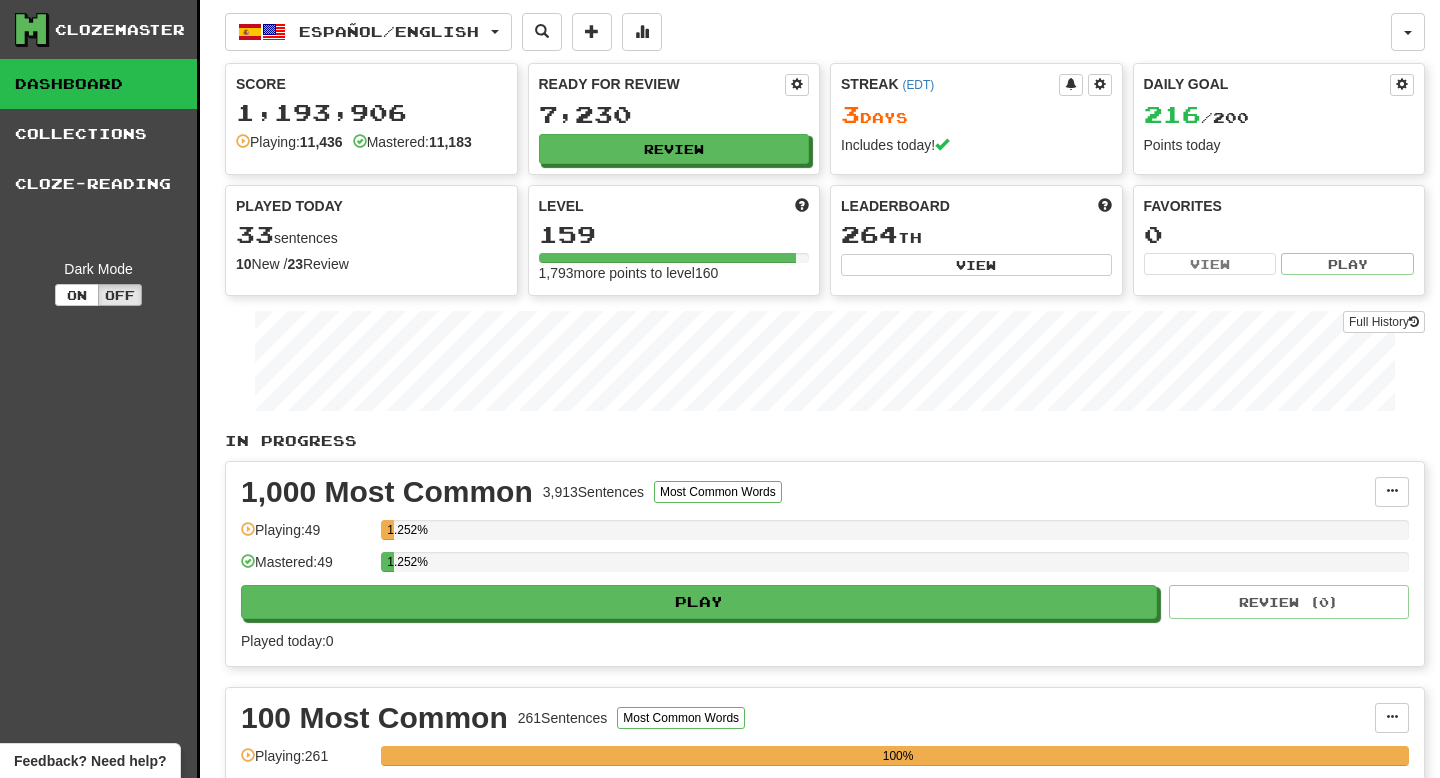 select on "**" 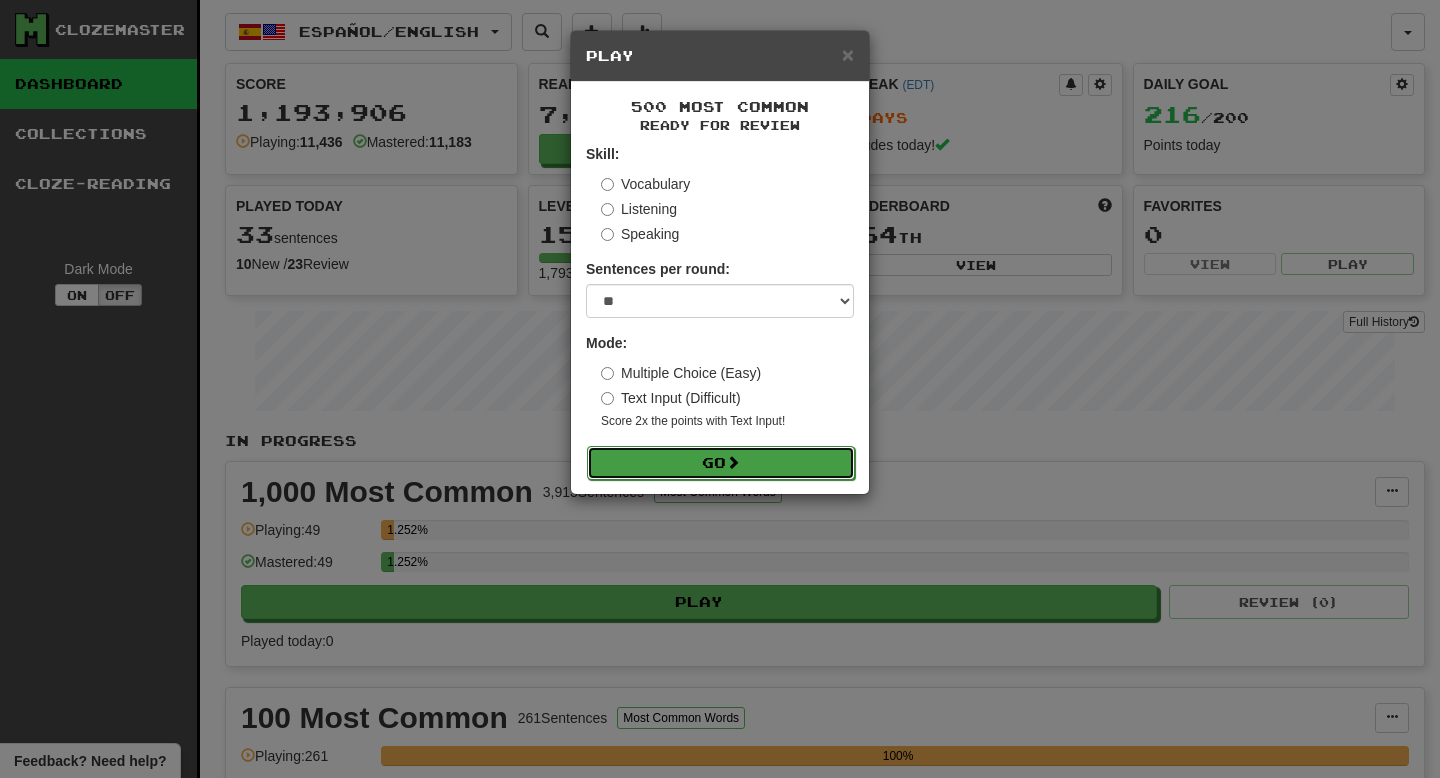 click on "Go" at bounding box center [721, 463] 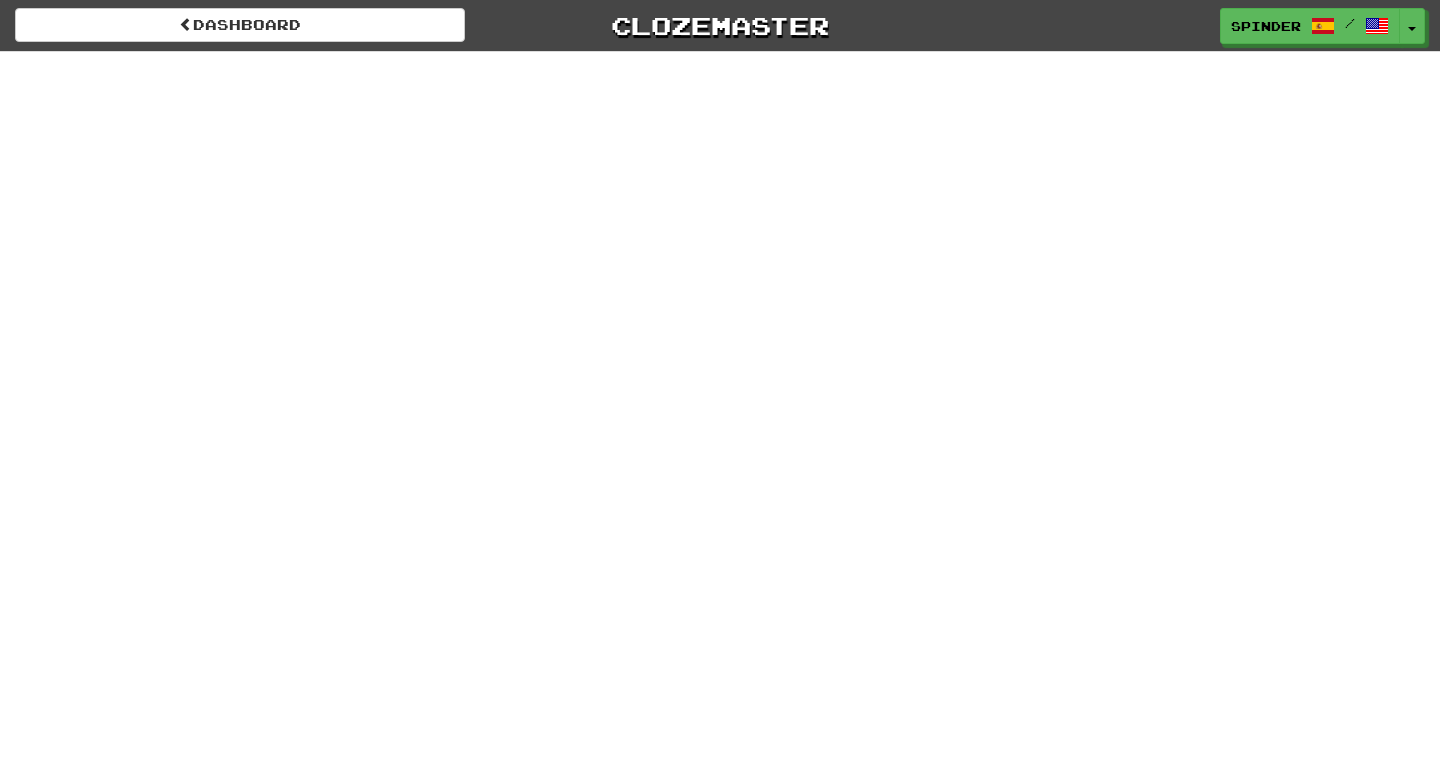 scroll, scrollTop: 0, scrollLeft: 0, axis: both 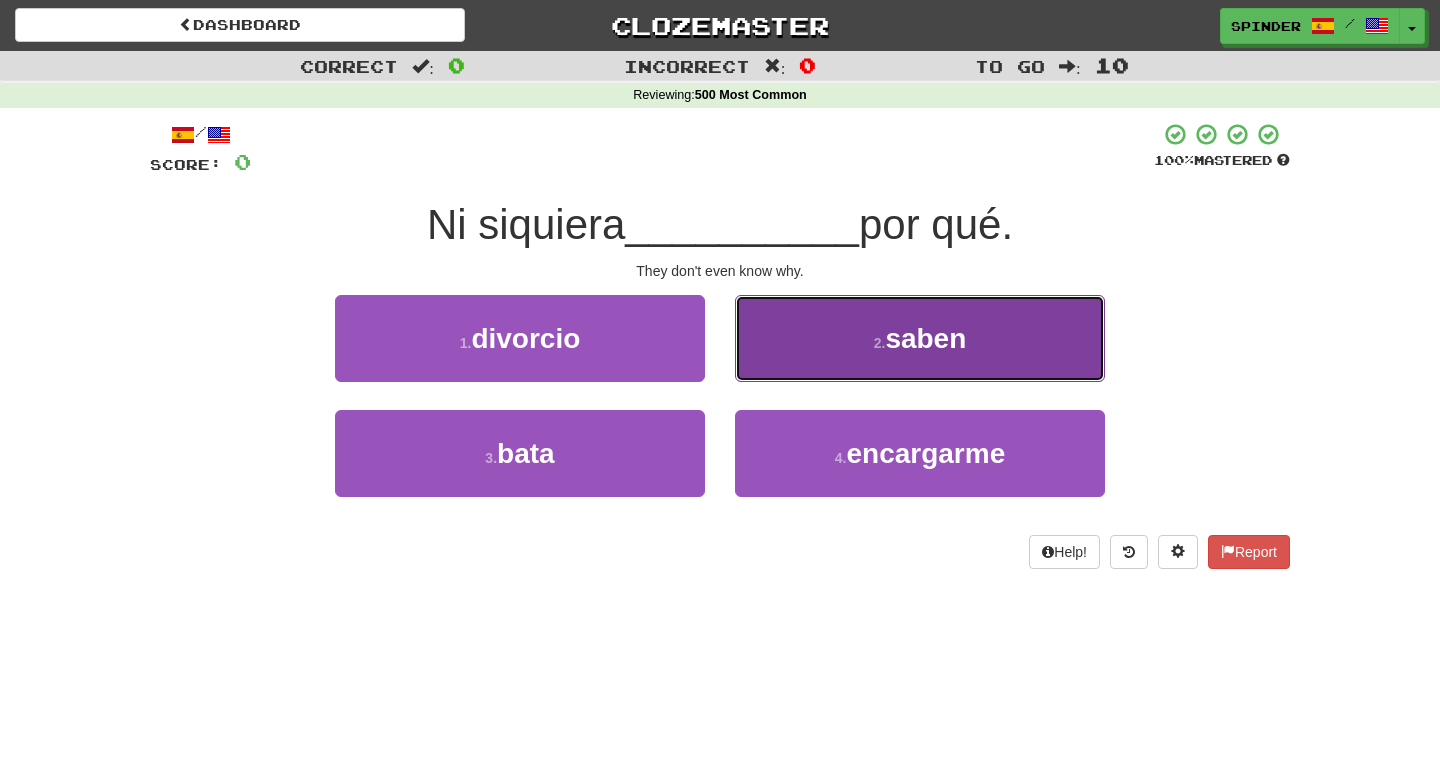 click on "2 .  saben" at bounding box center (920, 338) 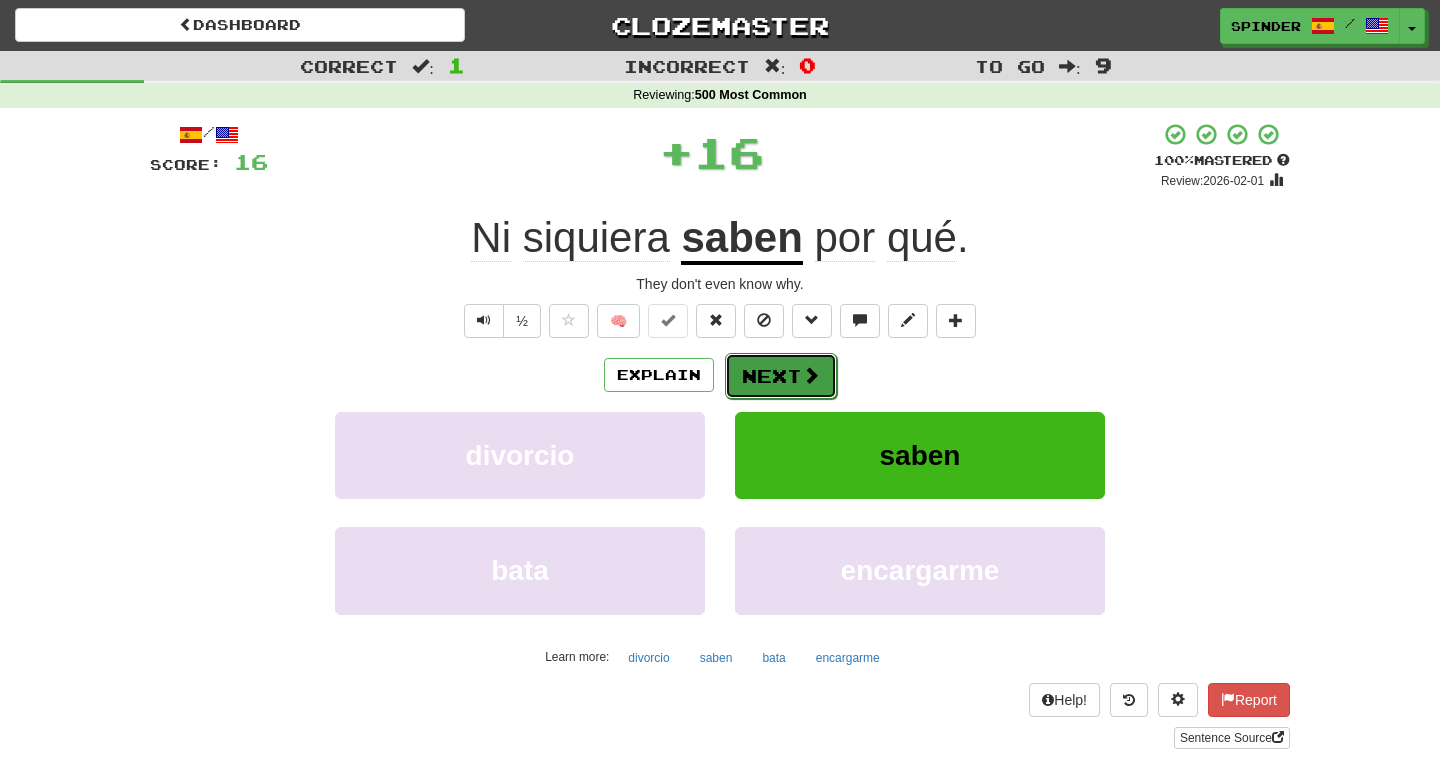 click on "Next" at bounding box center (781, 376) 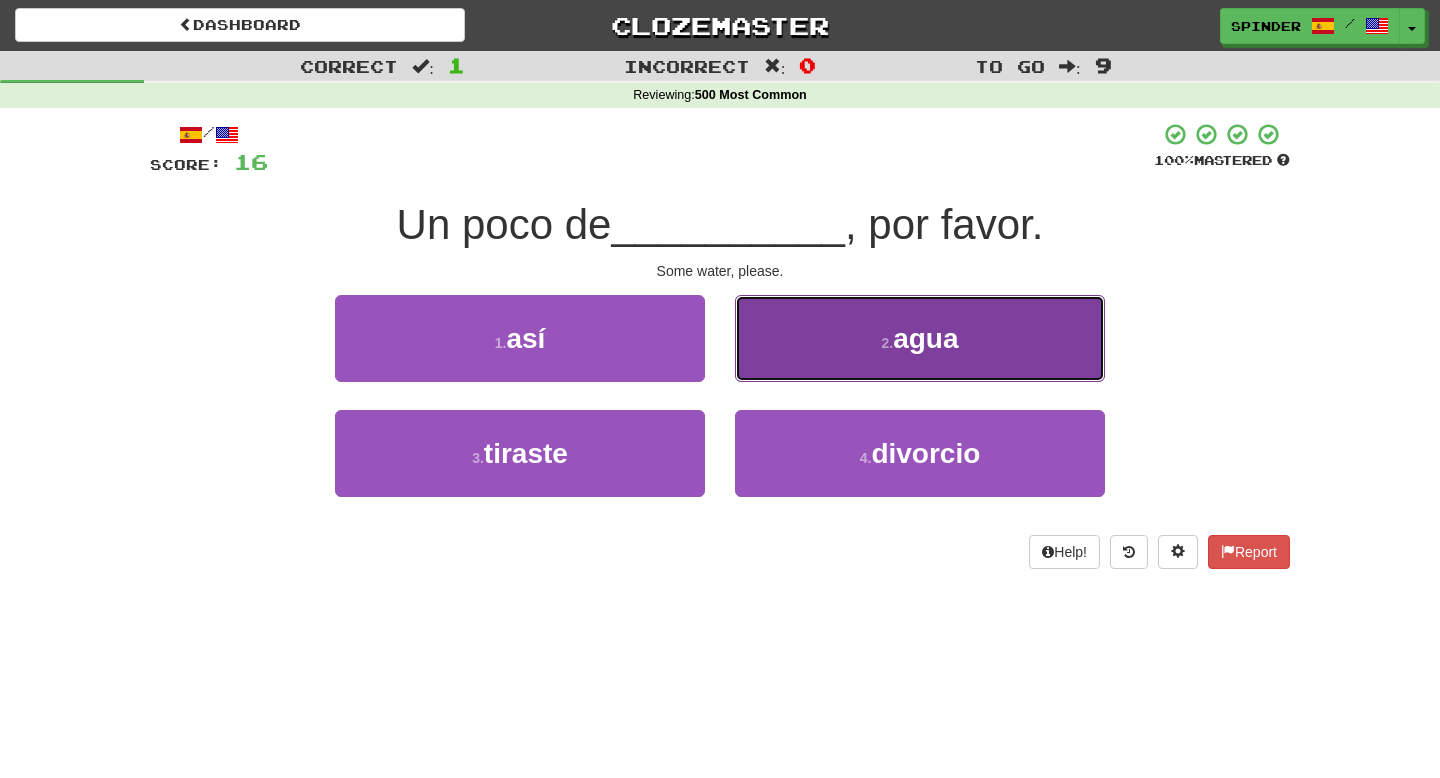 click on "2 .  agua" at bounding box center (920, 338) 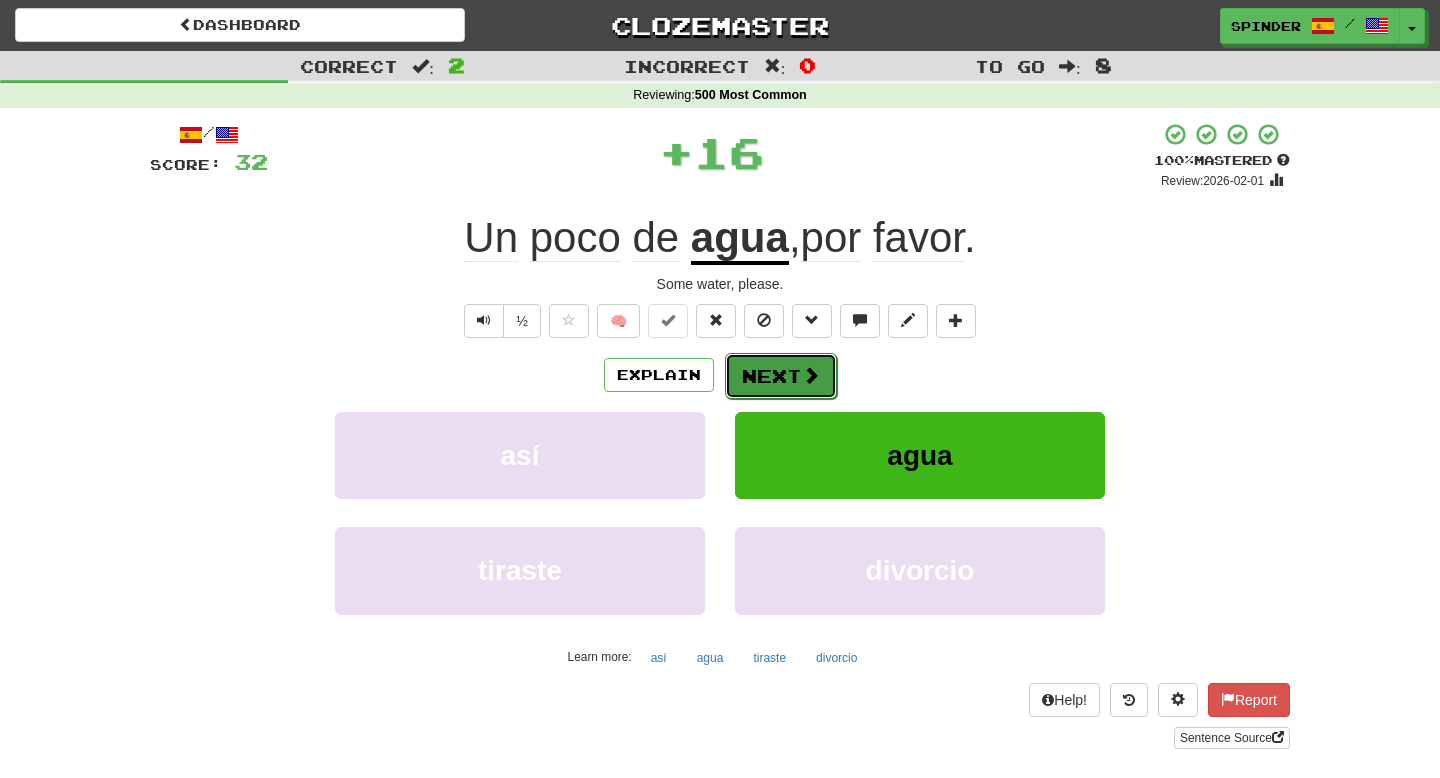 click on "Next" at bounding box center (781, 376) 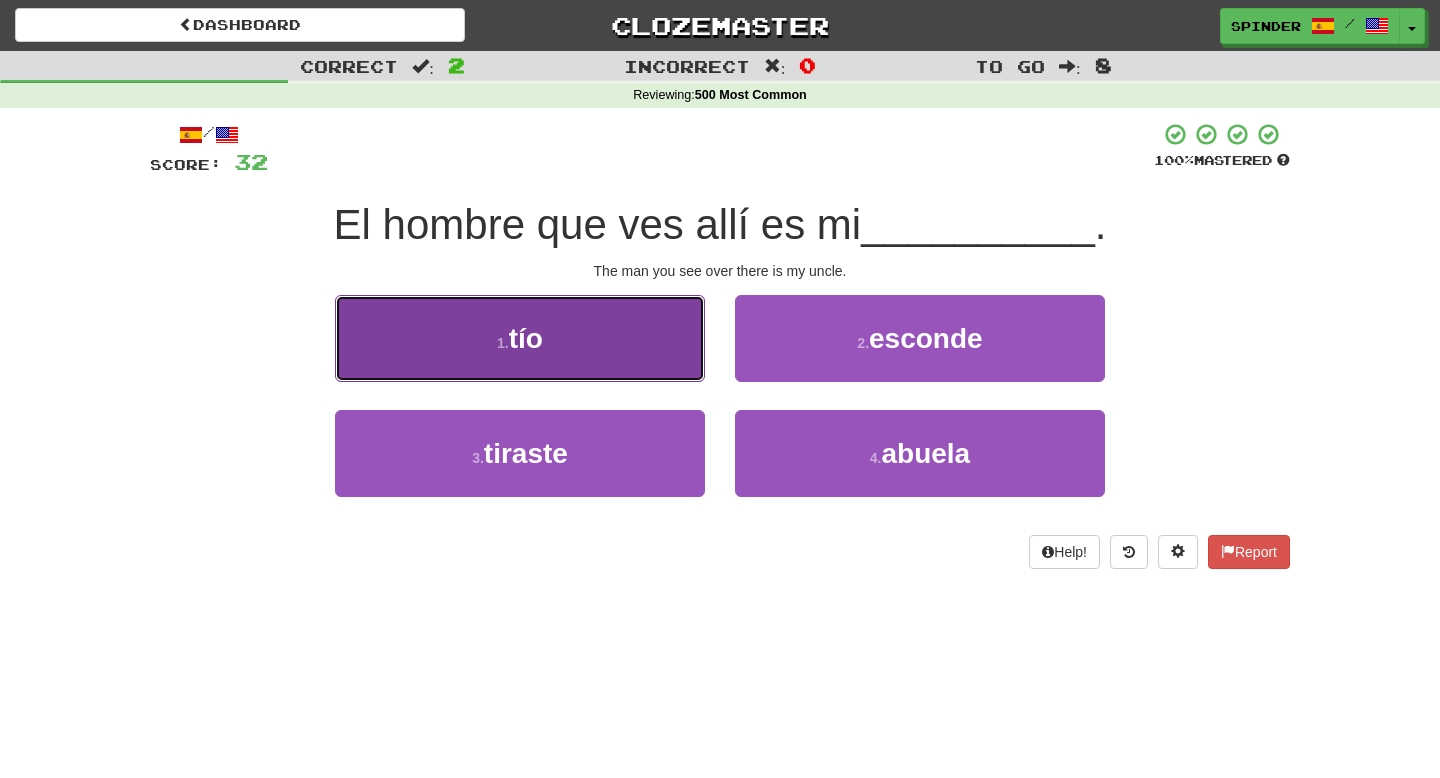 click on "1 .  tío" at bounding box center [520, 338] 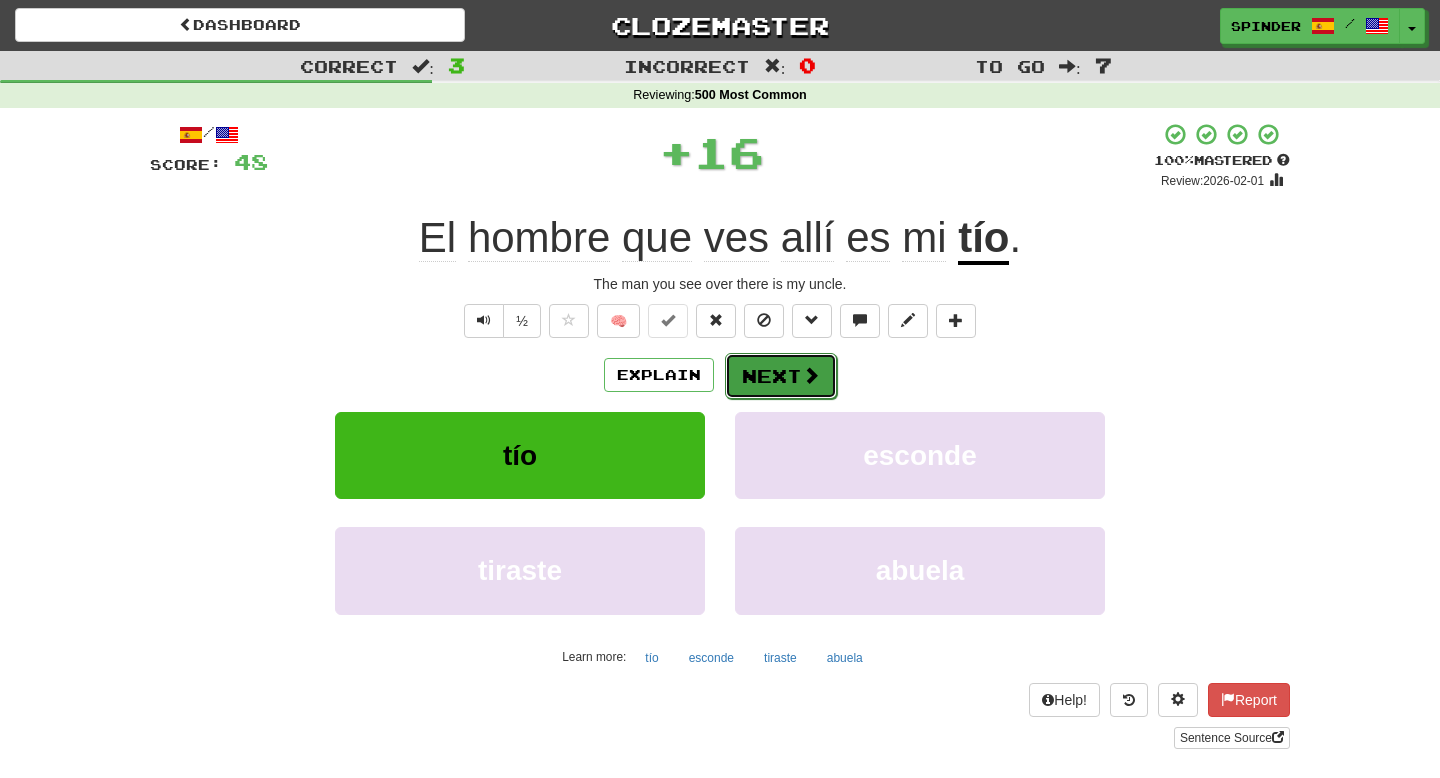 click on "Next" at bounding box center (781, 376) 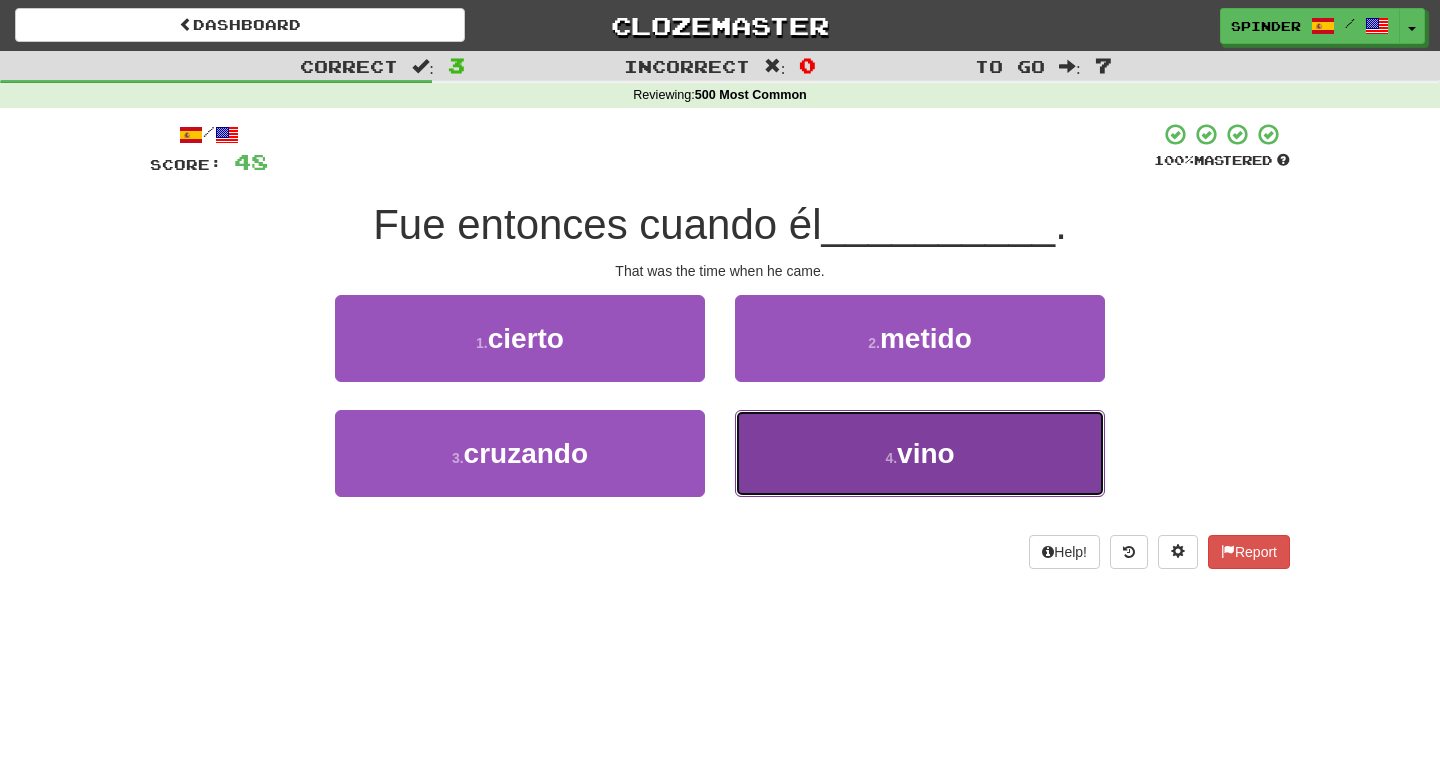 click on "4 .  vino" at bounding box center [920, 453] 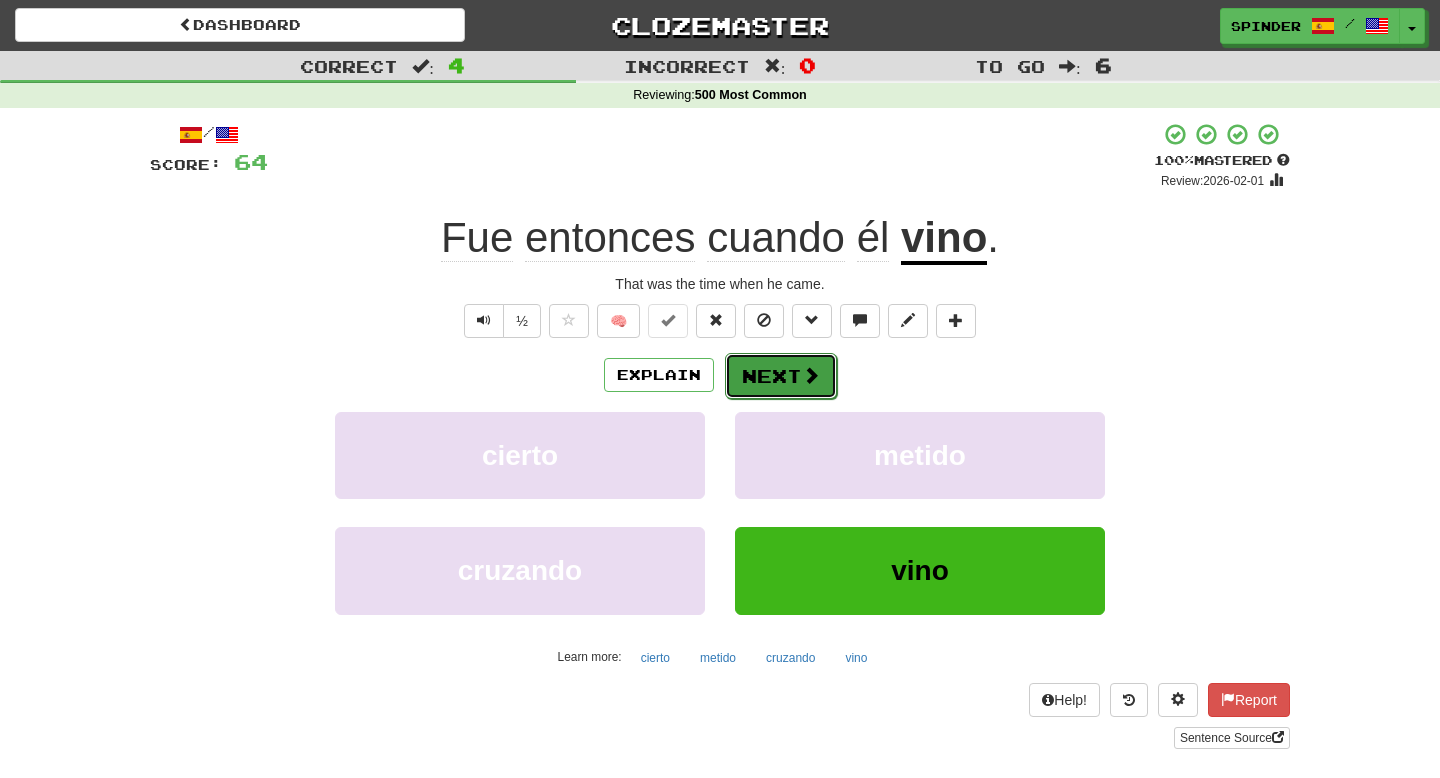 click on "Next" at bounding box center [781, 376] 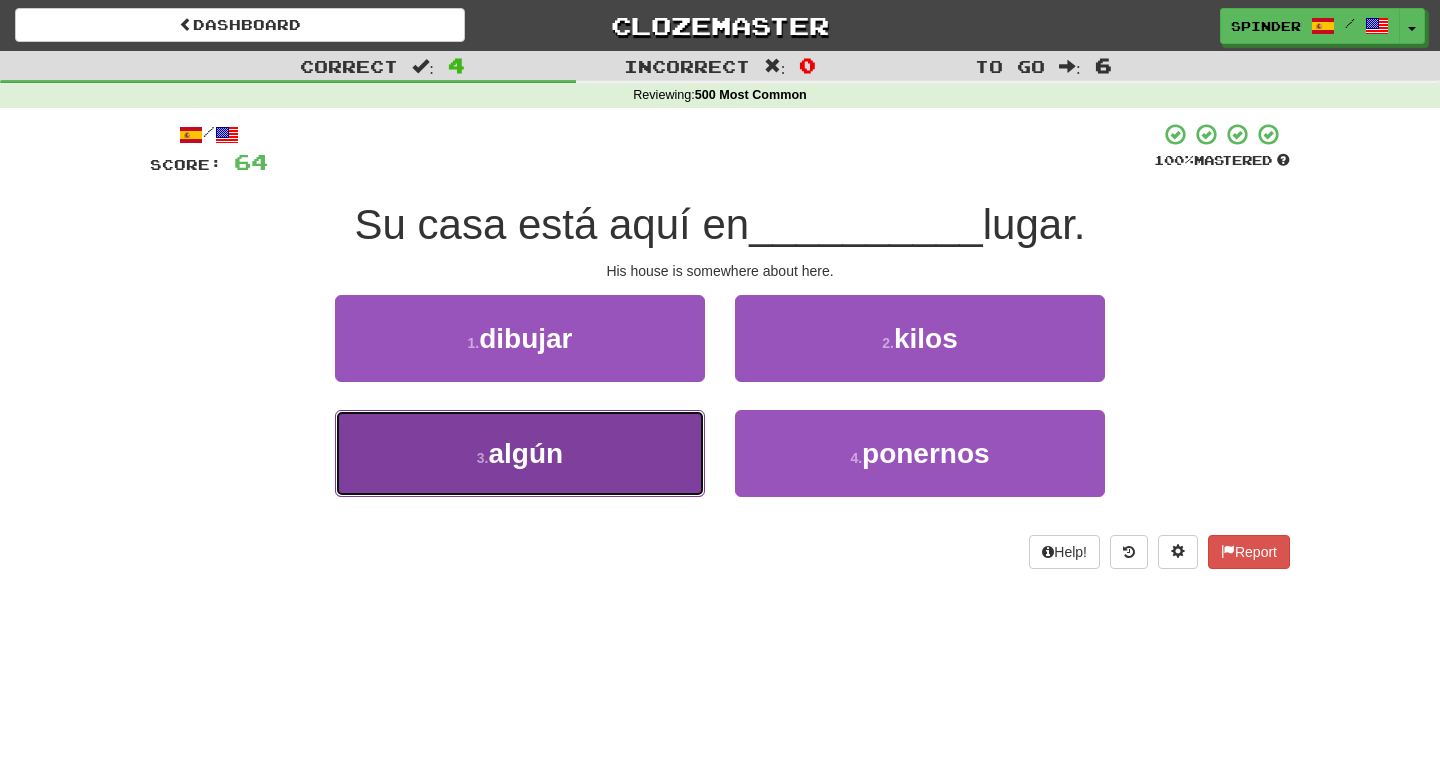 click on "3 .  algún" at bounding box center [520, 453] 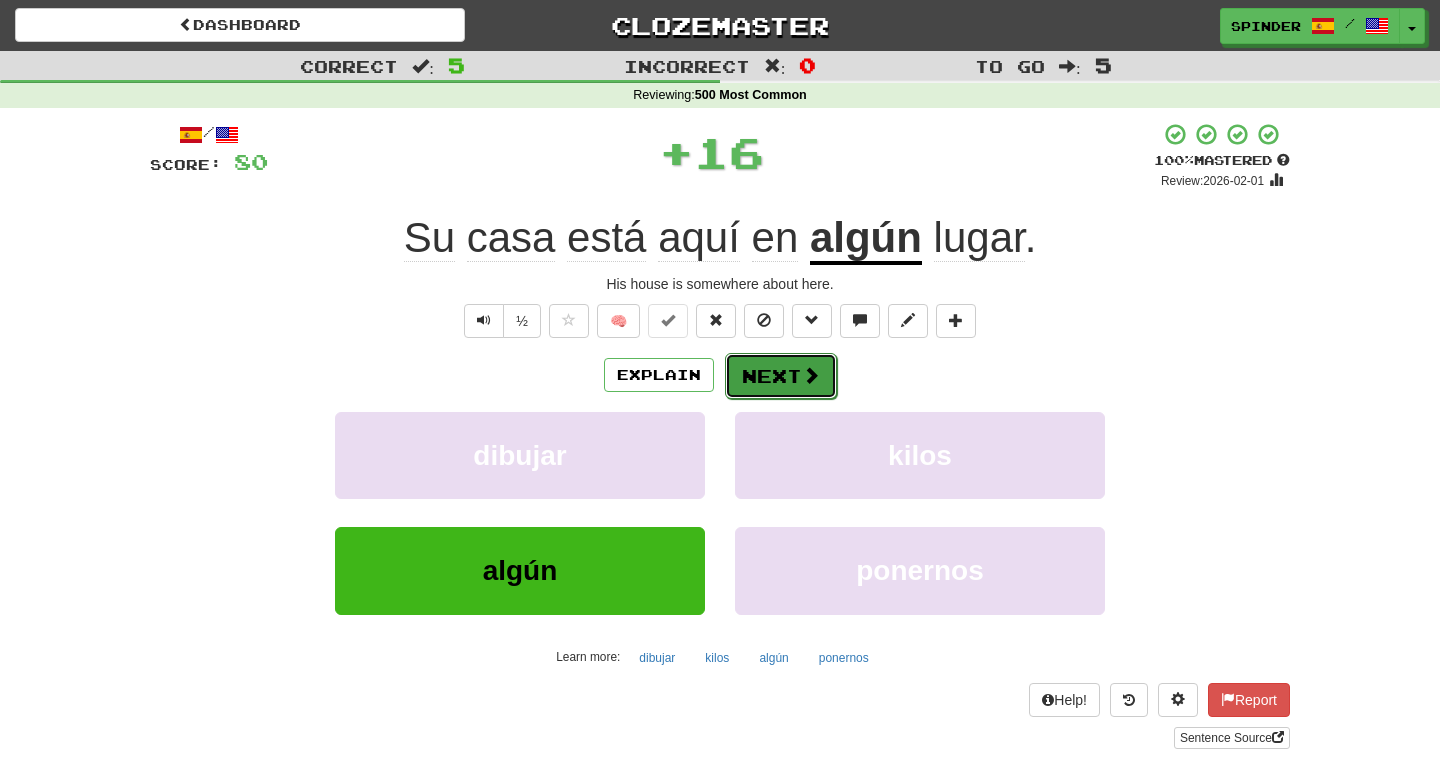 click on "Next" at bounding box center [781, 376] 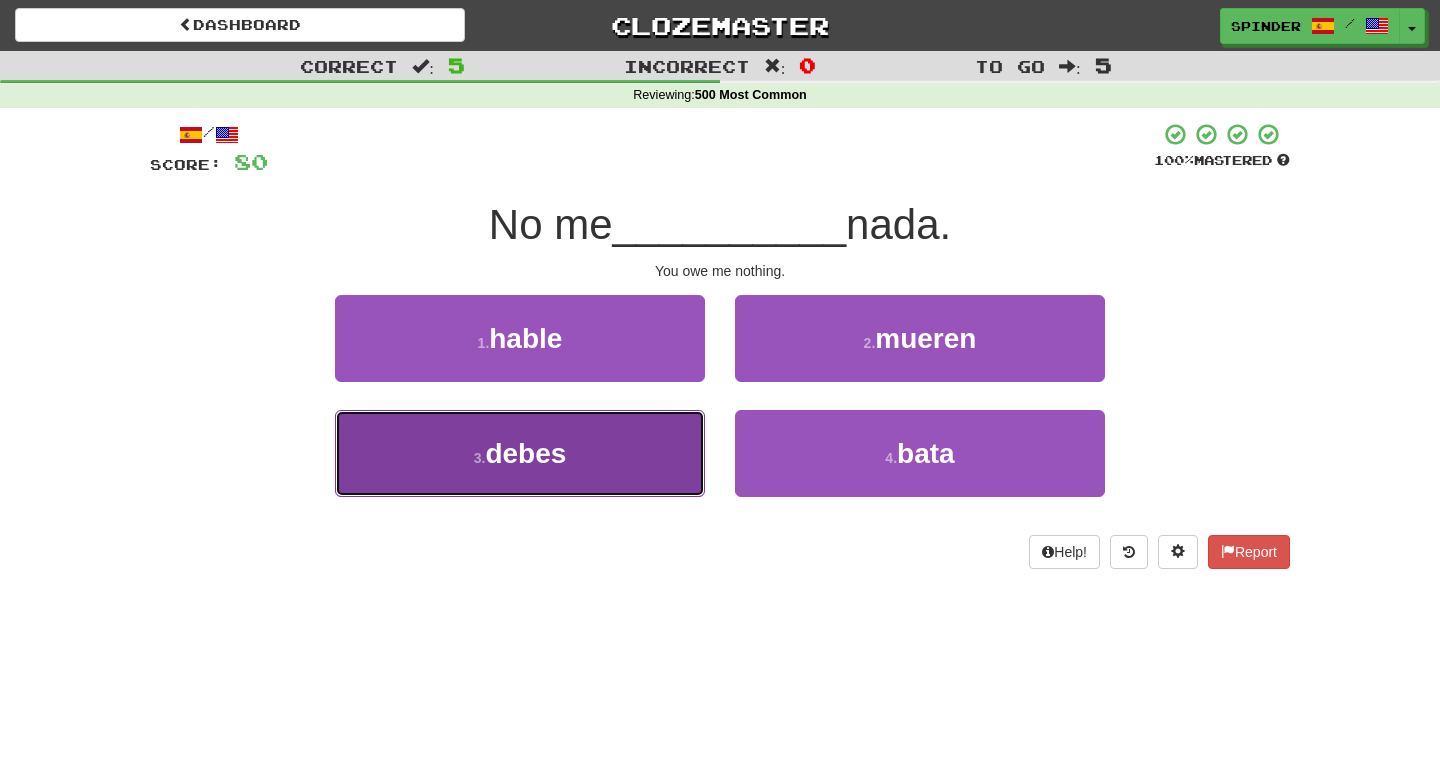 click on "3 .  debes" at bounding box center (520, 453) 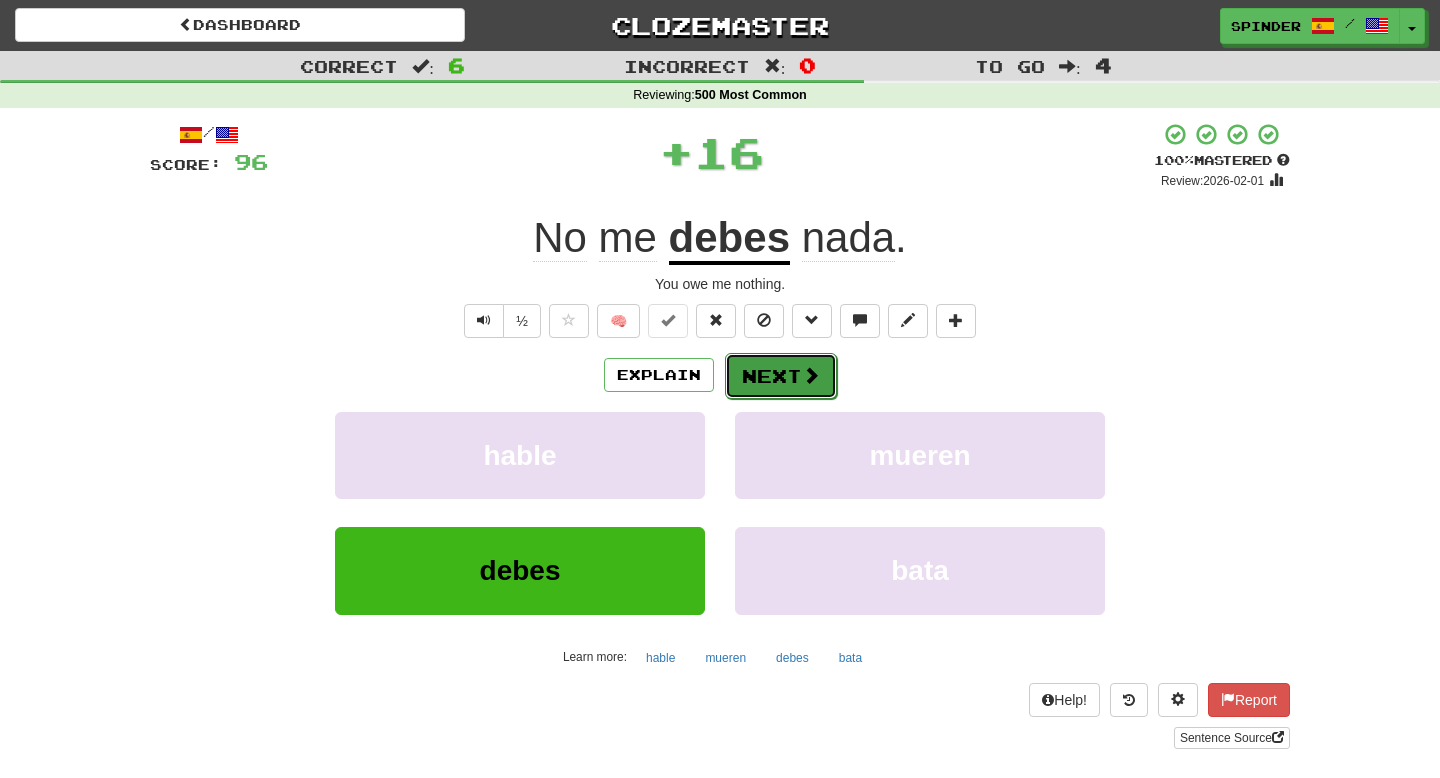 click on "Next" at bounding box center [781, 376] 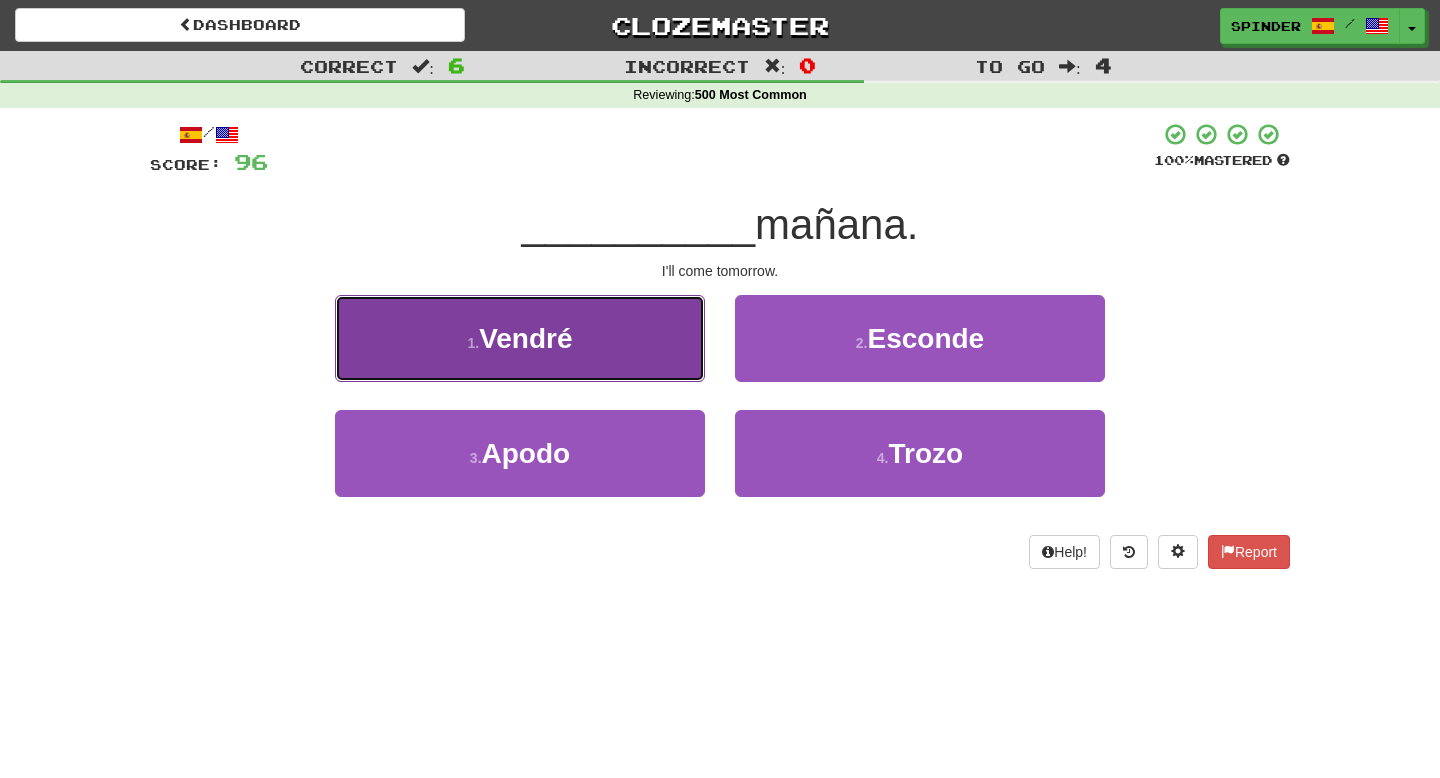 click on "1 .  Vendré" at bounding box center (520, 338) 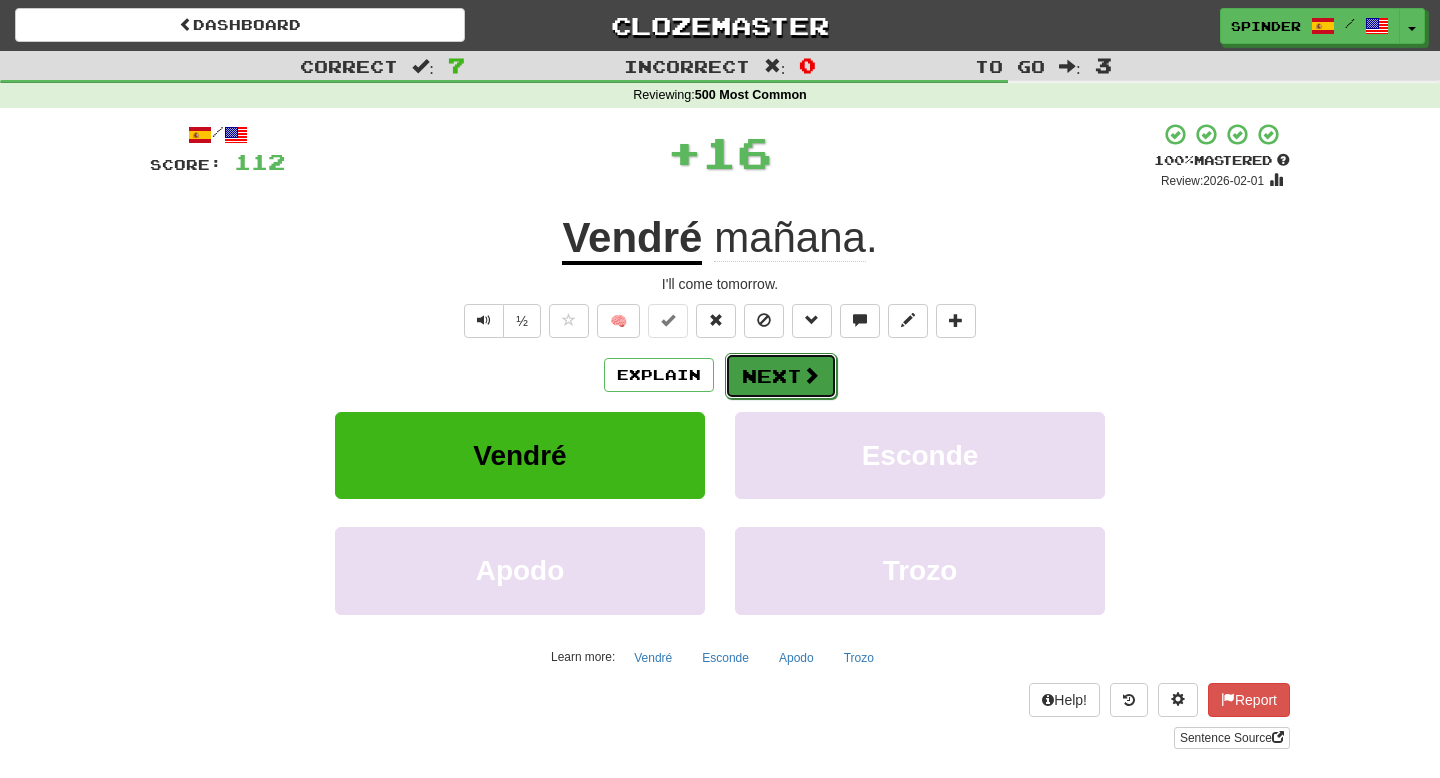click on "Next" at bounding box center (781, 376) 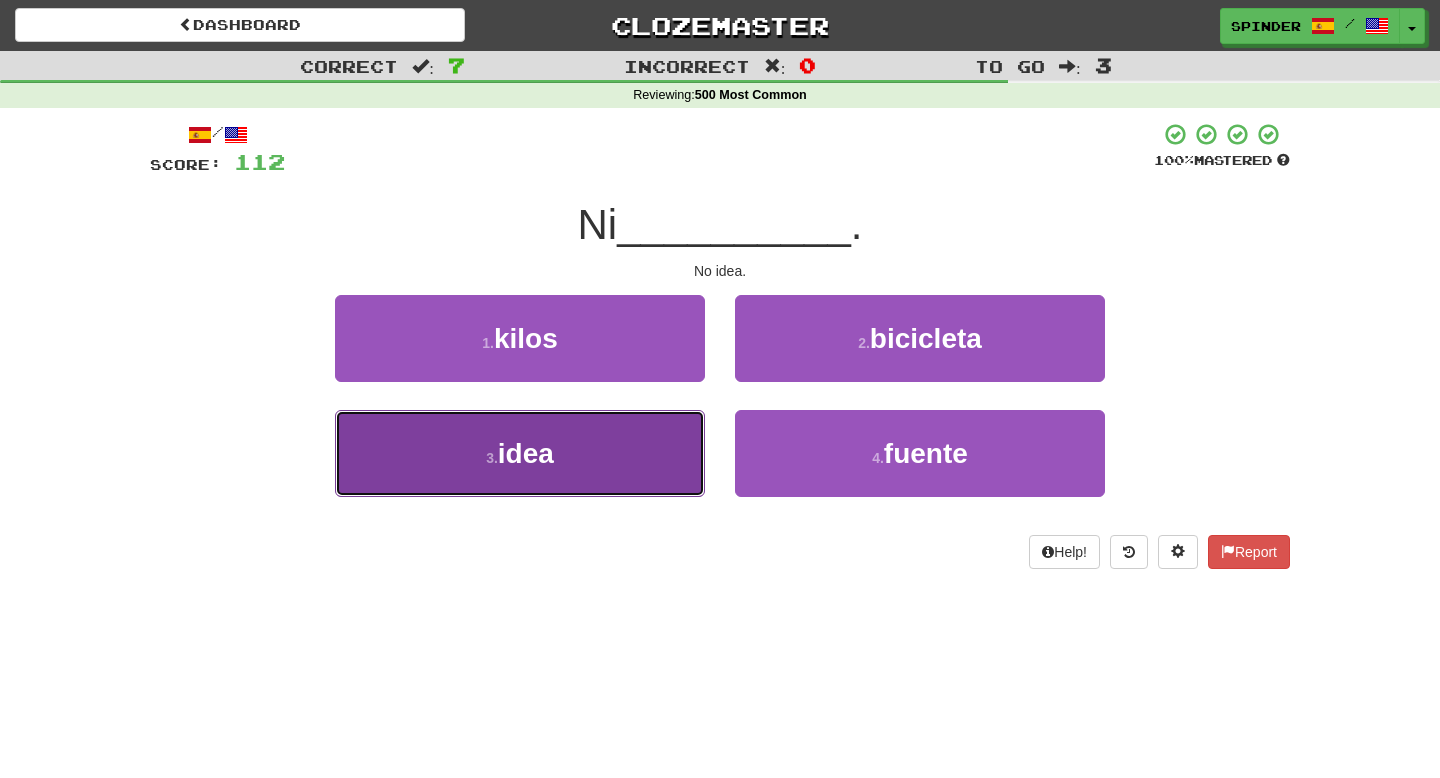 click on "3 .  idea" at bounding box center (520, 453) 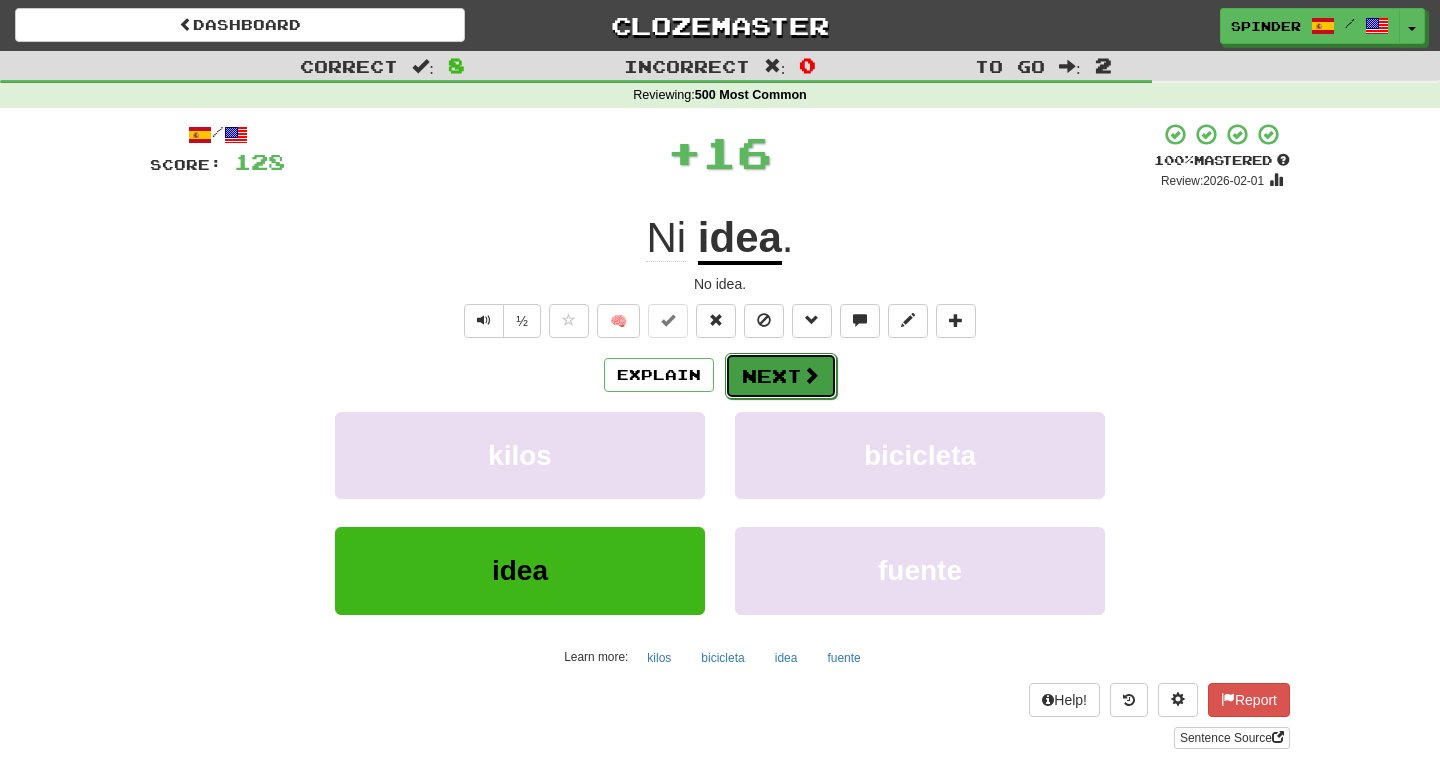 click on "Next" at bounding box center (781, 376) 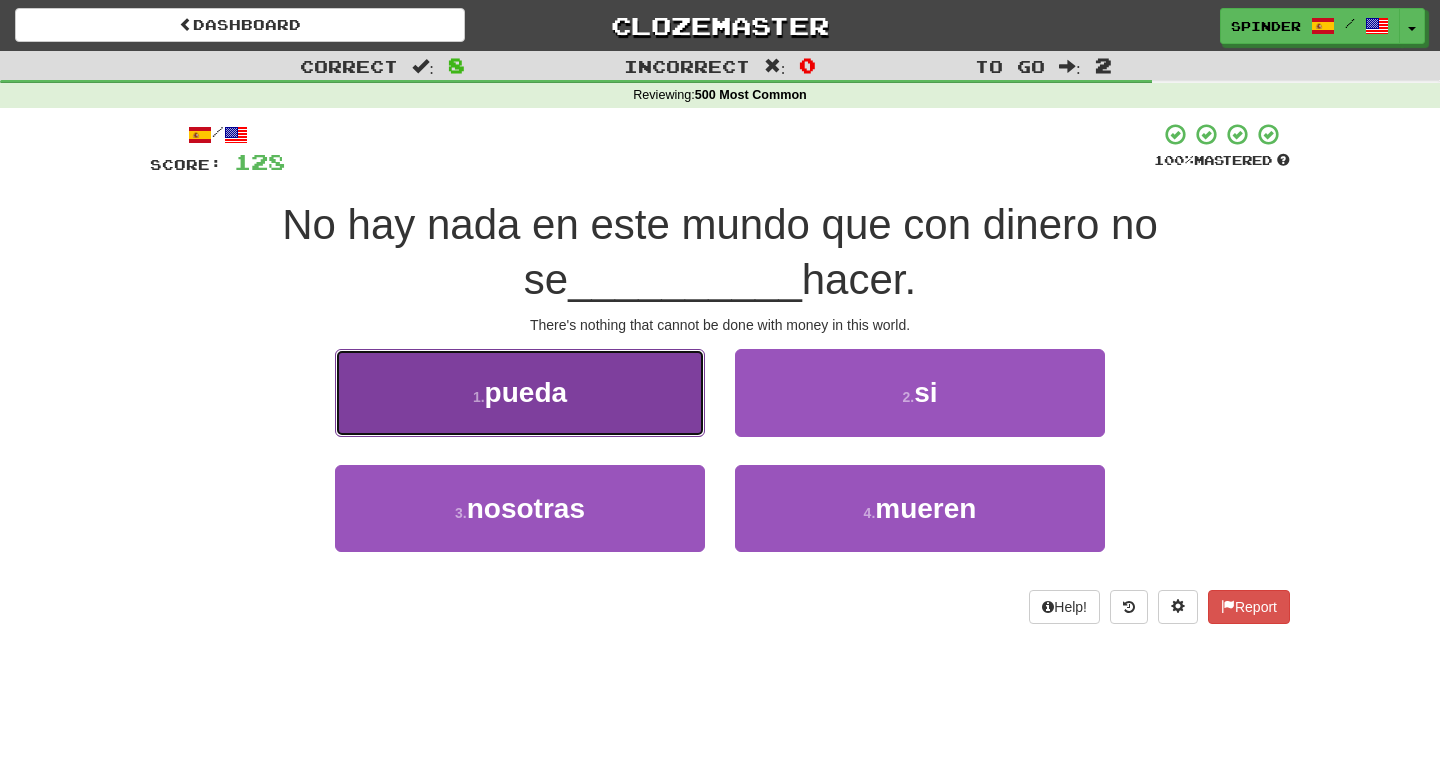 click on "1 .  pueda" at bounding box center (520, 392) 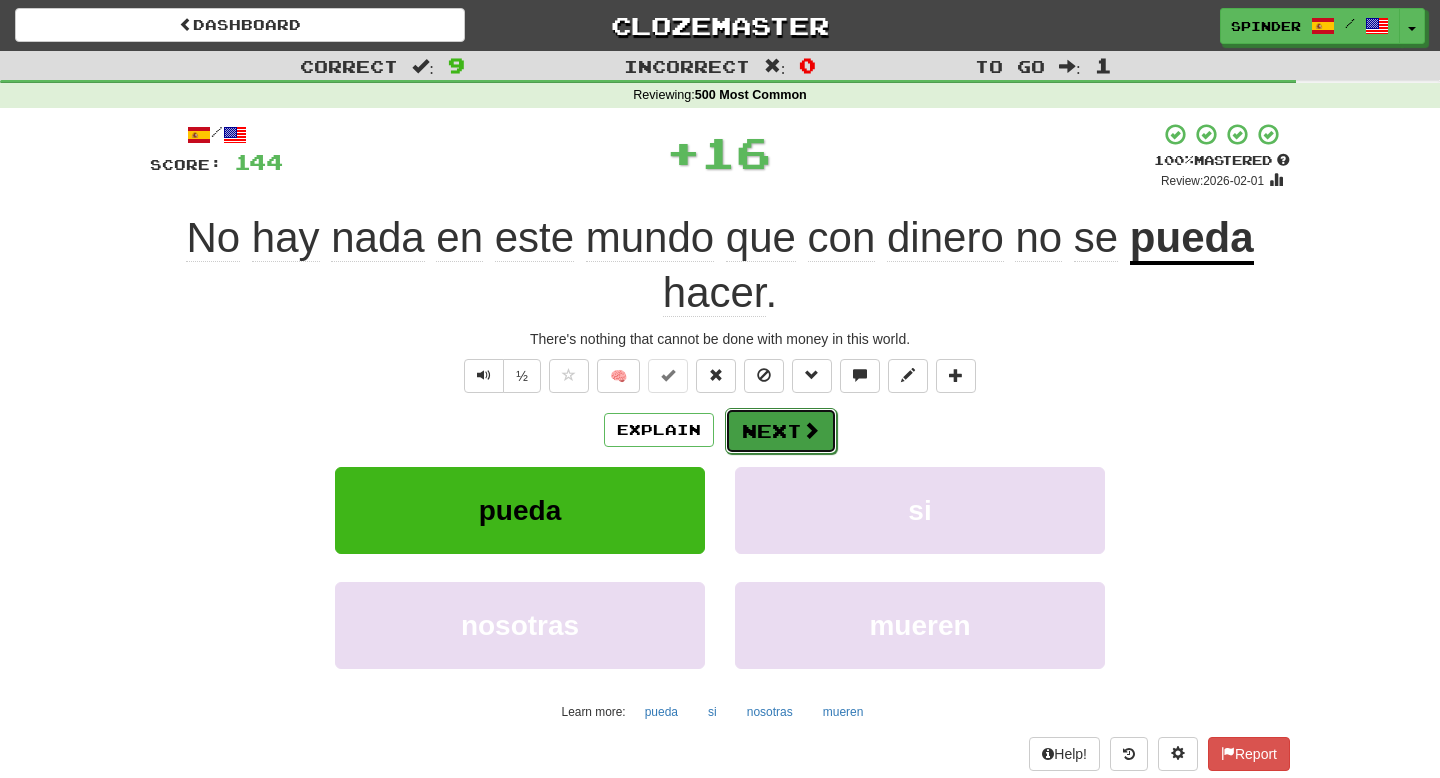click on "Next" at bounding box center (781, 431) 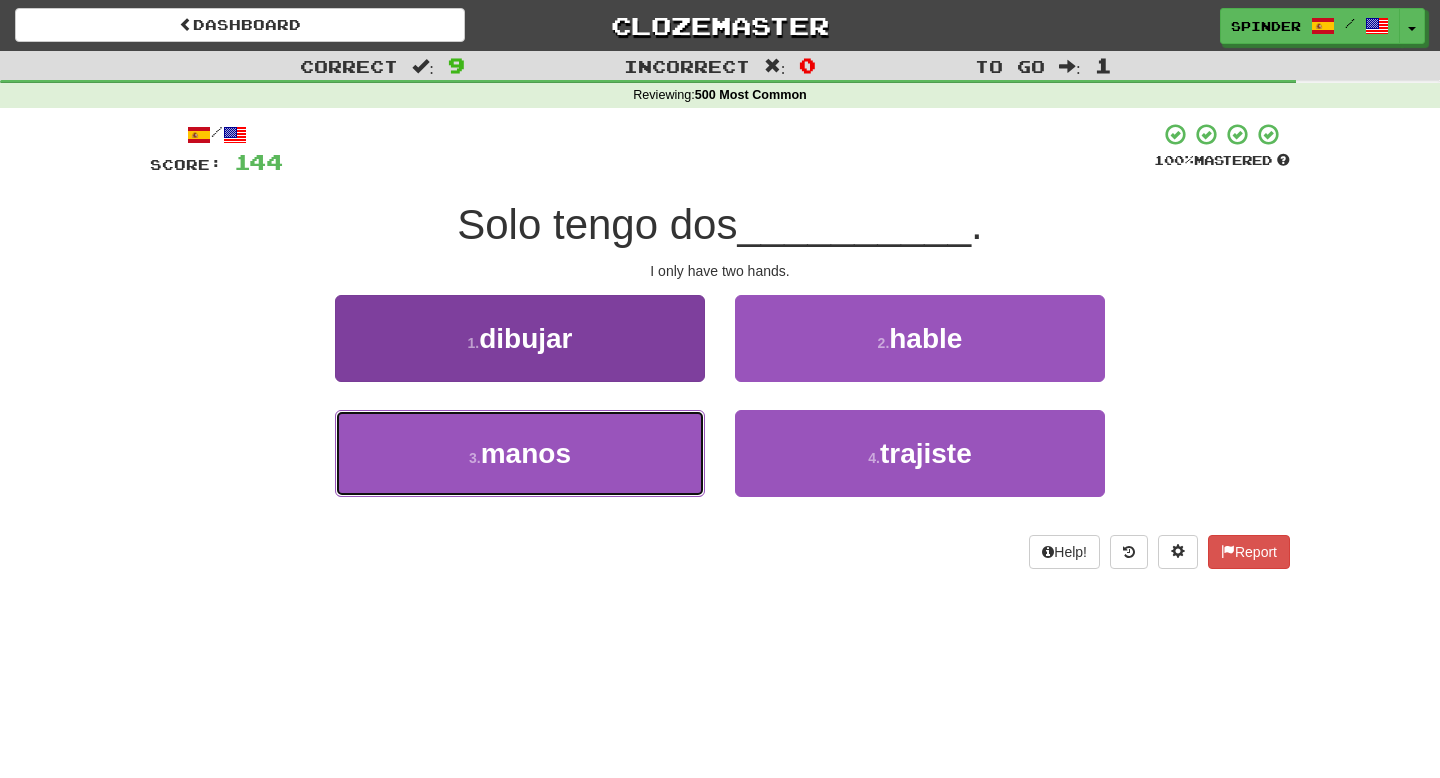click on "3 .  manos" at bounding box center [520, 453] 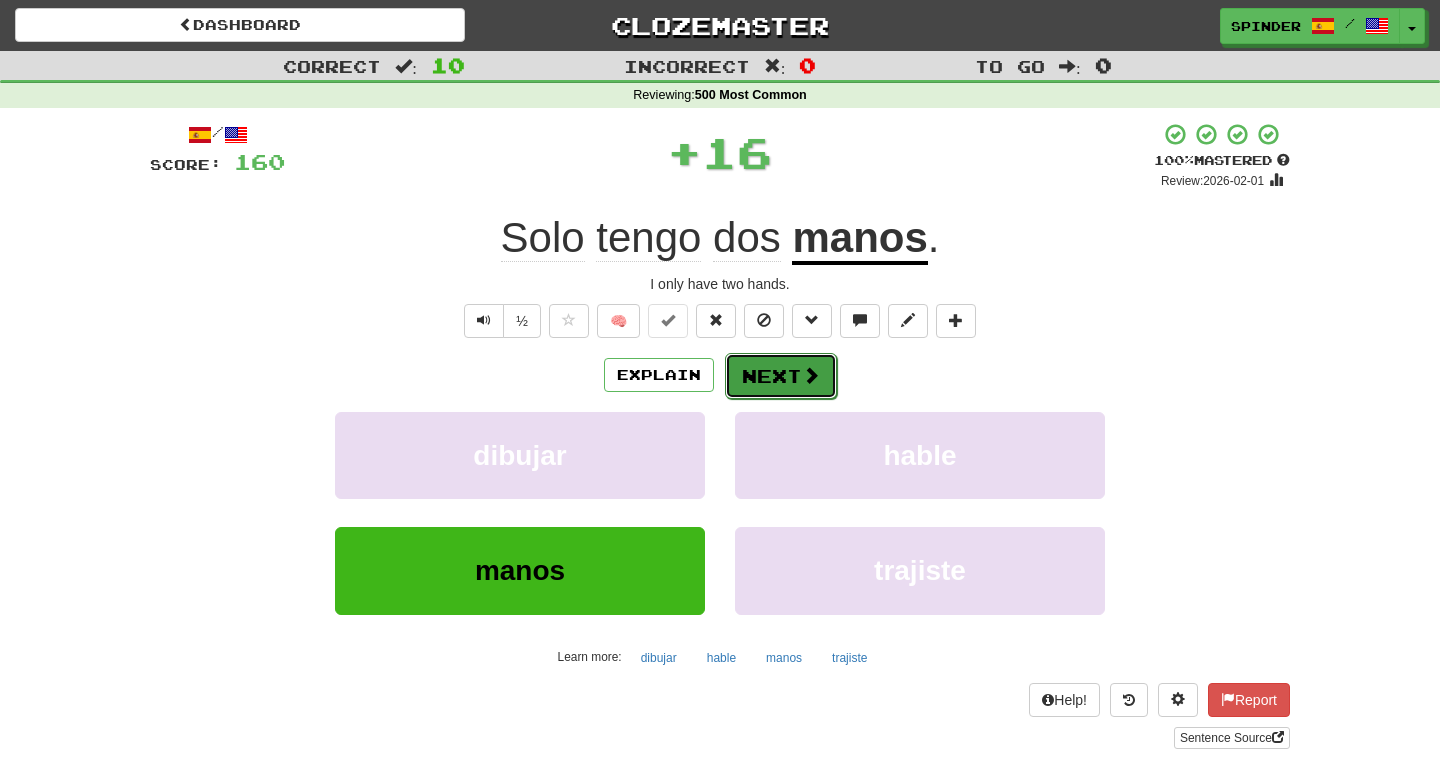 click on "Next" at bounding box center [781, 376] 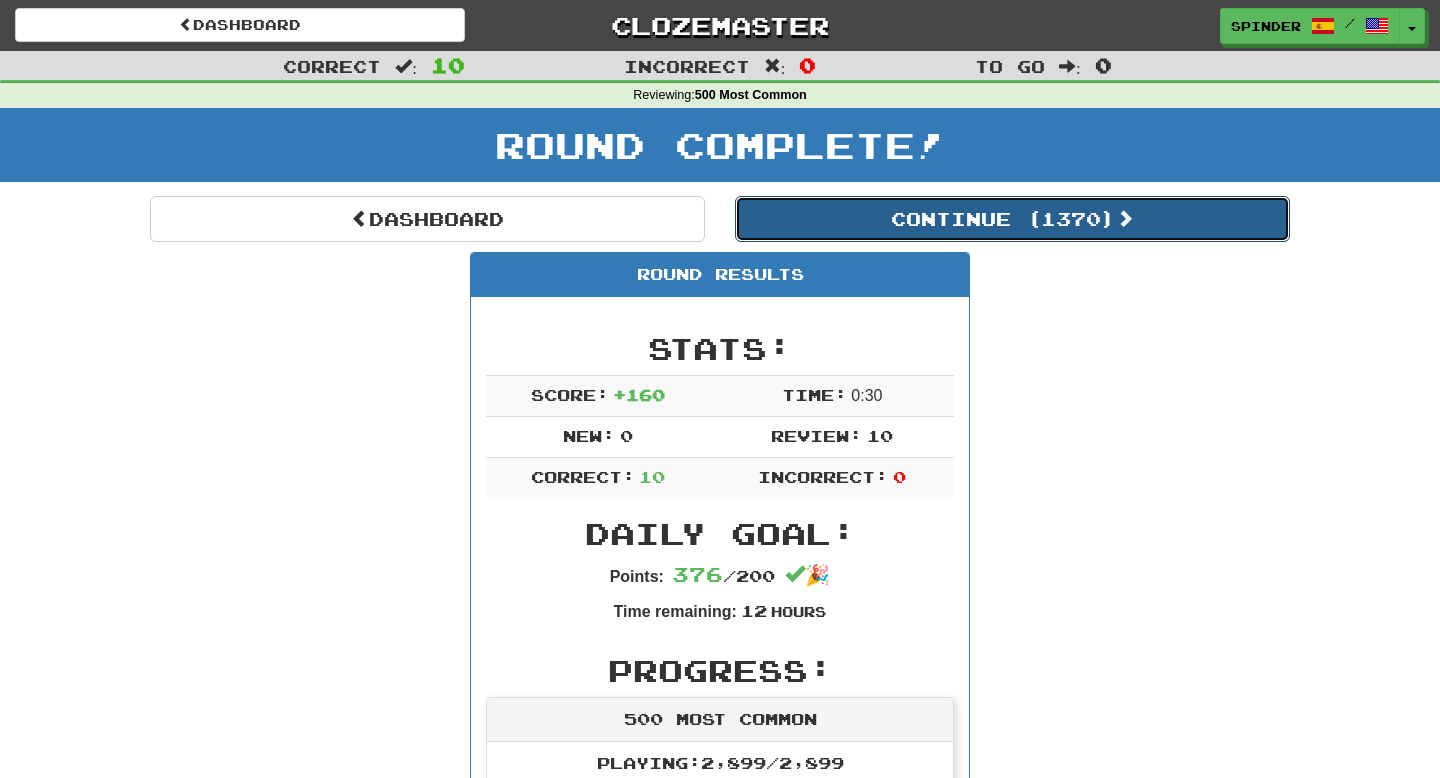 click on "Continue ( 1370 )" at bounding box center [1012, 219] 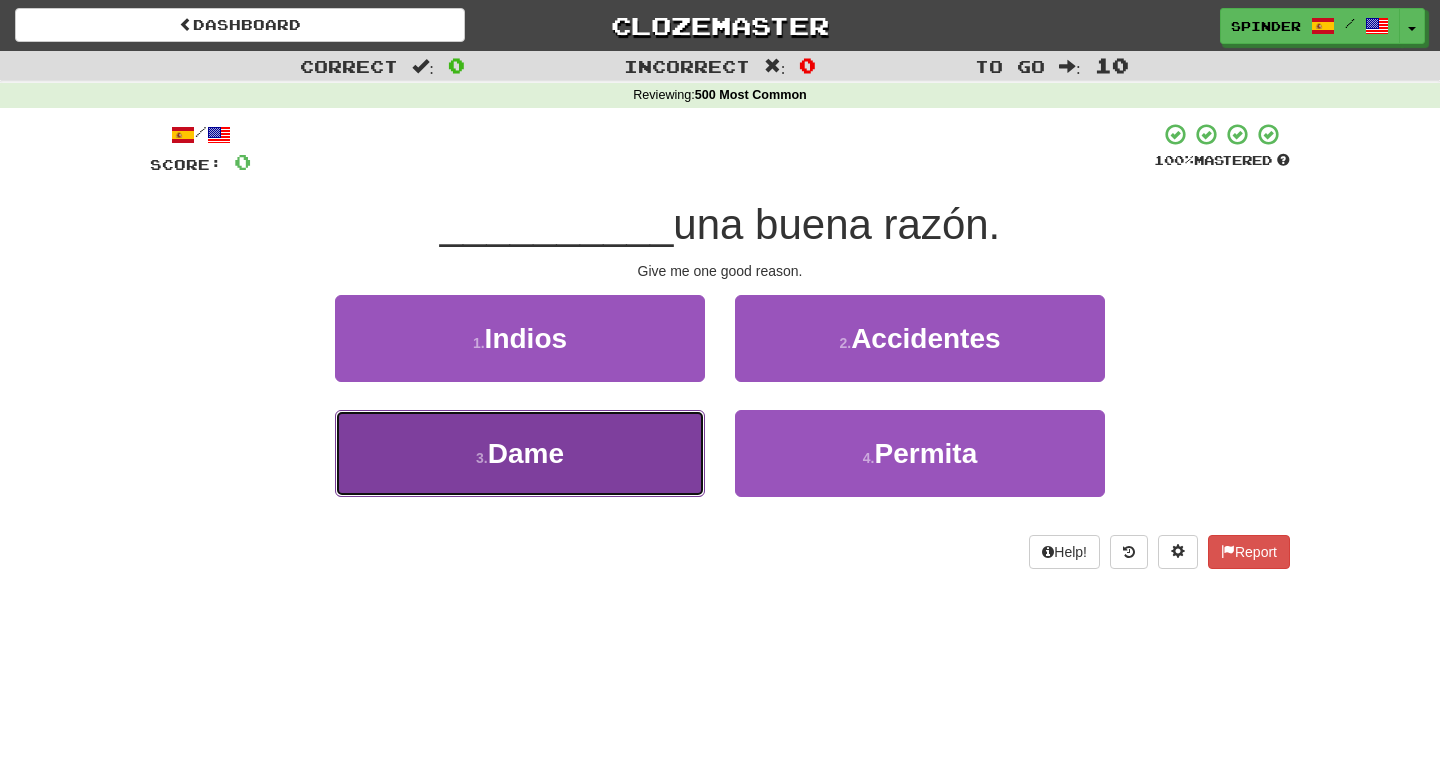 click on "3 .  Dame" at bounding box center (520, 453) 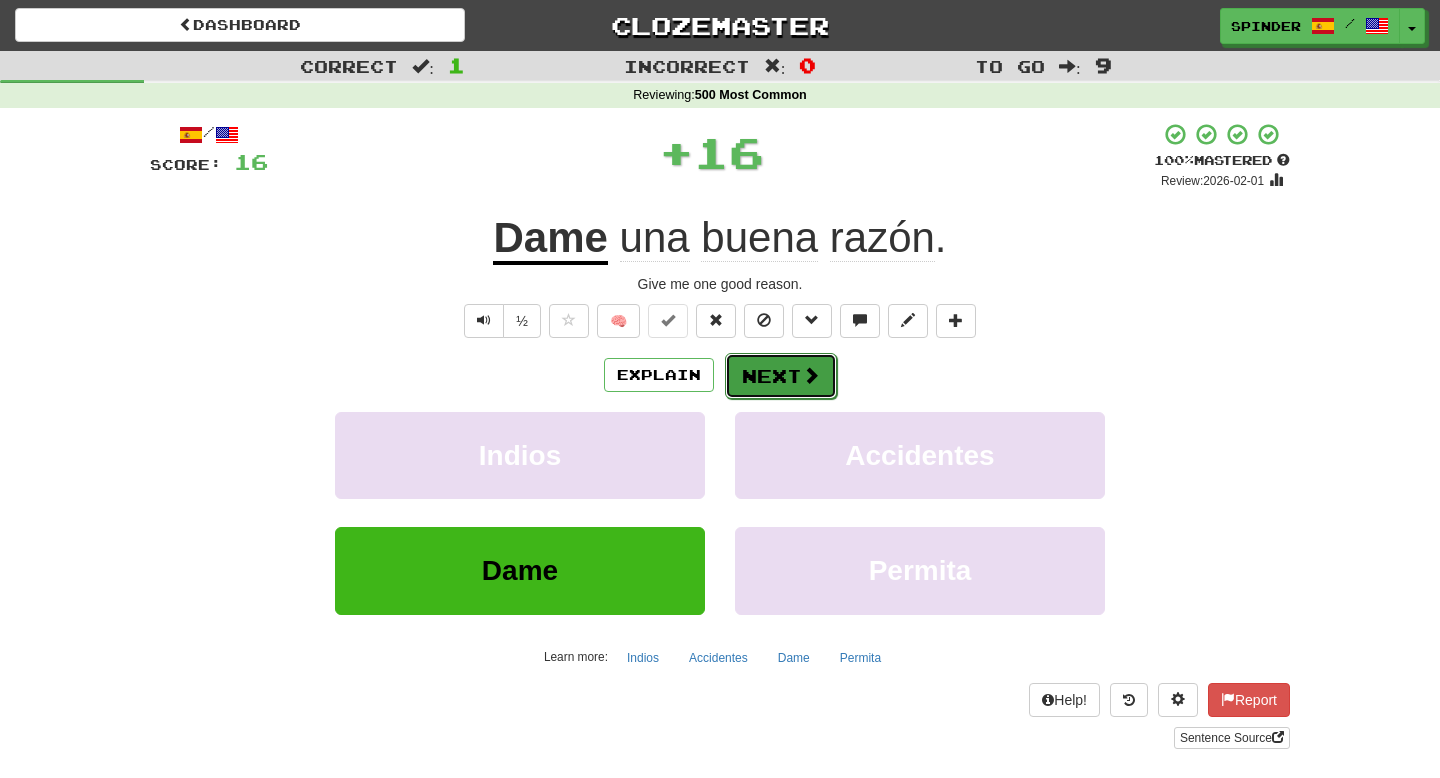 click on "Next" at bounding box center [781, 376] 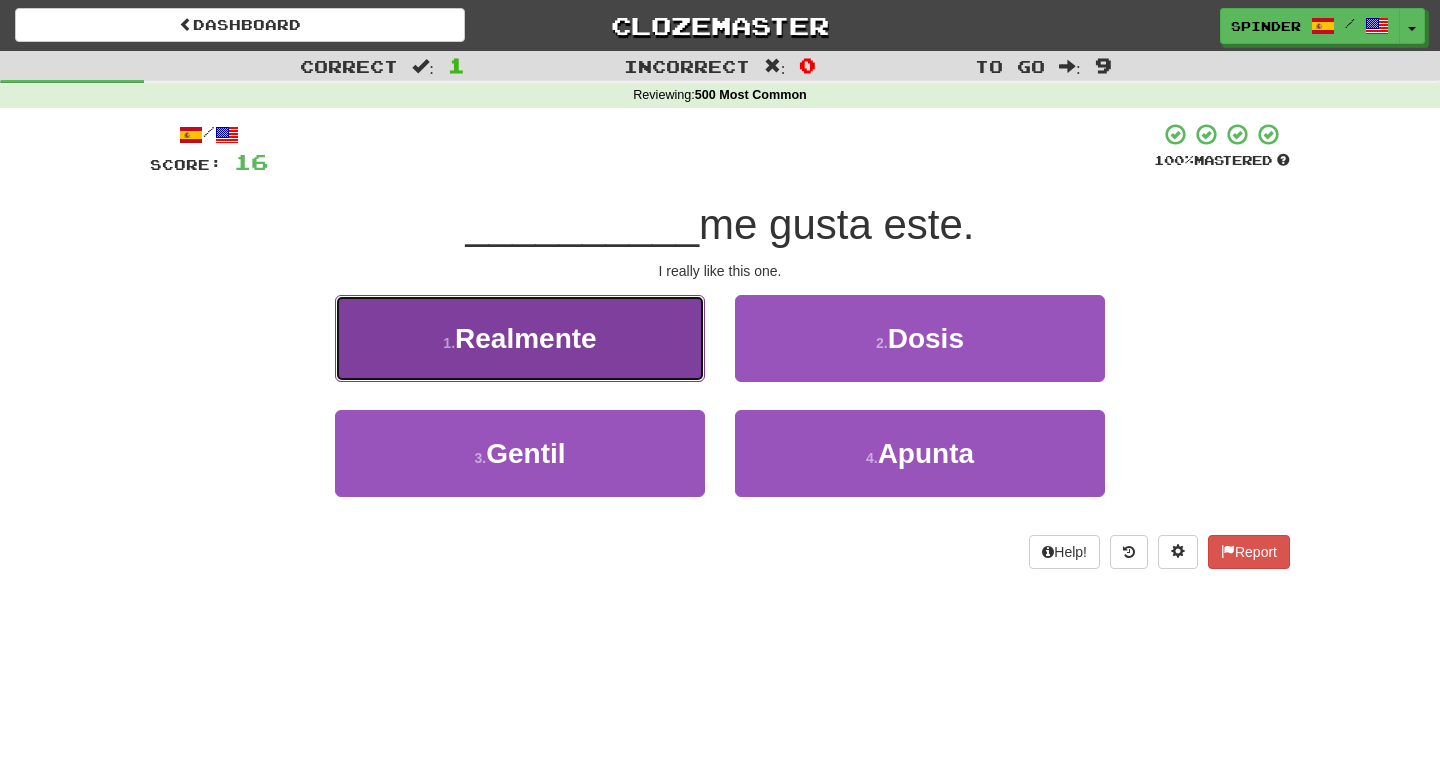 click on "1 .  Realmente" at bounding box center (520, 338) 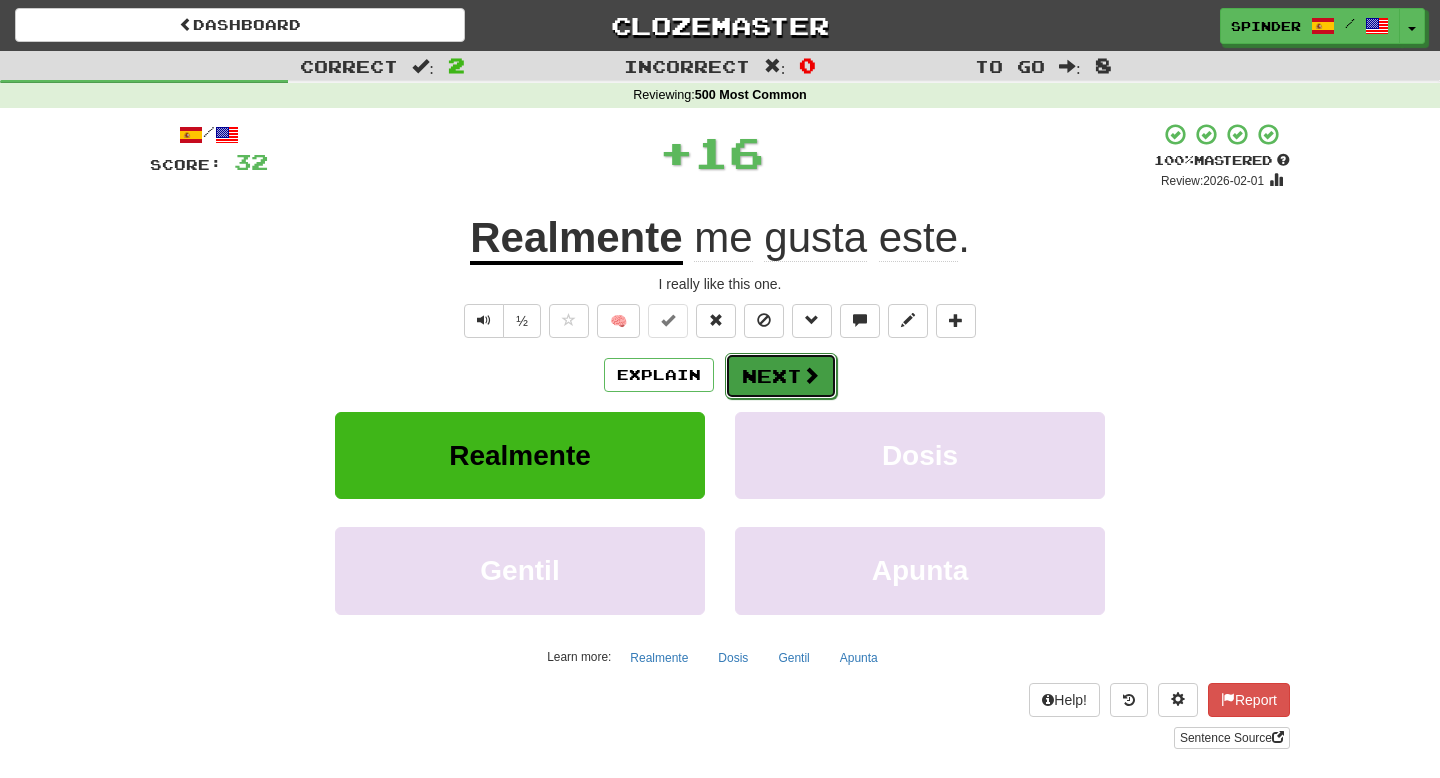click on "Next" at bounding box center (781, 376) 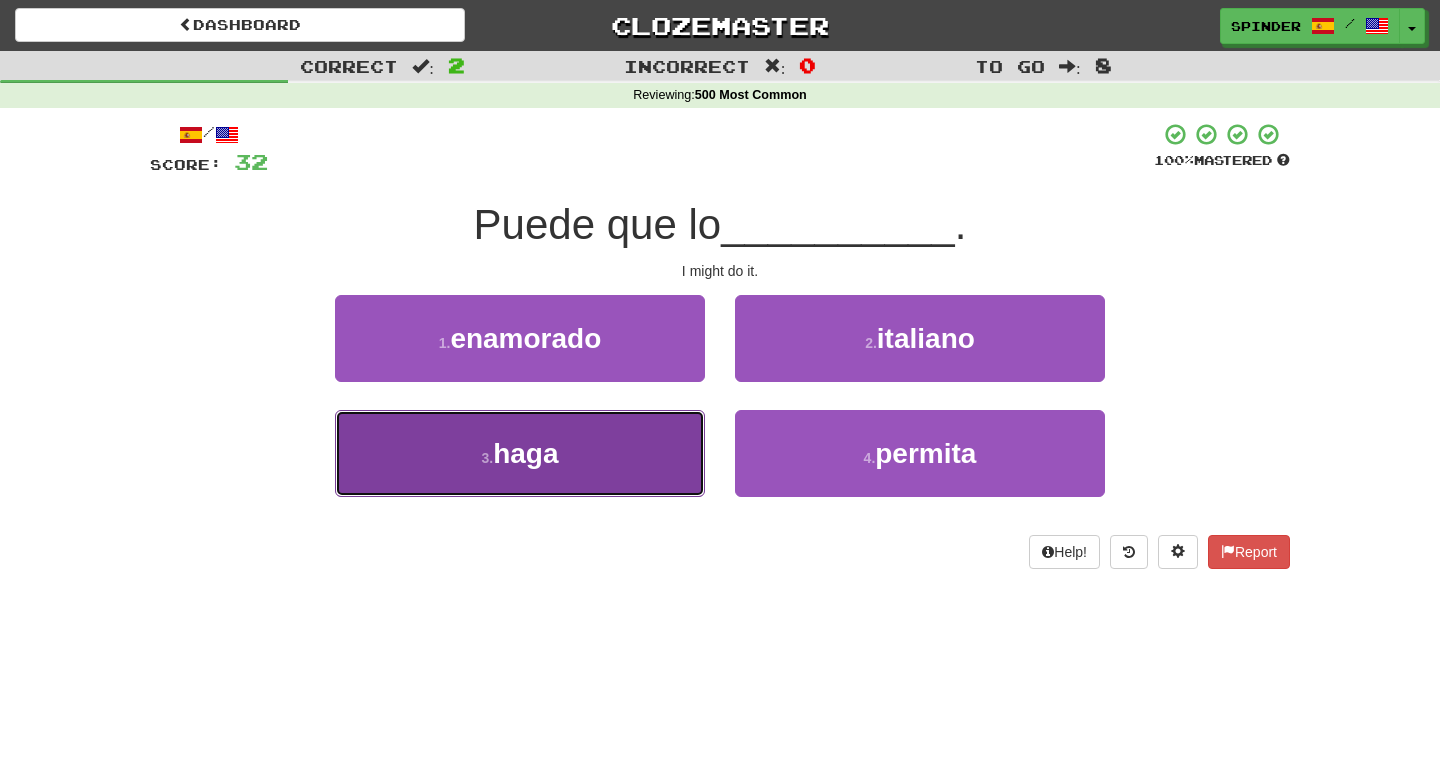 click on "3 .  haga" at bounding box center (520, 453) 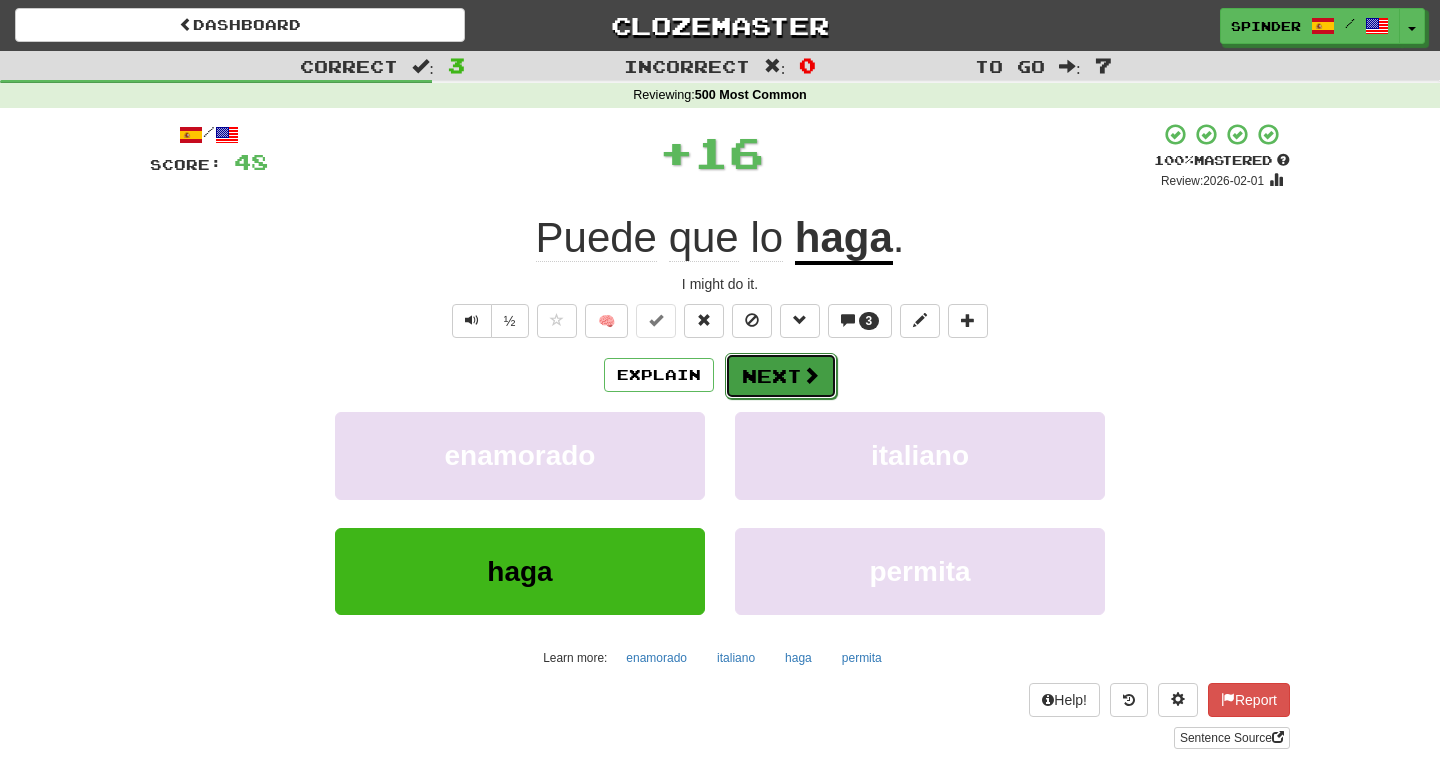 click on "Next" at bounding box center (781, 376) 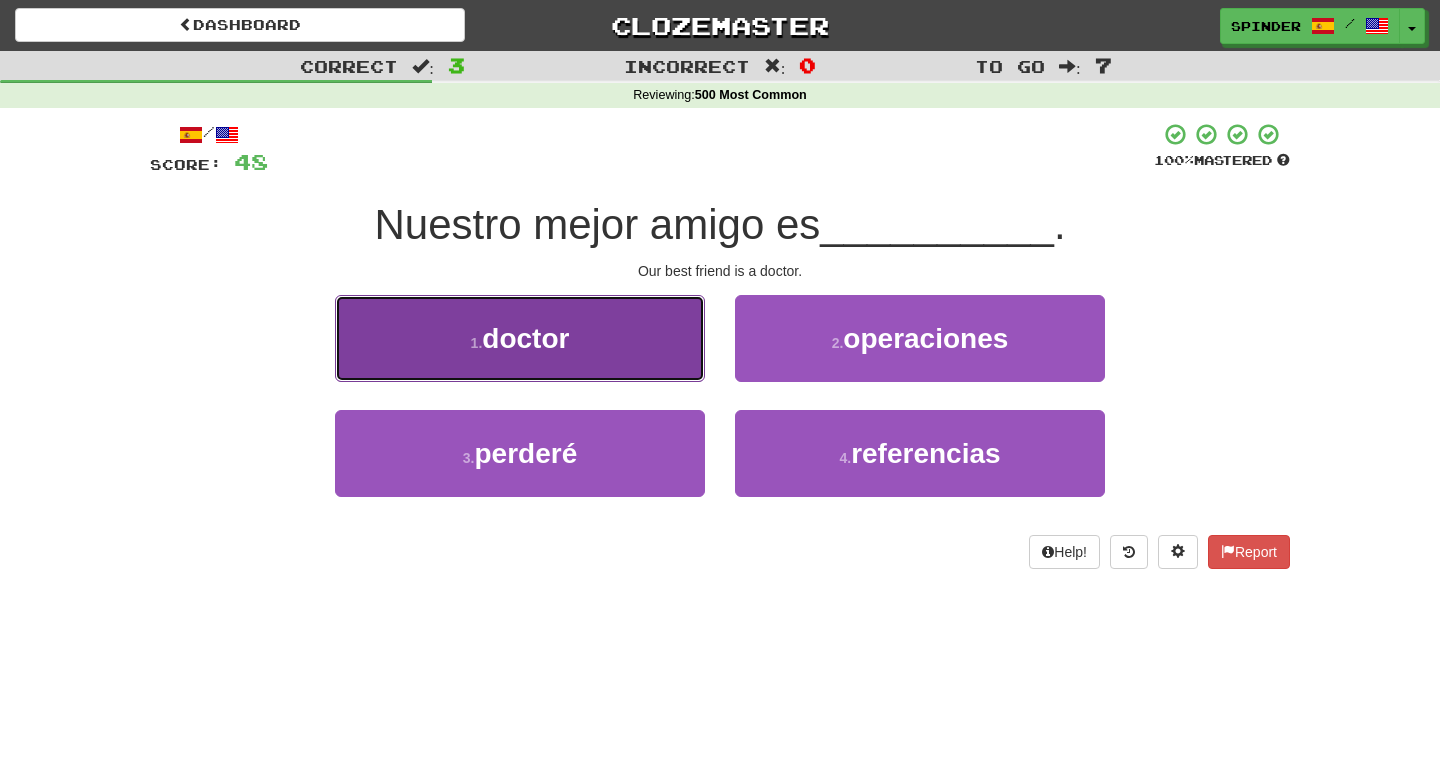 click on "1 .  doctor" at bounding box center [520, 338] 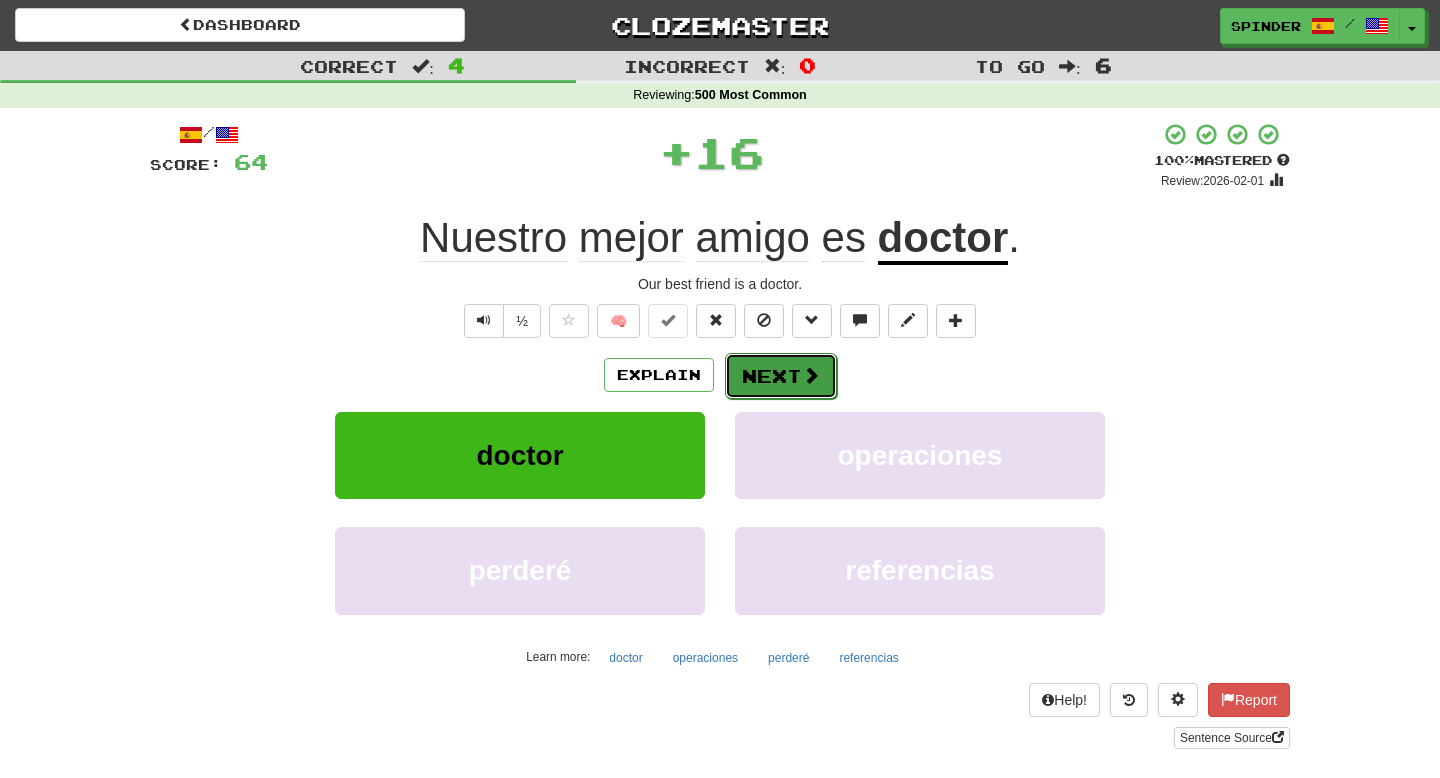 click on "Next" at bounding box center [781, 376] 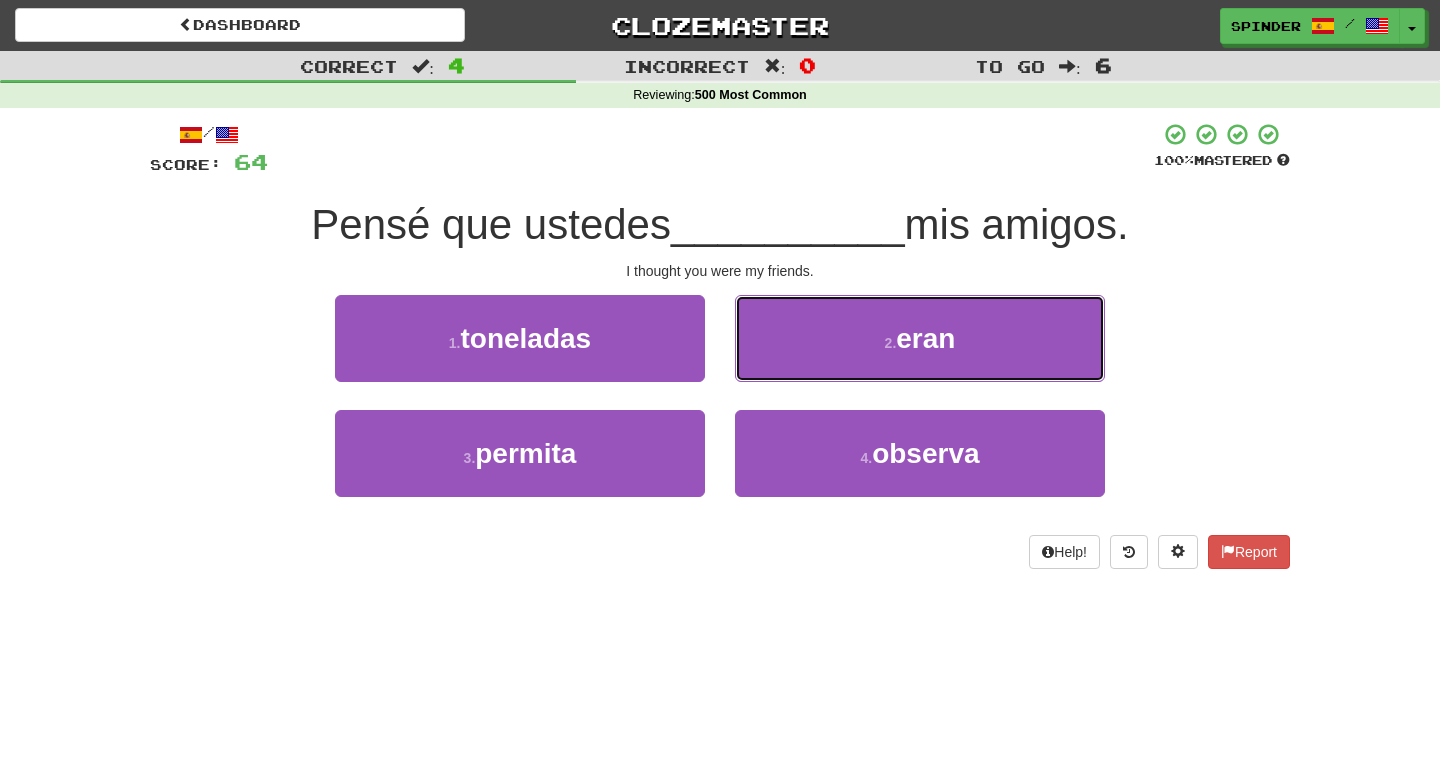 click on "2 .  eran" at bounding box center (920, 338) 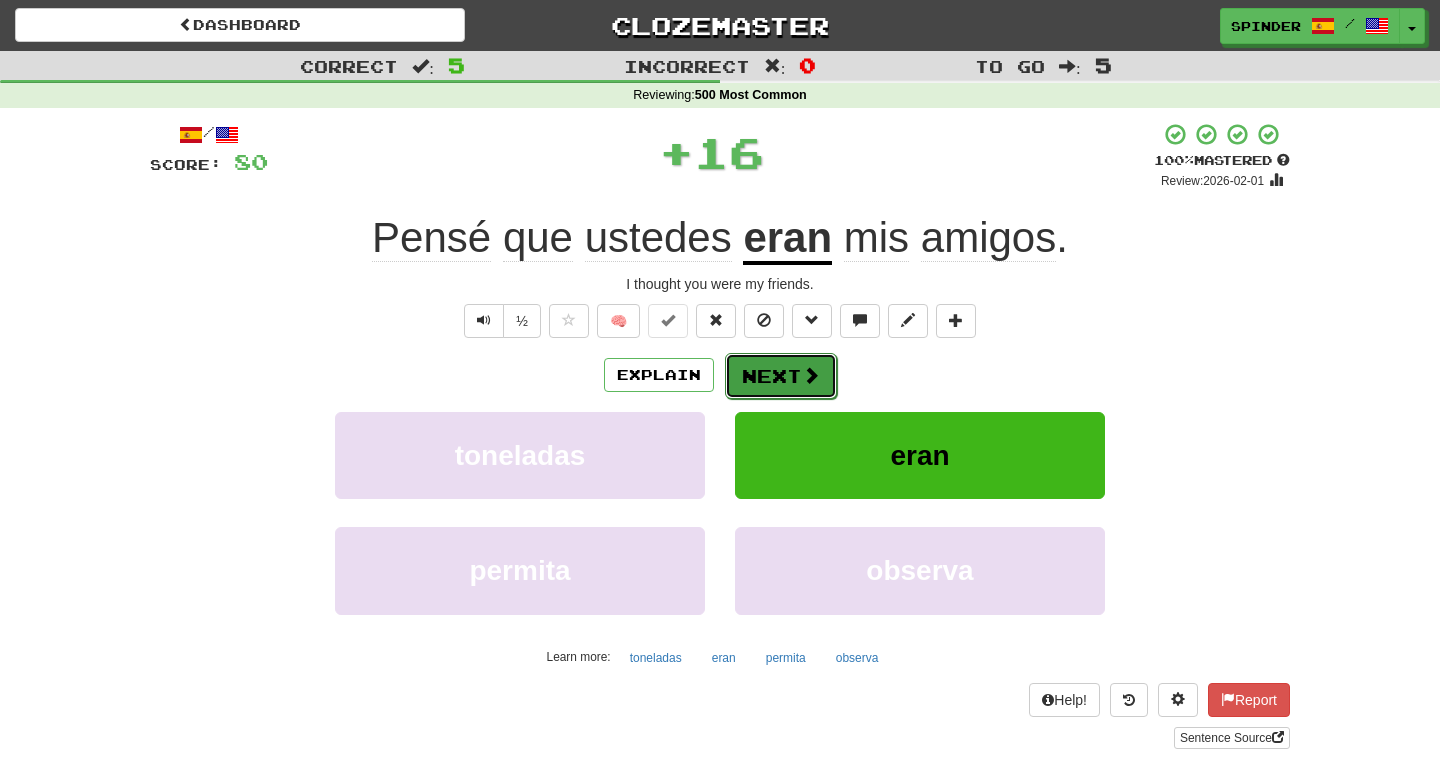 click on "Next" at bounding box center [781, 376] 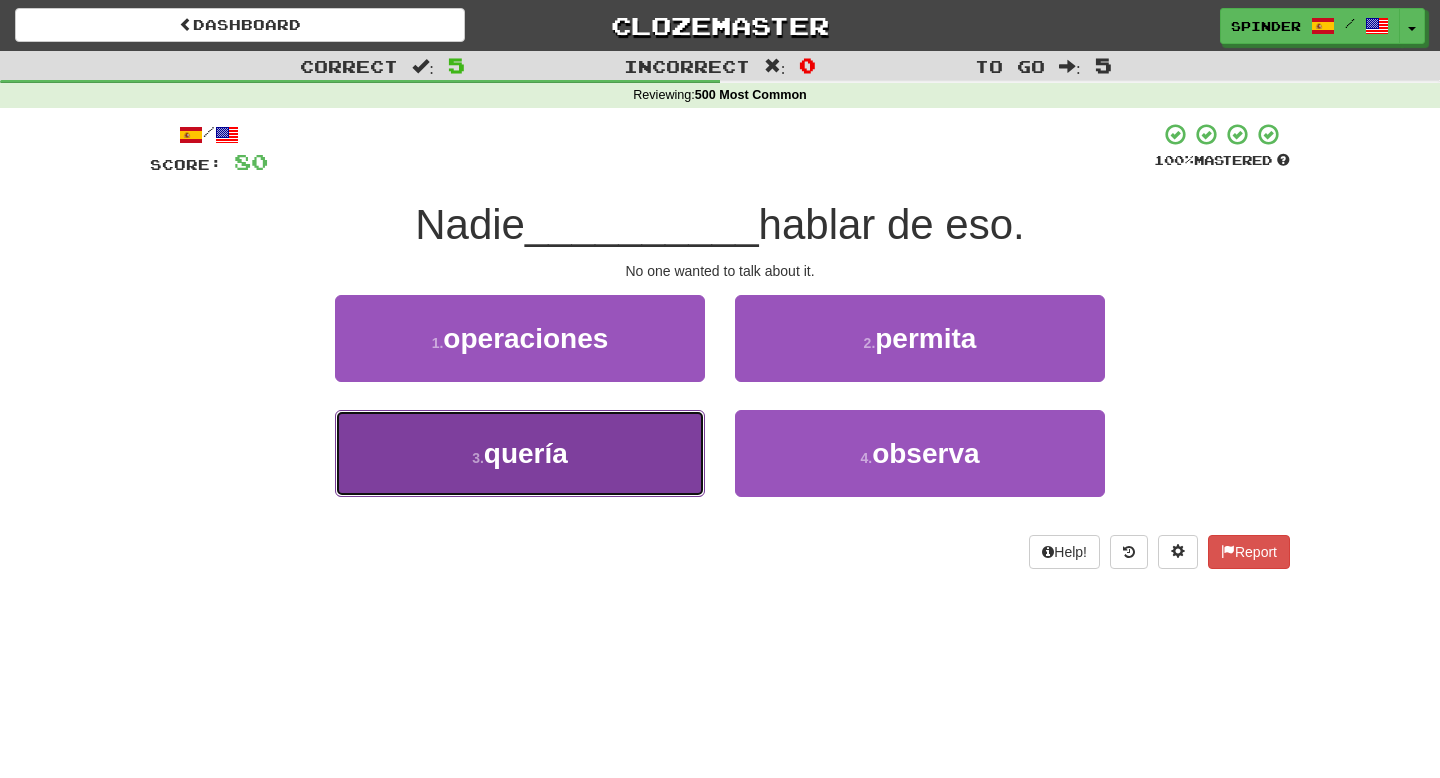 click on "3 .  quería" at bounding box center [520, 453] 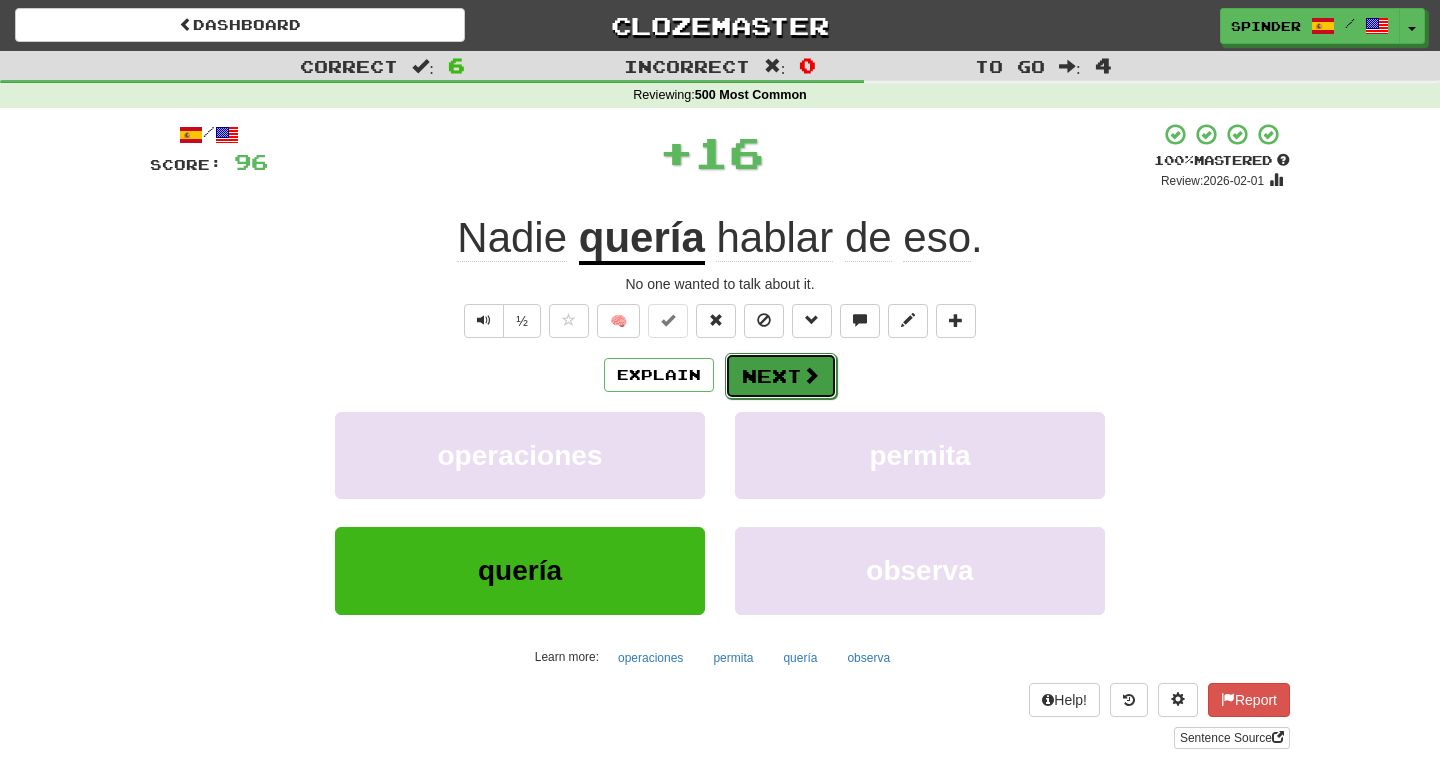 click on "Next" at bounding box center [781, 376] 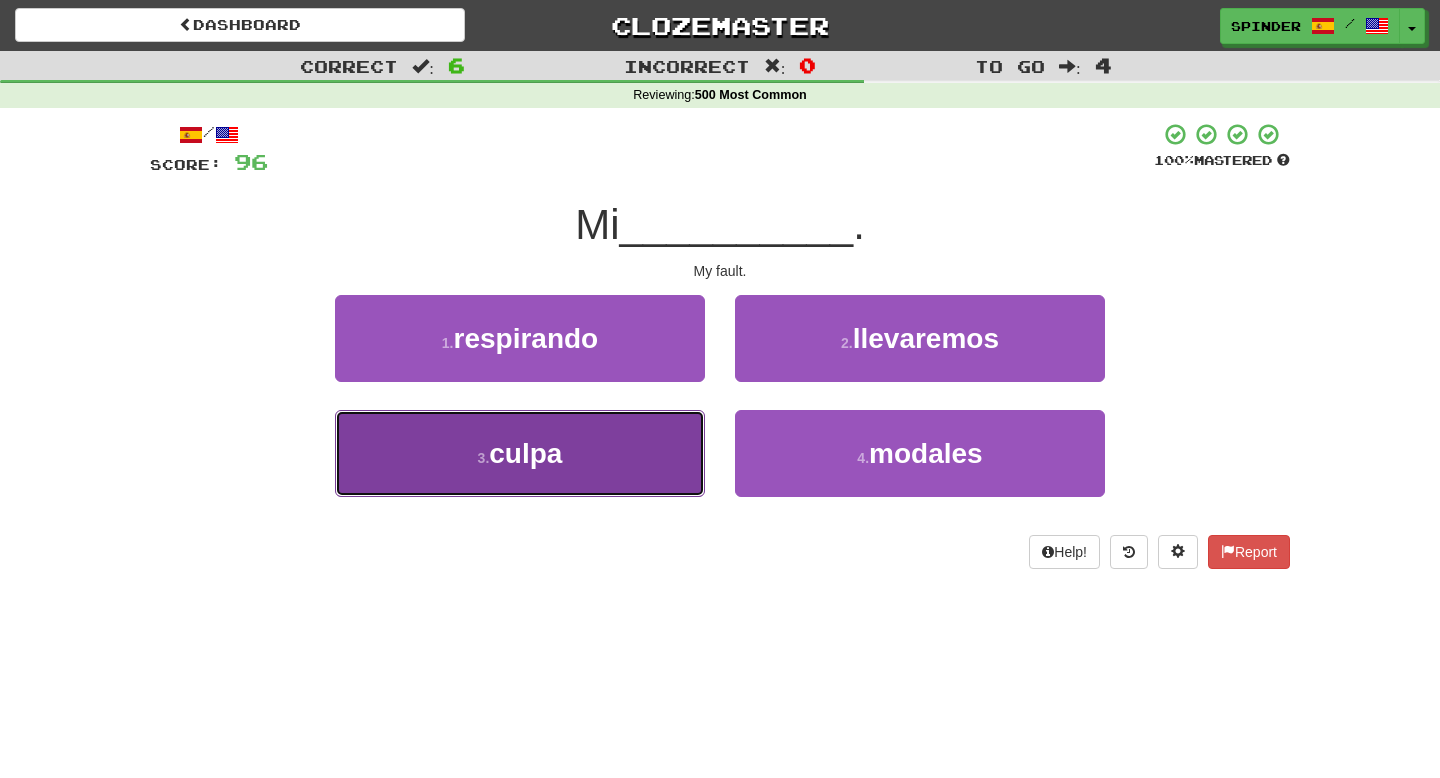 click on "3 .  culpa" at bounding box center [520, 453] 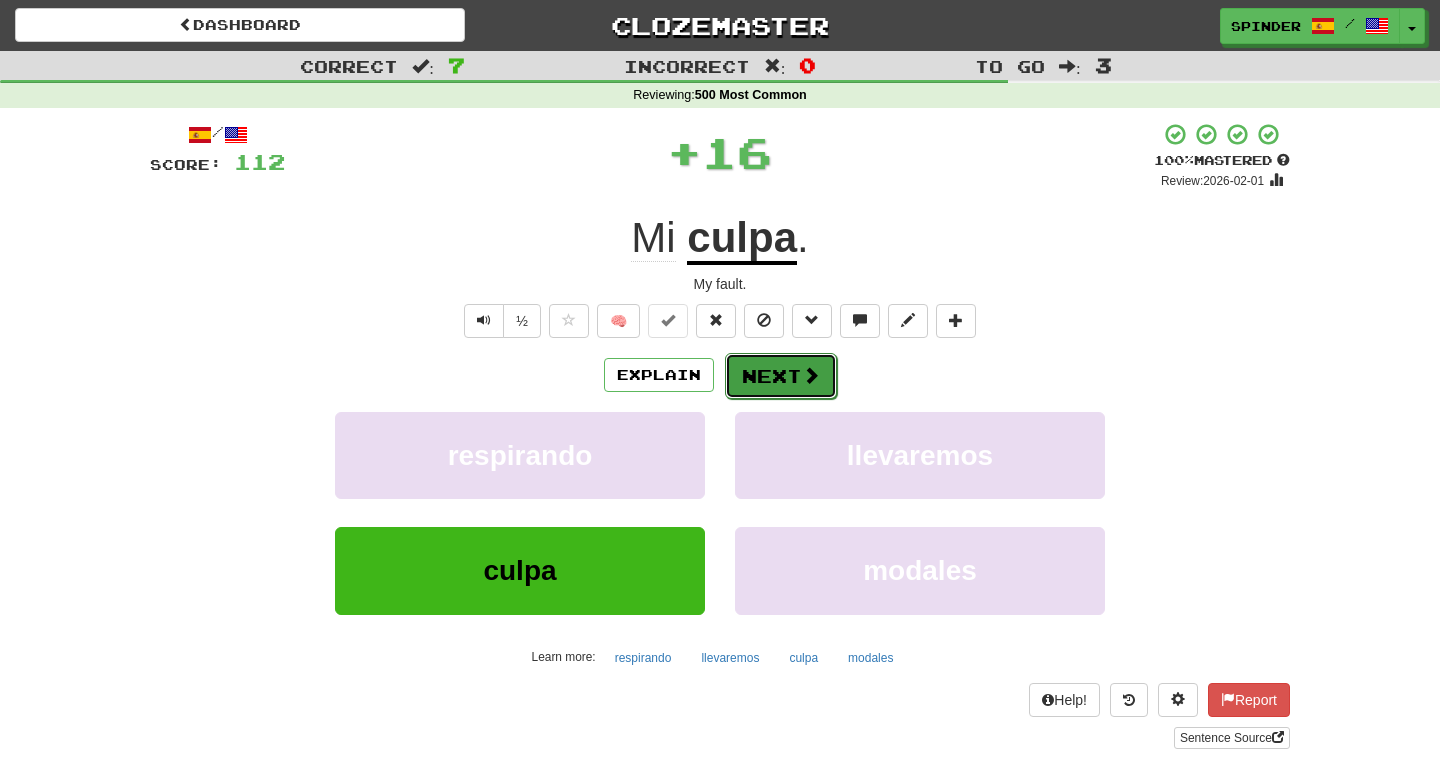click on "Next" at bounding box center [781, 376] 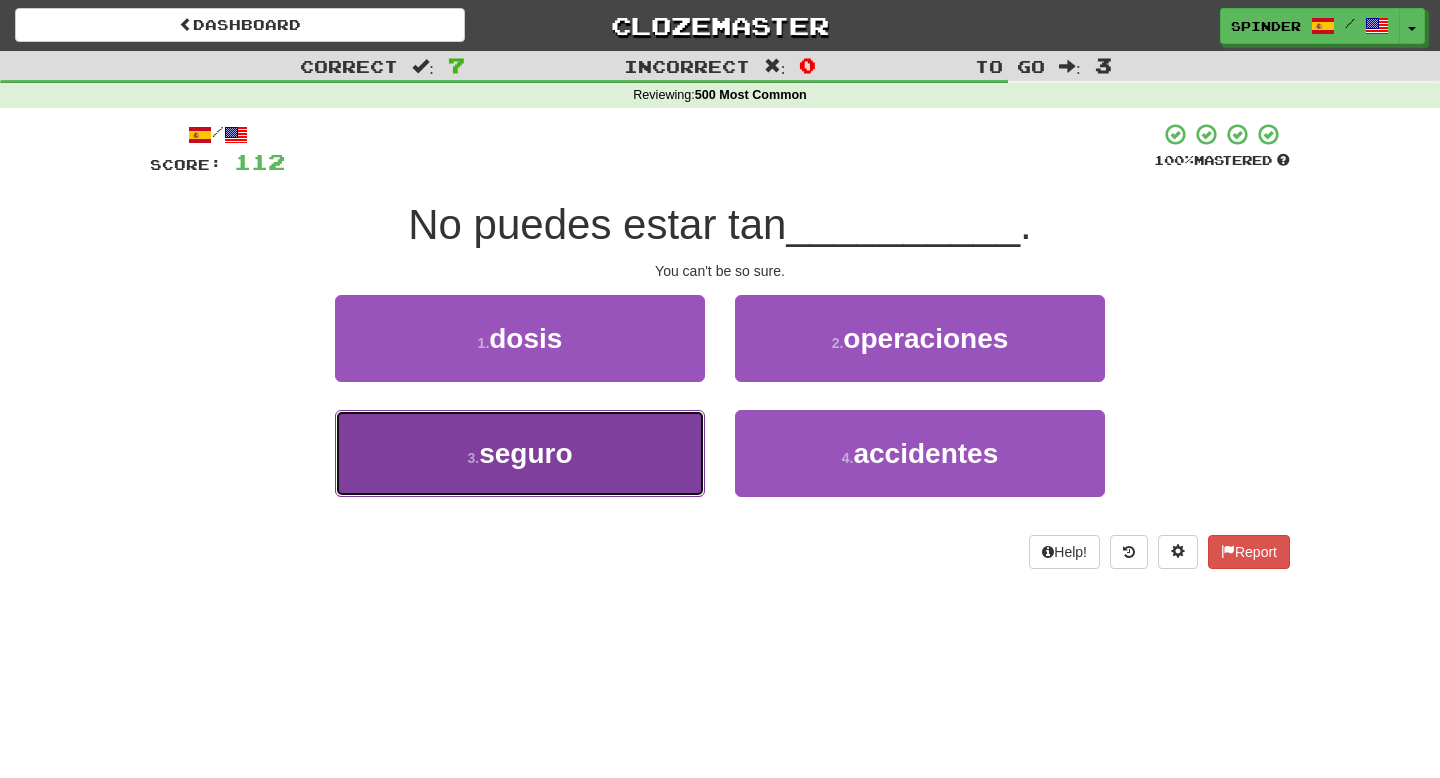 click on "3 .  seguro" at bounding box center (520, 453) 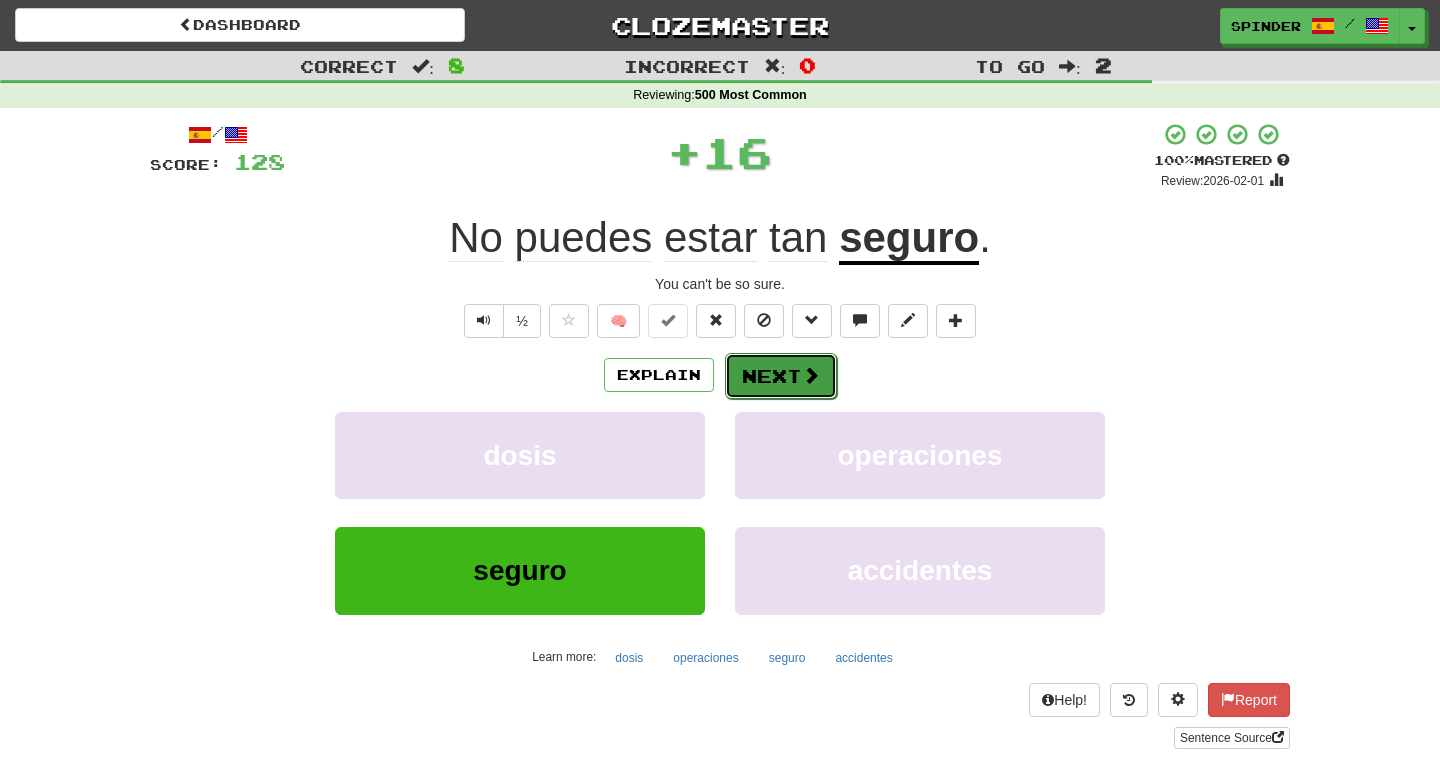 click on "Next" at bounding box center [781, 376] 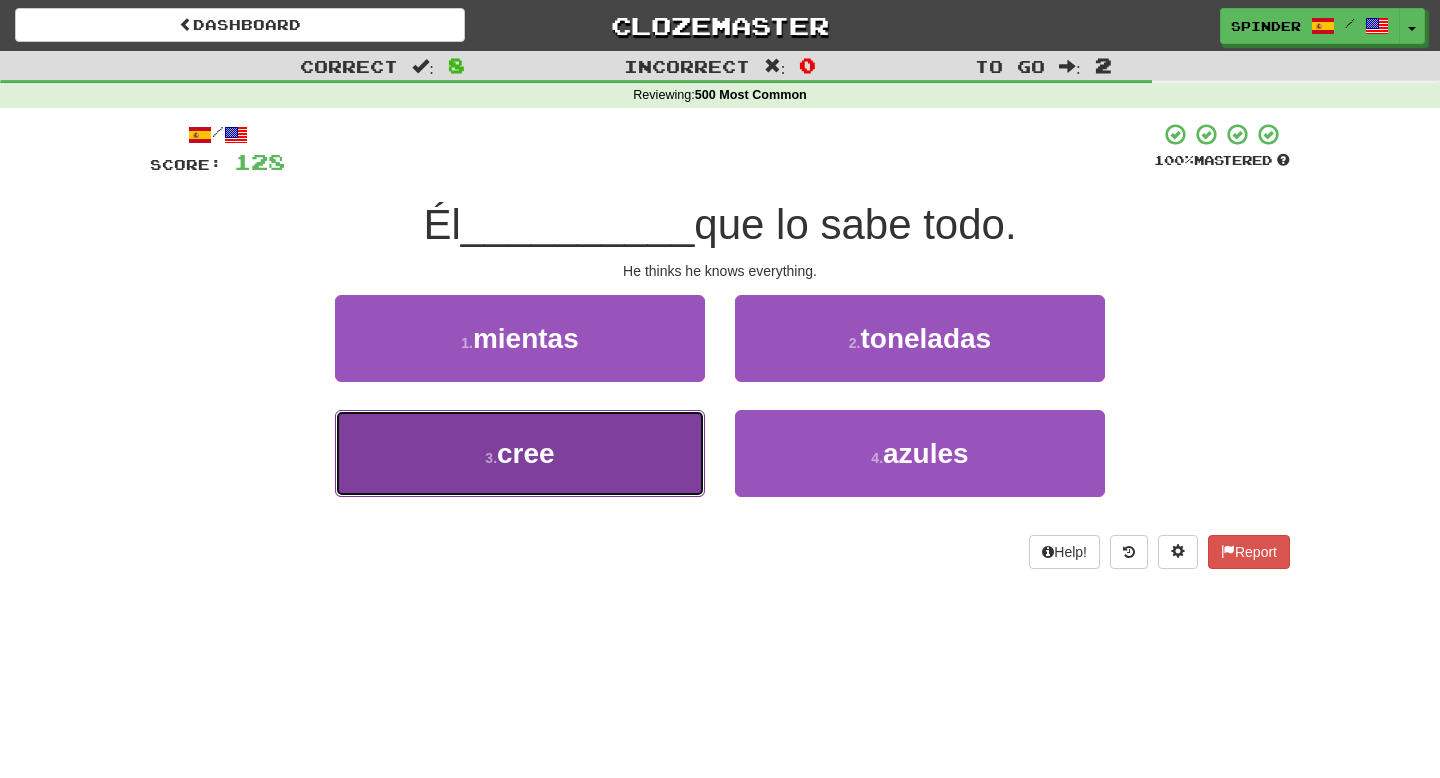 click on "3 .  cree" at bounding box center [520, 453] 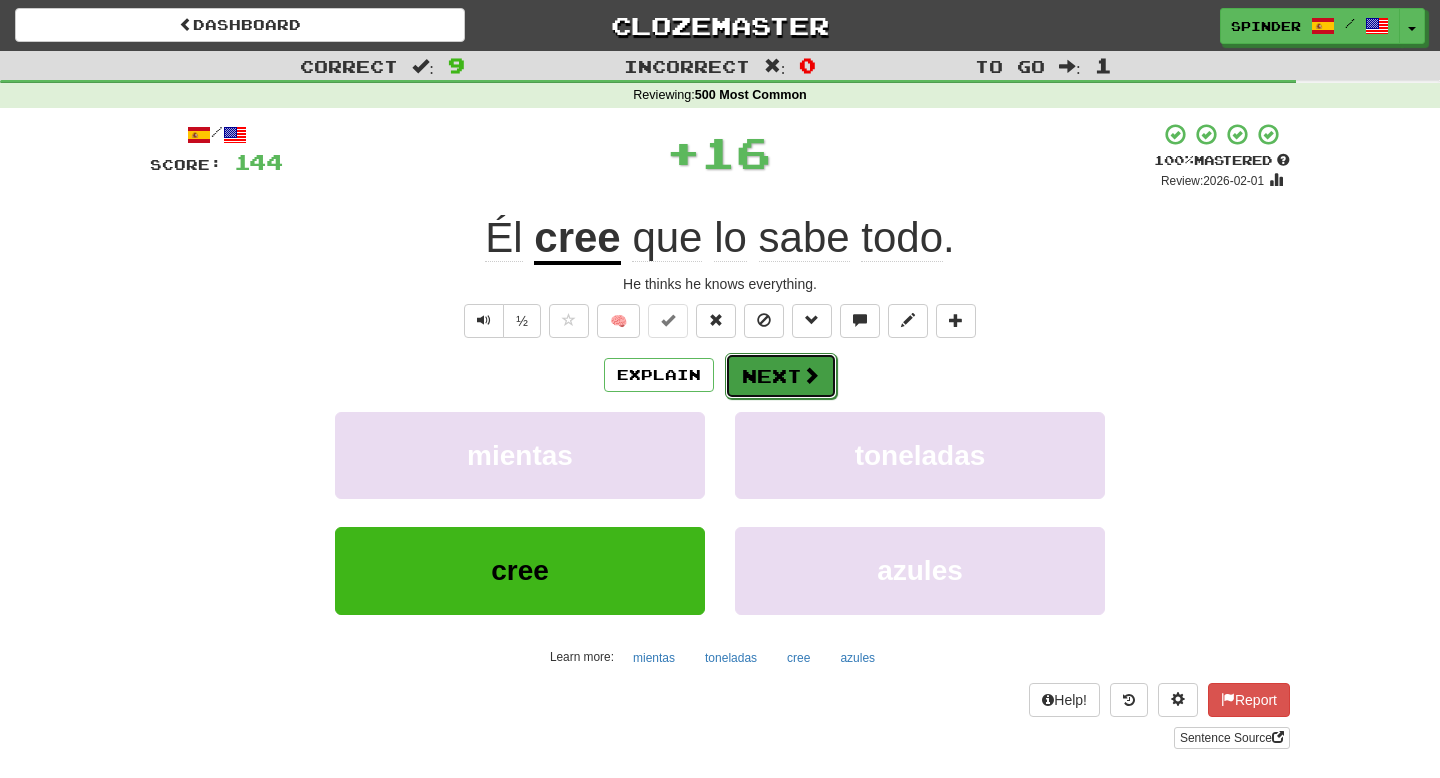 click on "Next" at bounding box center (781, 376) 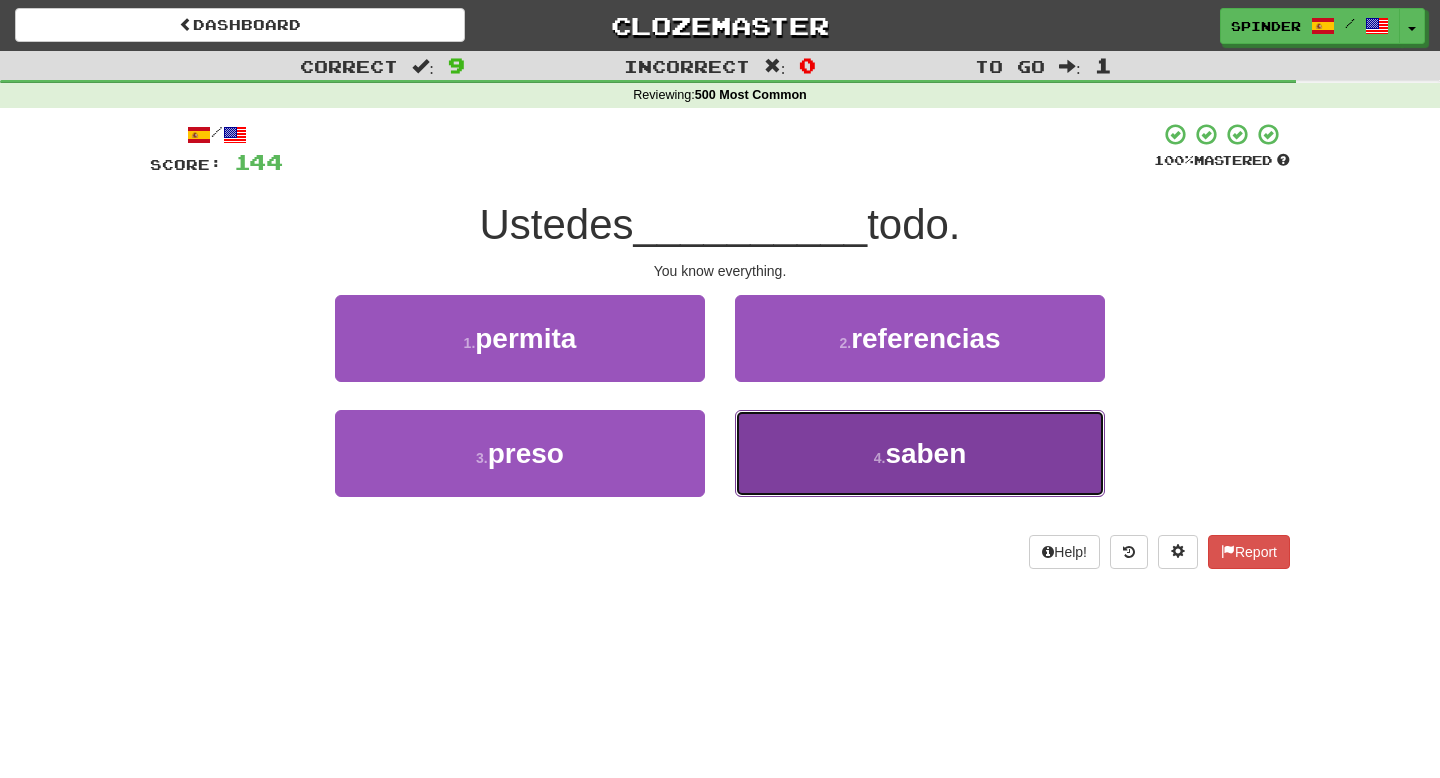 click on "4 .  saben" at bounding box center [920, 453] 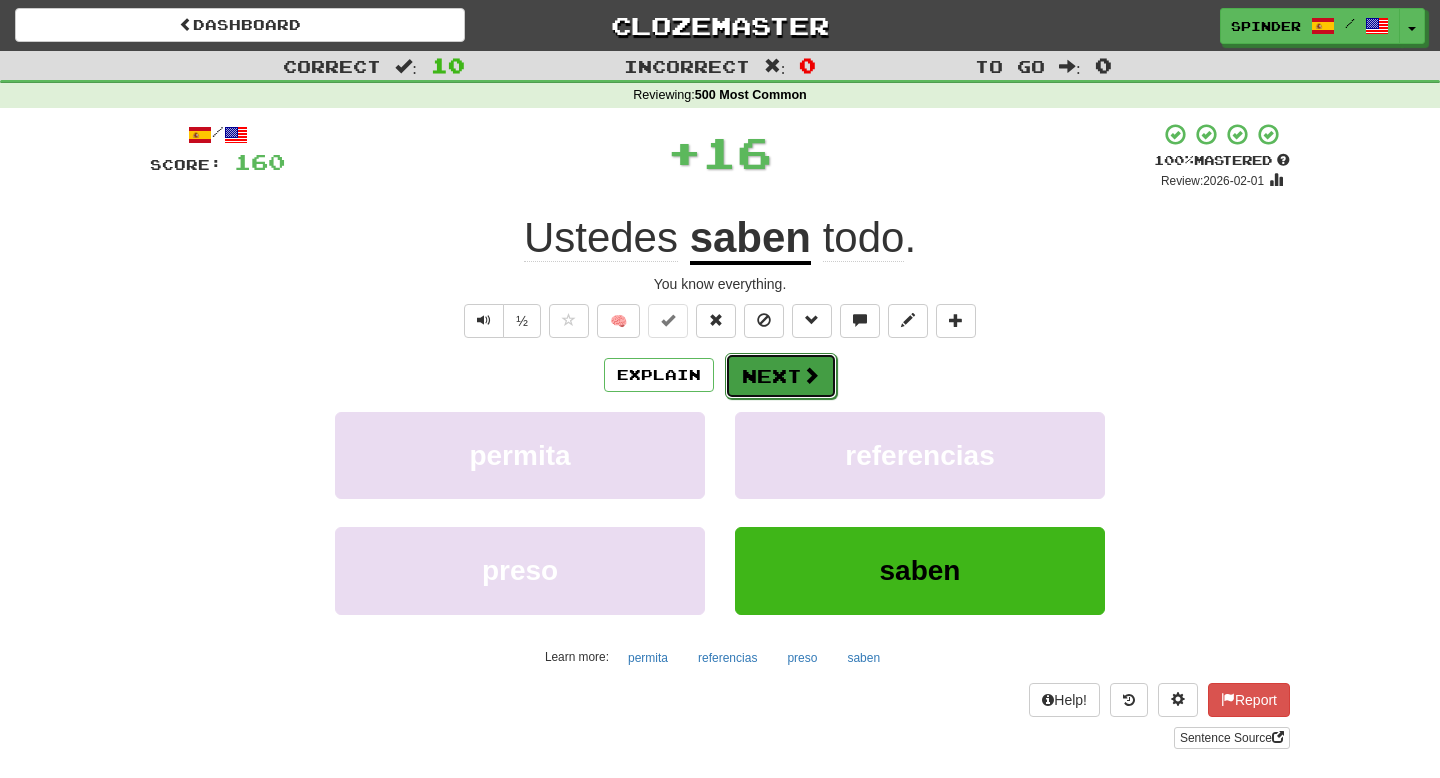 click on "Next" at bounding box center [781, 376] 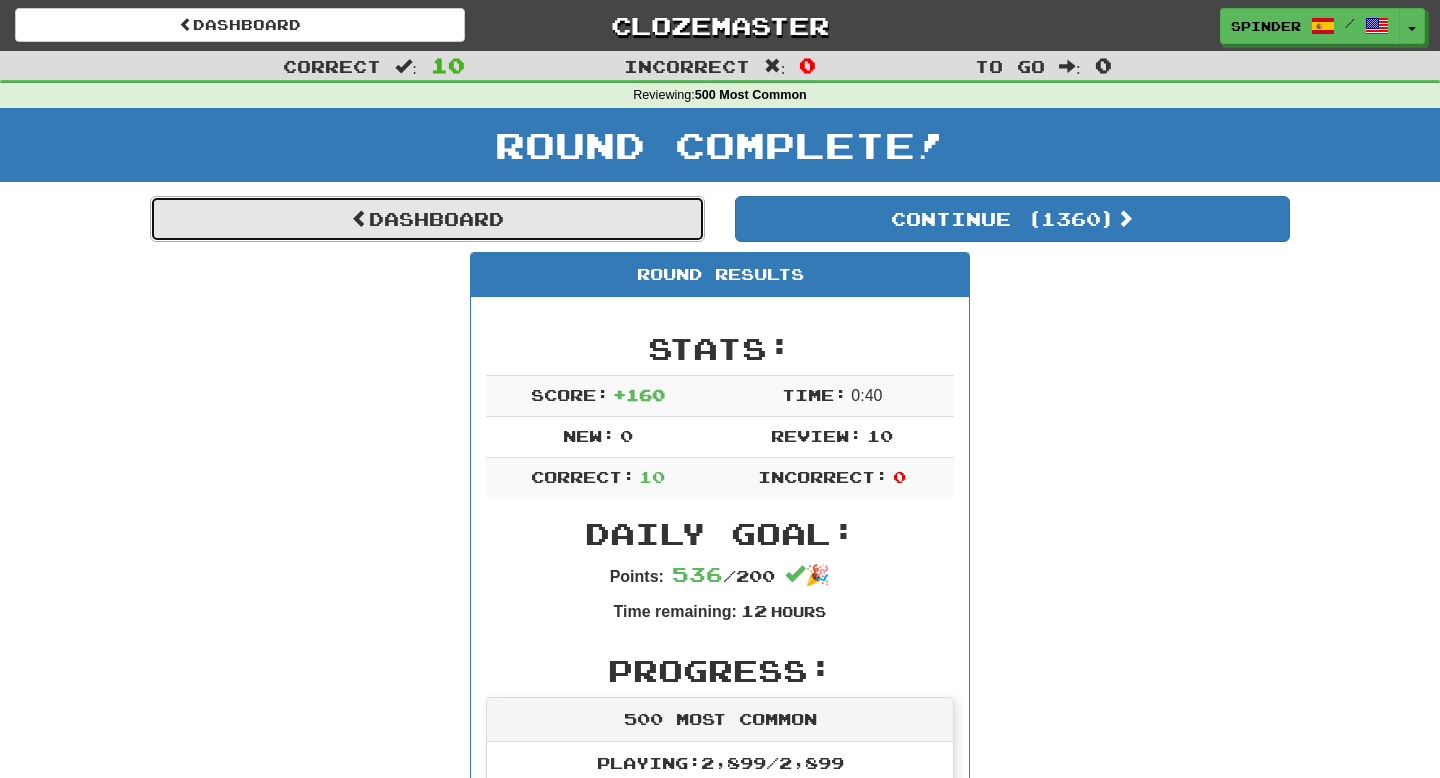 click on "Dashboard" at bounding box center [427, 219] 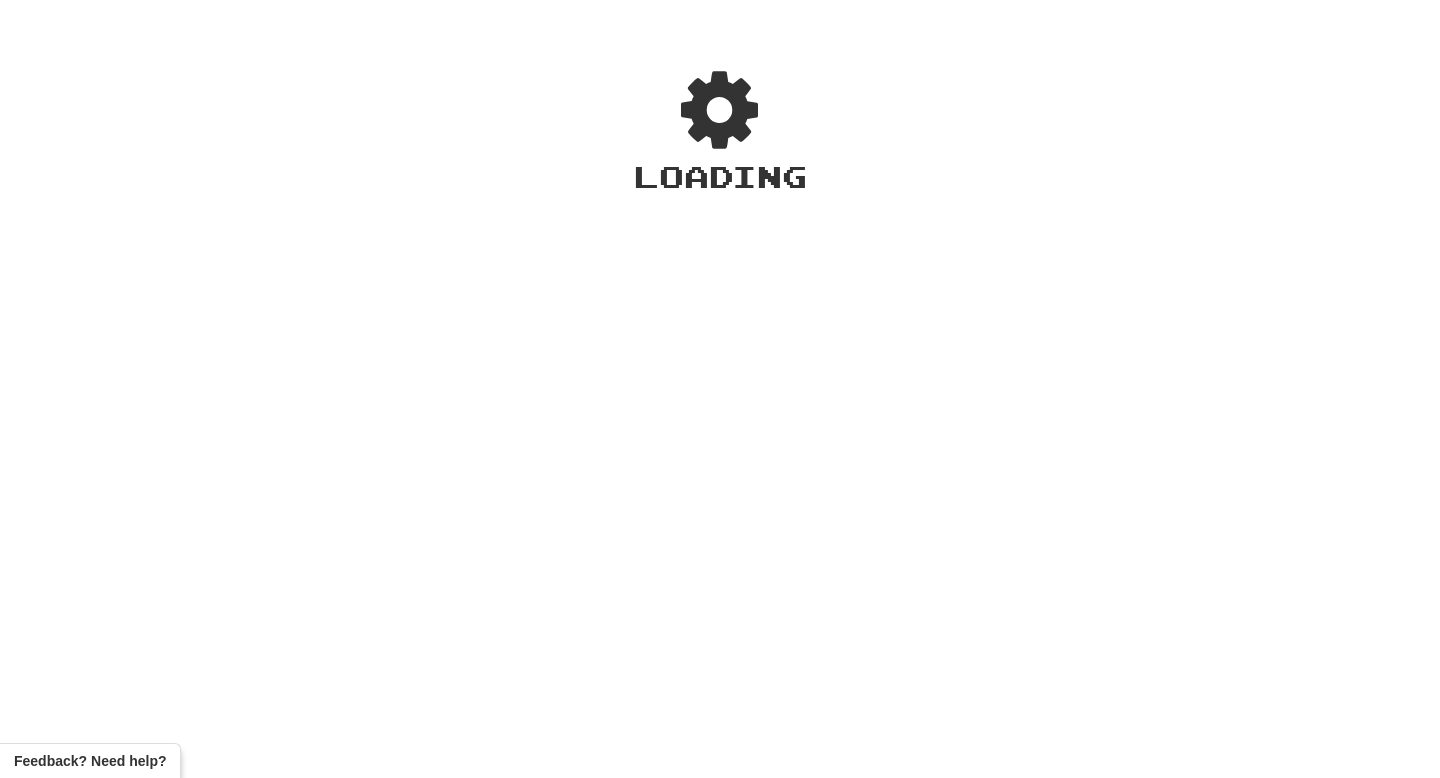 scroll, scrollTop: 0, scrollLeft: 0, axis: both 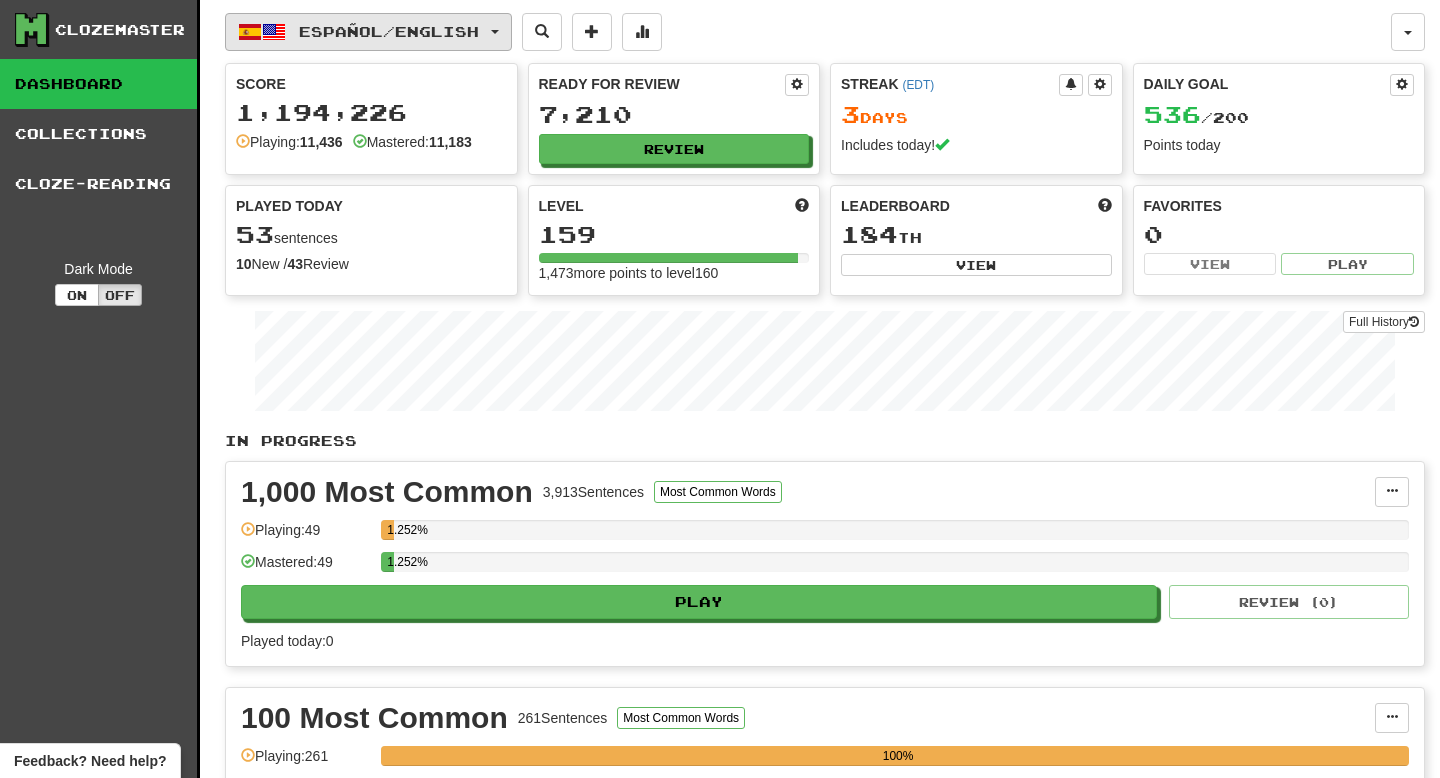 click on "Español  /  English" at bounding box center [389, 31] 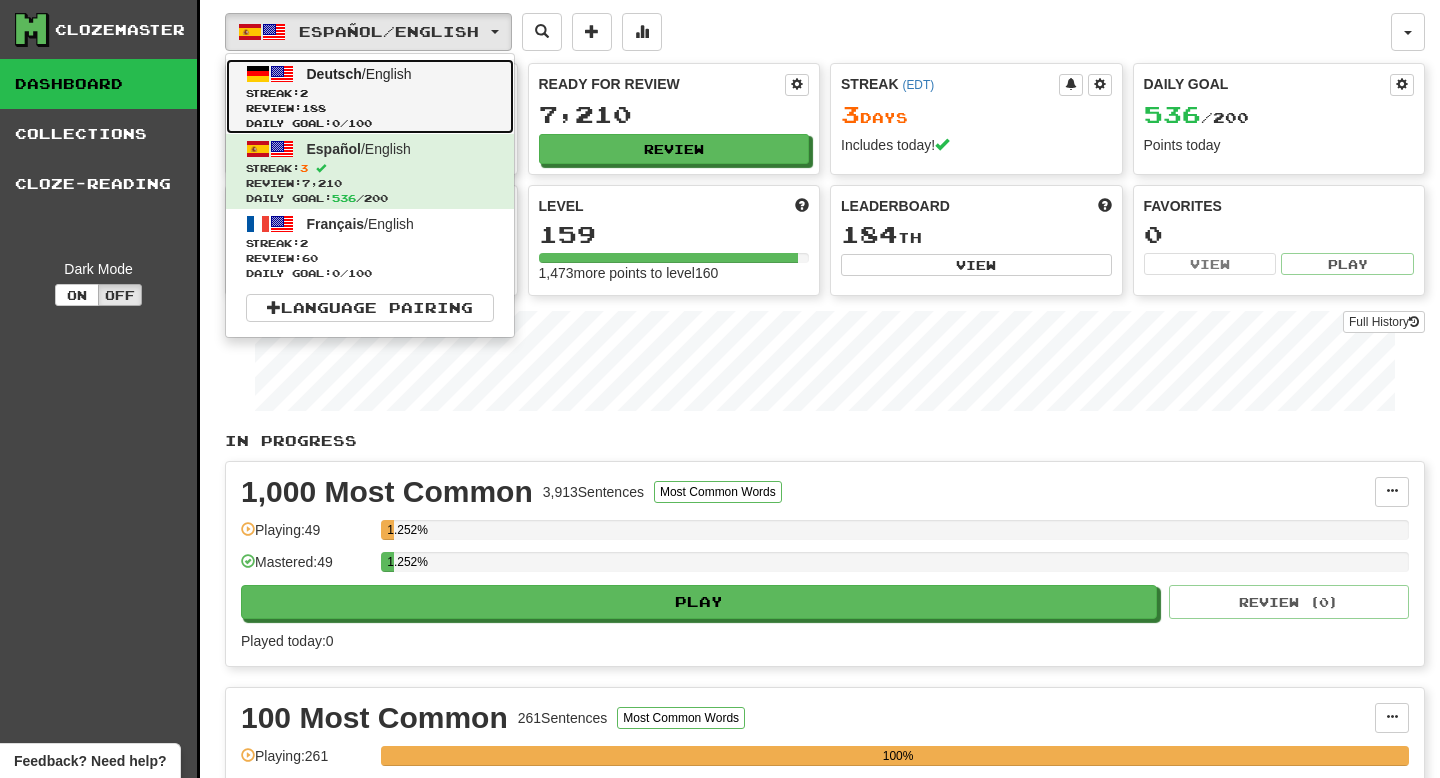 click on "Streak:  2" at bounding box center (370, 93) 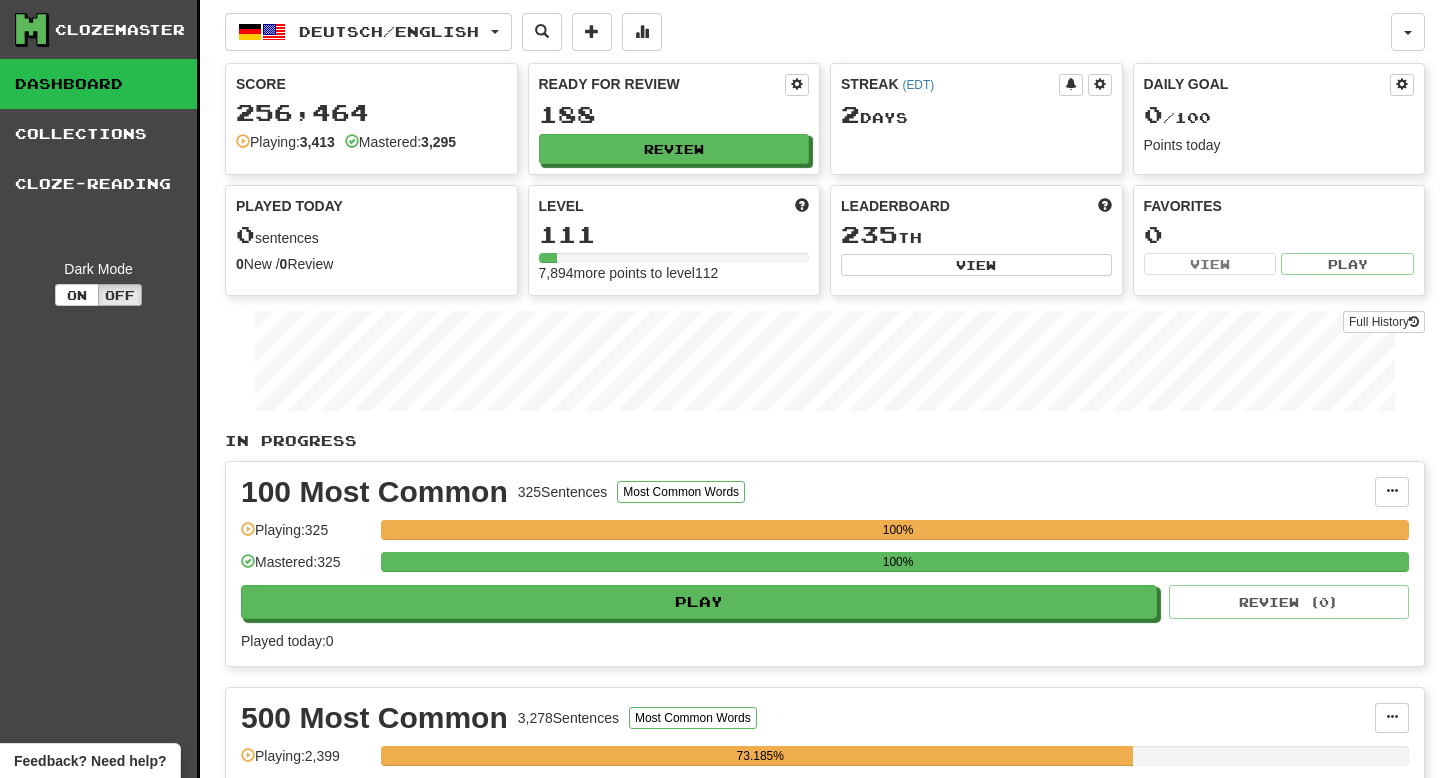 scroll, scrollTop: 0, scrollLeft: 0, axis: both 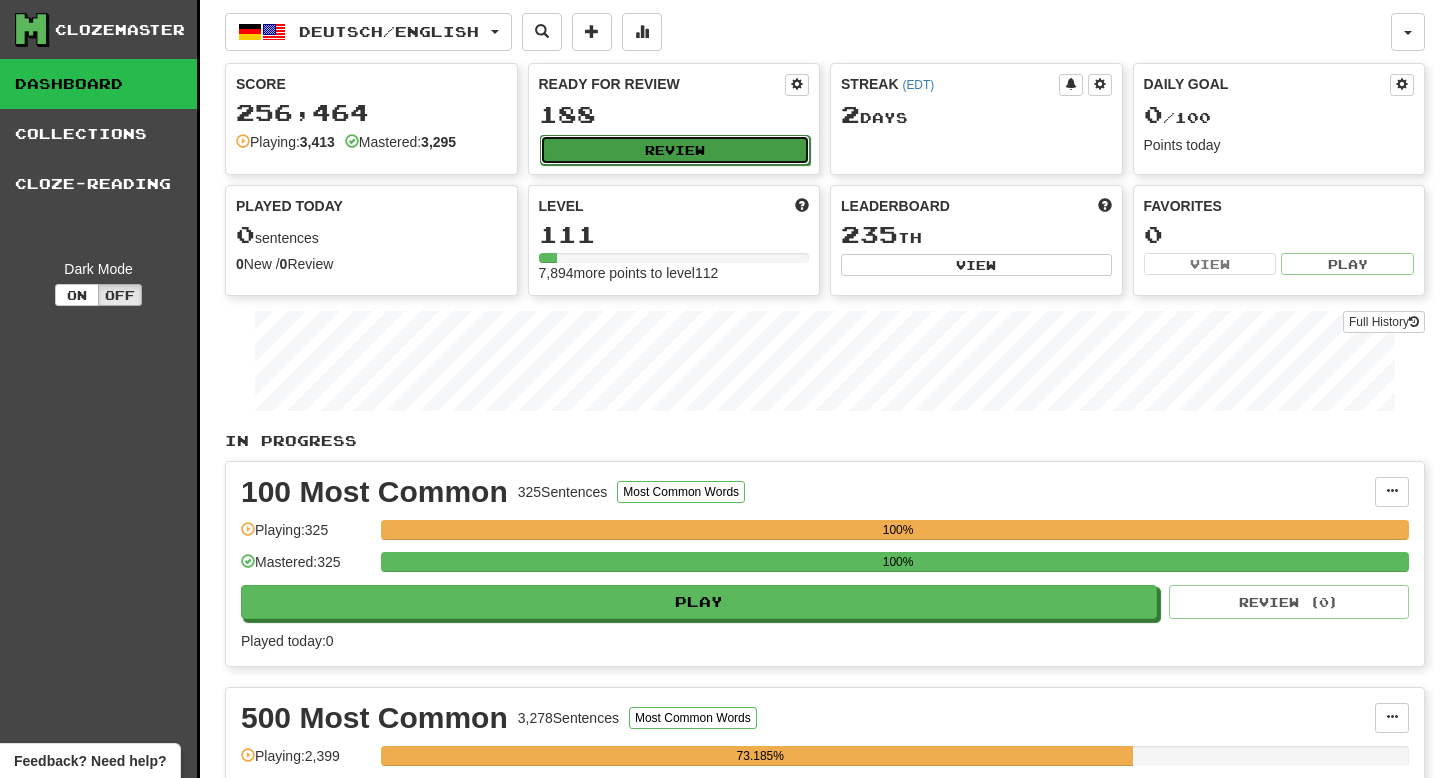 click on "Review" at bounding box center [675, 150] 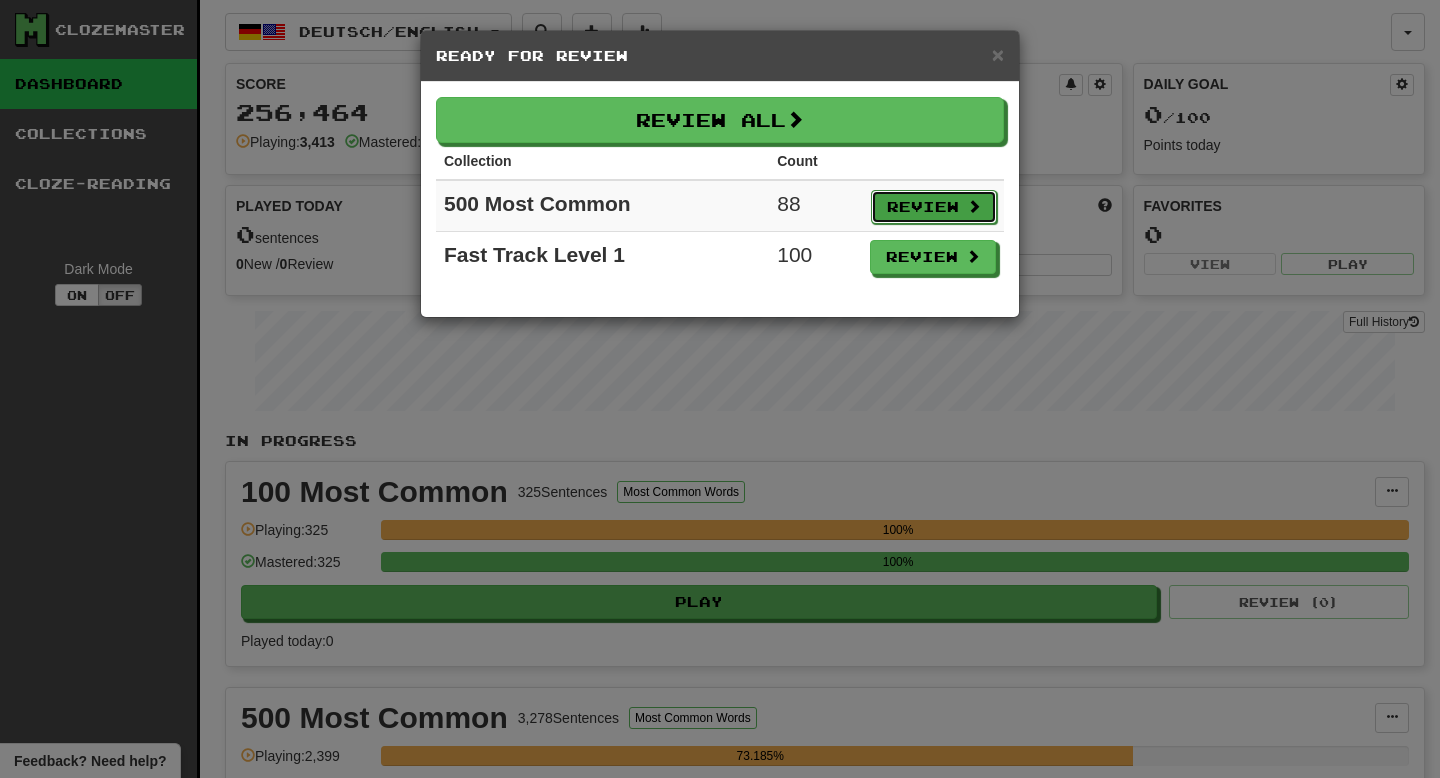 click on "Review" at bounding box center (934, 207) 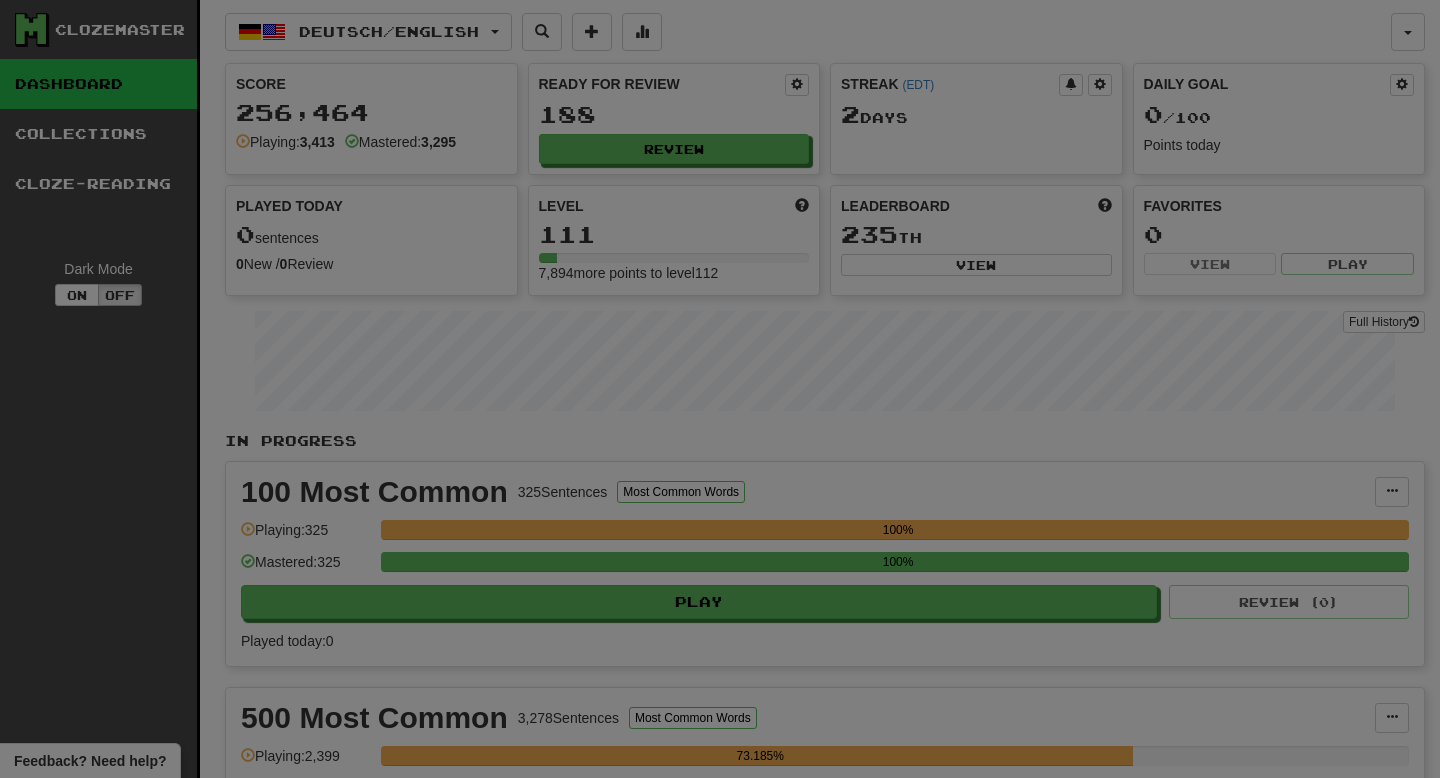 select on "**" 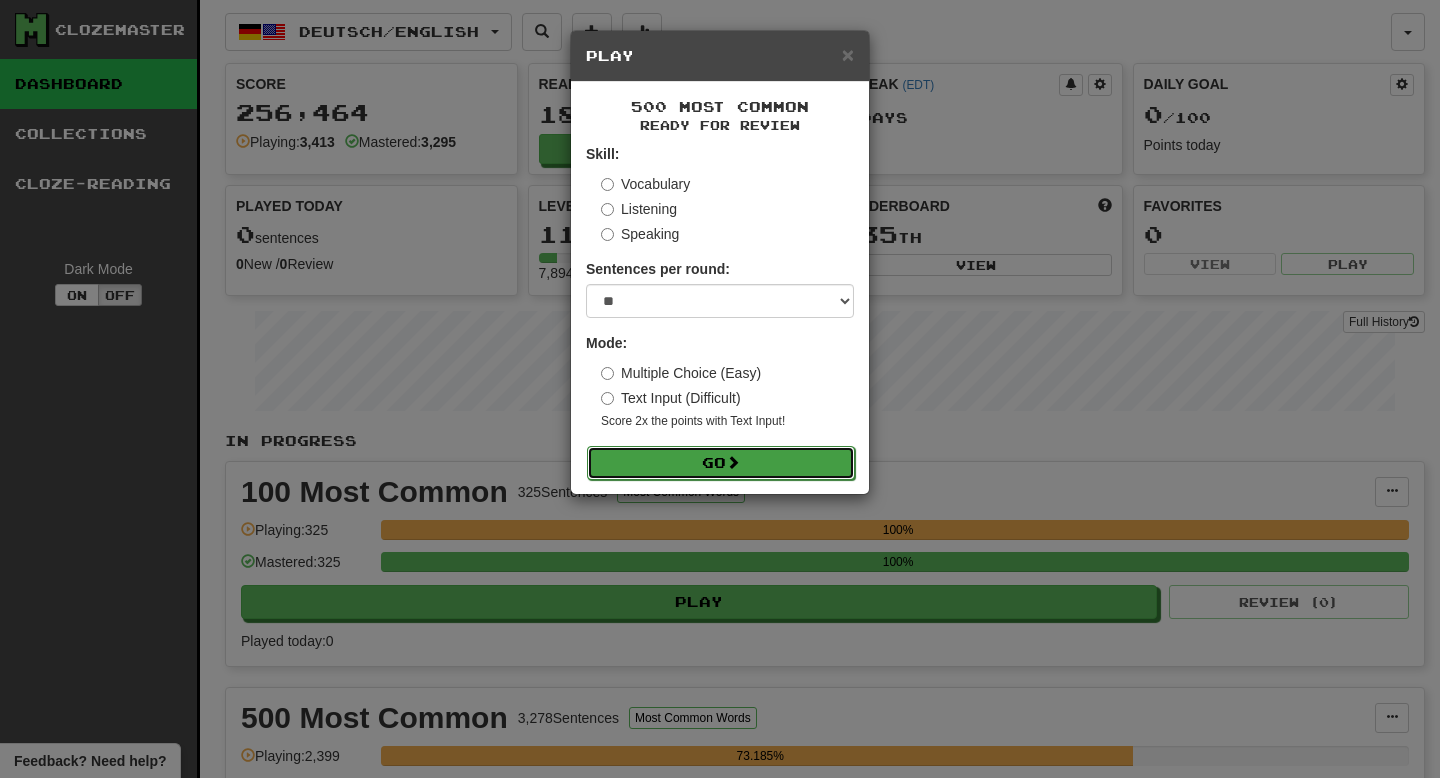 click on "Go" at bounding box center [721, 463] 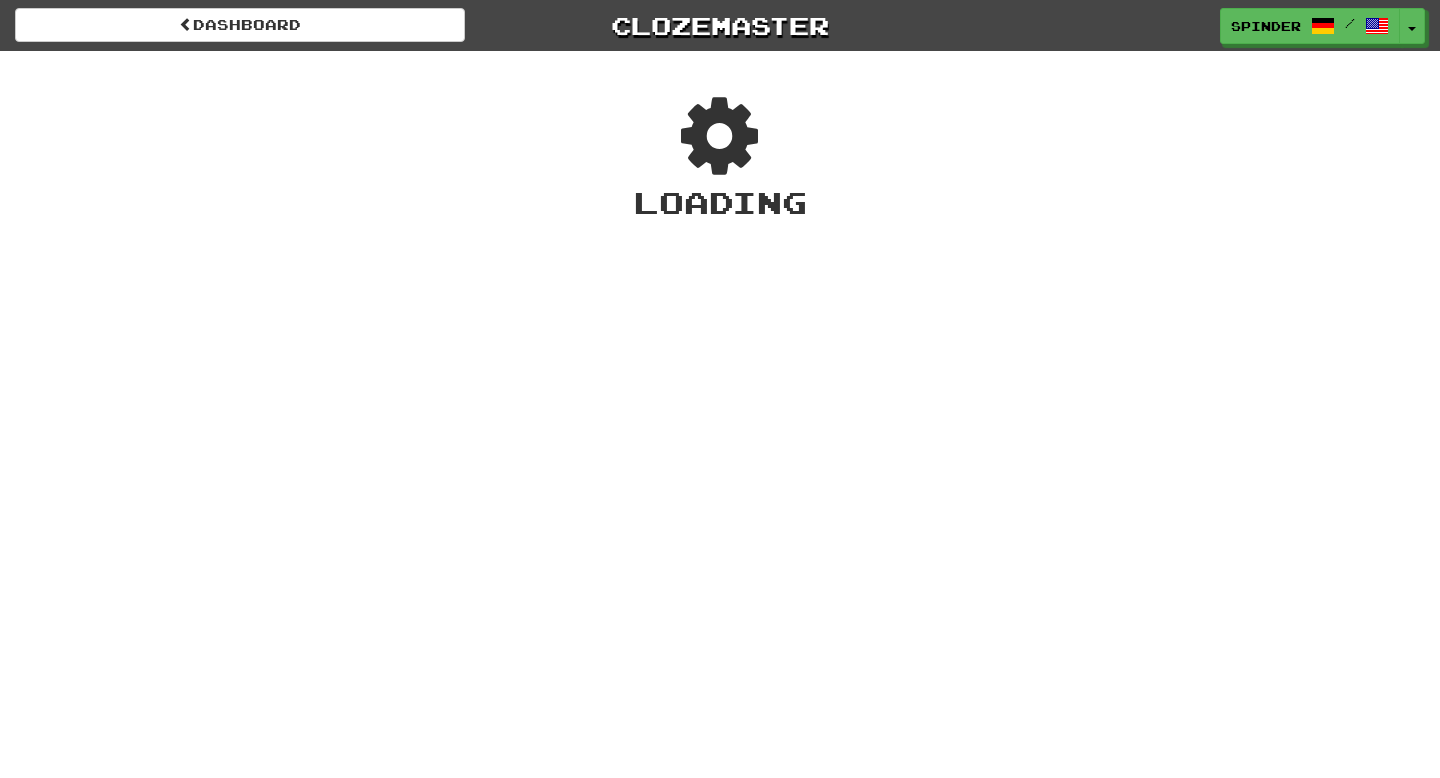 scroll, scrollTop: 0, scrollLeft: 0, axis: both 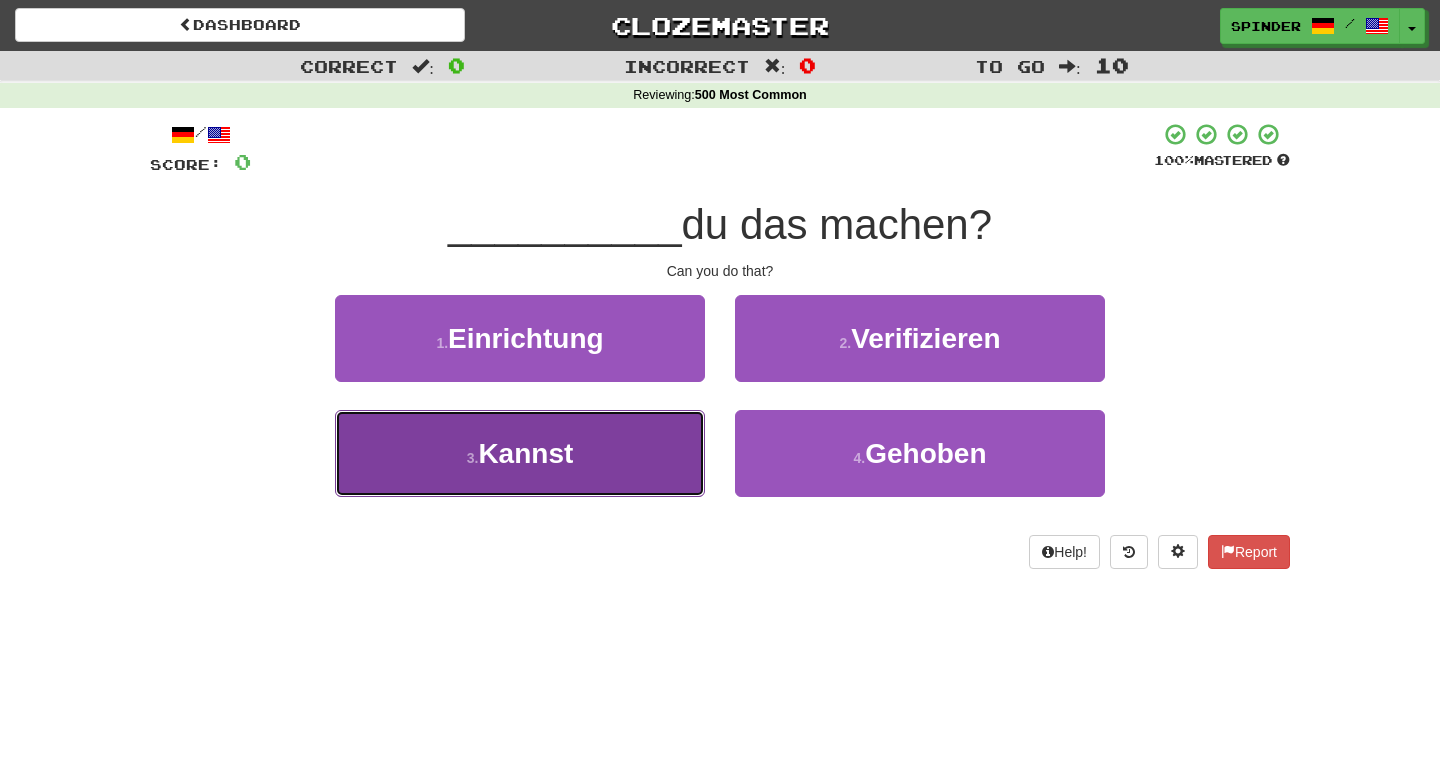 click on "3 .  Kannst" at bounding box center (520, 453) 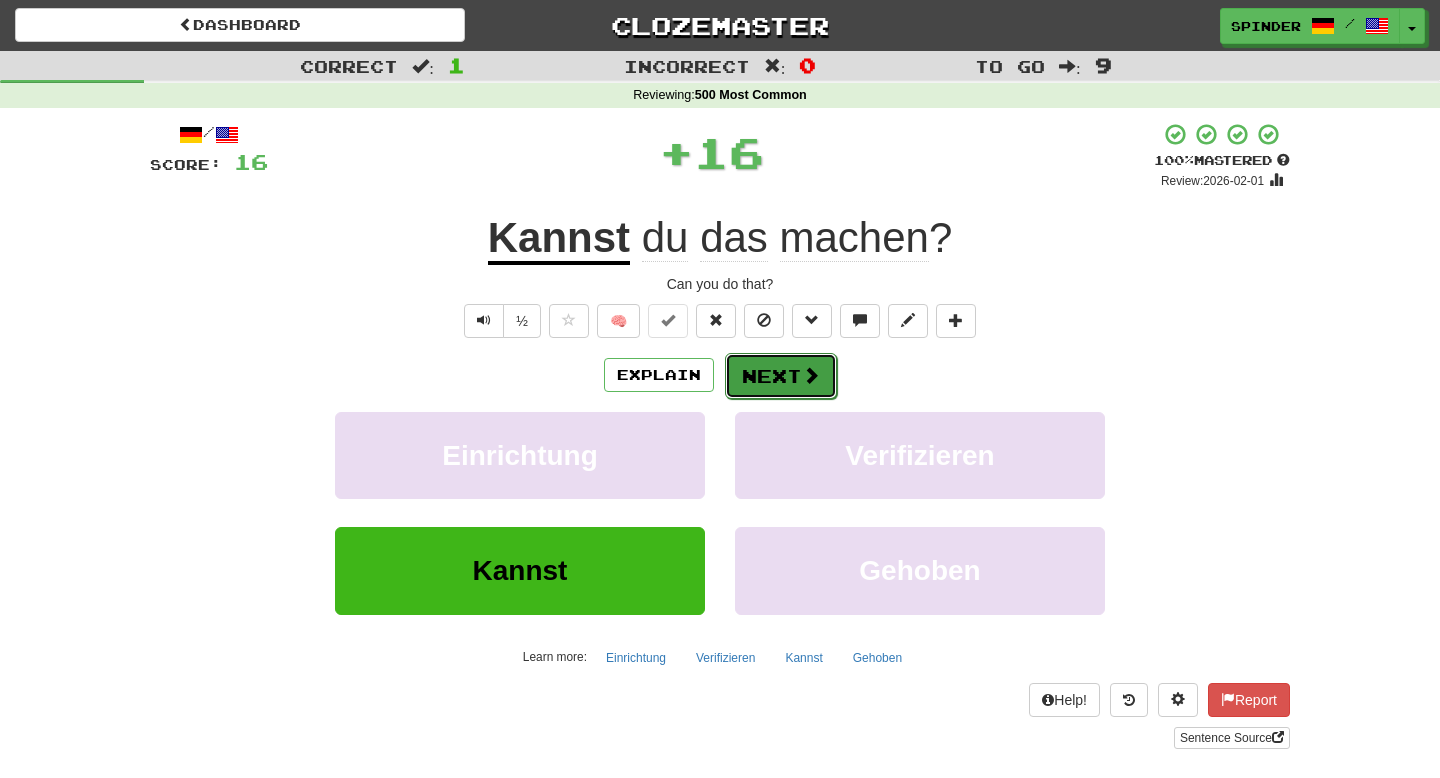 click on "Next" at bounding box center (781, 376) 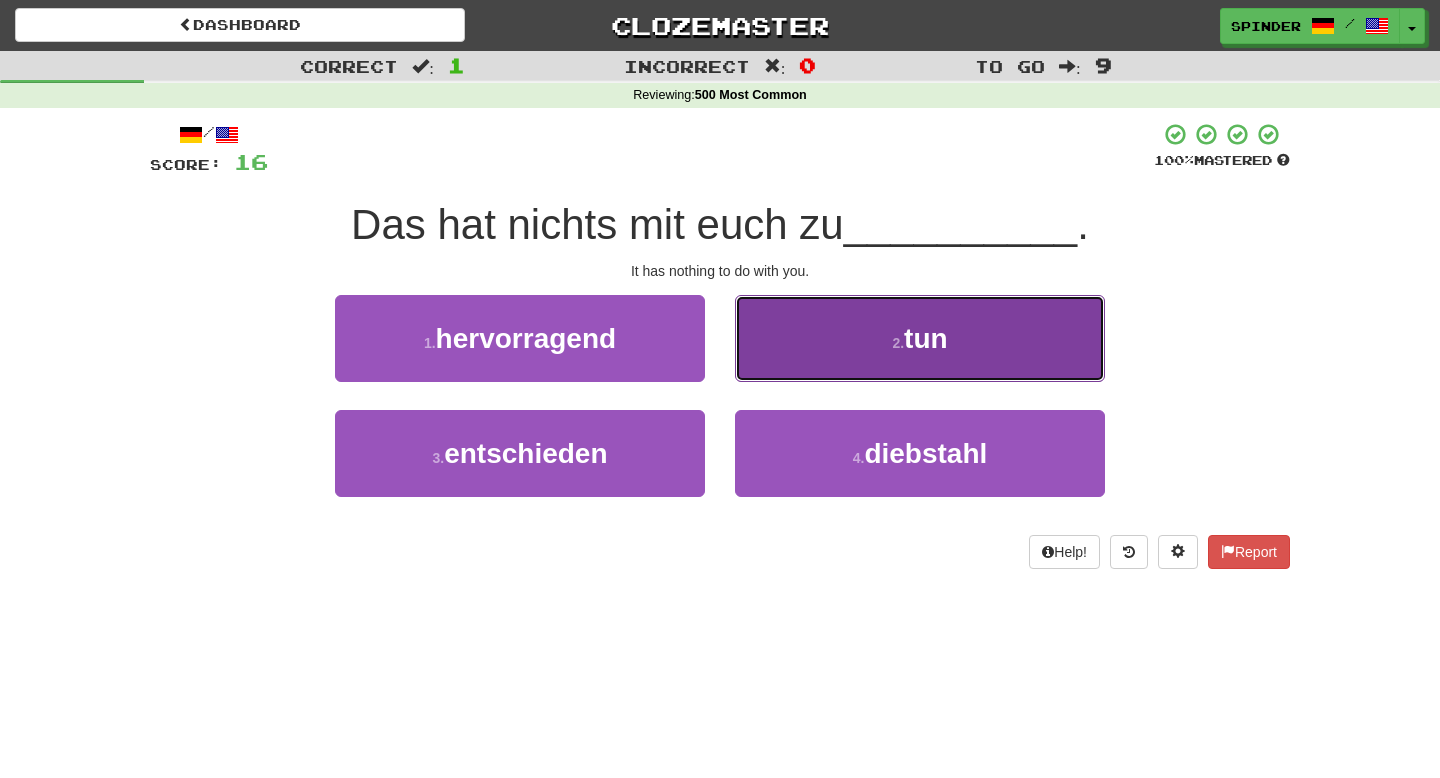 click on "2 .  tun" at bounding box center (920, 338) 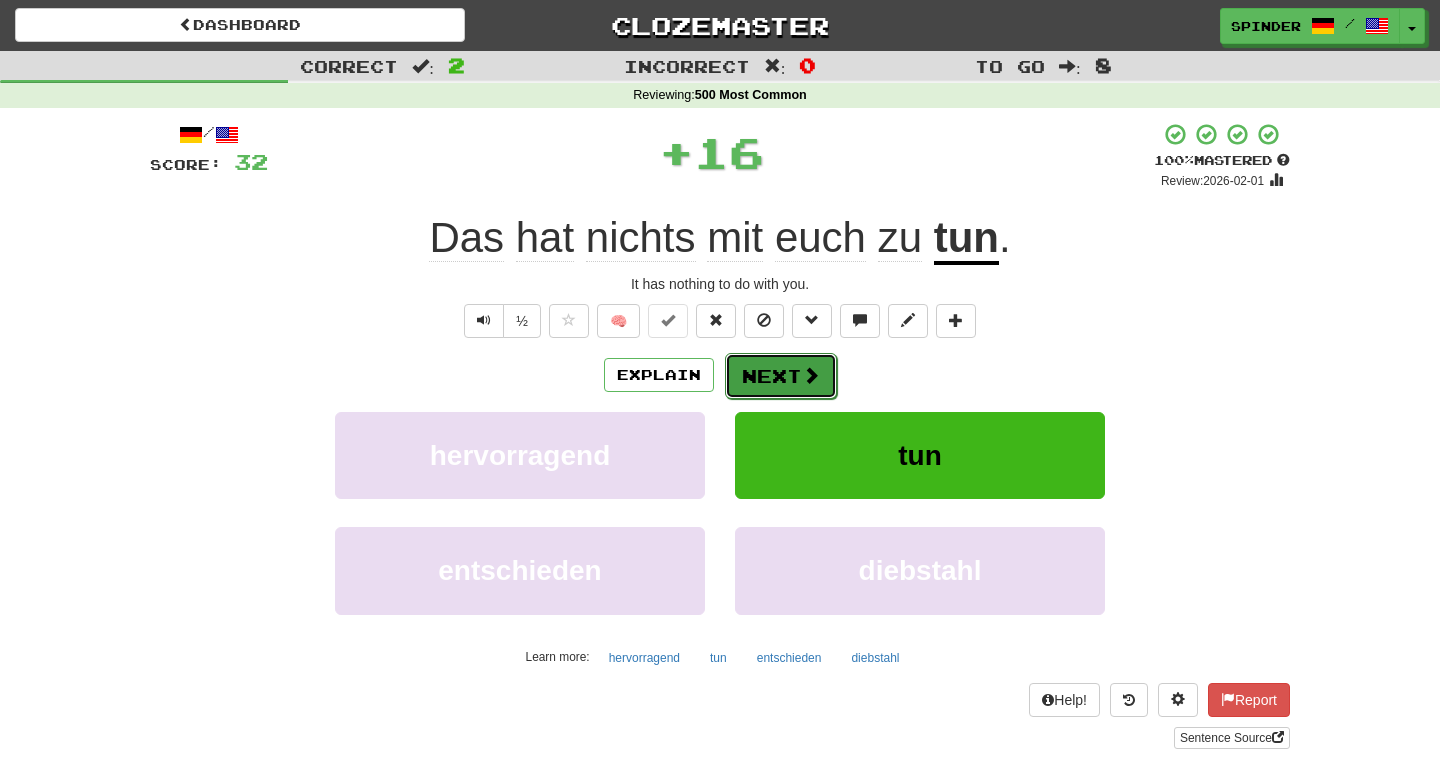 click on "Next" at bounding box center (781, 376) 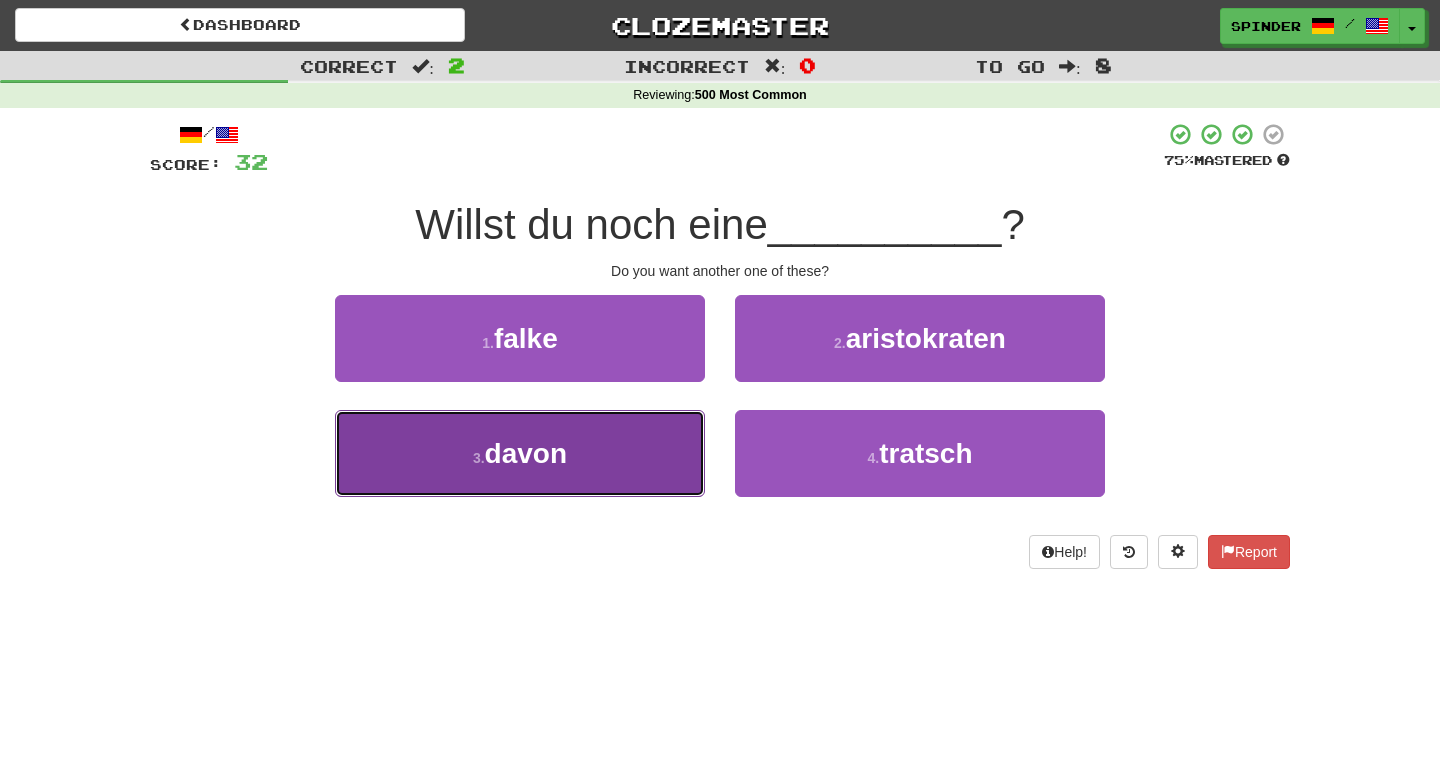 click on "3 .  davon" at bounding box center (520, 453) 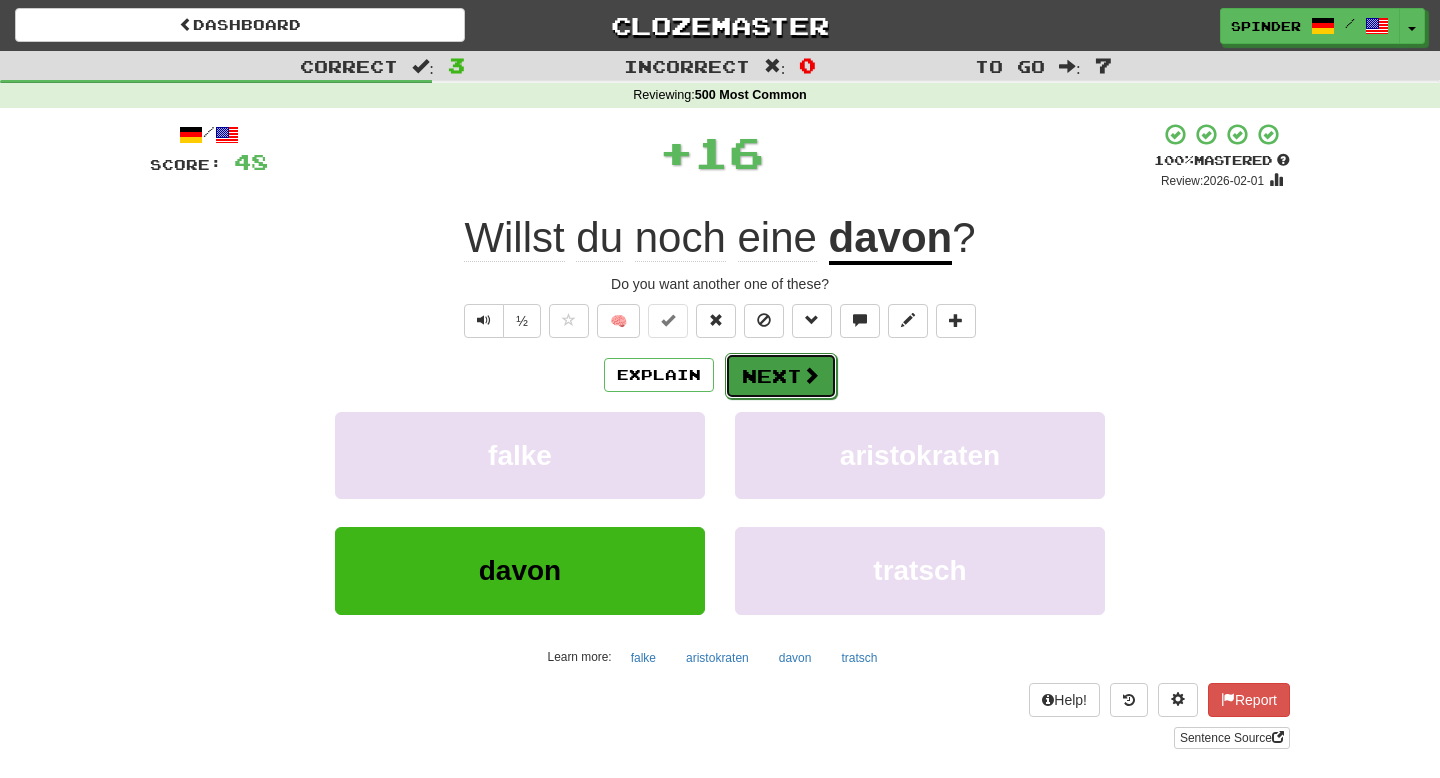 click on "Next" at bounding box center (781, 376) 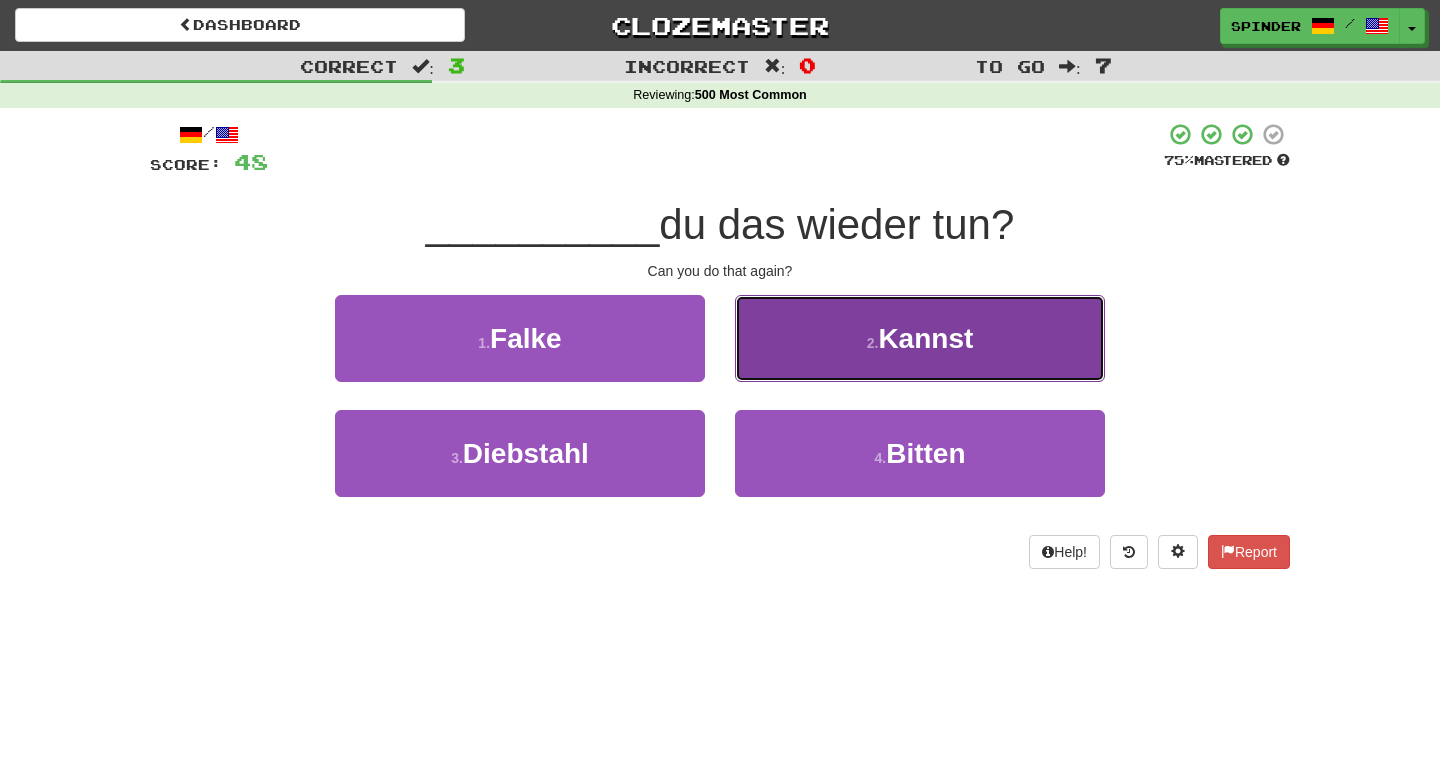 click on "2 .  Kannst" at bounding box center [920, 338] 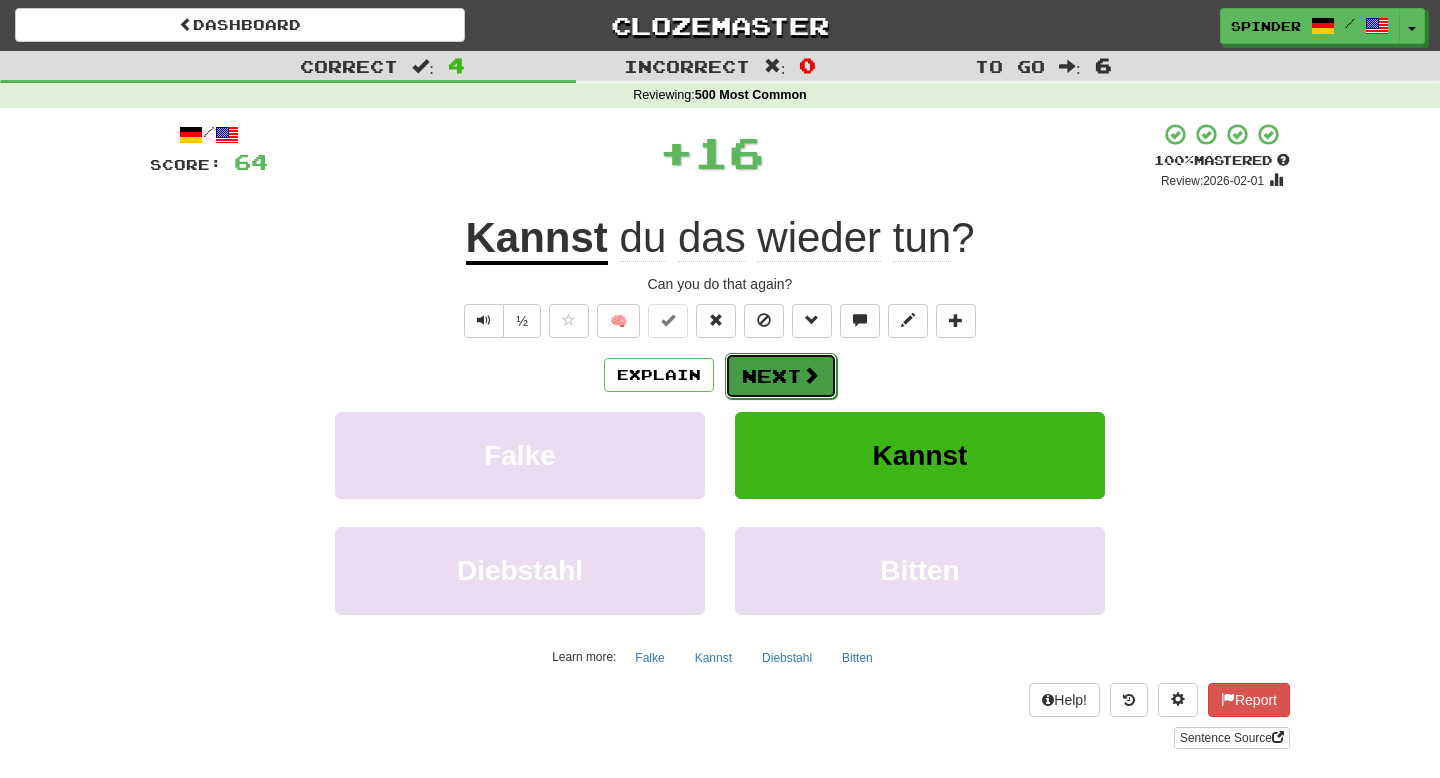 click on "Next" at bounding box center [781, 376] 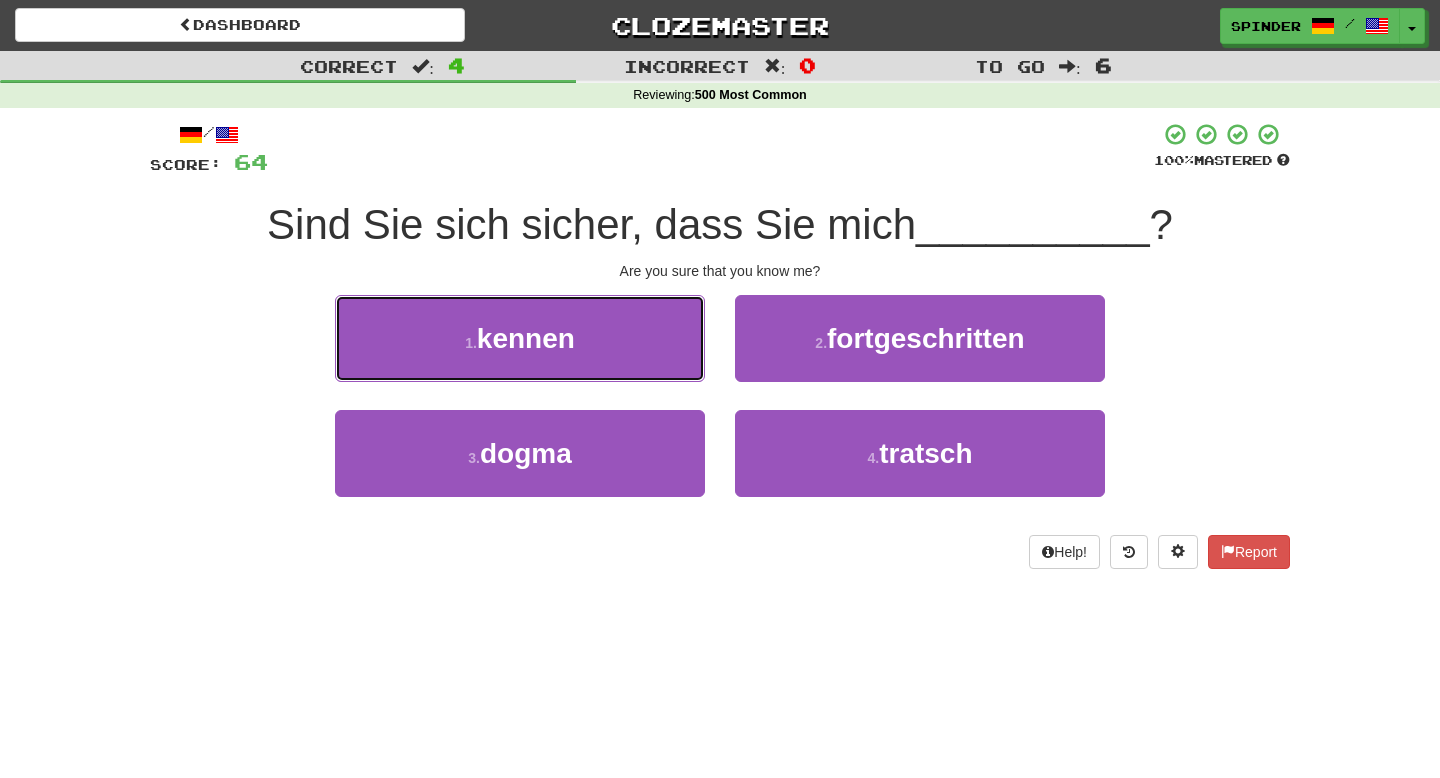 click on "1 .  kennen" at bounding box center (520, 338) 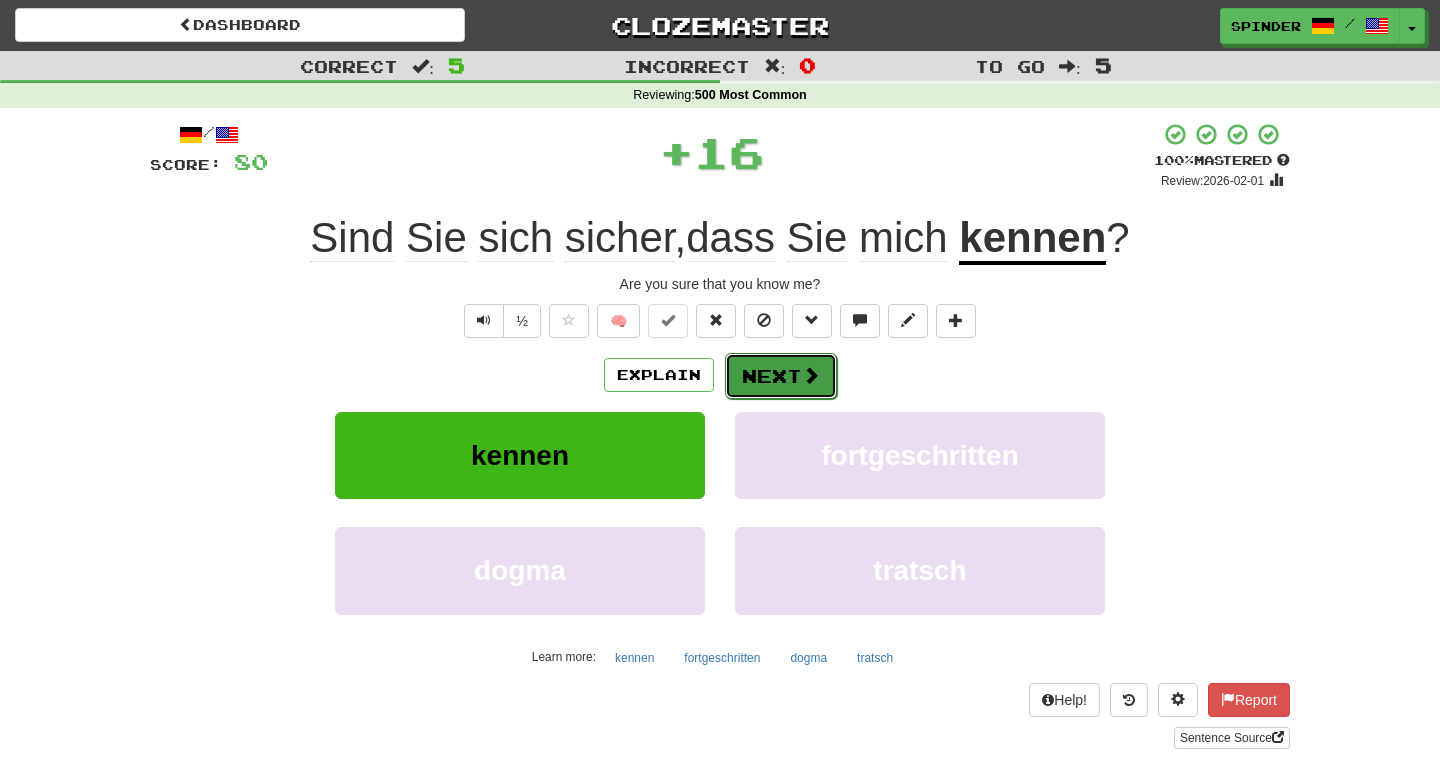 click on "Next" at bounding box center [781, 376] 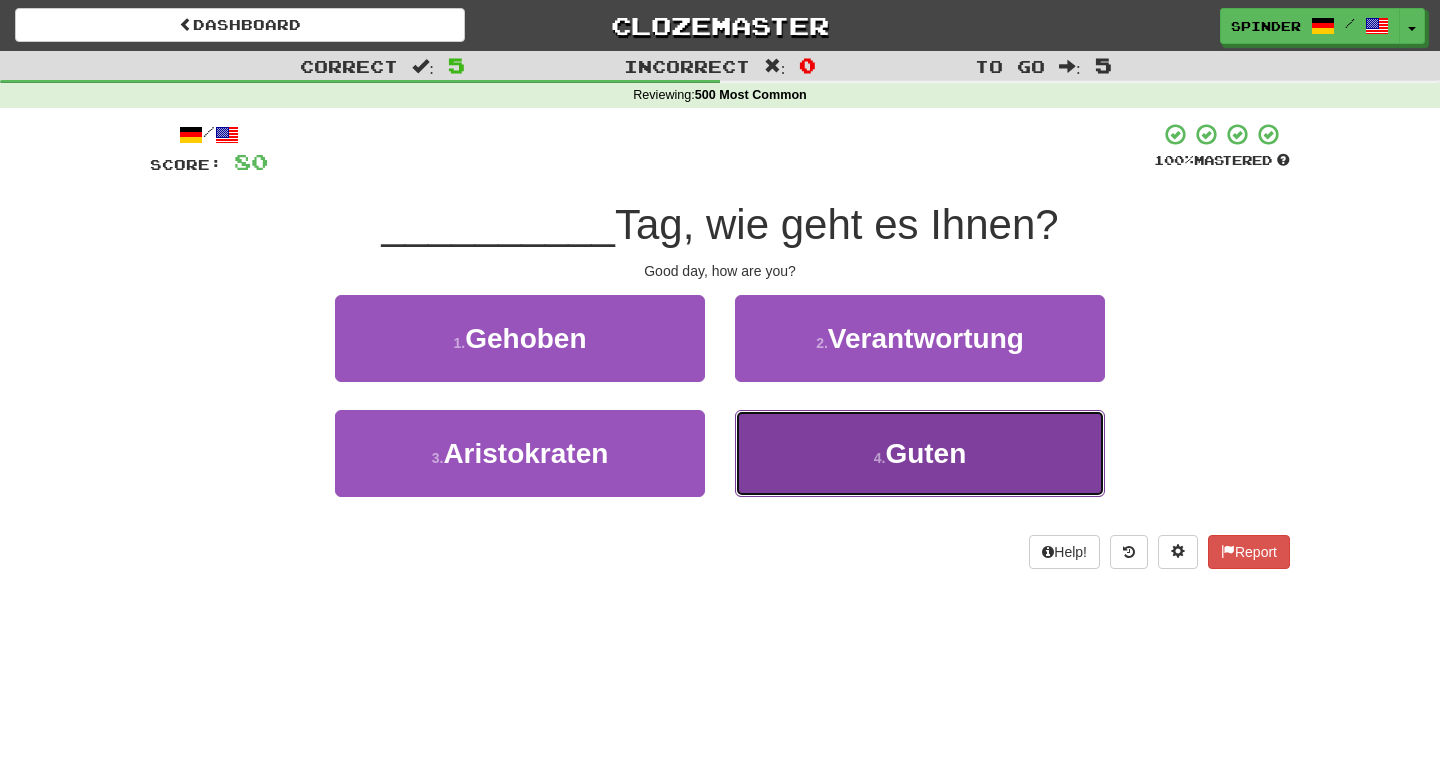 click on "4 .  Guten" at bounding box center [920, 453] 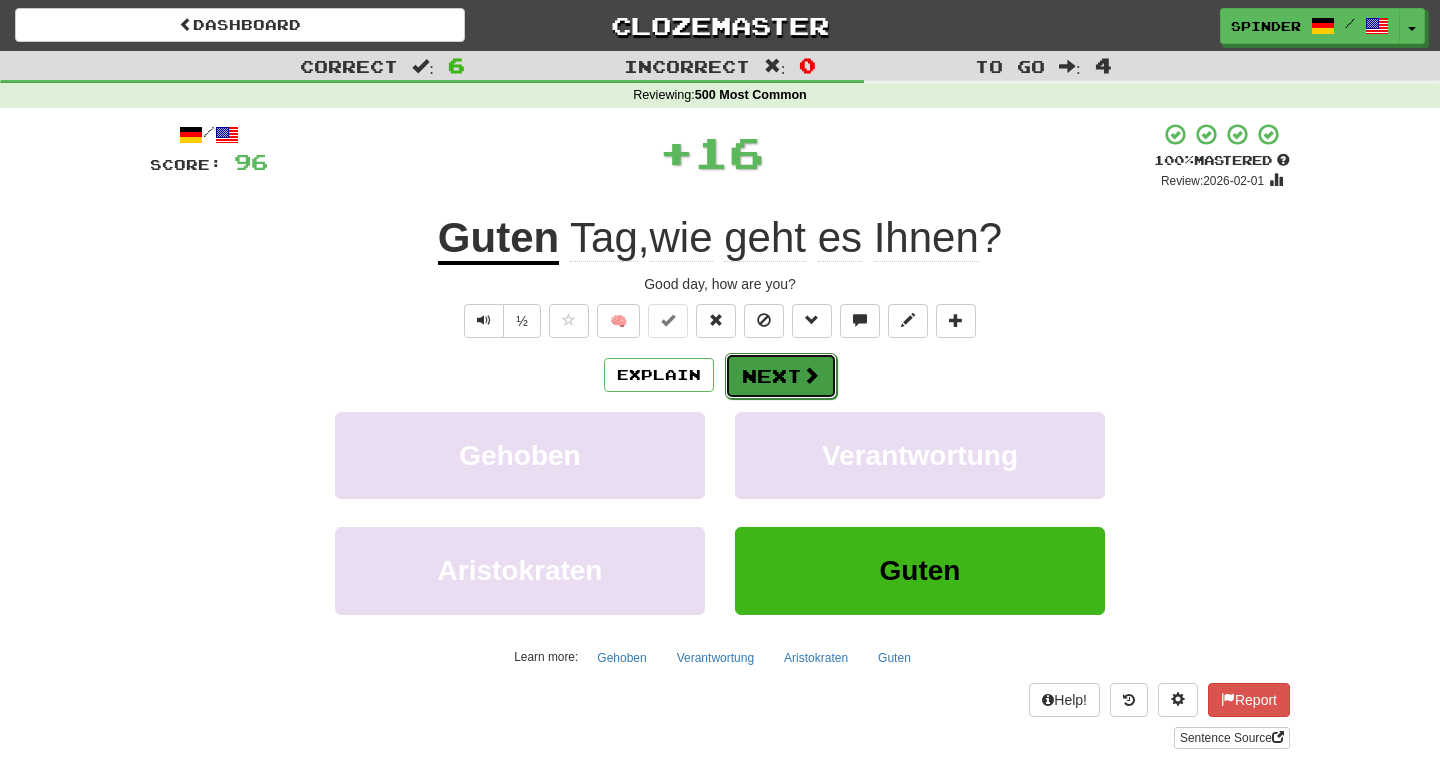 click on "Next" at bounding box center [781, 376] 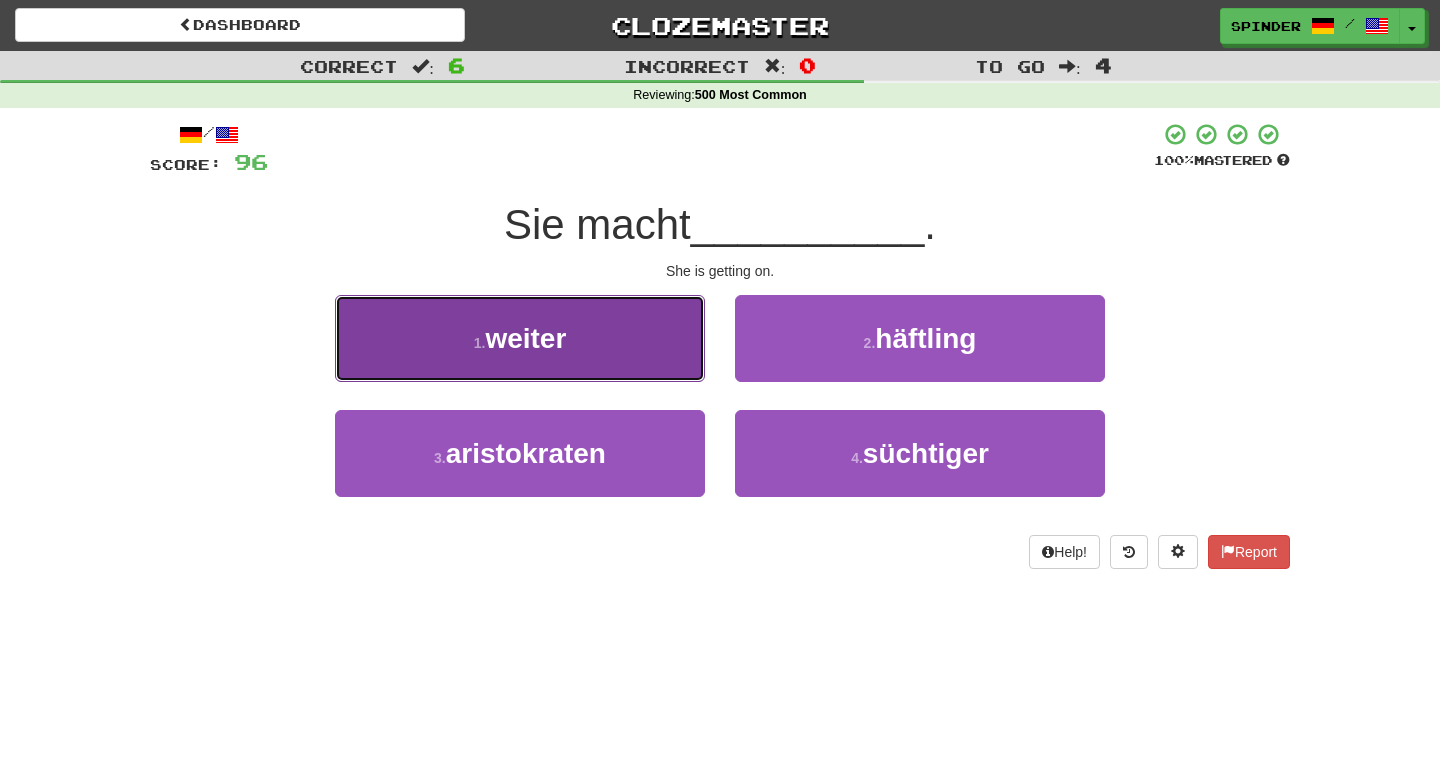 click on "1 .  weiter" at bounding box center (520, 338) 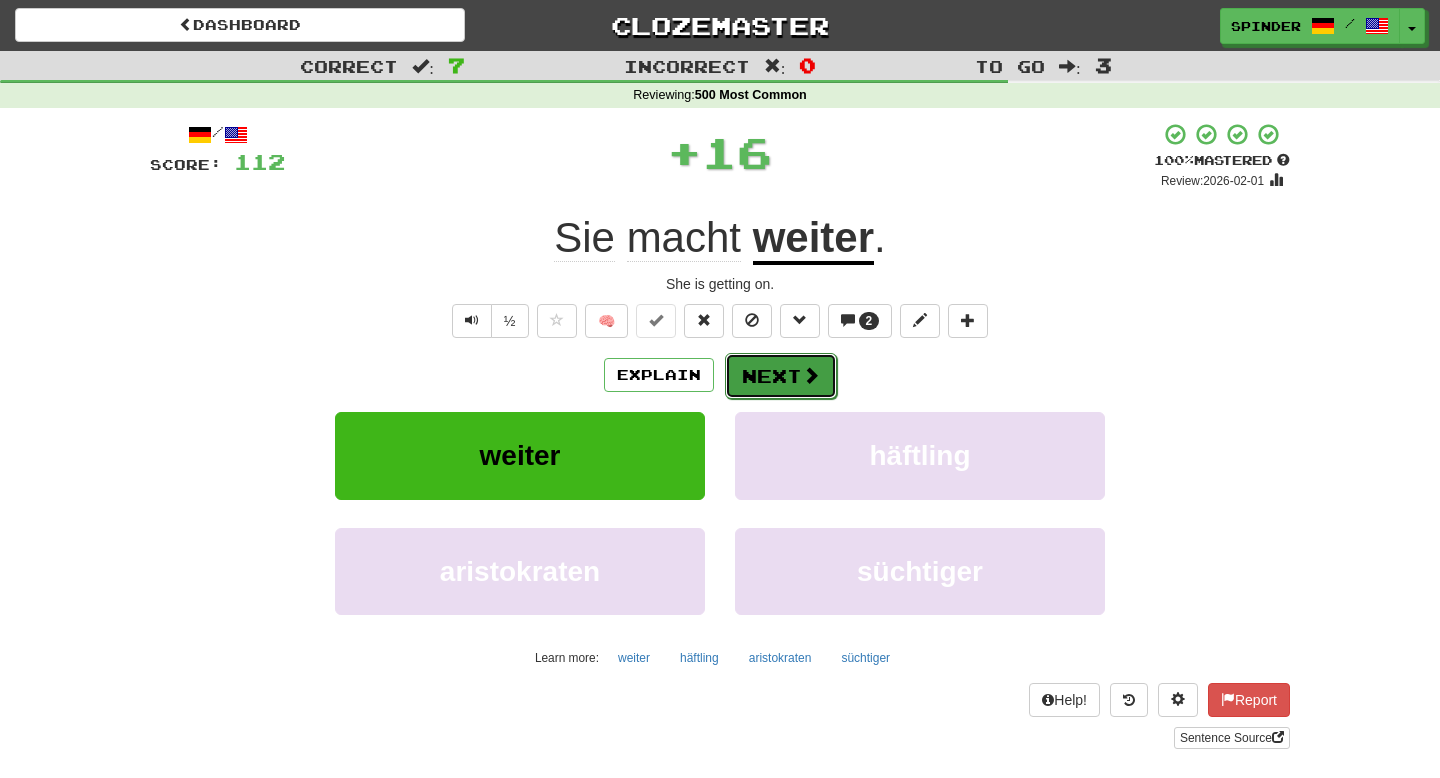 click on "Next" at bounding box center [781, 376] 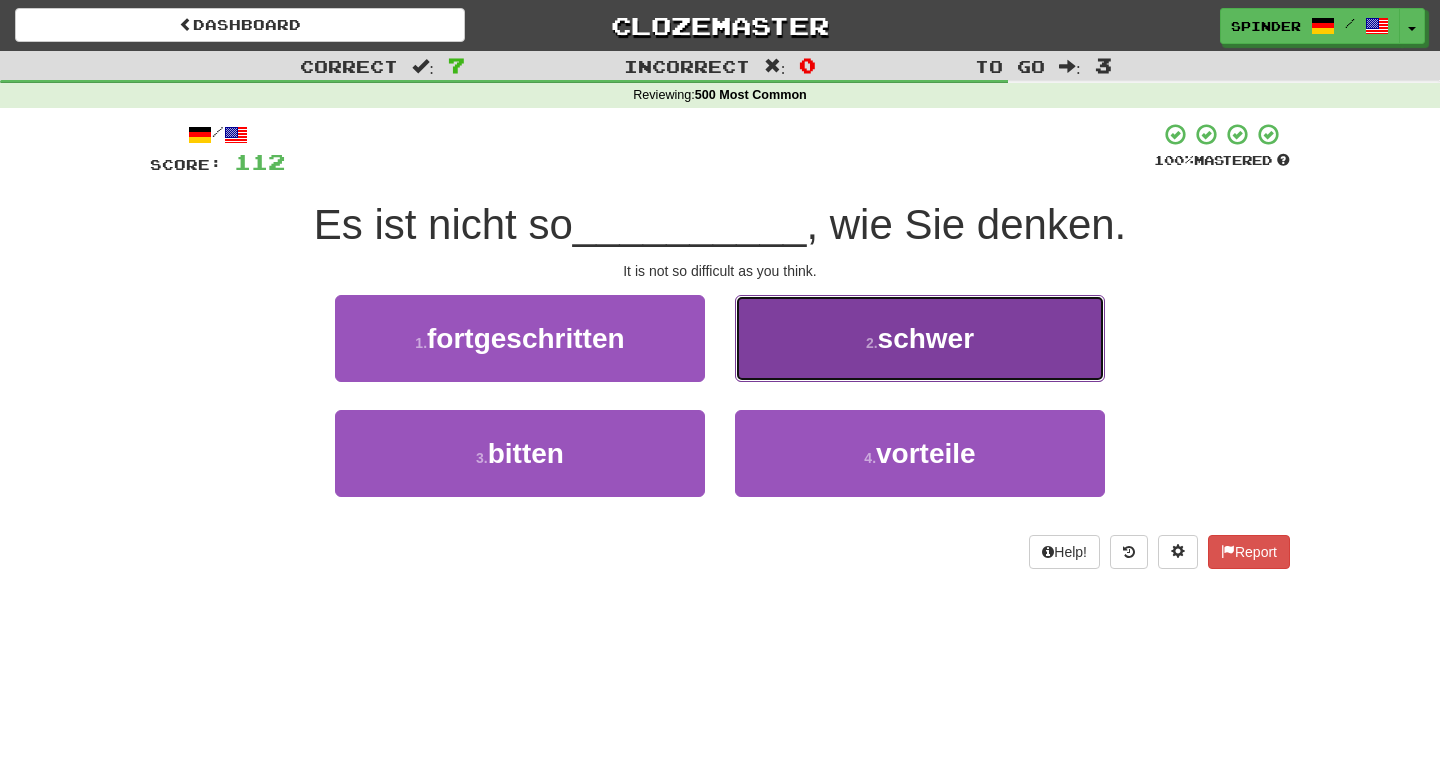 click on "2 .  schwer" at bounding box center [920, 338] 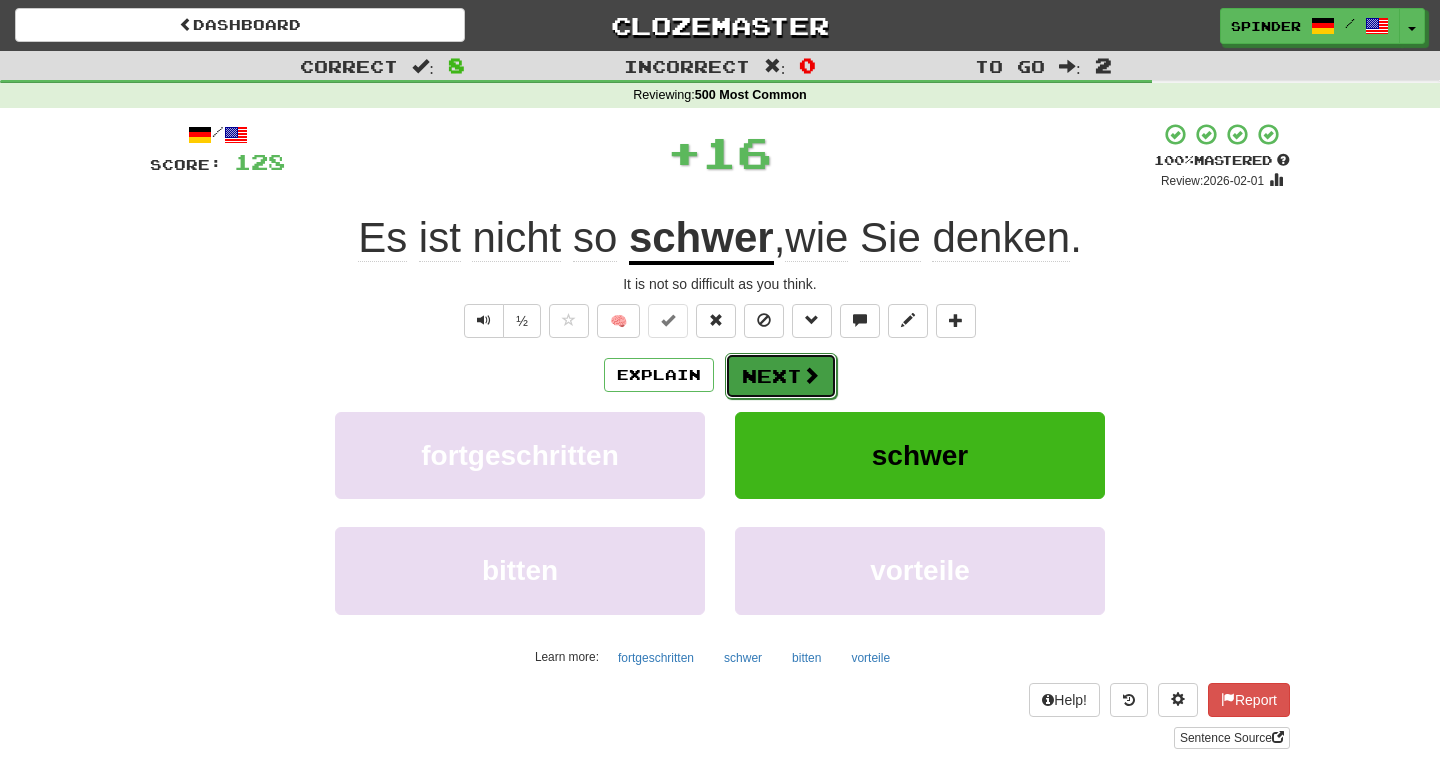 click on "Next" at bounding box center (781, 376) 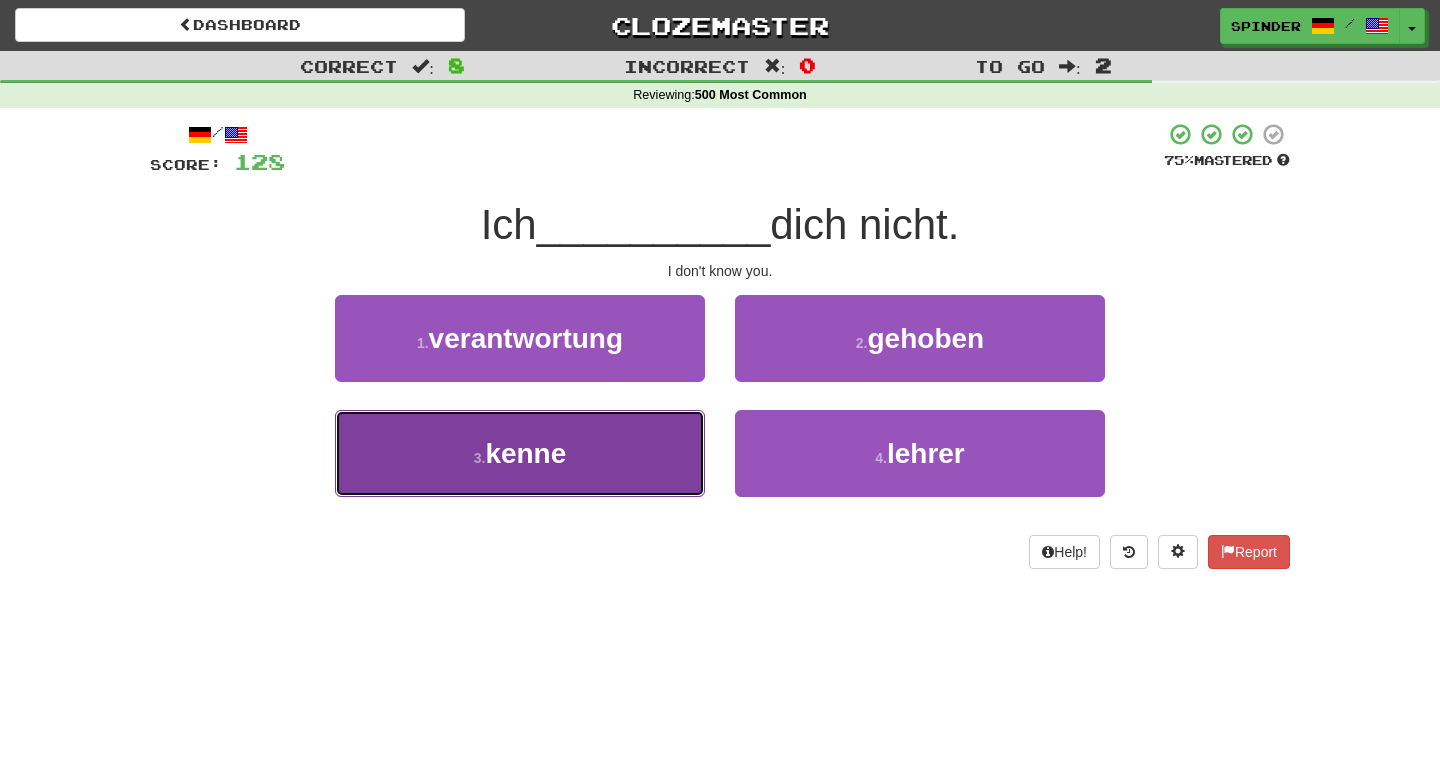 click on "3 .  kenne" at bounding box center (520, 453) 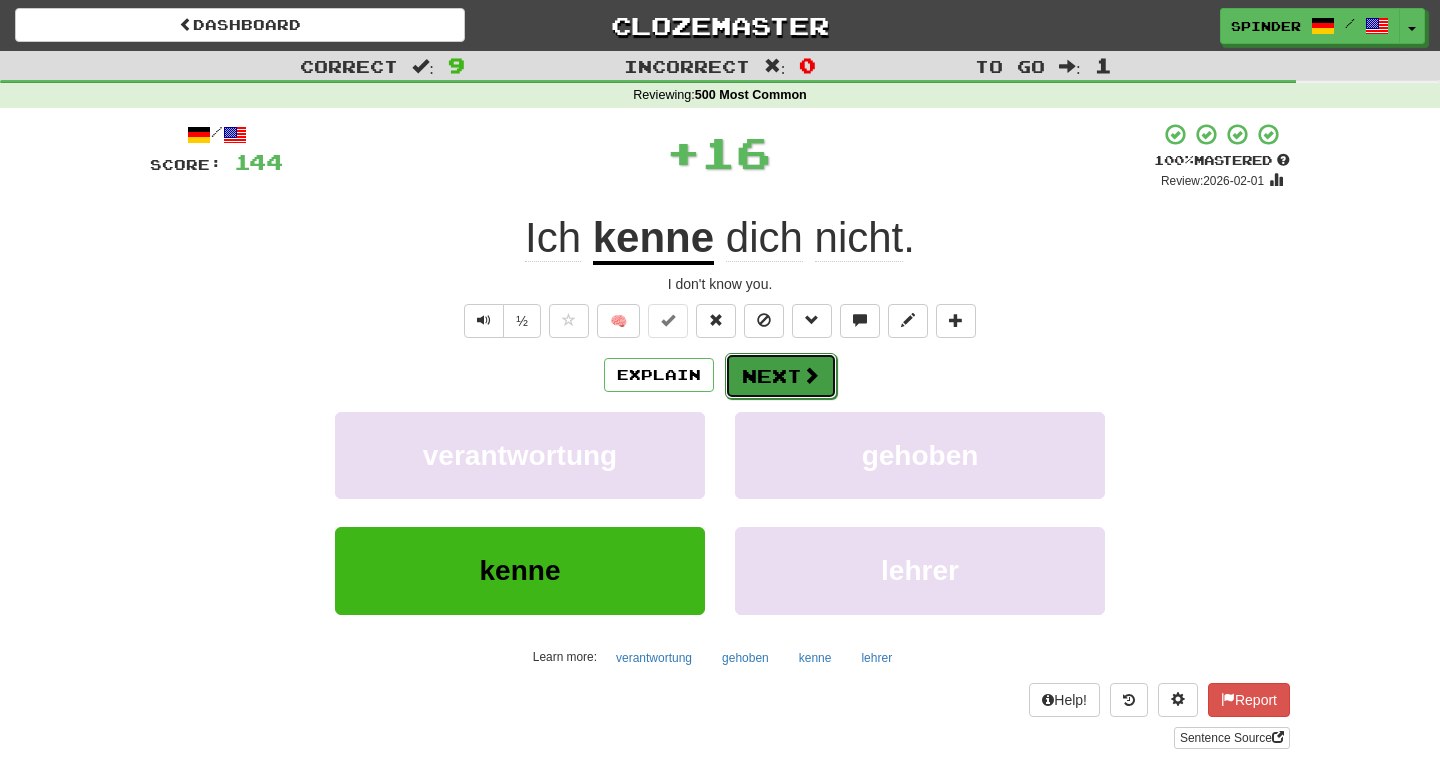 click on "Next" at bounding box center [781, 376] 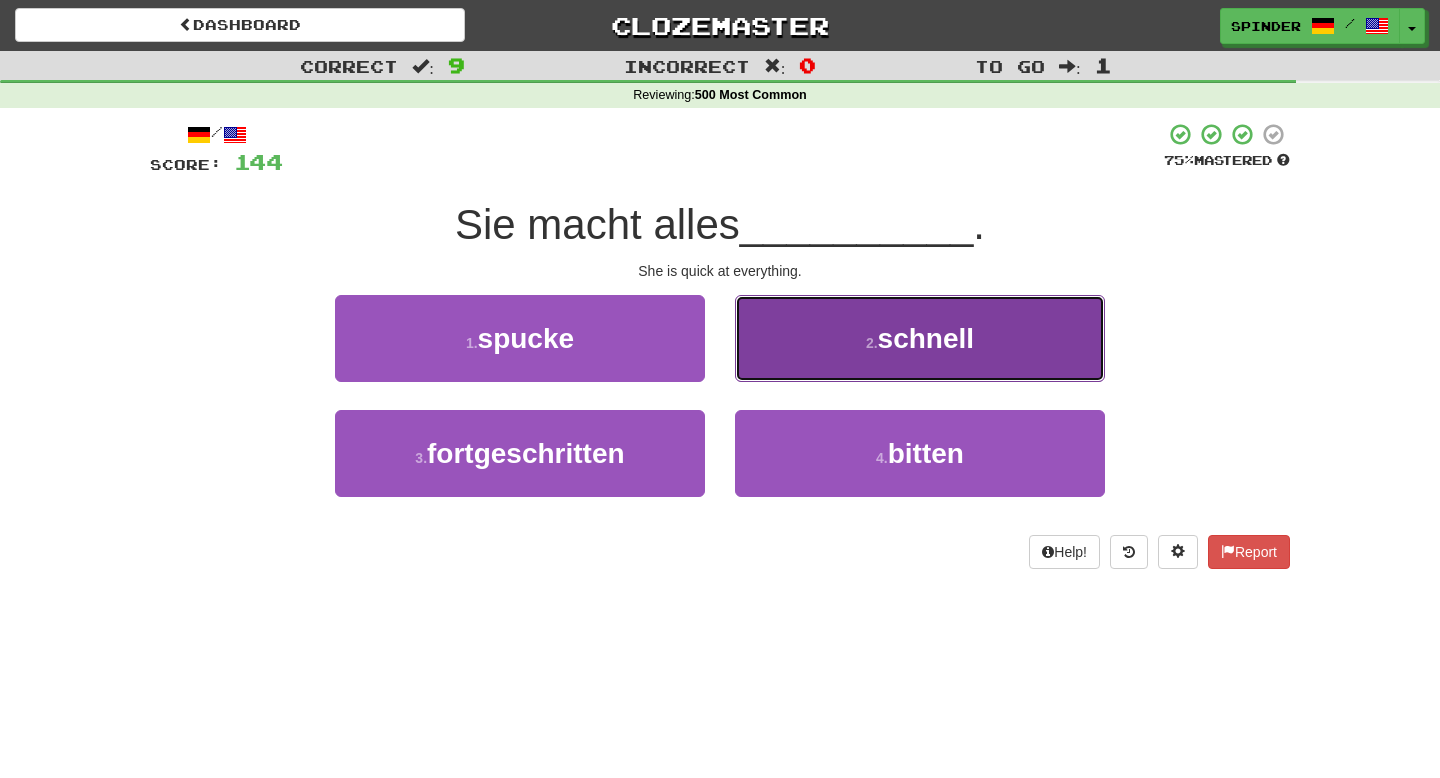 click on "2 .  schnell" at bounding box center [920, 338] 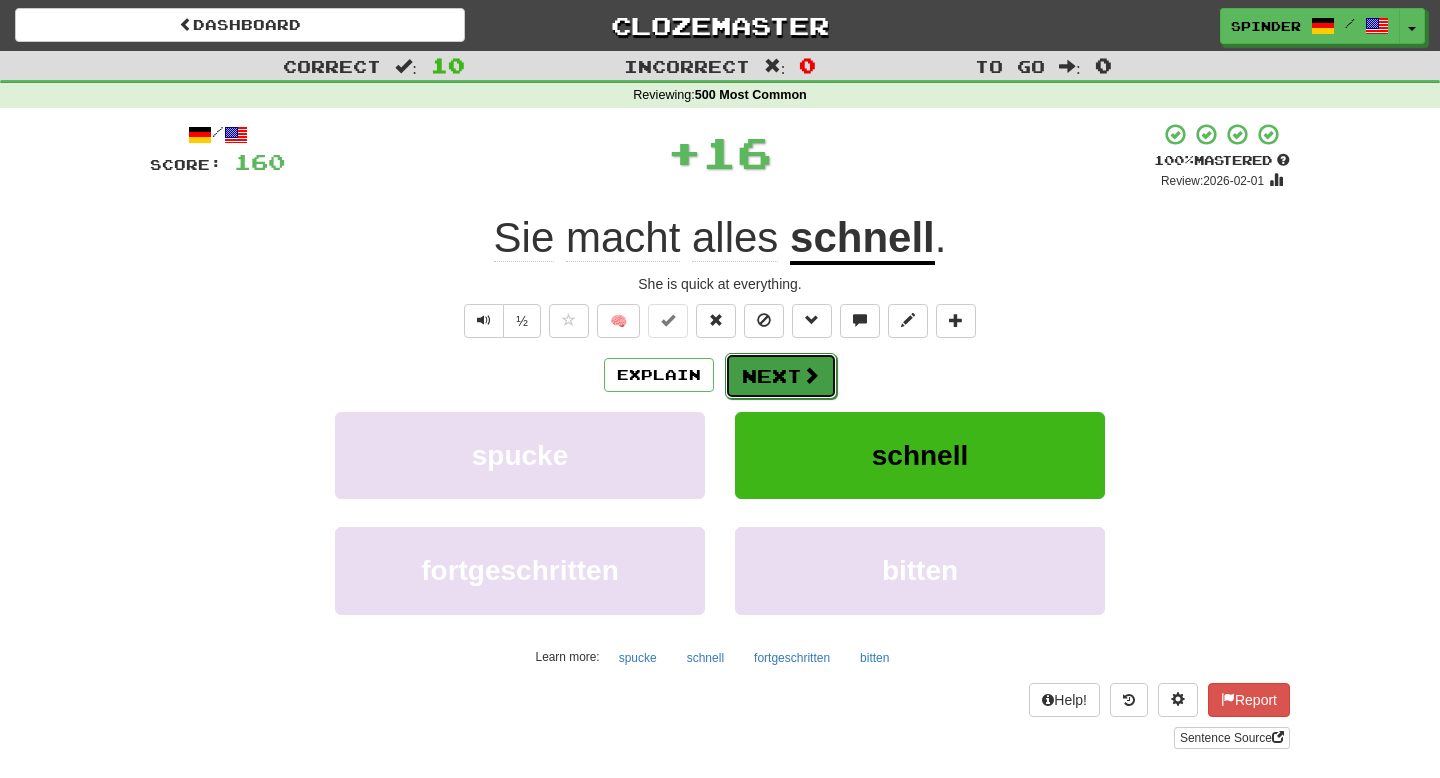 click on "Next" at bounding box center (781, 376) 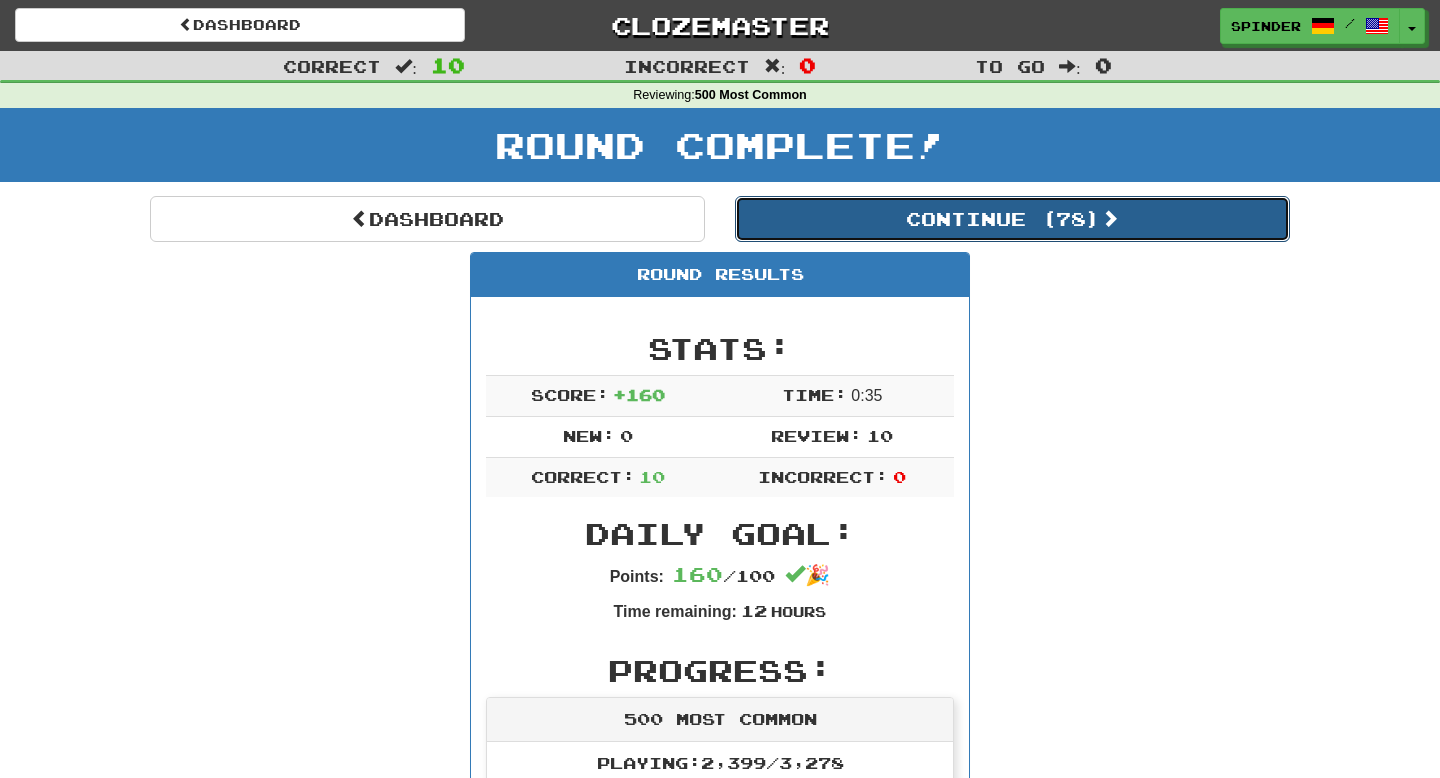 click on "Continue ( 78 )" at bounding box center [1012, 219] 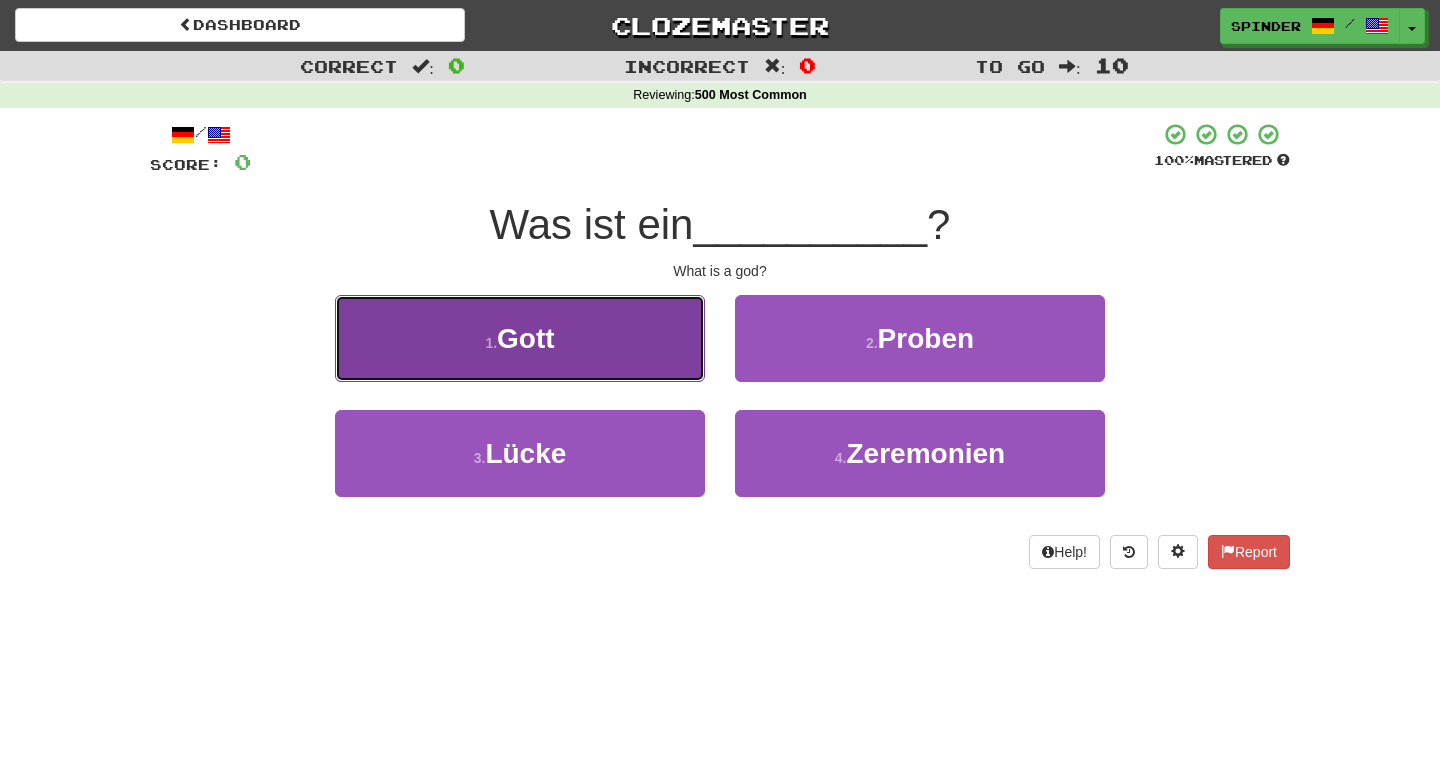 click on "1 .  Gott" at bounding box center (520, 338) 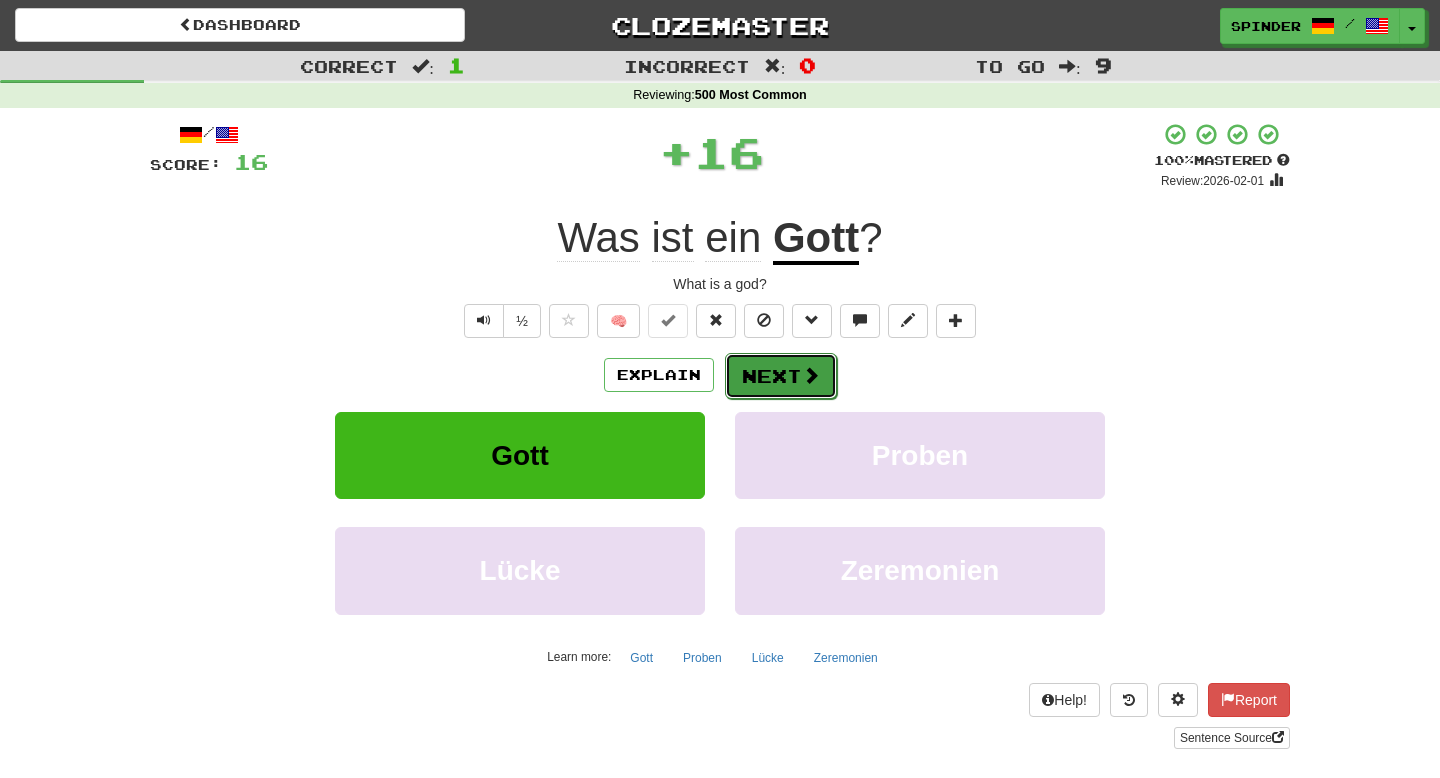 click on "Next" at bounding box center (781, 376) 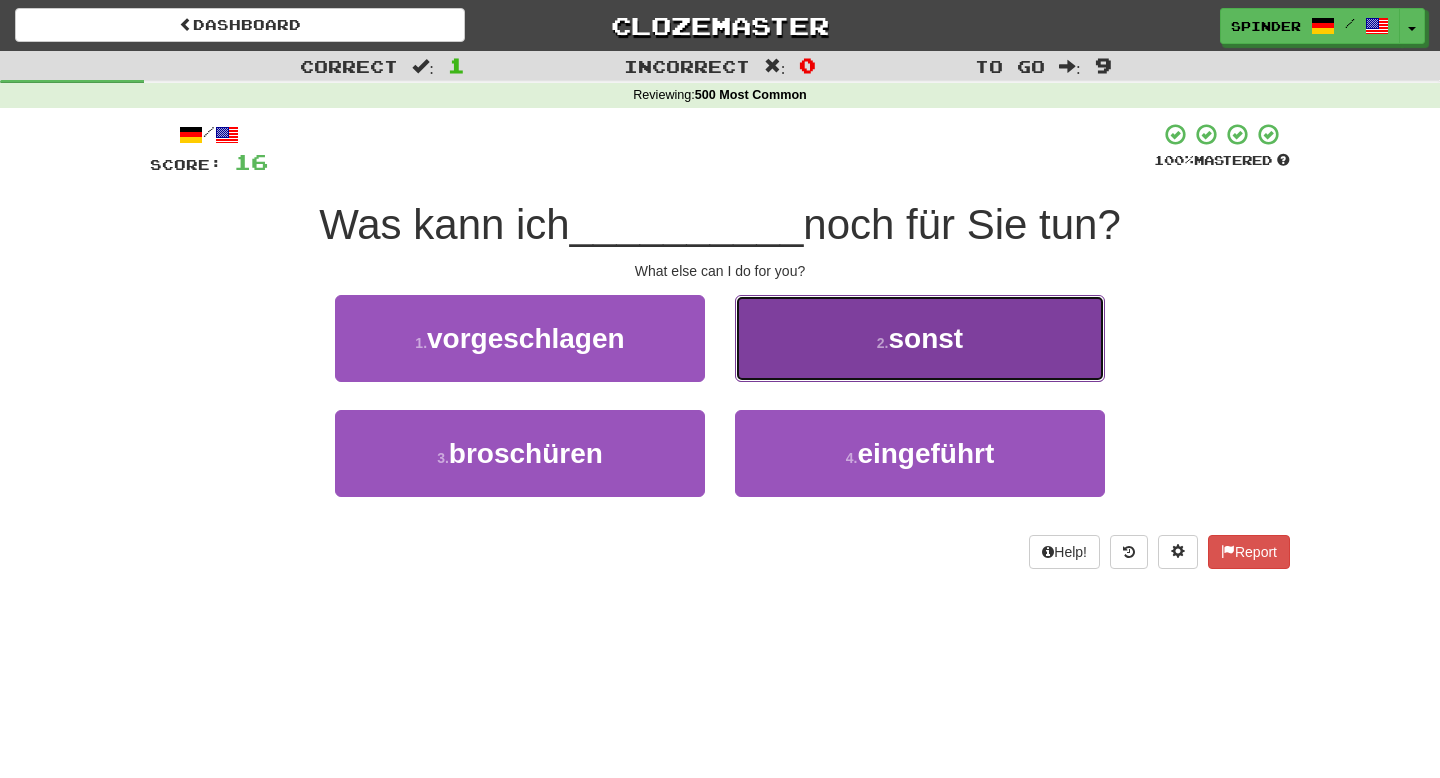 click on "2 .  sonst" at bounding box center [920, 338] 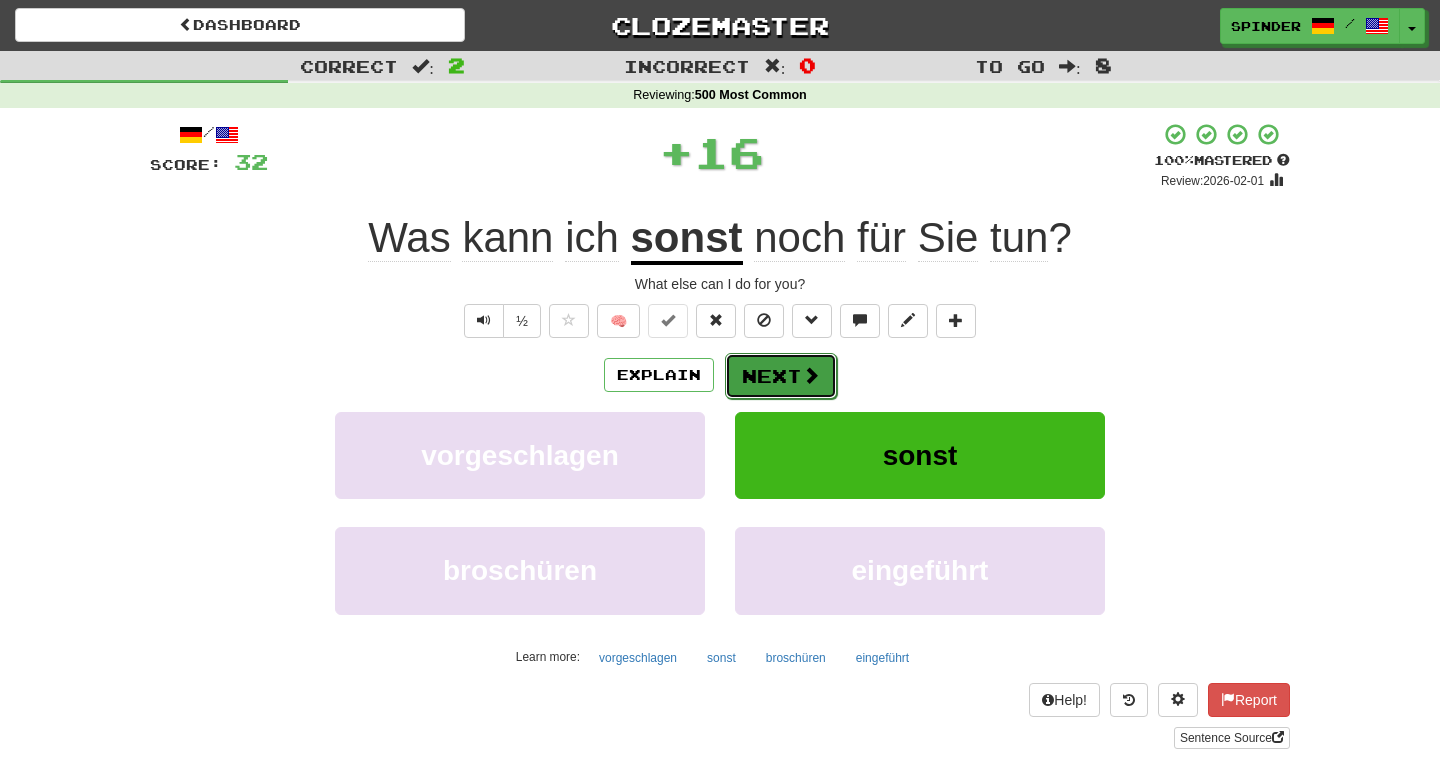 click on "Next" at bounding box center (781, 376) 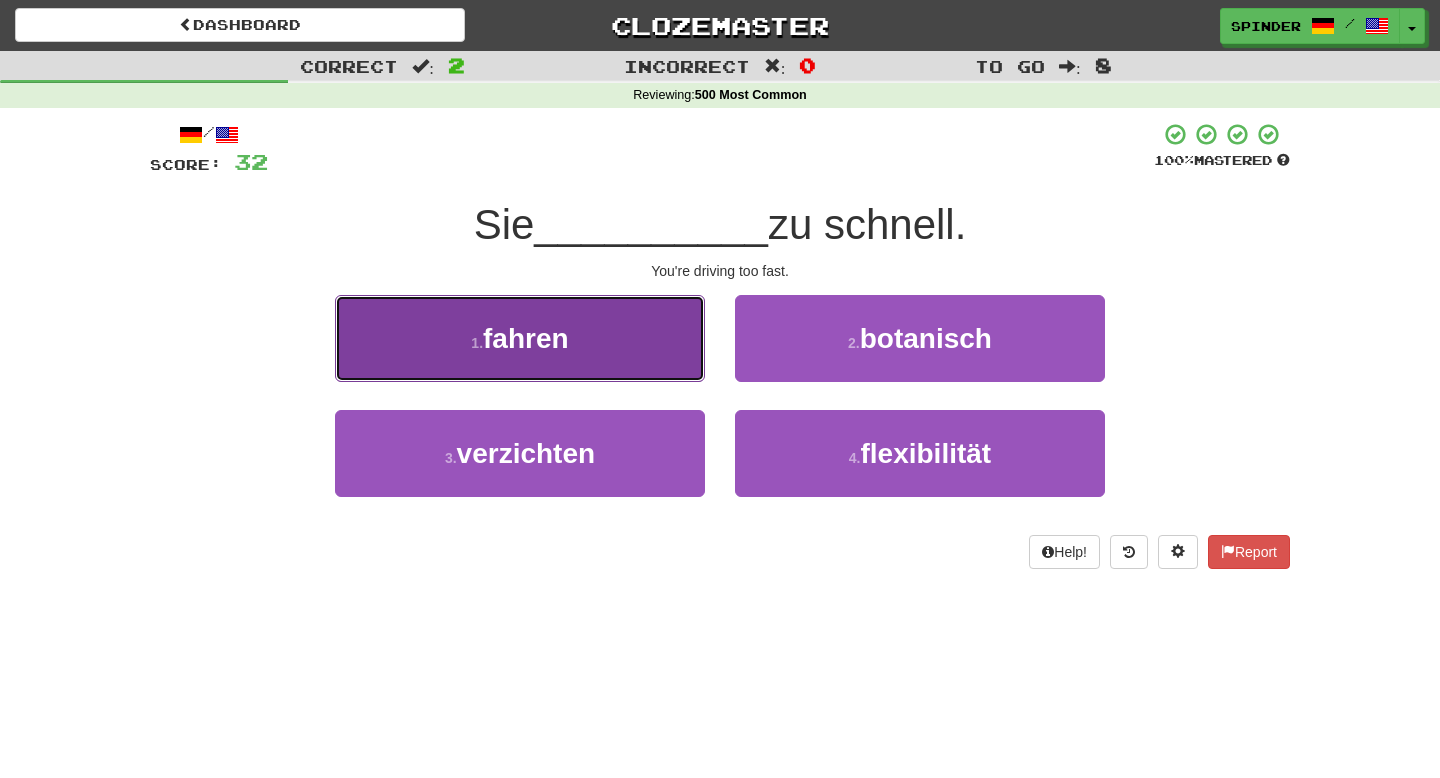 click on "1 .  fahren" at bounding box center (520, 338) 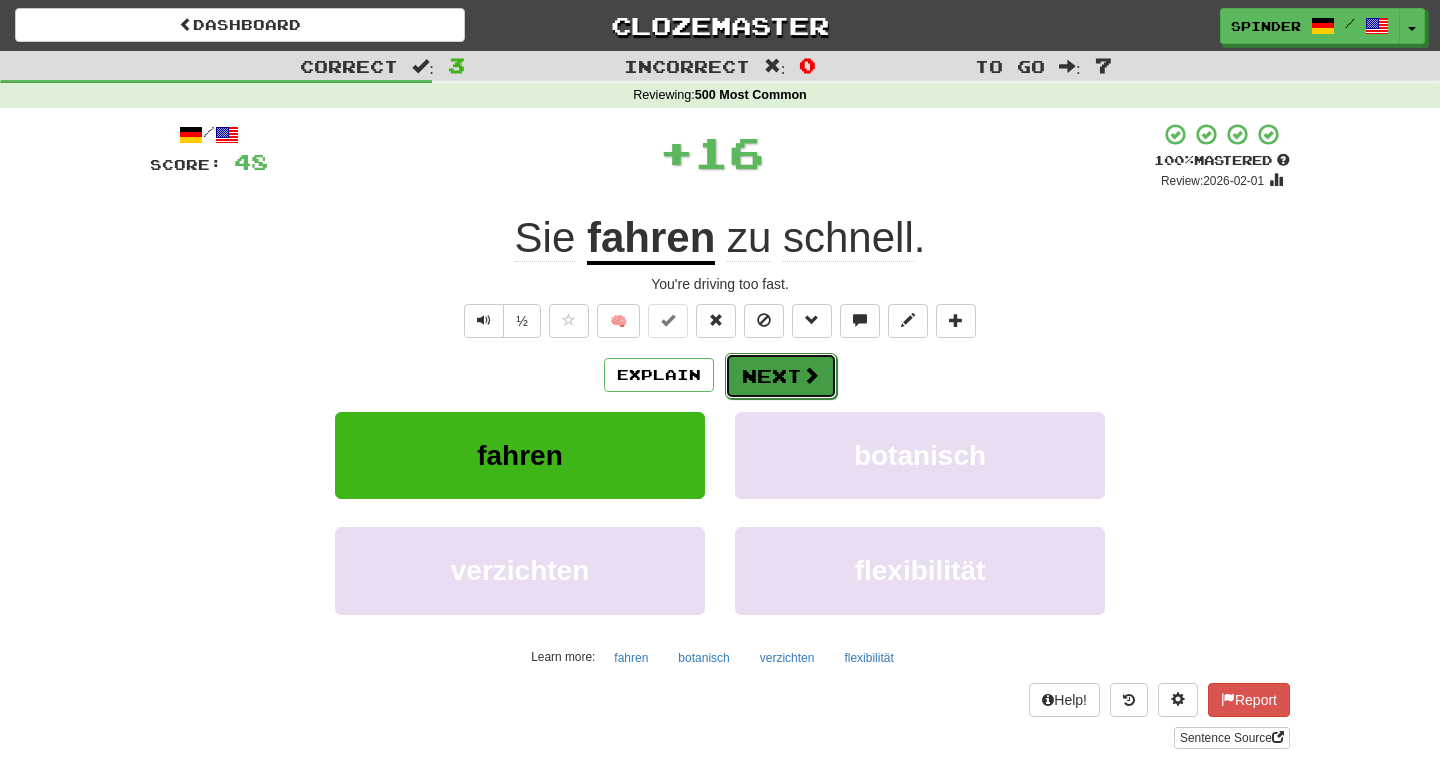 click on "Next" at bounding box center (781, 376) 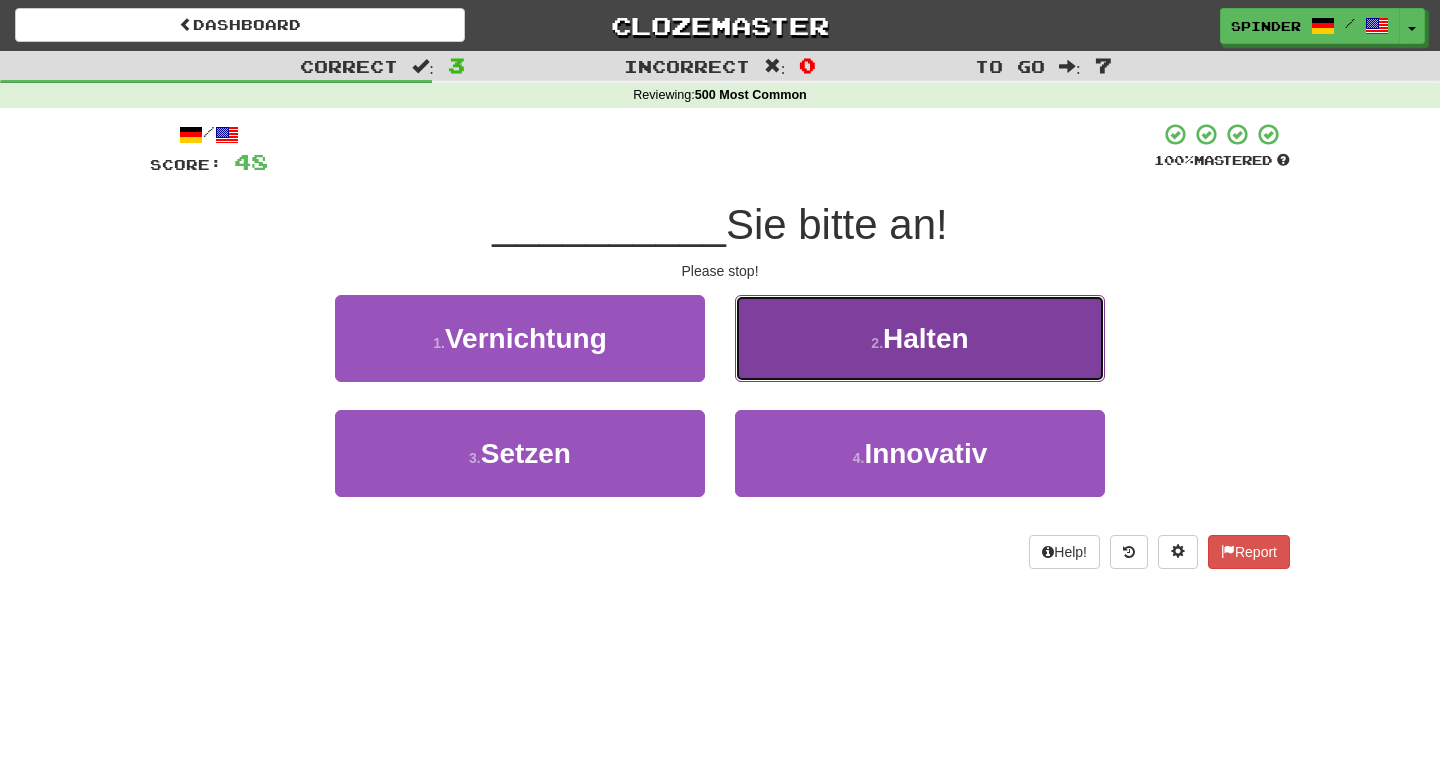 click on "2 .  Halten" at bounding box center [920, 338] 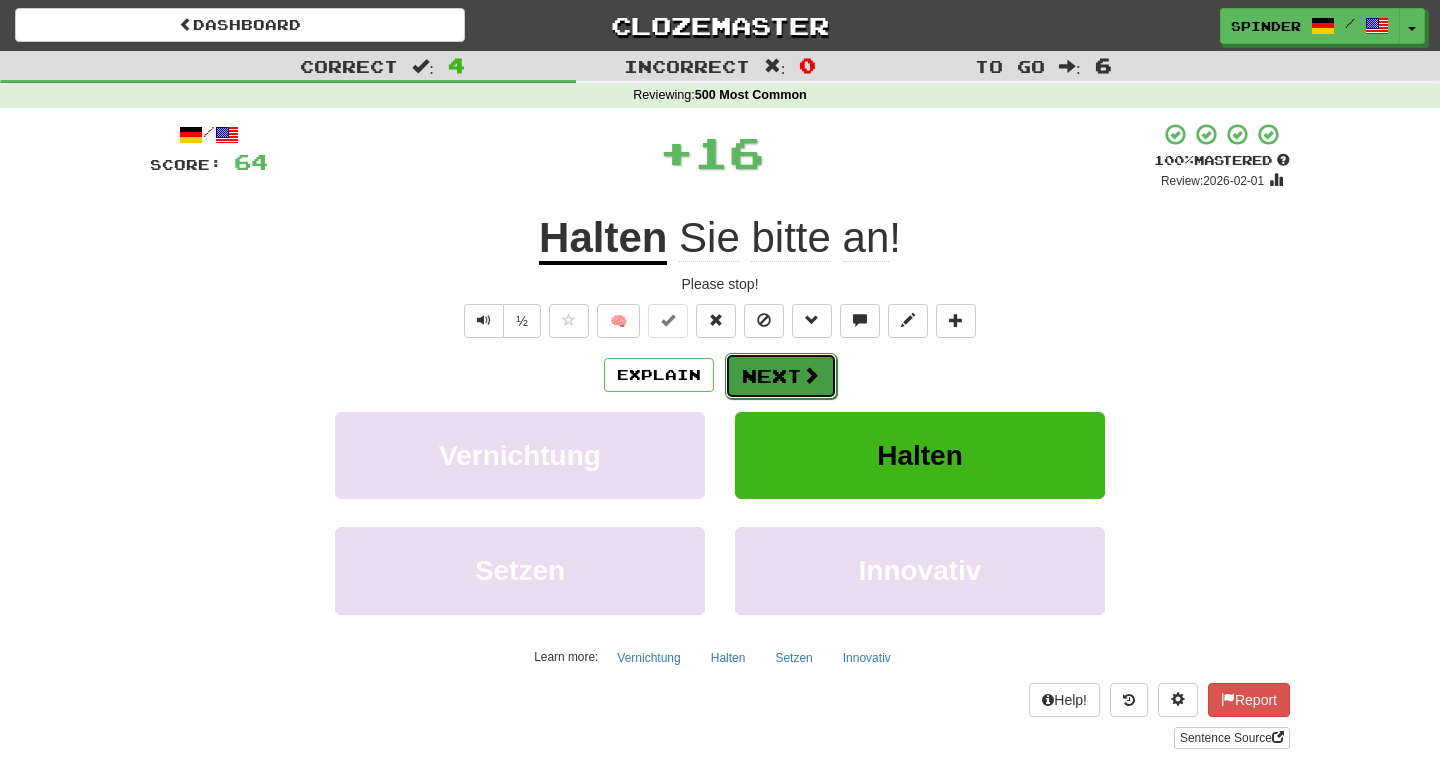 click on "Next" at bounding box center [781, 376] 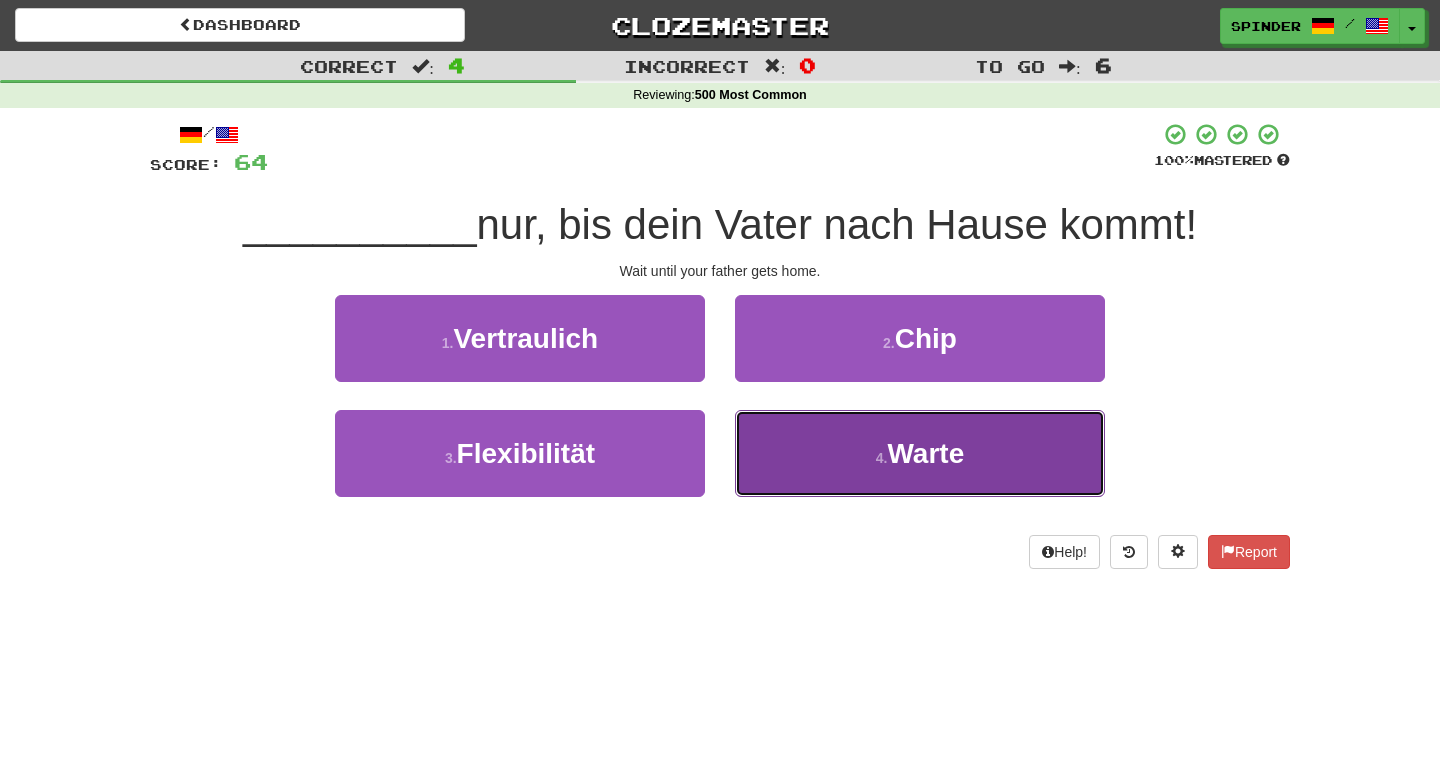 click on "4 .  Warte" at bounding box center [920, 453] 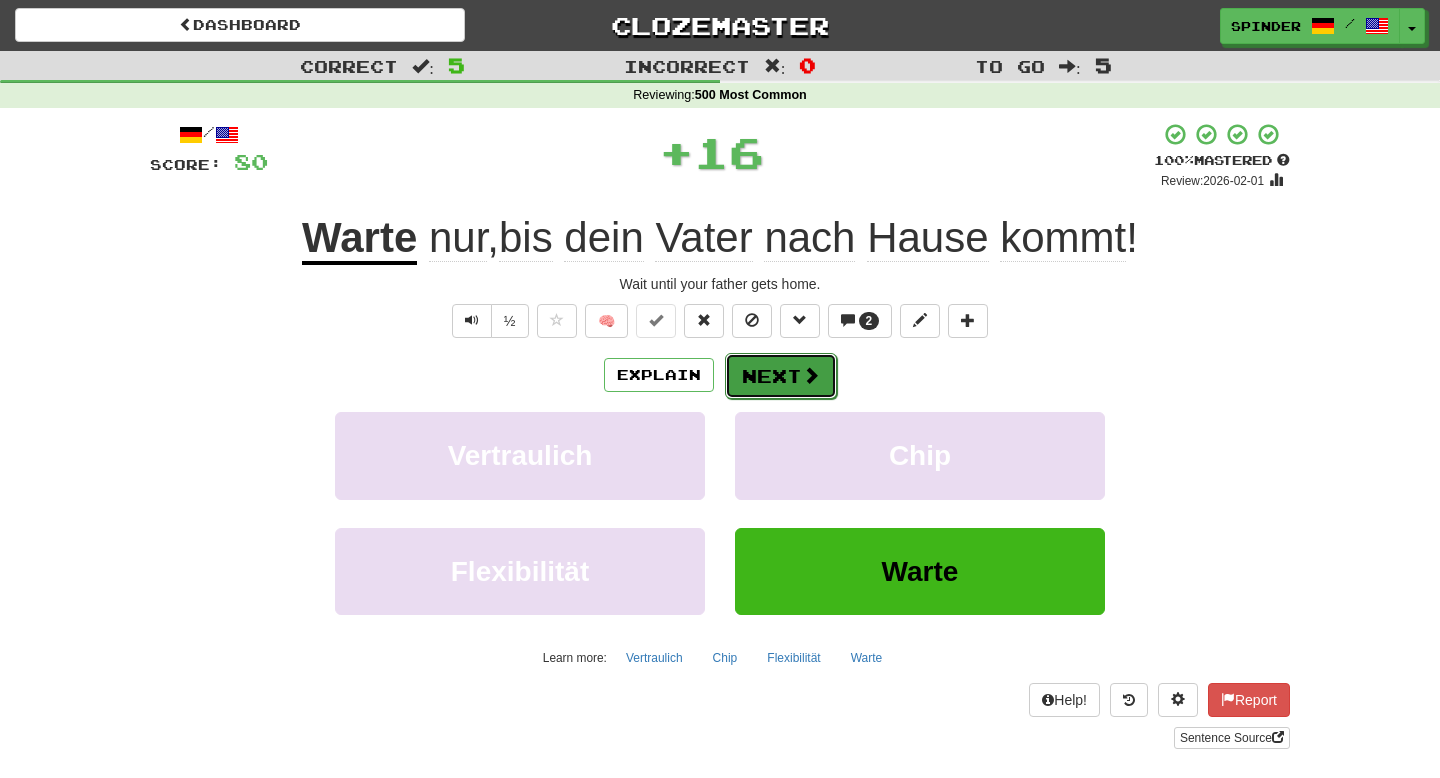 click on "Next" at bounding box center [781, 376] 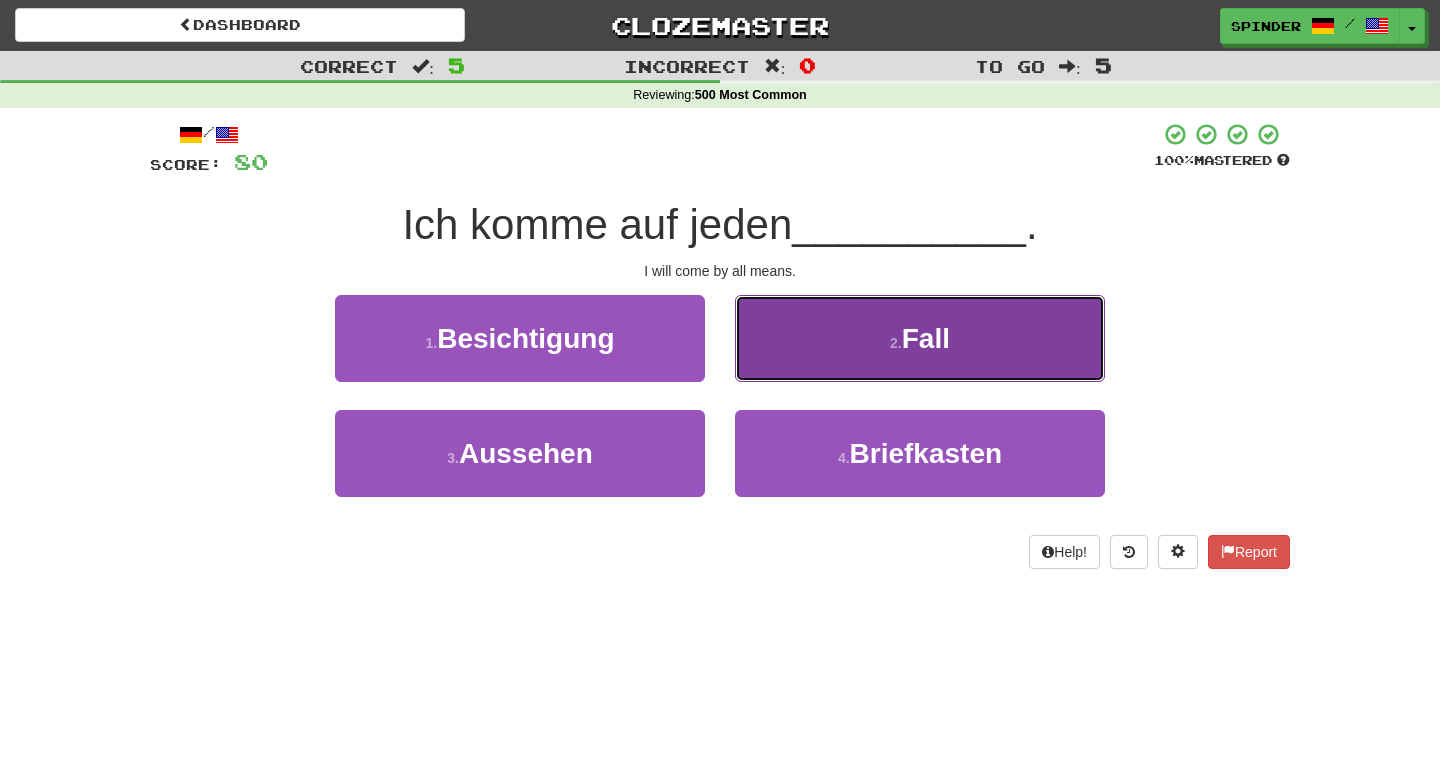 click on "2 .  Fall" at bounding box center [920, 338] 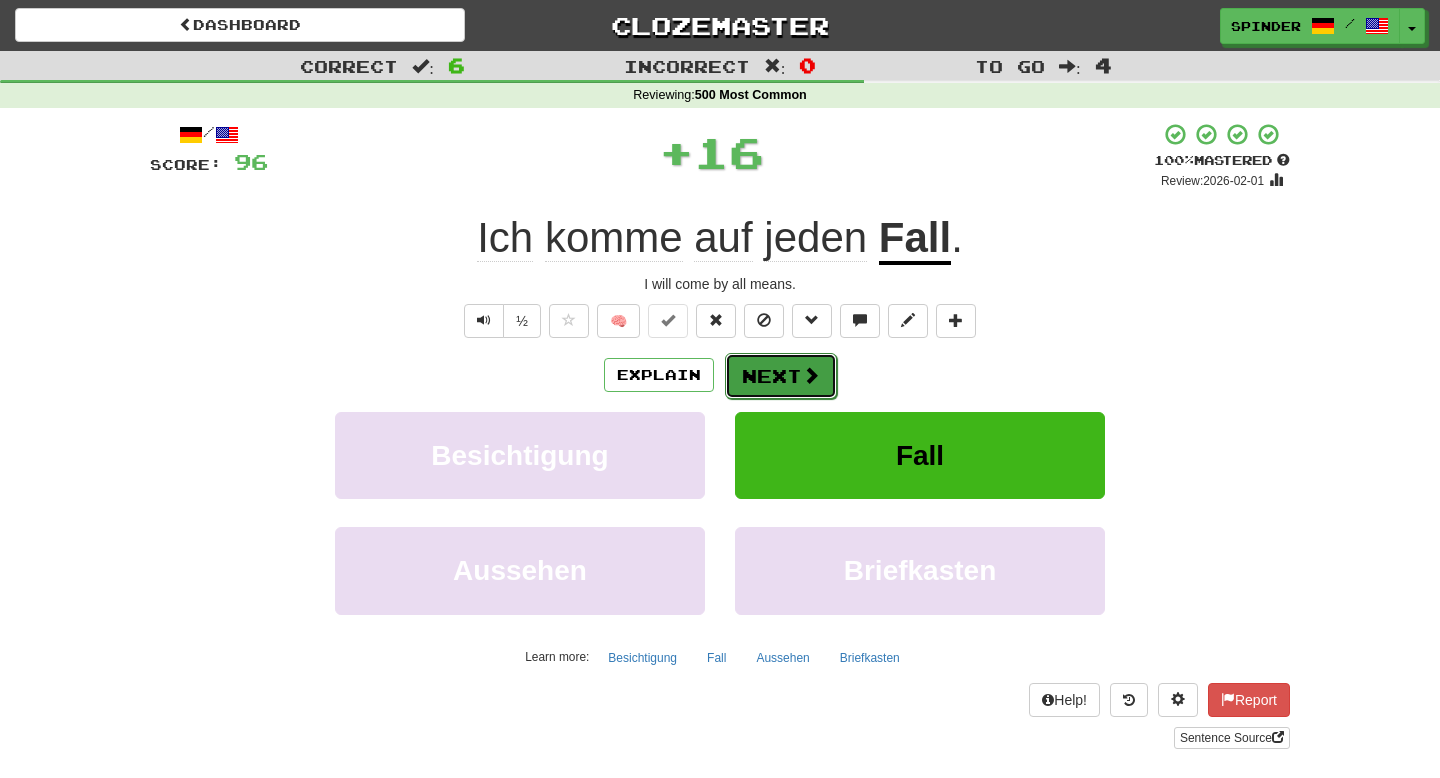 click on "Next" at bounding box center [781, 376] 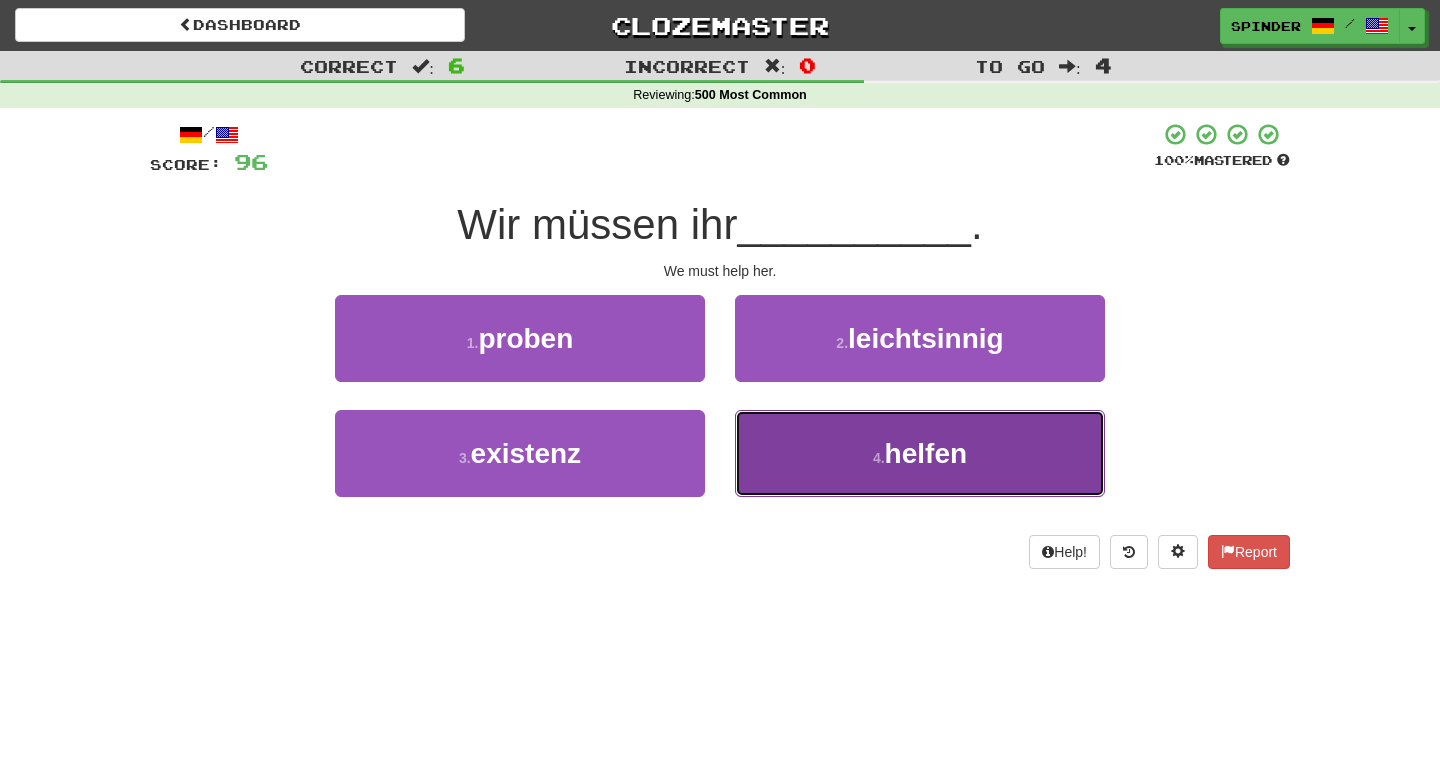 click on "4 .  helfen" at bounding box center [920, 453] 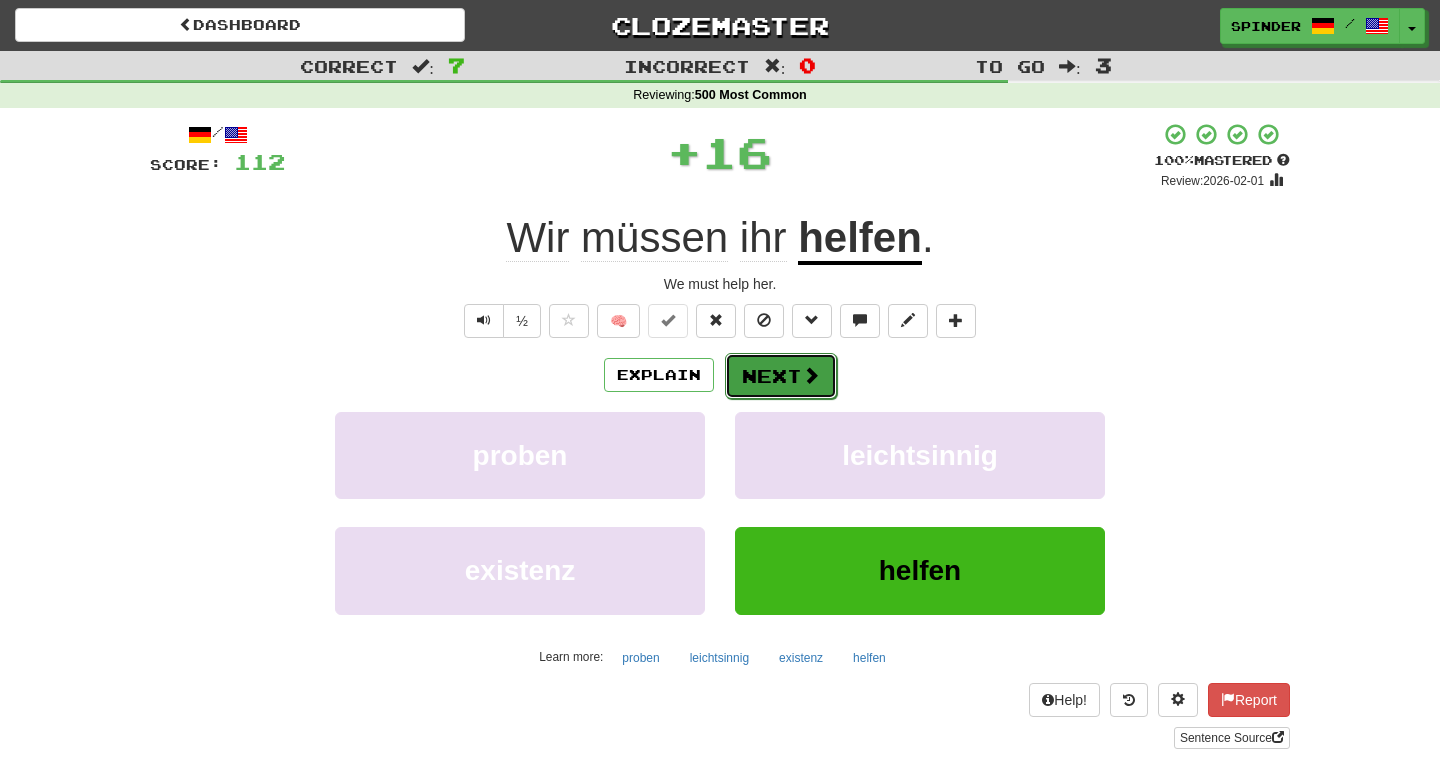 click on "Next" at bounding box center [781, 376] 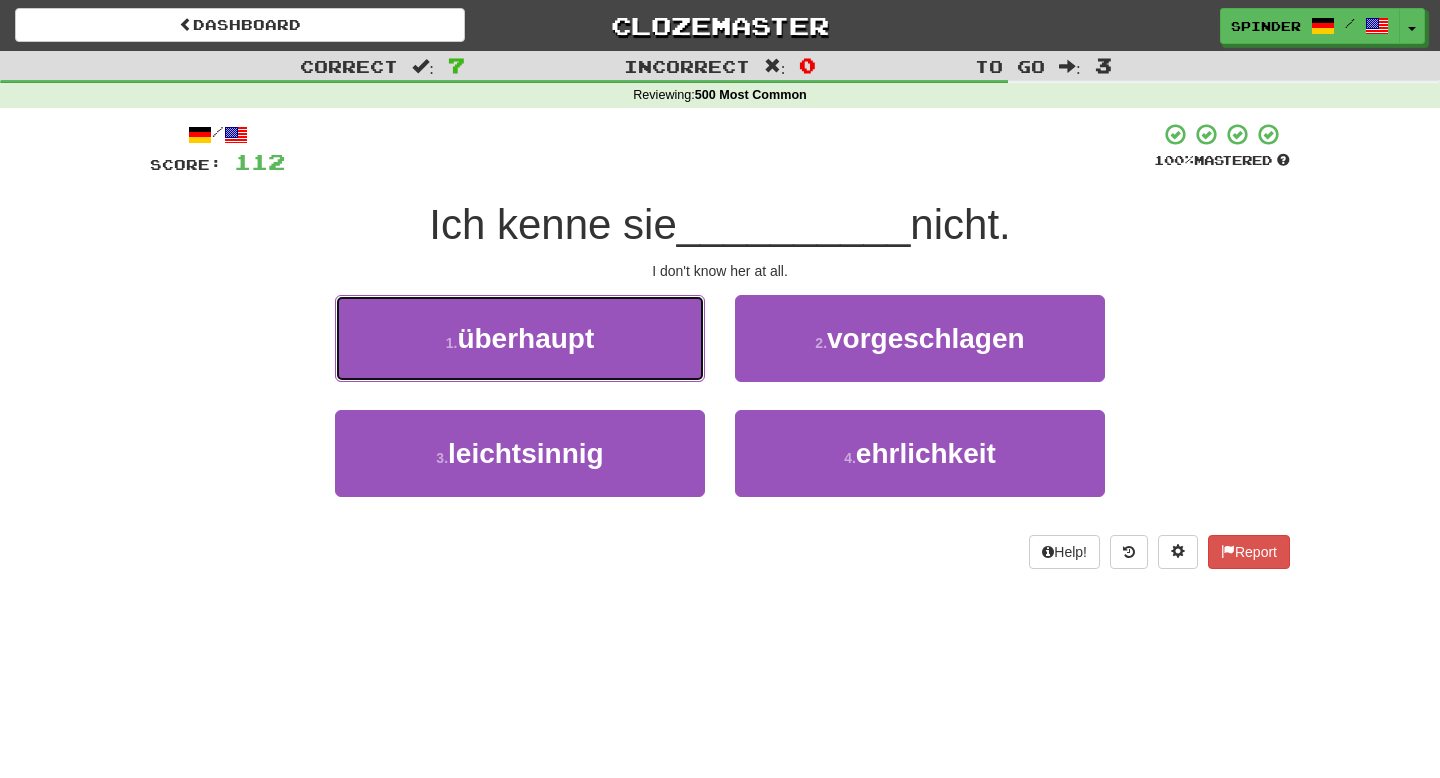 click on "1 .  überhaupt" at bounding box center (520, 338) 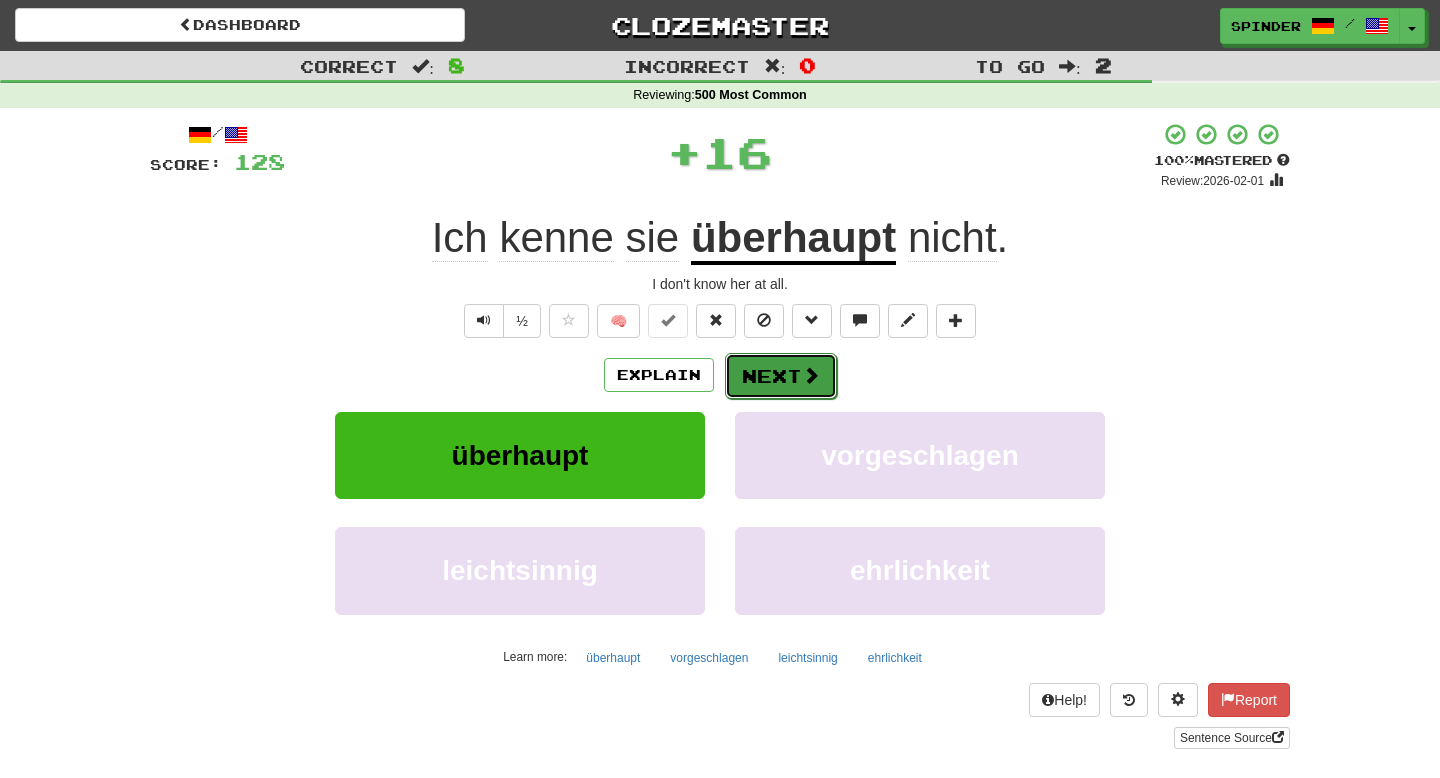 click on "Next" at bounding box center [781, 376] 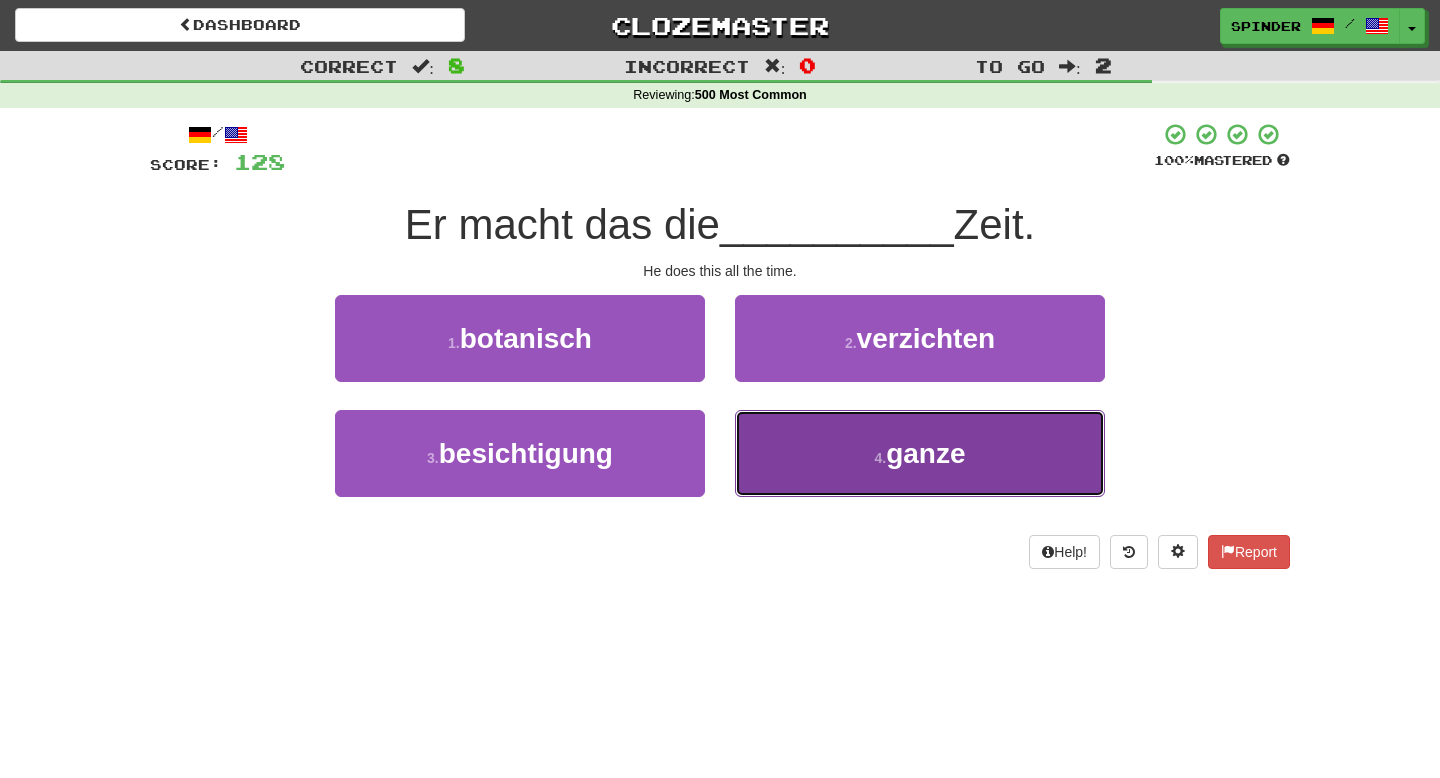 click on "4 .  ganze" at bounding box center [920, 453] 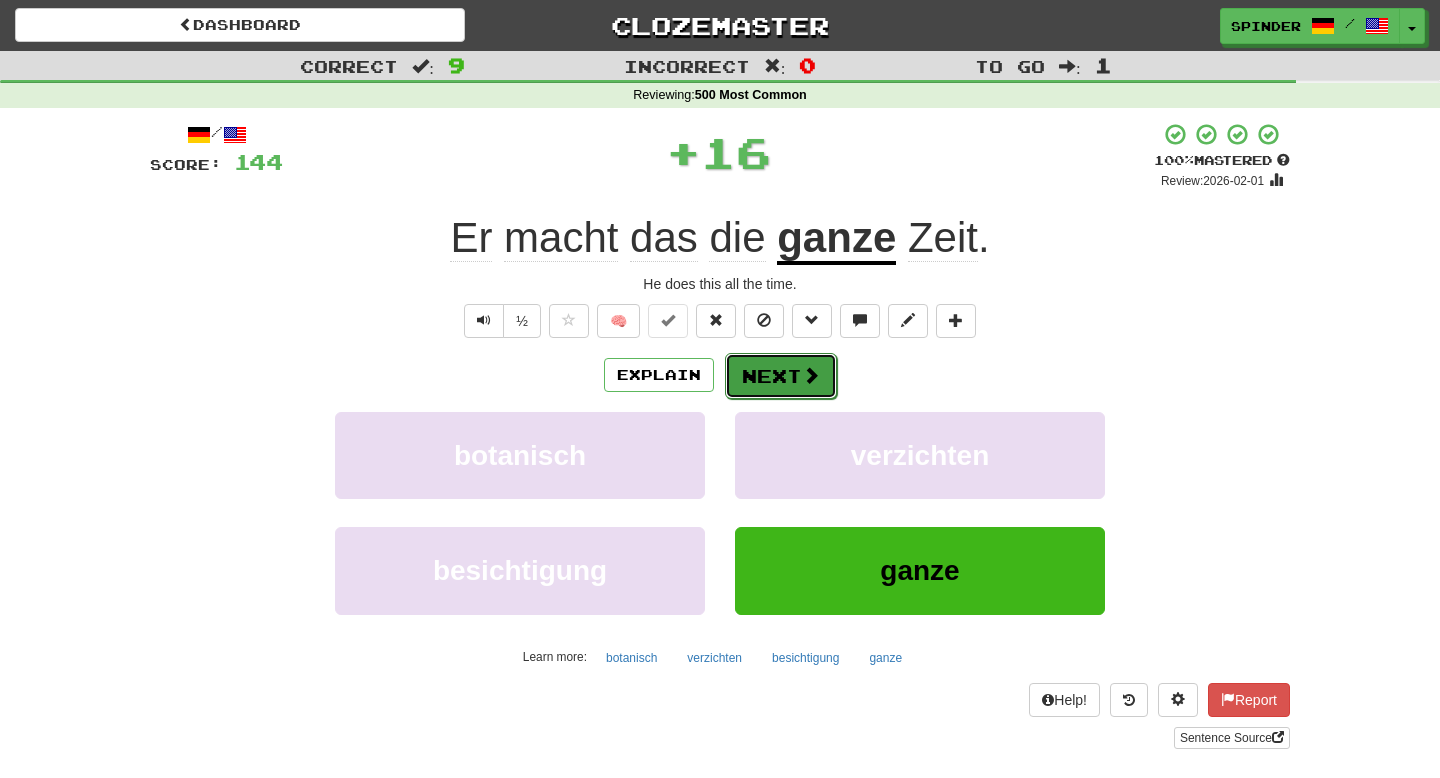 click at bounding box center (811, 375) 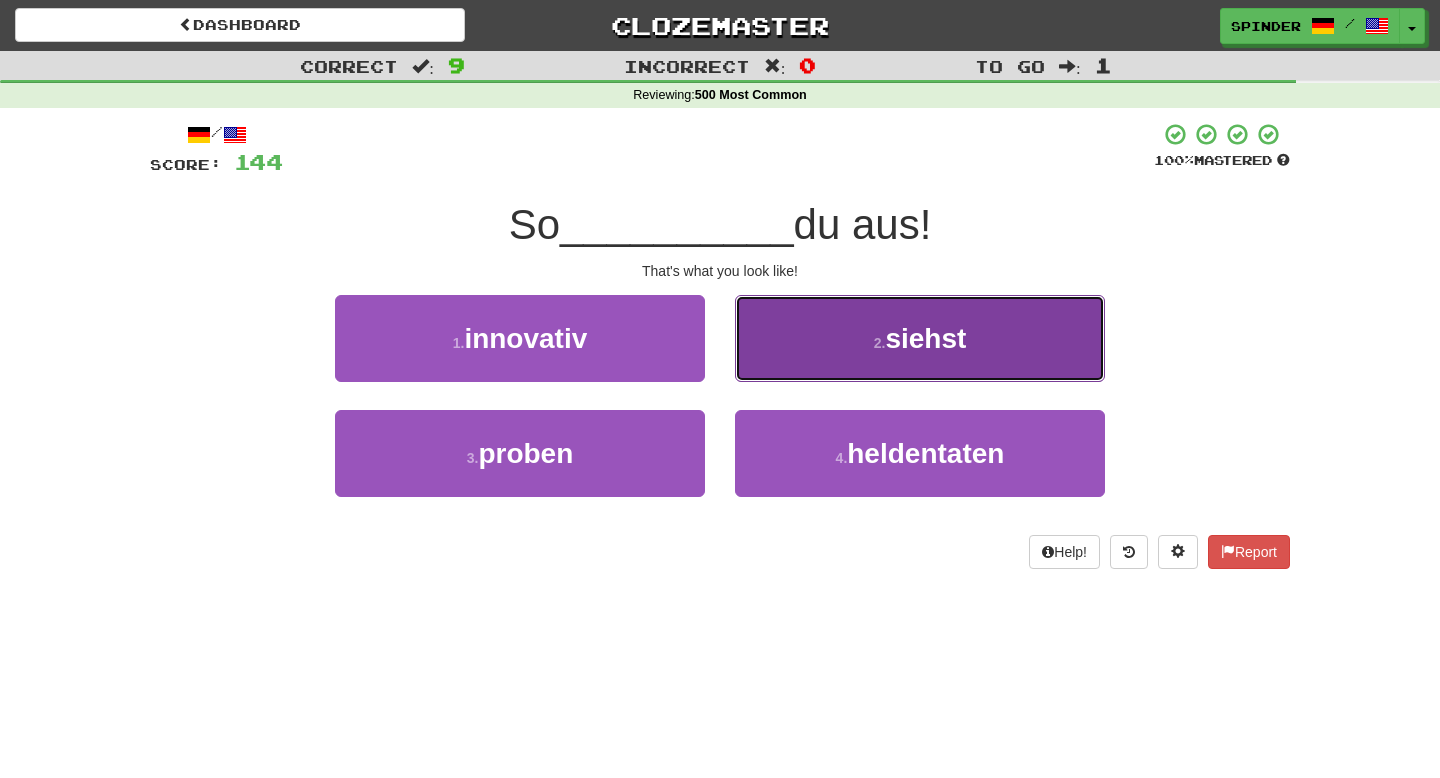 click on "2 .  siehst" at bounding box center [920, 338] 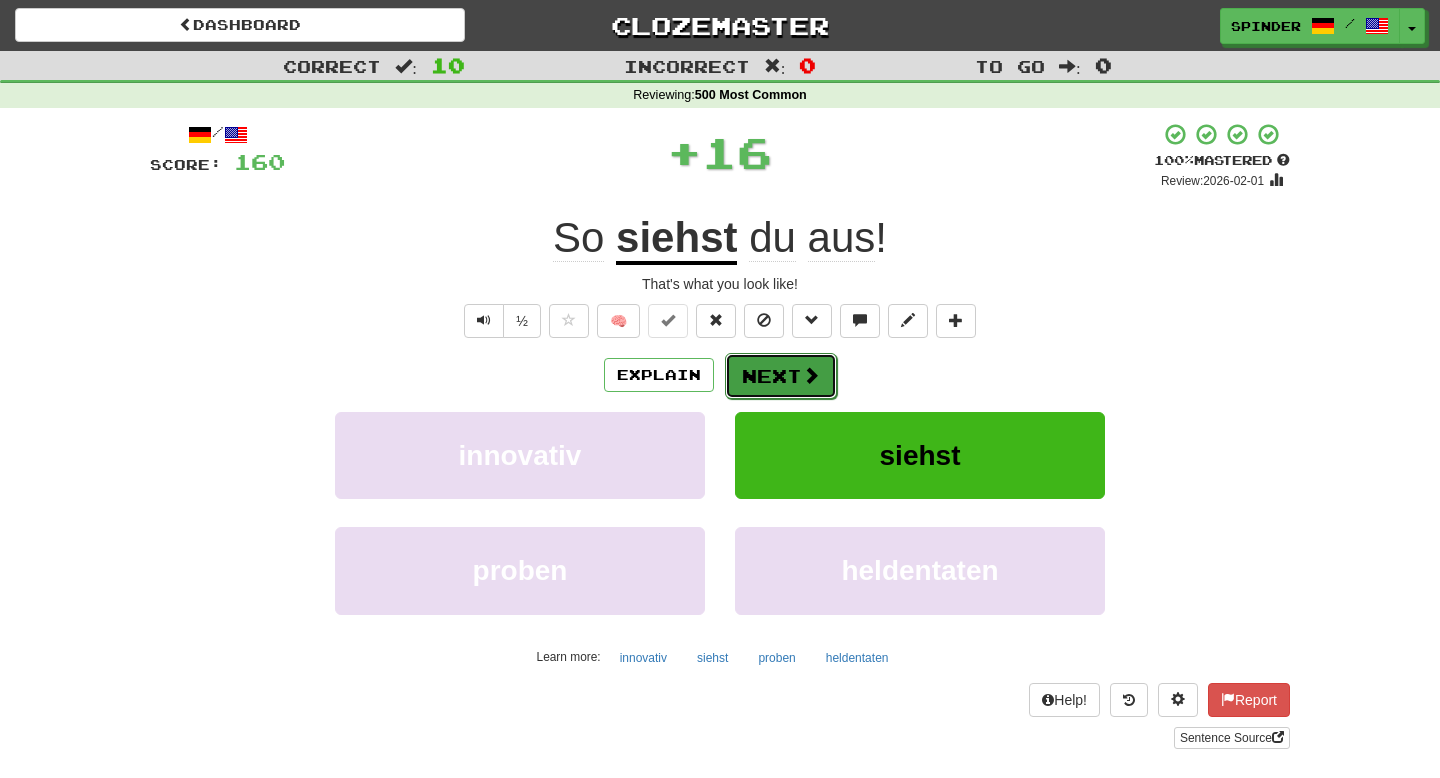 click on "Next" at bounding box center [781, 376] 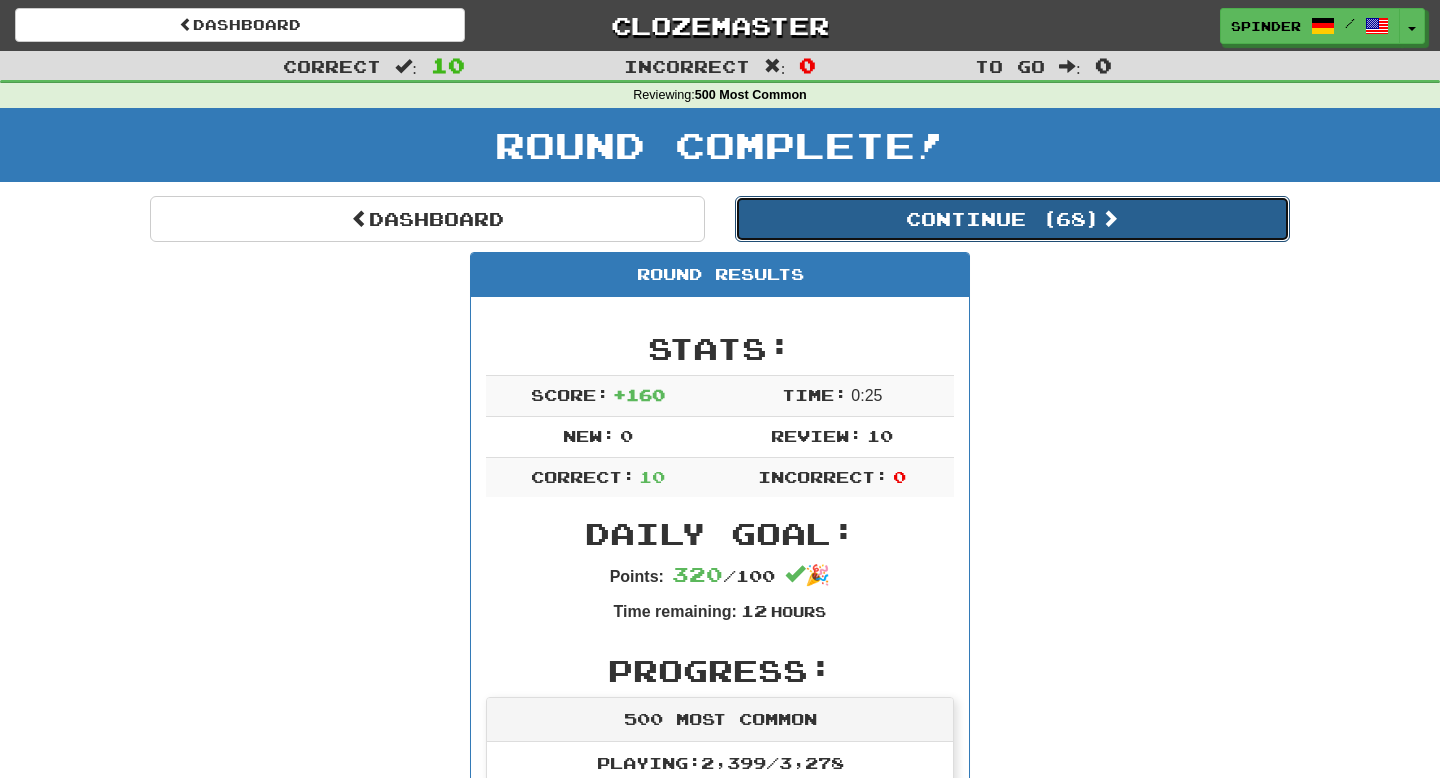 click on "Continue ( 68 )" at bounding box center (1012, 219) 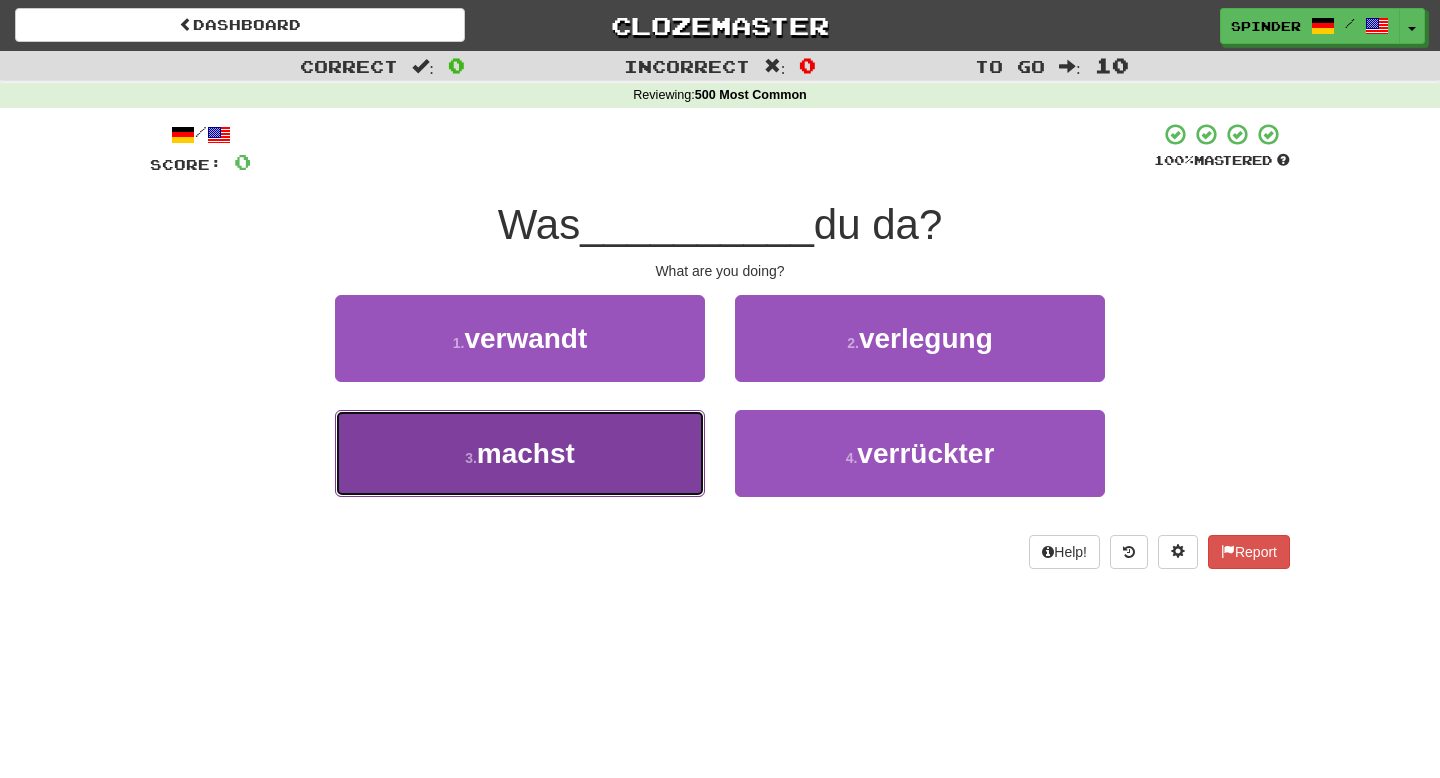click on "3 .  machst" at bounding box center [520, 453] 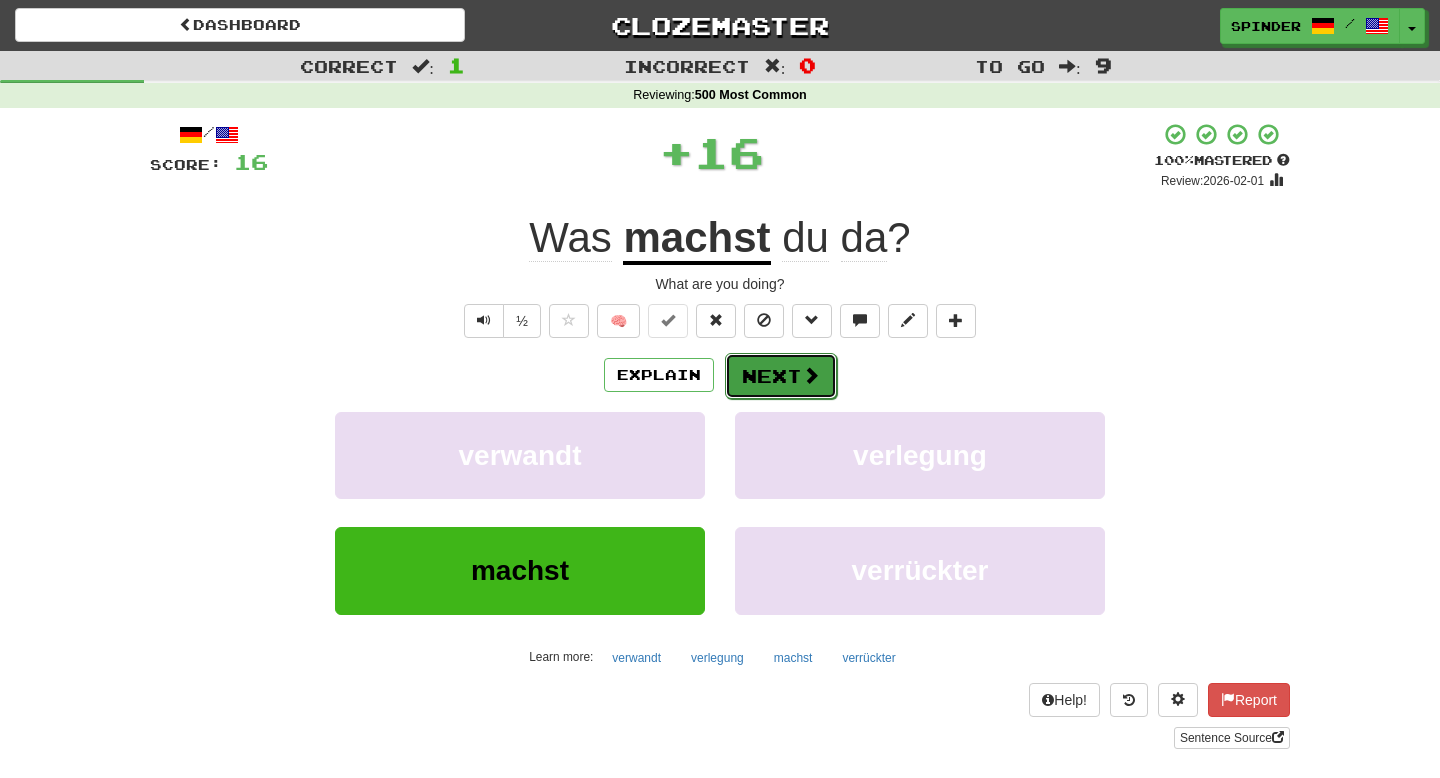 click on "Next" at bounding box center (781, 376) 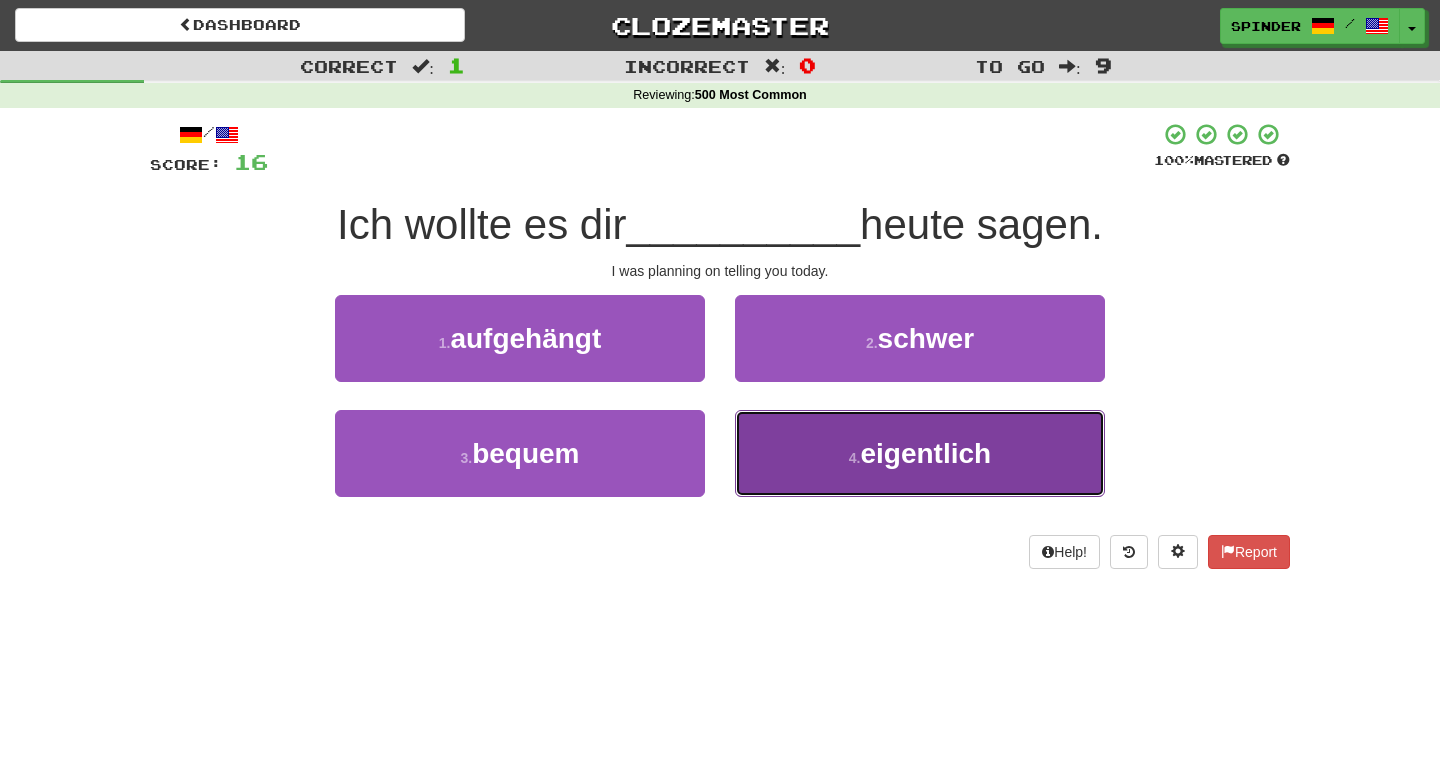 click on "4 .  eigentlich" at bounding box center [920, 453] 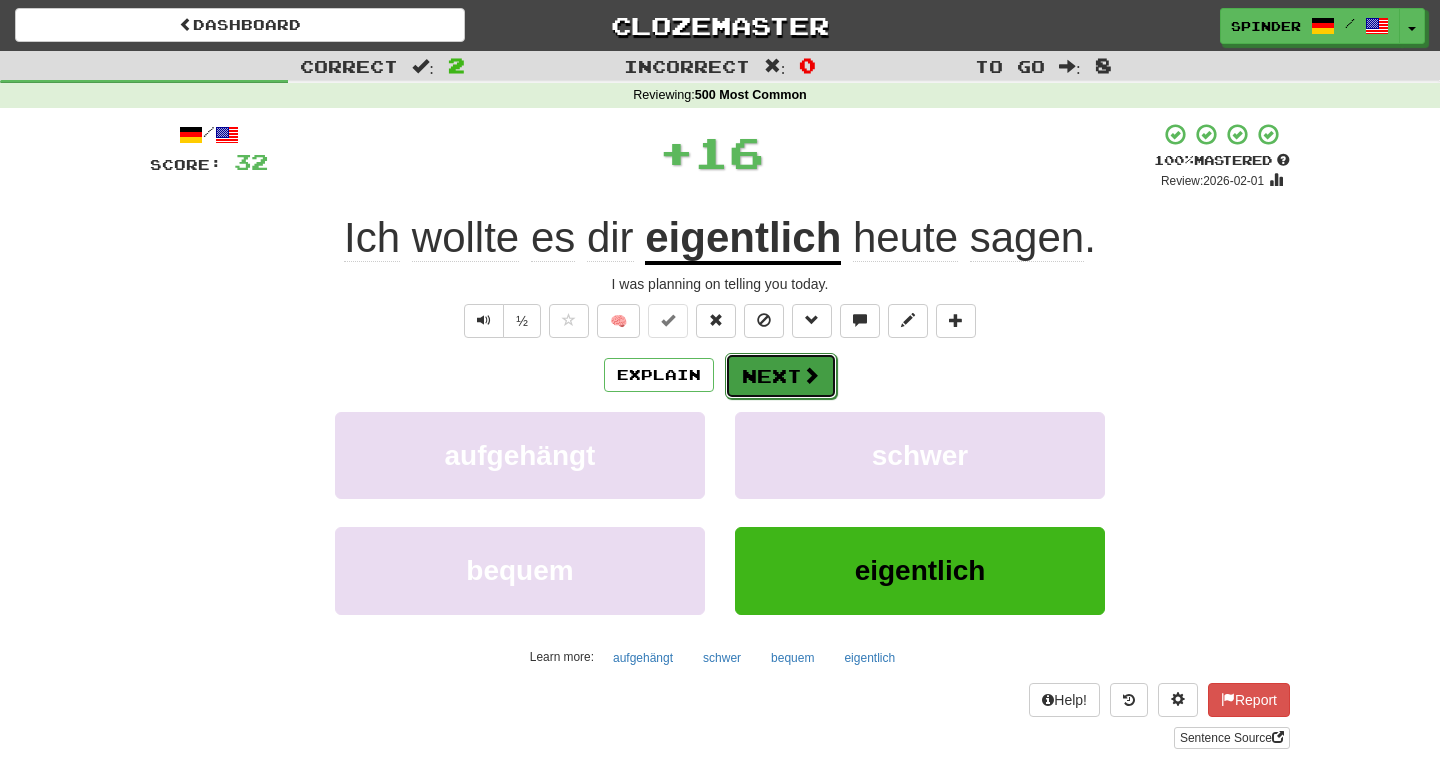 click at bounding box center [811, 375] 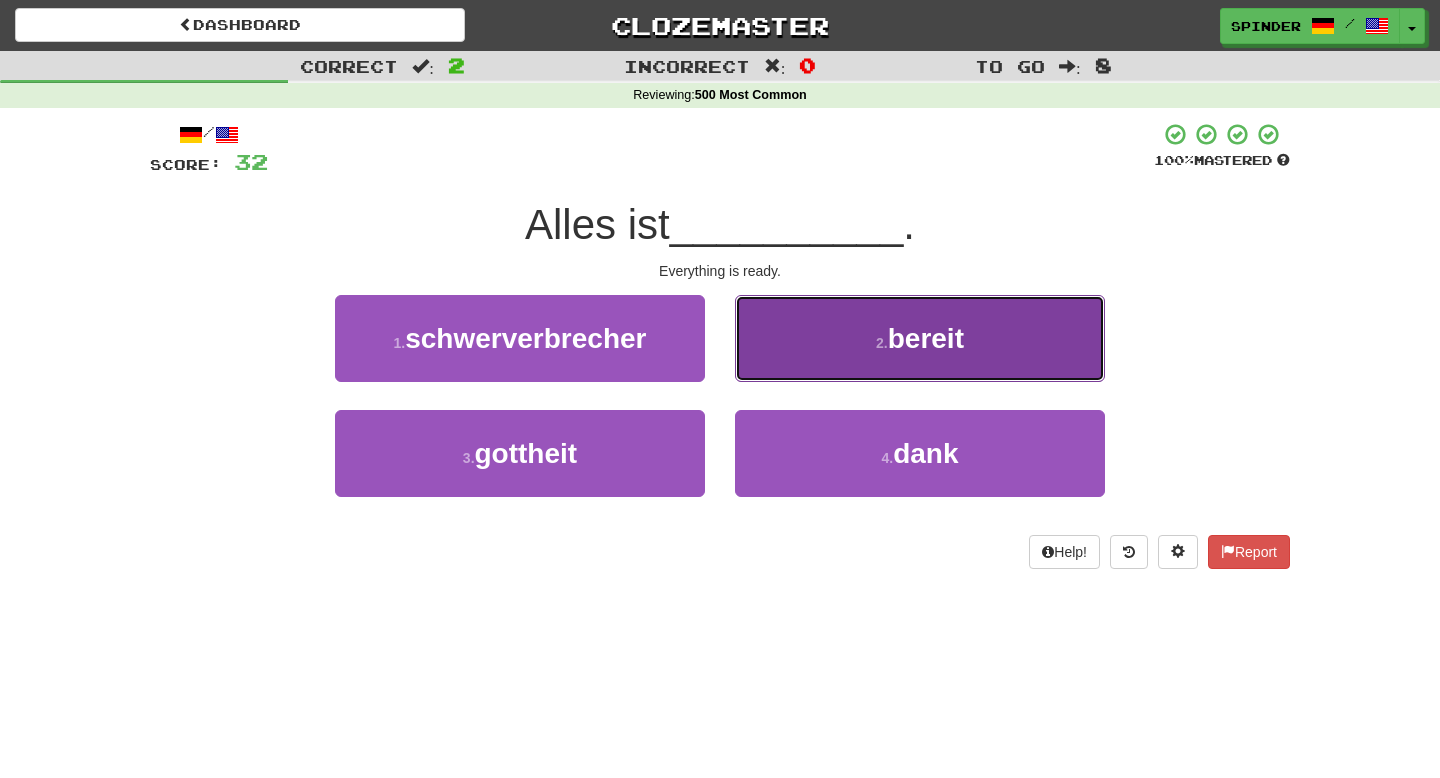 click on "2 .  bereit" at bounding box center (920, 338) 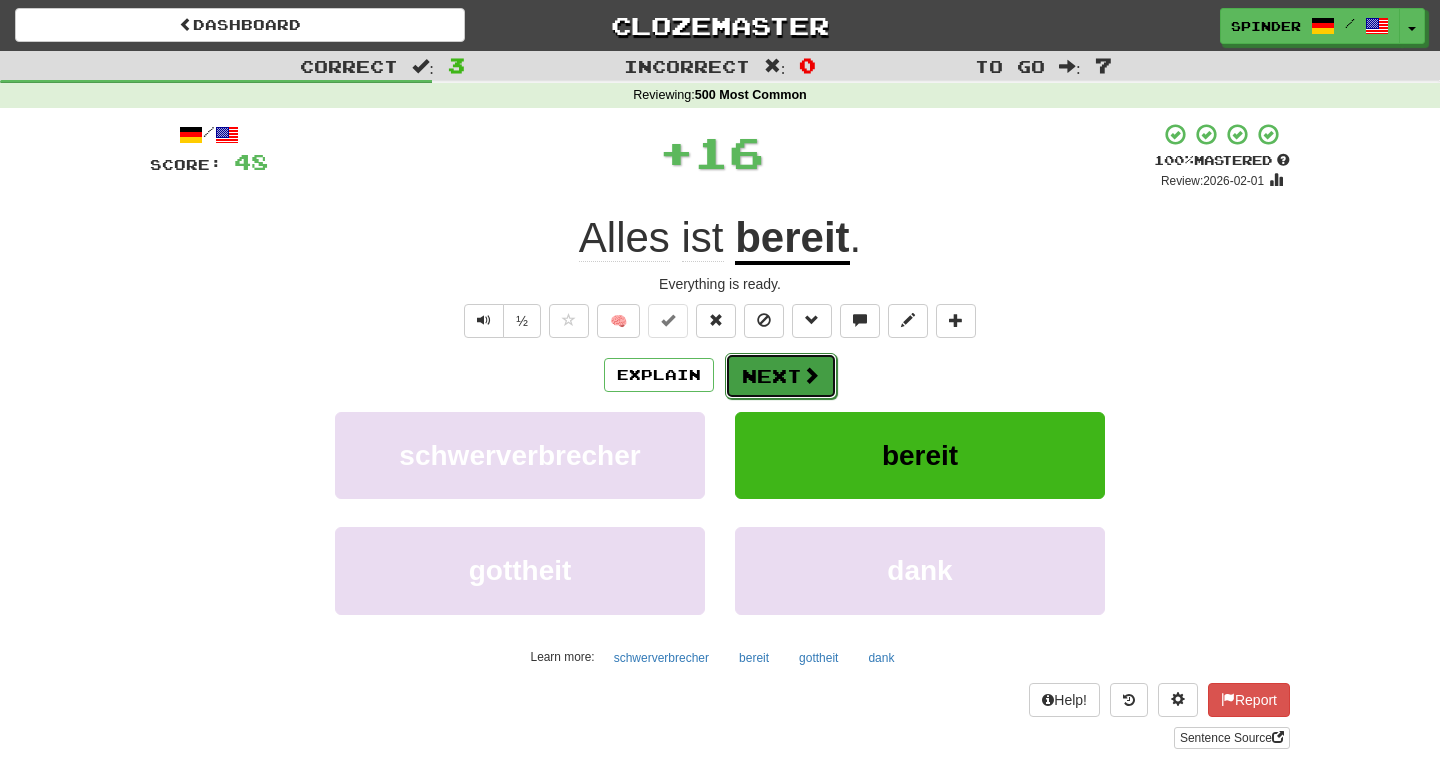 click on "Next" at bounding box center (781, 376) 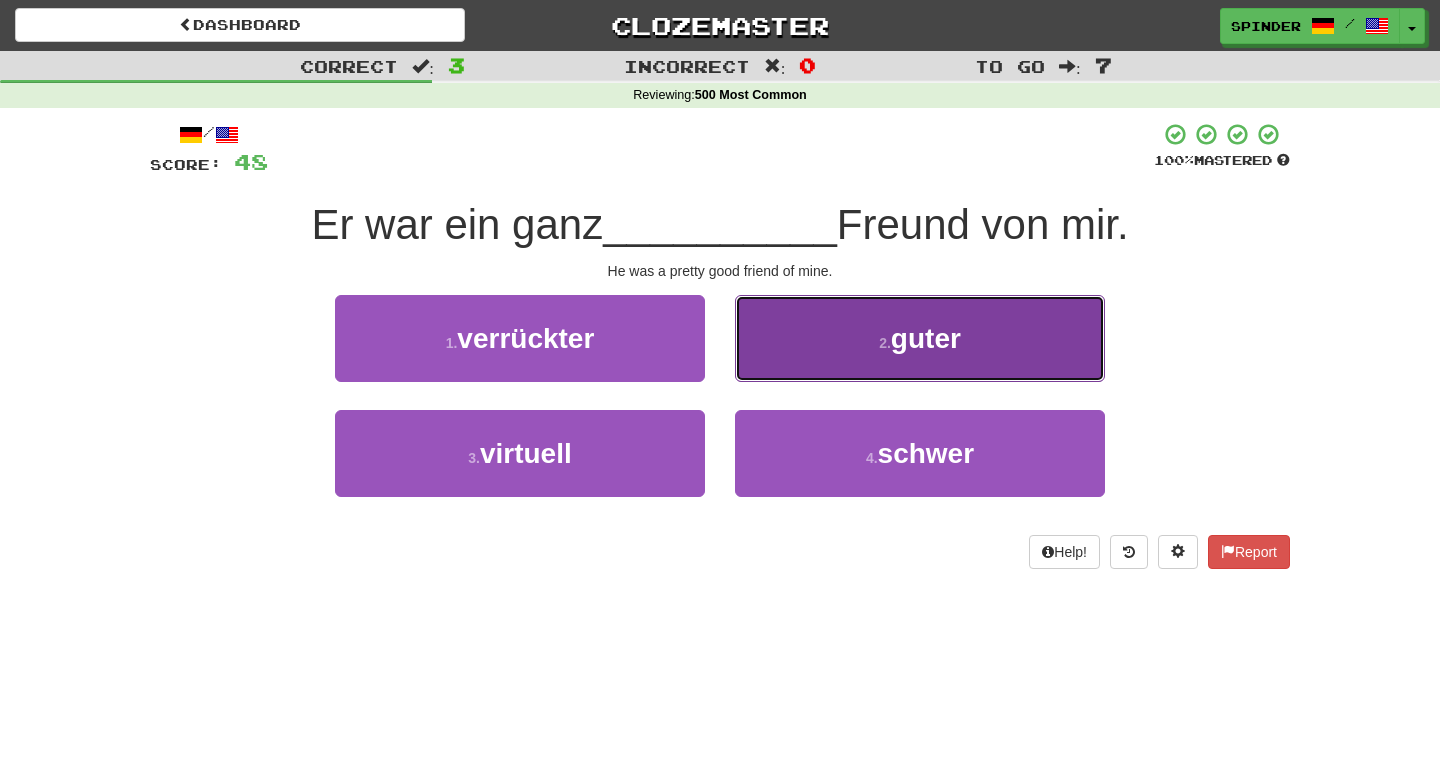 click on "2 .  guter" at bounding box center (920, 338) 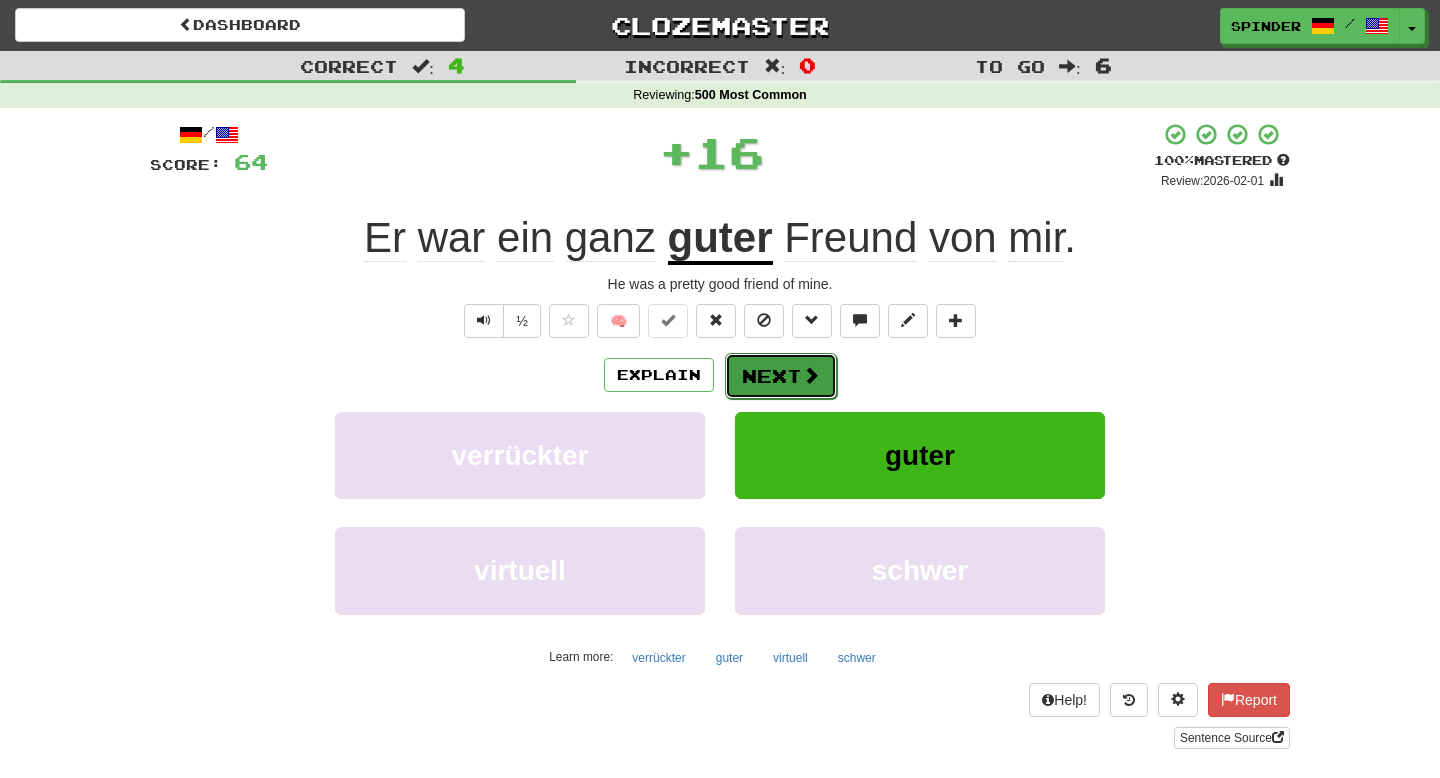 click on "Next" at bounding box center (781, 376) 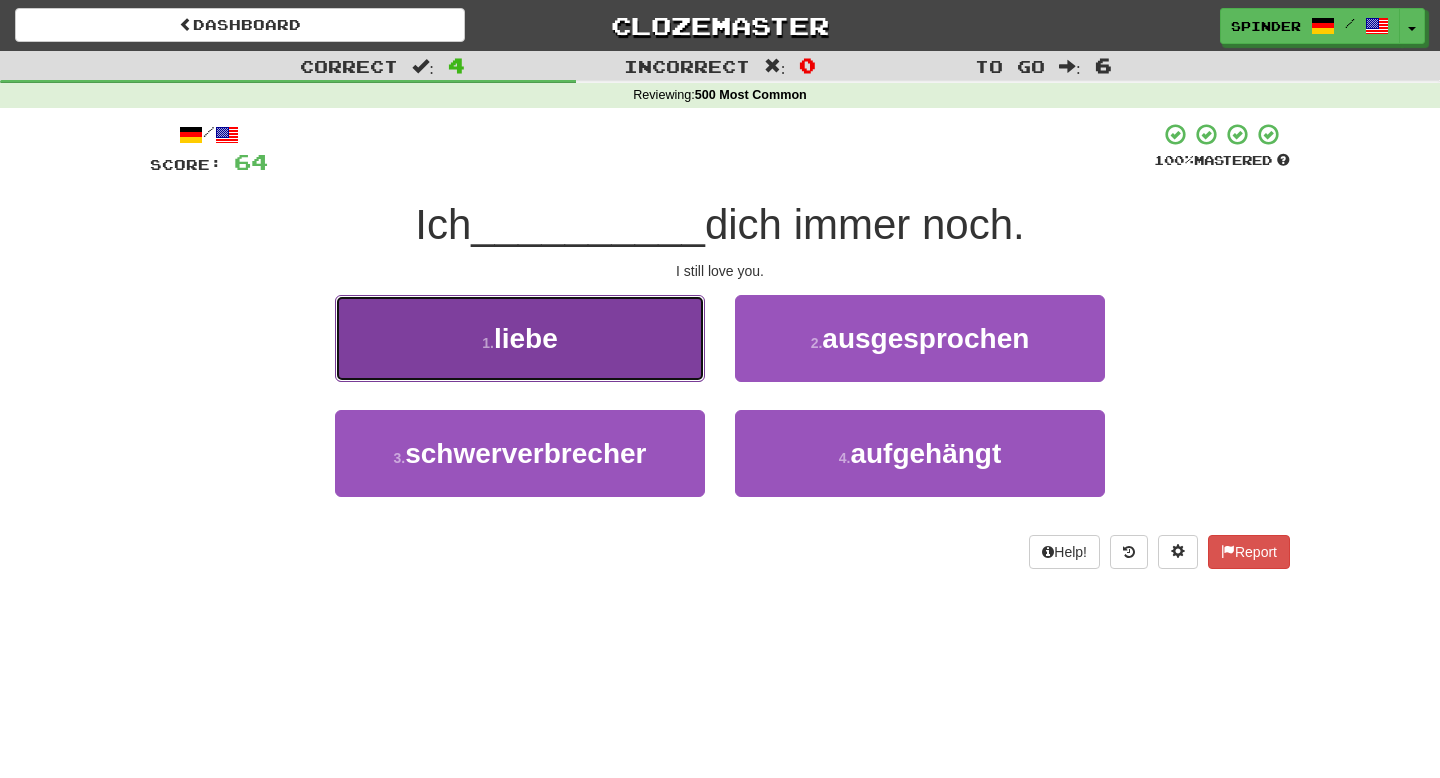 click on "1 .  liebe" at bounding box center [520, 338] 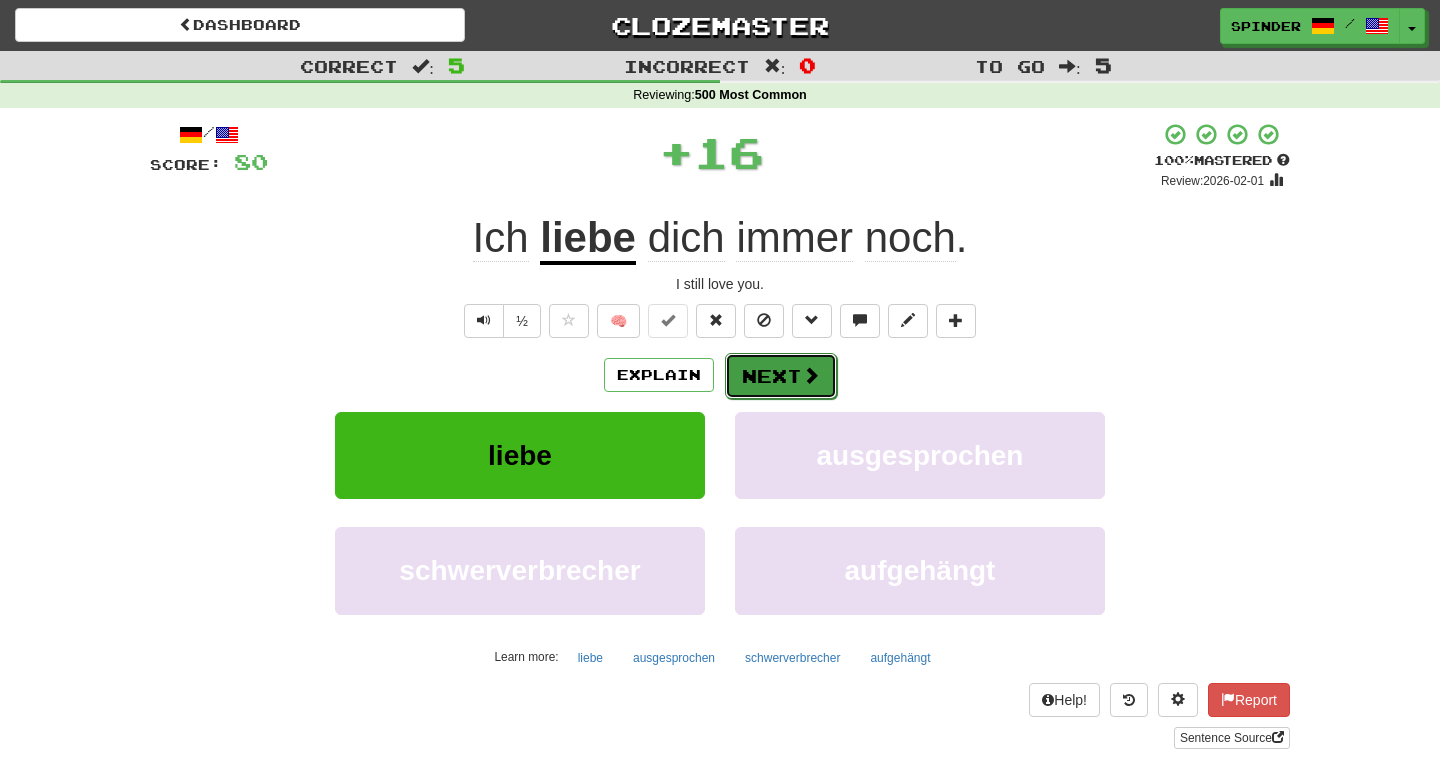 click on "Next" at bounding box center (781, 376) 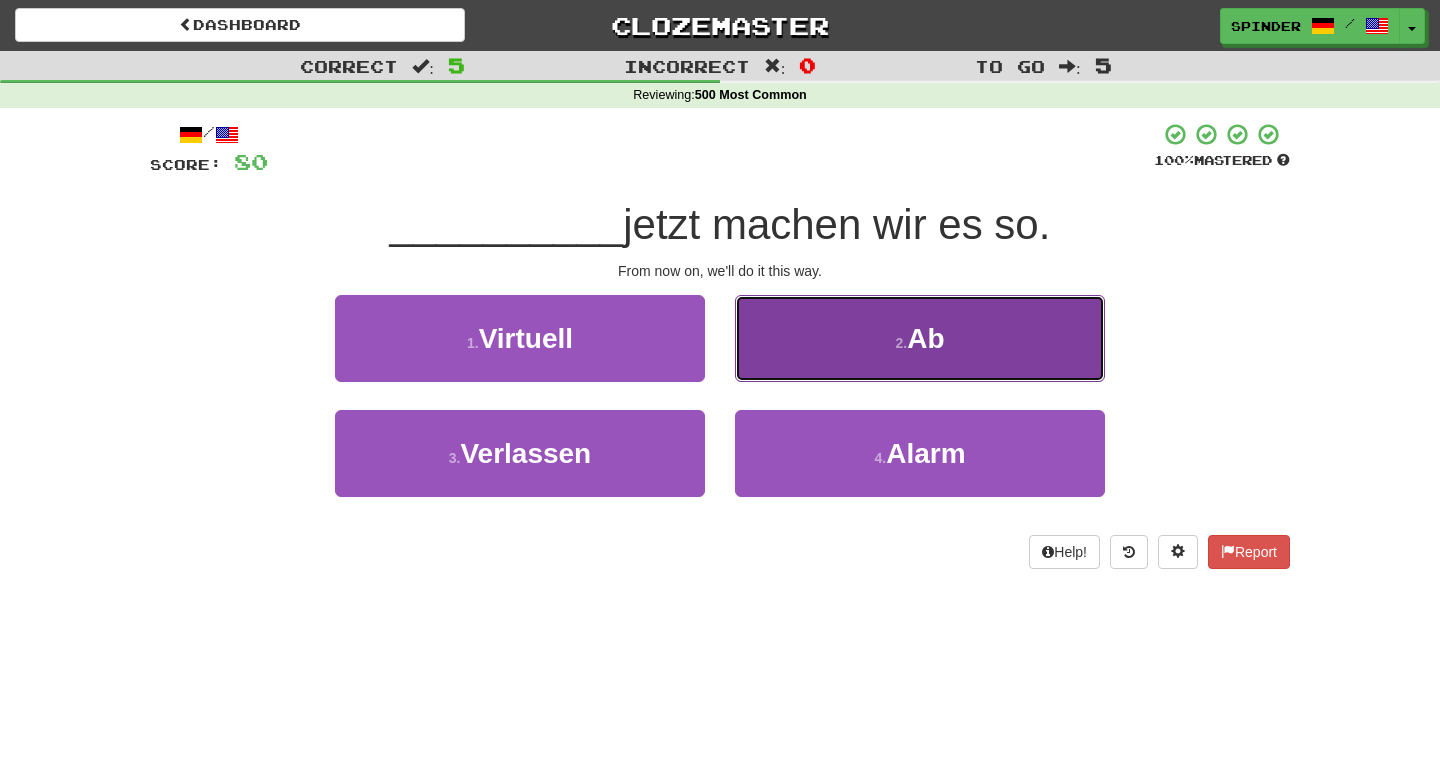 click on "2 .  Ab" at bounding box center (920, 338) 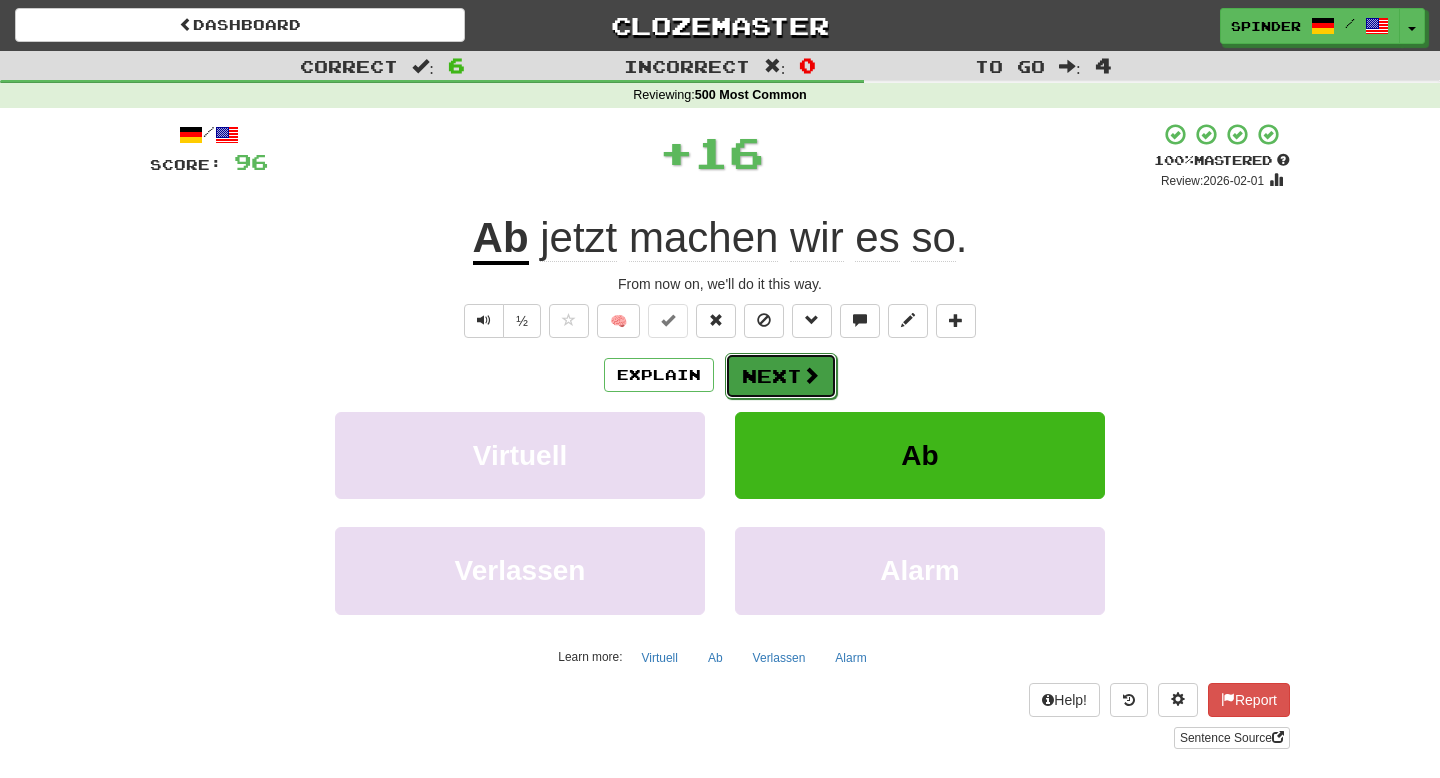 click on "Next" at bounding box center (781, 376) 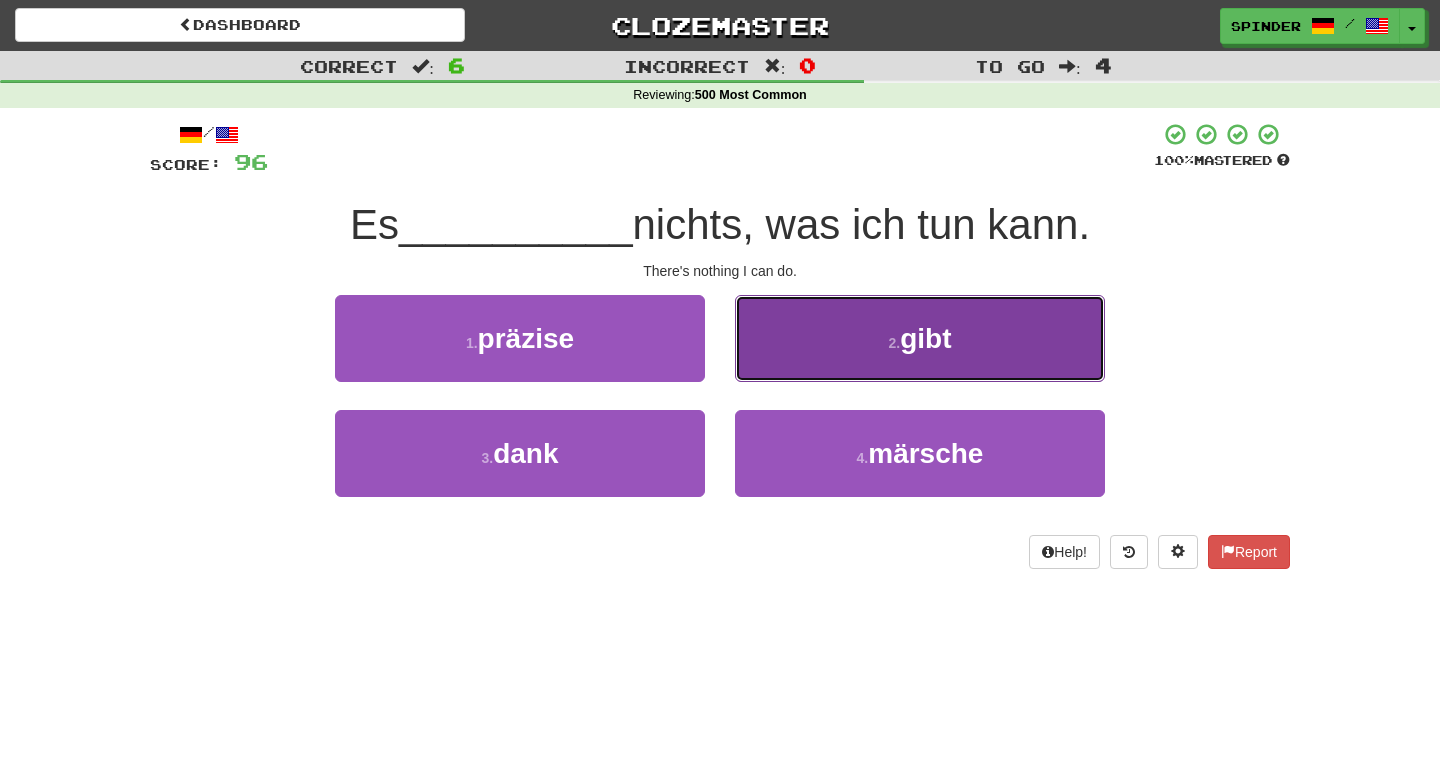 click on "2 .  gibt" at bounding box center (920, 338) 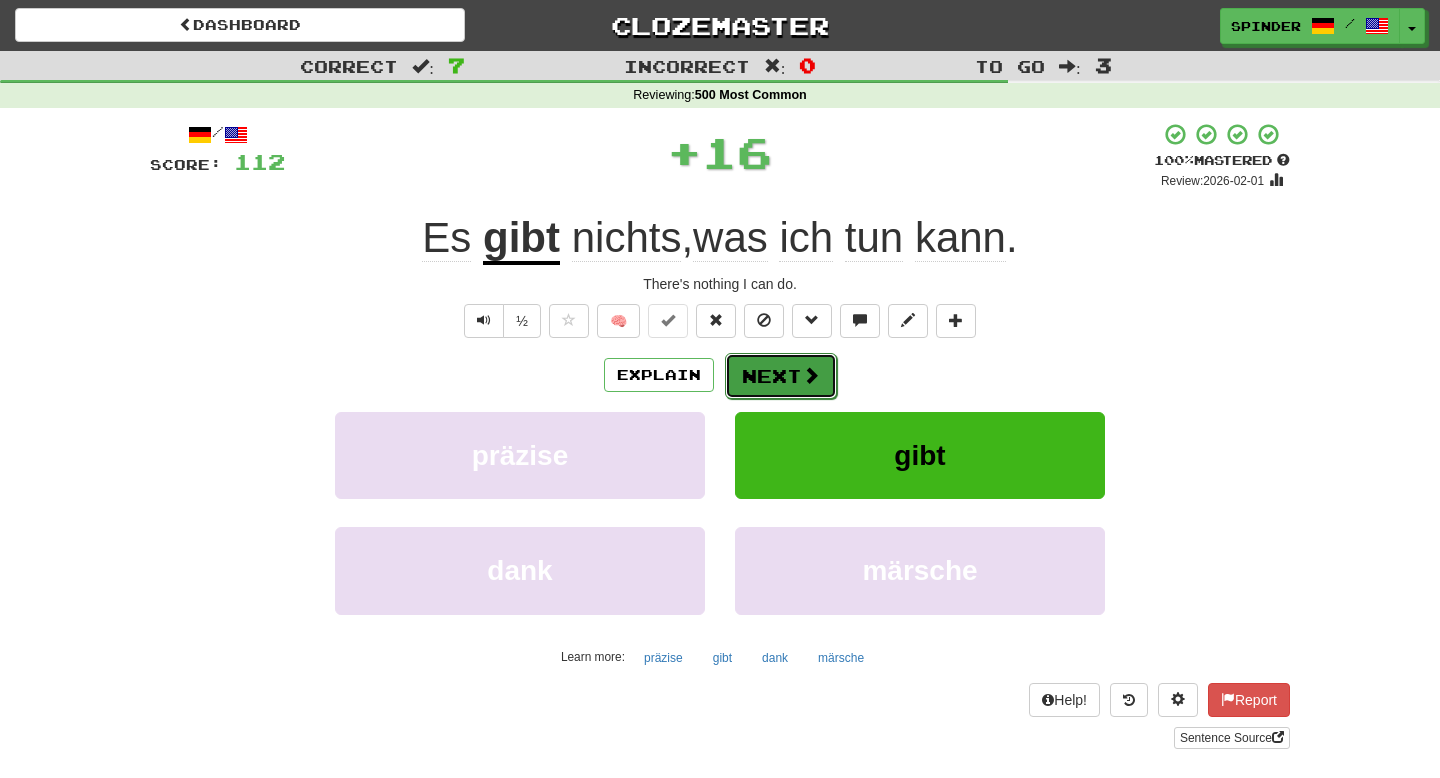 click on "Next" at bounding box center (781, 376) 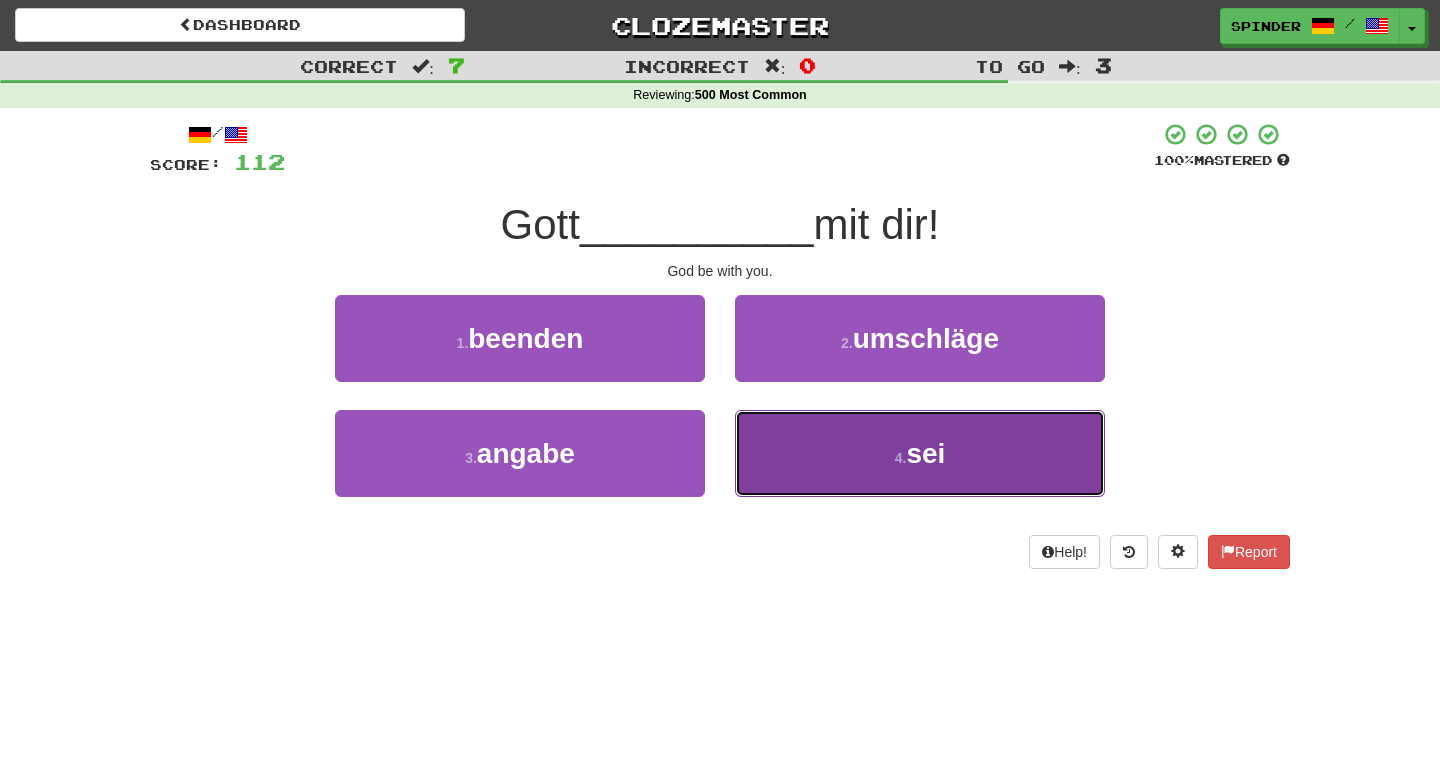 click on "4 .  sei" at bounding box center (920, 453) 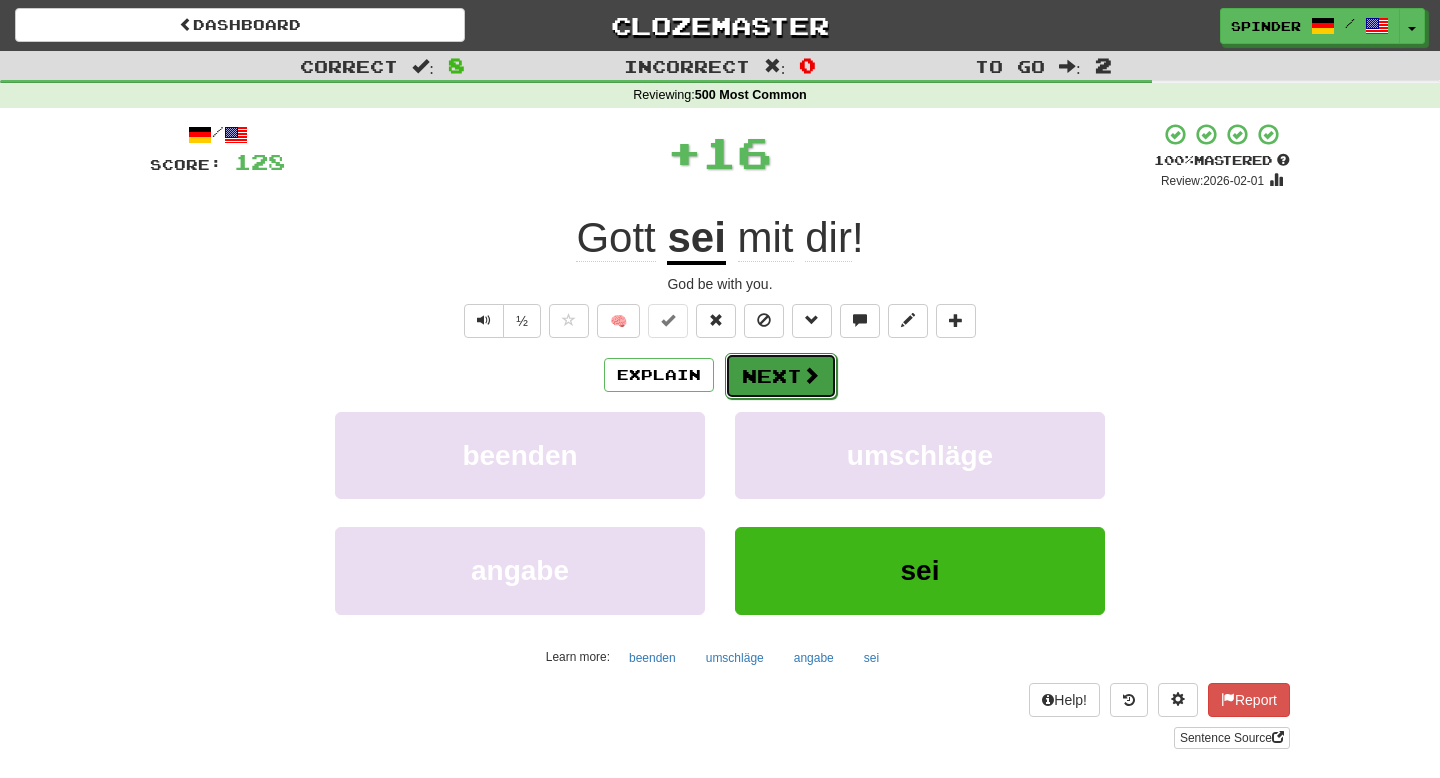 click on "Next" at bounding box center (781, 376) 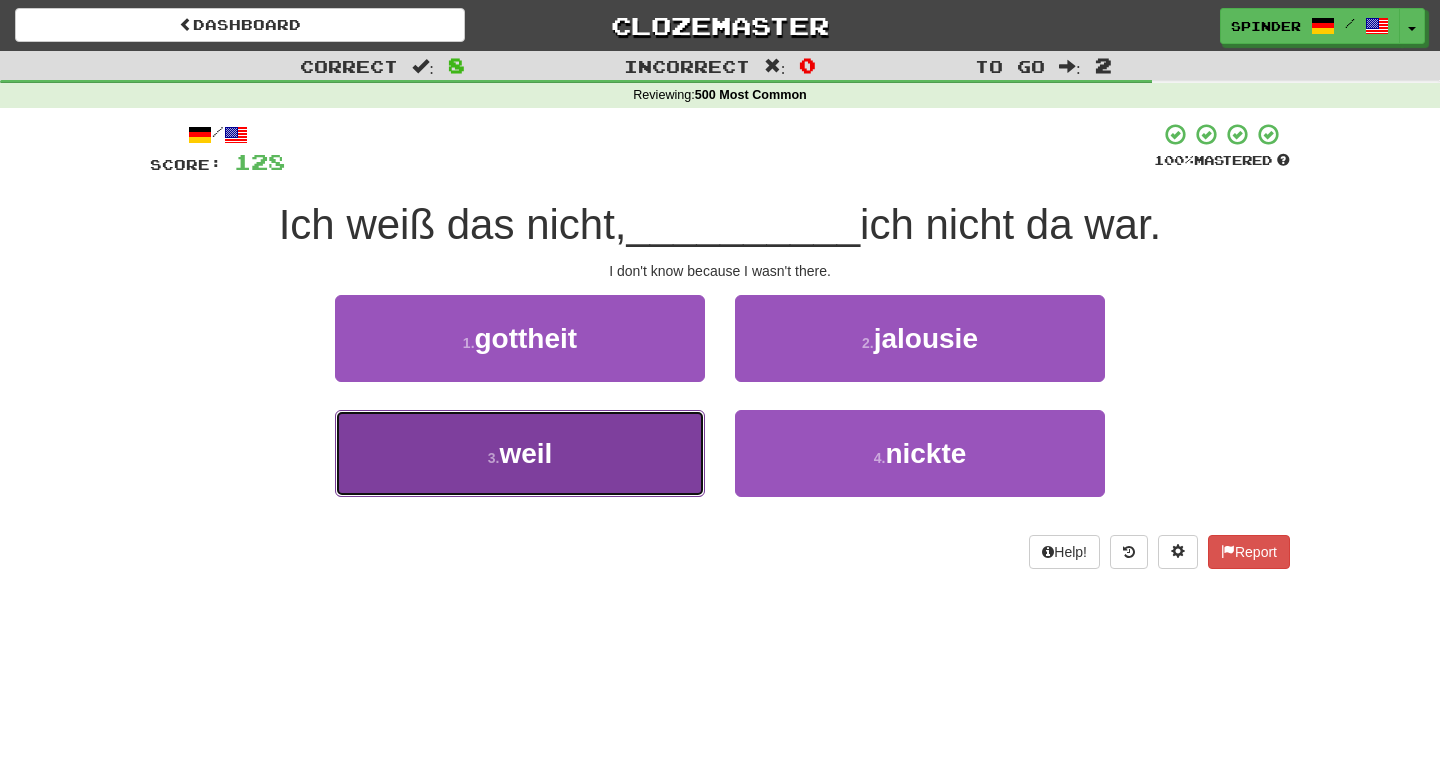 click on "3 .  weil" at bounding box center [520, 453] 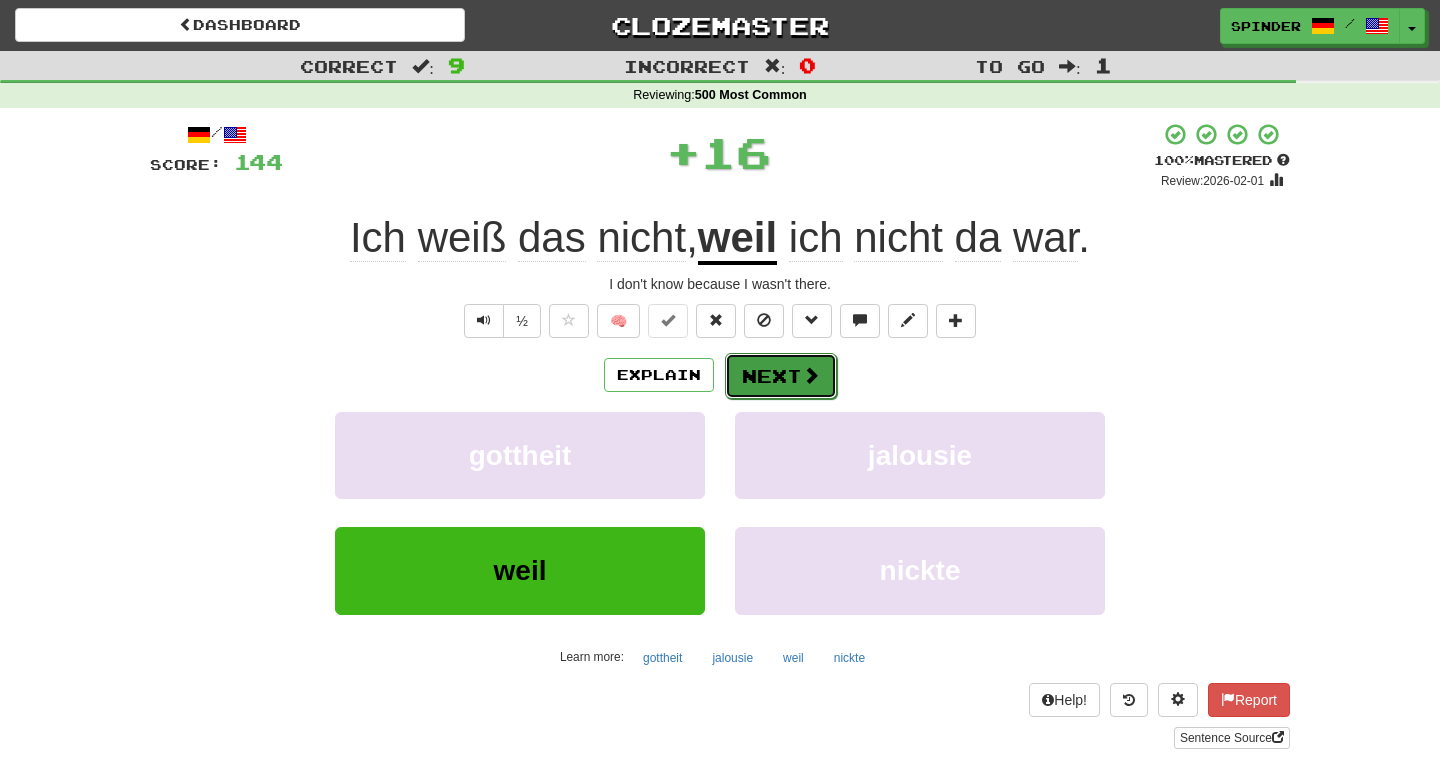 click on "Next" at bounding box center (781, 376) 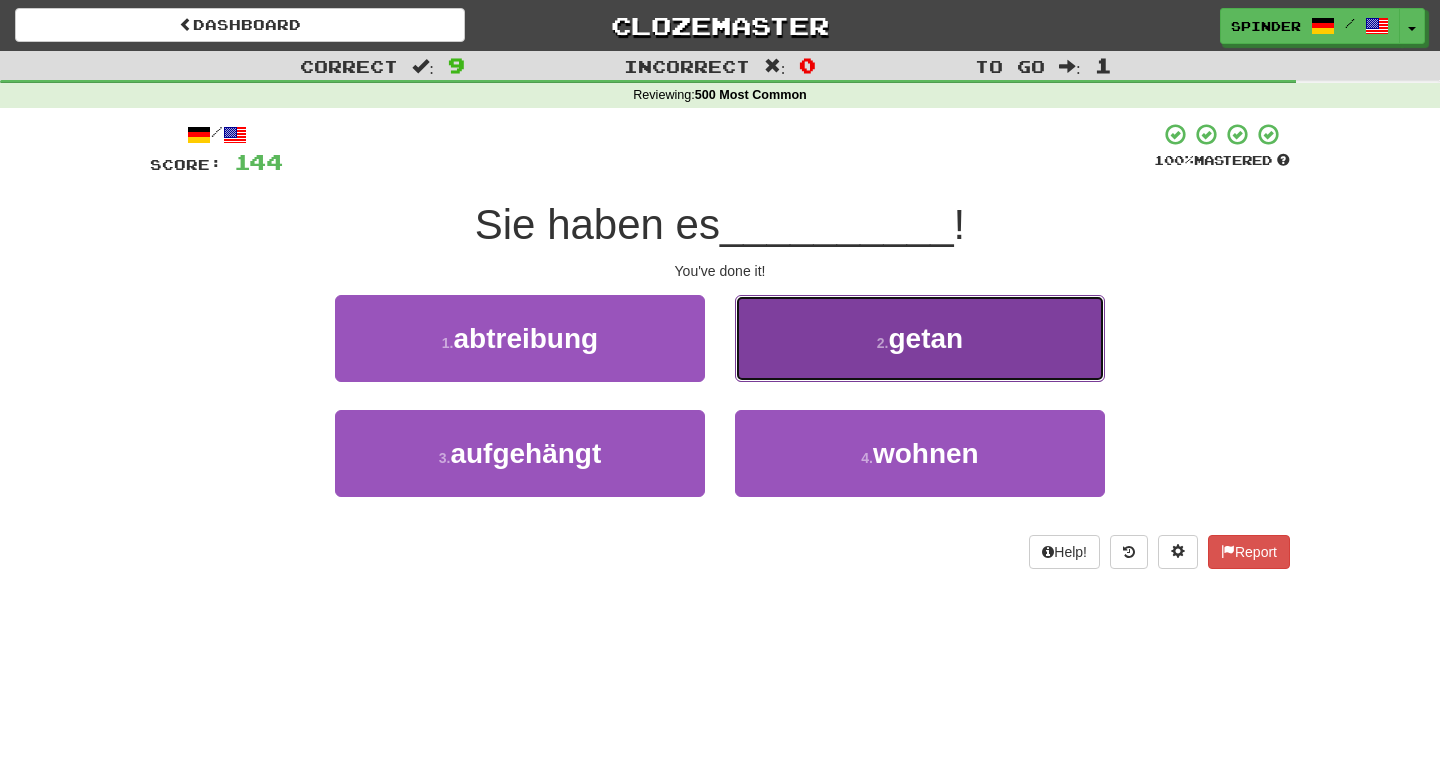 click on "2 .  getan" at bounding box center (920, 338) 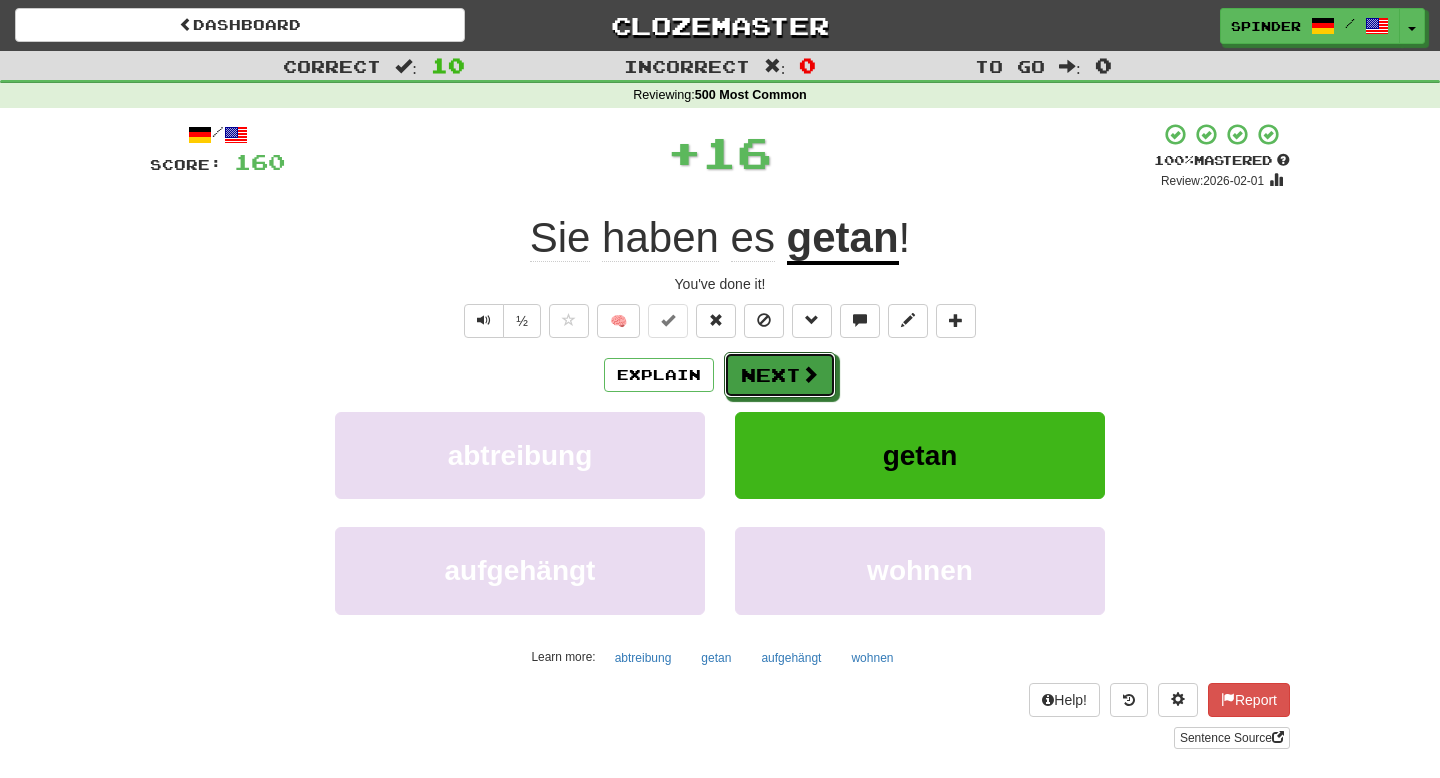 click on "Next" at bounding box center [780, 375] 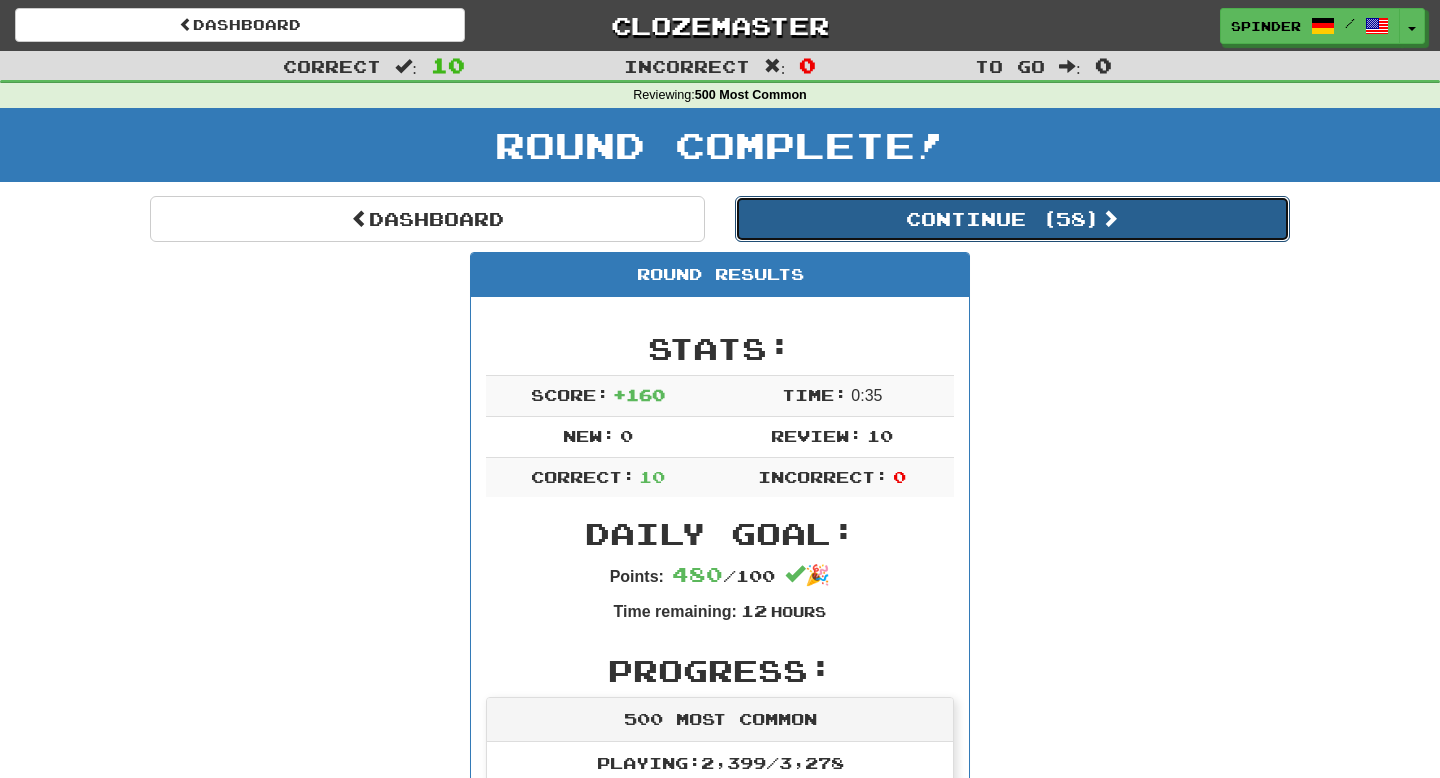 click on "Continue ( 58 )" at bounding box center (1012, 219) 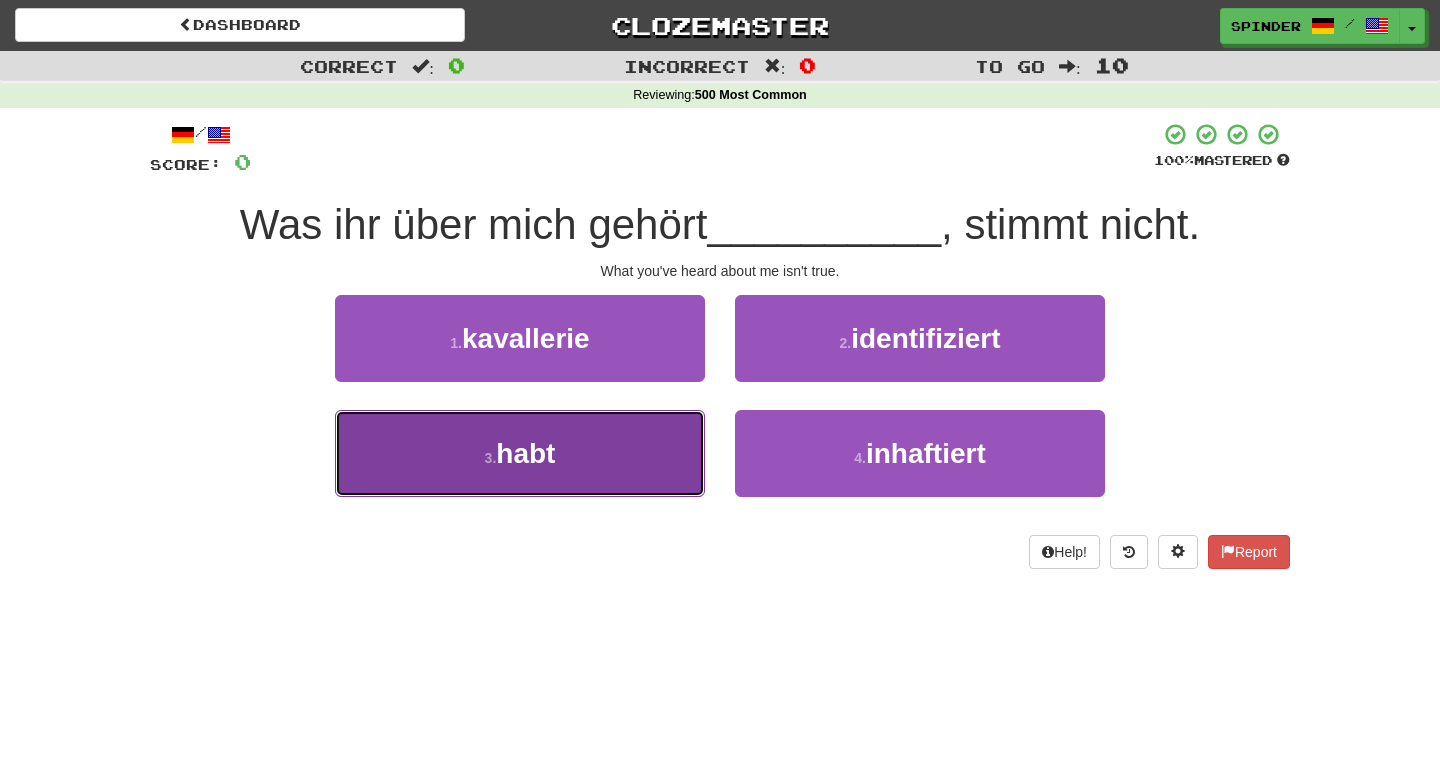 click on "3 .  habt" at bounding box center [520, 453] 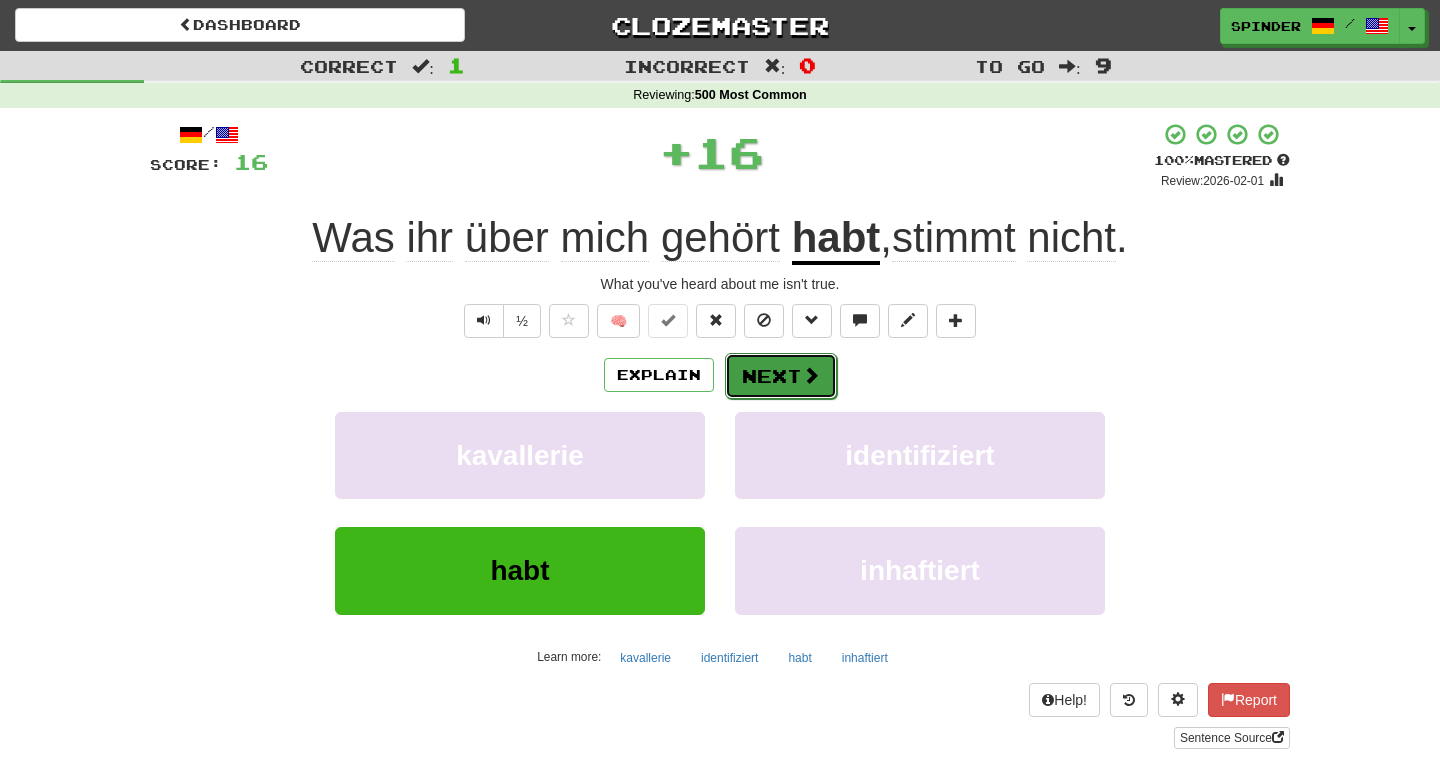 click at bounding box center (811, 375) 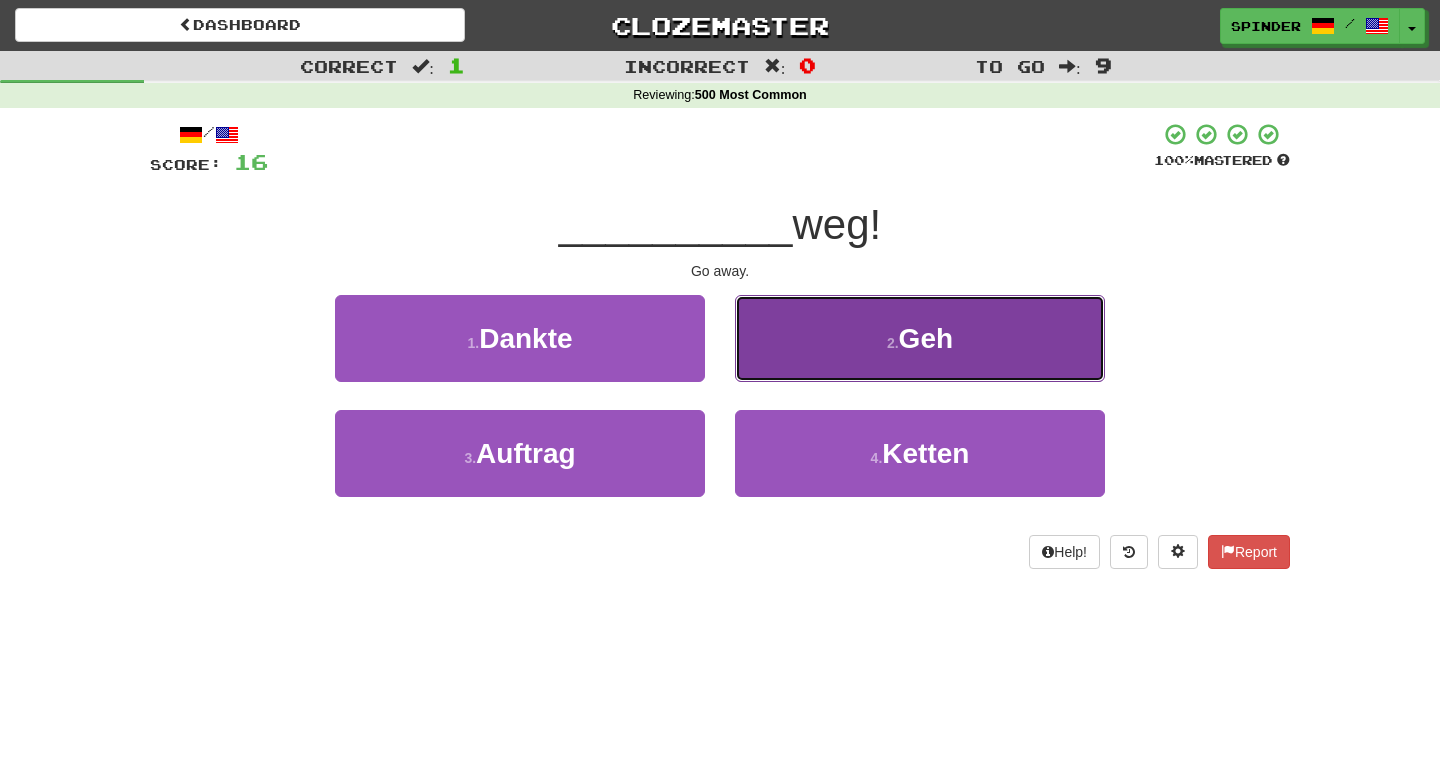 click on "2 .  Geh" at bounding box center [920, 338] 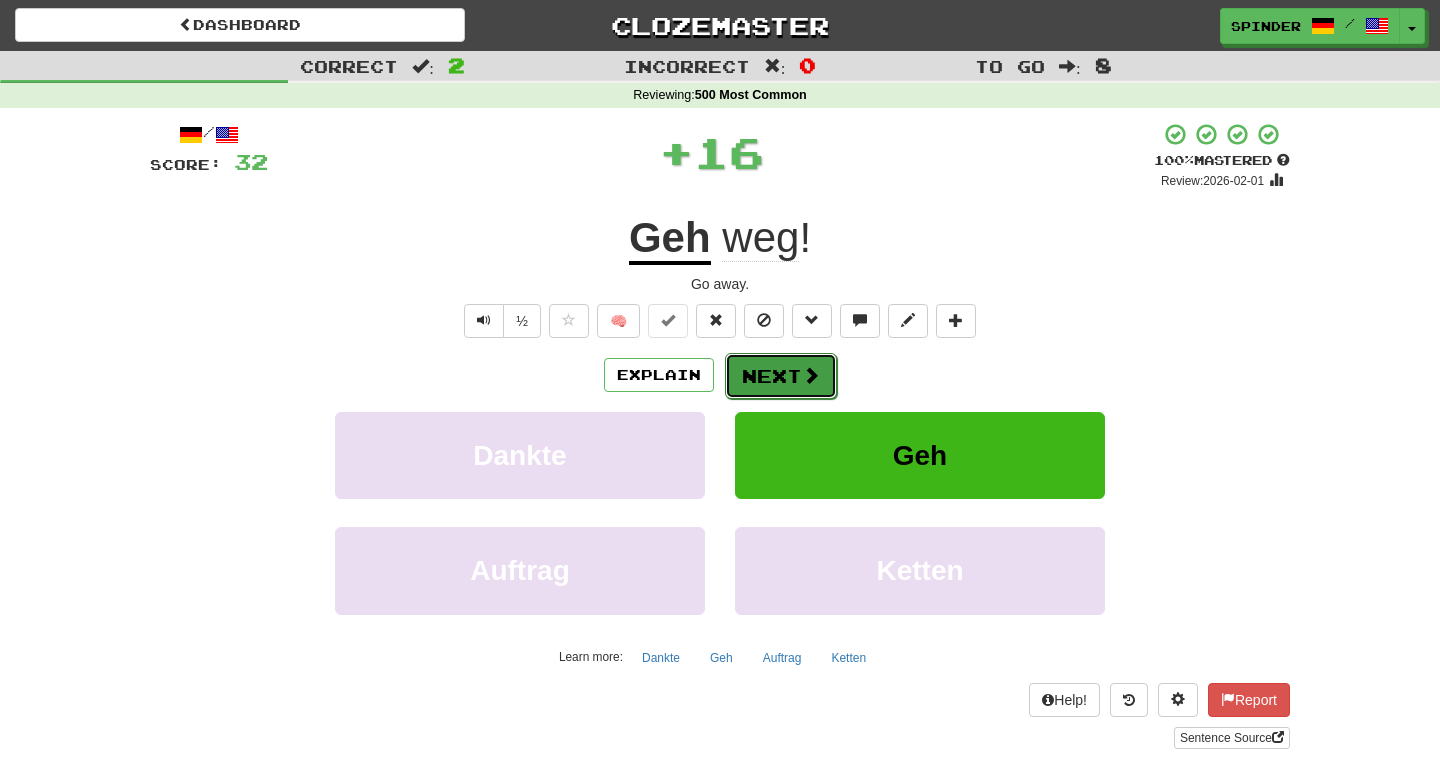 click on "Next" at bounding box center [781, 376] 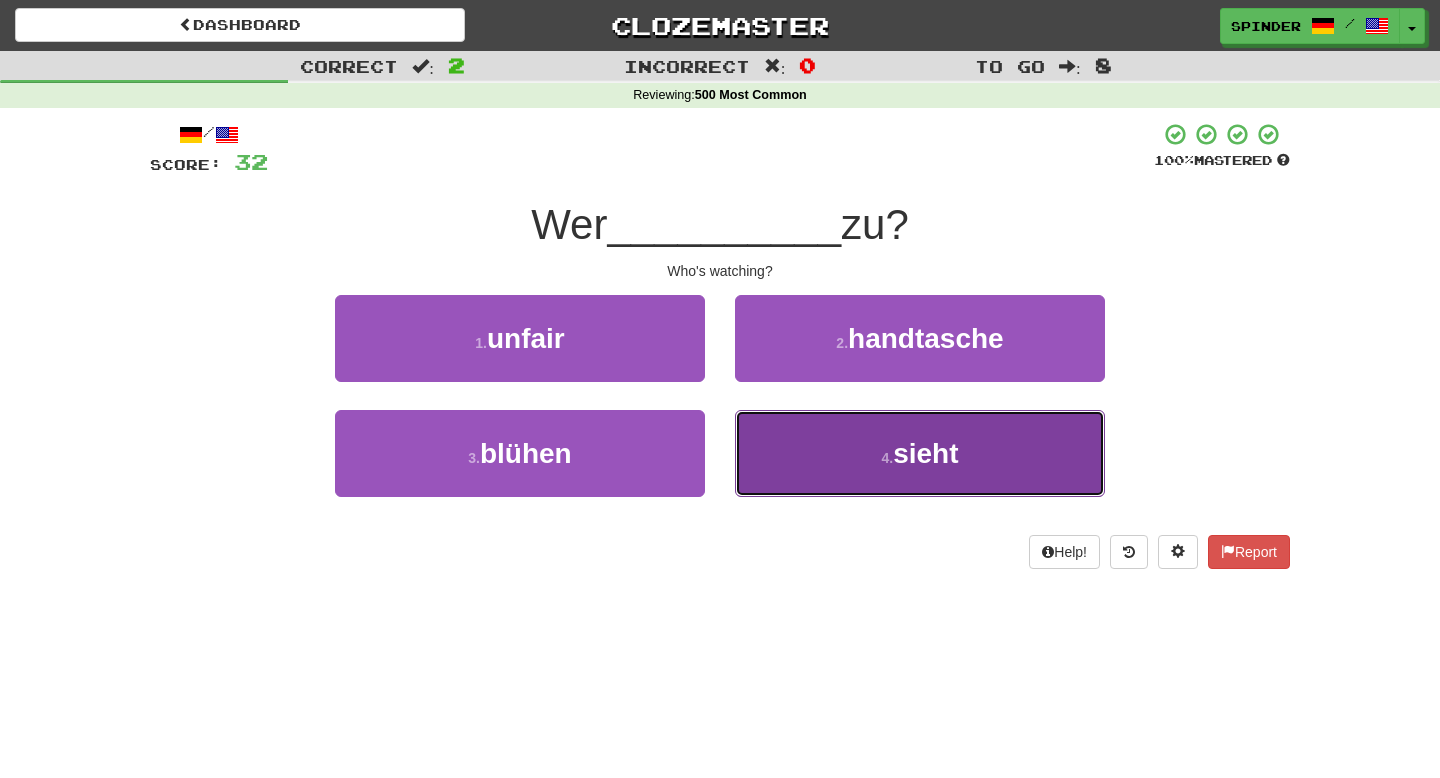 click on "4 .  sieht" at bounding box center (920, 453) 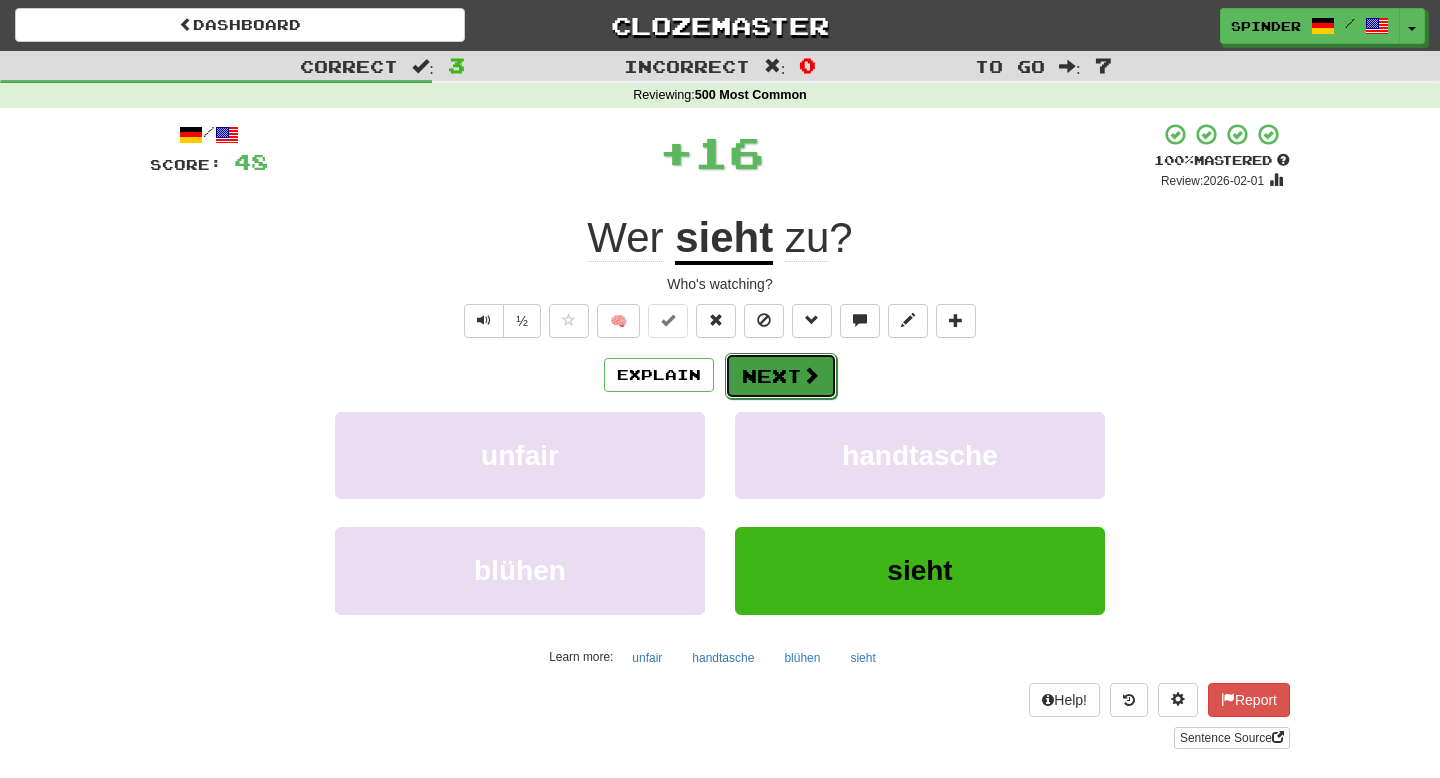 click on "Next" at bounding box center (781, 376) 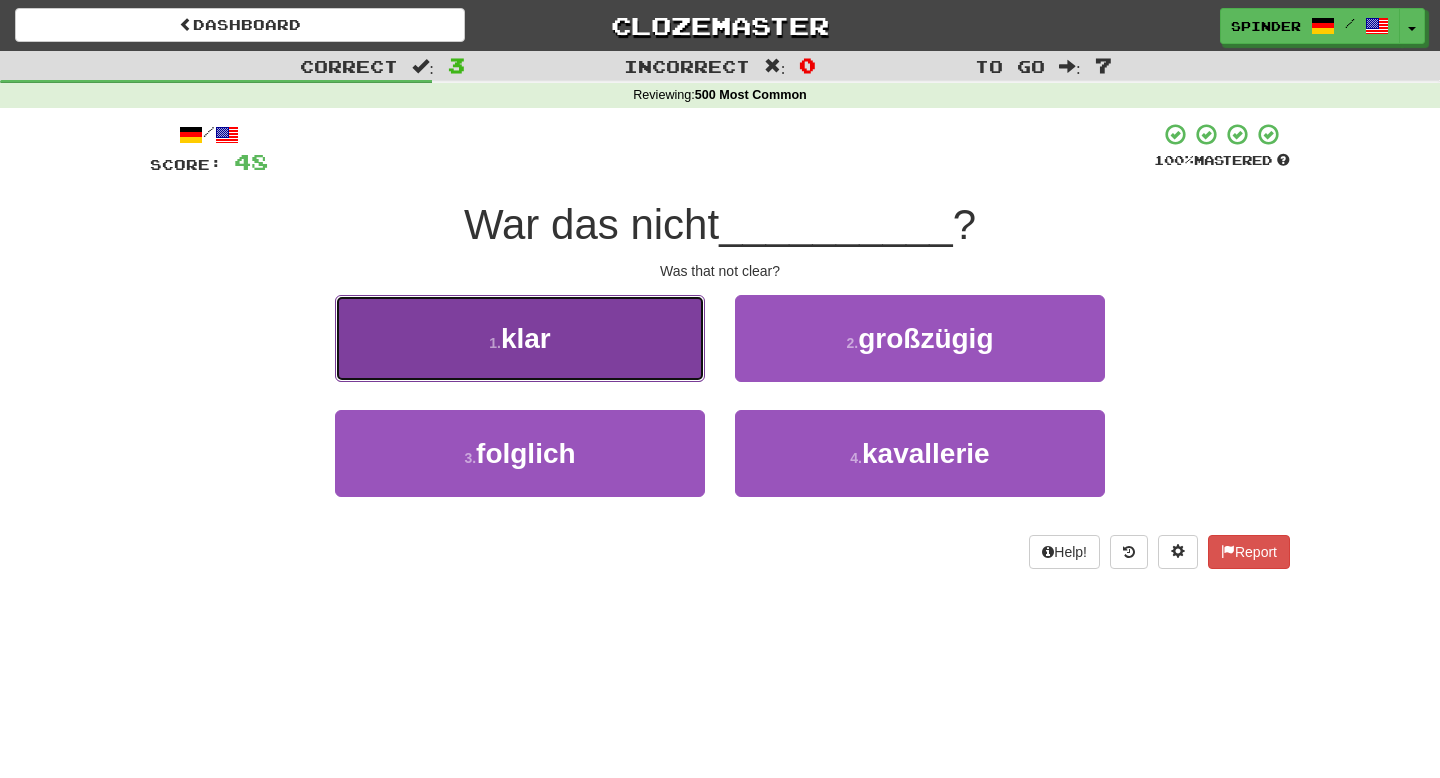 click on "1 .  klar" at bounding box center [520, 338] 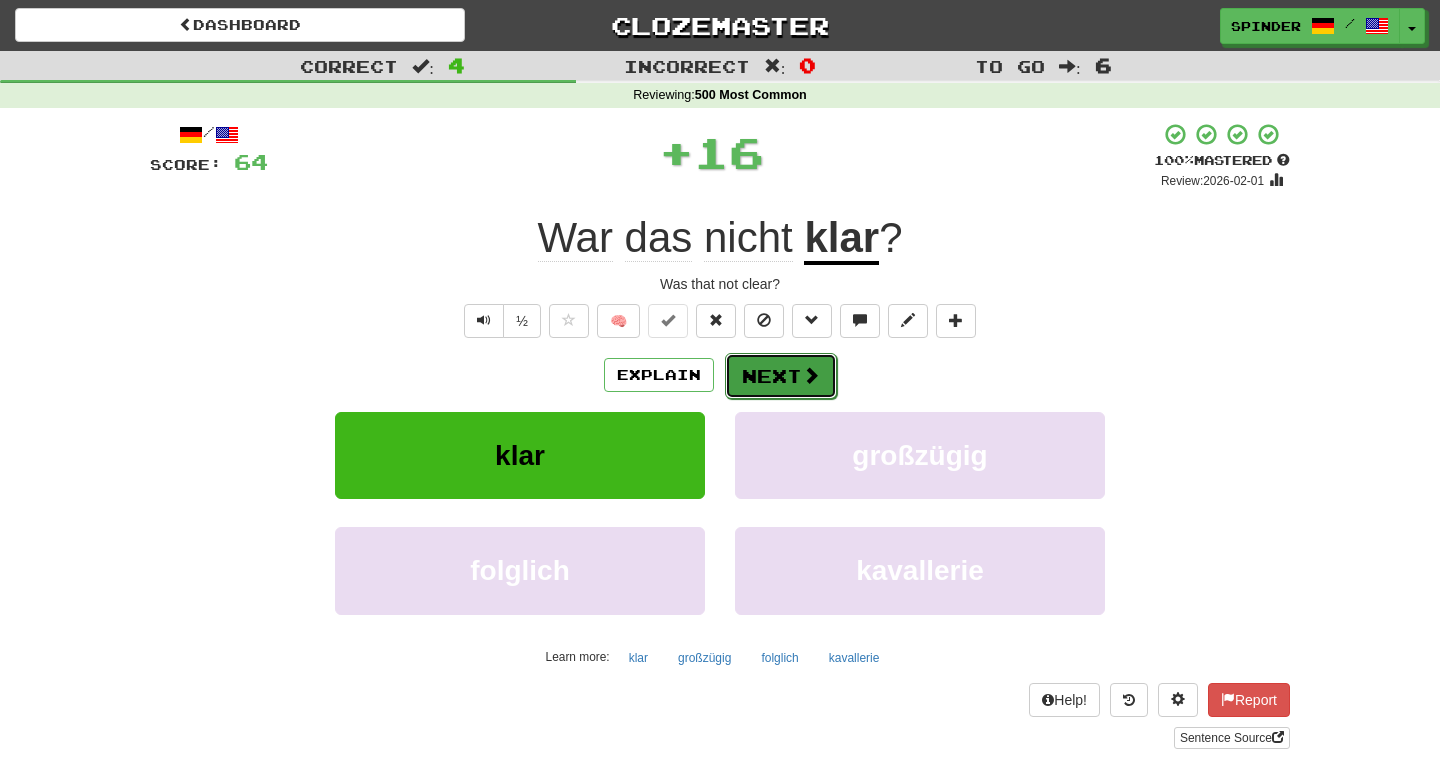 click on "Next" at bounding box center (781, 376) 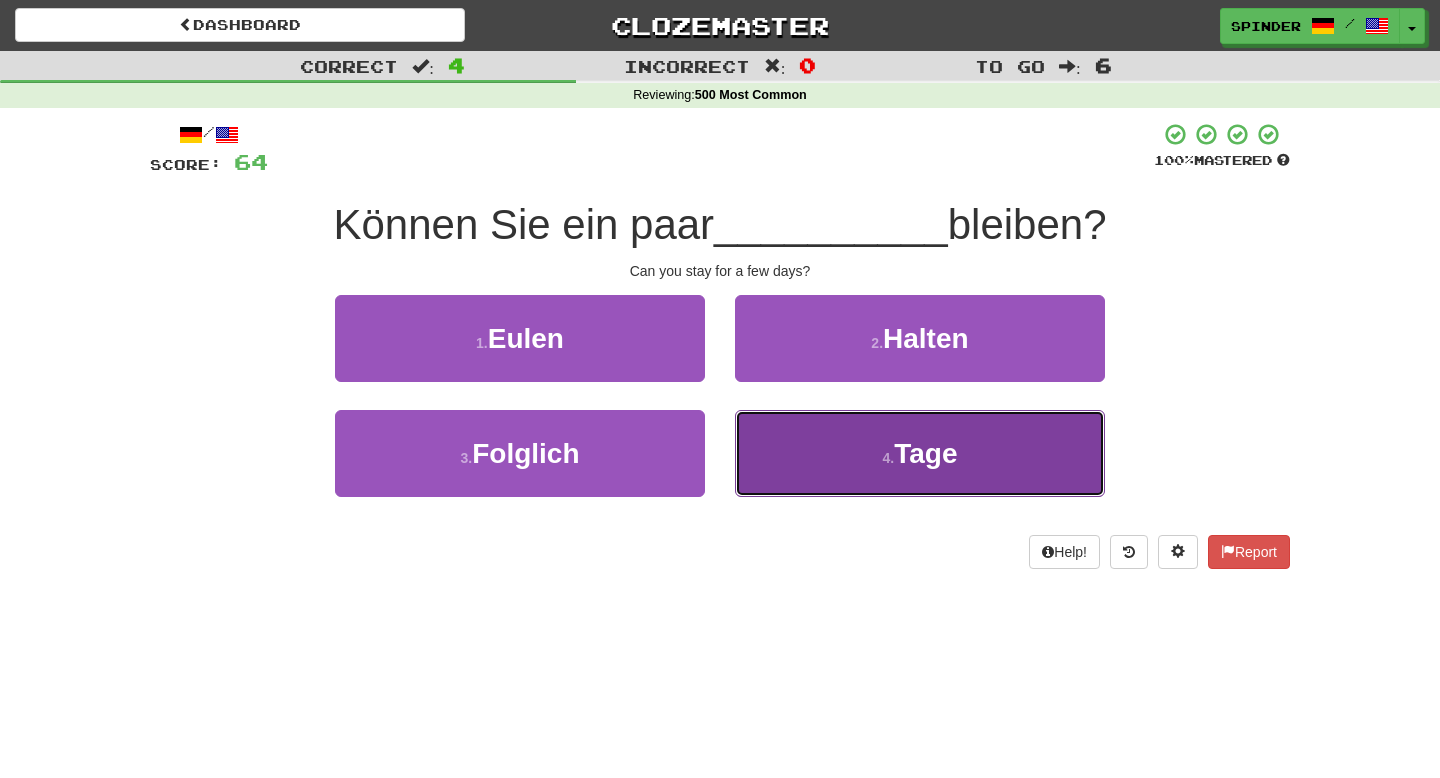 click on "4 .  Tage" at bounding box center (920, 453) 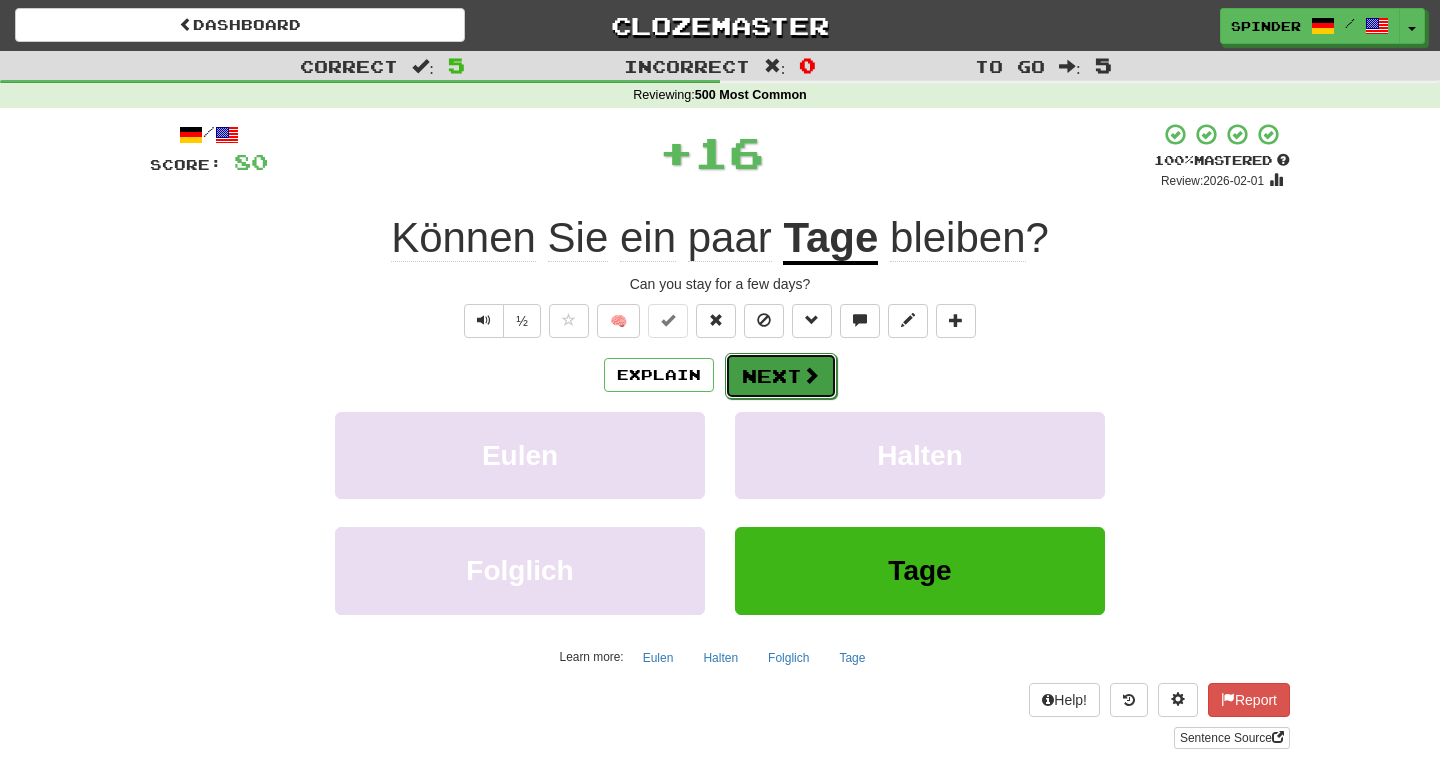click on "Next" at bounding box center [781, 376] 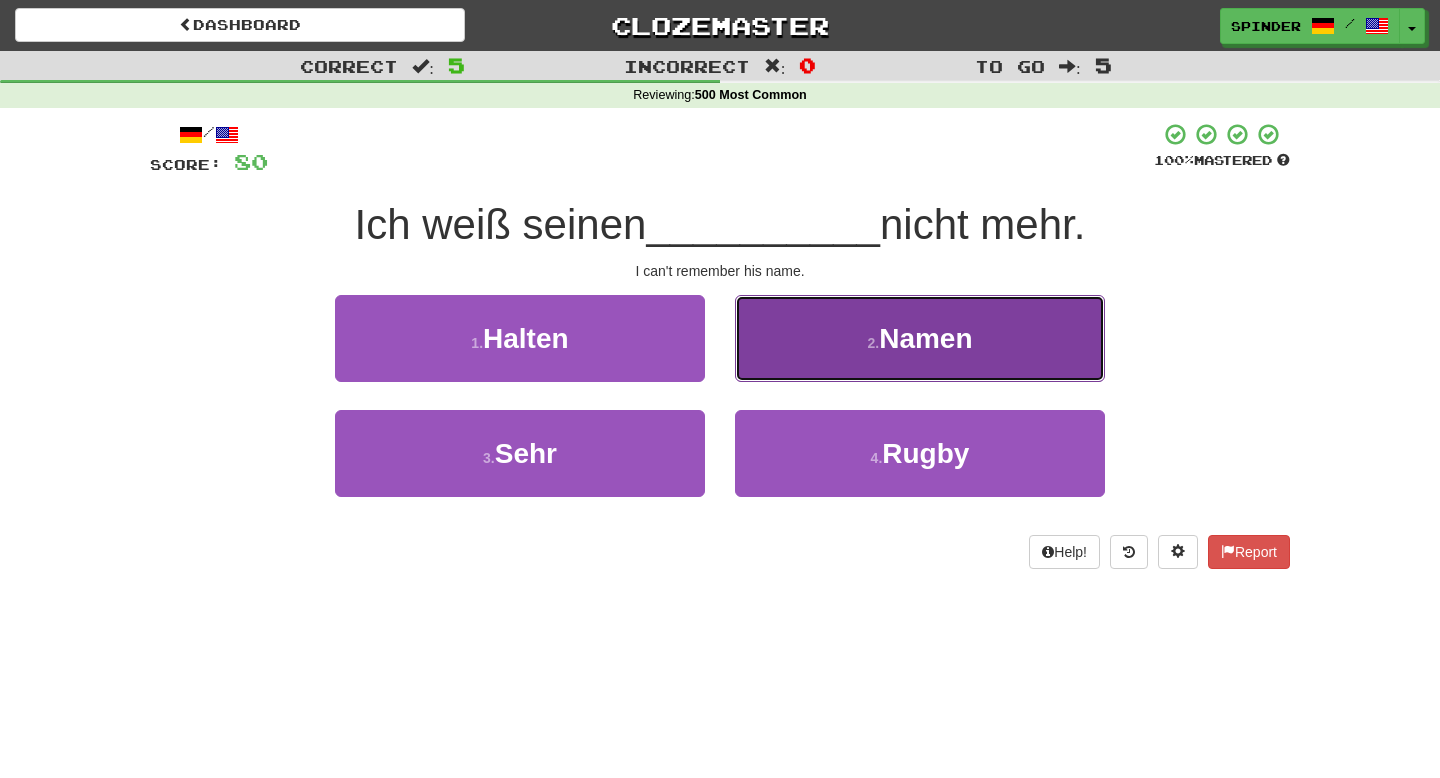 click on "2 .  Namen" at bounding box center (920, 338) 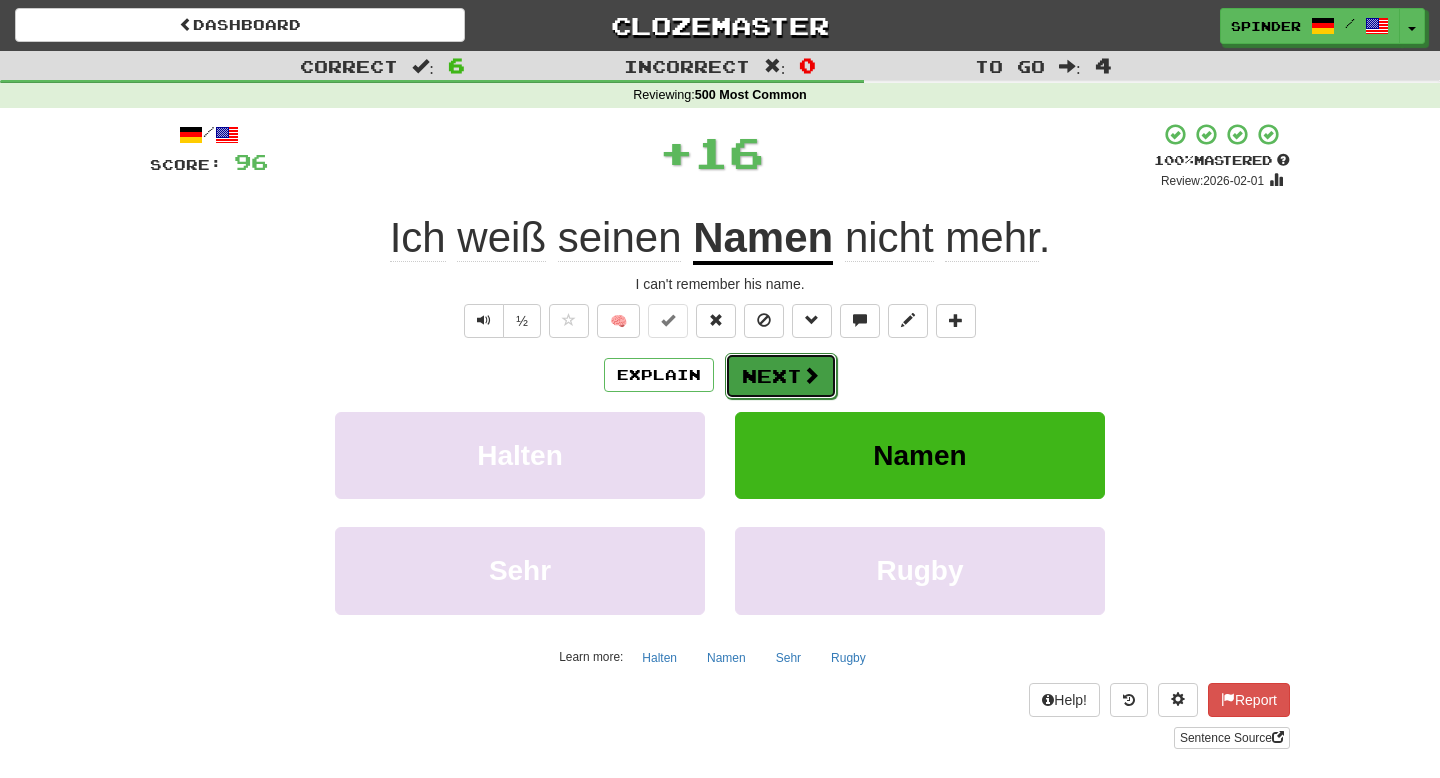 click on "Next" at bounding box center [781, 376] 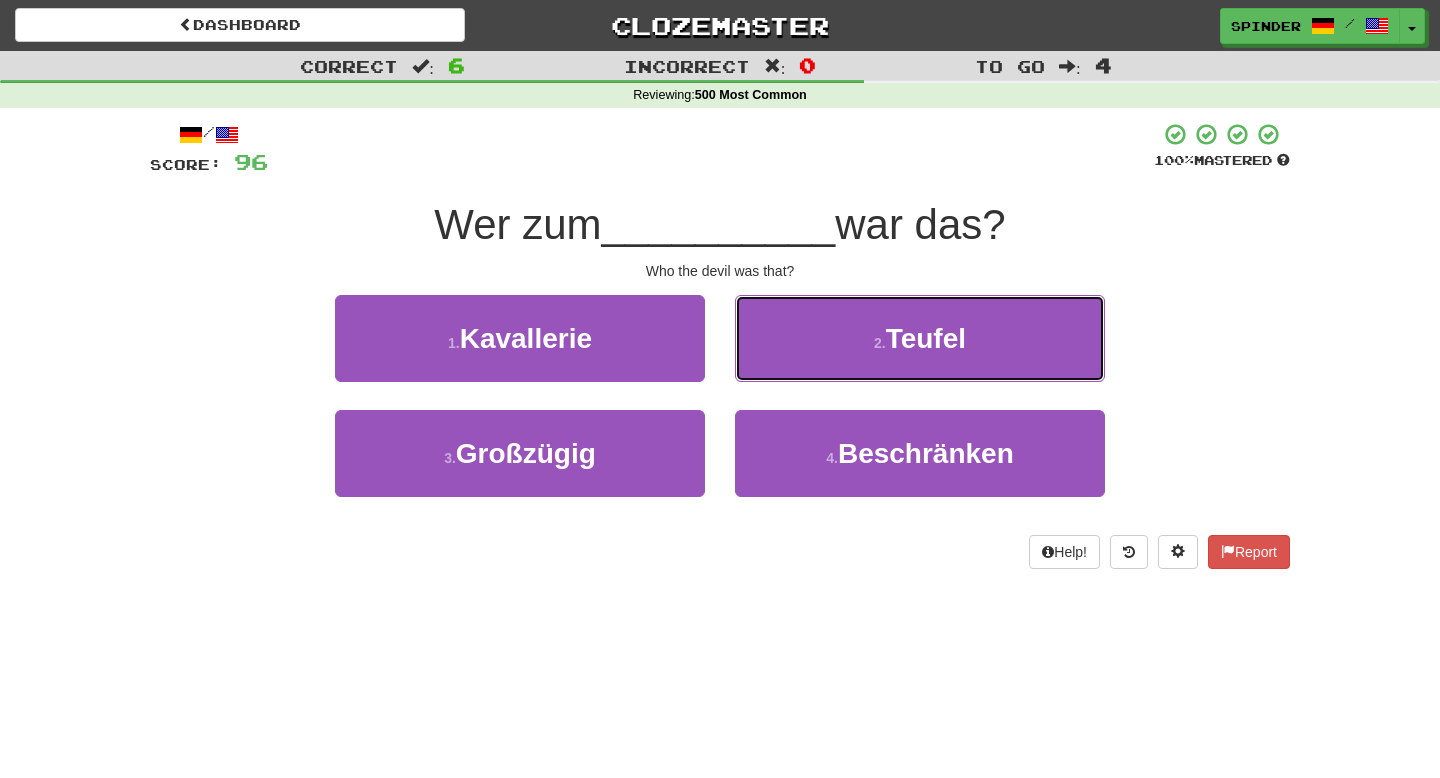 click on "2 .  Teufel" at bounding box center (920, 338) 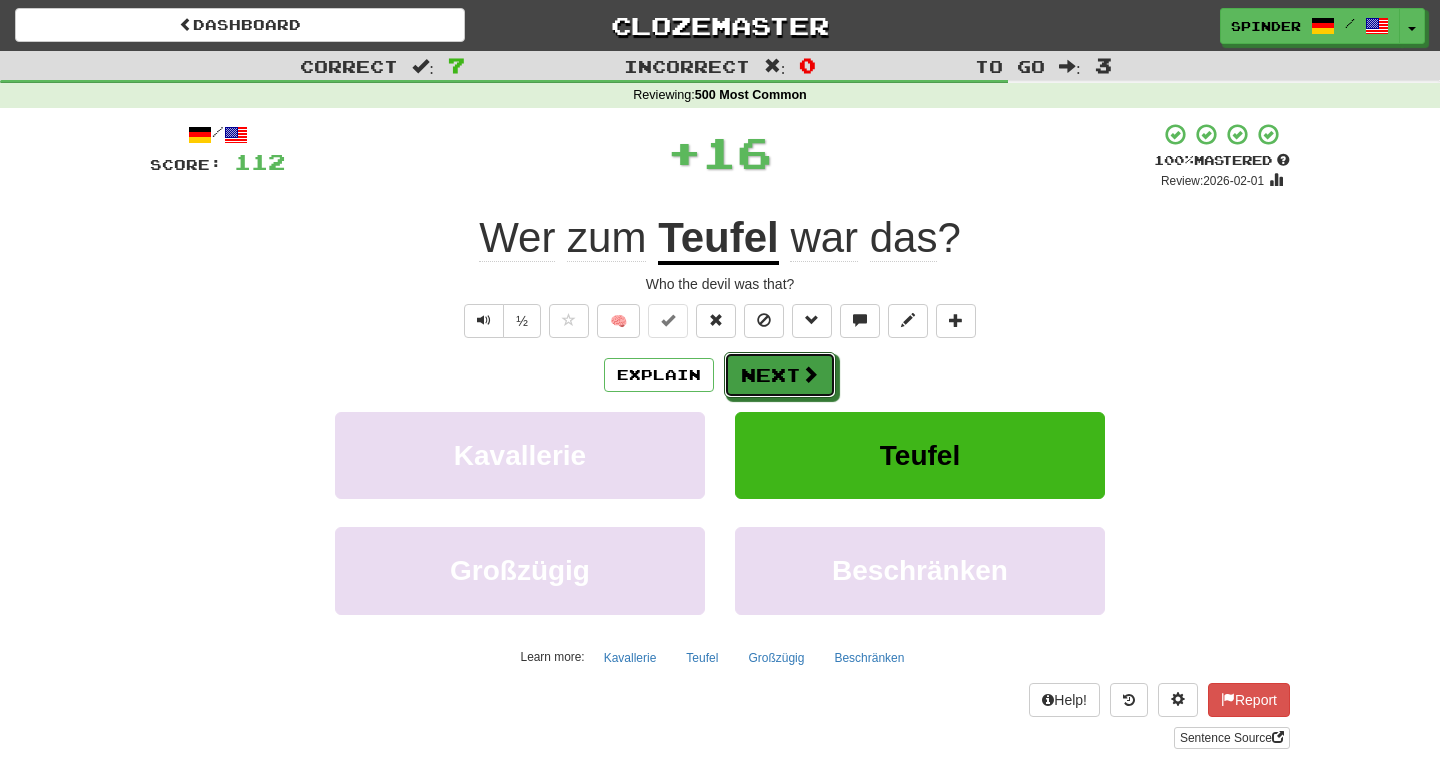 click on "Next" at bounding box center (780, 375) 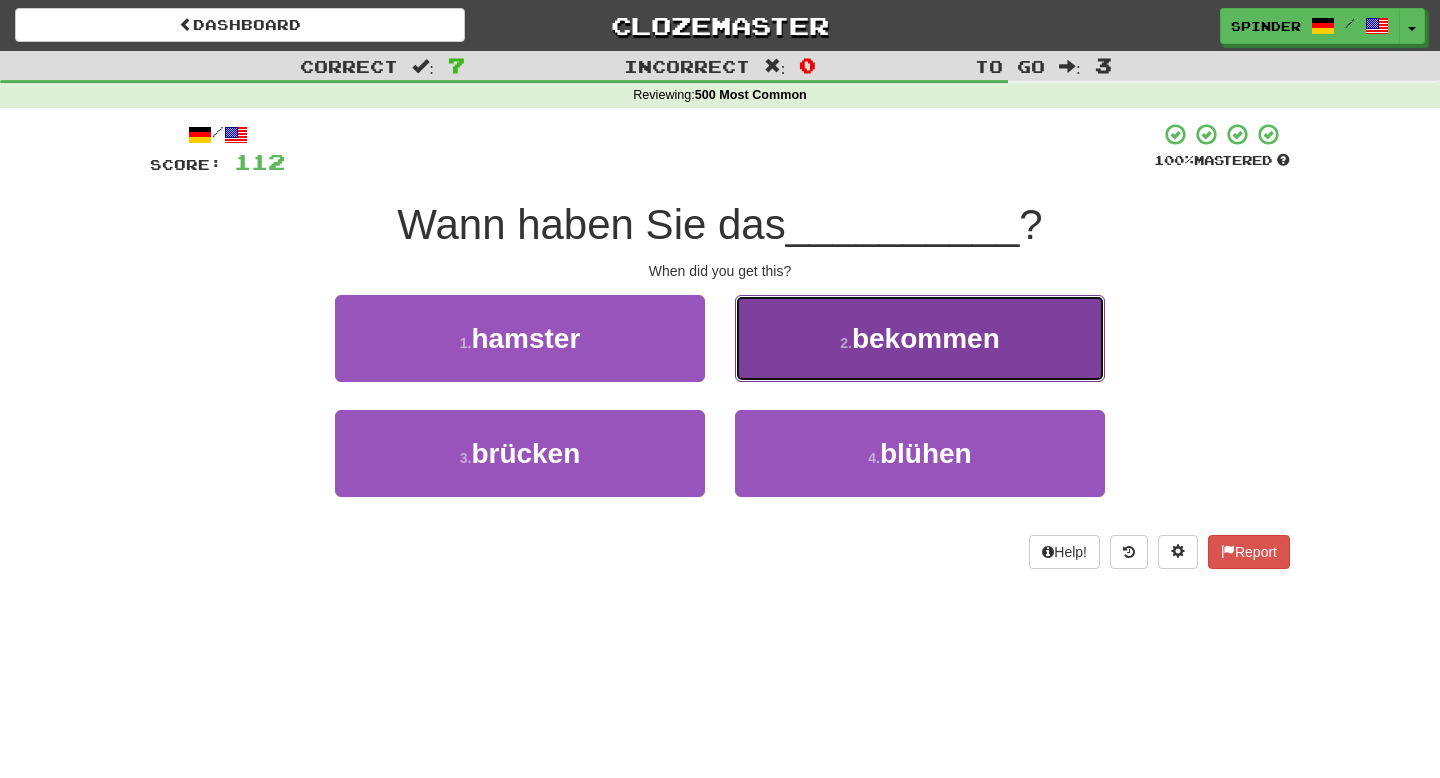 click on "2 .  bekommen" at bounding box center (920, 338) 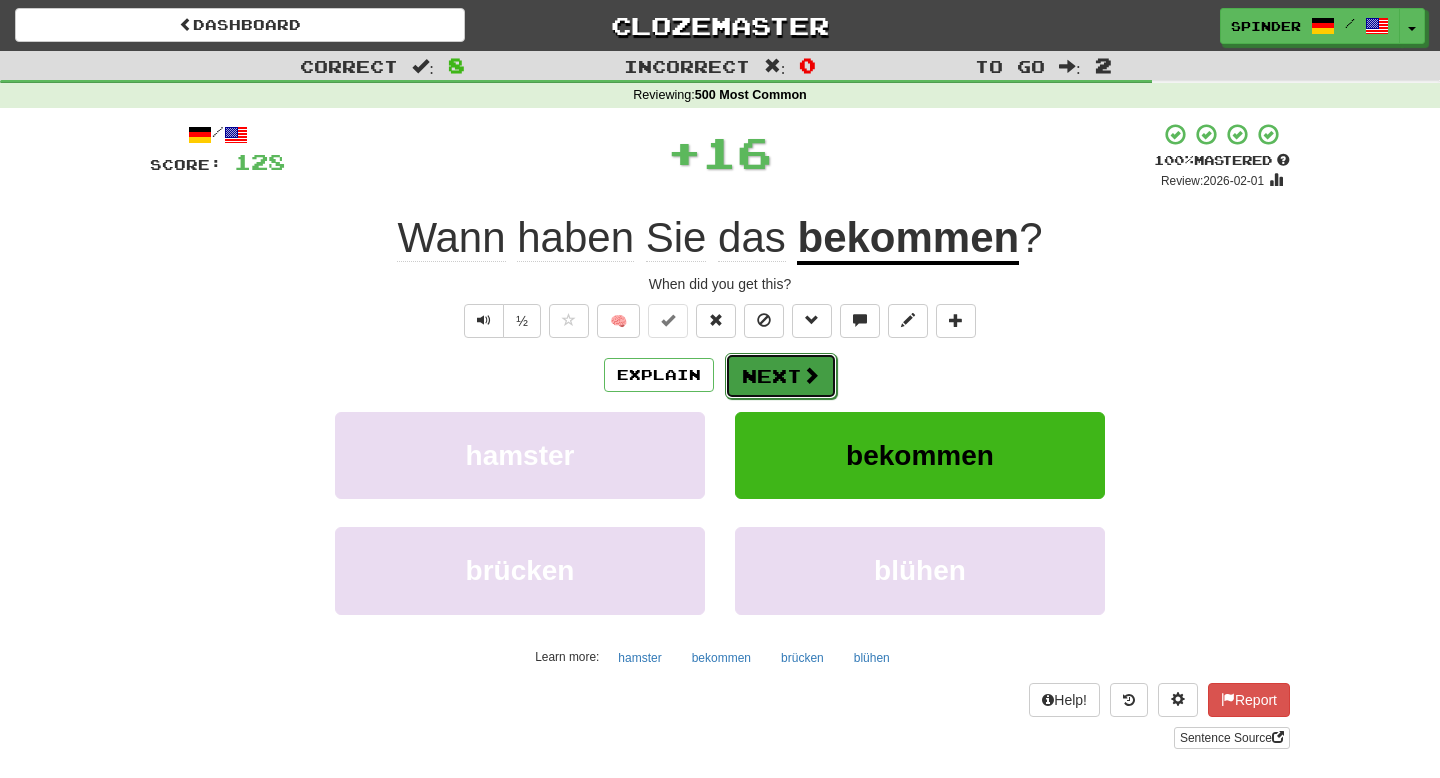 click on "Next" at bounding box center [781, 376] 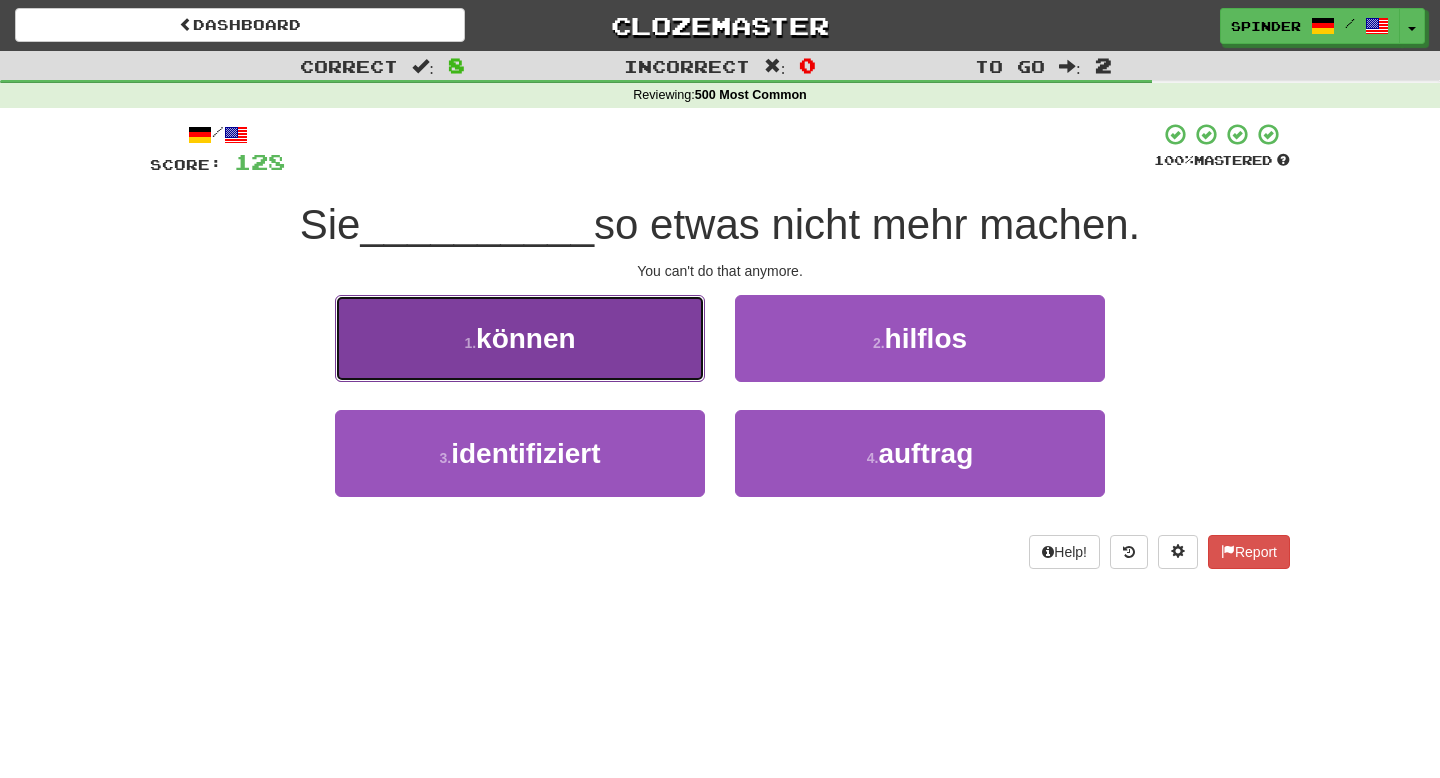 click on "1 .  können" at bounding box center (520, 338) 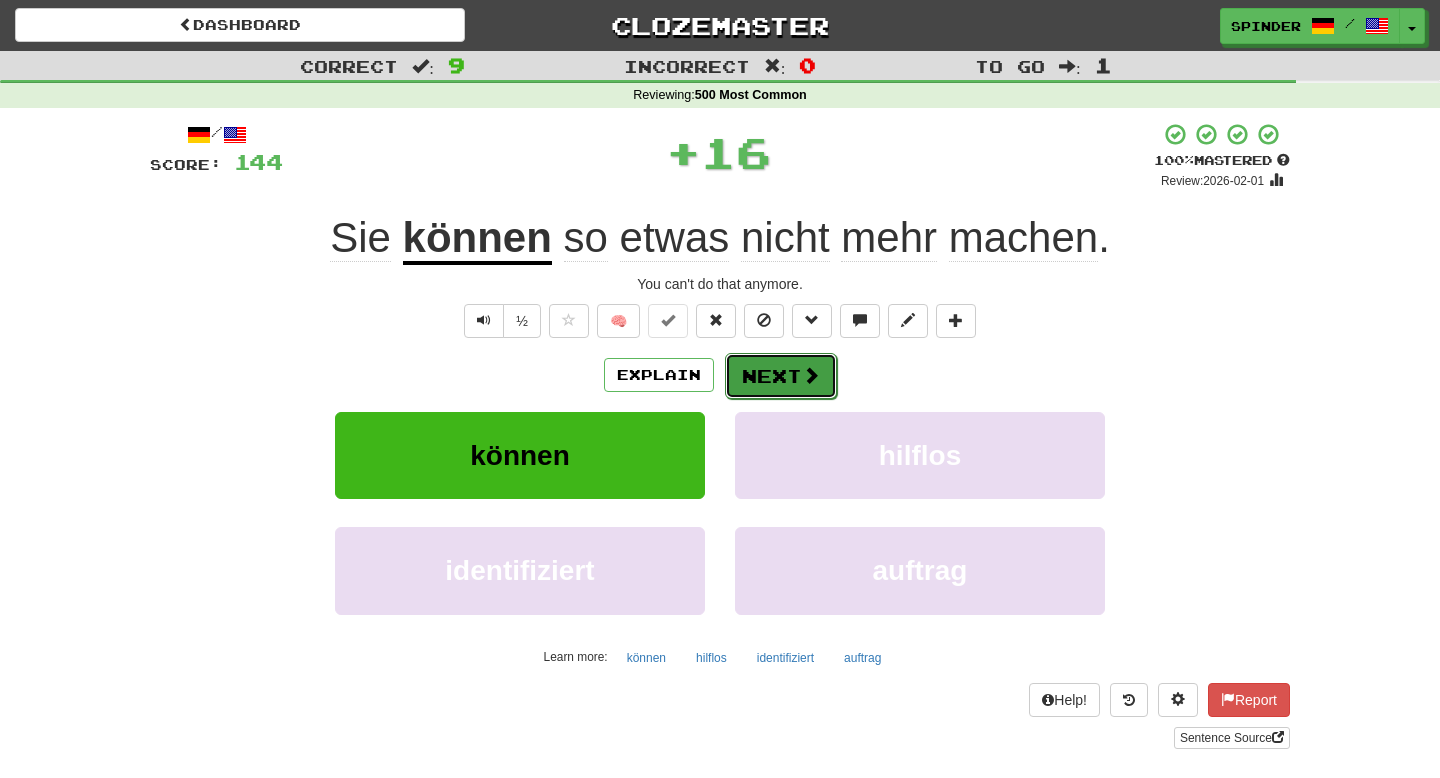 click on "Next" at bounding box center [781, 376] 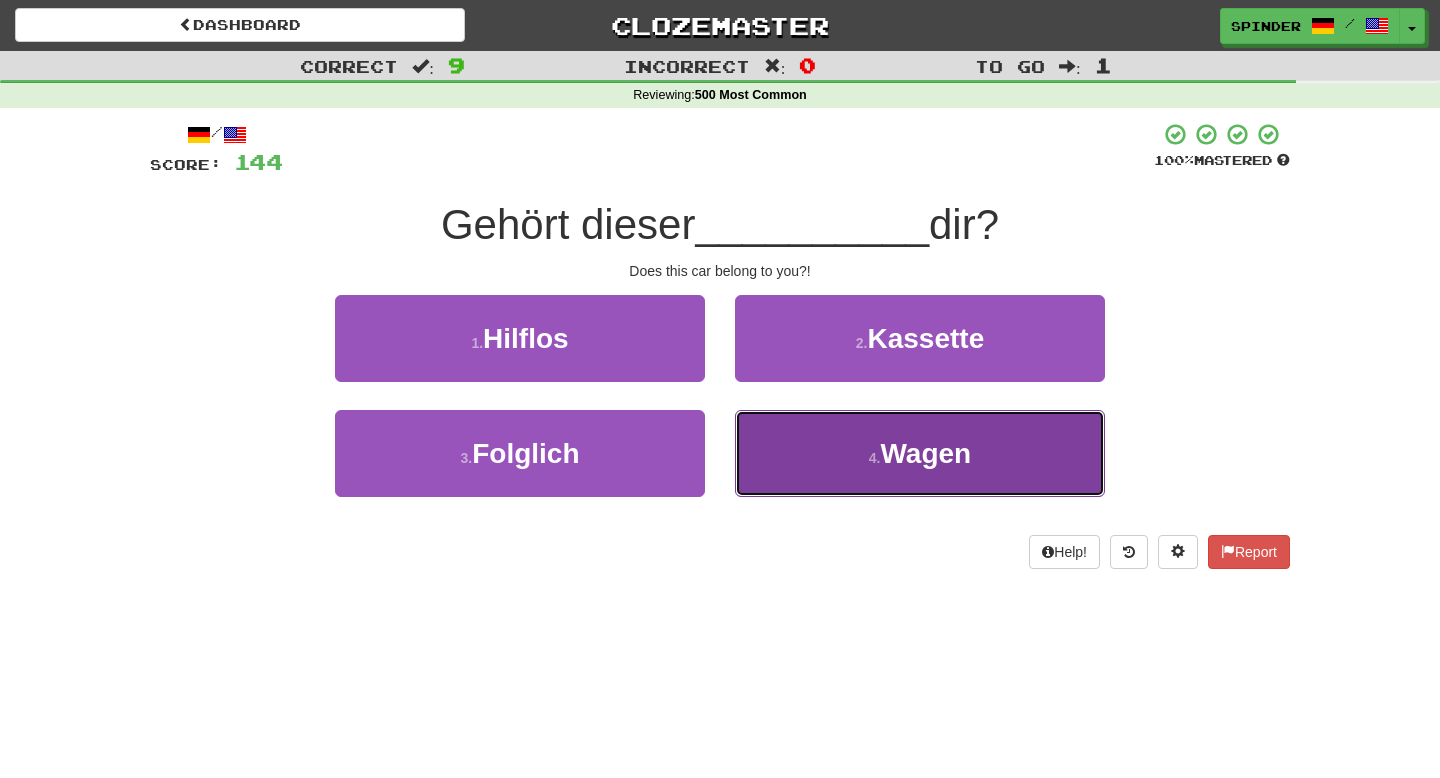 click on "4 .  Wagen" at bounding box center [920, 453] 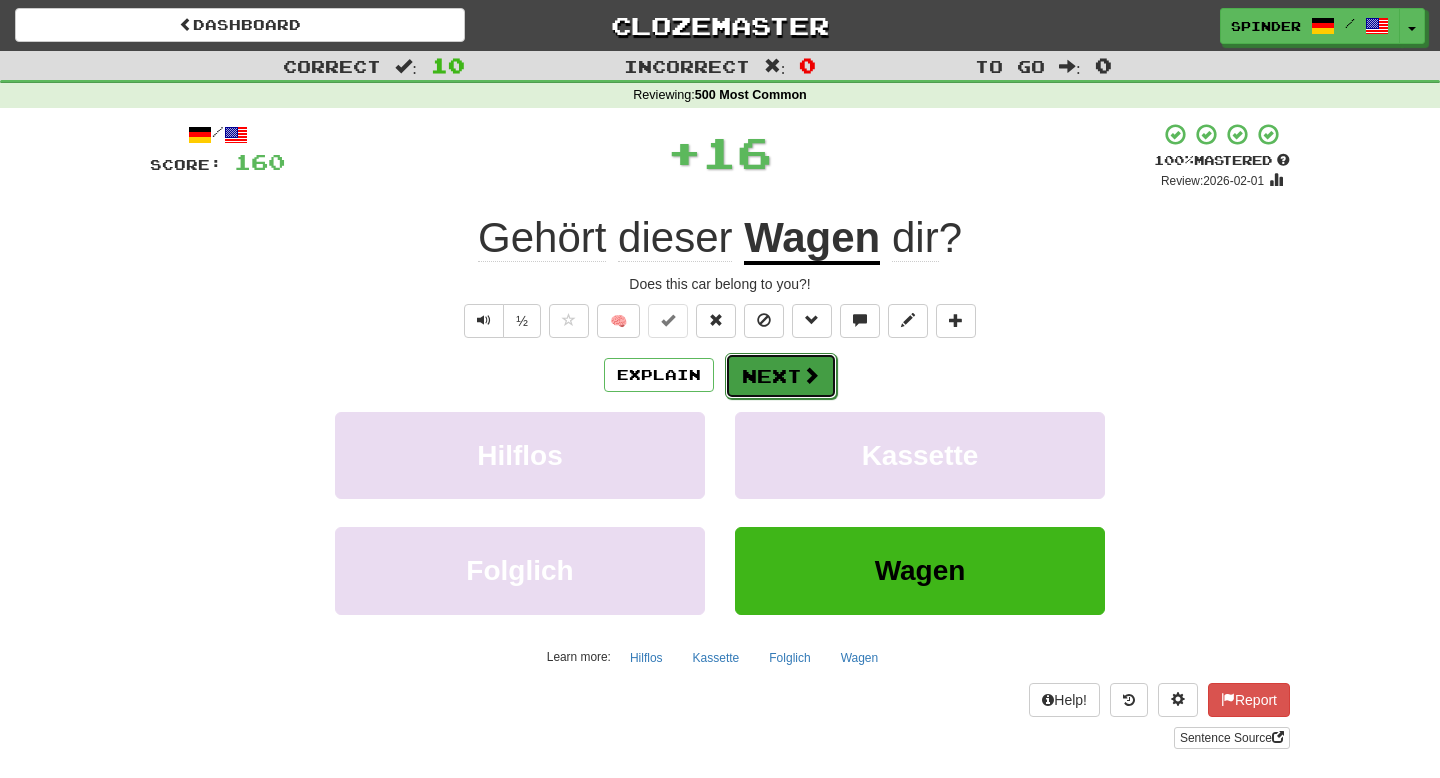 click on "Next" at bounding box center (781, 376) 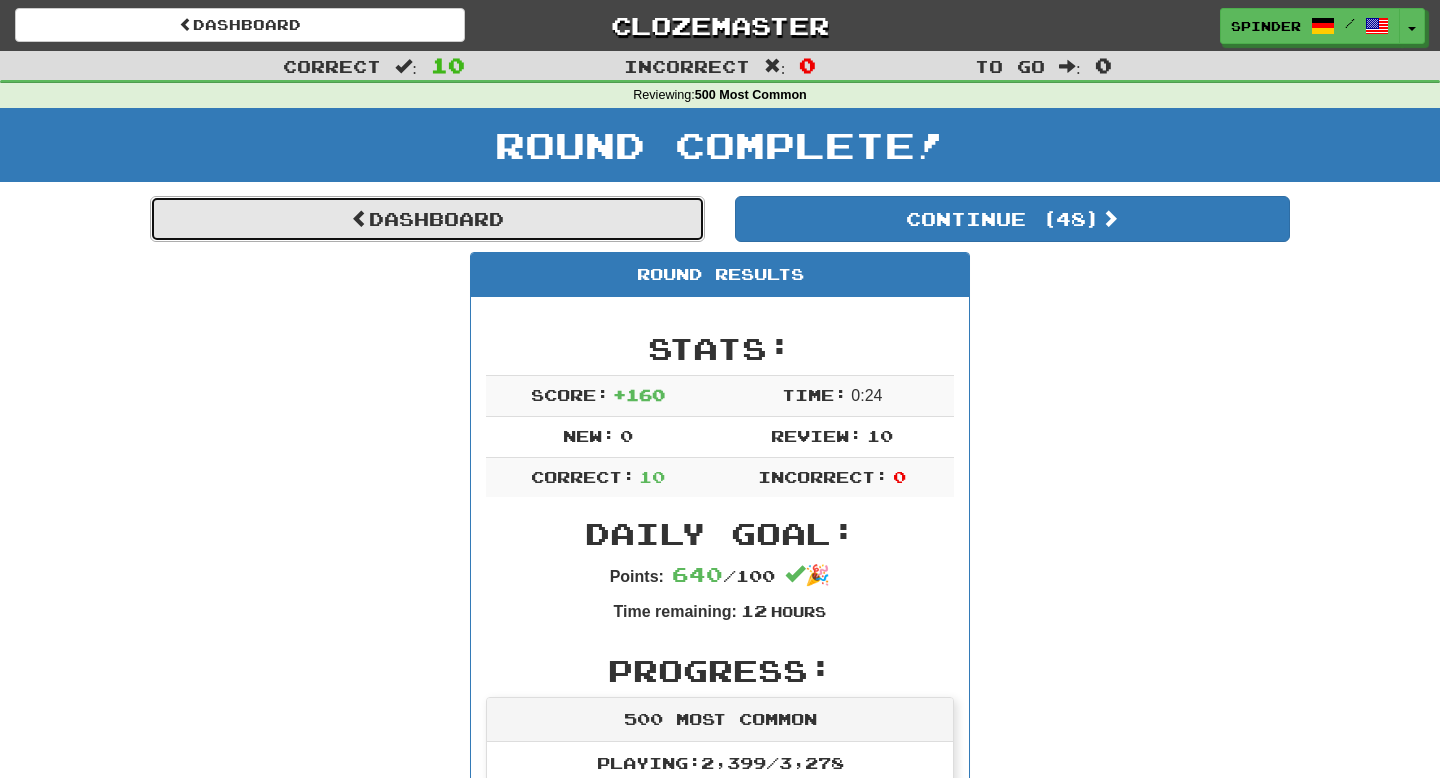 click on "Dashboard" at bounding box center (427, 219) 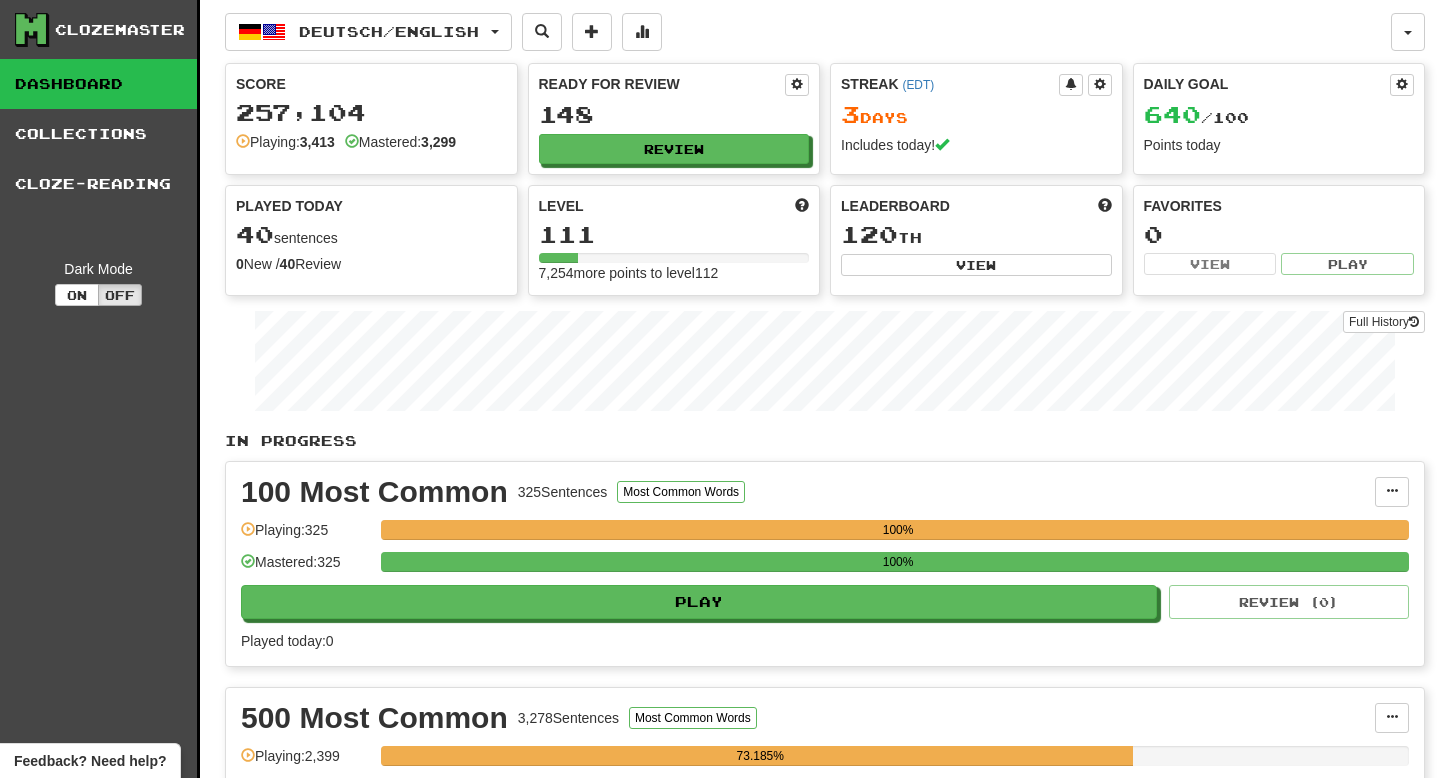 scroll, scrollTop: 0, scrollLeft: 0, axis: both 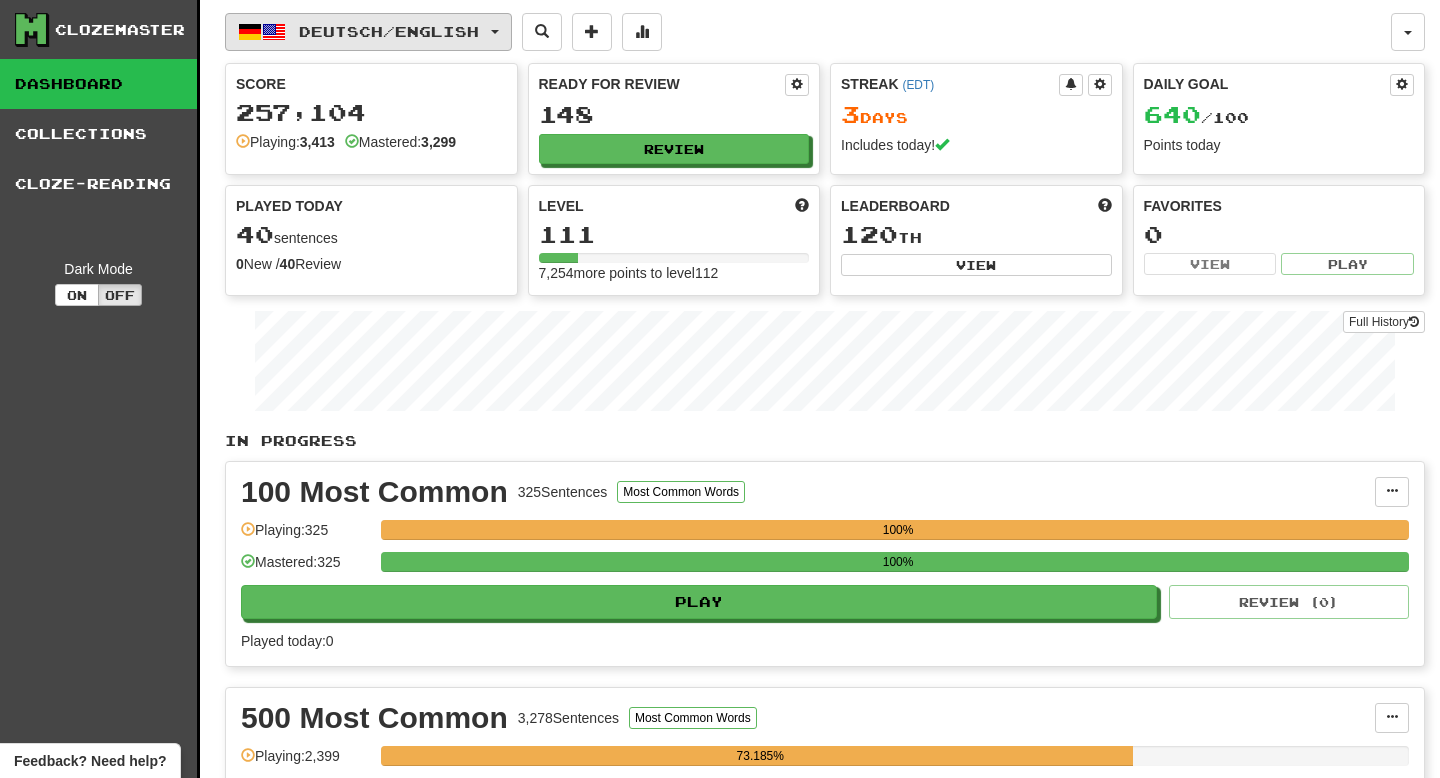 click on "Deutsch  /  English" at bounding box center (368, 32) 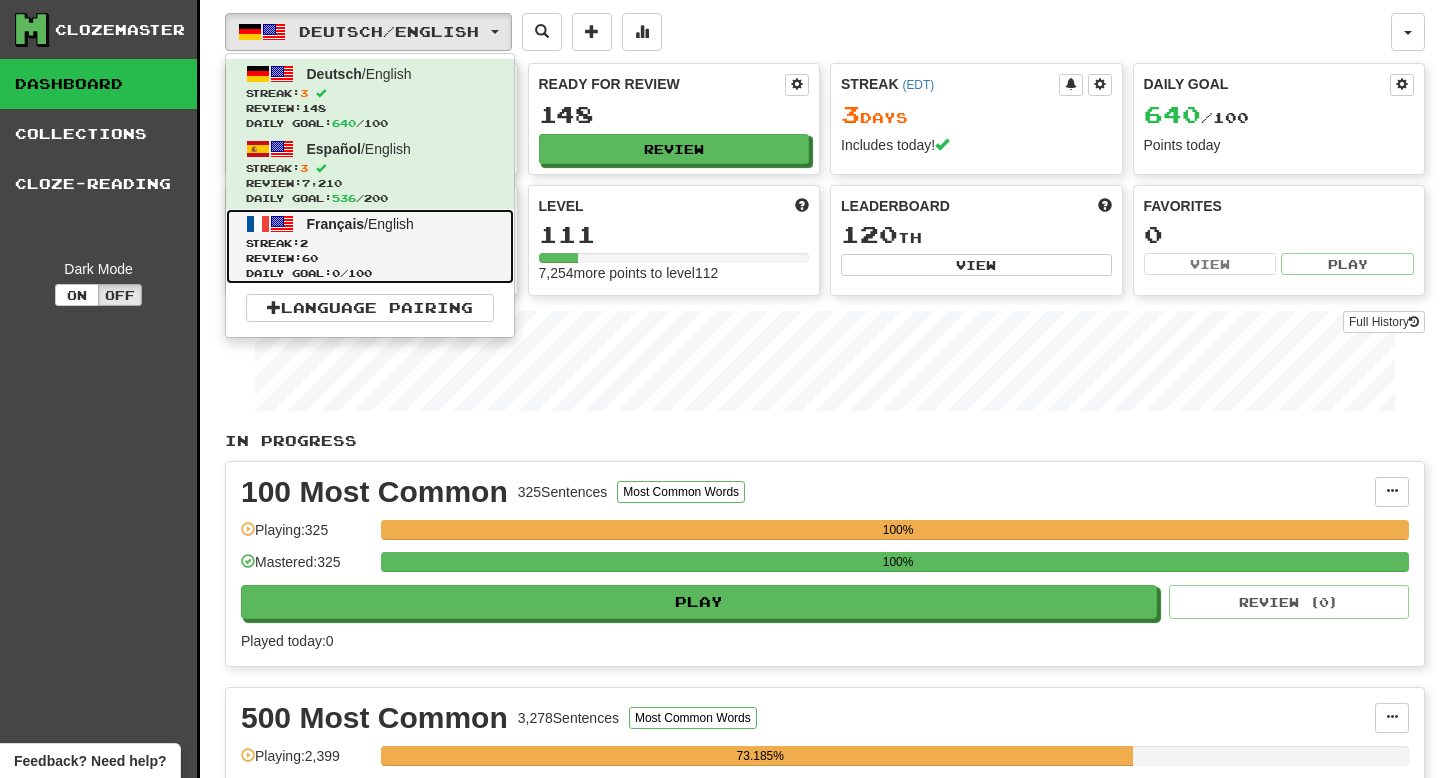 click on "Review:  60" at bounding box center (370, 258) 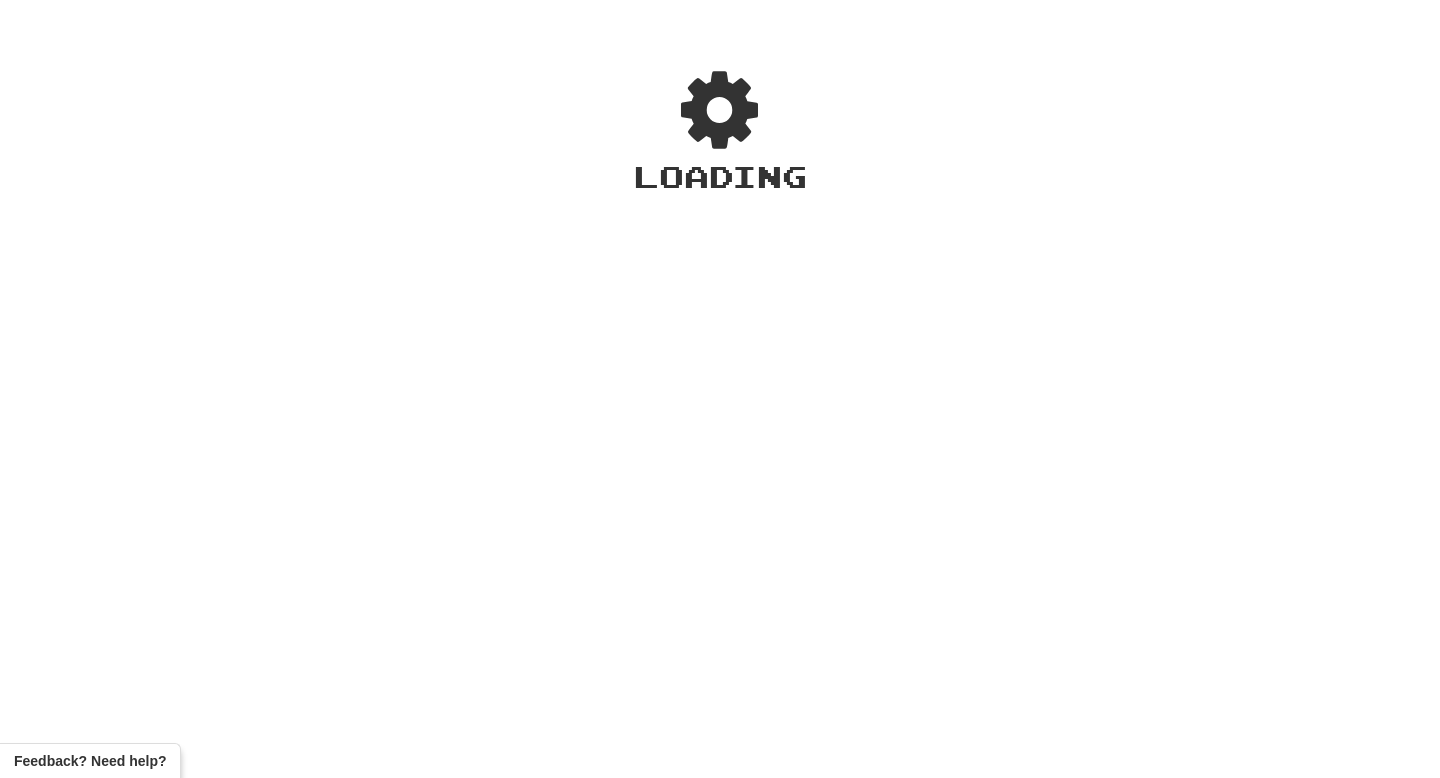 scroll, scrollTop: 0, scrollLeft: 0, axis: both 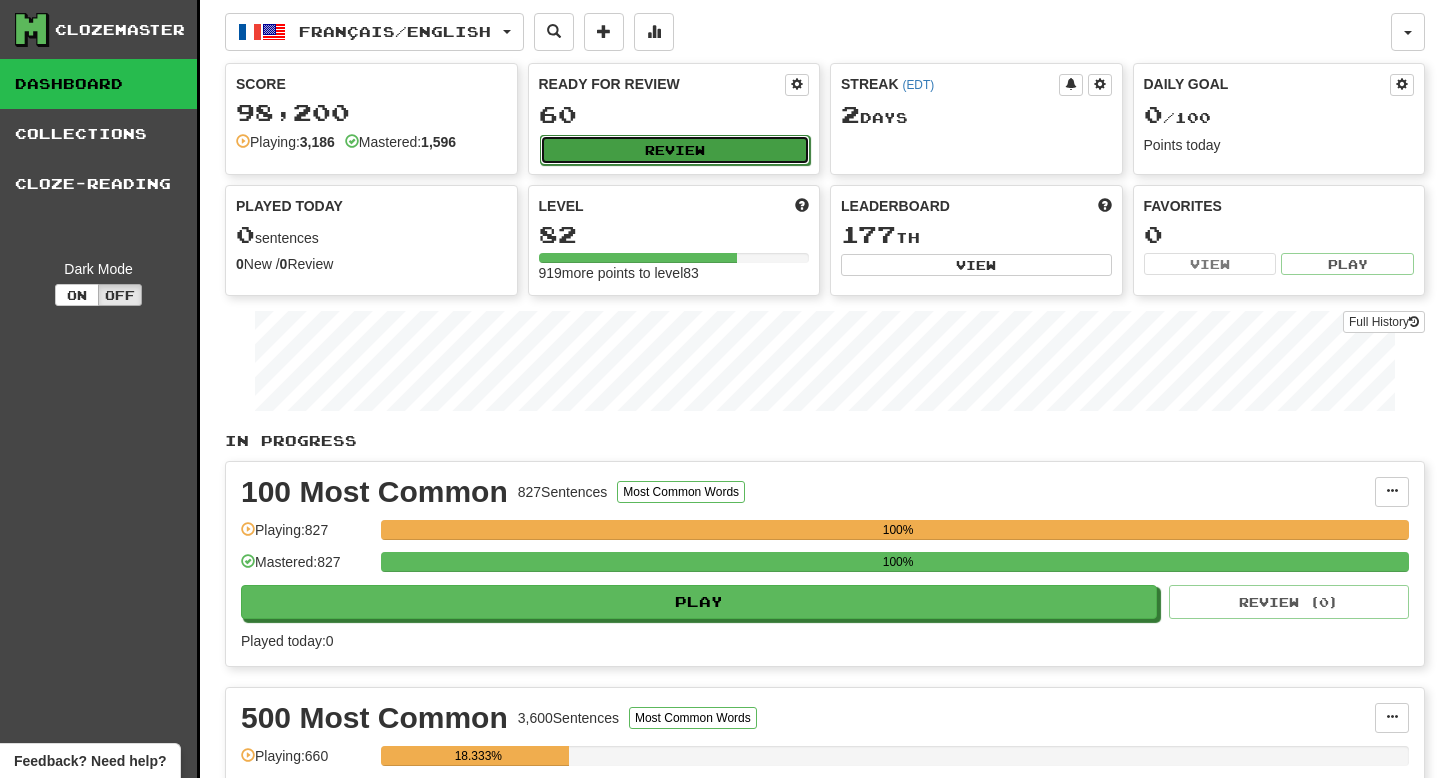 click on "Review" at bounding box center (675, 150) 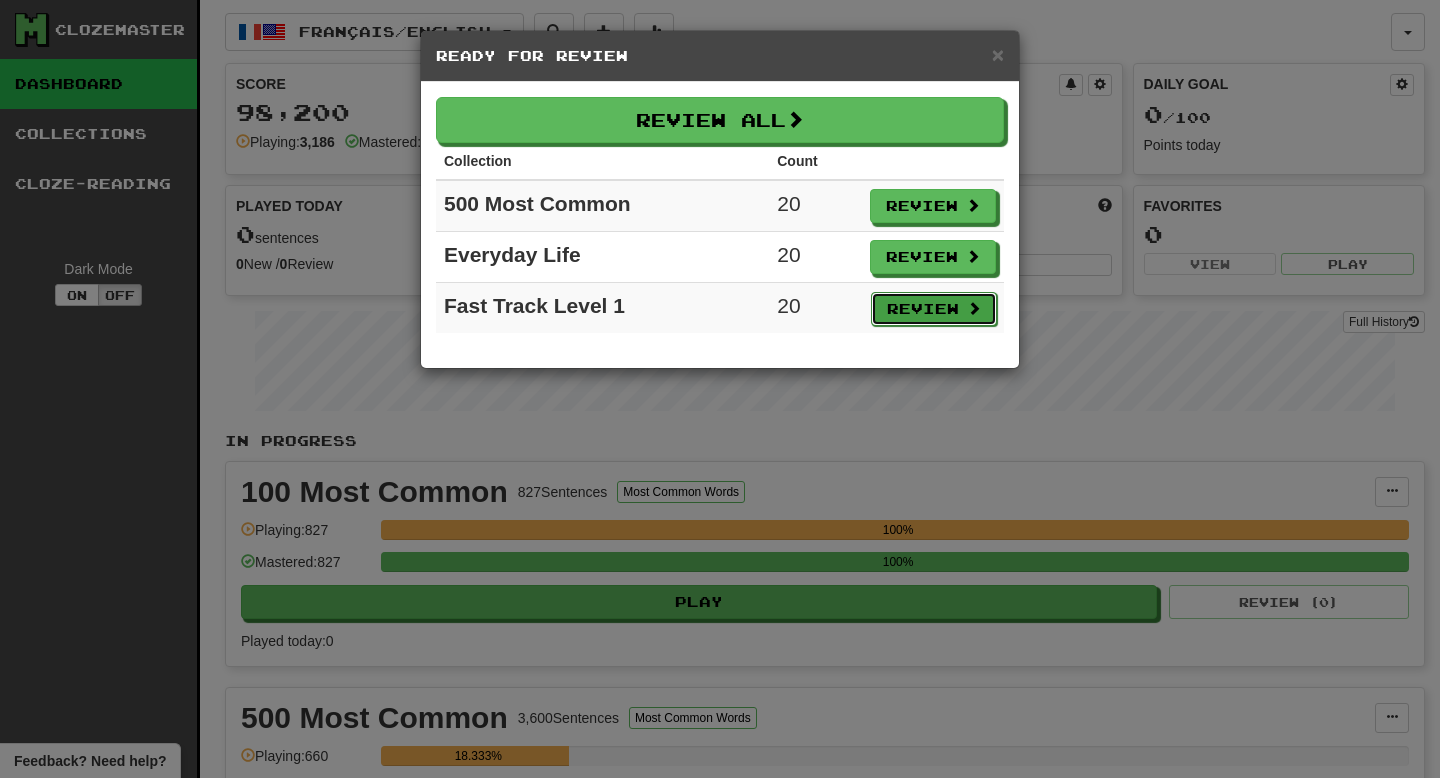 click on "Review" at bounding box center [934, 309] 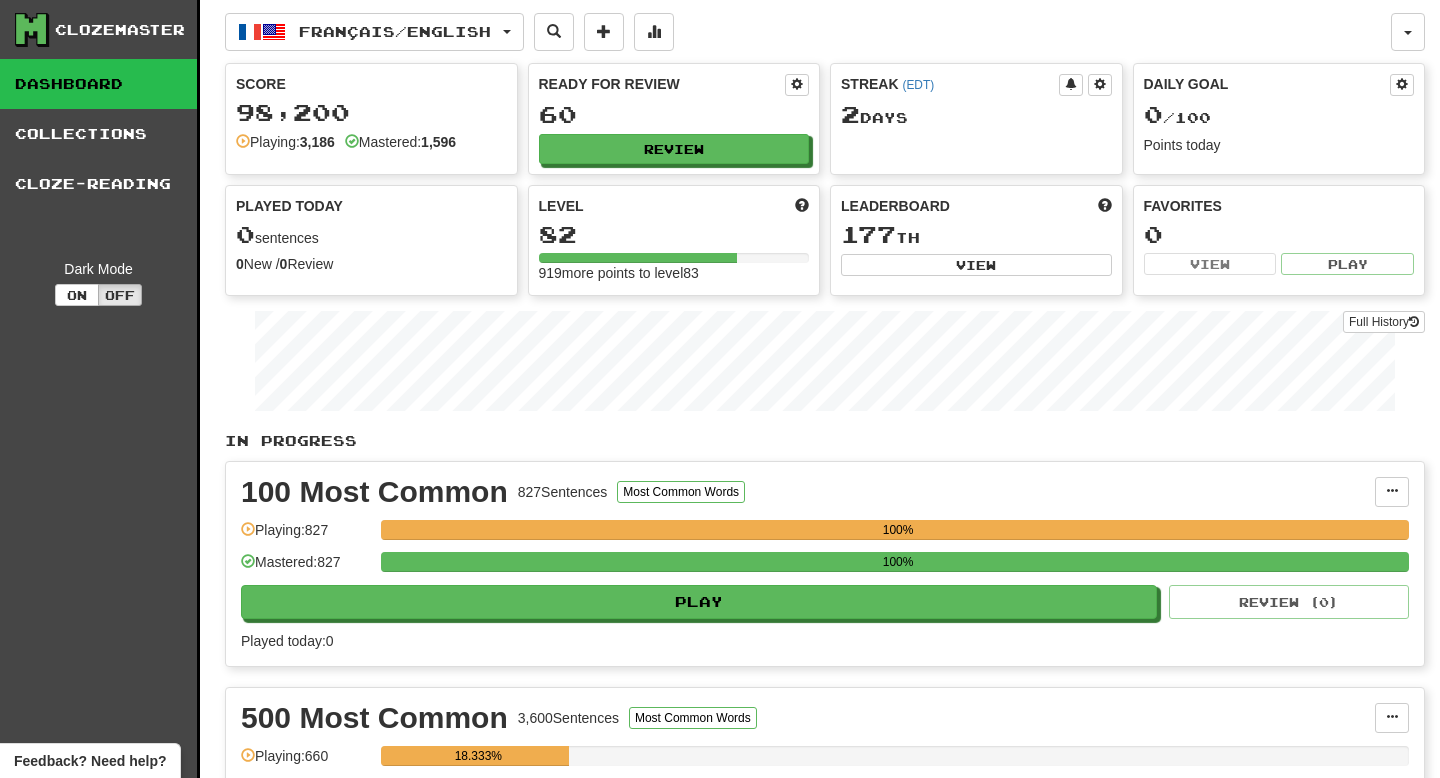 select on "**" 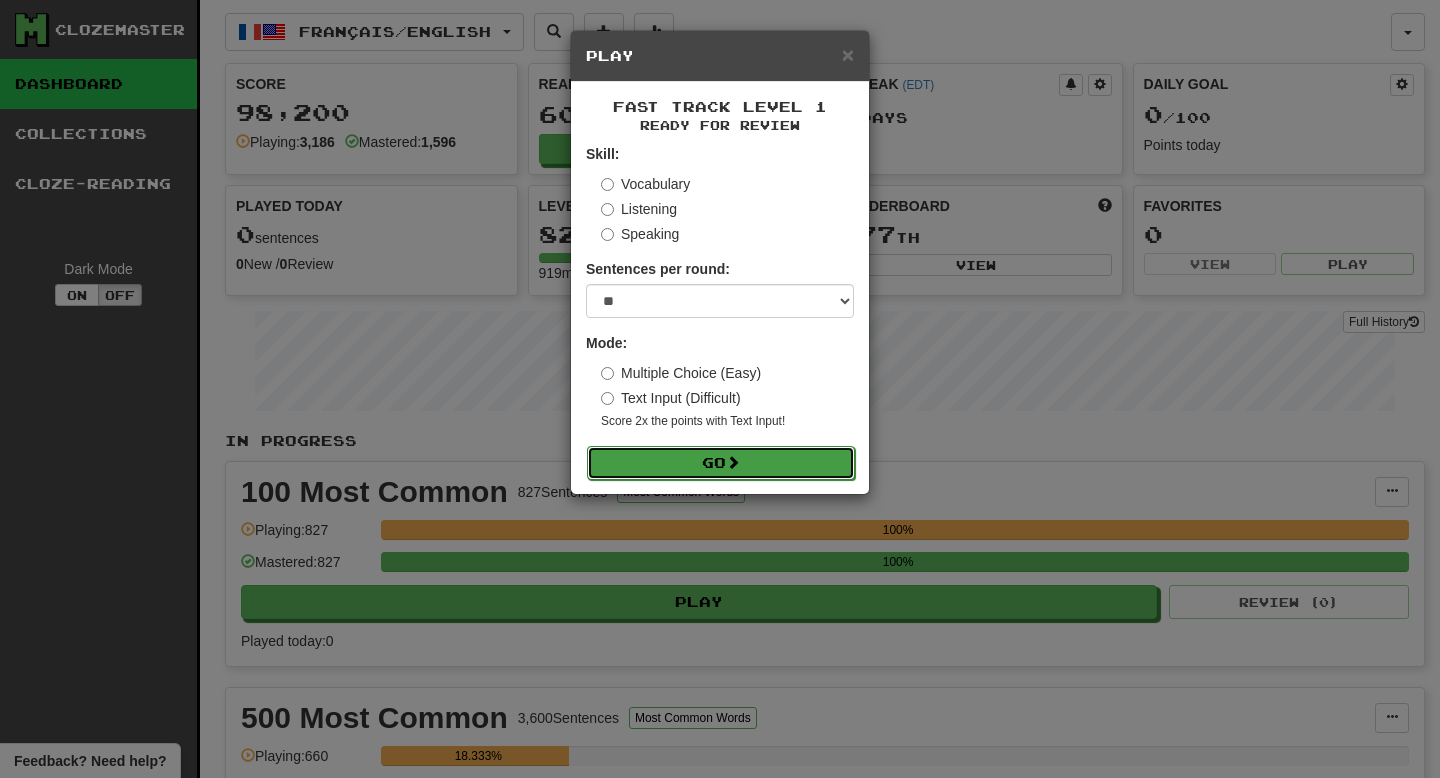 click on "Go" at bounding box center (721, 463) 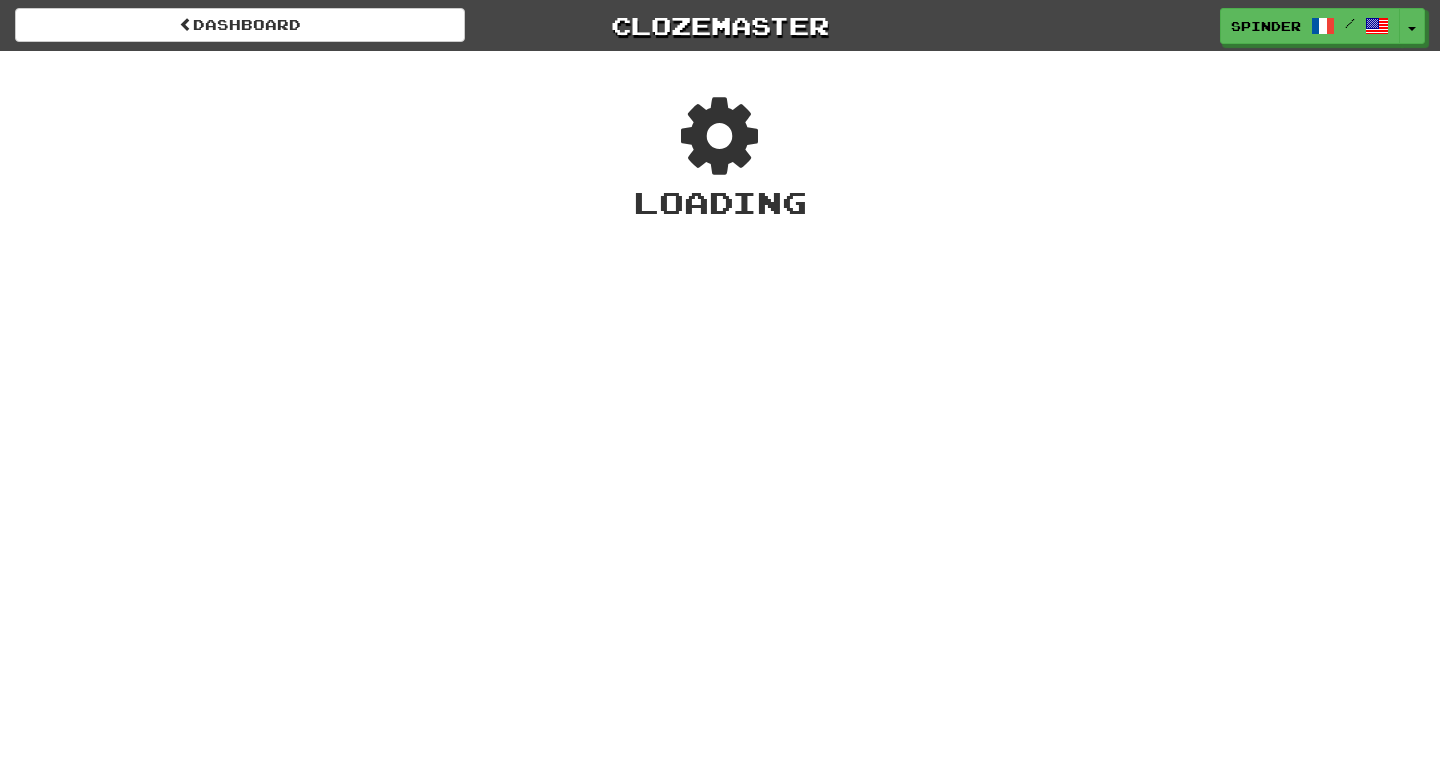 scroll, scrollTop: 0, scrollLeft: 0, axis: both 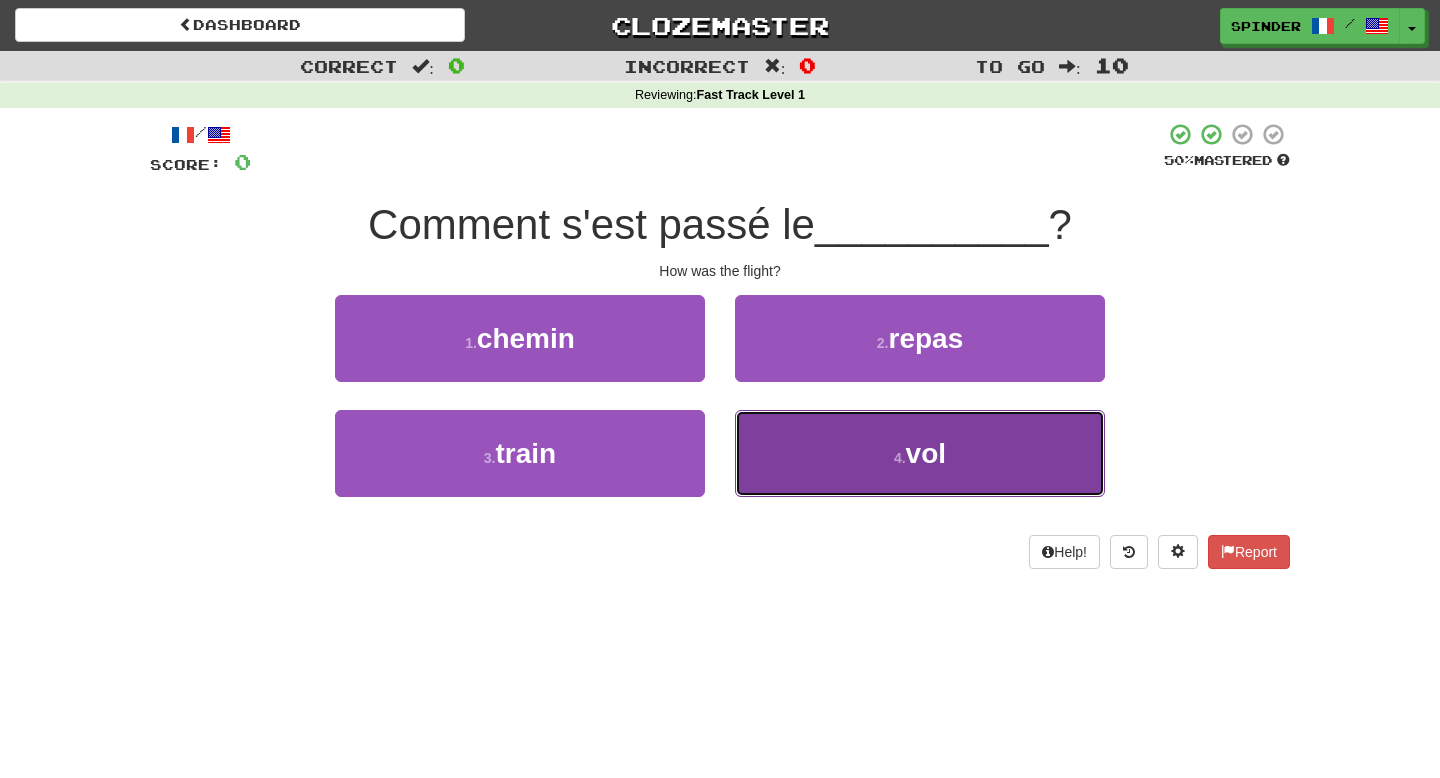 click on "4 .  vol" at bounding box center (920, 453) 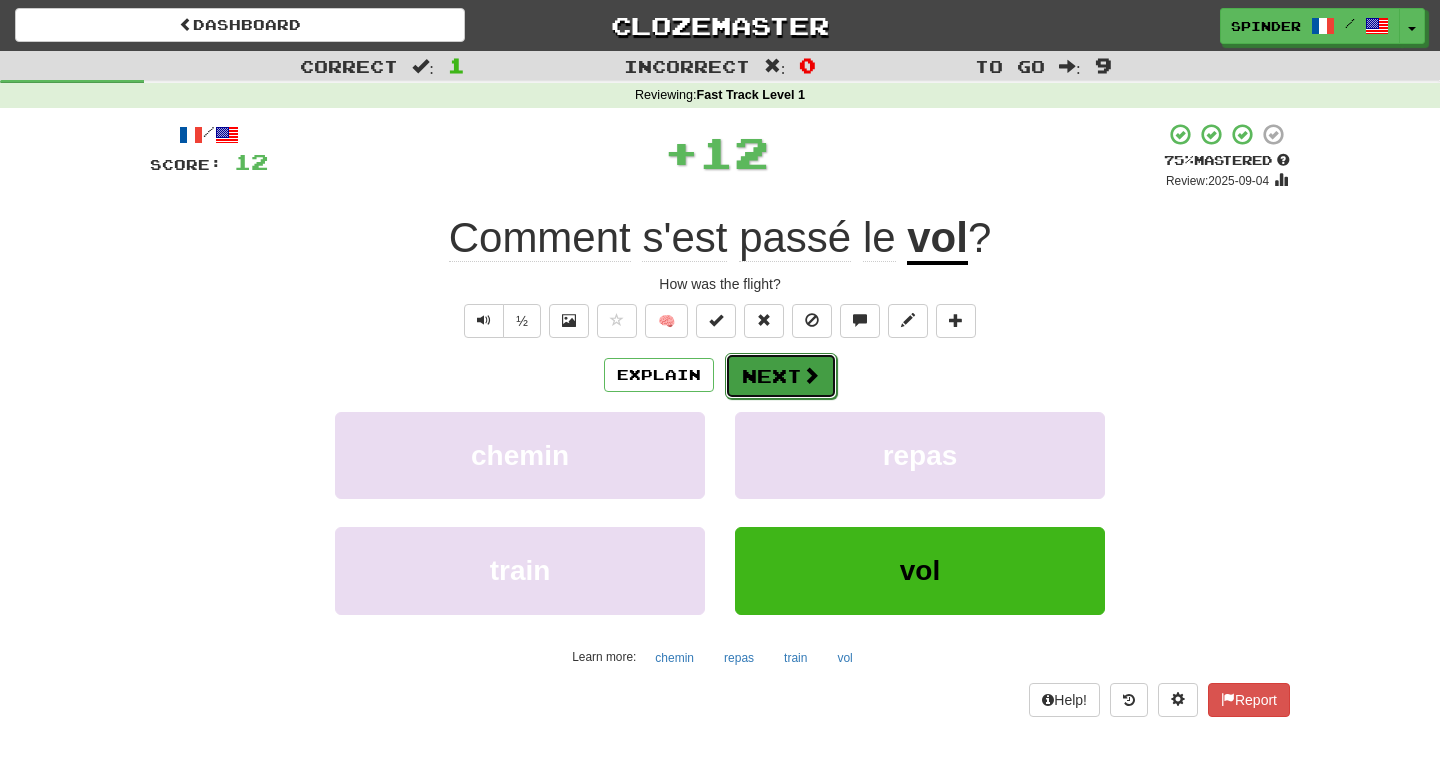 click at bounding box center [811, 375] 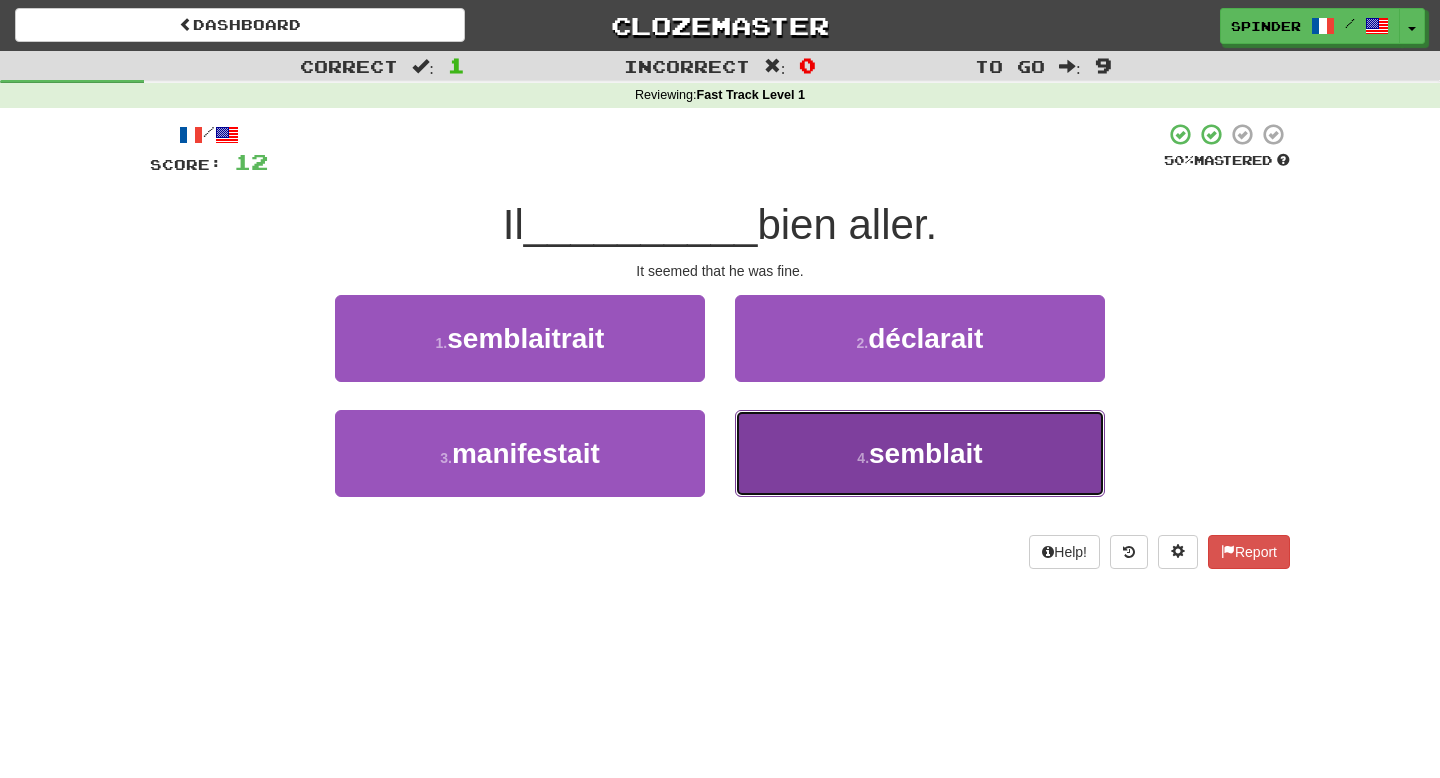 click on "4 .  semblait" at bounding box center [920, 453] 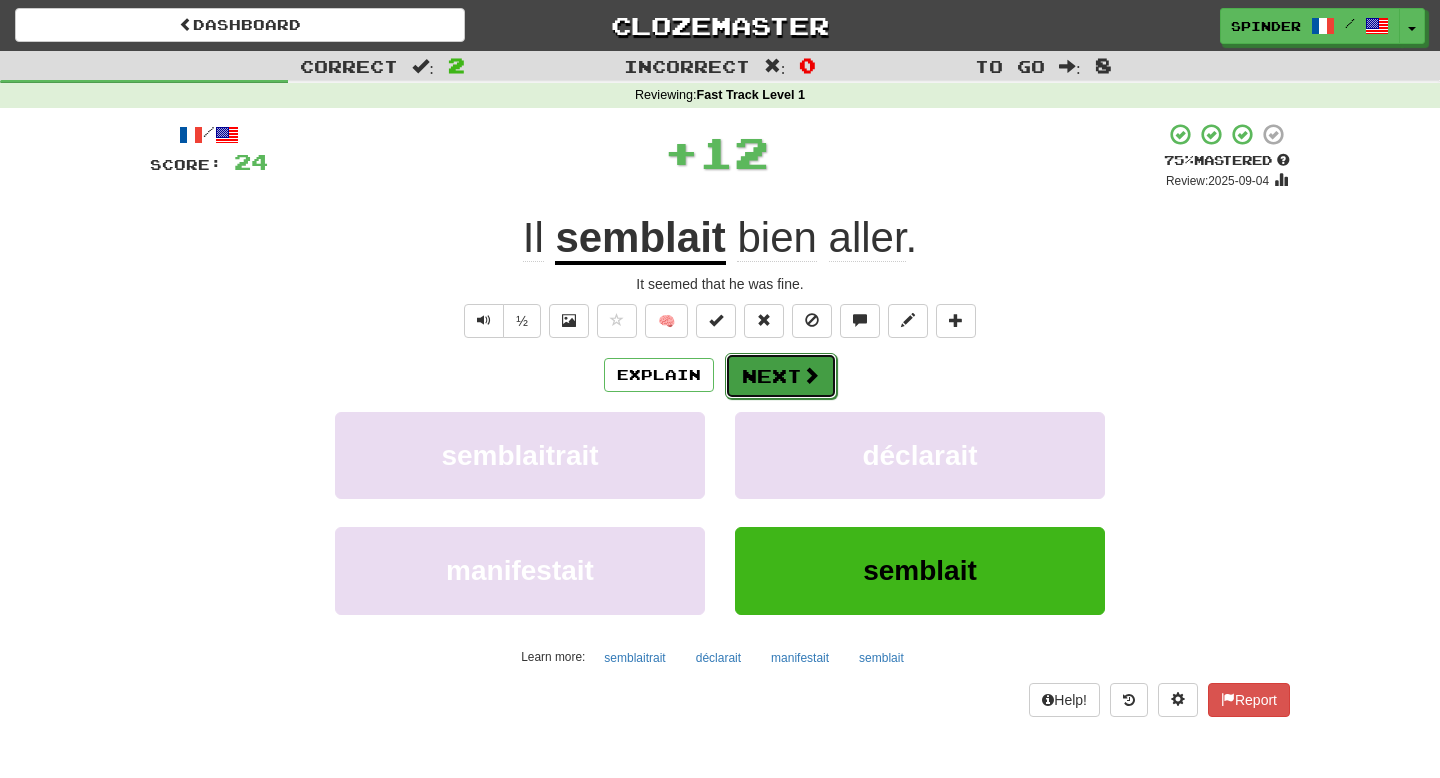 click on "Next" at bounding box center [781, 376] 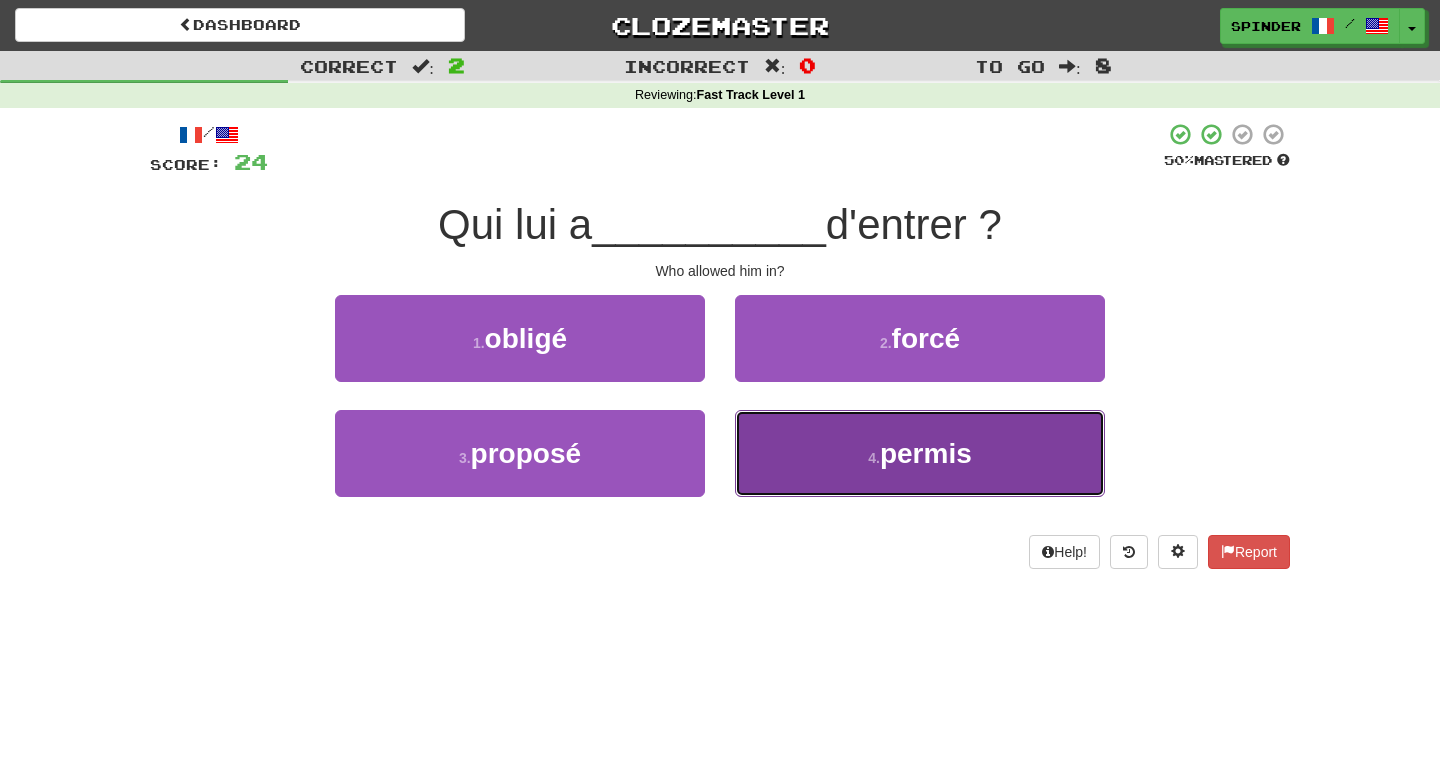 click on "4 .  permis" at bounding box center [920, 453] 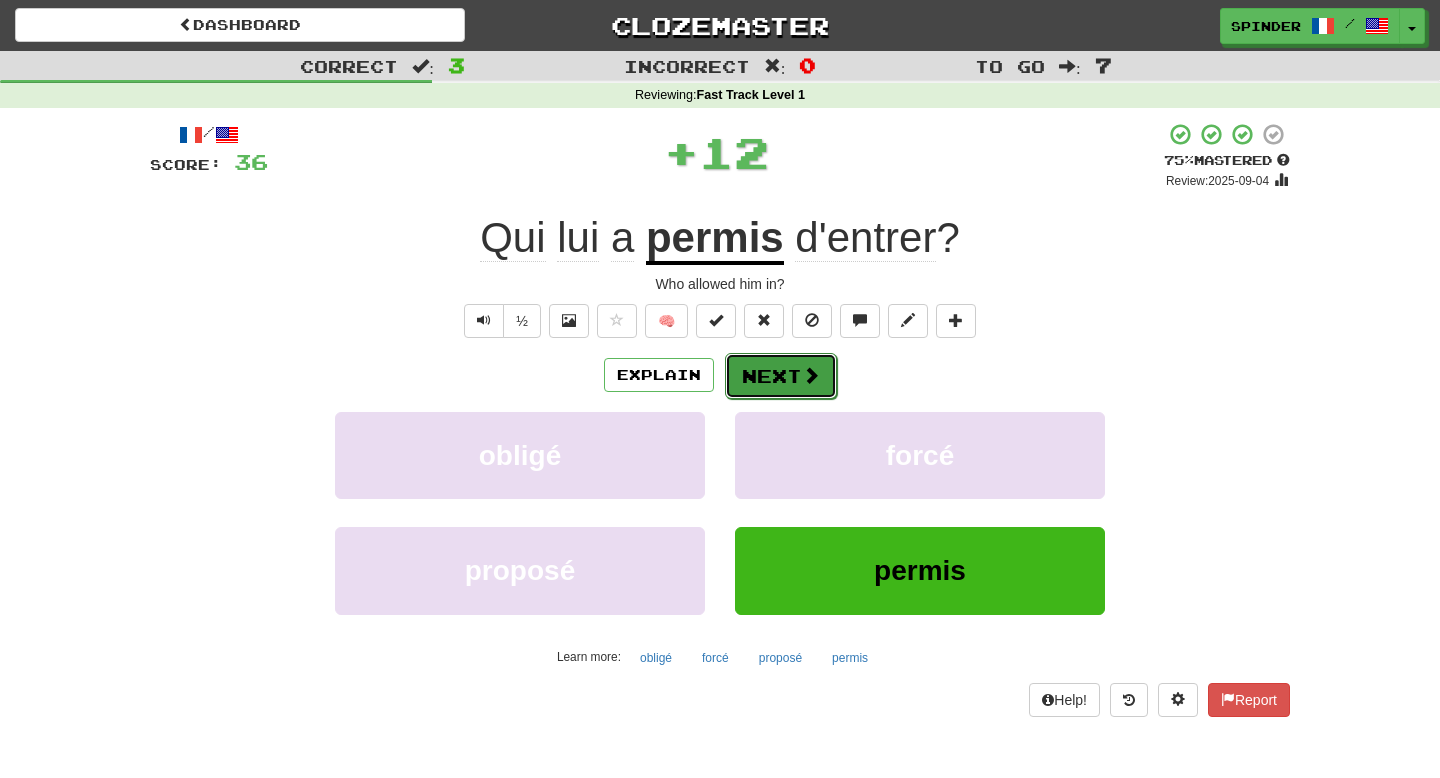 click at bounding box center [811, 375] 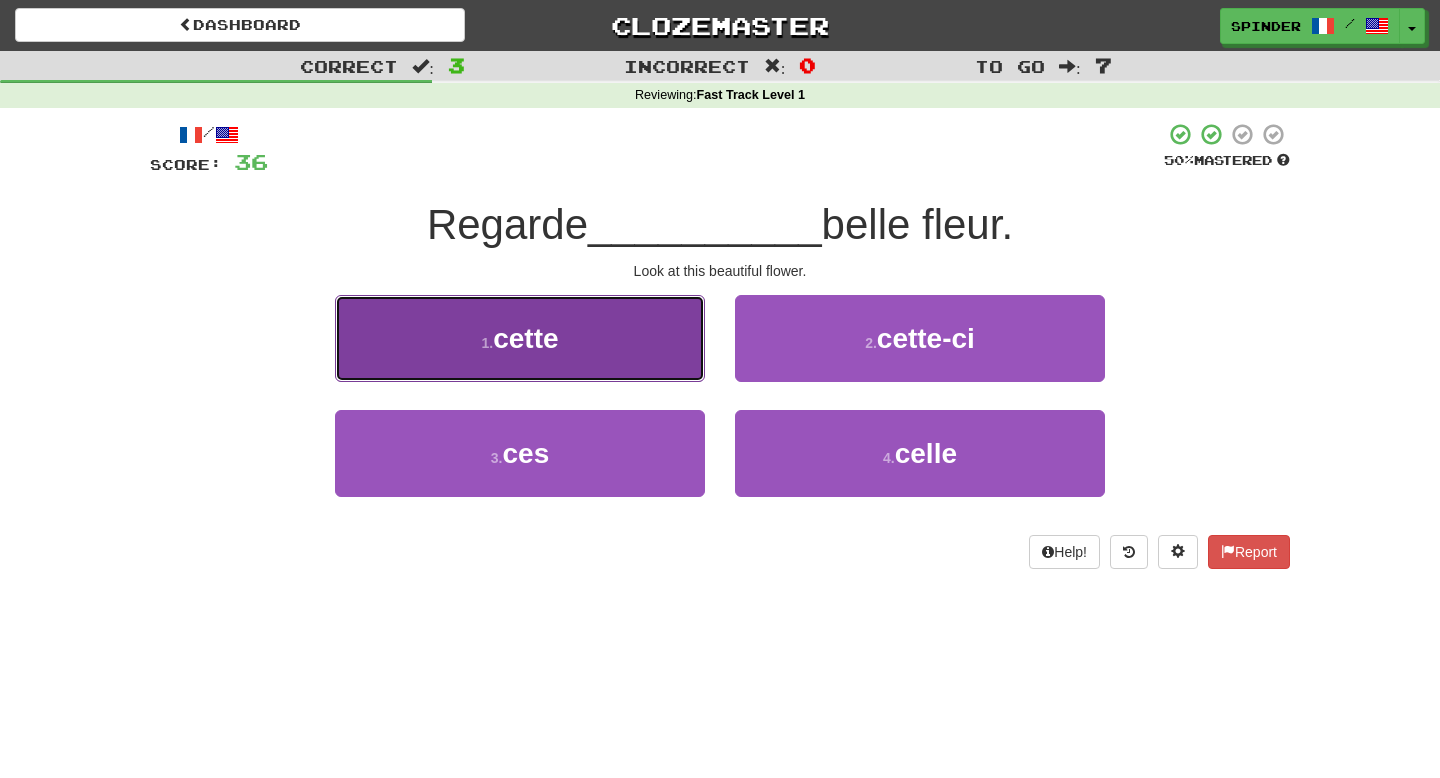 click on "1 .  cette" at bounding box center (520, 338) 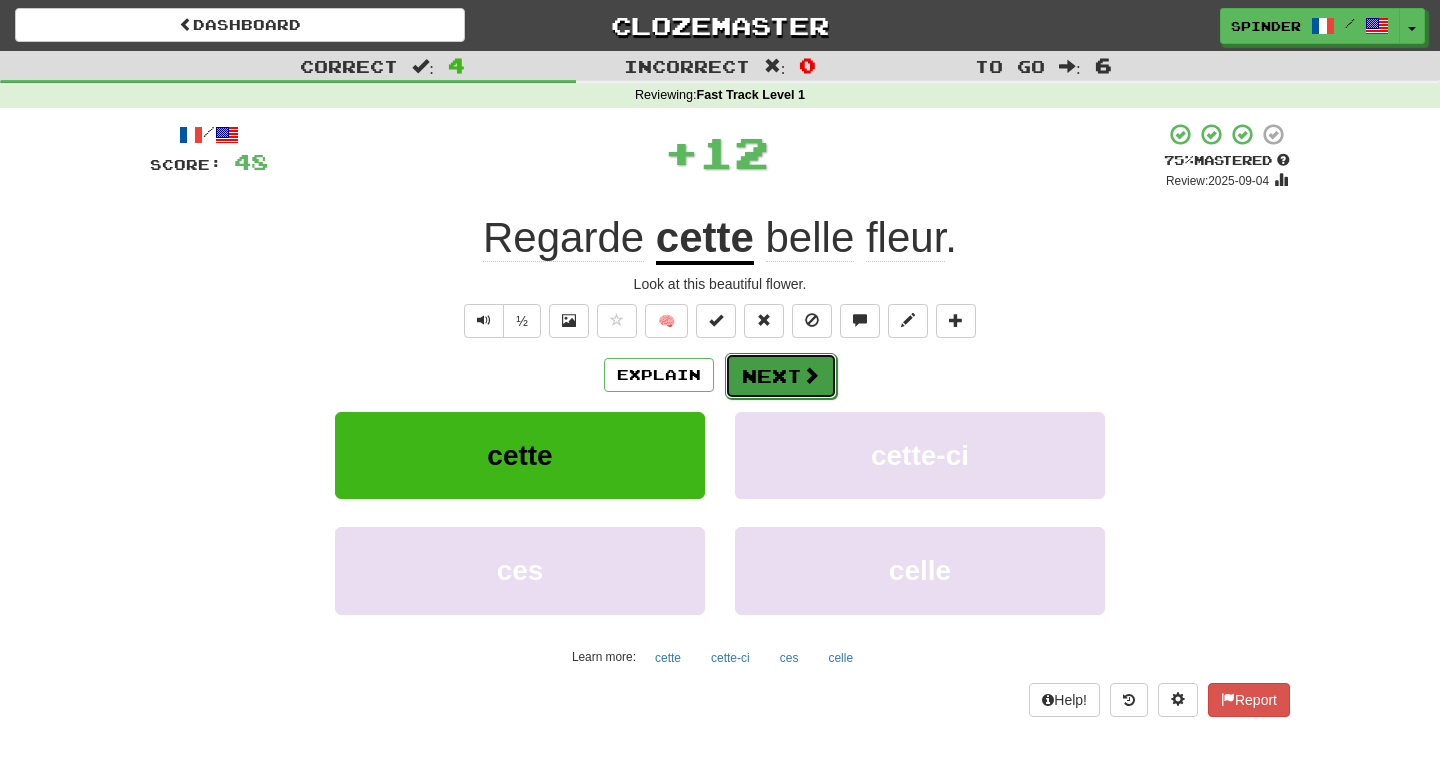 click at bounding box center (811, 375) 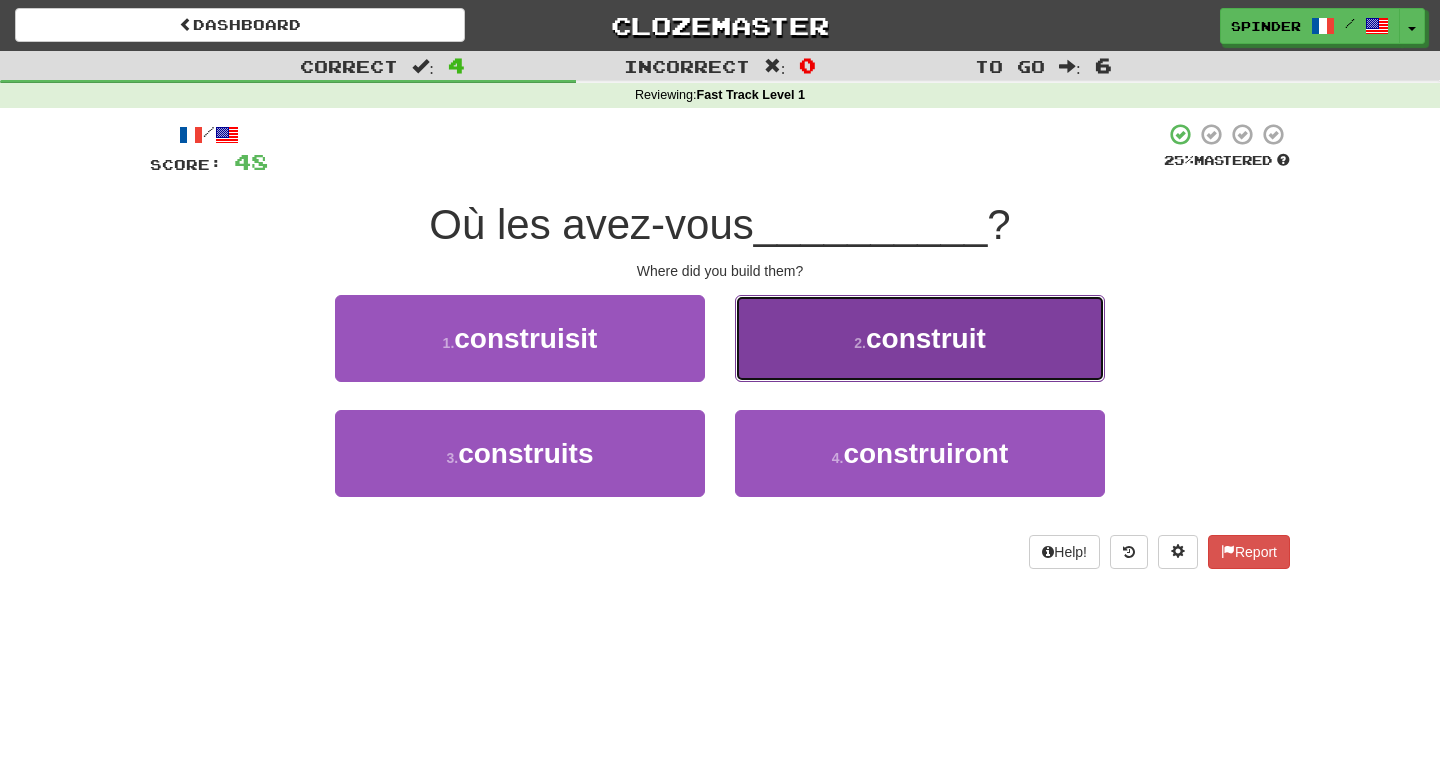 click on "2 .  construit" at bounding box center (920, 338) 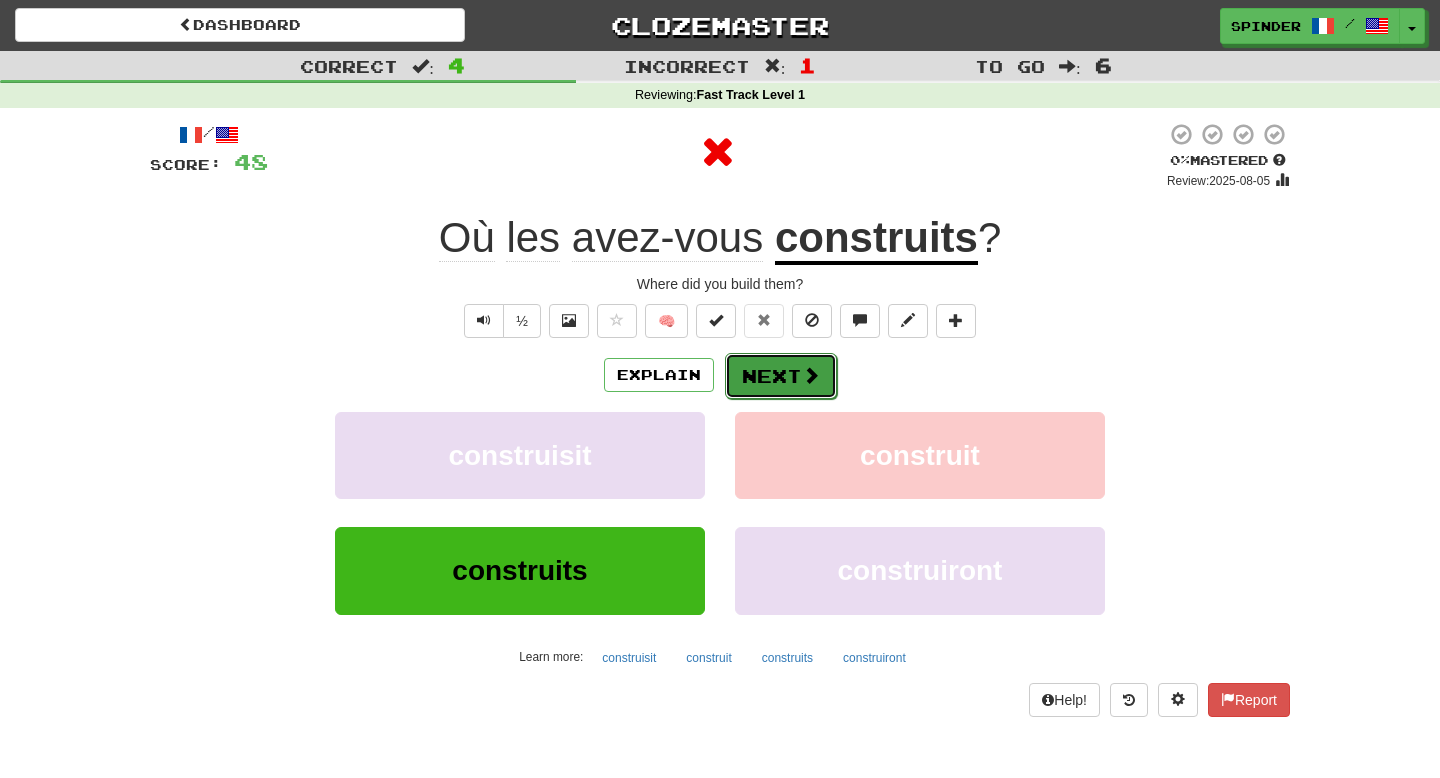 click at bounding box center [811, 375] 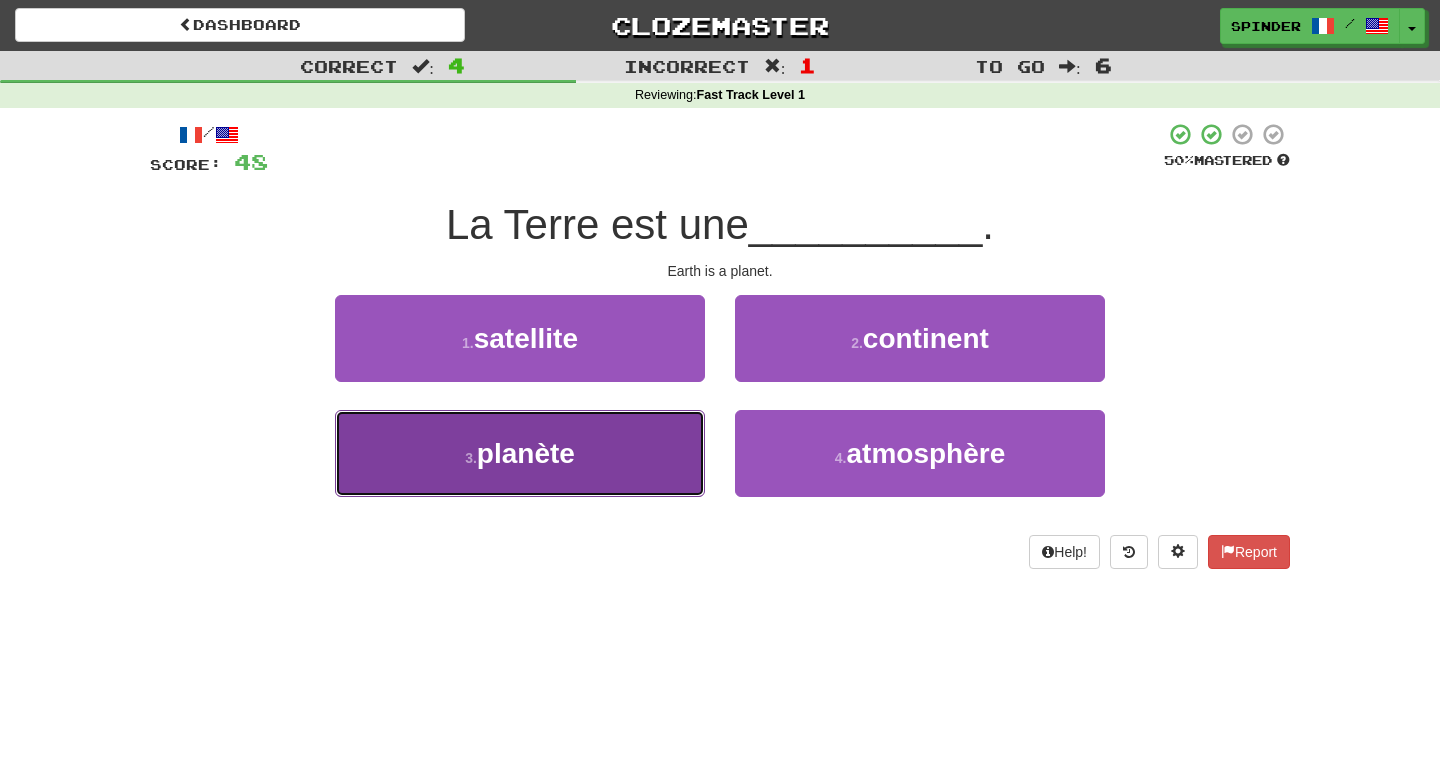 click on "3 .  planète" at bounding box center [520, 453] 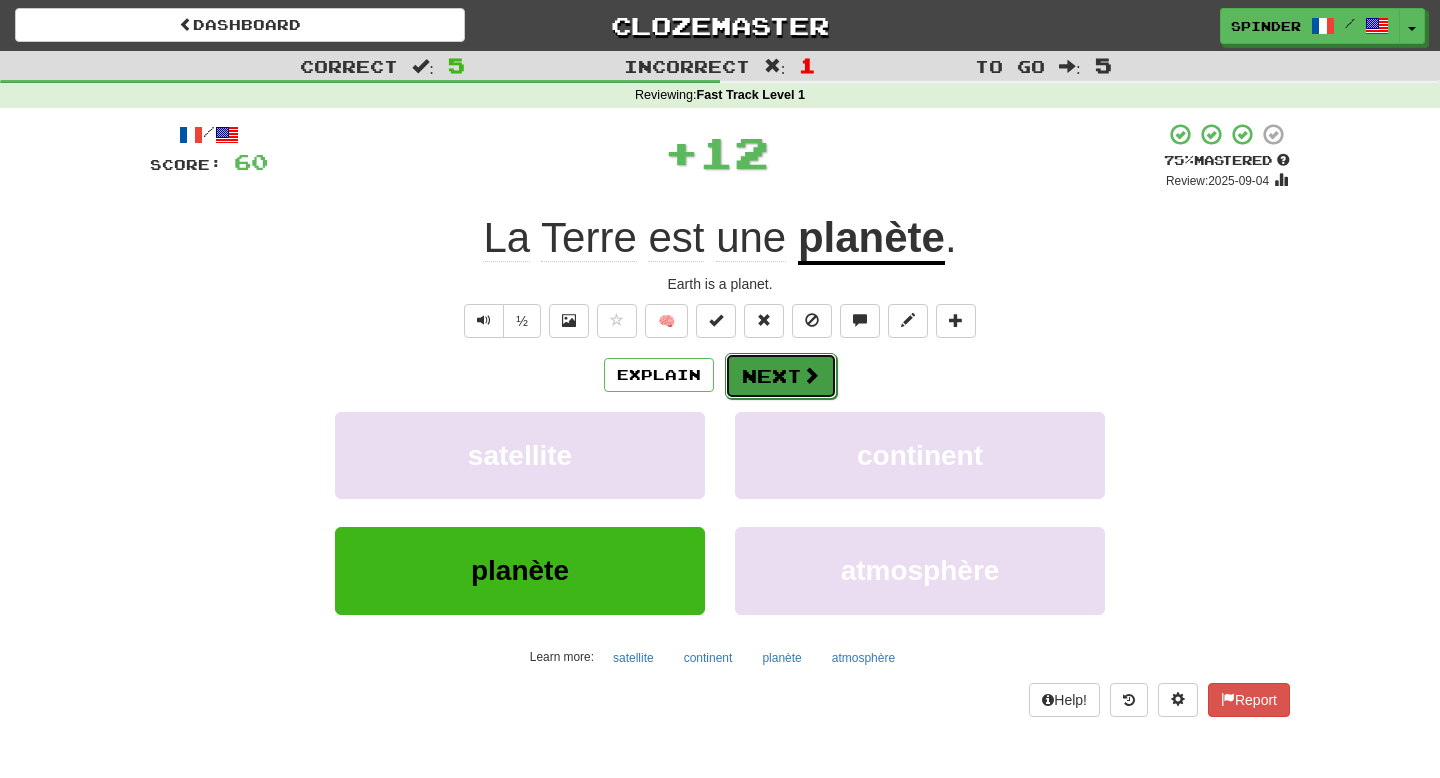 click on "Next" at bounding box center (781, 376) 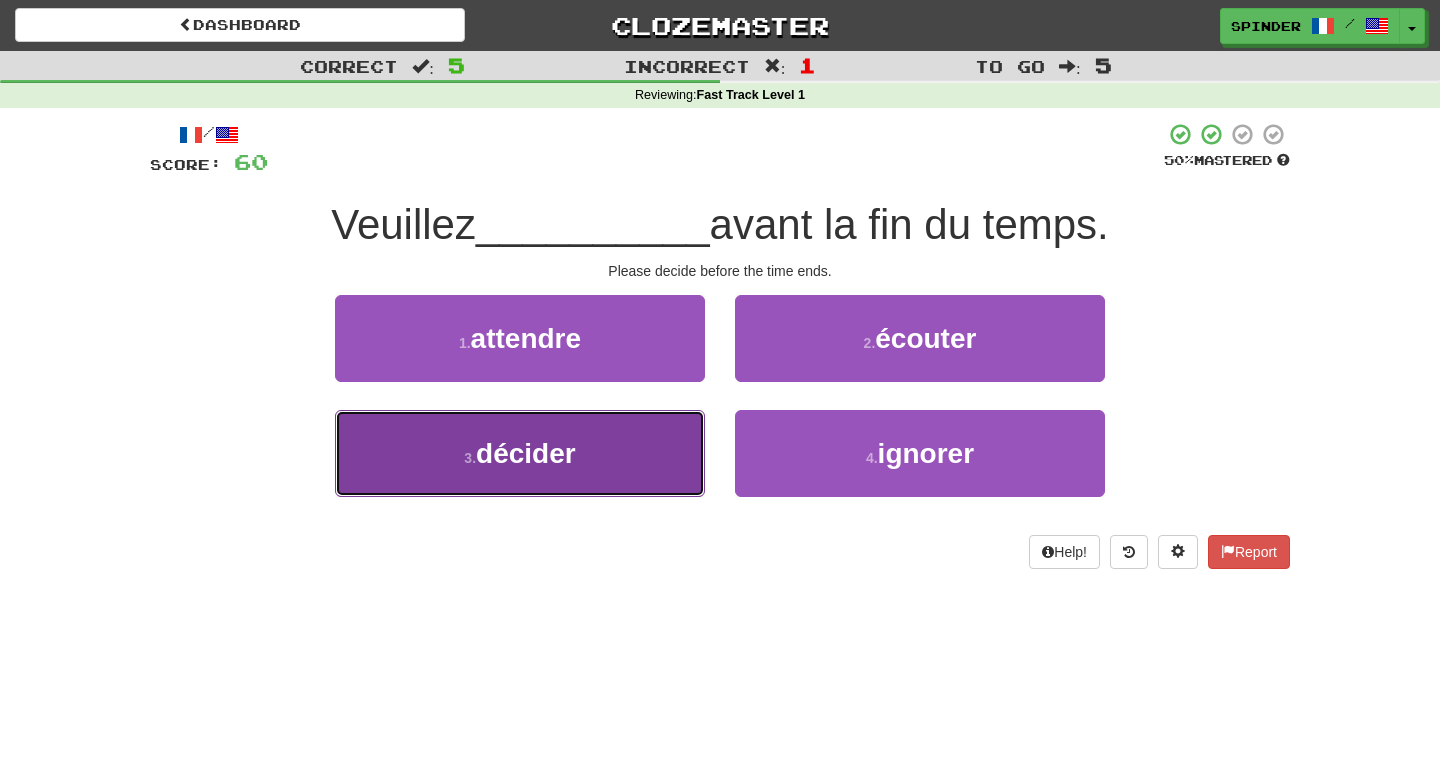 click on "3 .  décider" at bounding box center (520, 453) 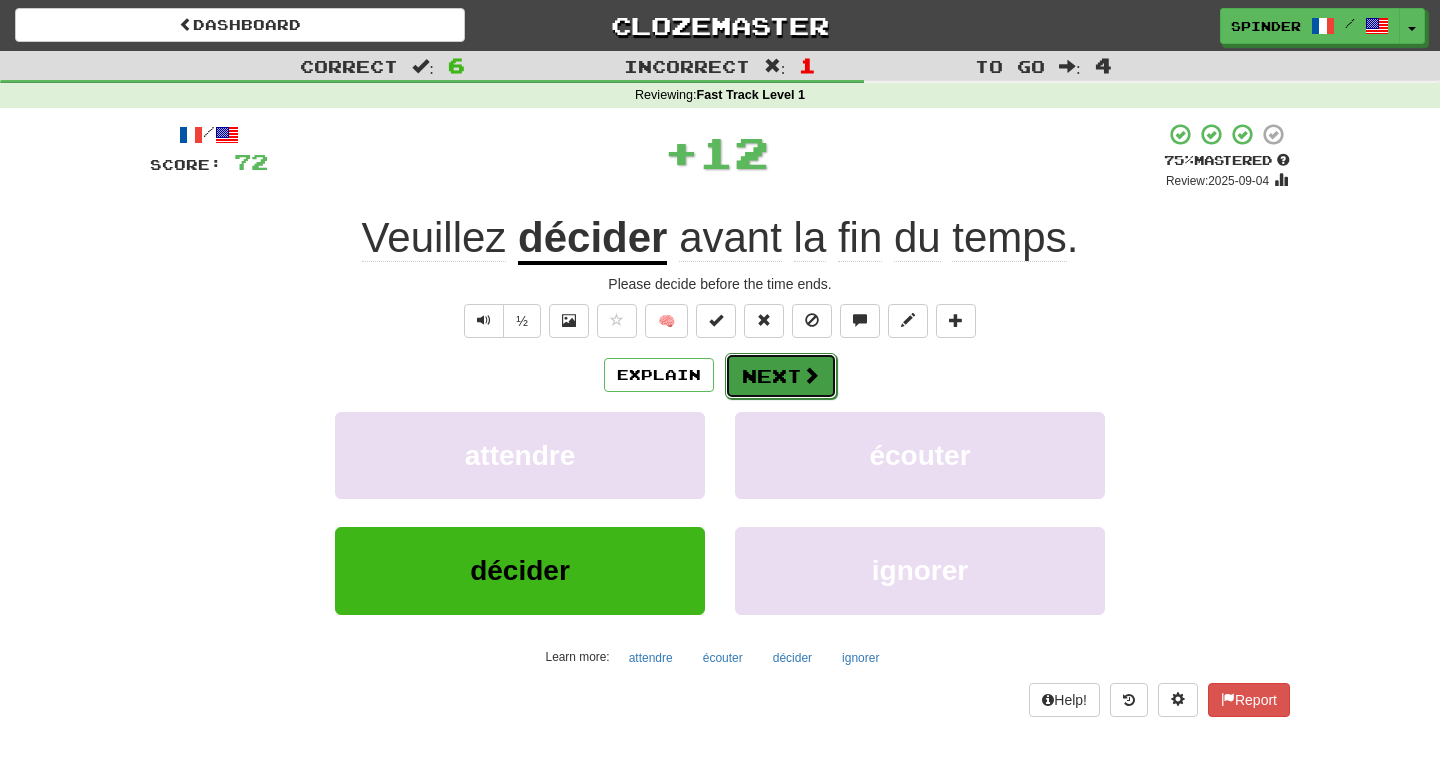 click on "Next" at bounding box center [781, 376] 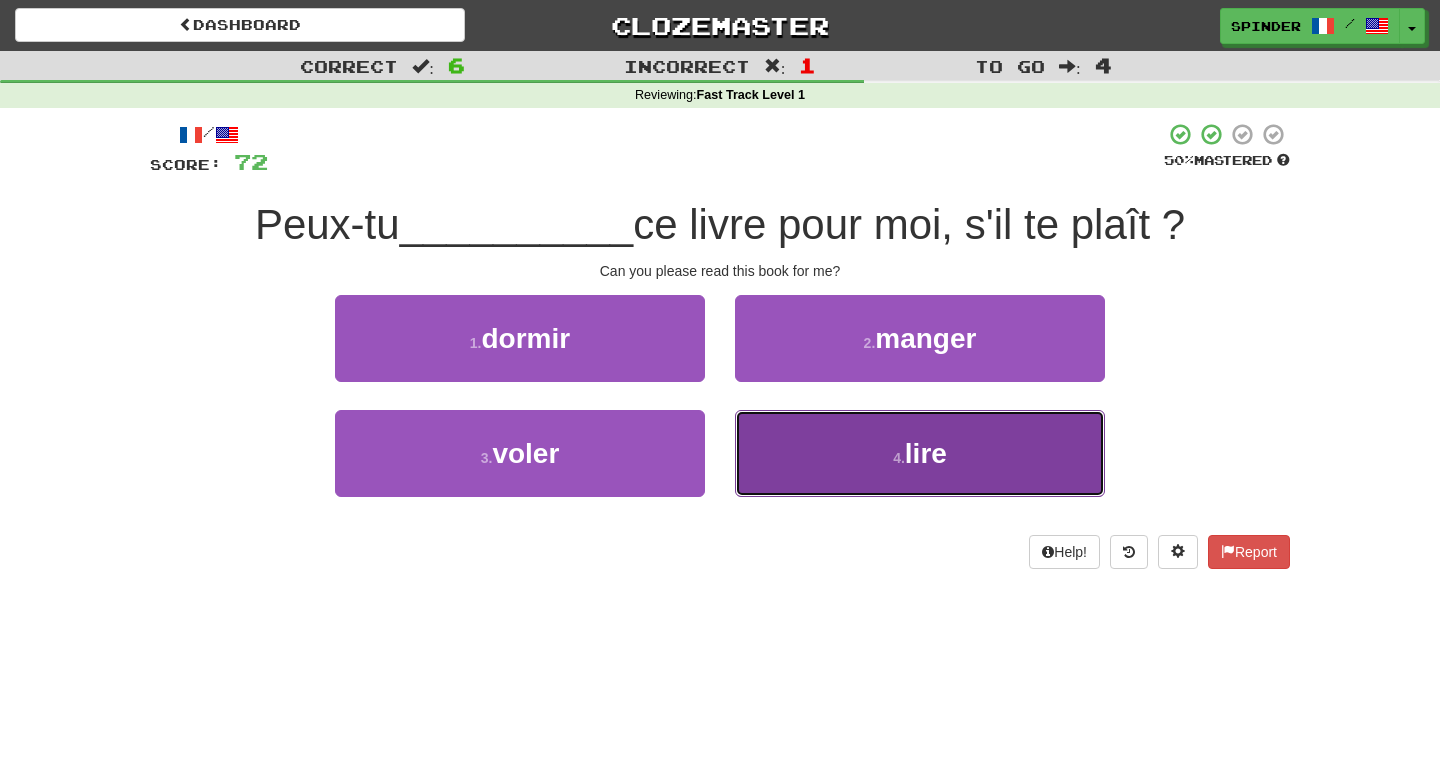 click on "4 .  lire" at bounding box center [920, 453] 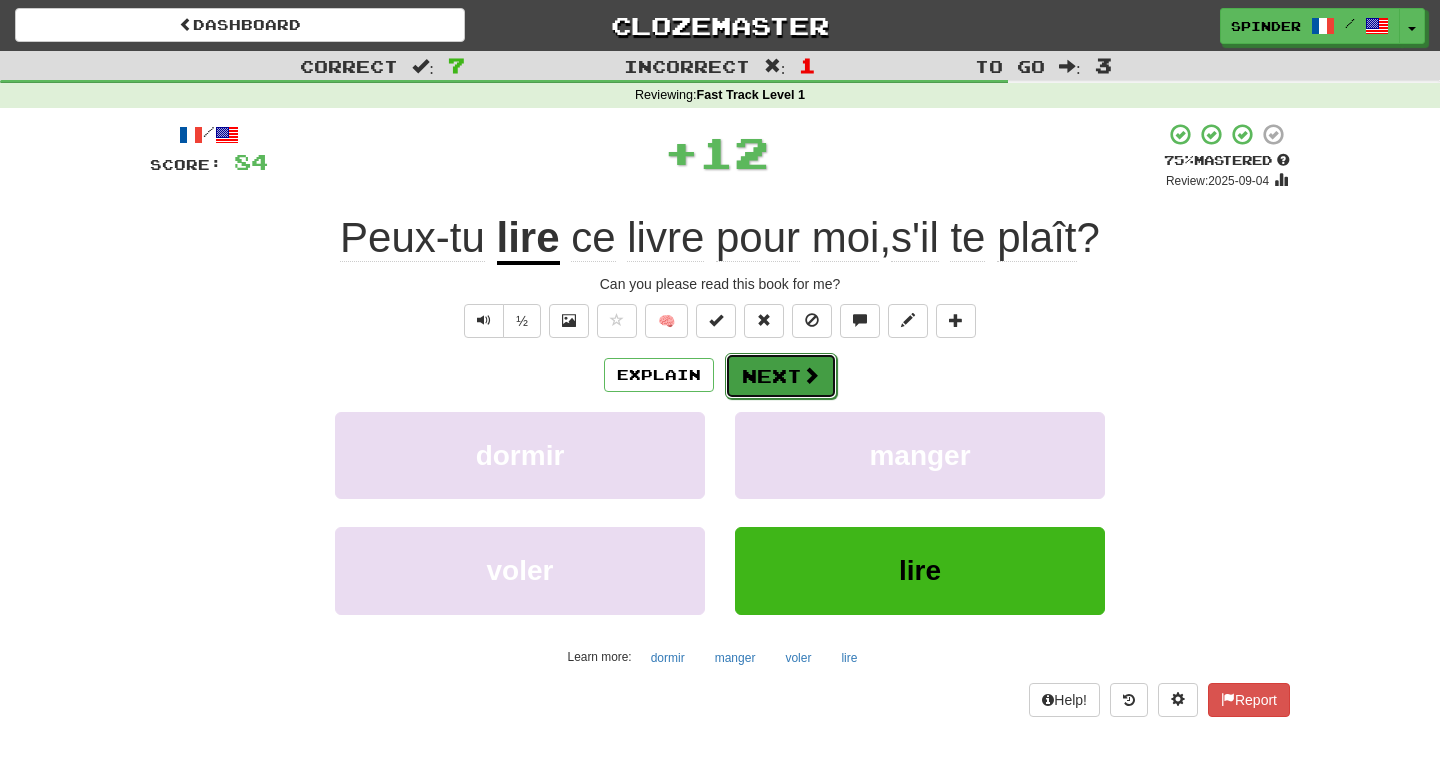 click on "Next" at bounding box center (781, 376) 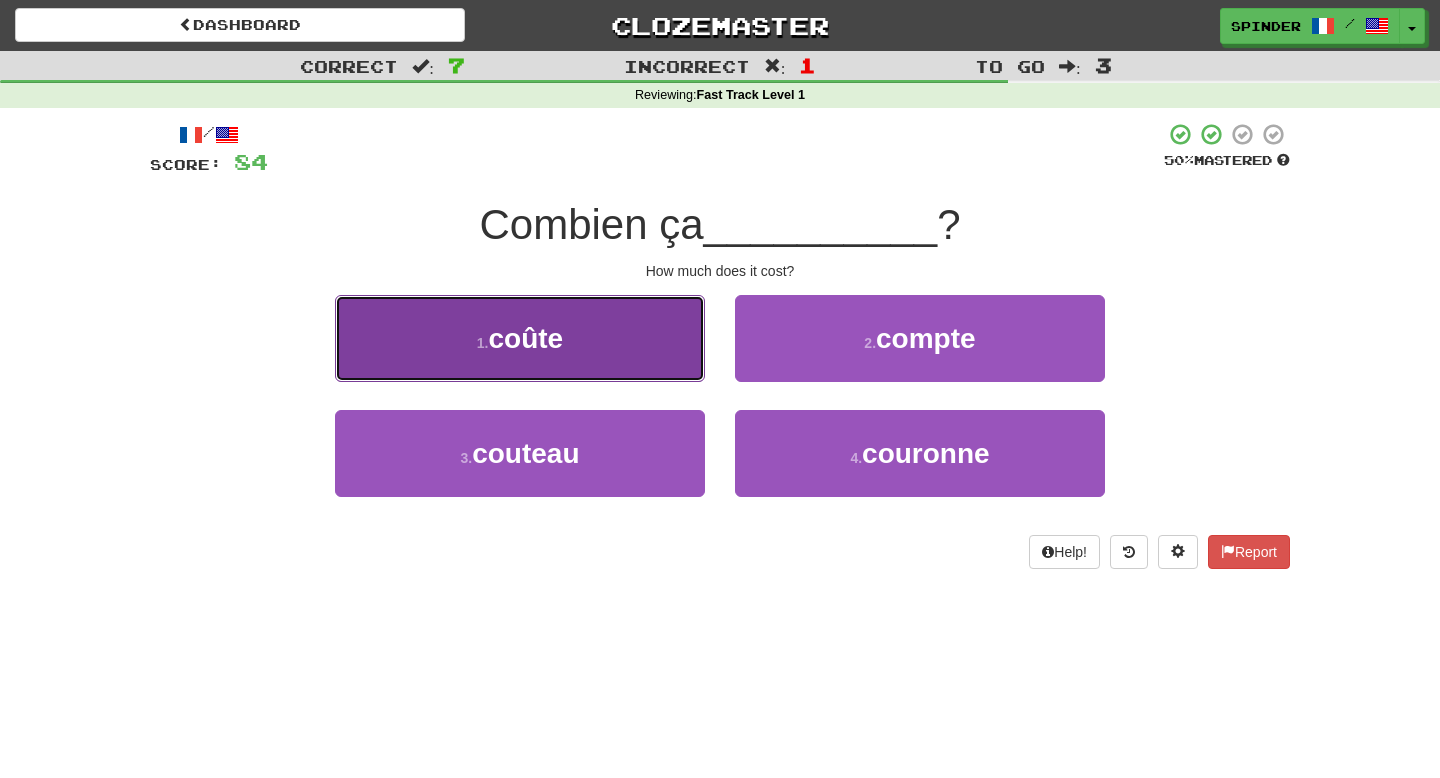 click on "1 .  coûte" at bounding box center (520, 338) 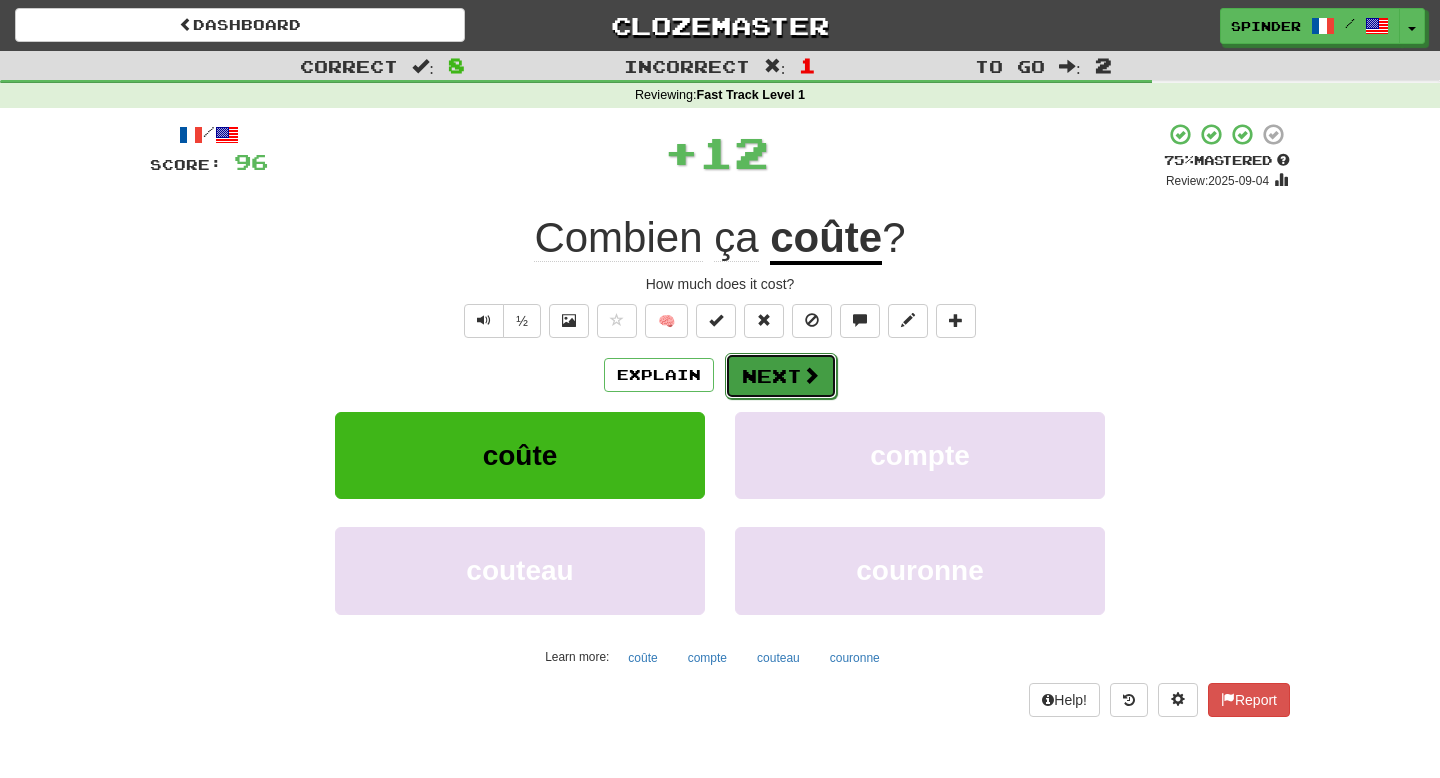 click on "Next" at bounding box center (781, 376) 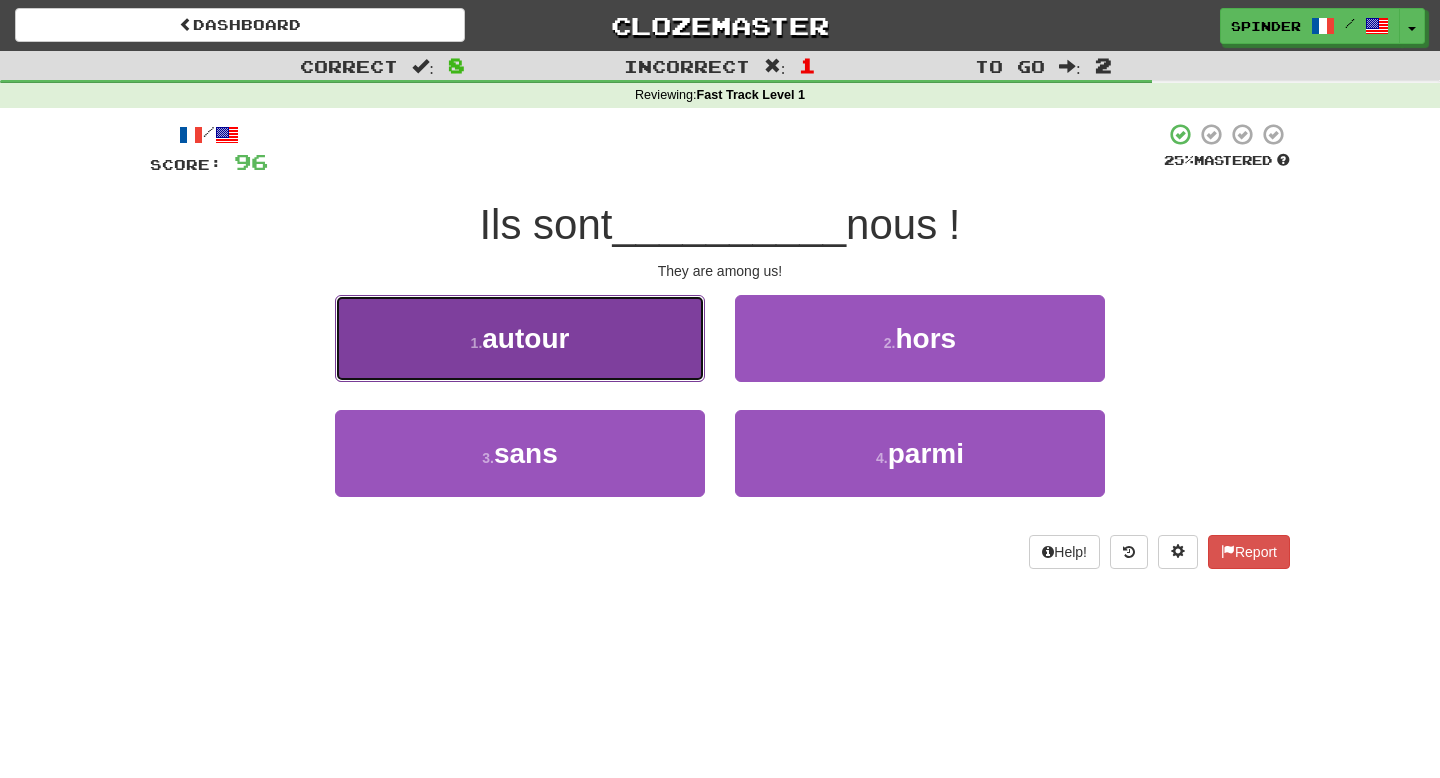 click on "1 .  autour" at bounding box center (520, 338) 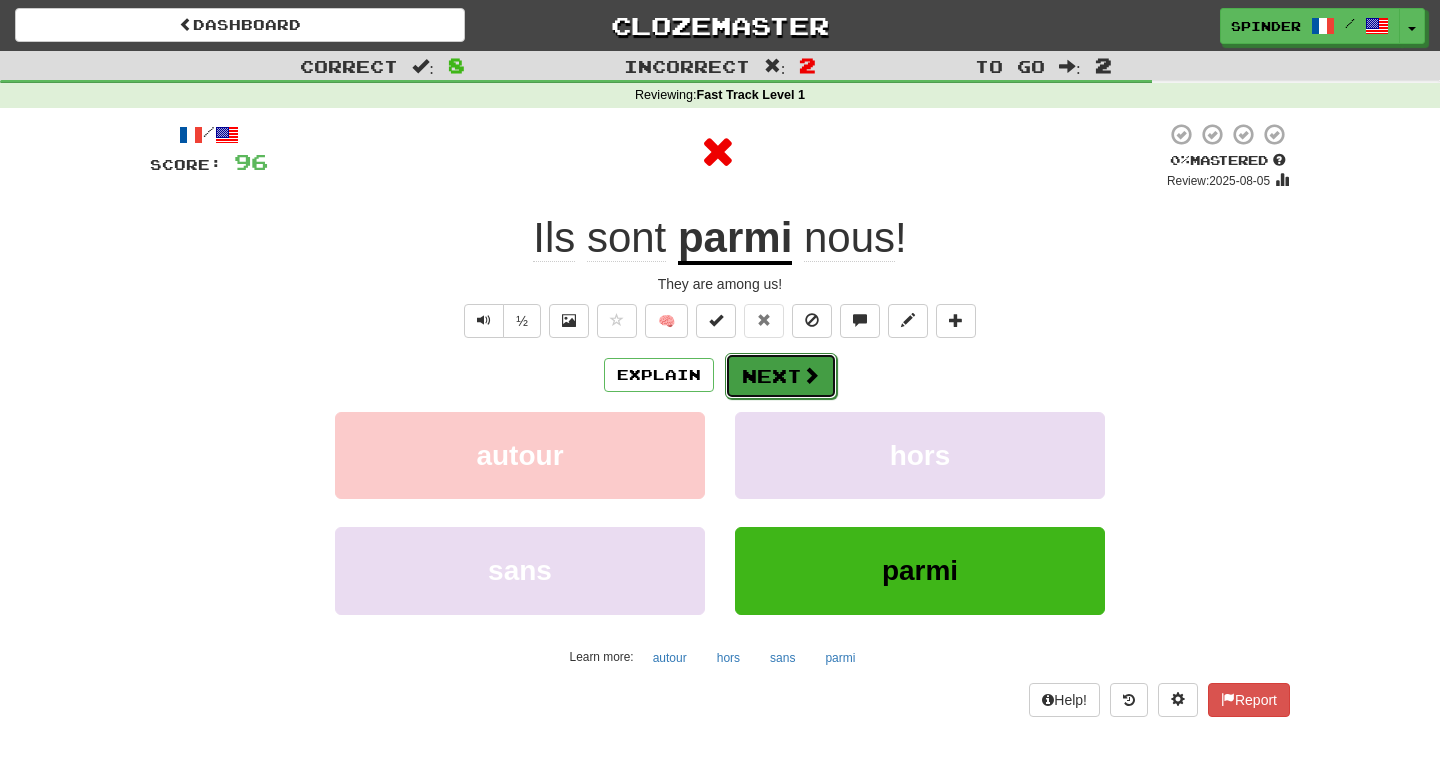 click on "Next" at bounding box center (781, 376) 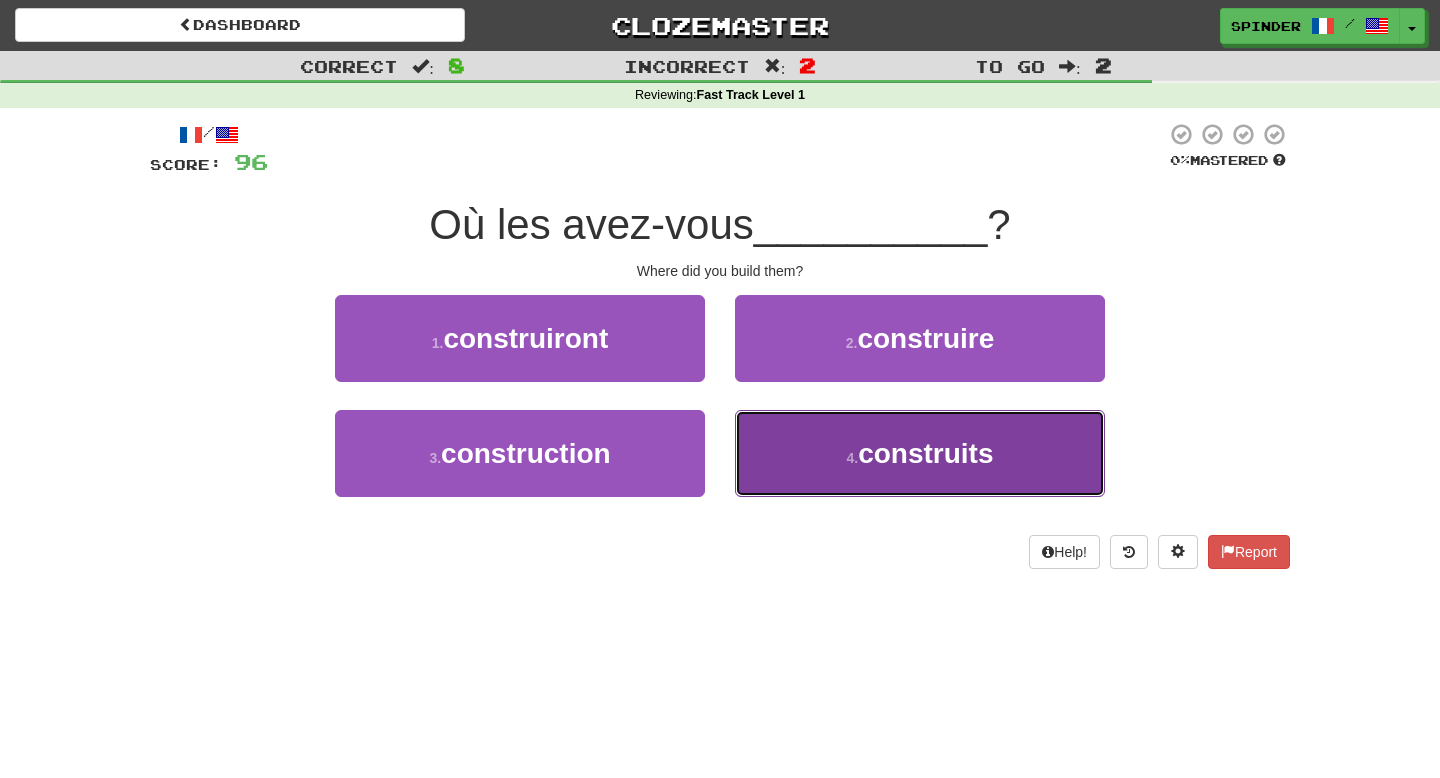 click on "4 .  construits" at bounding box center [920, 453] 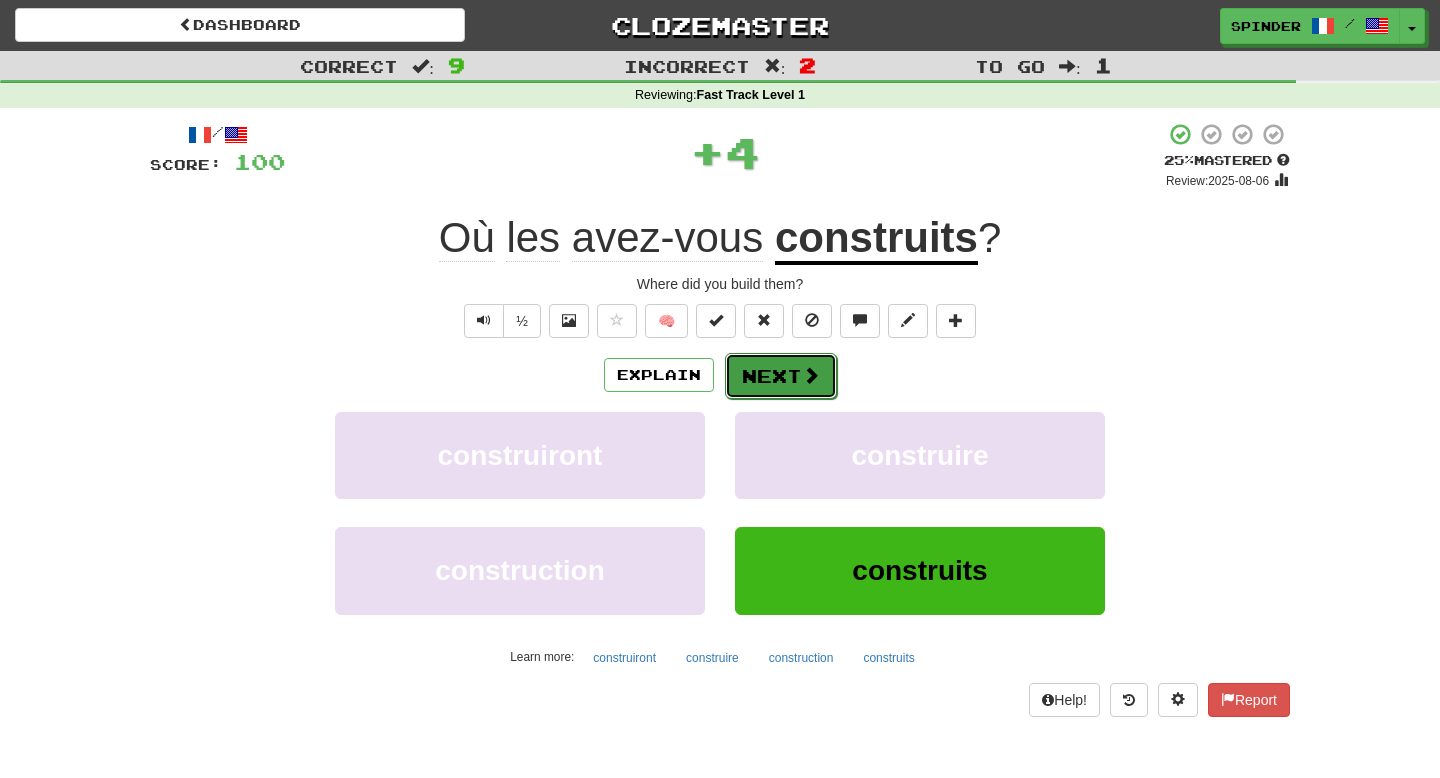 click on "Next" at bounding box center (781, 376) 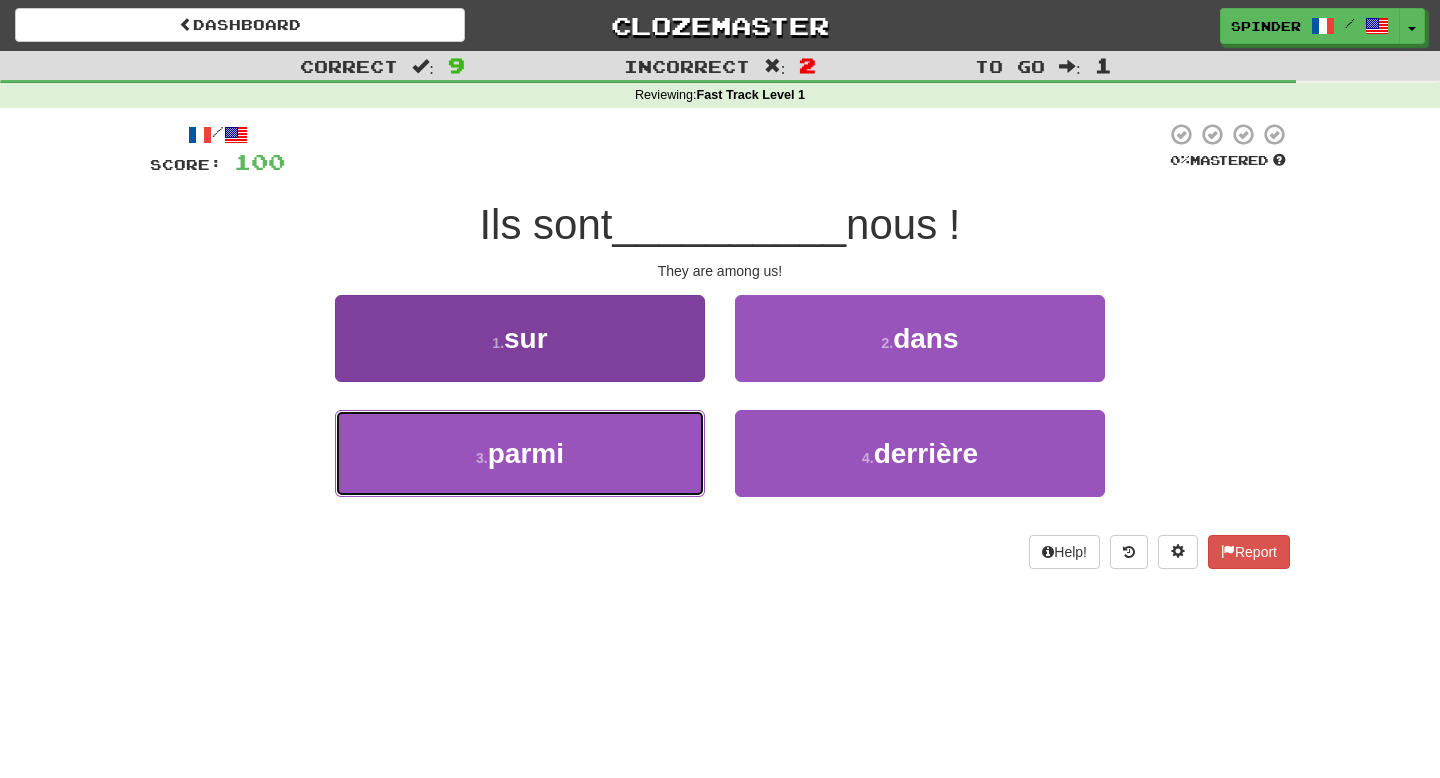 click on "3 .  parmi" at bounding box center [520, 453] 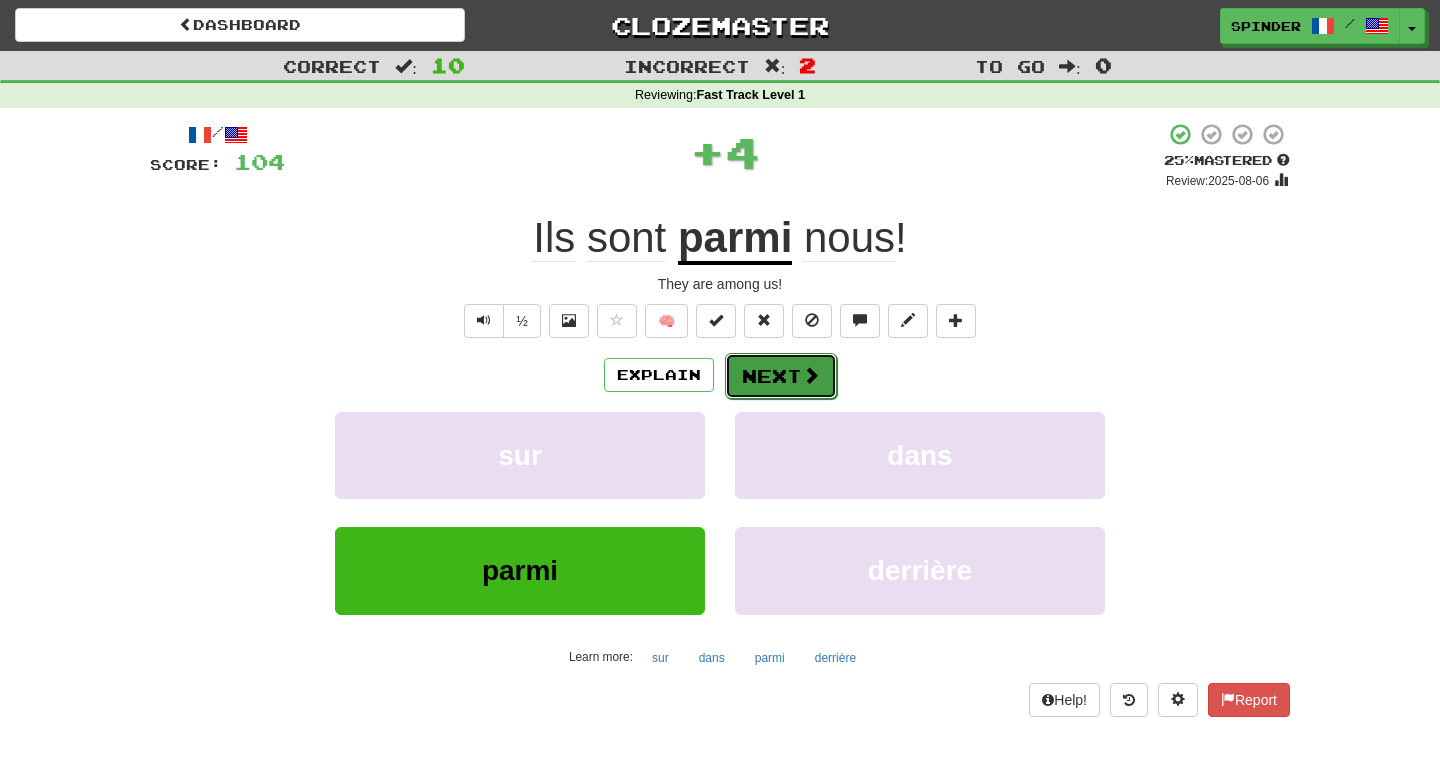 click on "Next" at bounding box center (781, 376) 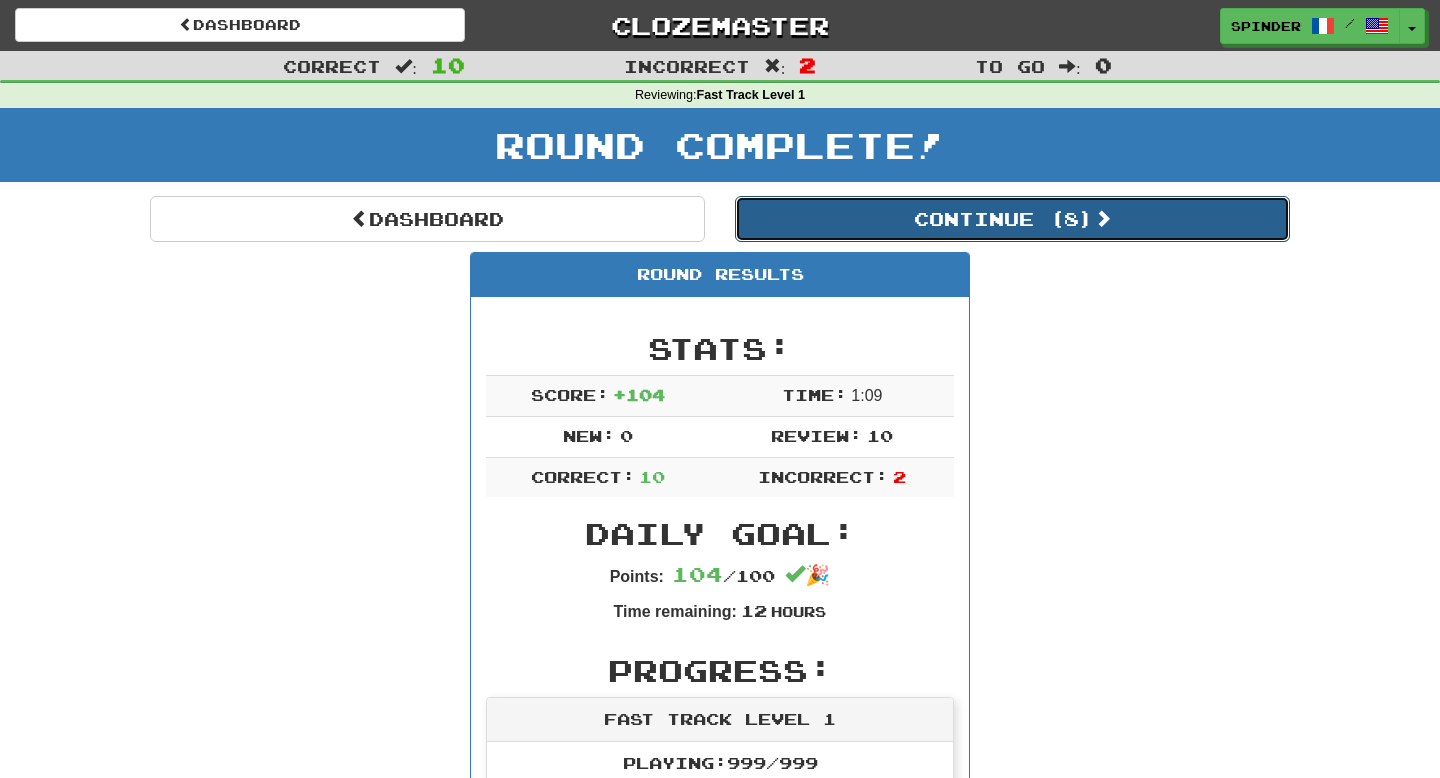 click on "Continue ( 8 )" at bounding box center (1012, 219) 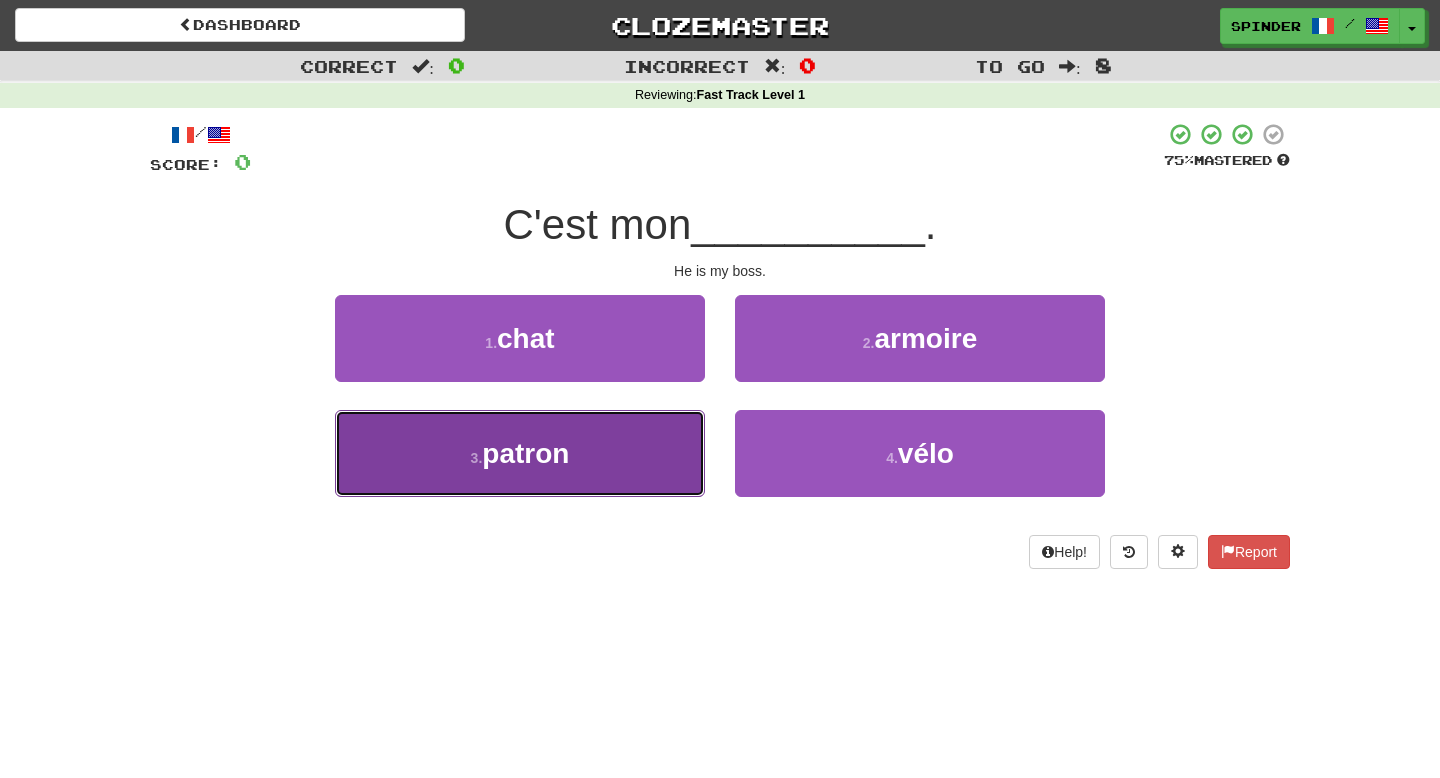 click on "3 .  patron" at bounding box center (520, 453) 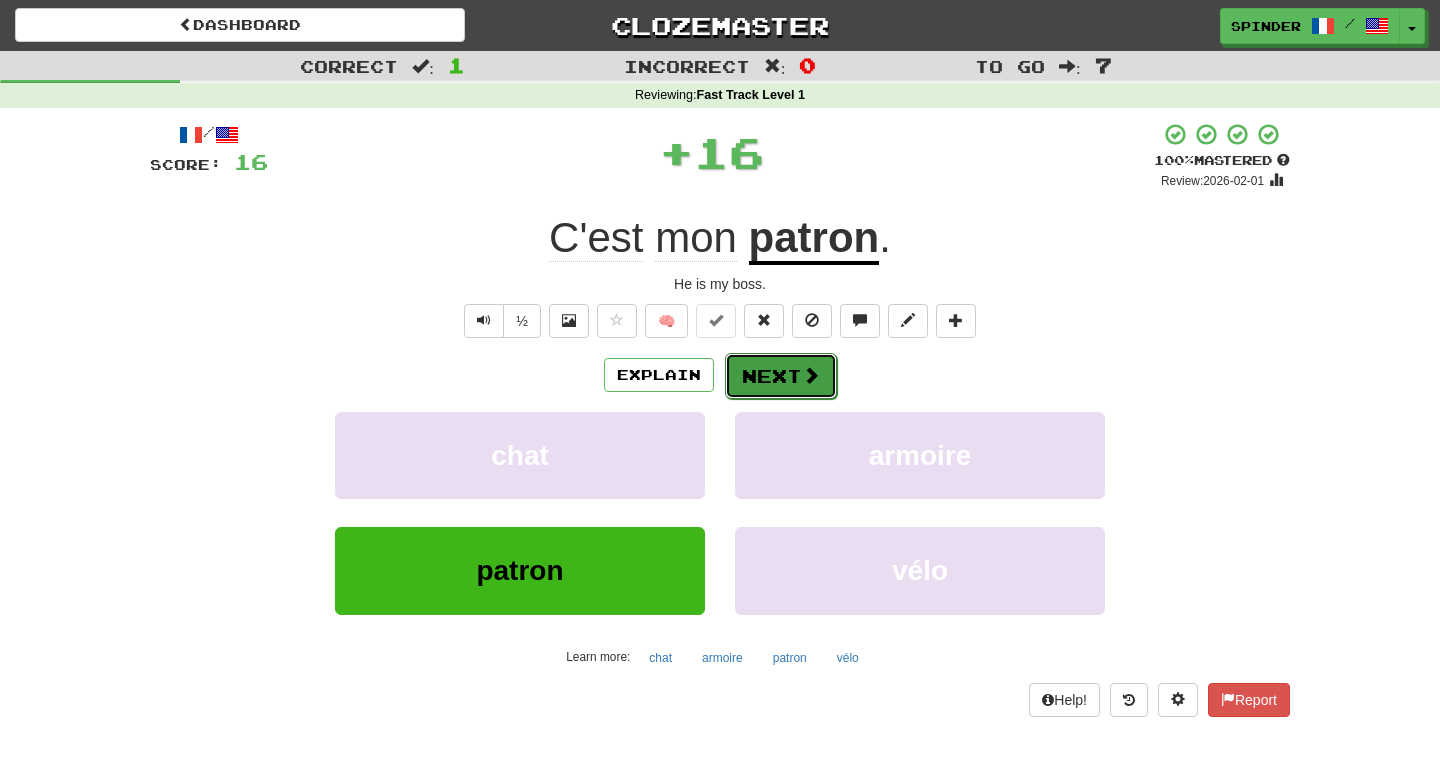 click at bounding box center (811, 375) 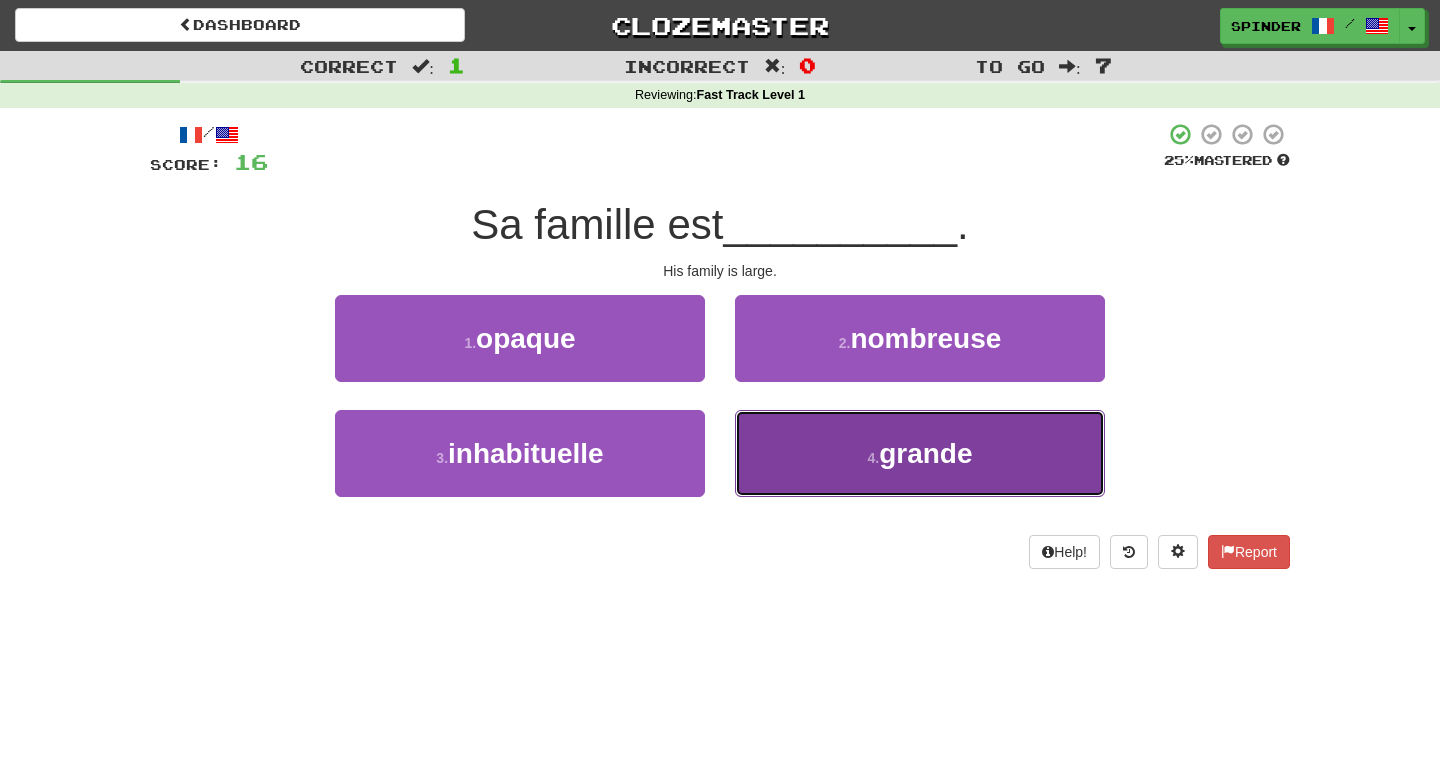 click on "4 .  grande" at bounding box center [920, 453] 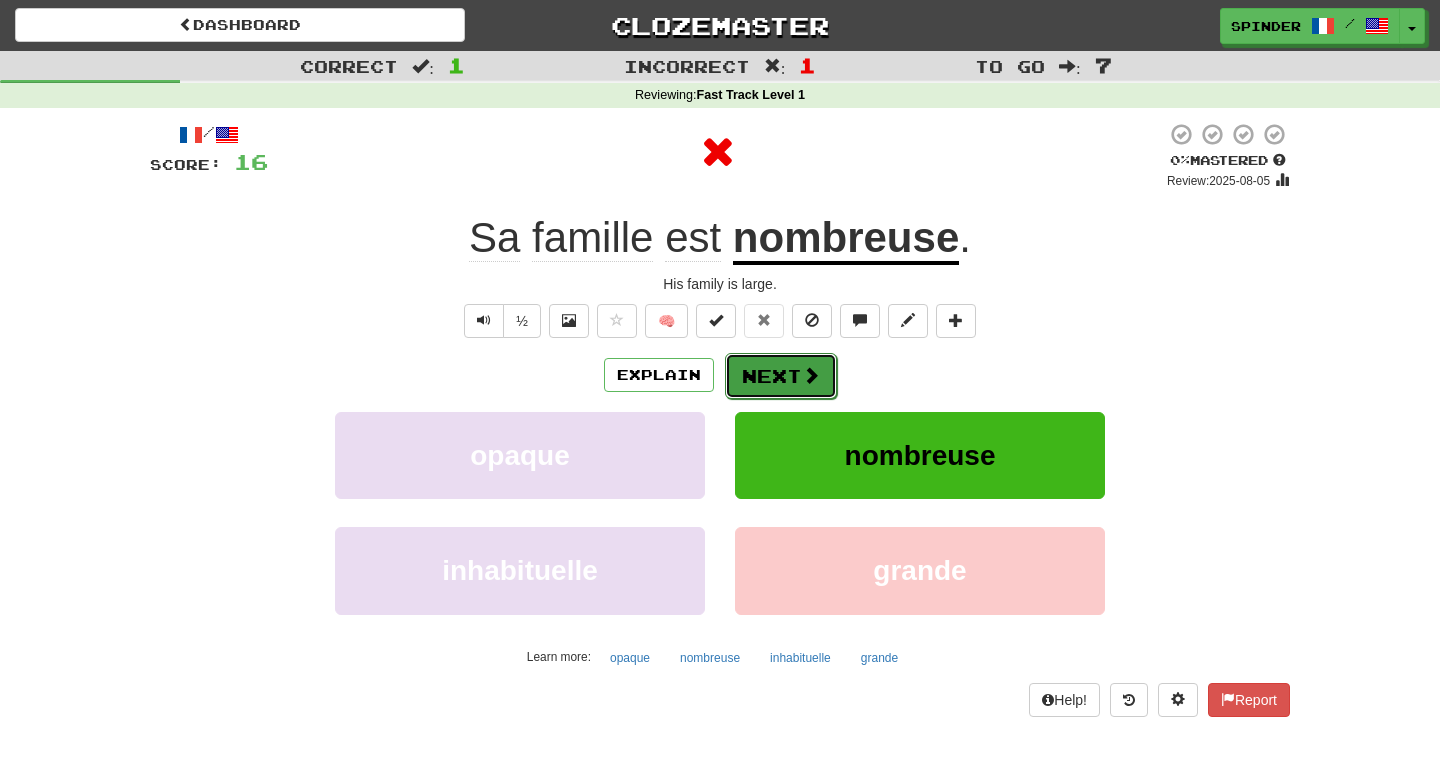 click at bounding box center [811, 375] 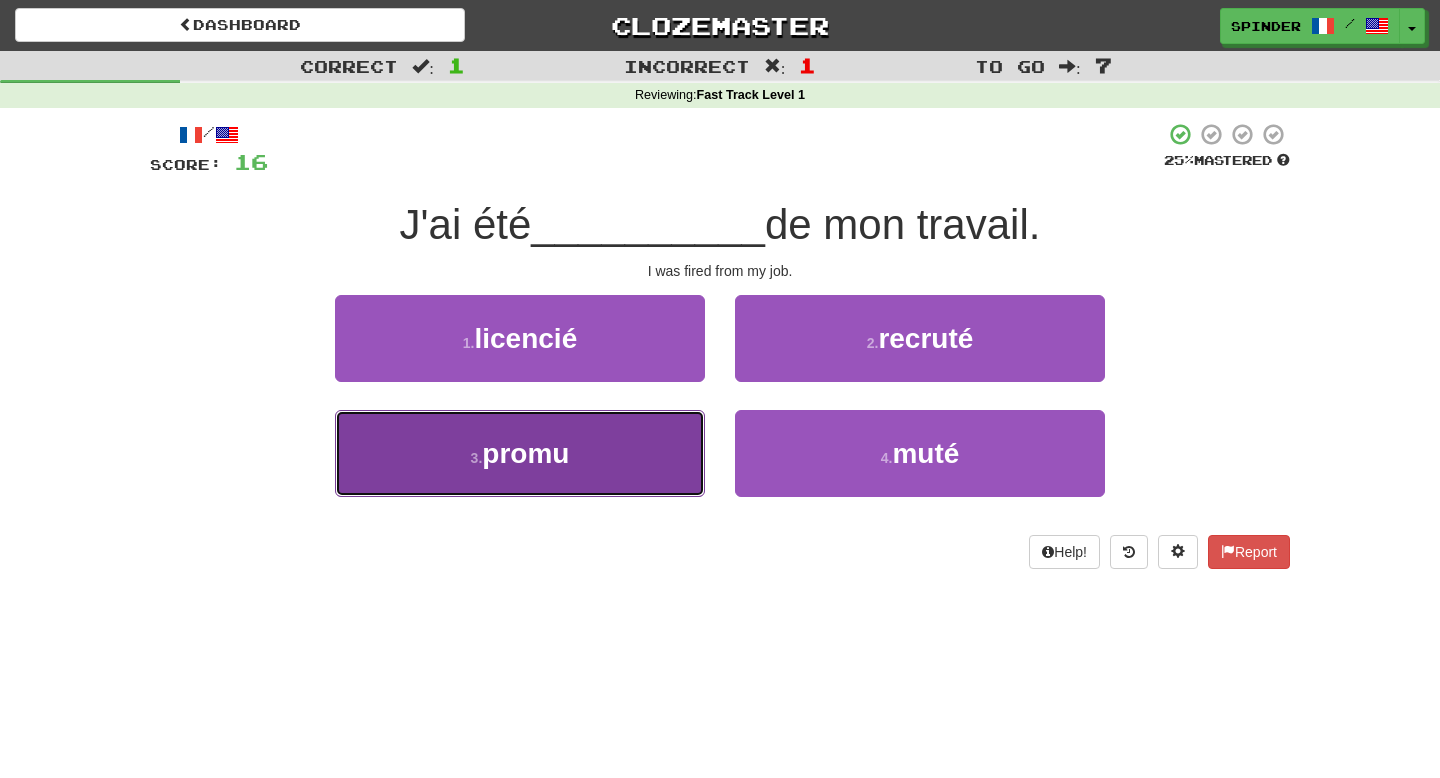 click on "3 .  promu" at bounding box center (520, 453) 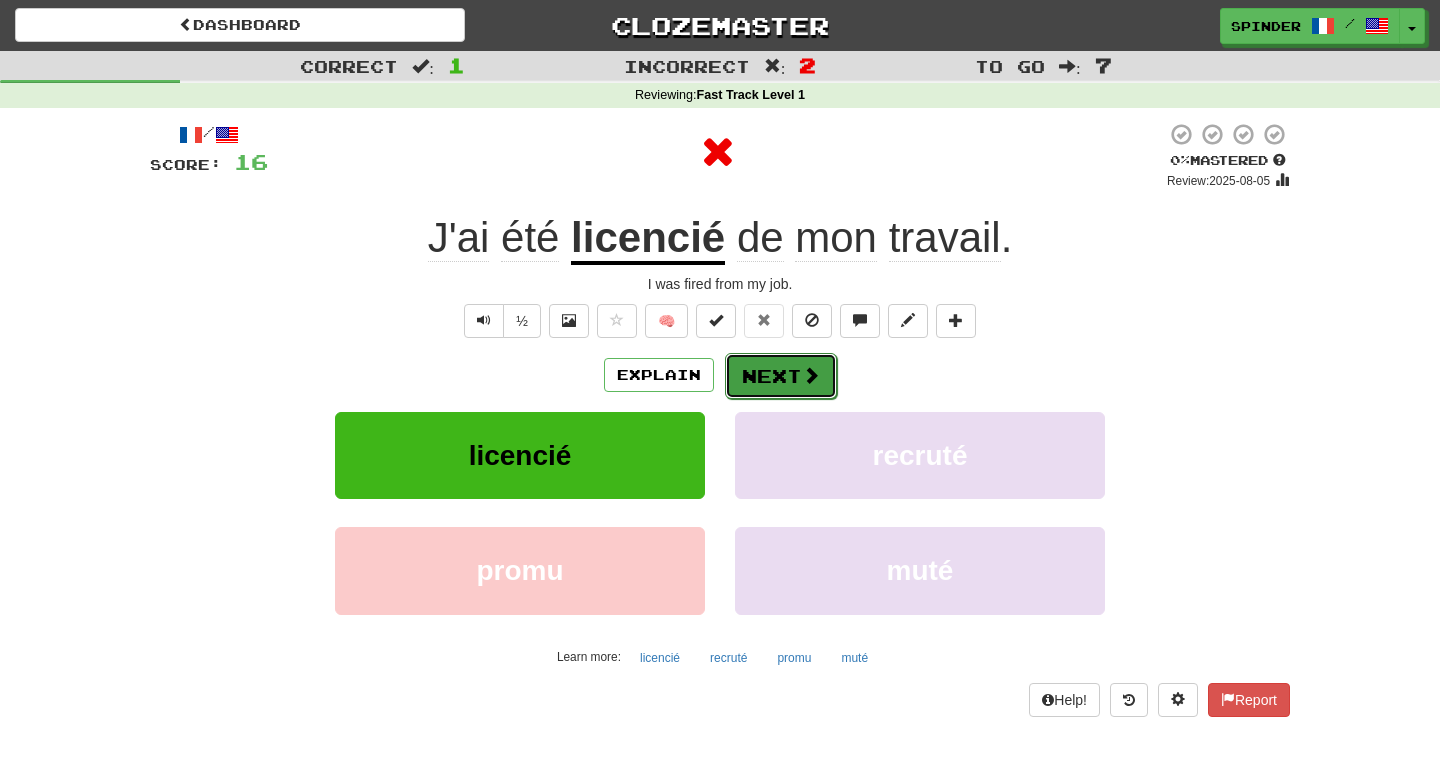 click on "Next" at bounding box center (781, 376) 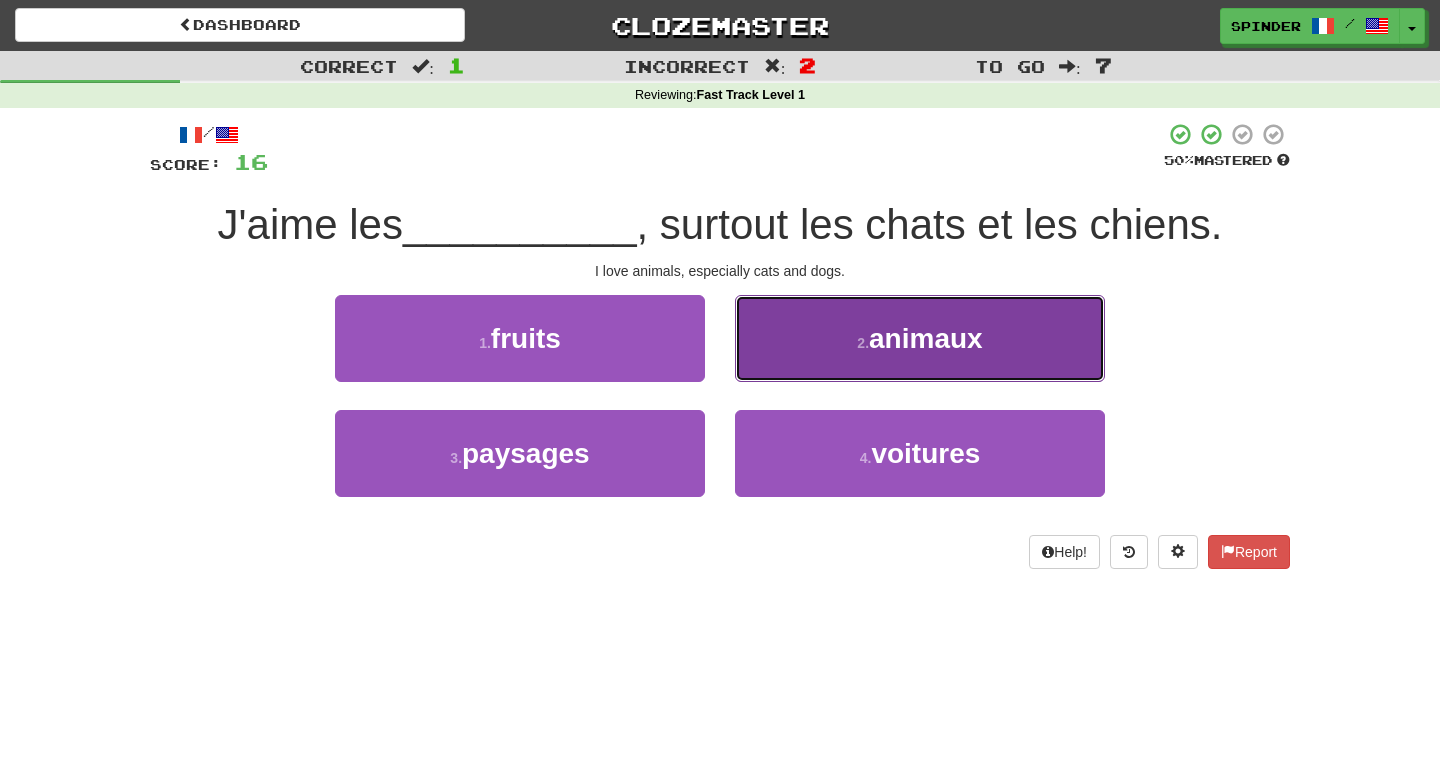 click on "2 .  animaux" at bounding box center (920, 338) 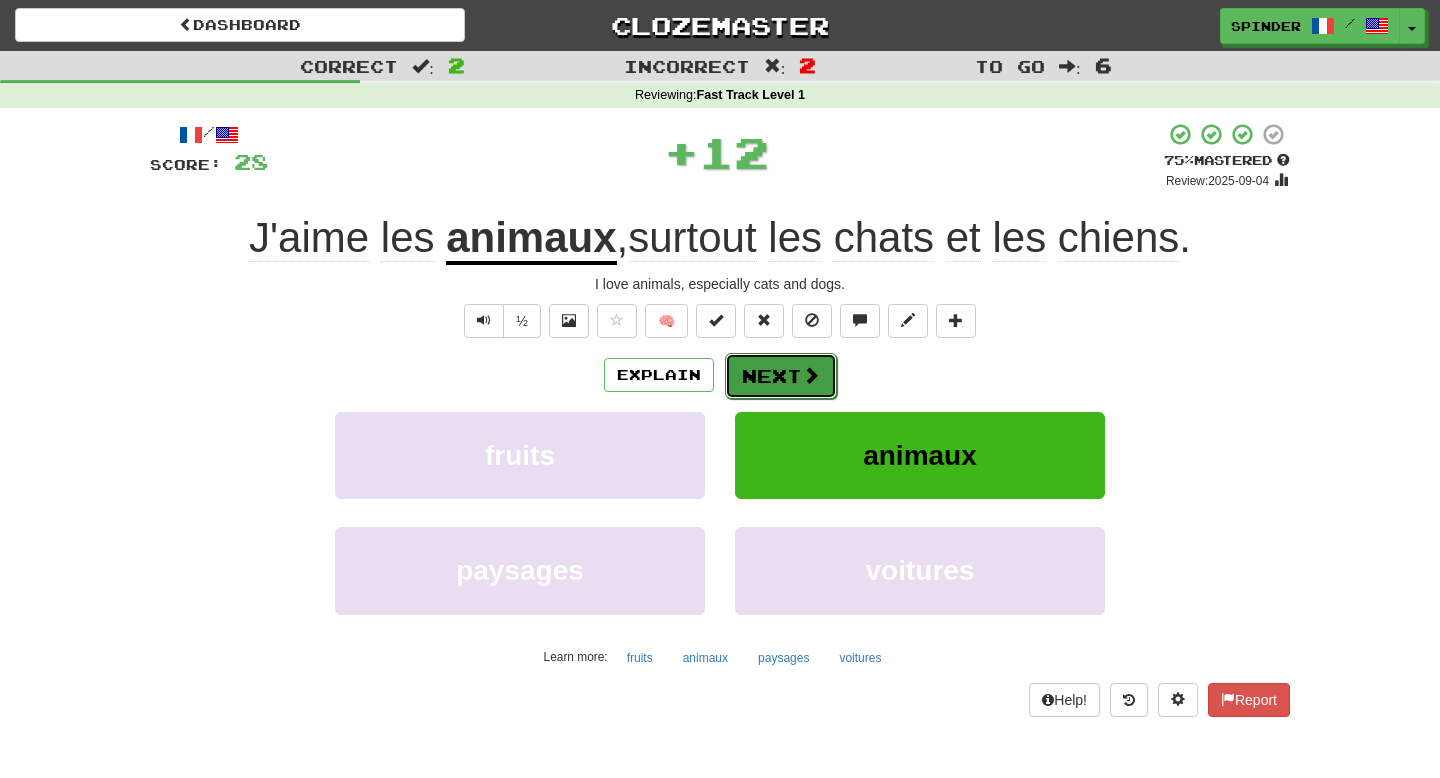 click on "Next" at bounding box center (781, 376) 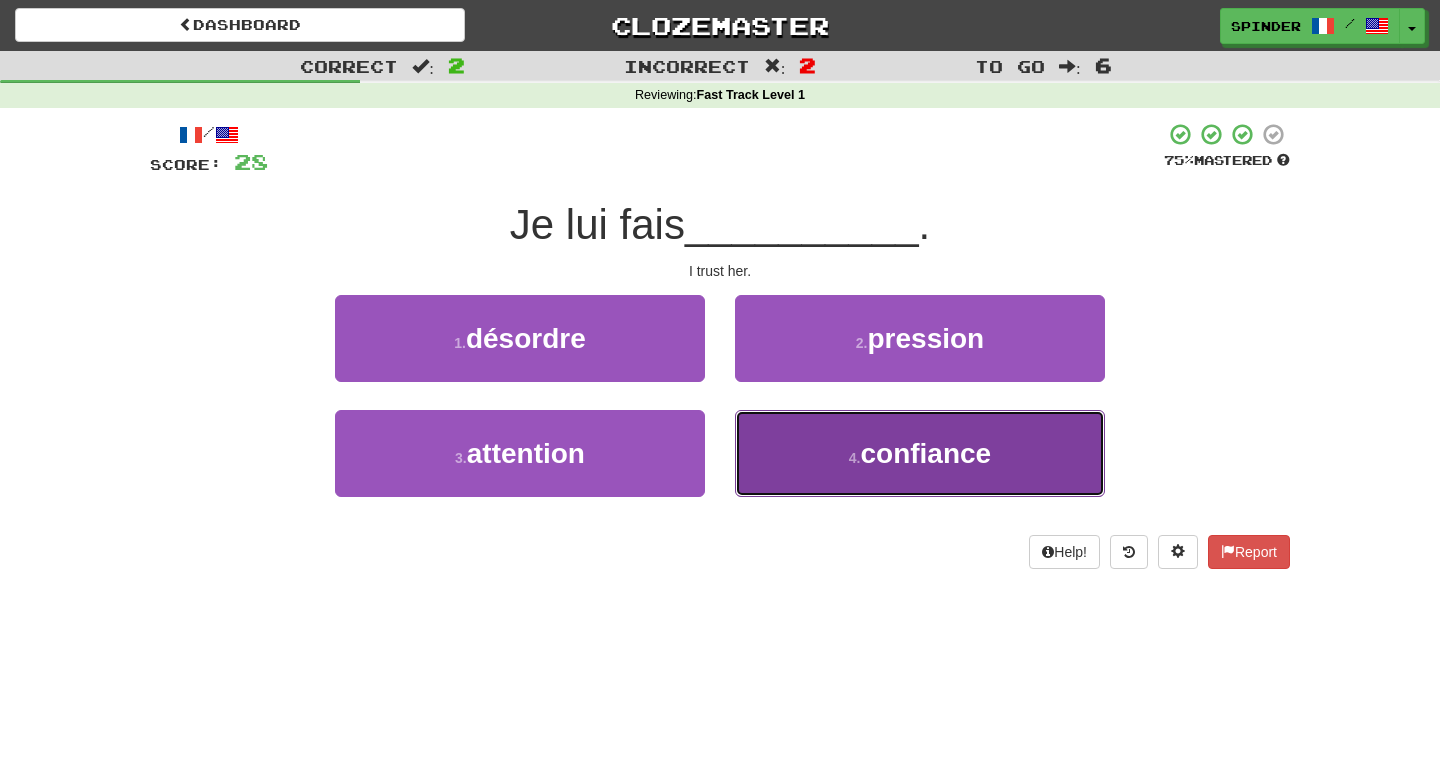 click on "4 .  confiance" at bounding box center [920, 453] 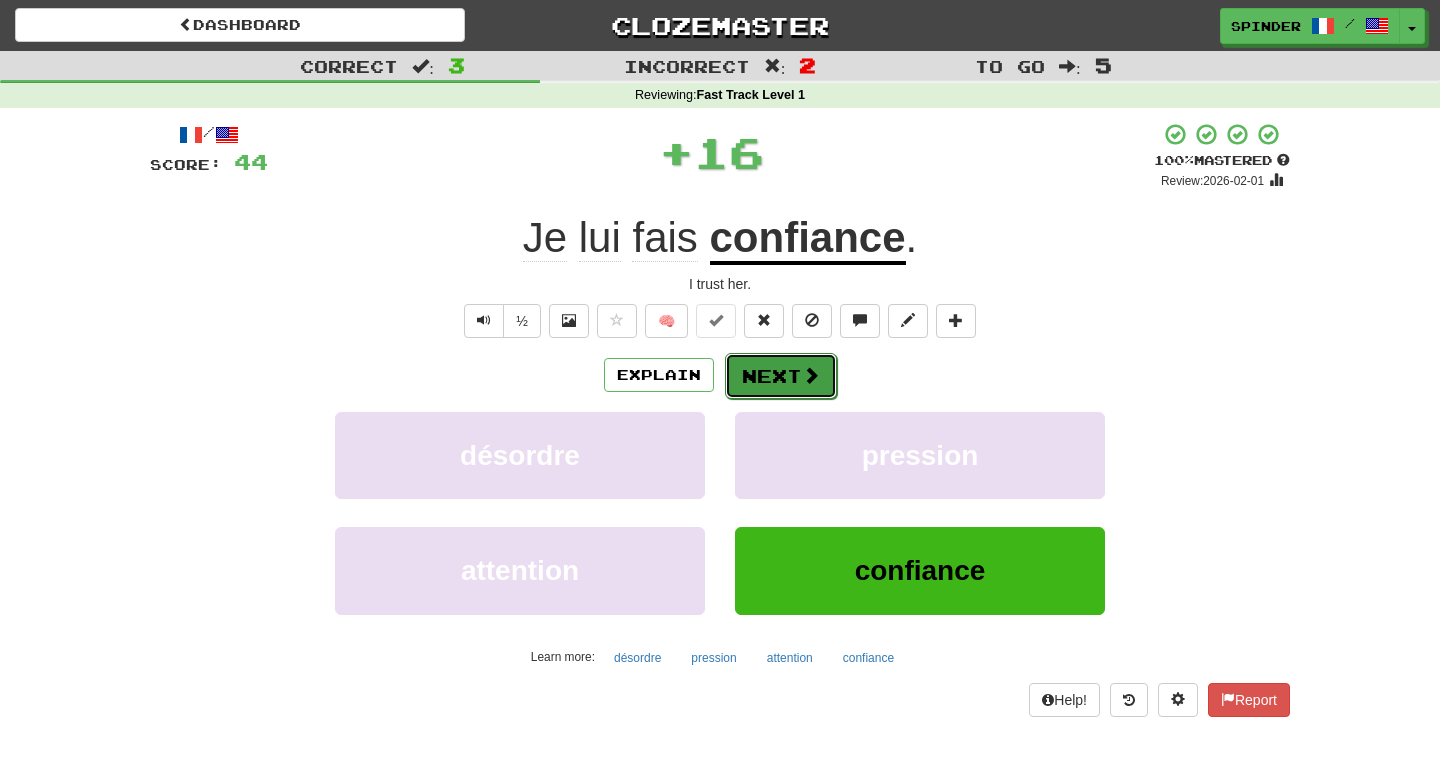 click on "Next" at bounding box center [781, 376] 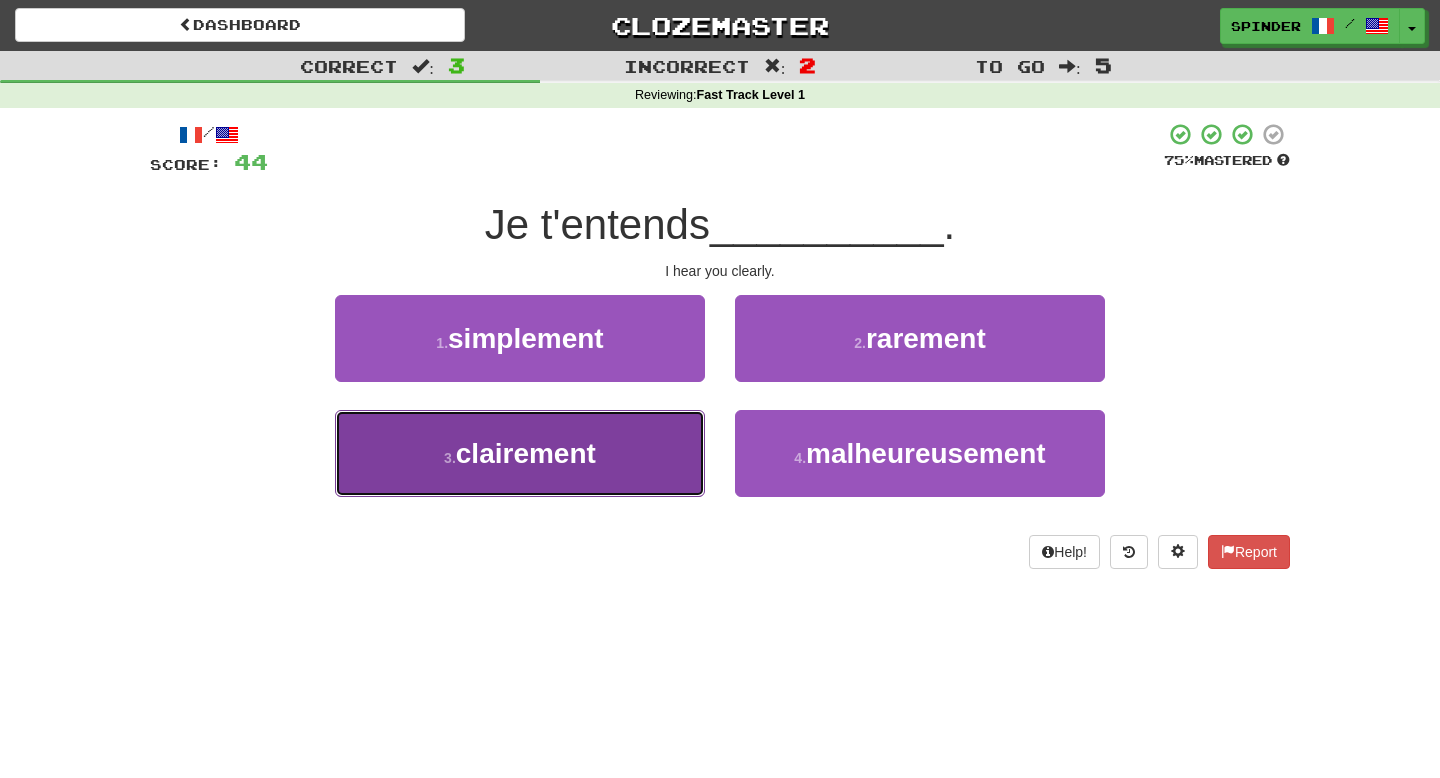 click on "3 .  clairement" at bounding box center [520, 453] 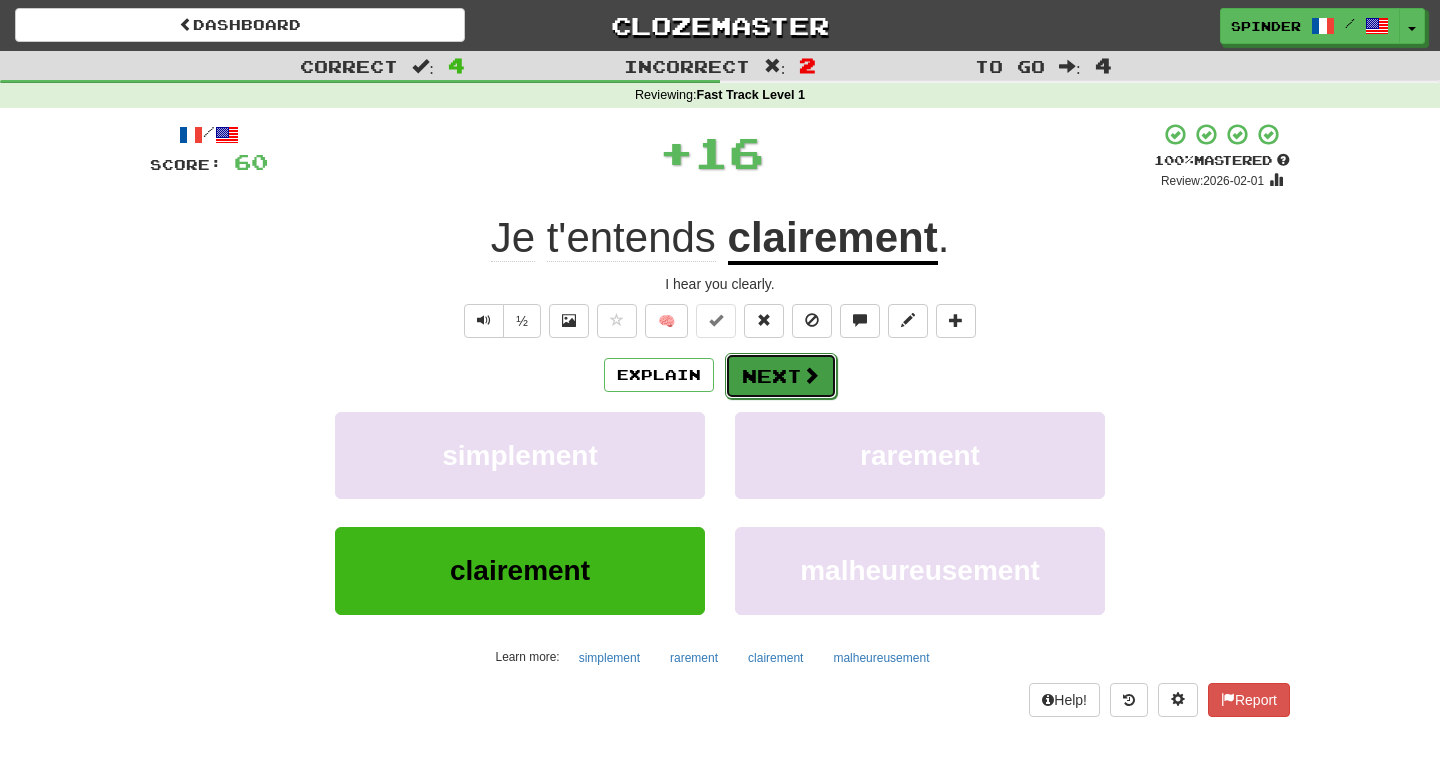 click on "Next" at bounding box center [781, 376] 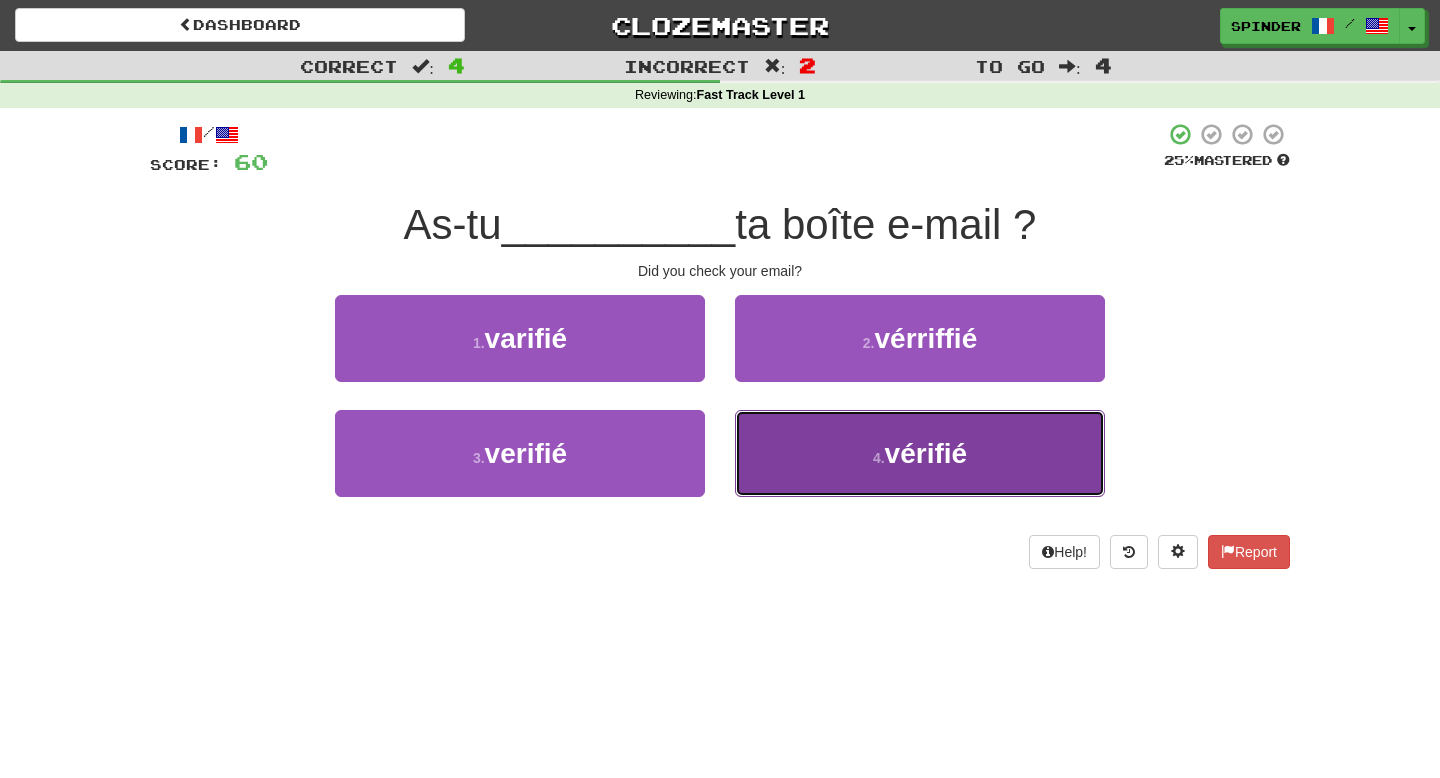 click on "4 .  vérifié" at bounding box center [920, 453] 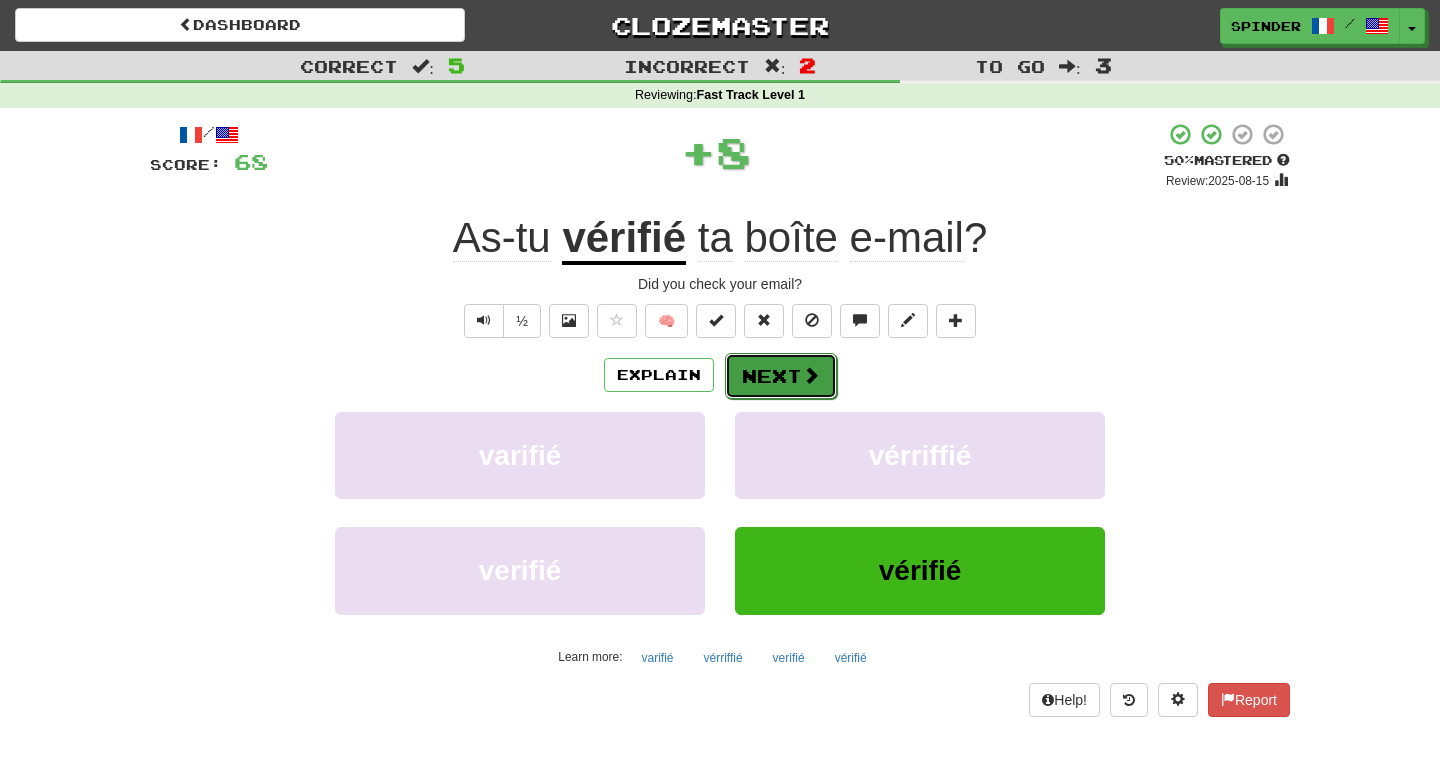 click on "Next" at bounding box center [781, 376] 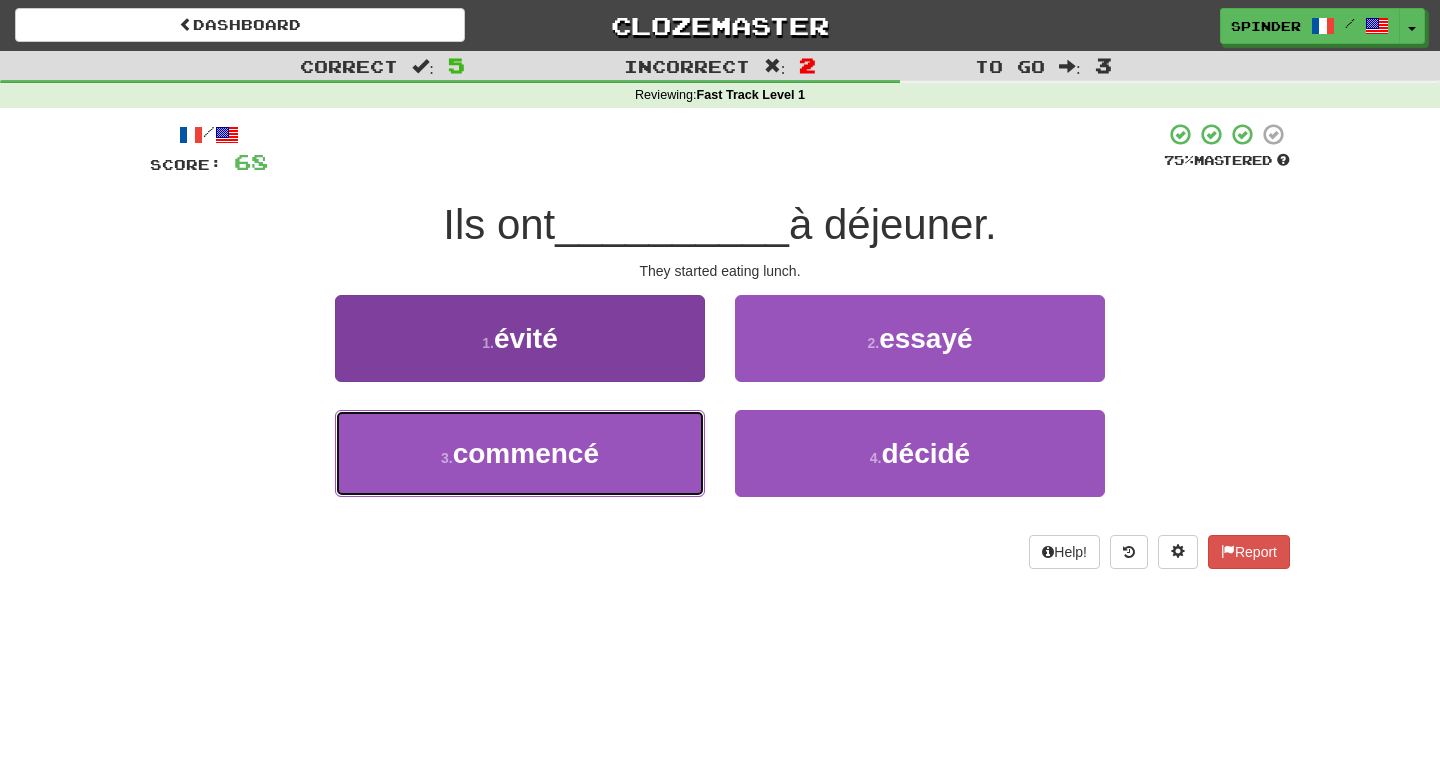 click on "3 .  commencé" at bounding box center [520, 453] 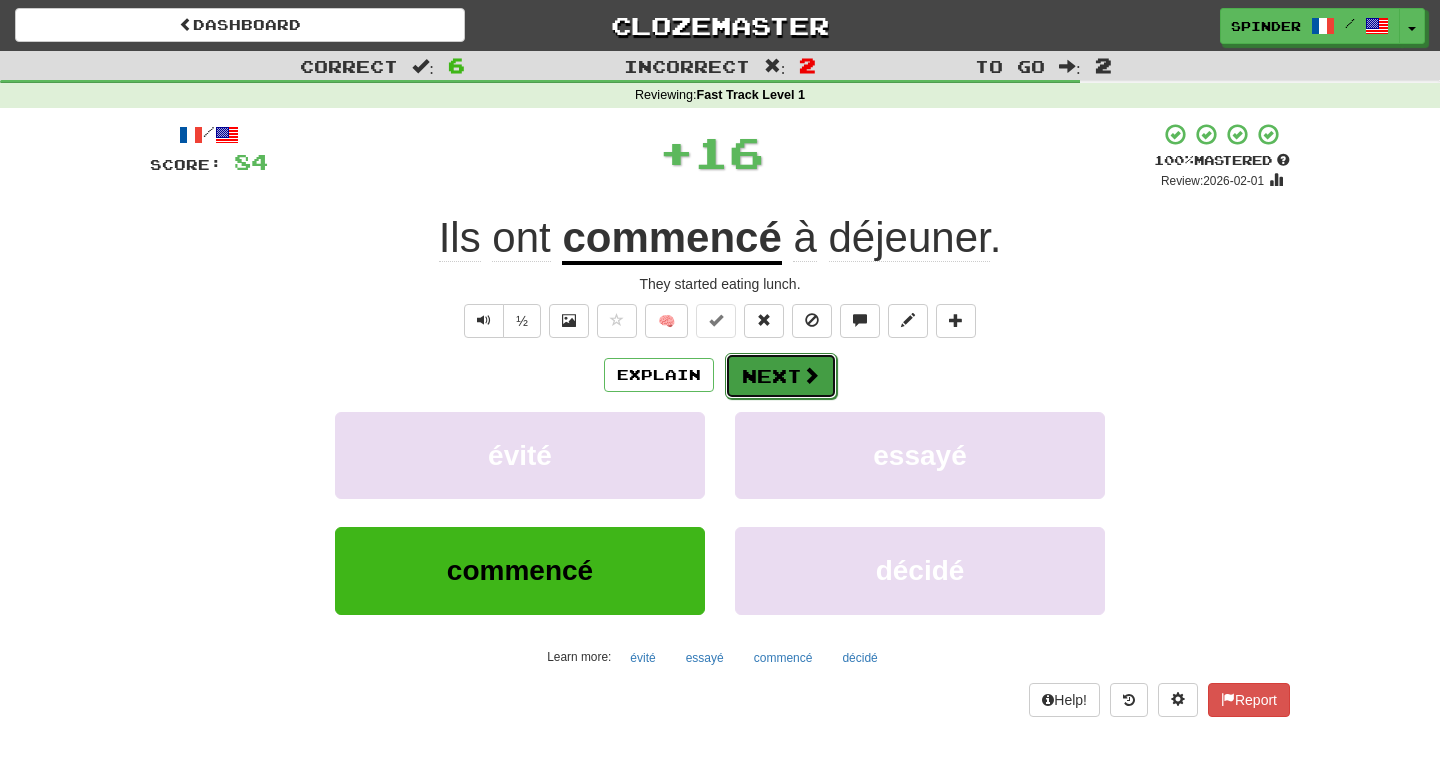 click on "Next" at bounding box center [781, 376] 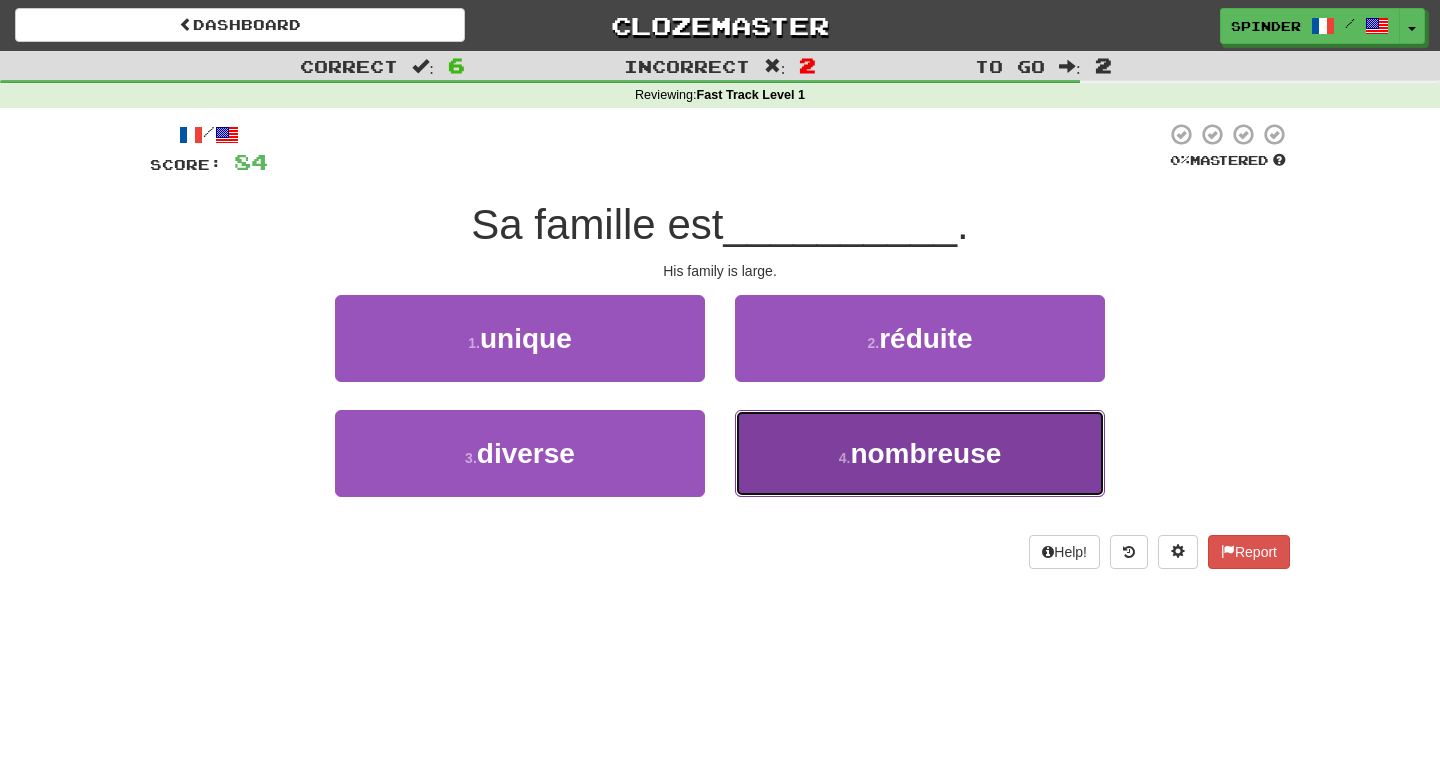 click on "4 .  nombreuse" at bounding box center (920, 453) 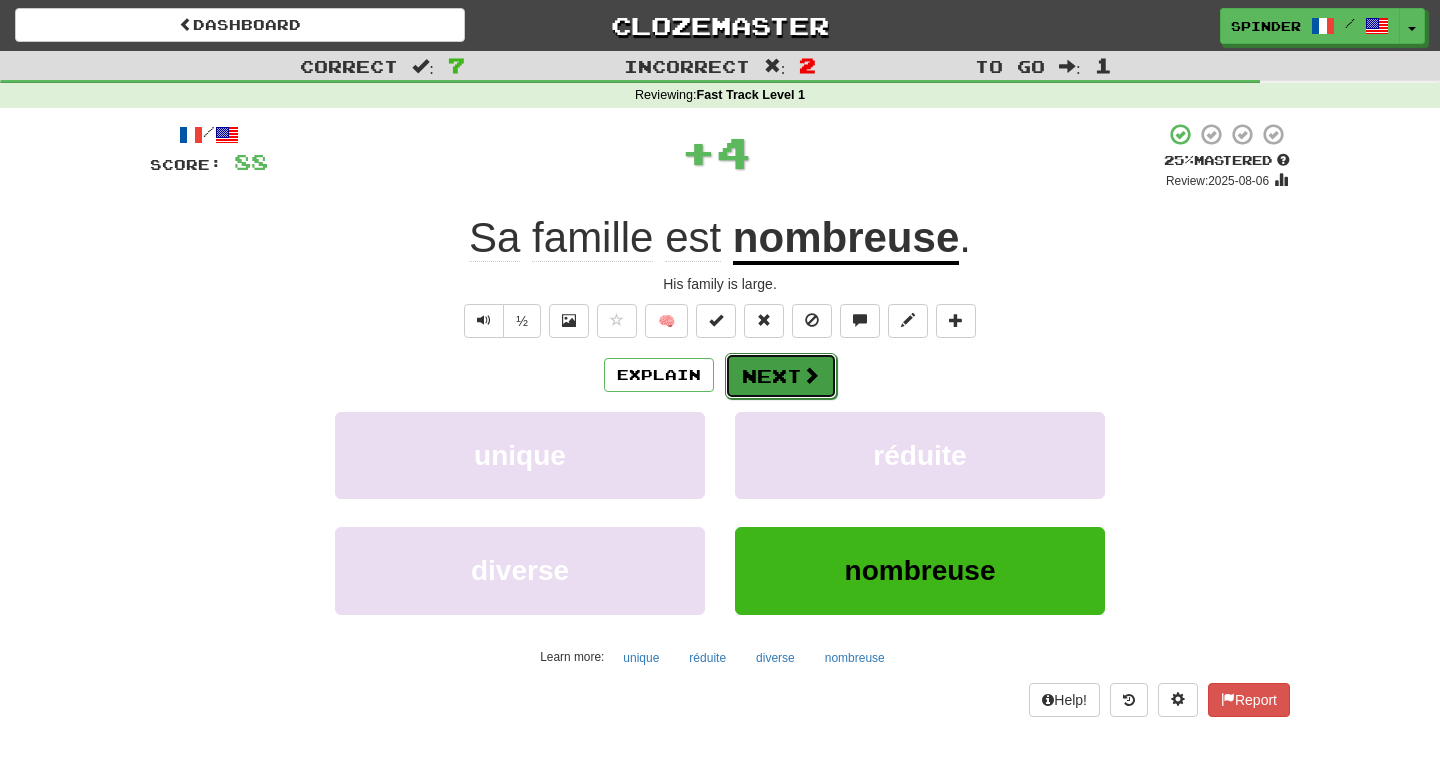 click on "Next" at bounding box center [781, 376] 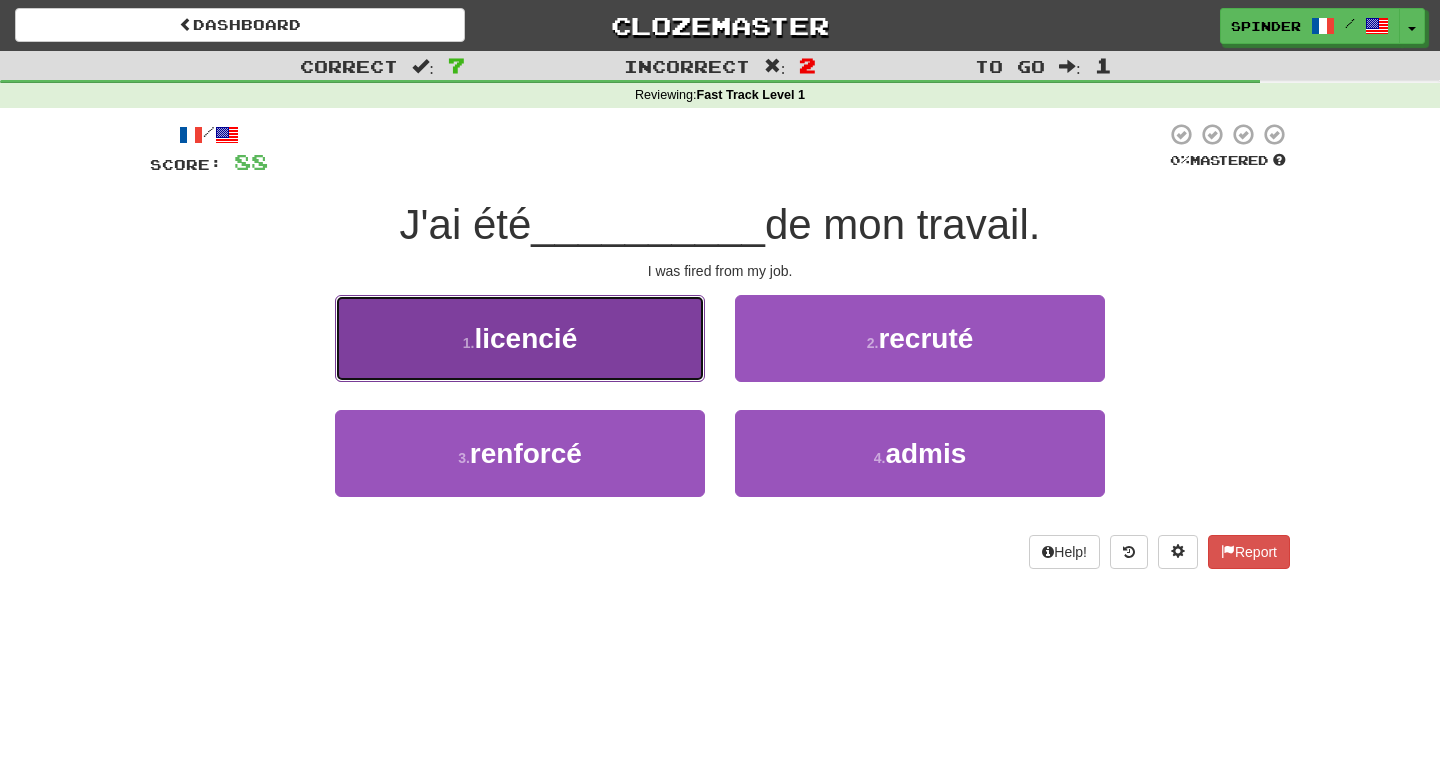 click on "1 .  licencié" at bounding box center [520, 338] 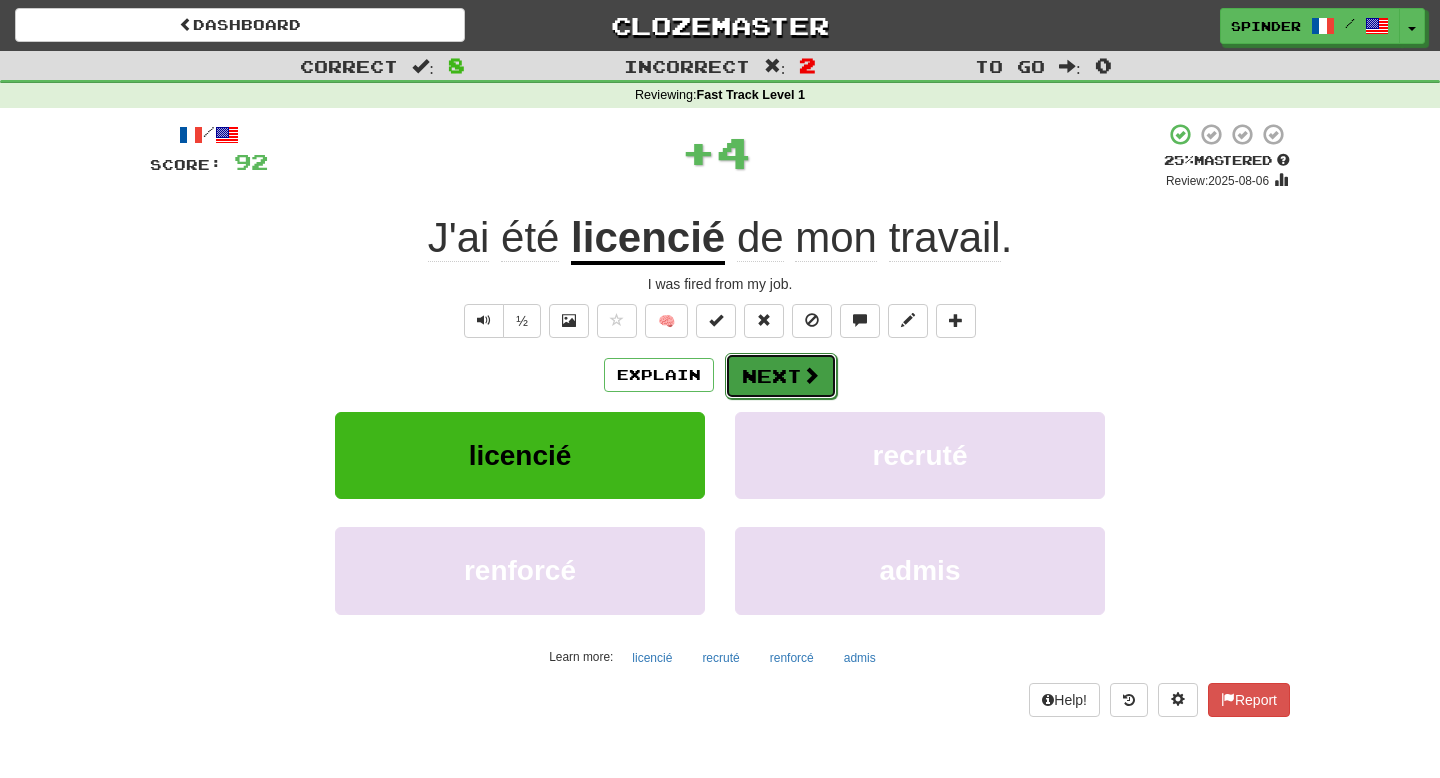 click on "Next" at bounding box center (781, 376) 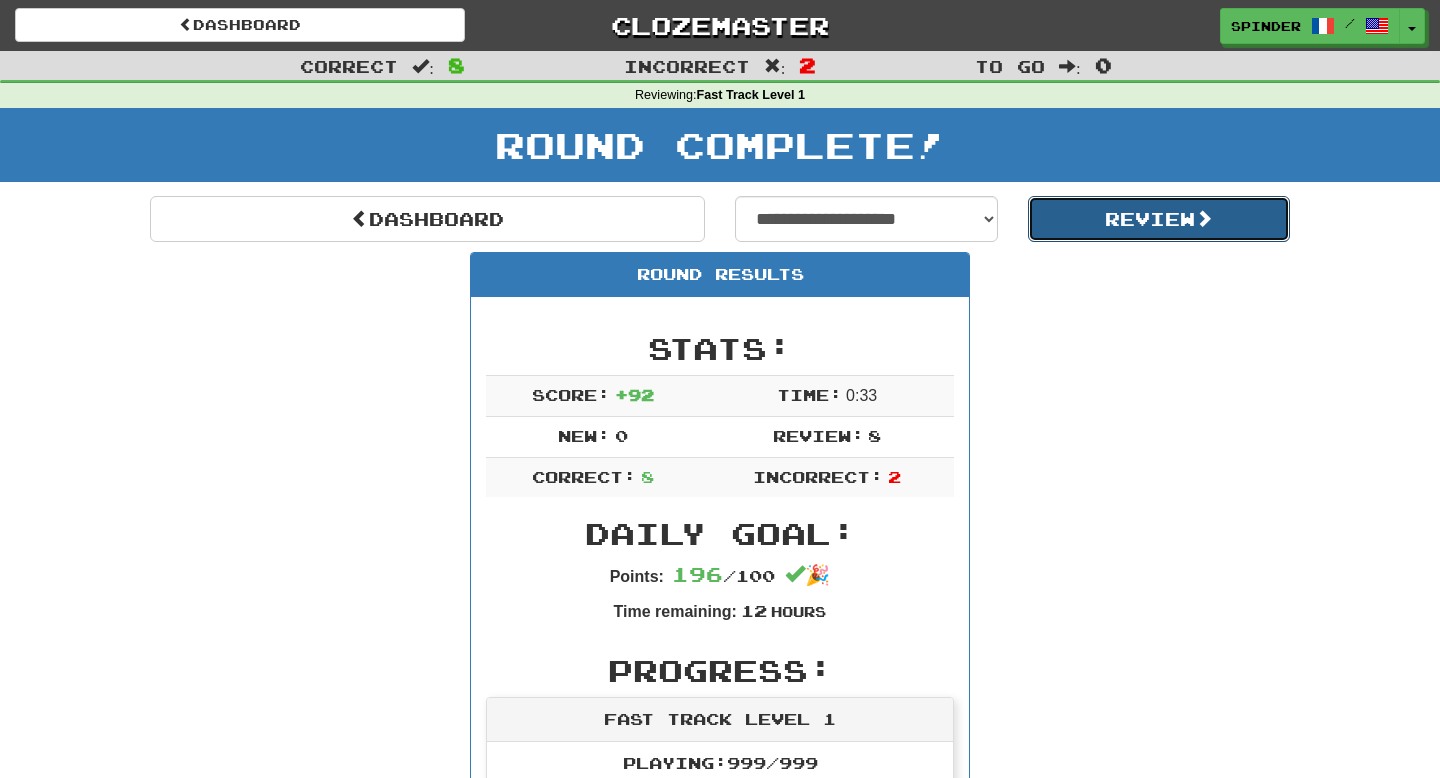 click on "Review" at bounding box center (1159, 219) 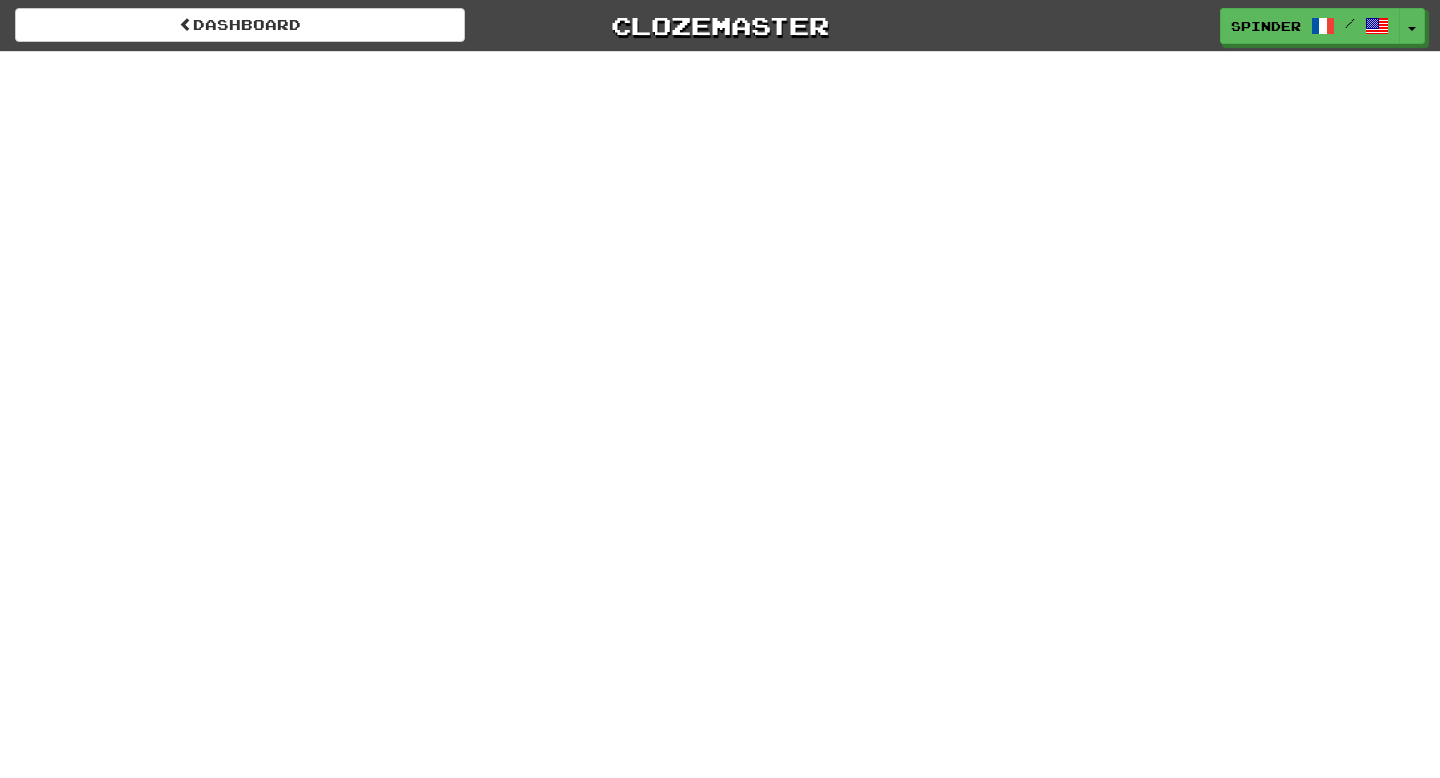 scroll, scrollTop: 0, scrollLeft: 0, axis: both 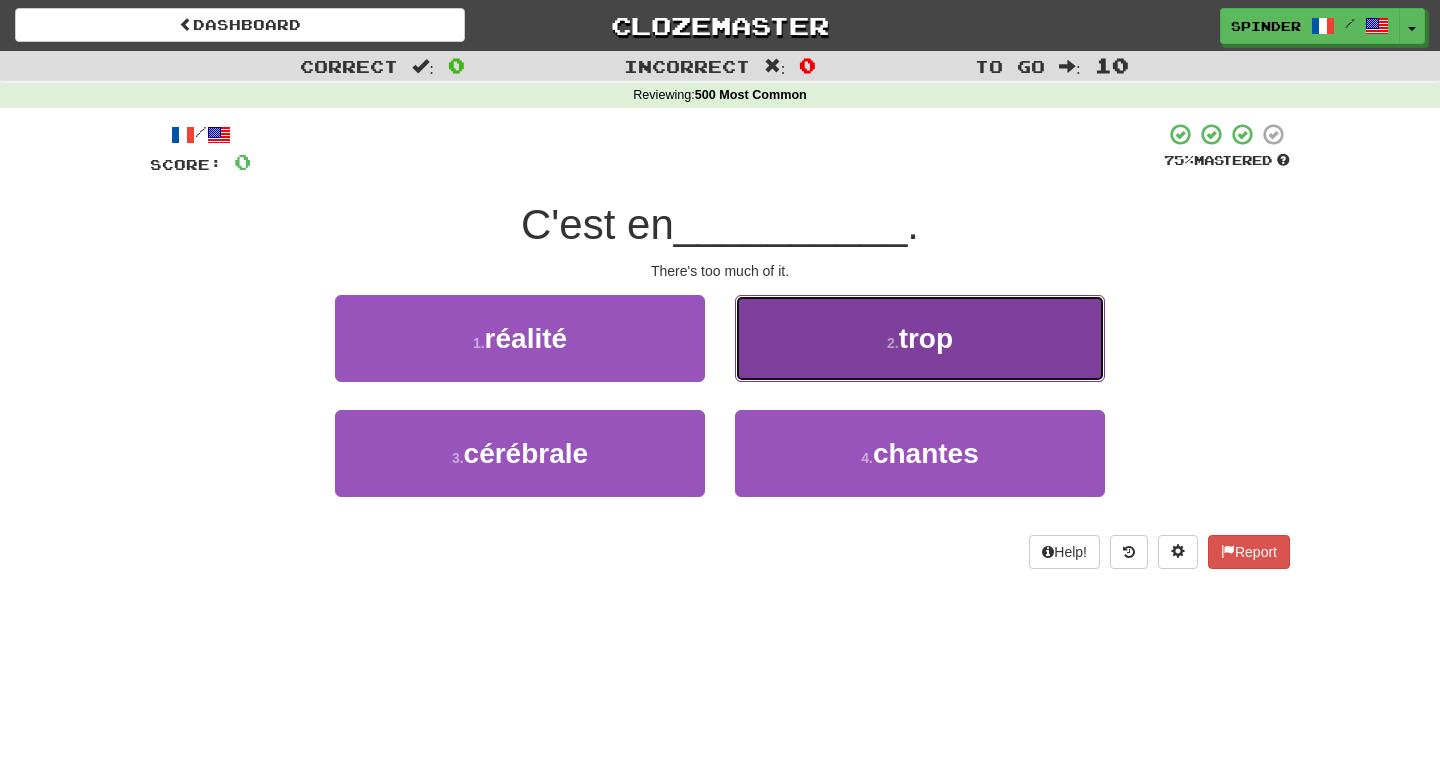 click on "2 .  trop" at bounding box center (920, 338) 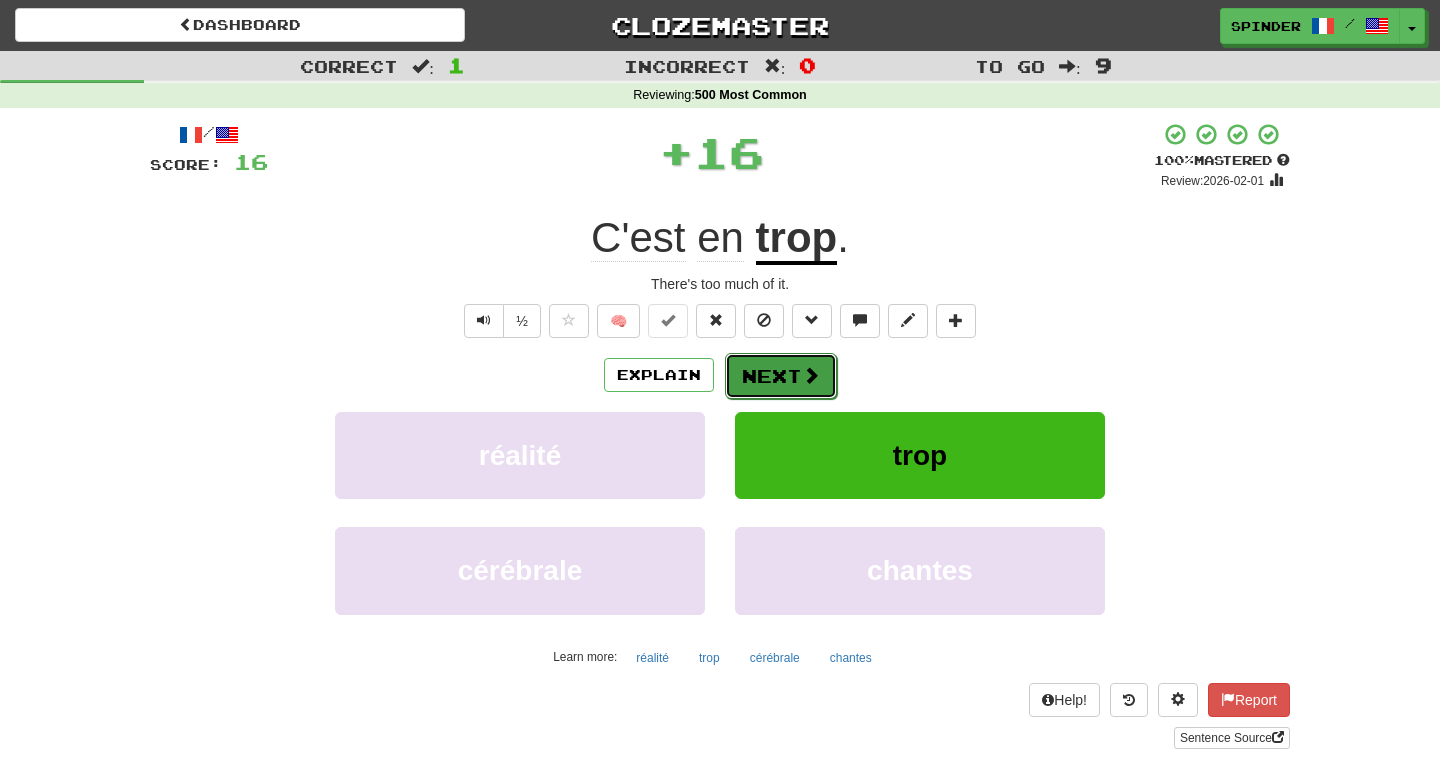 click on "Next" at bounding box center (781, 376) 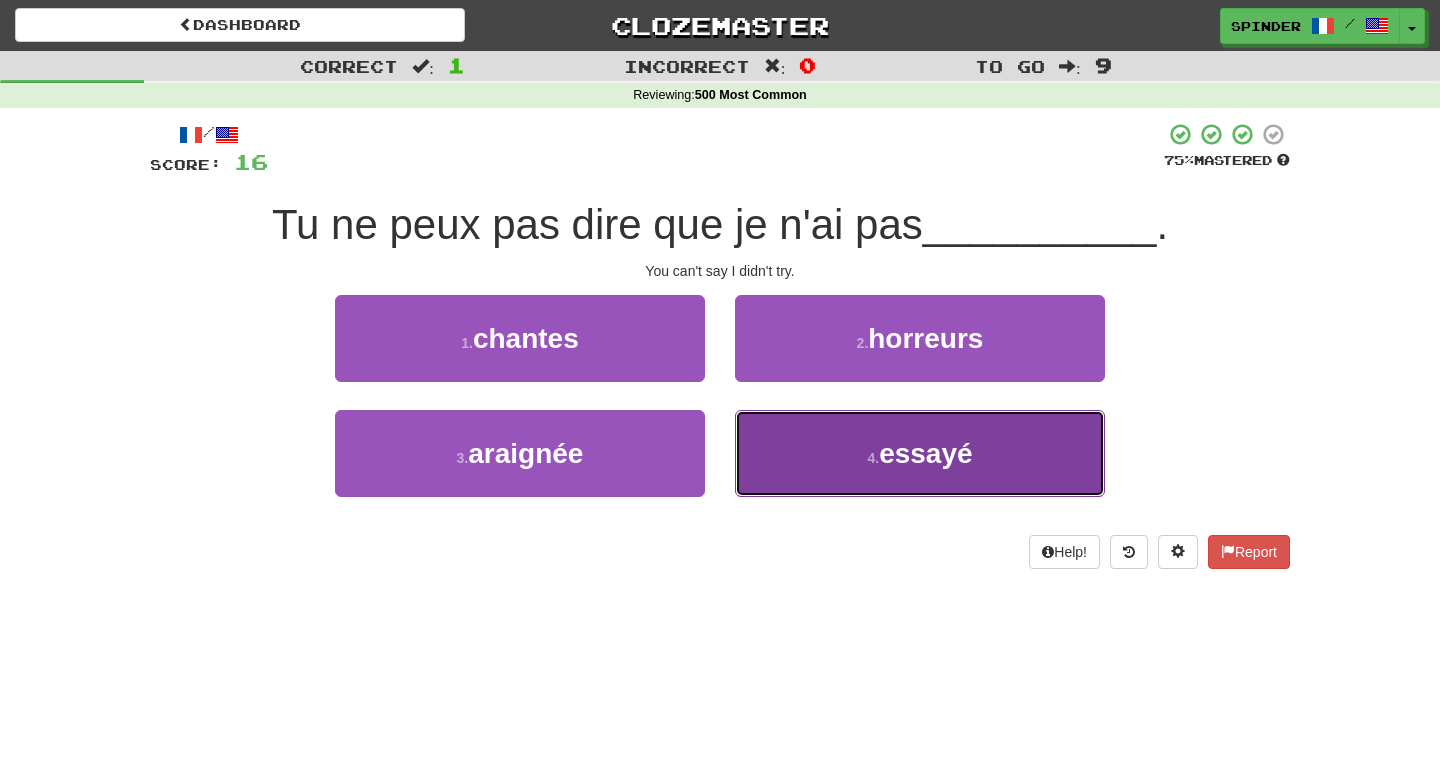 click on "4 .  essayé" at bounding box center [920, 453] 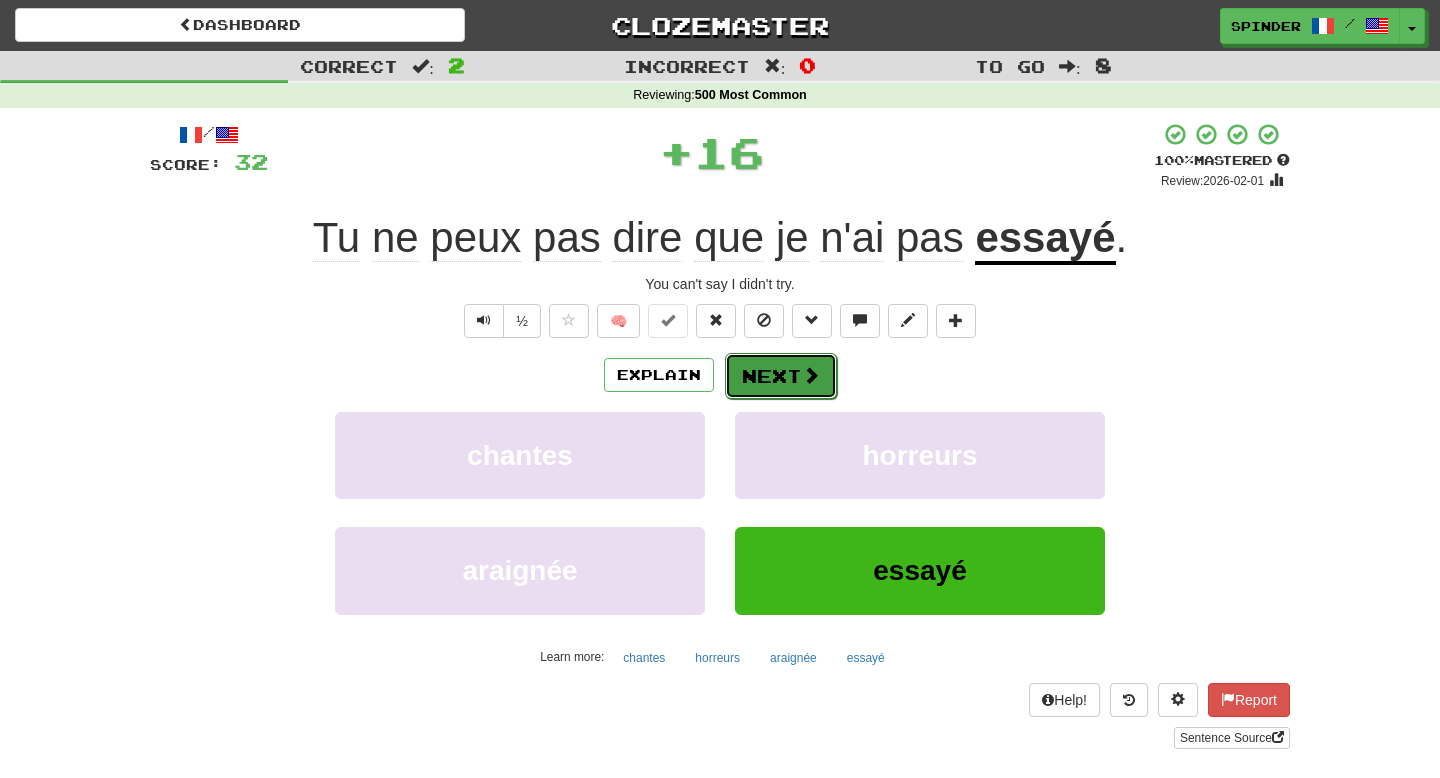 click on "Next" at bounding box center [781, 376] 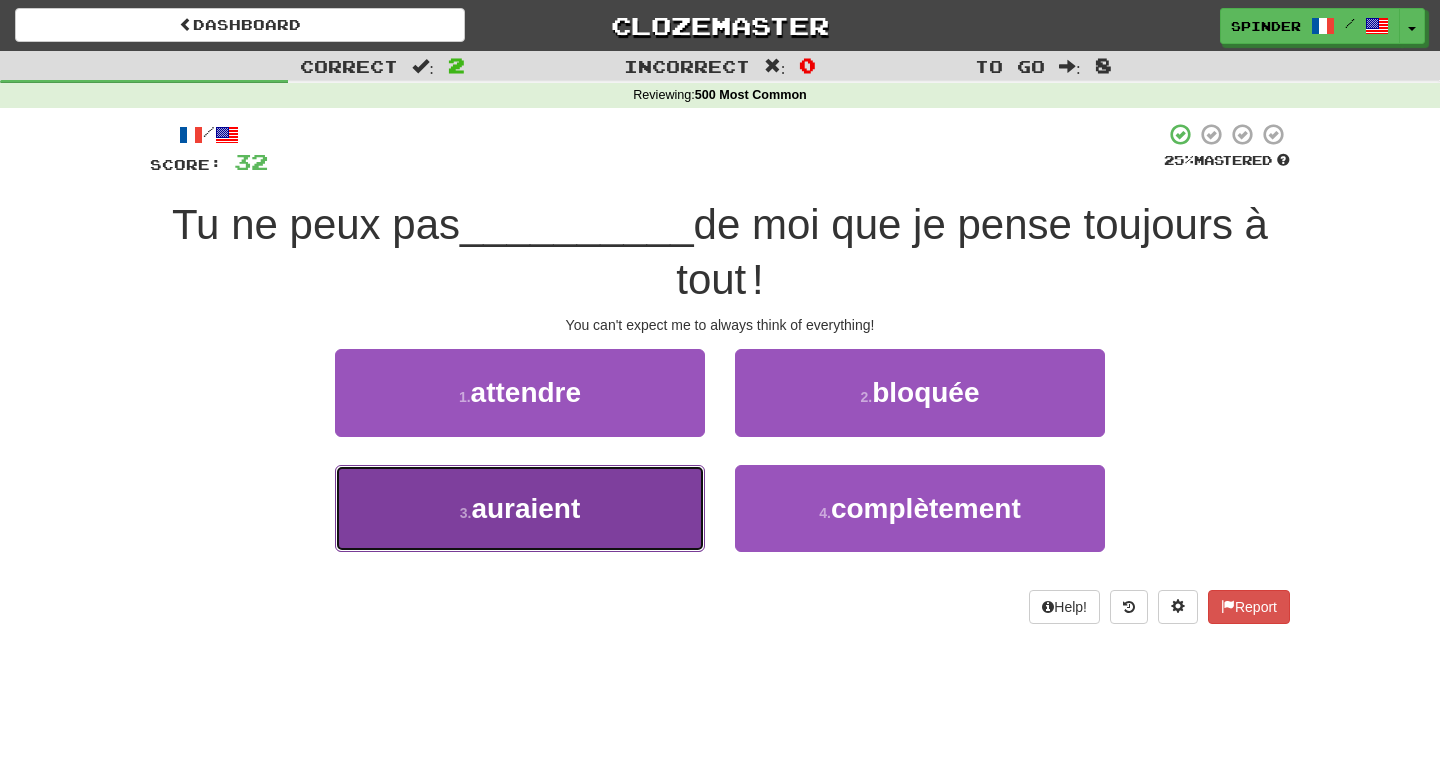 click on "3 .  auraient" at bounding box center [520, 508] 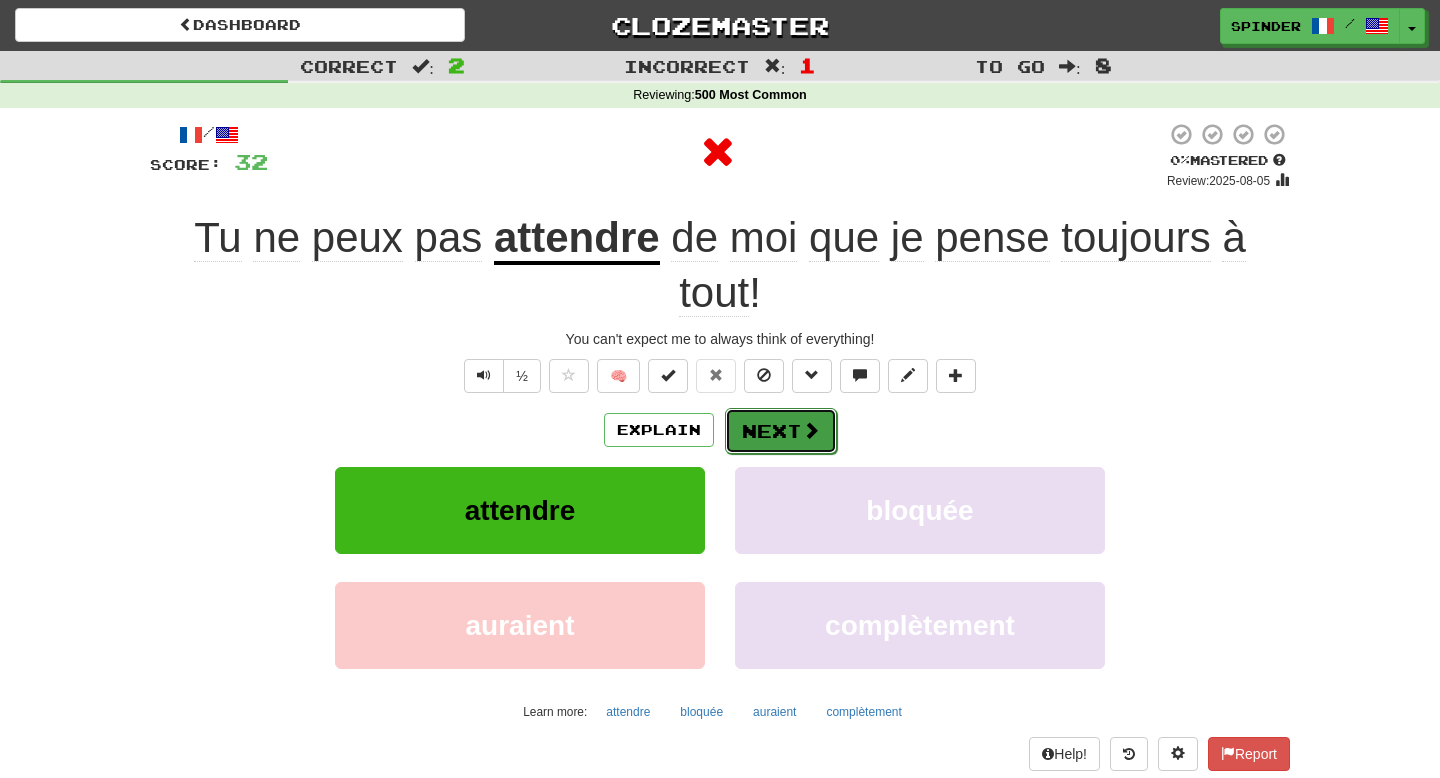 click on "Next" at bounding box center (781, 431) 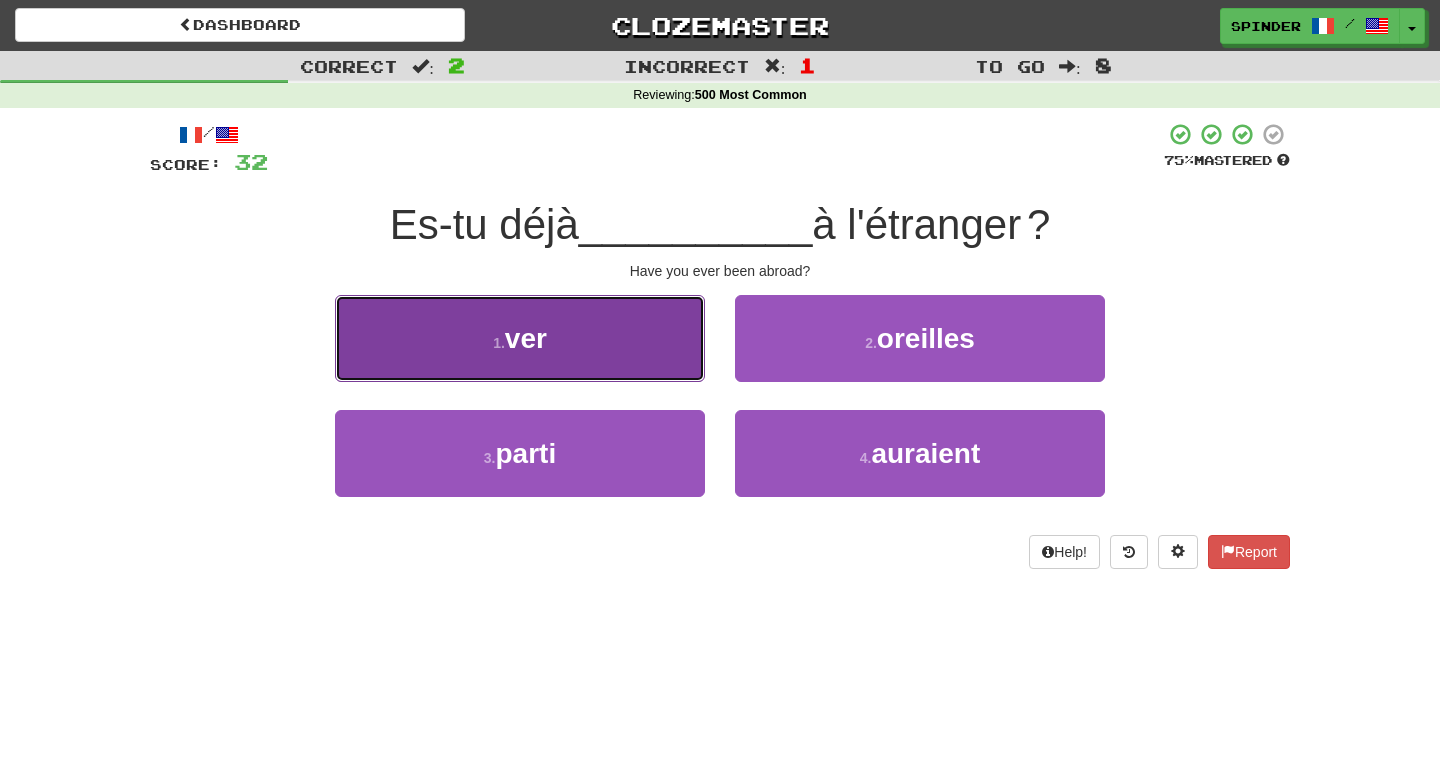 click on "1 .  ver" at bounding box center [520, 338] 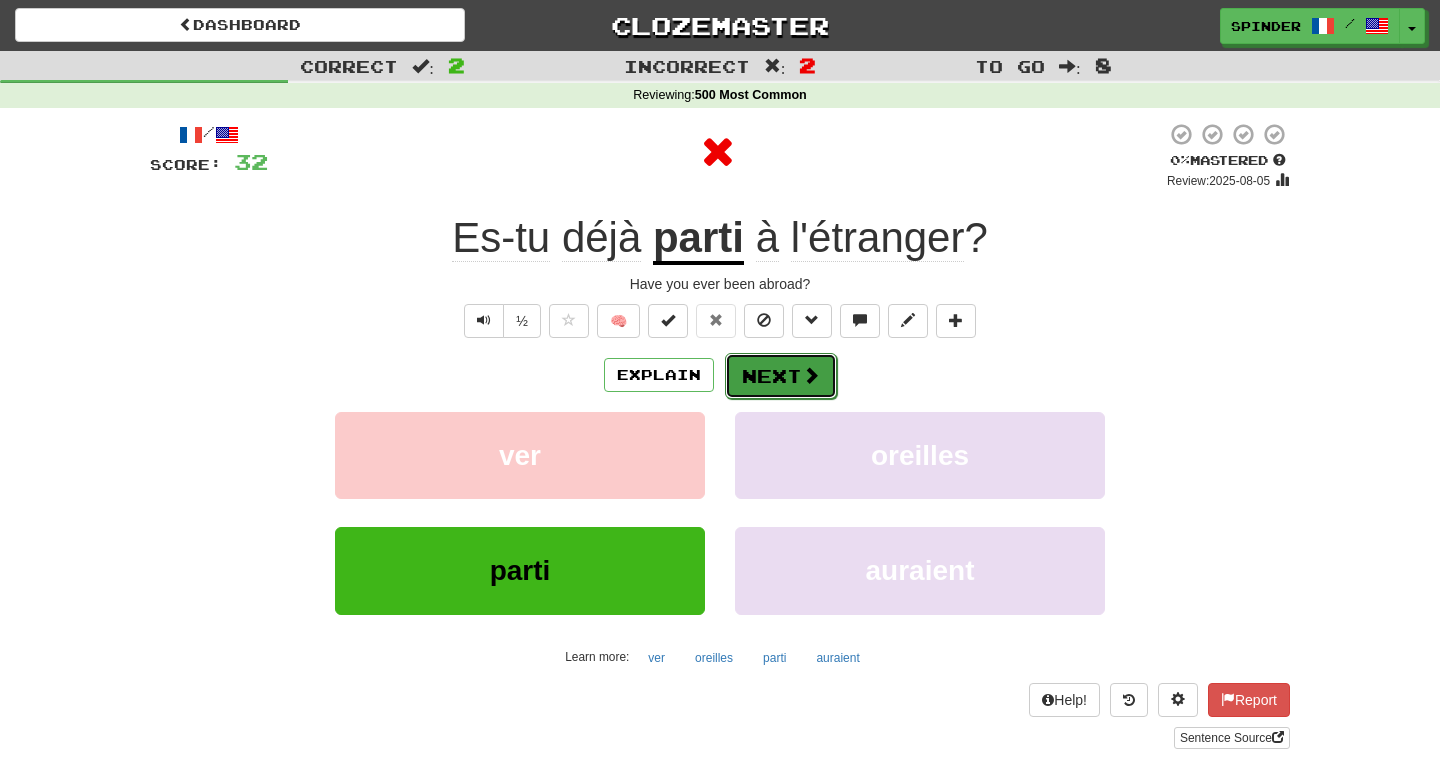 click on "Next" at bounding box center [781, 376] 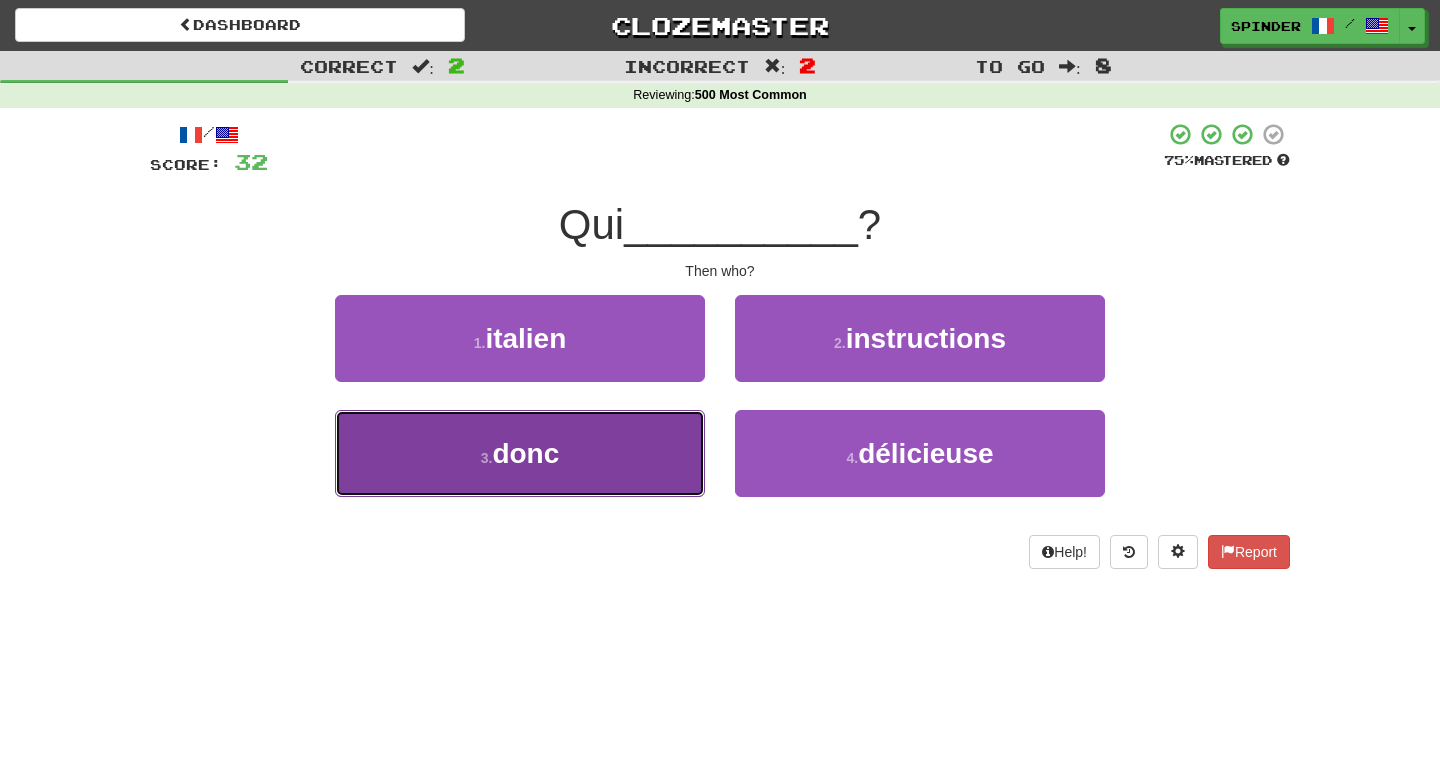 click on "3 .  donc" at bounding box center (520, 453) 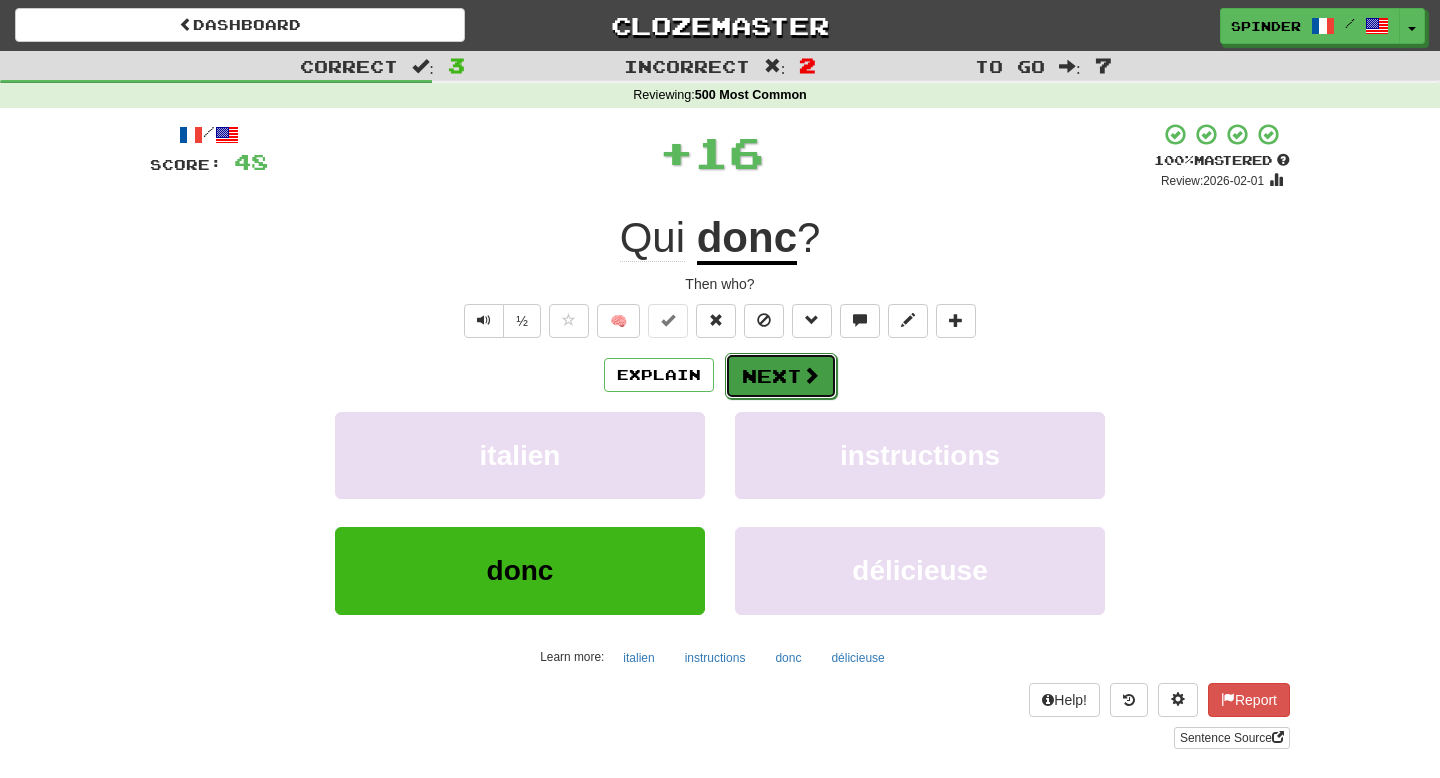 click on "Next" at bounding box center (781, 376) 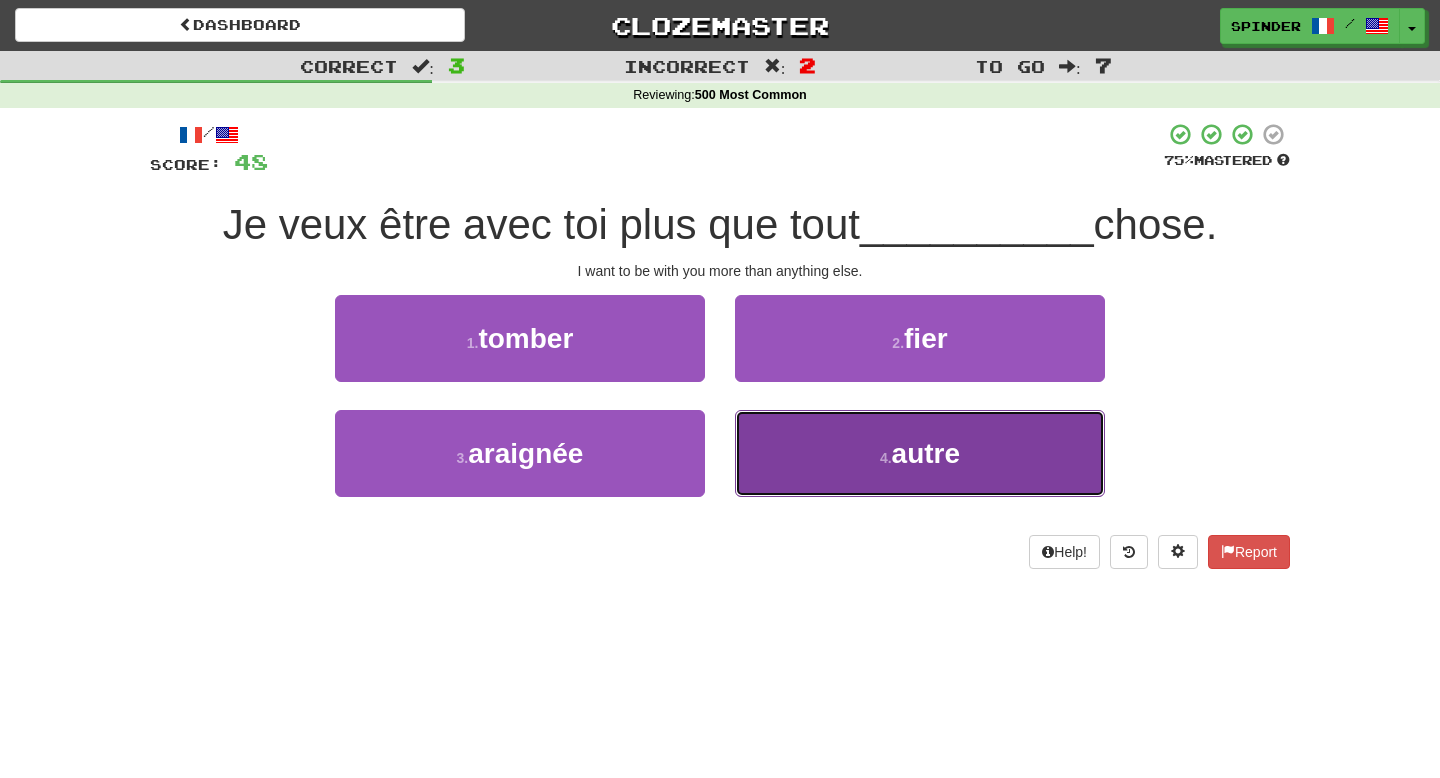 click on "4 .  autre" at bounding box center [920, 453] 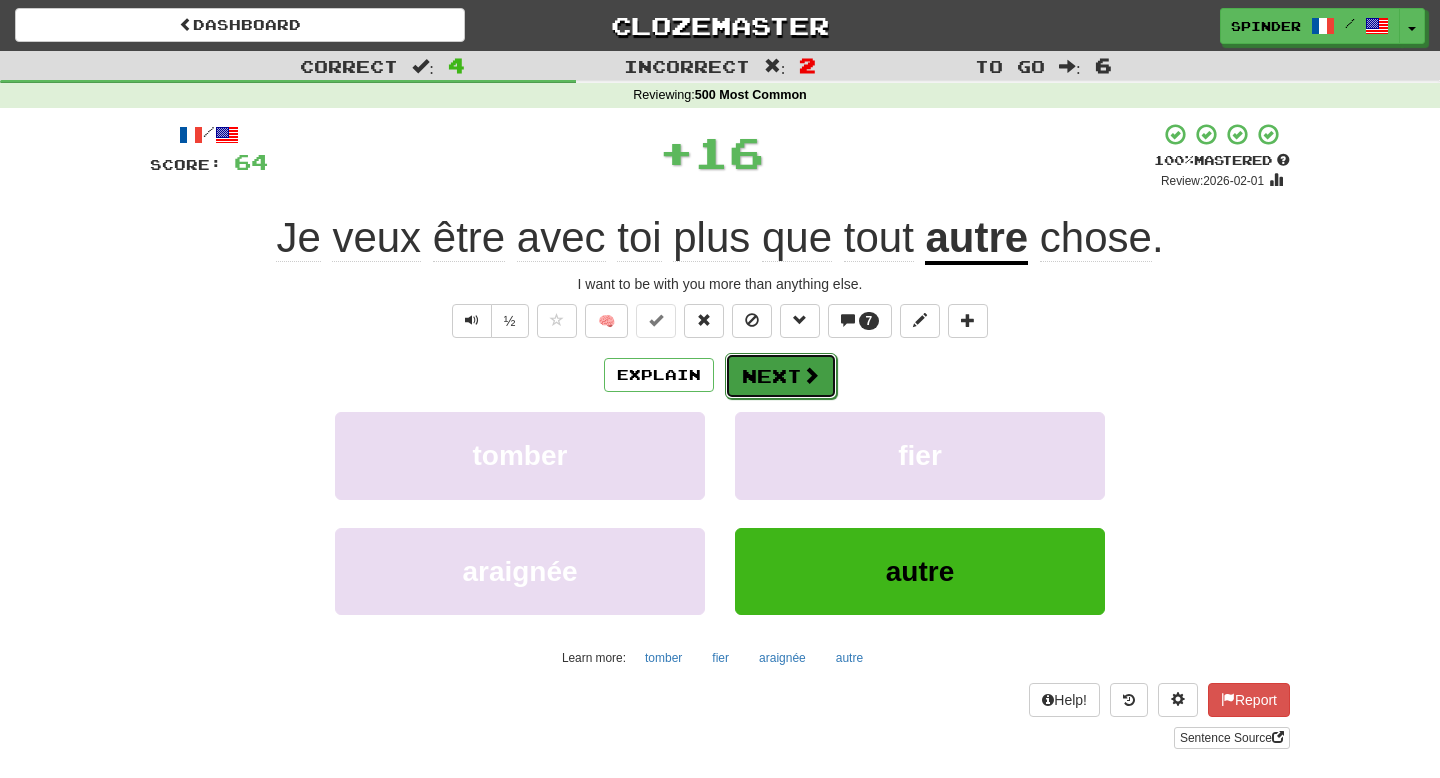 click on "Next" at bounding box center (781, 376) 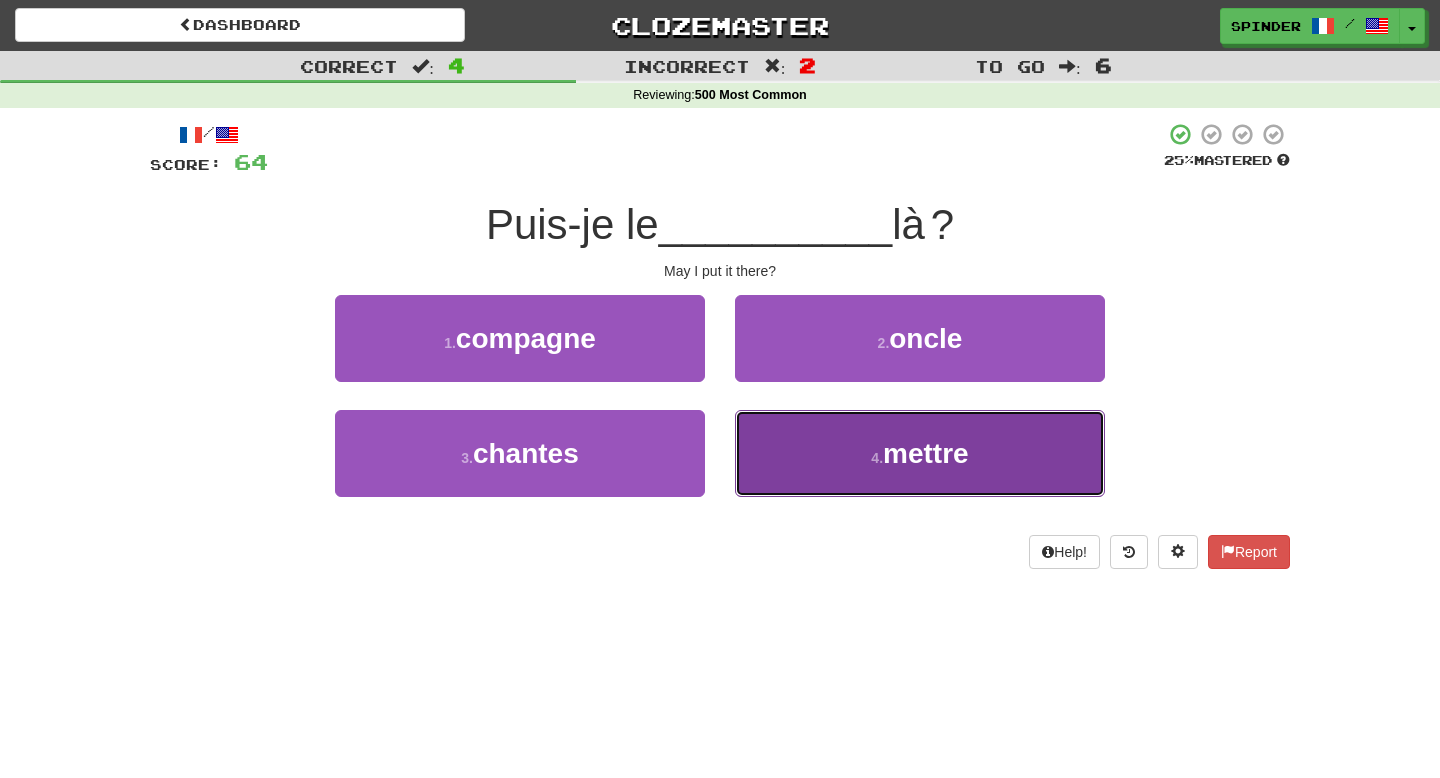 click on "4 .  mettre" at bounding box center [920, 453] 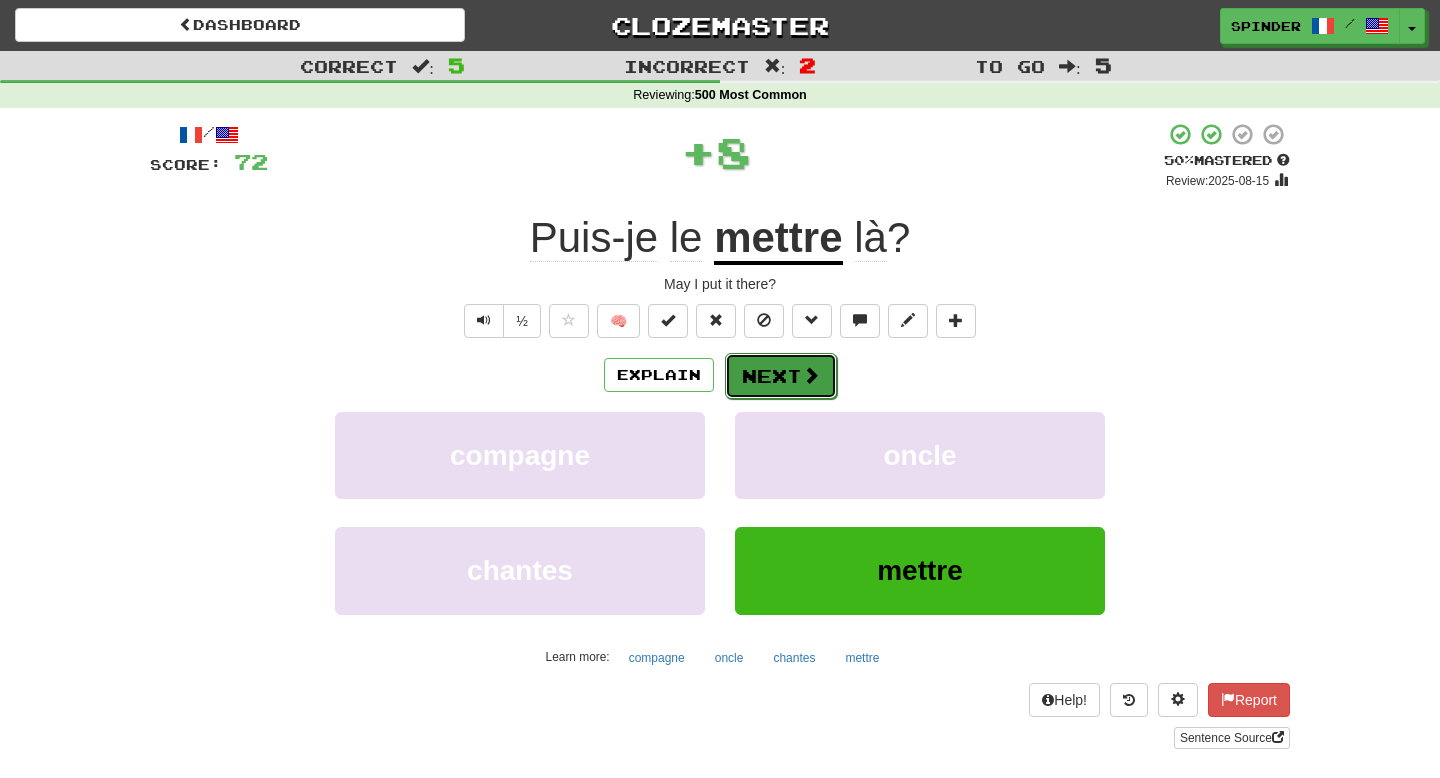 click on "Next" at bounding box center [781, 376] 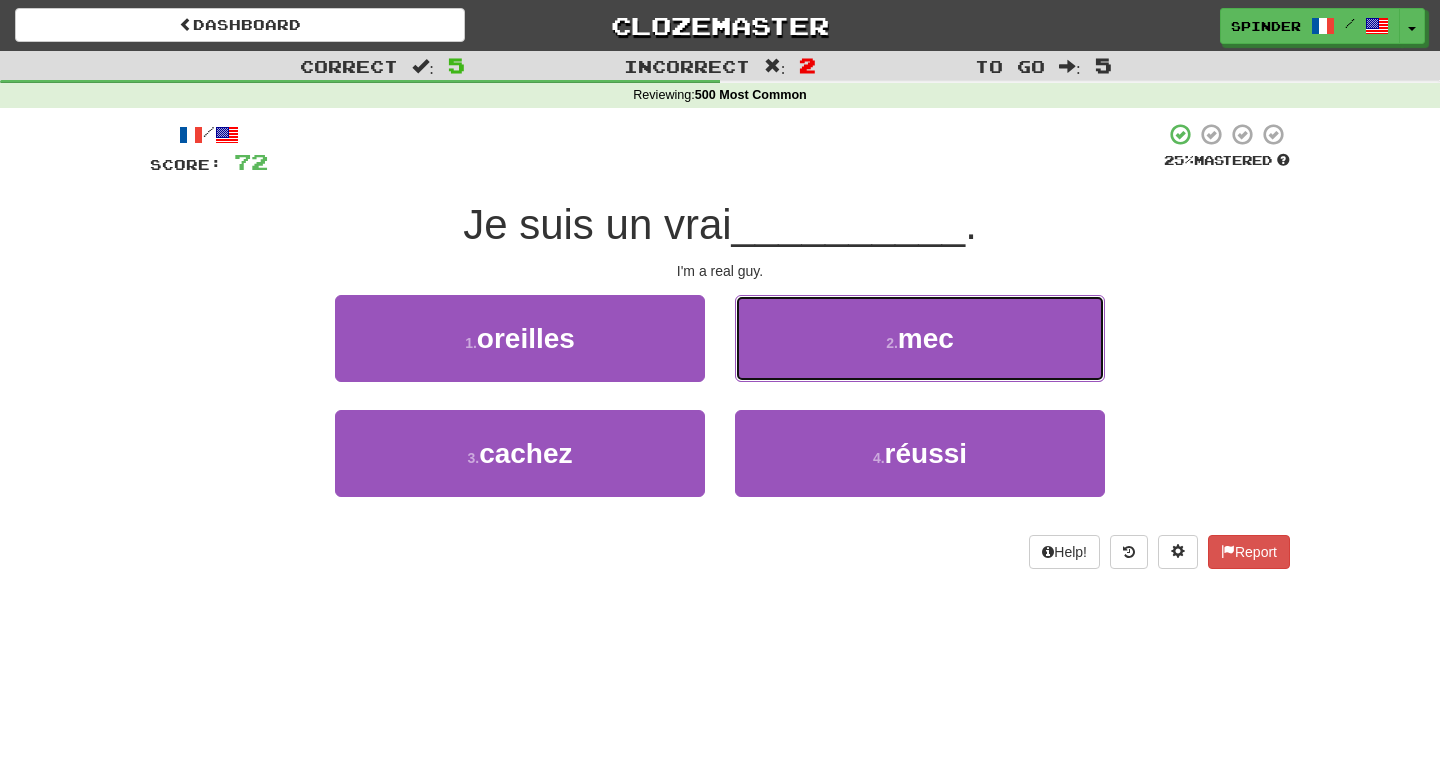 click on "2 .  mec" at bounding box center [920, 338] 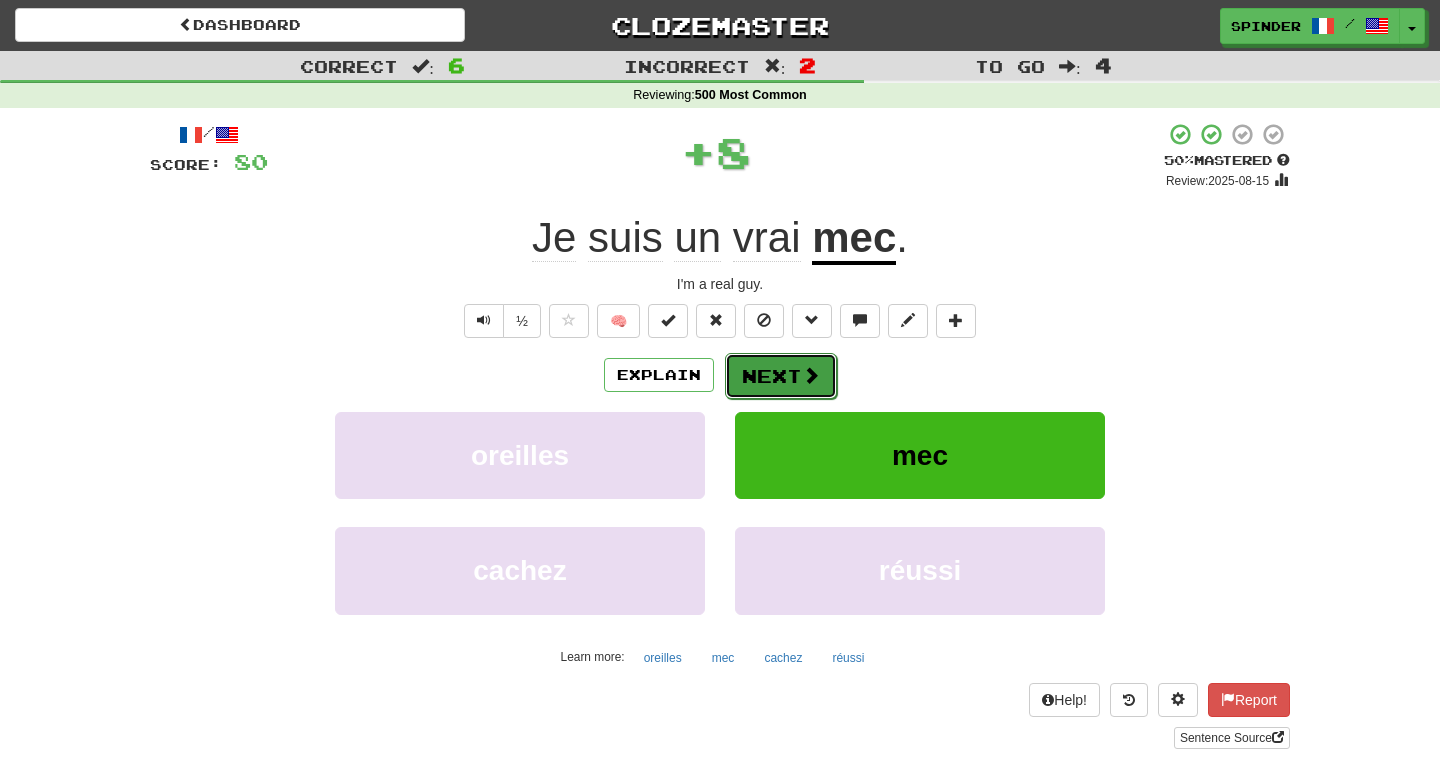 click on "Next" at bounding box center [781, 376] 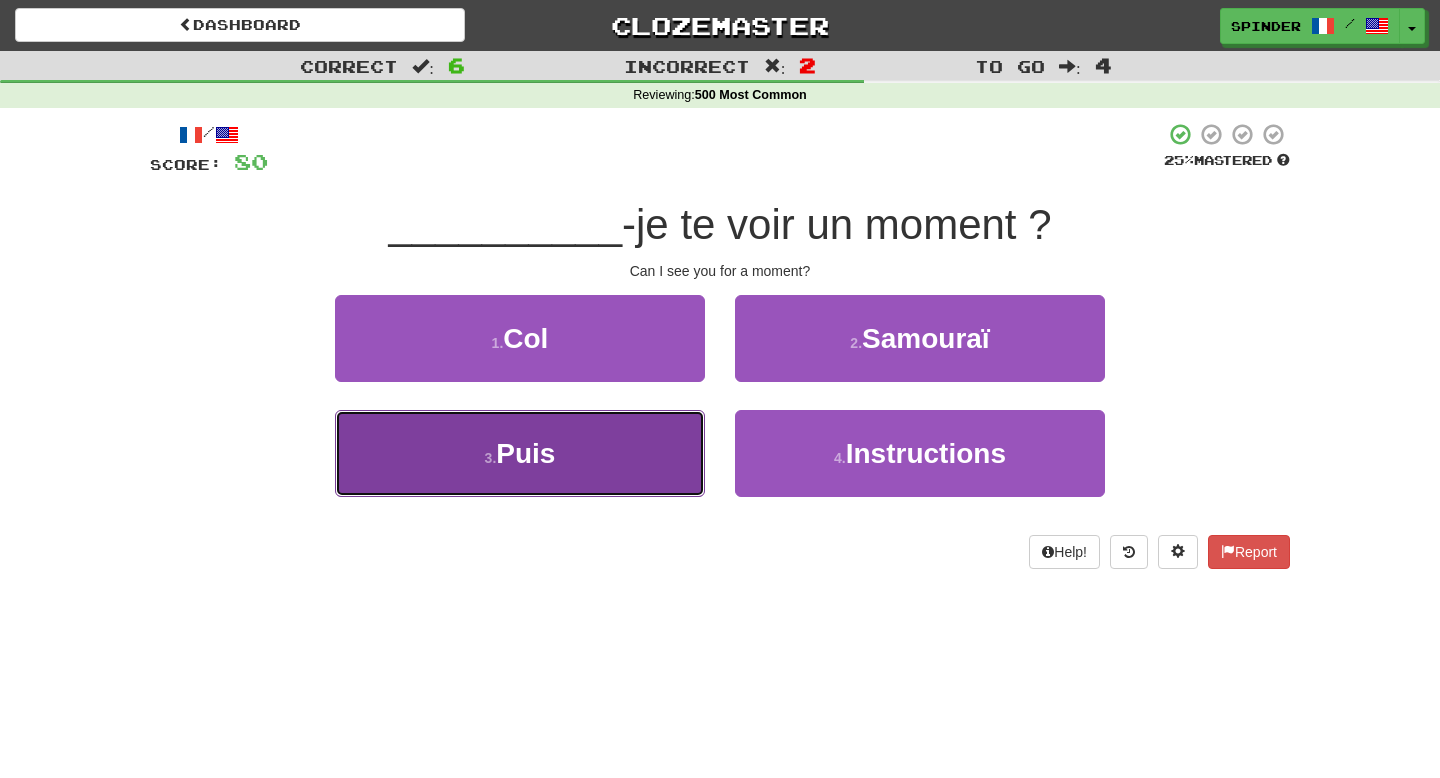 click on "3 .  Puis" at bounding box center [520, 453] 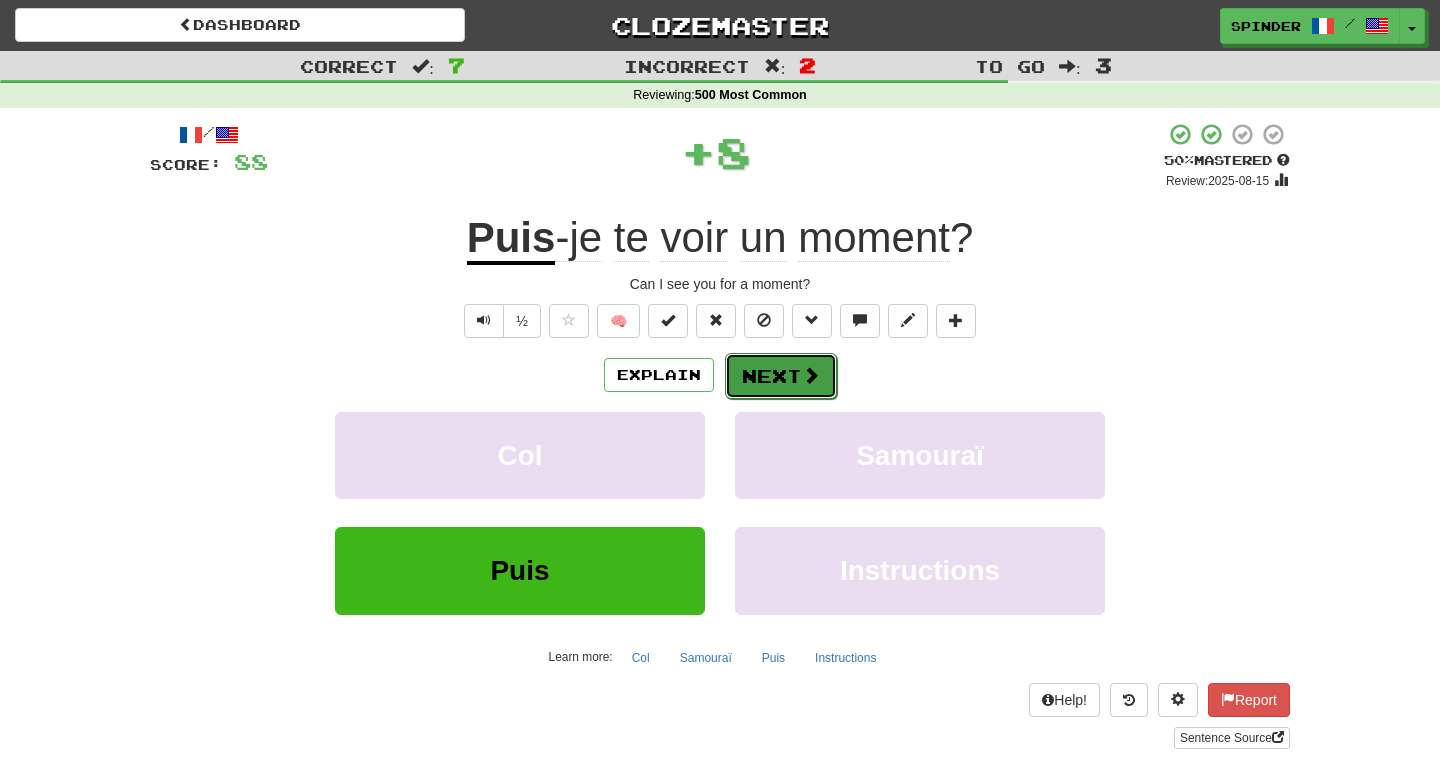 click on "Next" at bounding box center [781, 376] 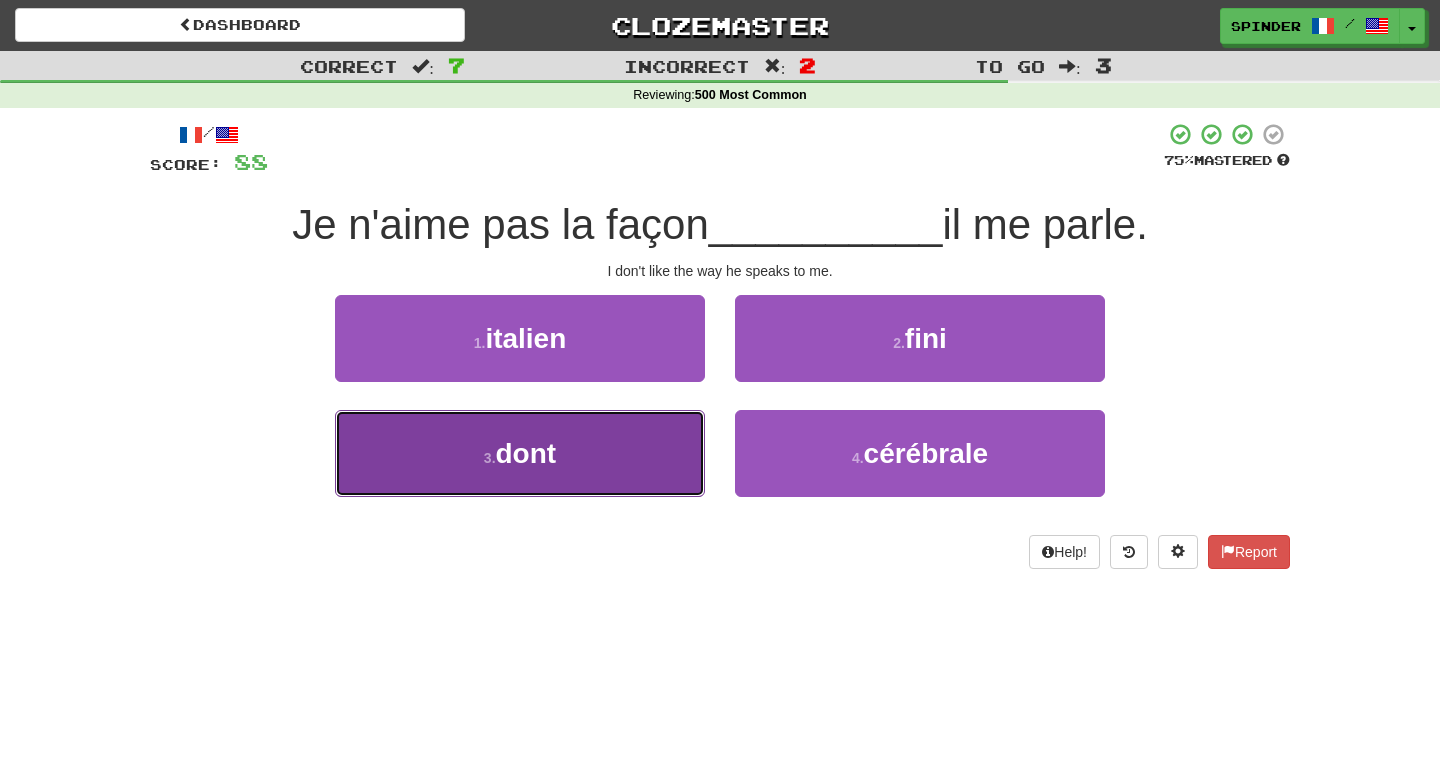 click on "3 .  dont" at bounding box center [520, 453] 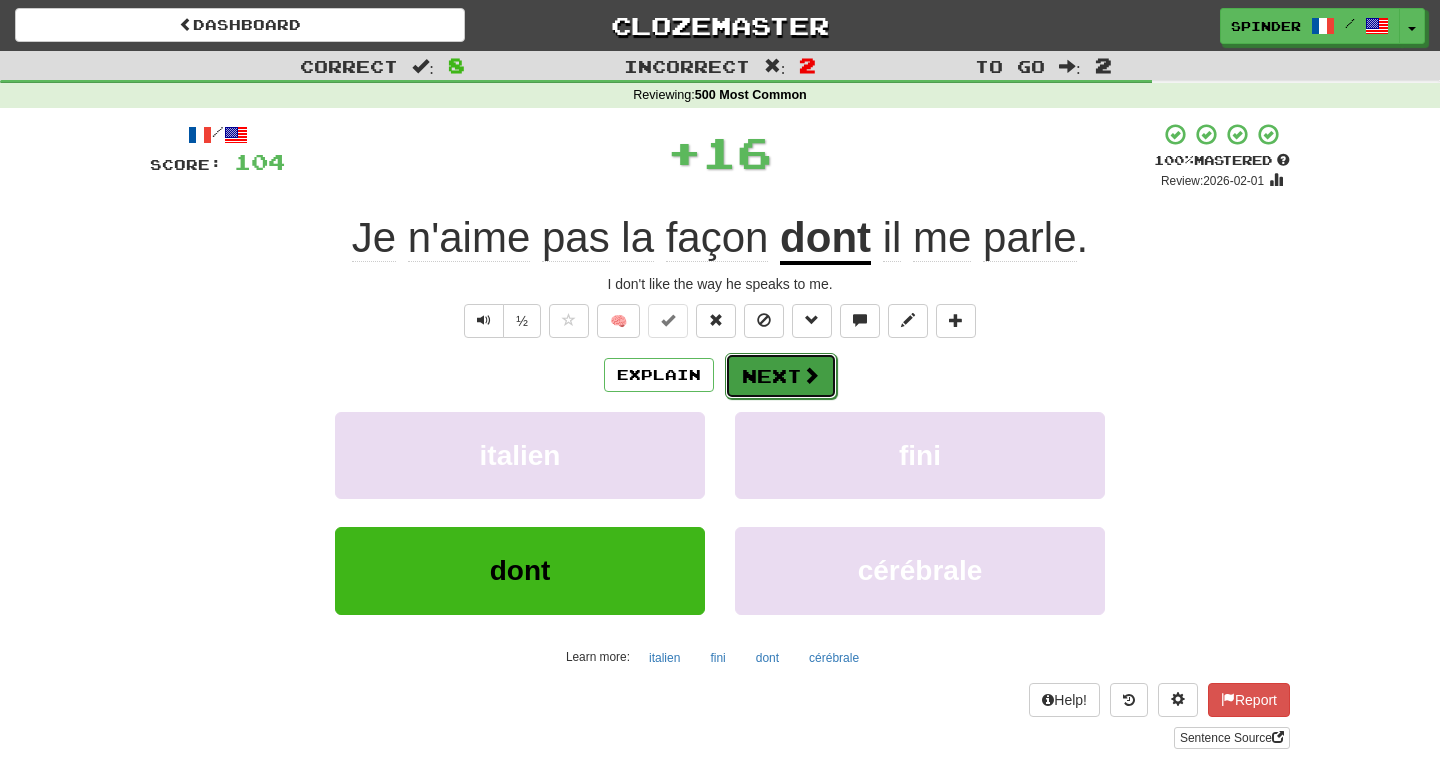 click on "Next" at bounding box center [781, 376] 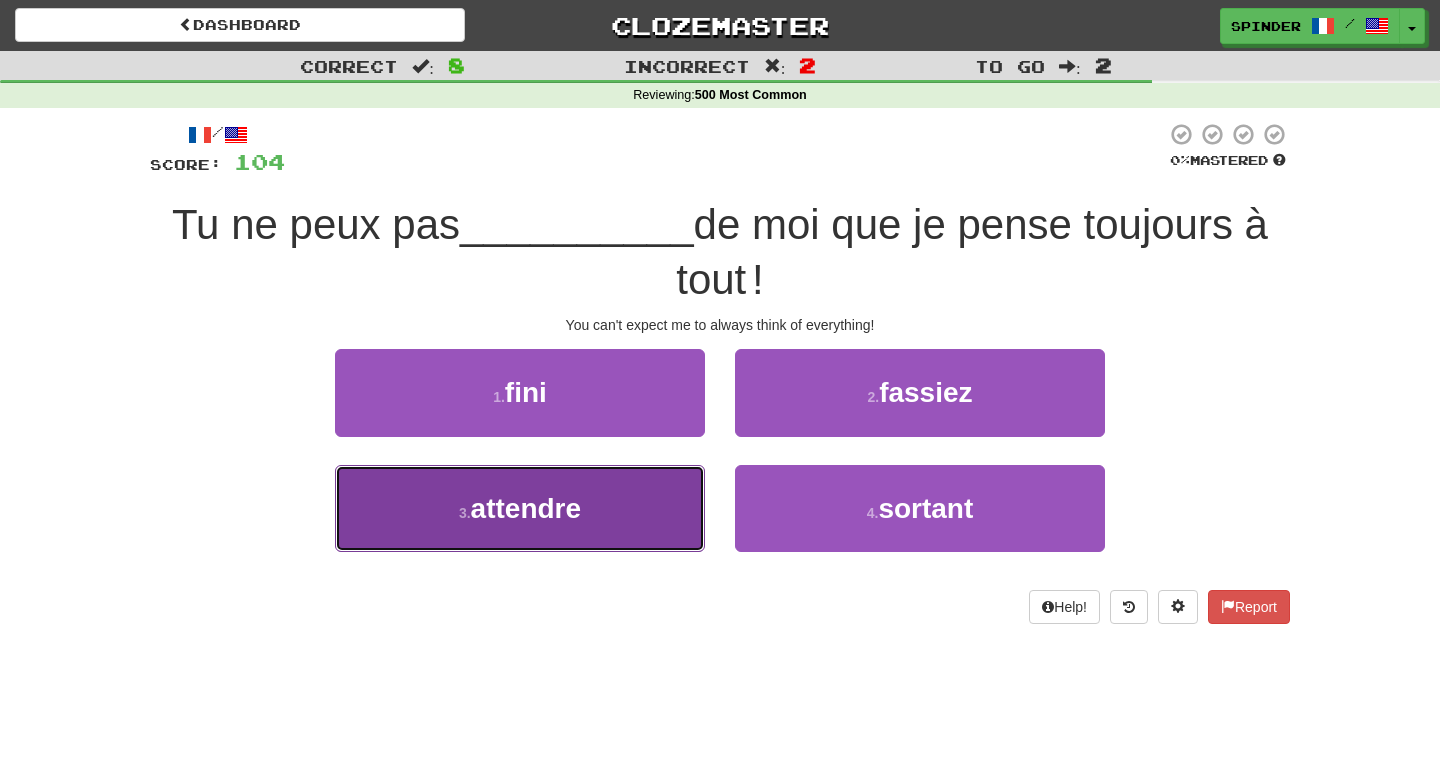 click on "3 .  attendre" at bounding box center (520, 508) 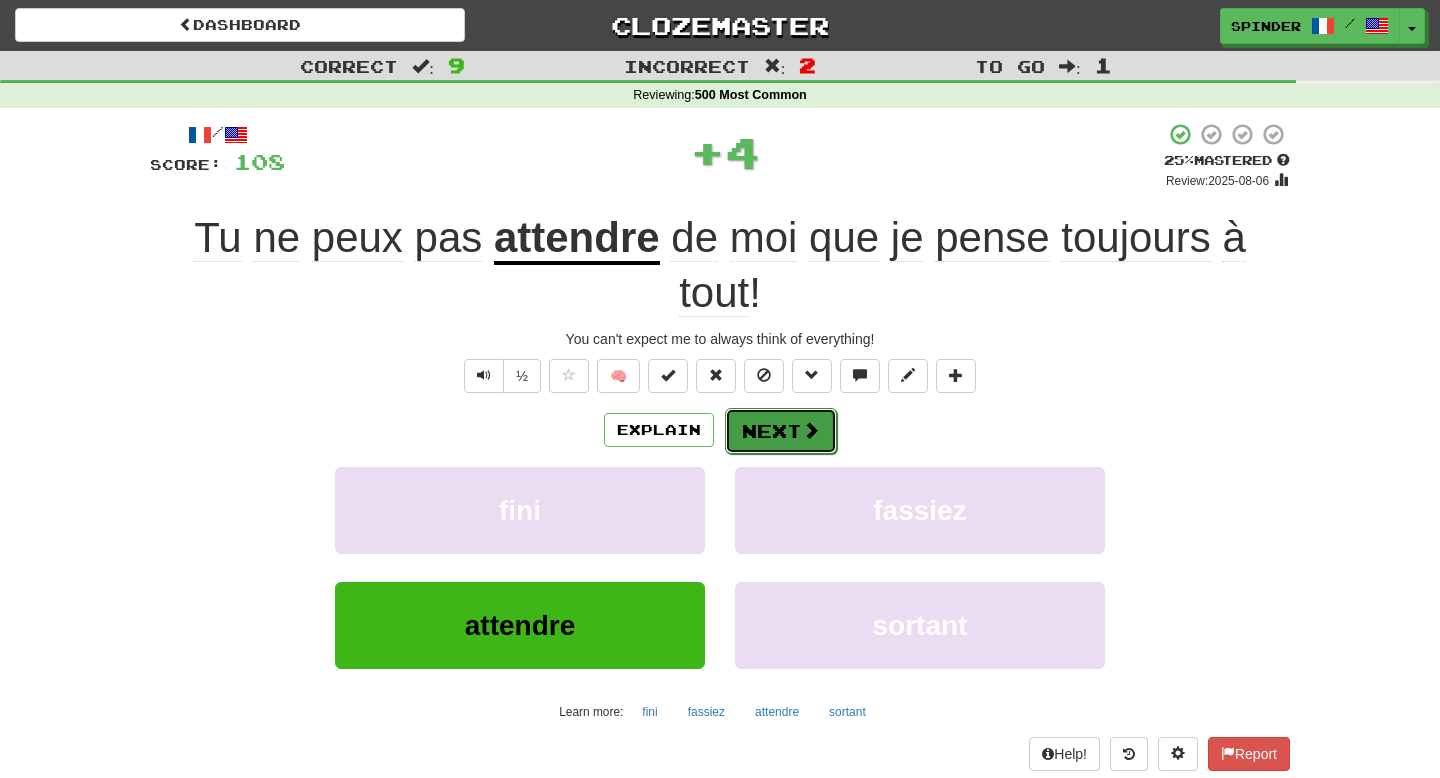 click on "Next" at bounding box center [781, 431] 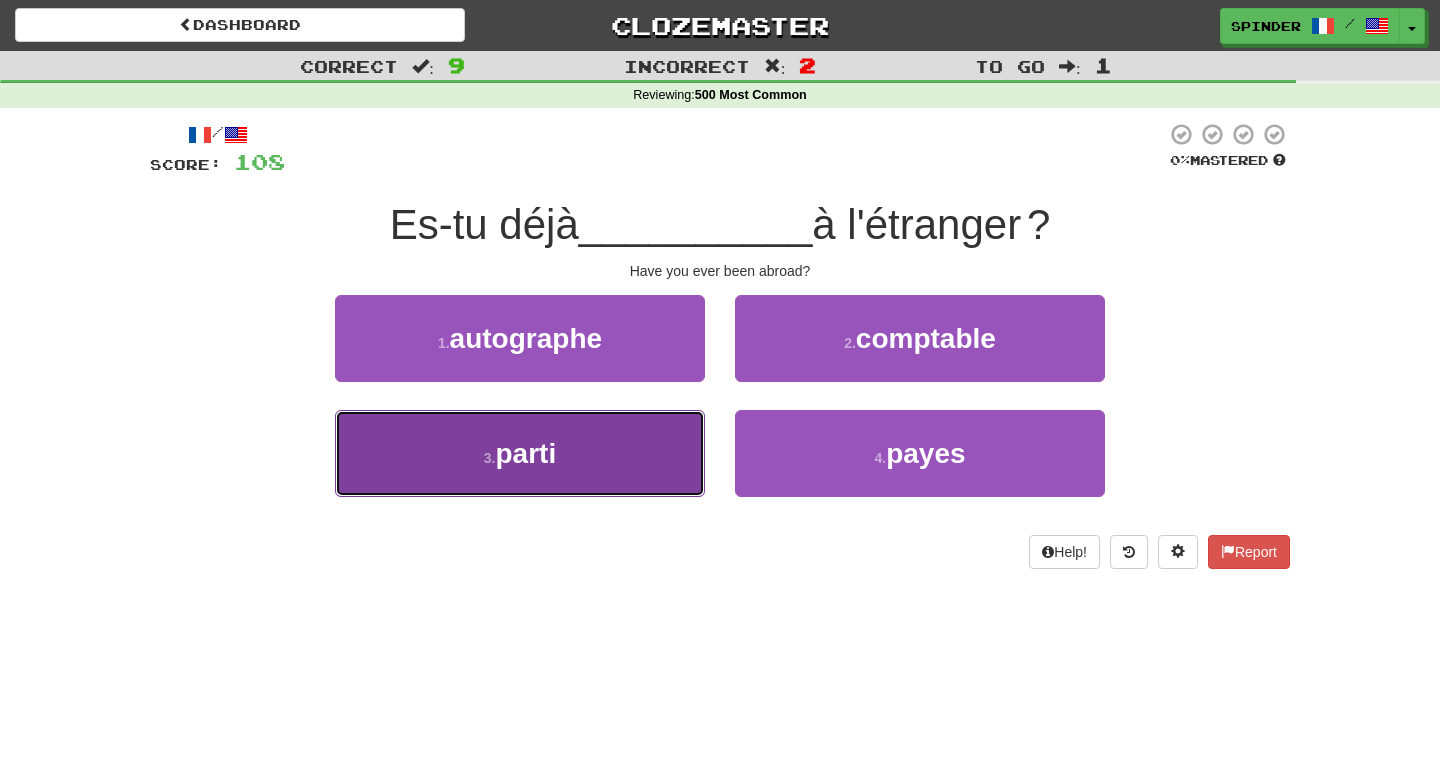 click on "3 .  parti" at bounding box center [520, 453] 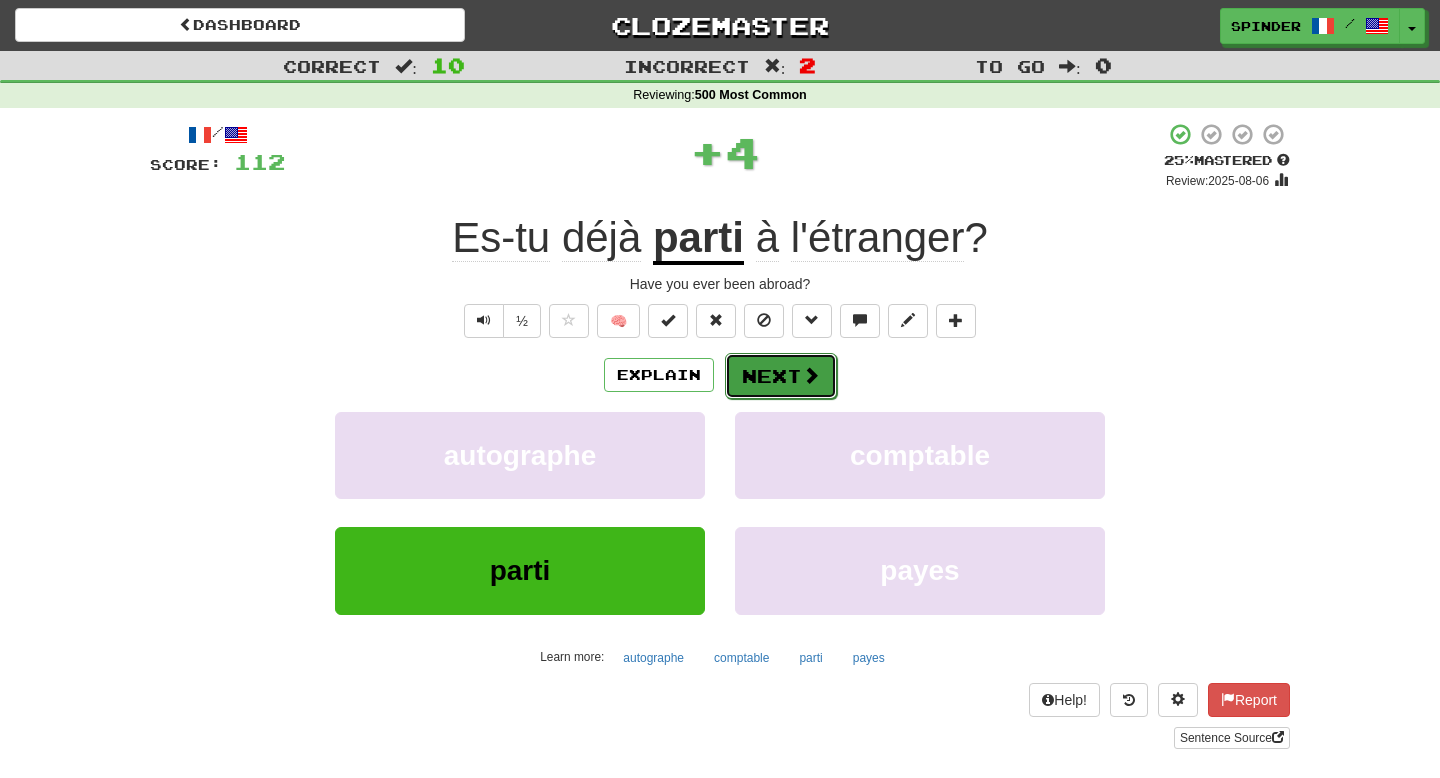 click at bounding box center (811, 375) 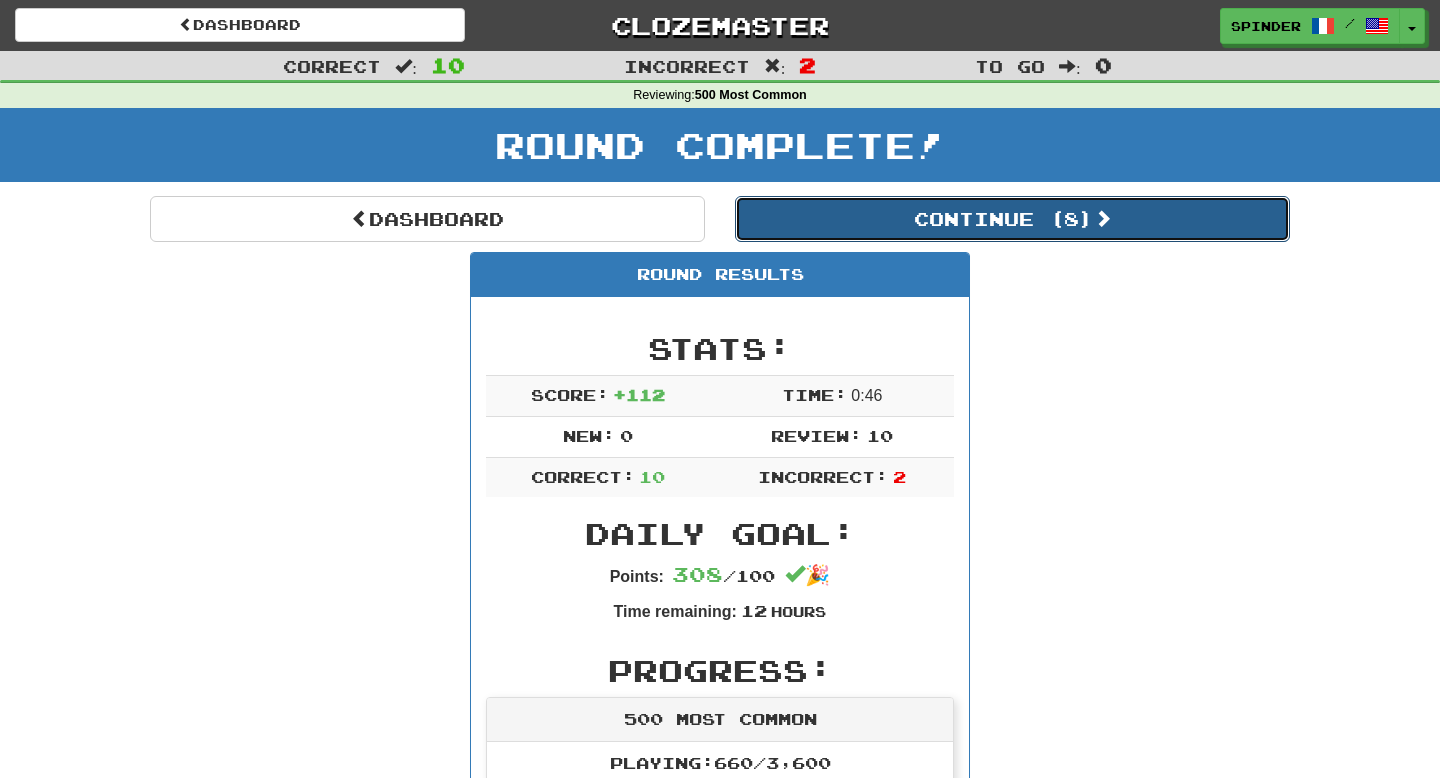 click on "Continue ( 8 )" at bounding box center [1012, 219] 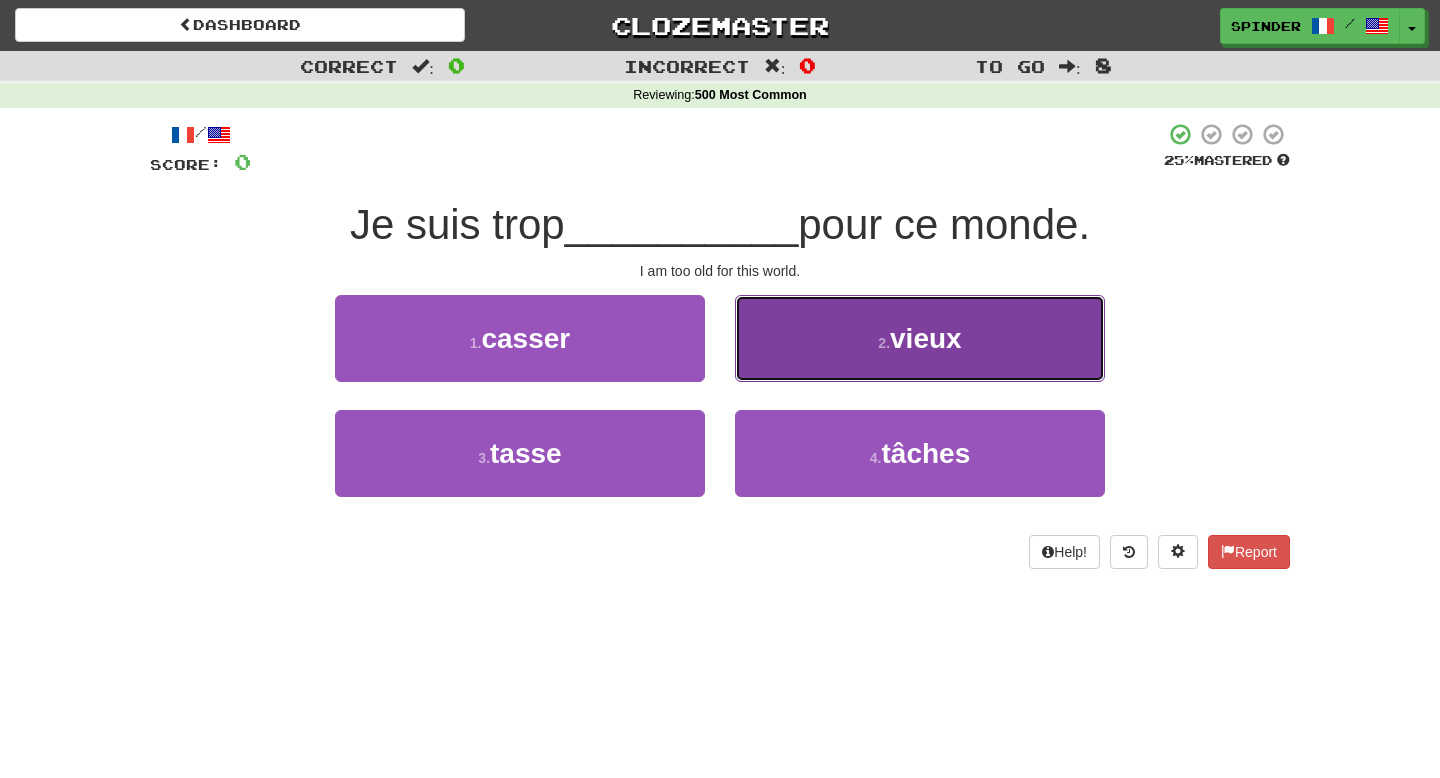 click on "vieux" at bounding box center [926, 338] 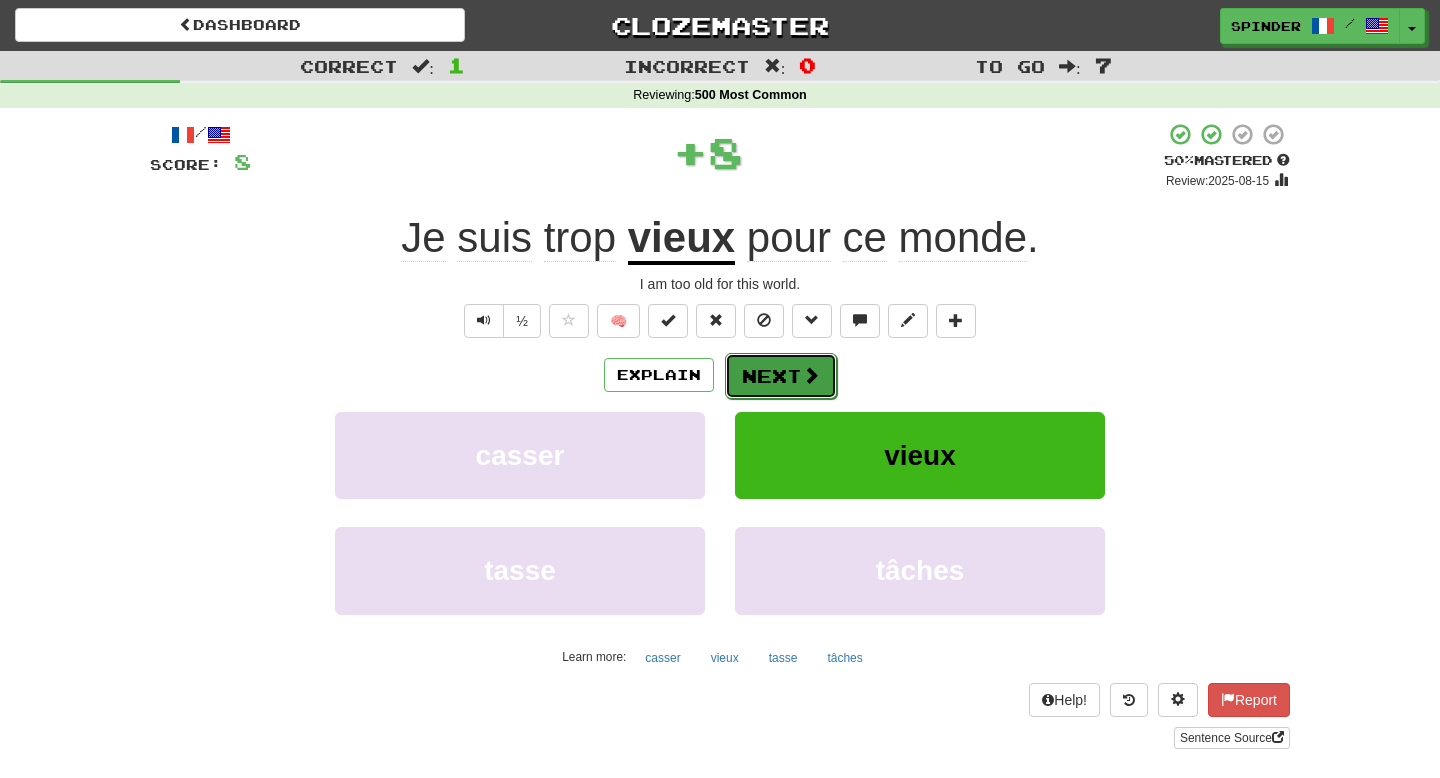 click at bounding box center [811, 375] 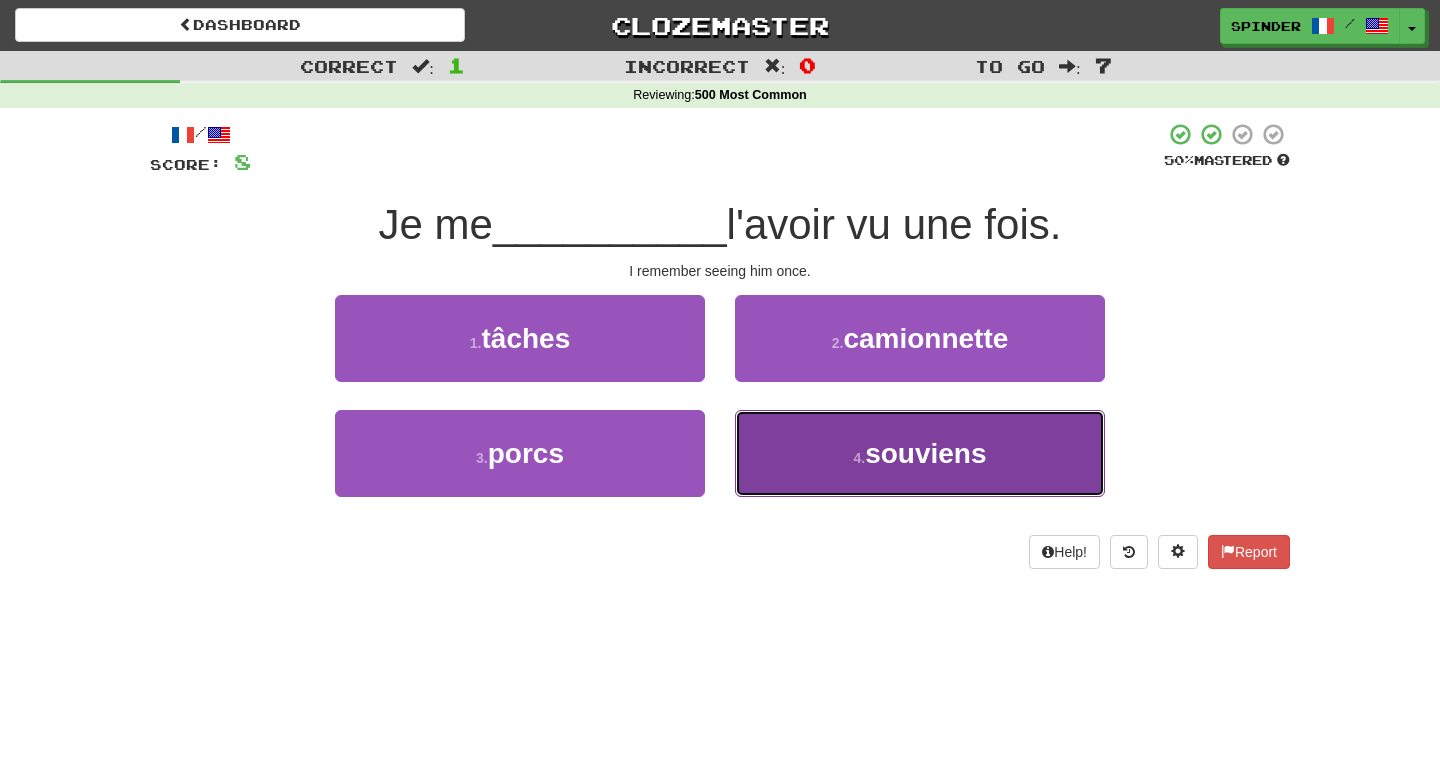 click on "4 .  souviens" at bounding box center (920, 453) 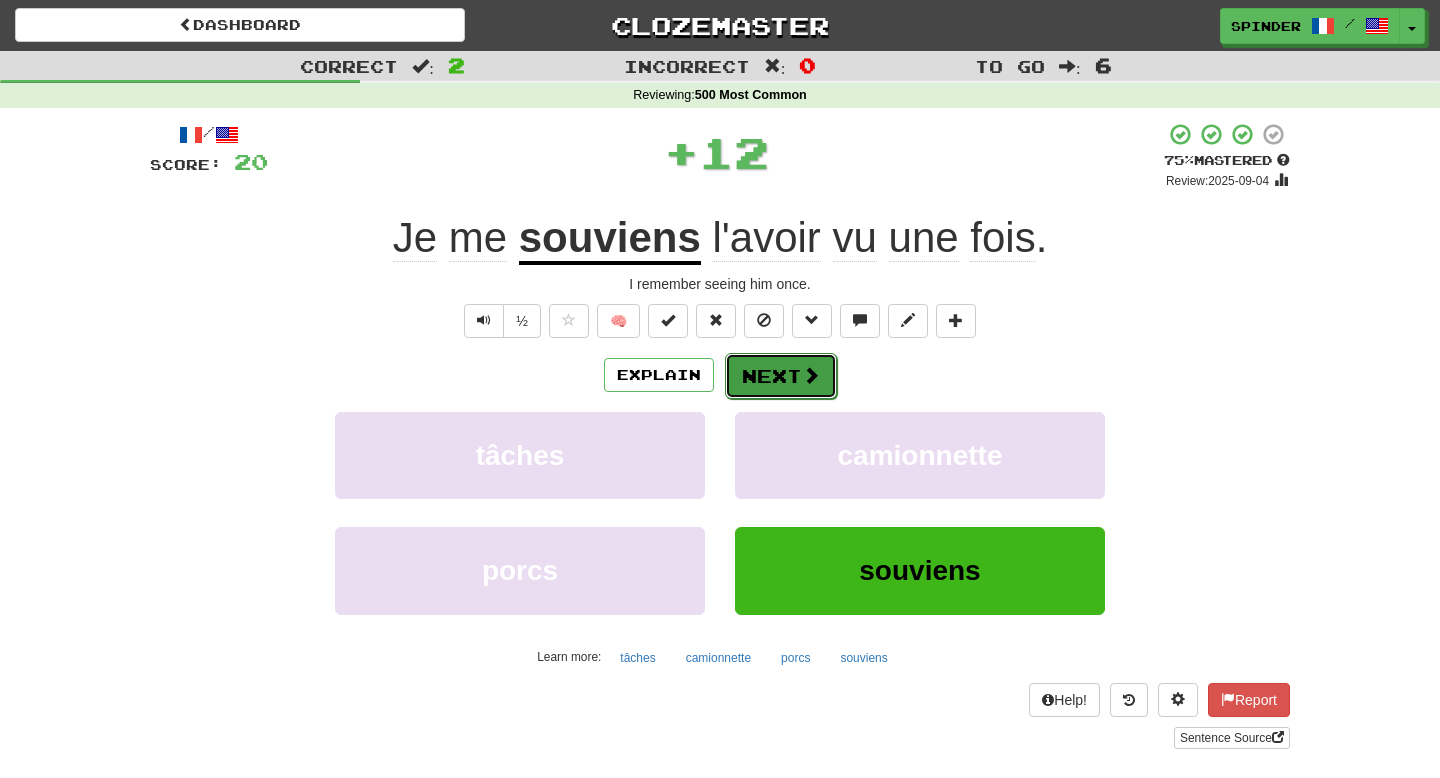 click at bounding box center (811, 375) 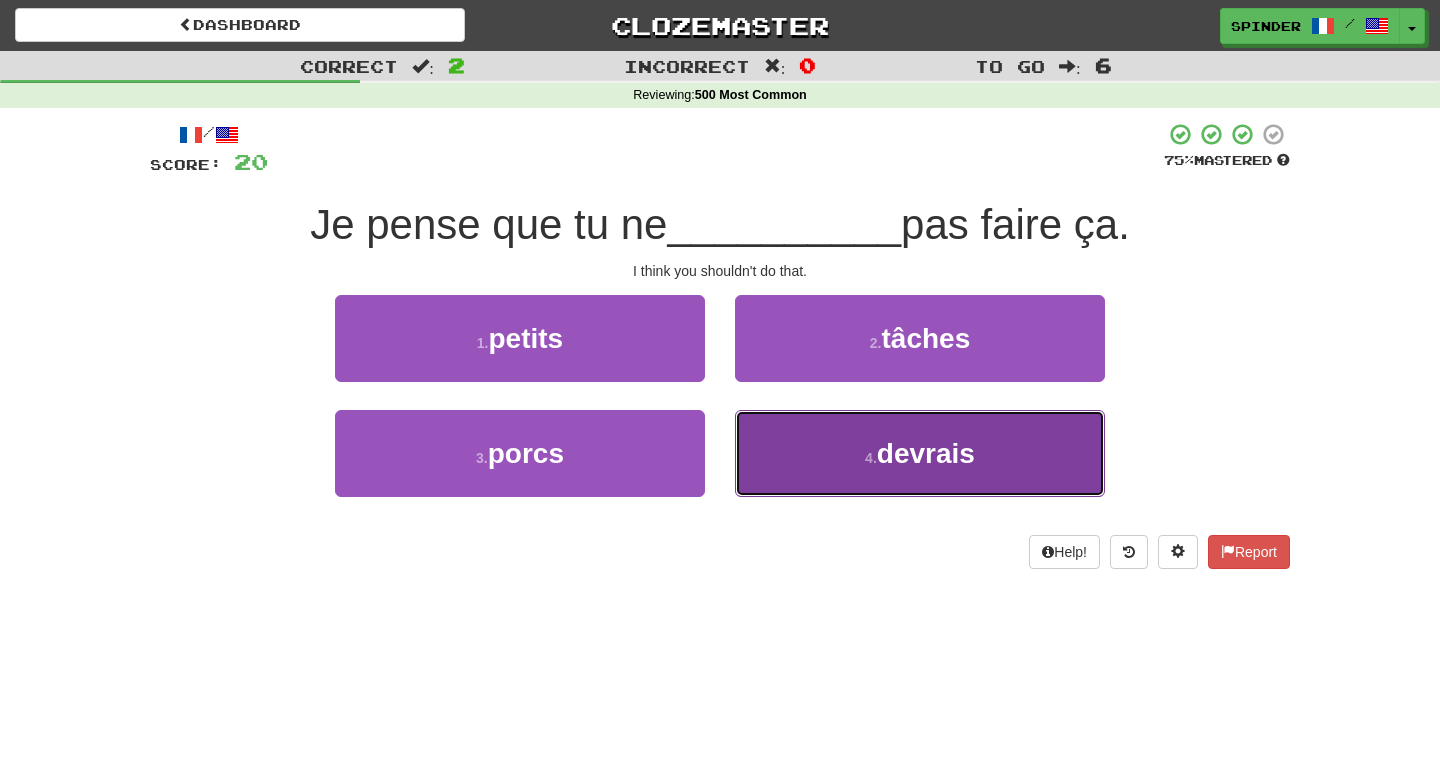 click on "4 .  devrais" at bounding box center (920, 453) 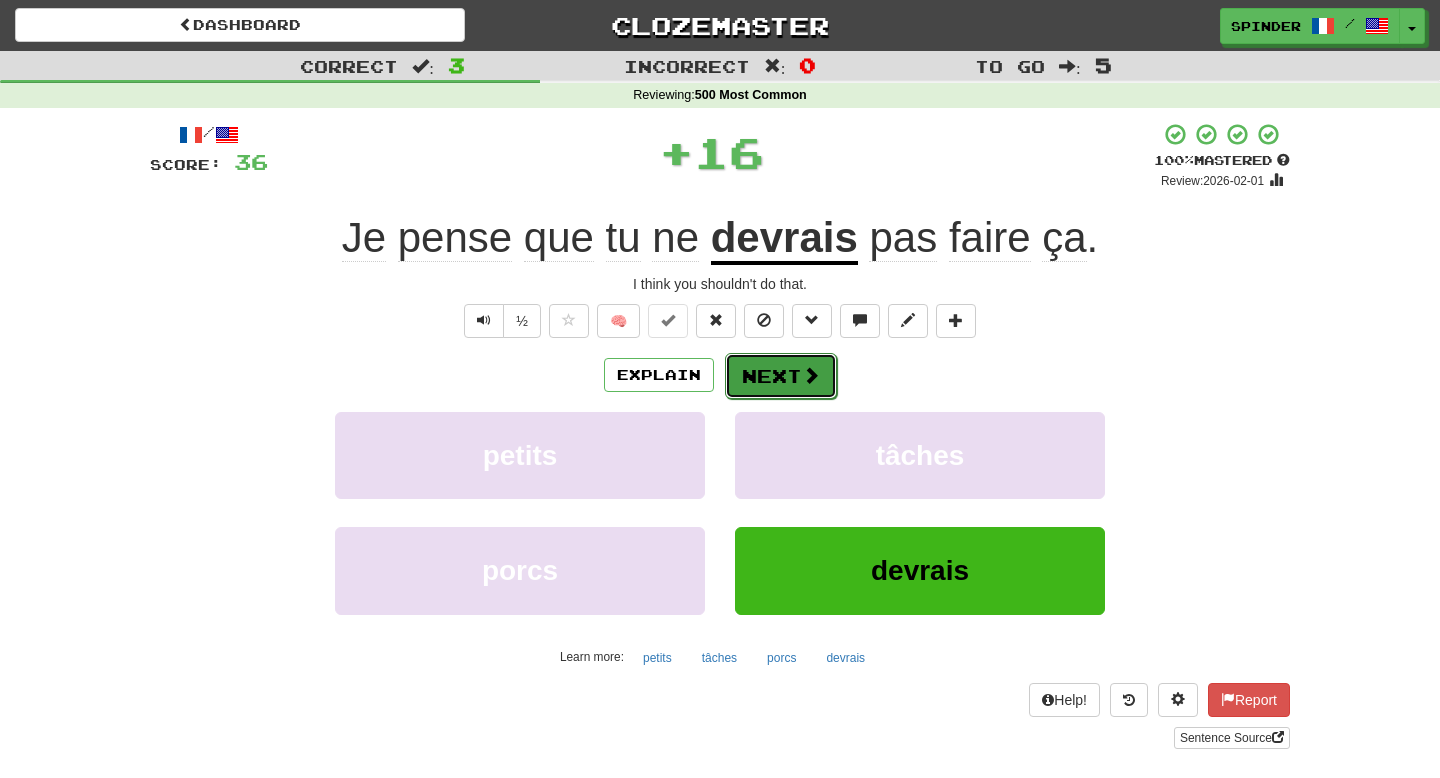 click on "Next" at bounding box center [781, 376] 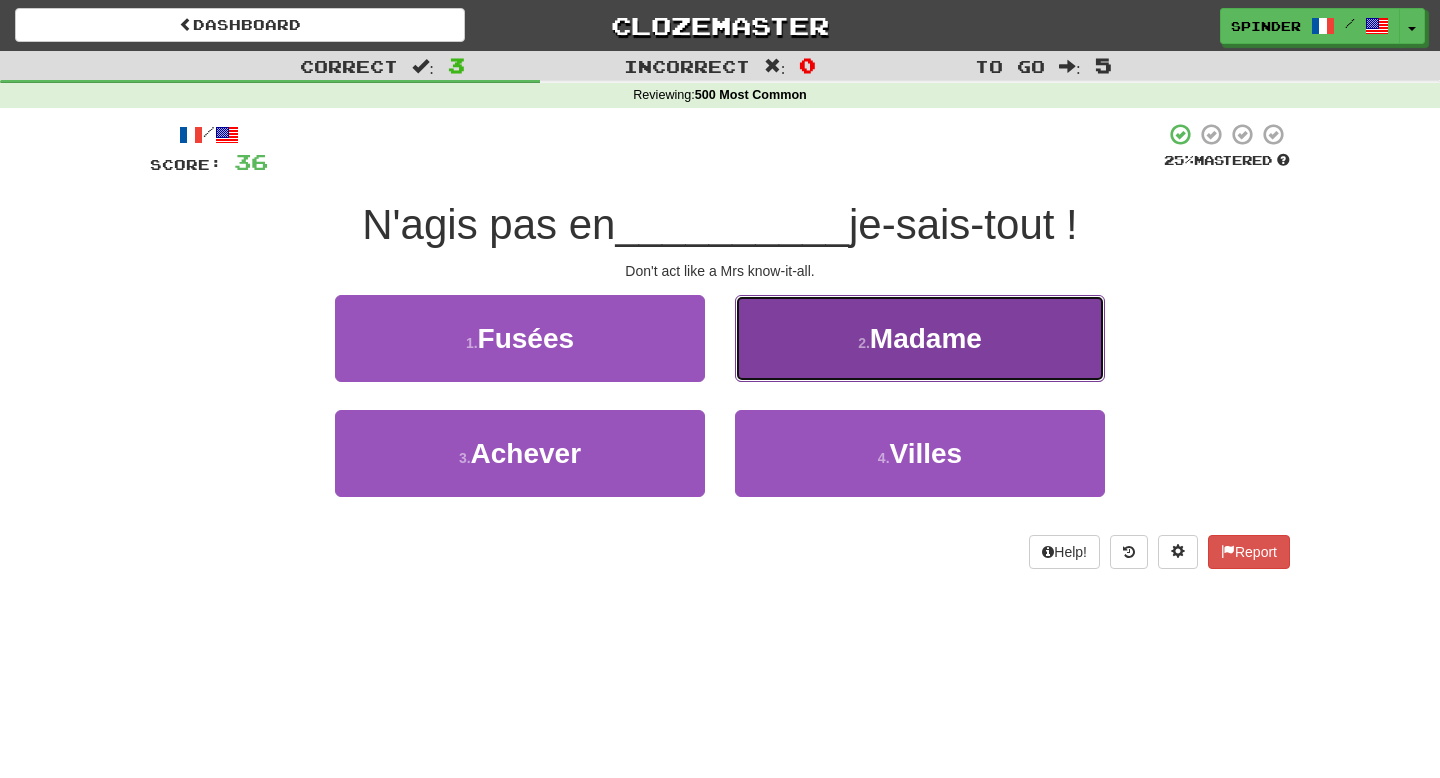 click on "2 .  Madame" at bounding box center (920, 338) 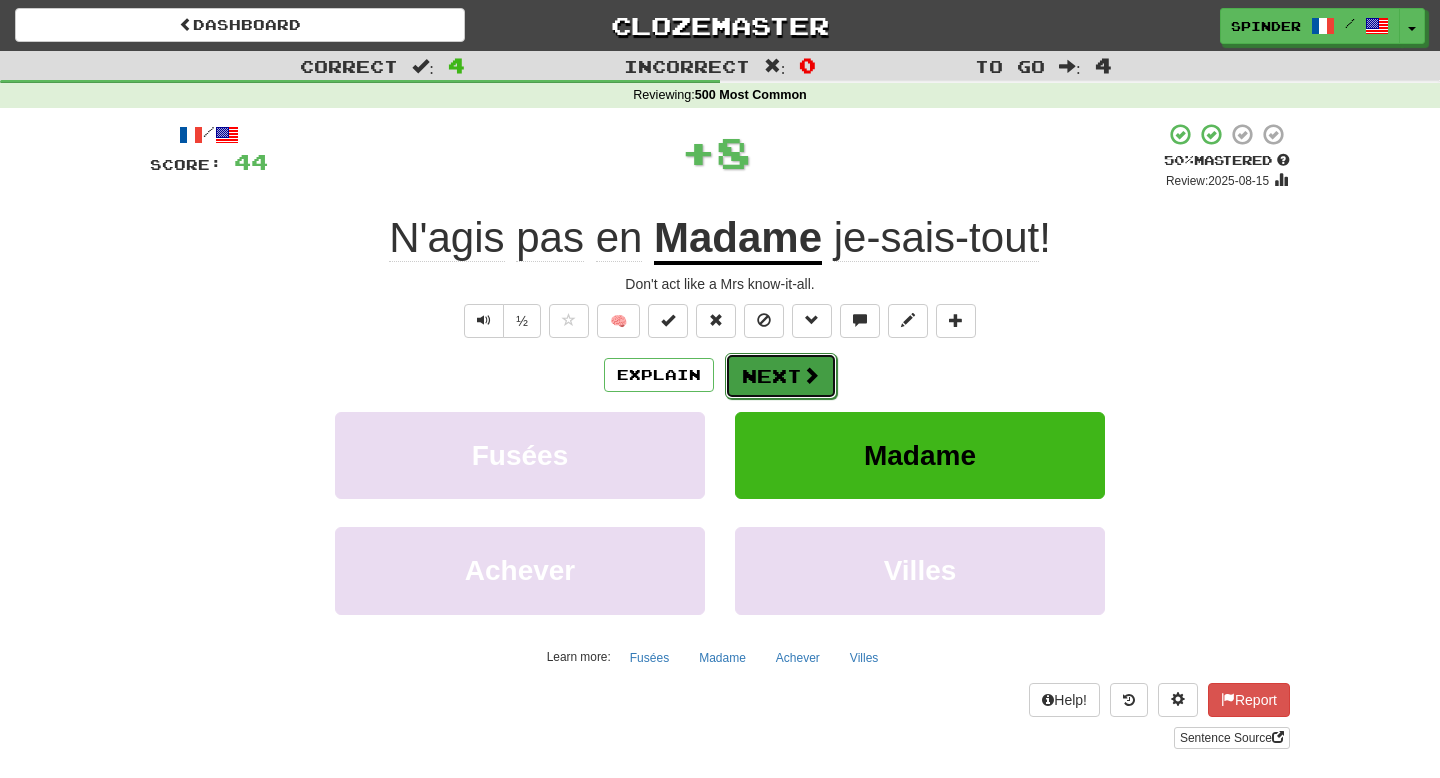 click on "Next" at bounding box center [781, 376] 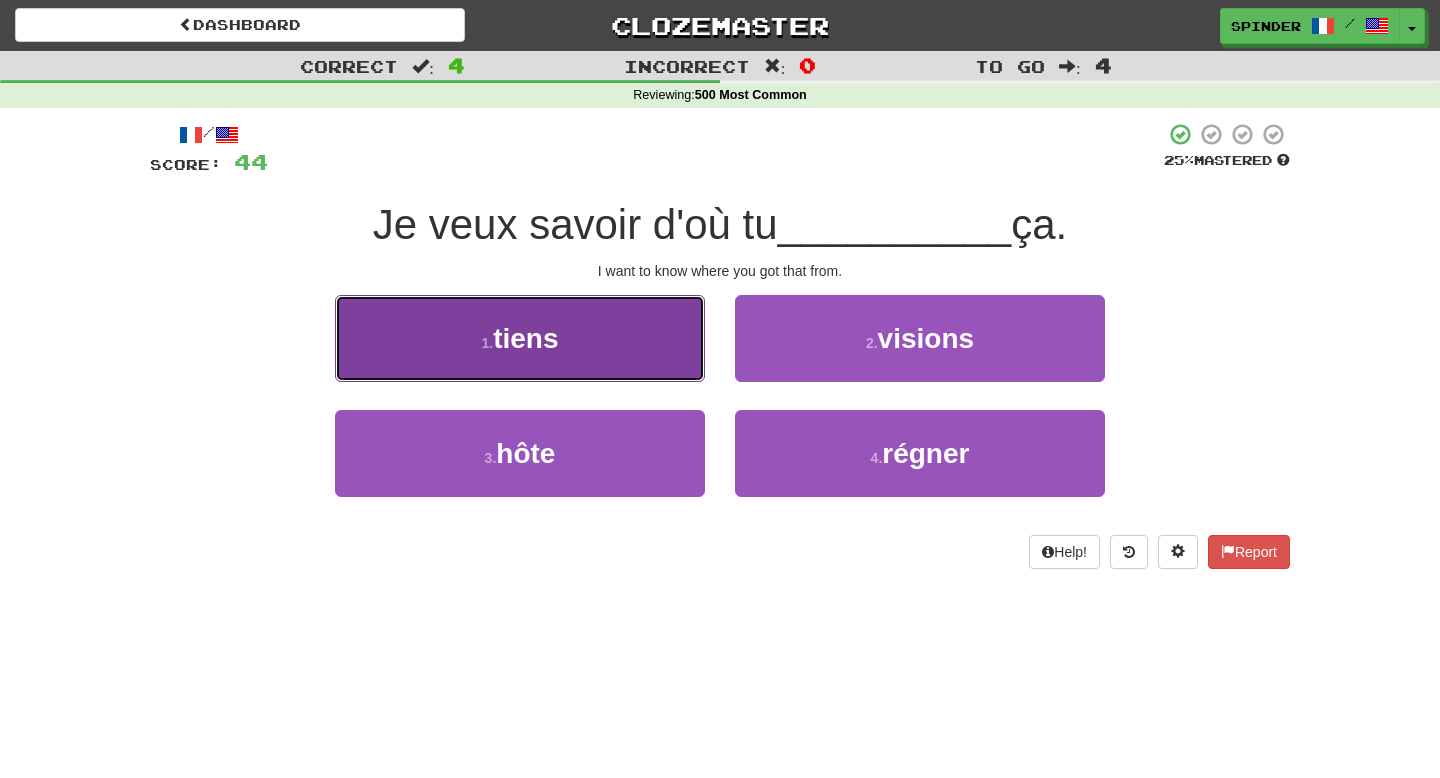 click on "1 .  tiens" at bounding box center (520, 338) 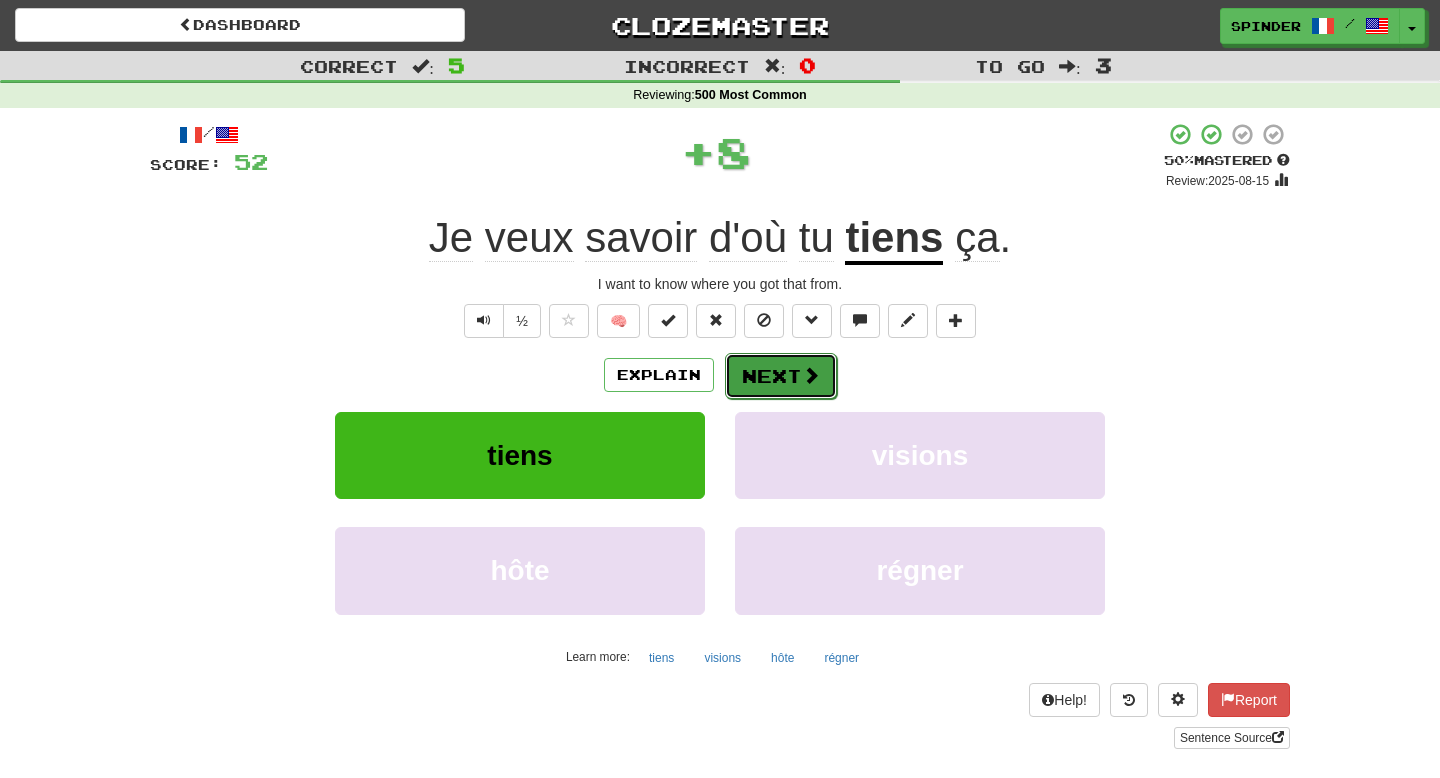 click on "Next" at bounding box center (781, 376) 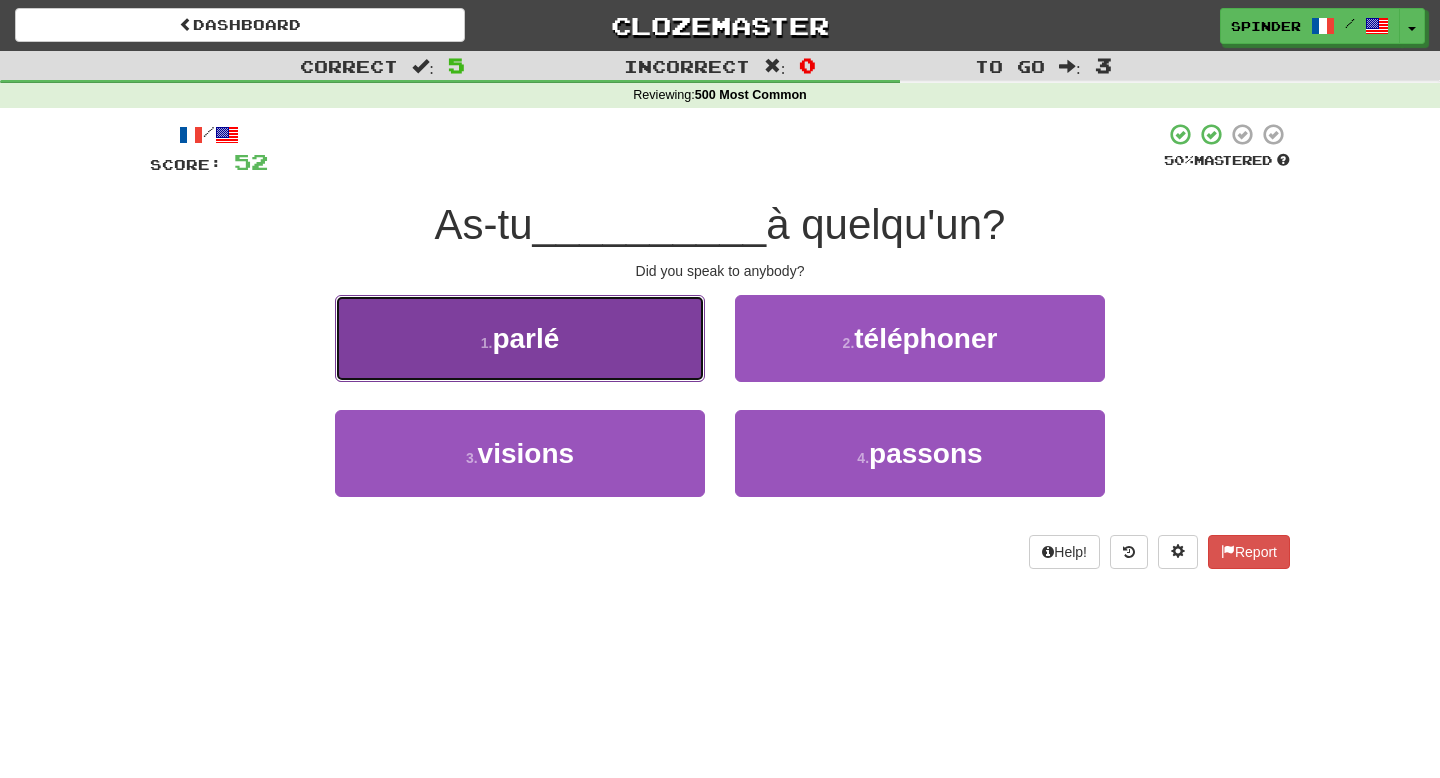 click on "1 .  parlé" at bounding box center [520, 338] 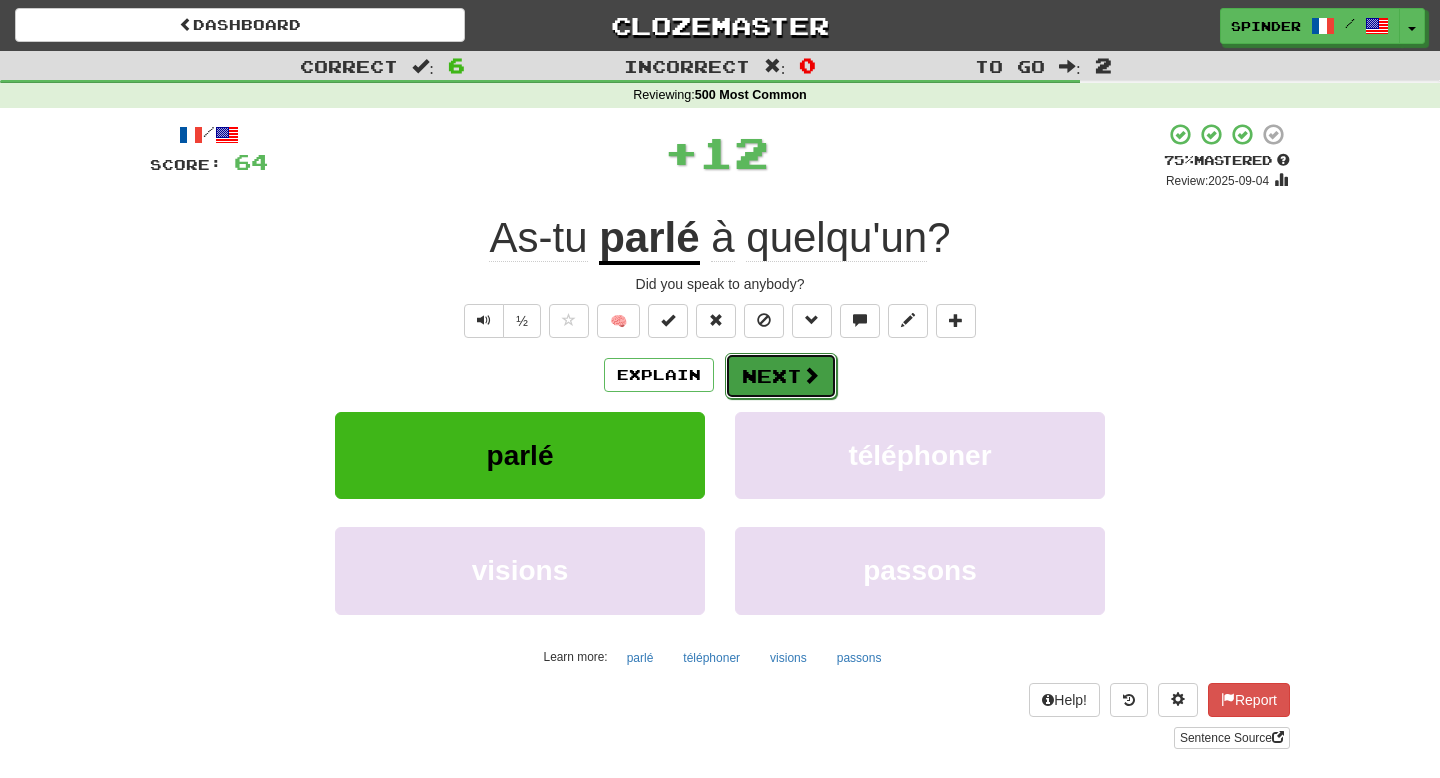 click on "Next" at bounding box center (781, 376) 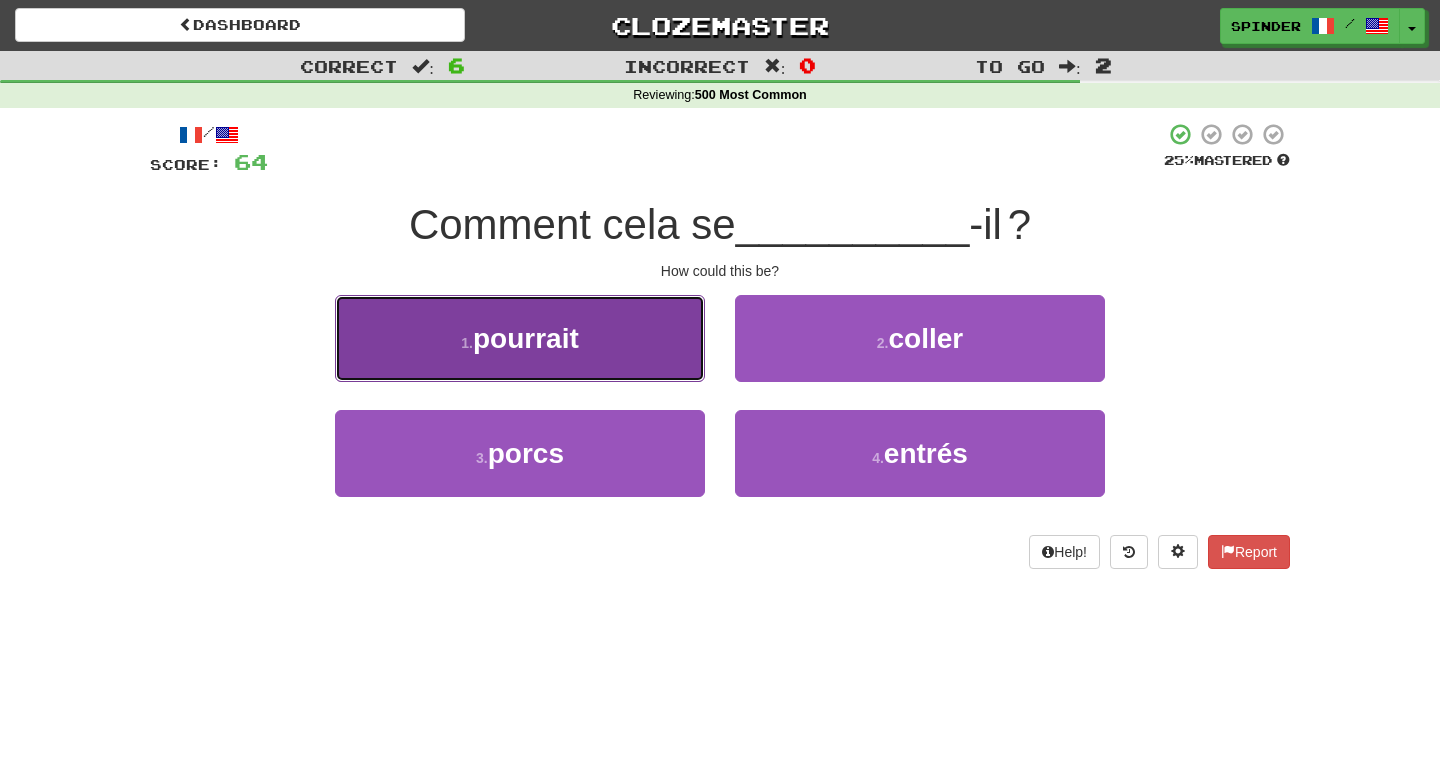 click on "1 .  pourrait" at bounding box center [520, 338] 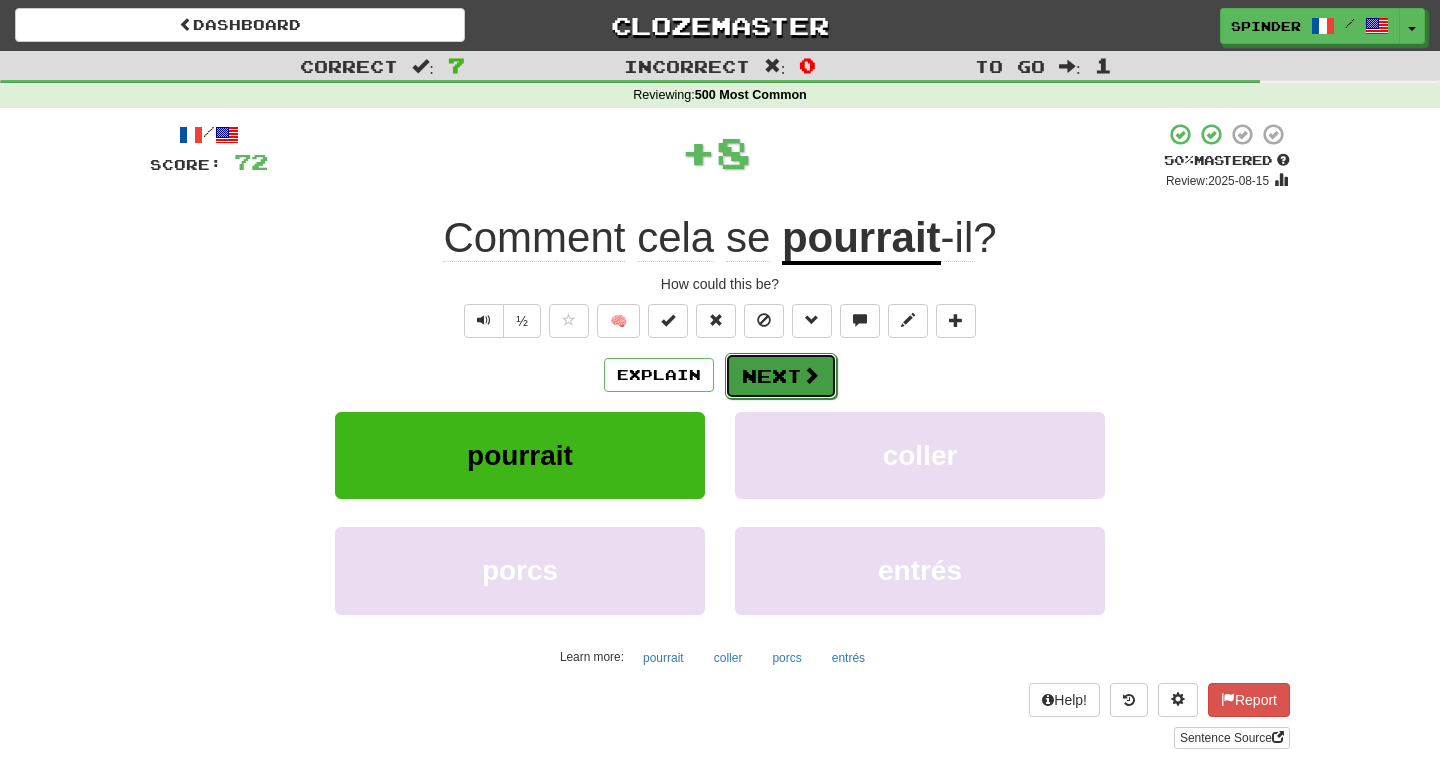 click on "Next" at bounding box center [781, 376] 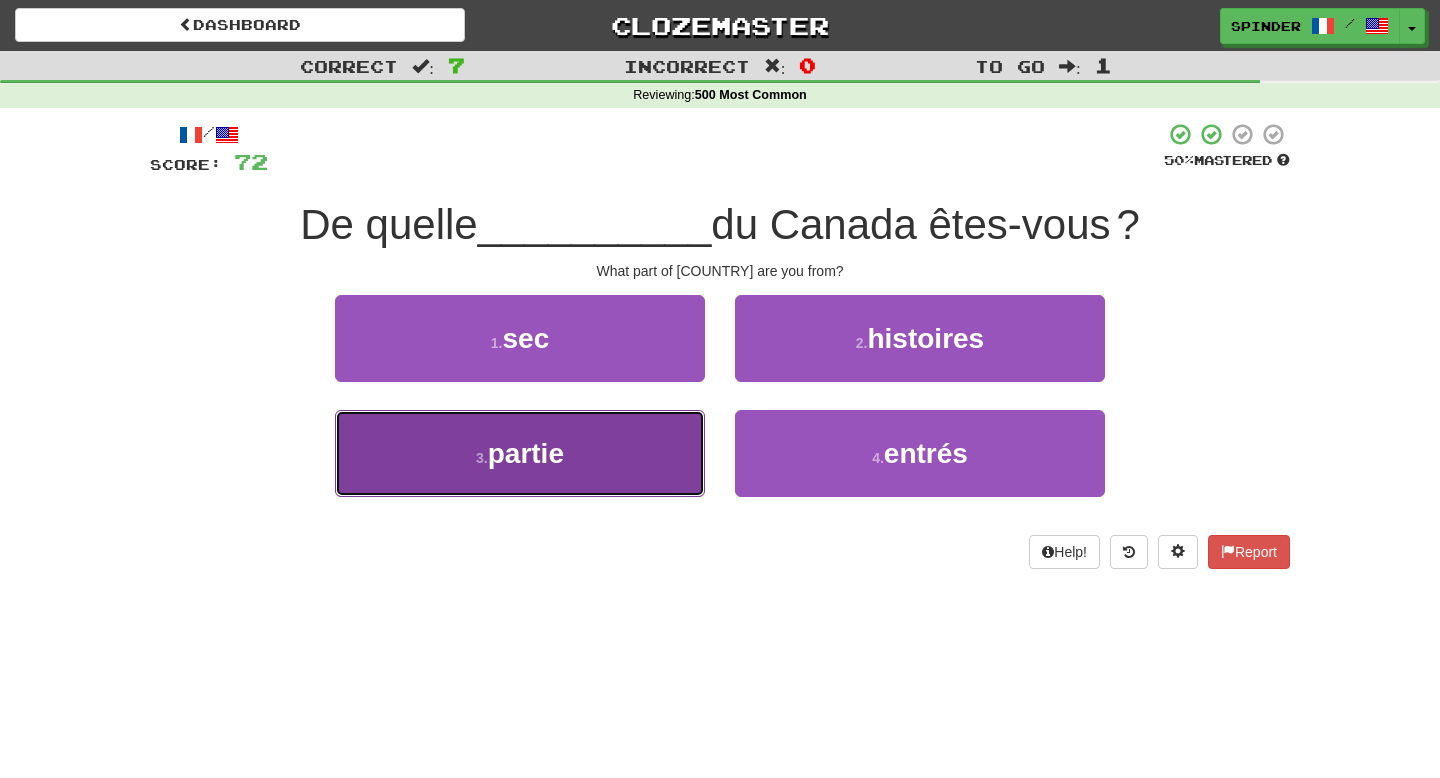 click on "3 .  partie" at bounding box center (520, 453) 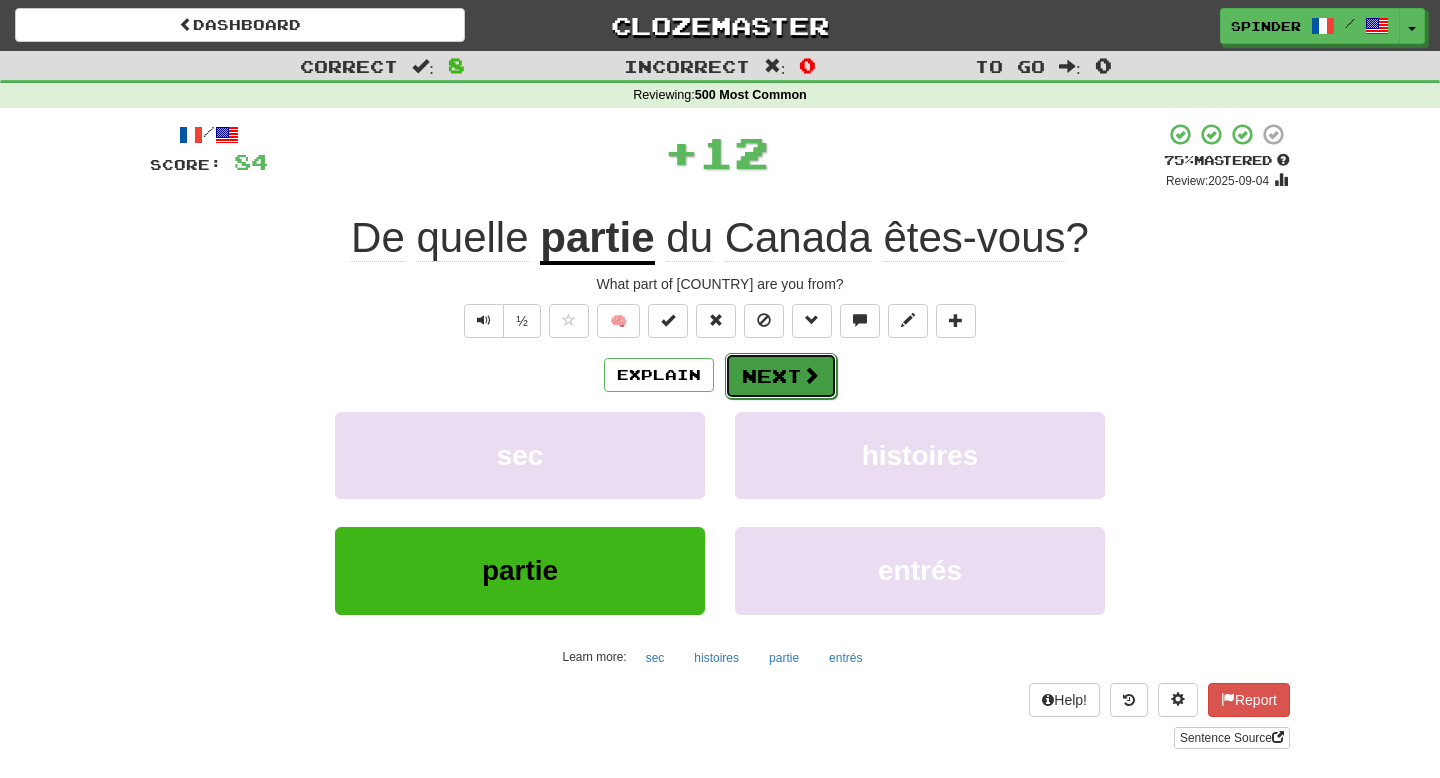 click on "Next" at bounding box center (781, 376) 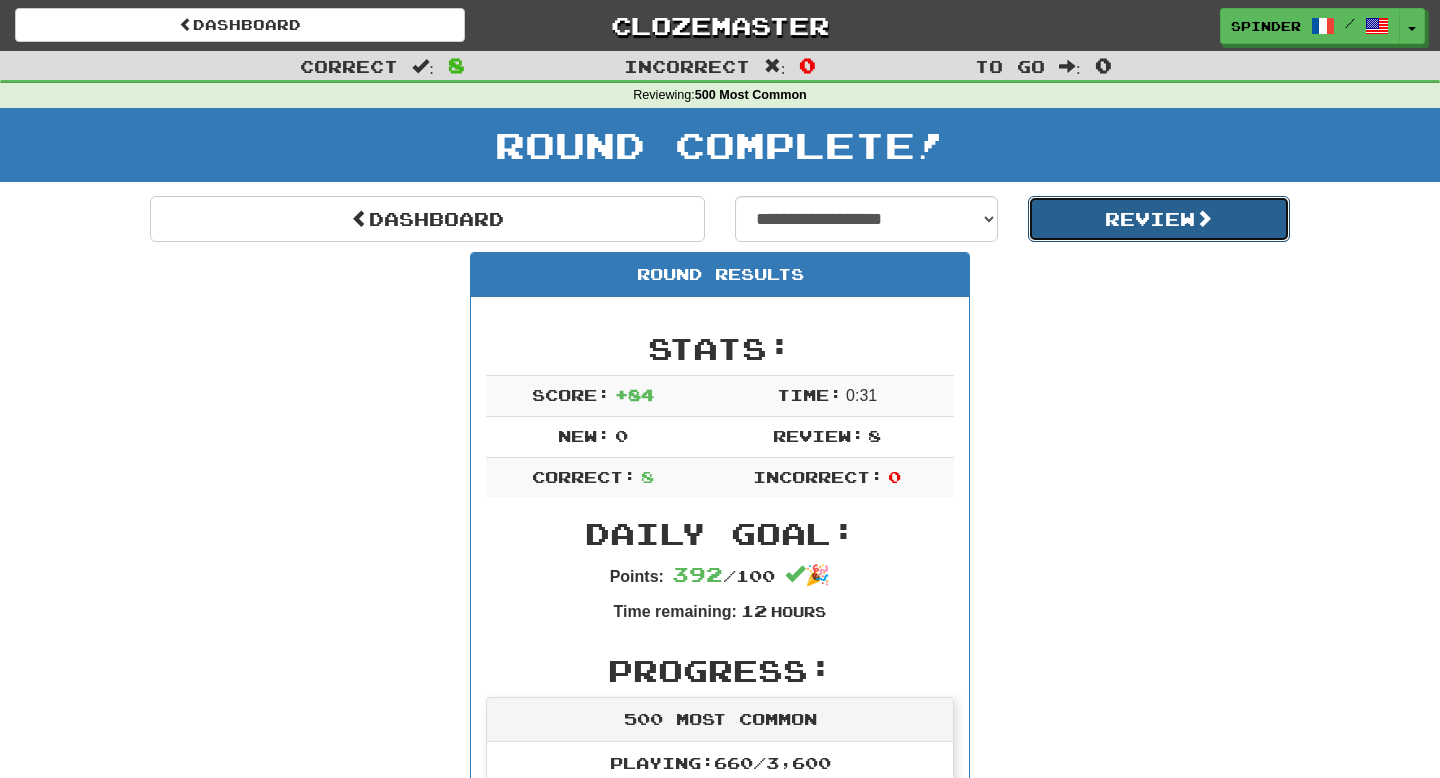 click on "Review" at bounding box center [1159, 219] 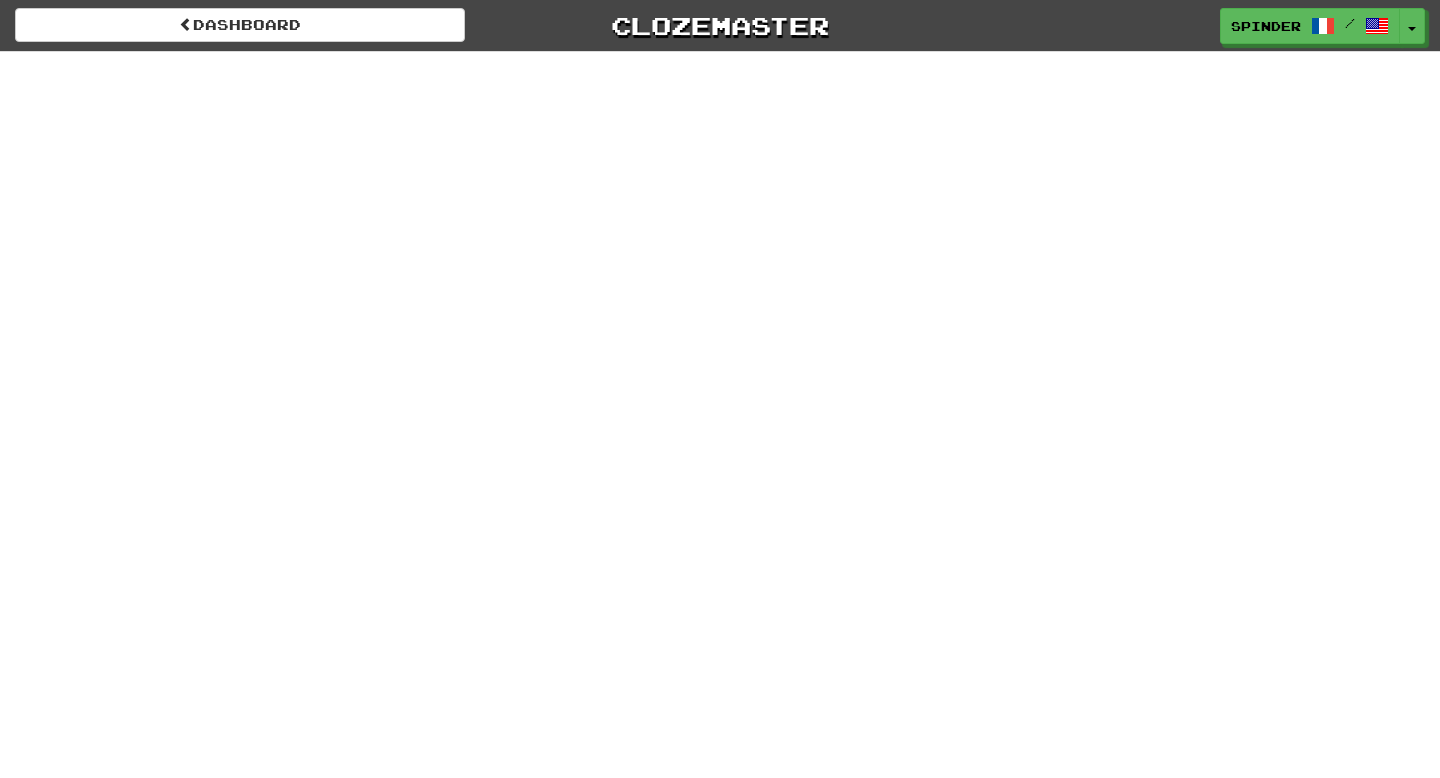 scroll, scrollTop: 0, scrollLeft: 0, axis: both 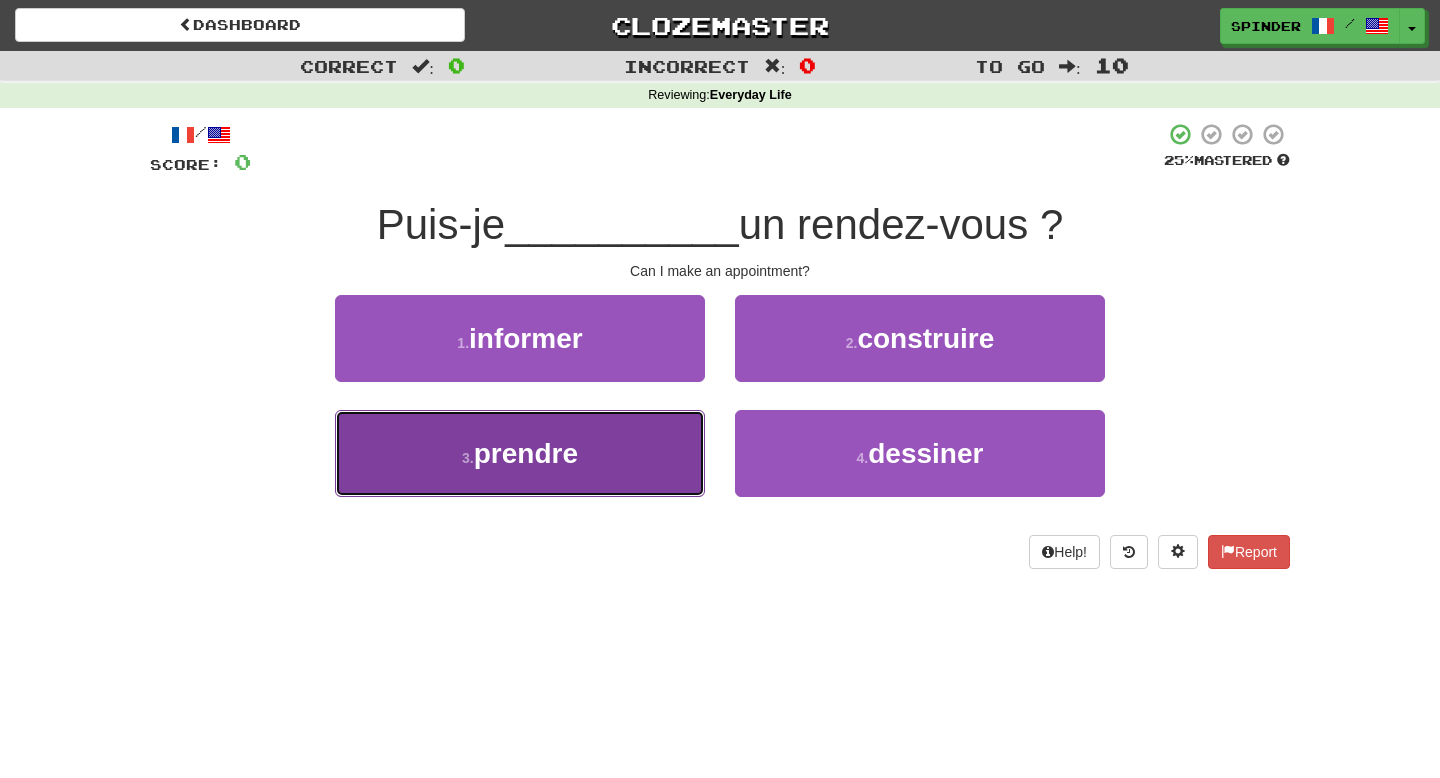 click on "3 .  prendre" at bounding box center (520, 453) 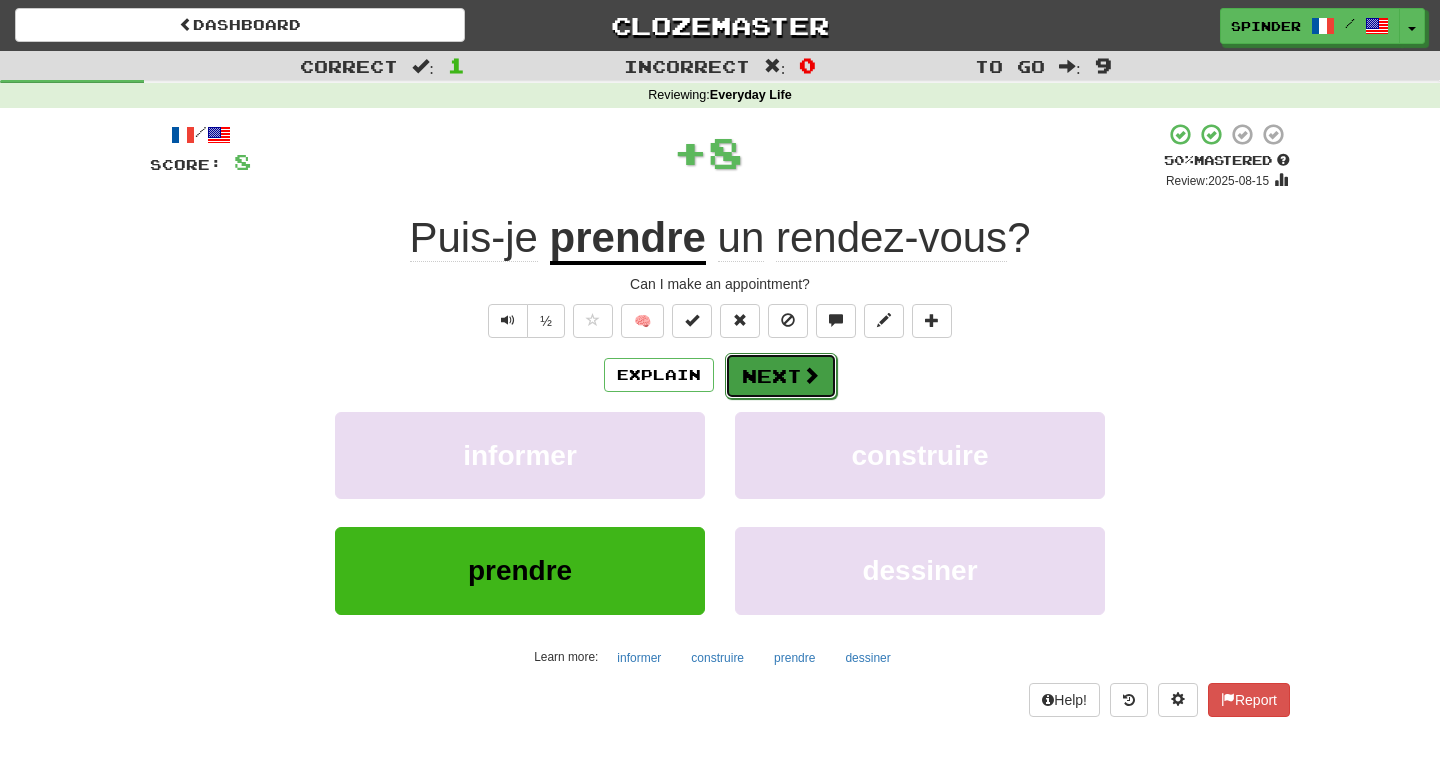 click on "Next" at bounding box center [781, 376] 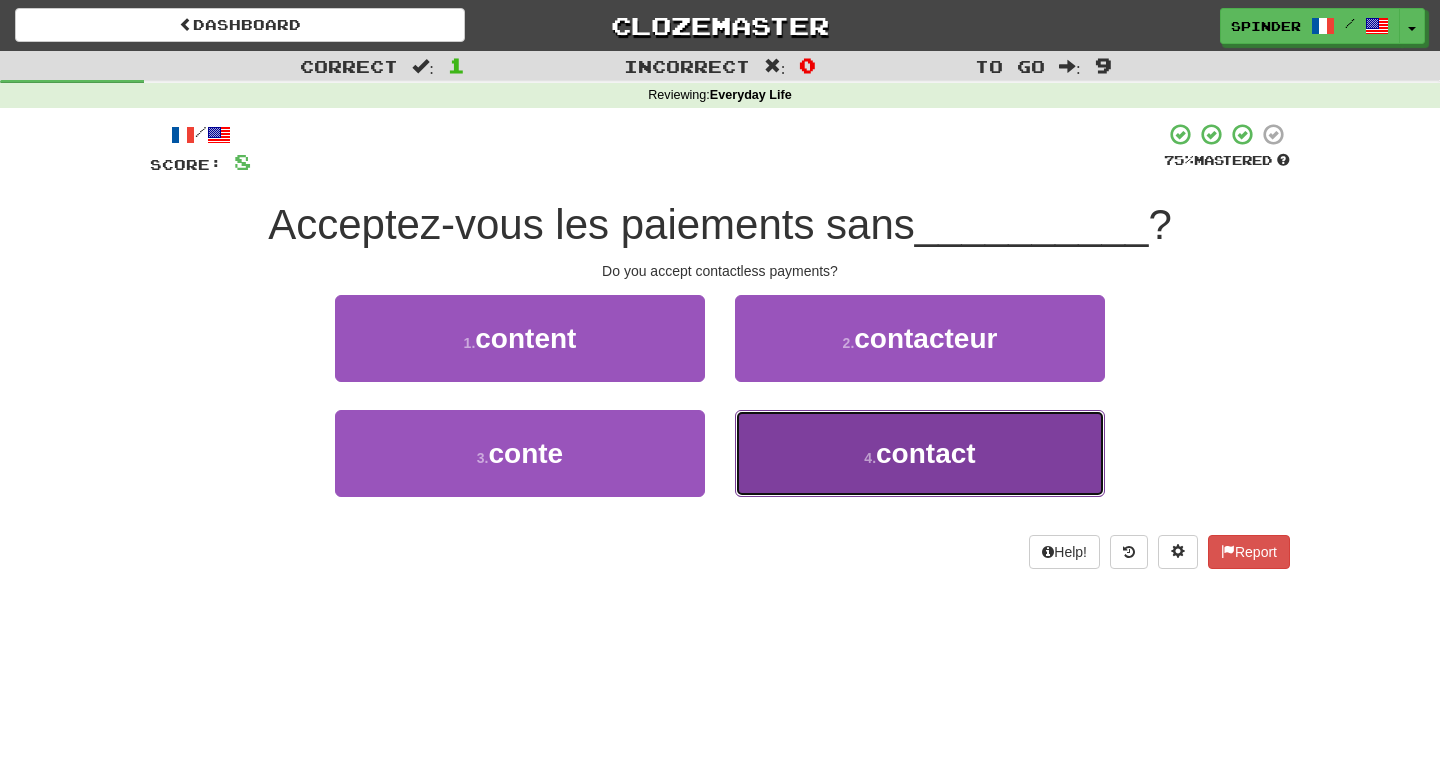click on "4 .  contact" at bounding box center [920, 453] 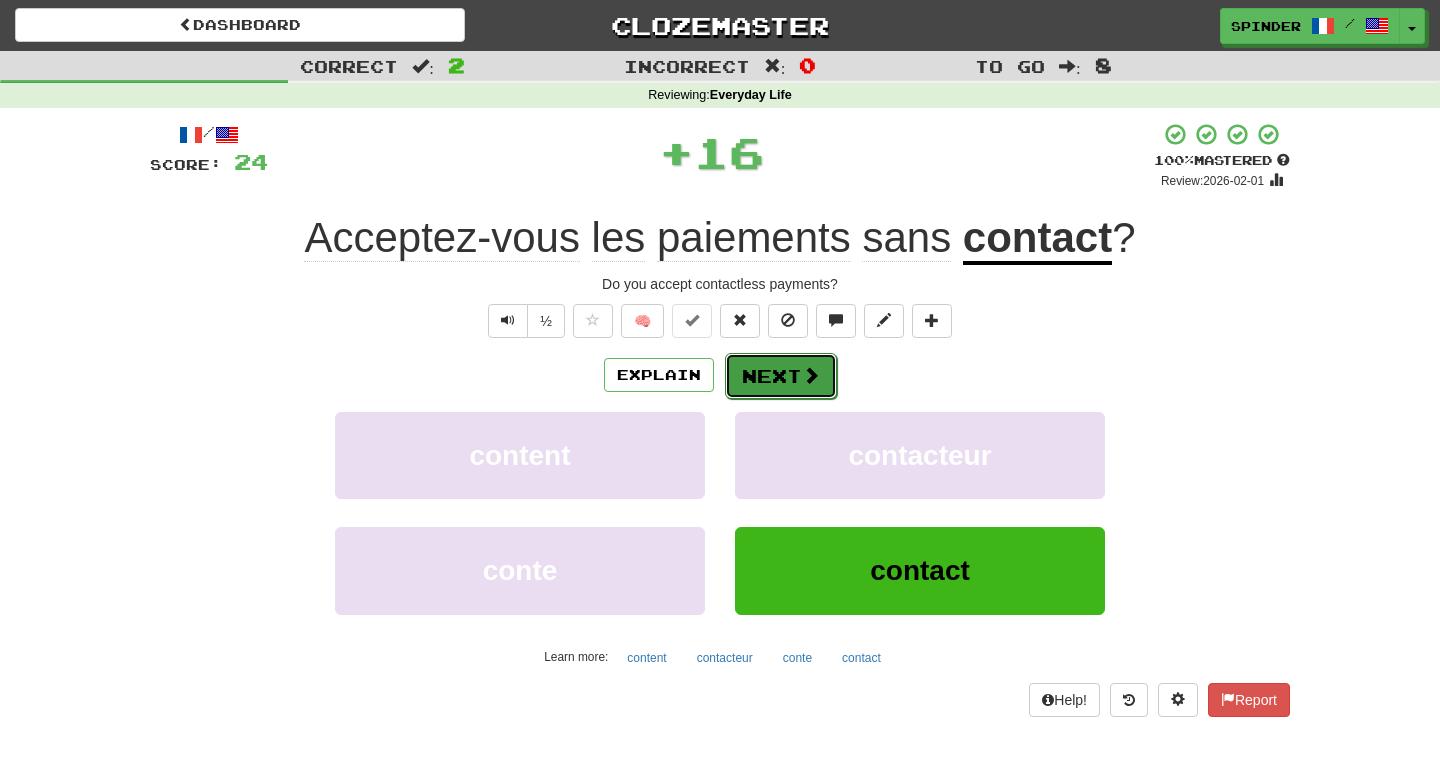 click at bounding box center (811, 375) 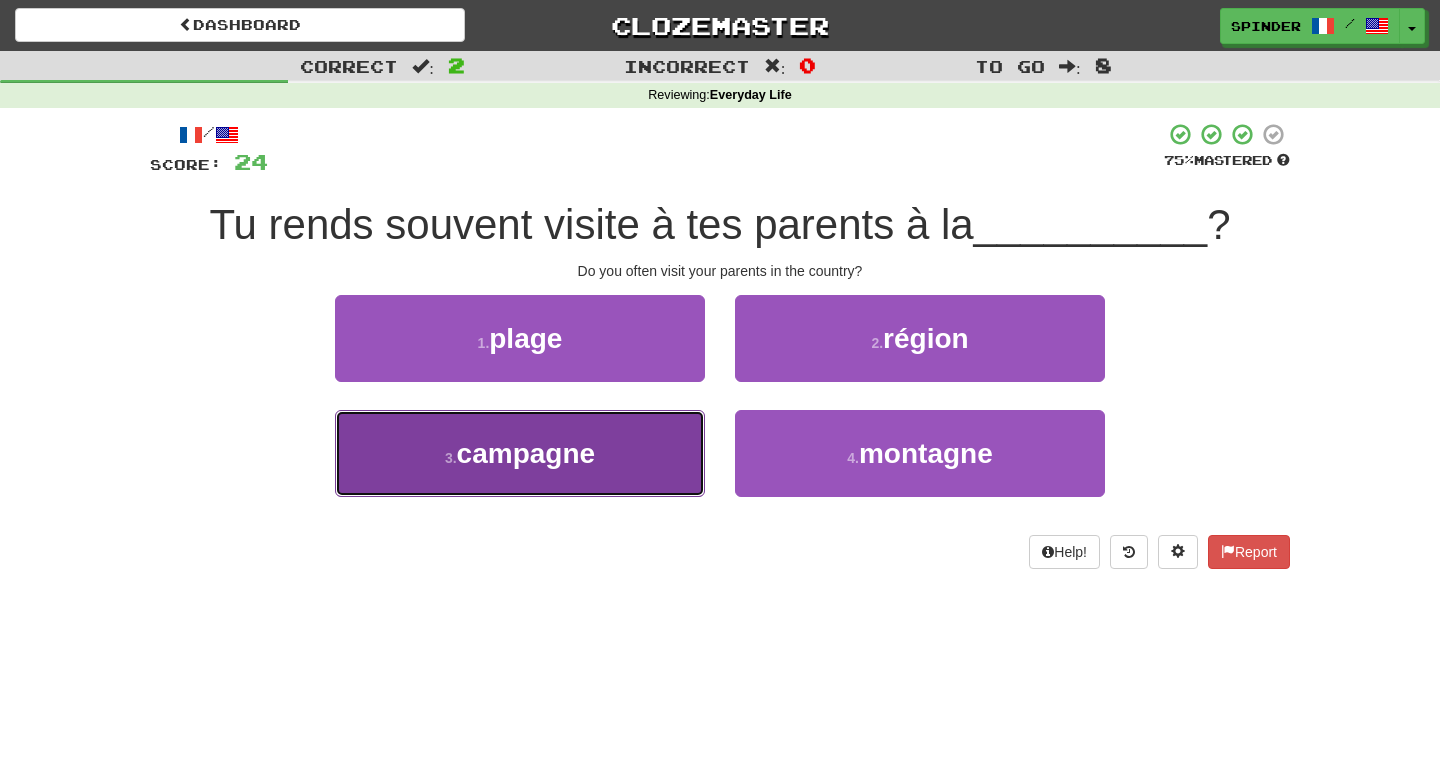 click on "3 .  campagne" at bounding box center (520, 453) 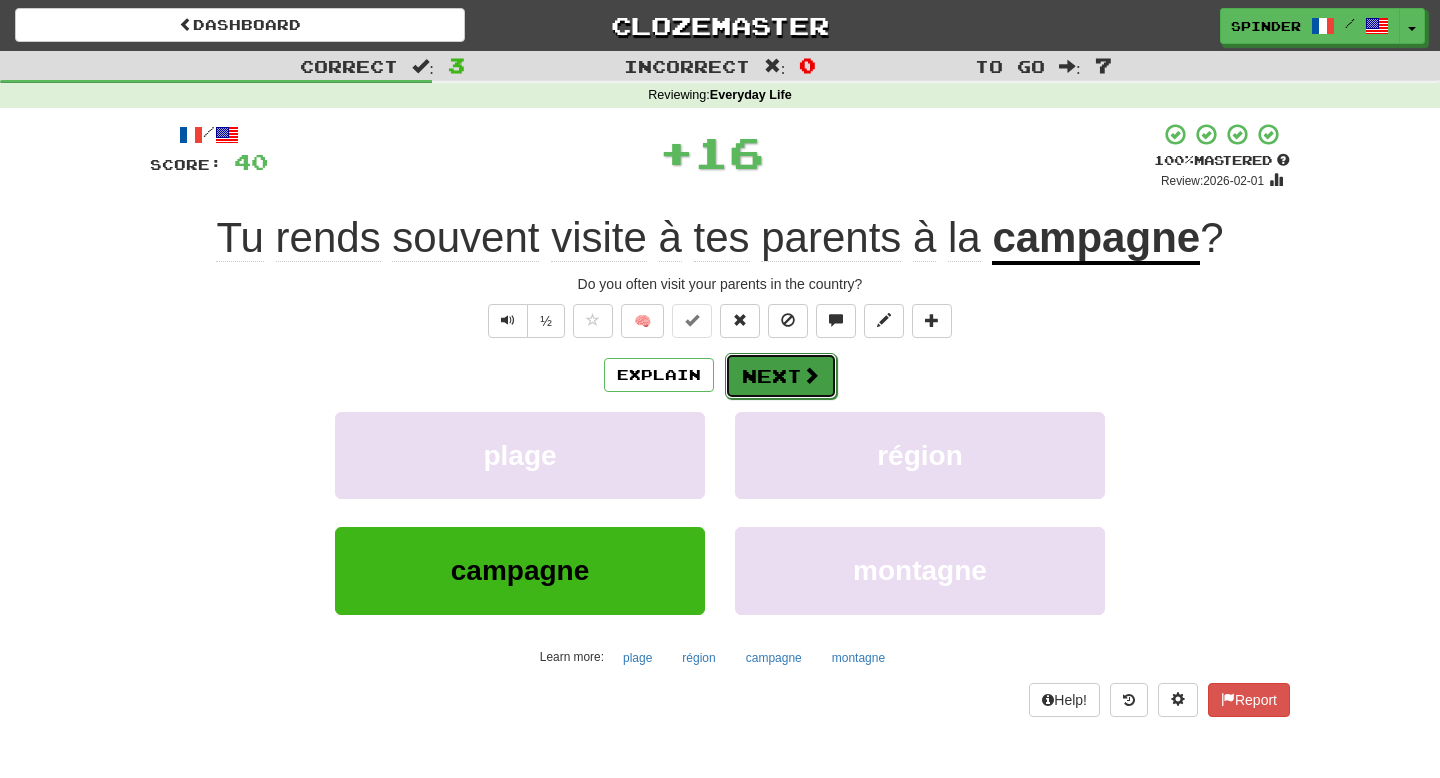 click at bounding box center [811, 375] 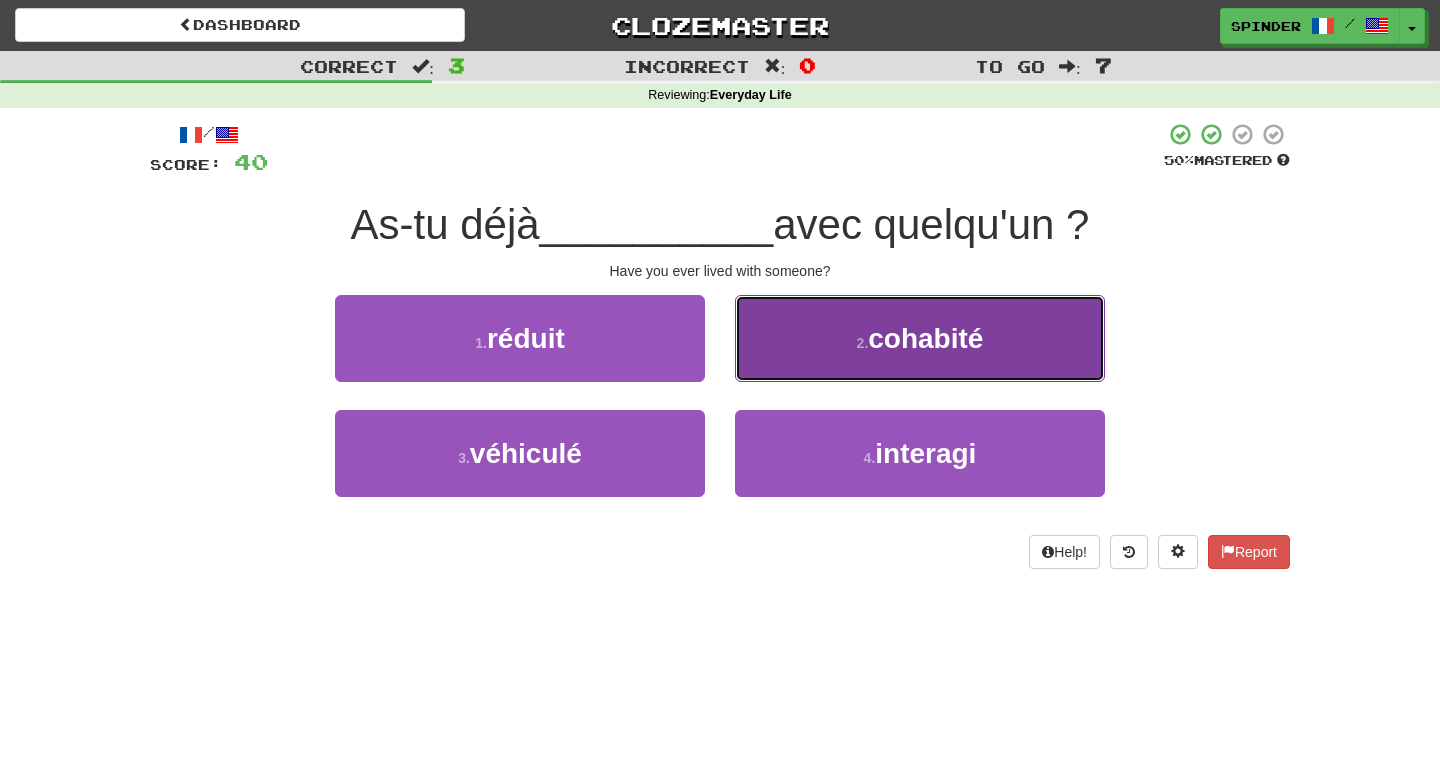 click on "2 .  cohabité" at bounding box center (920, 338) 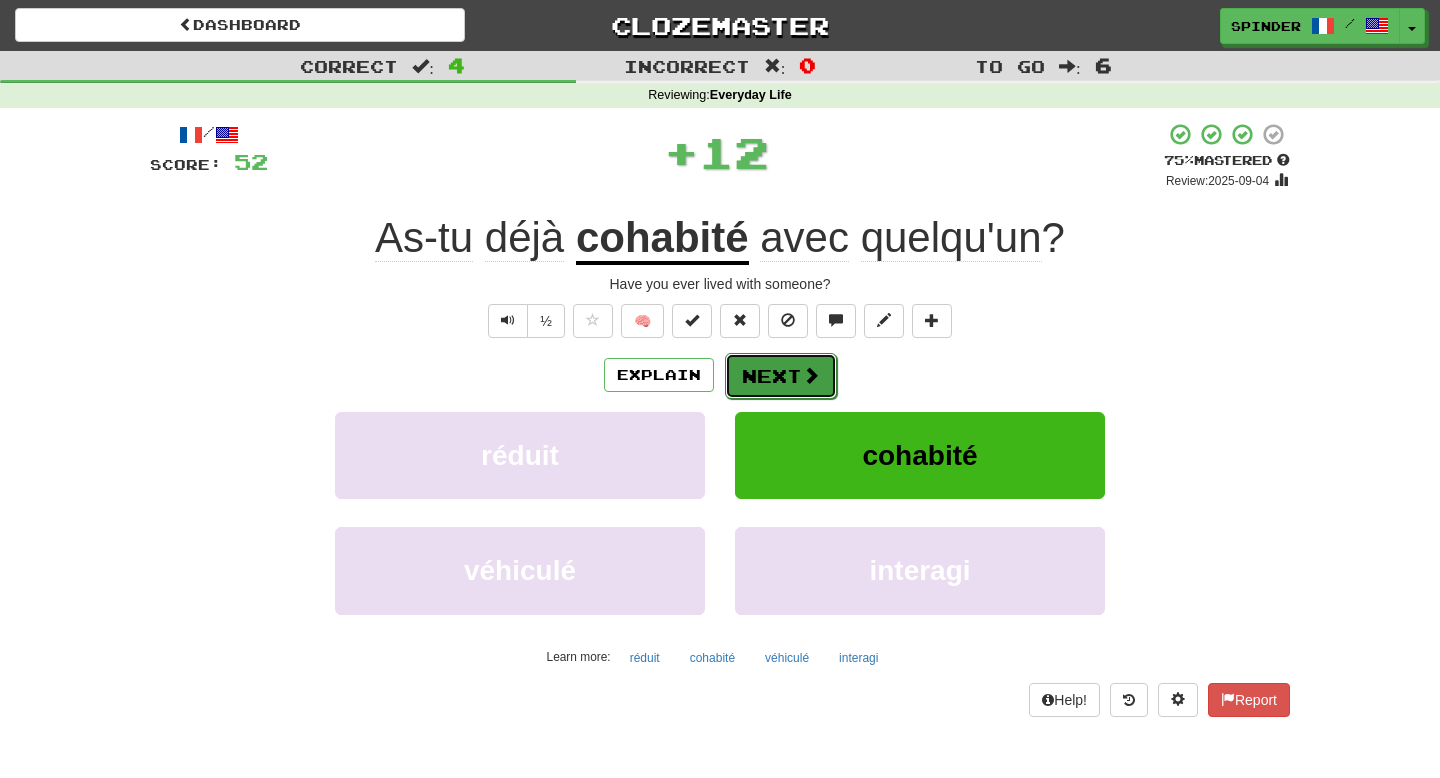 click at bounding box center (811, 375) 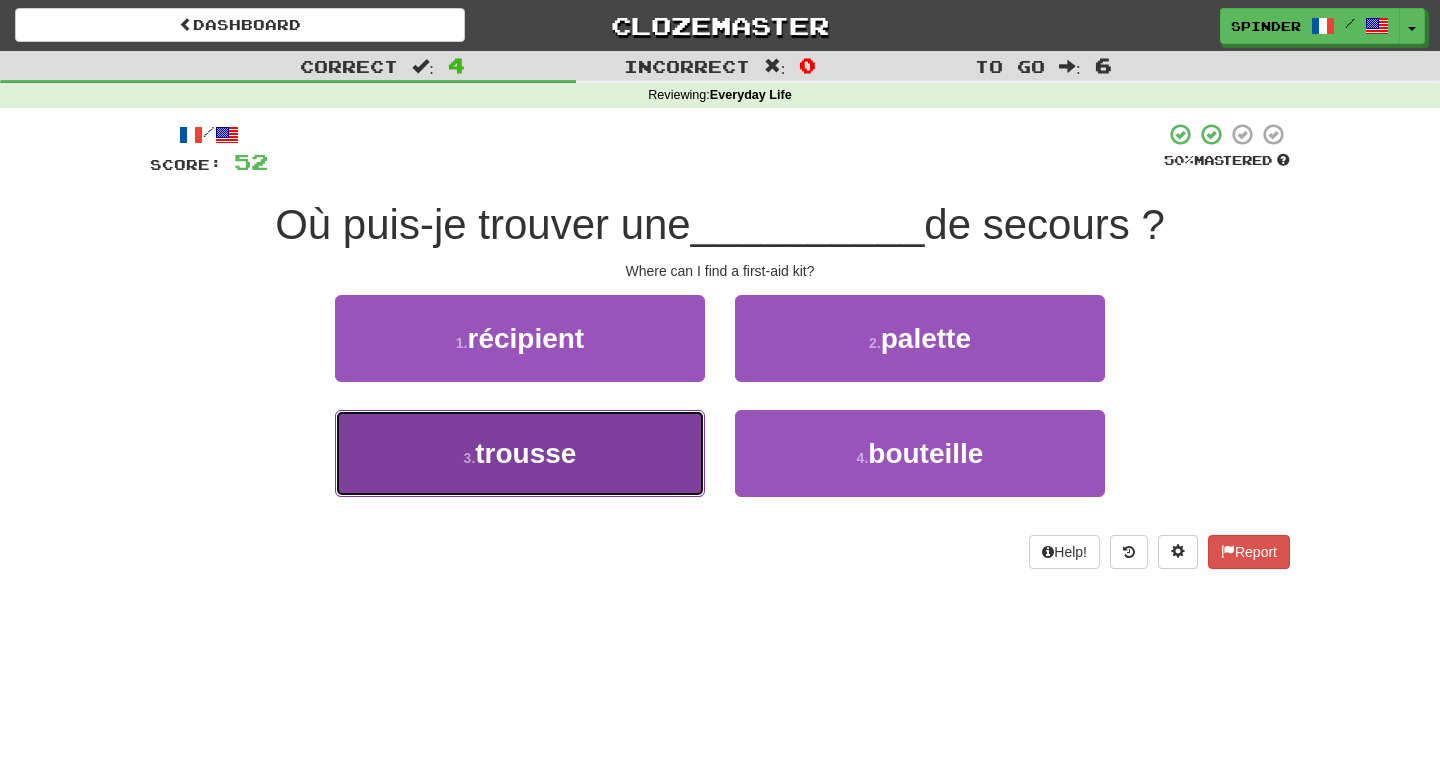 click on "3 .  trousse" at bounding box center [520, 453] 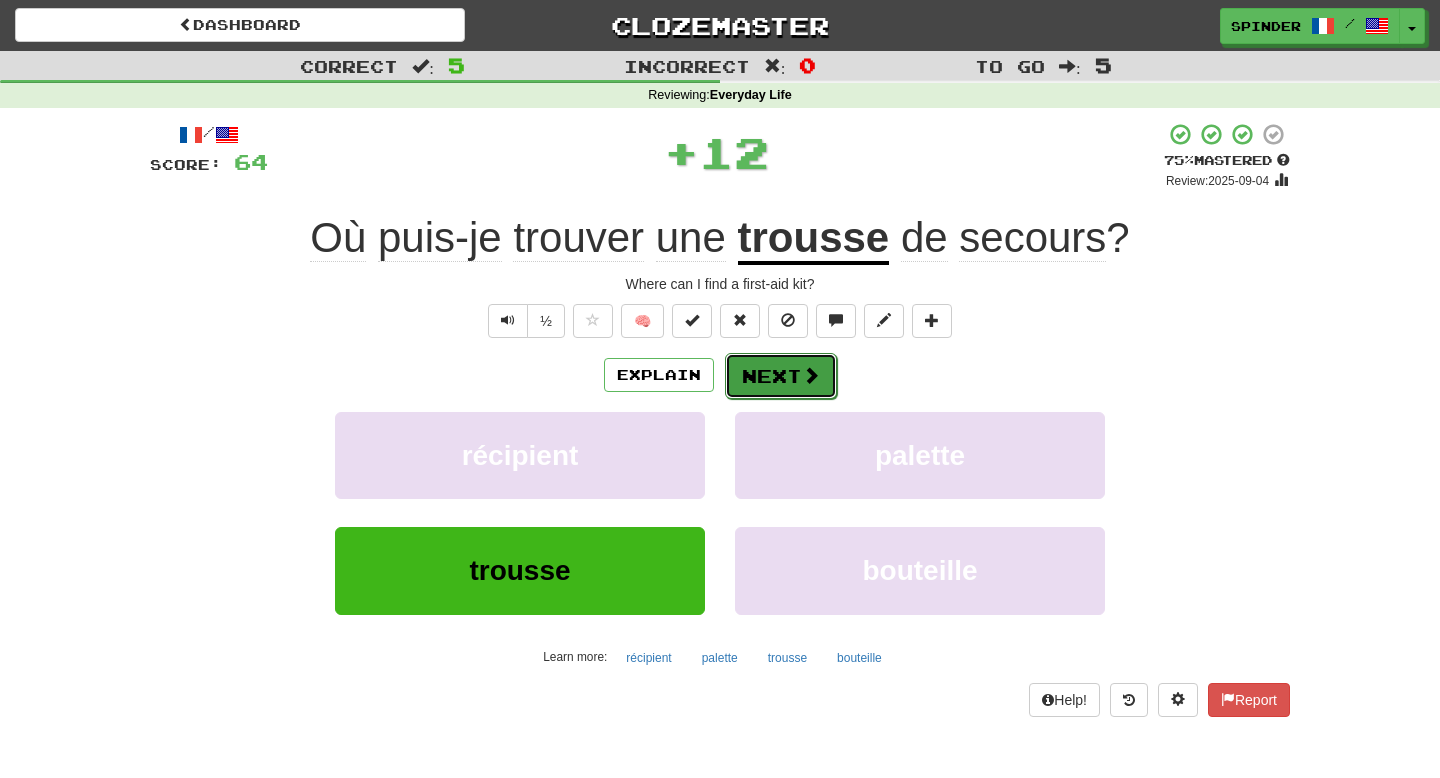 click on "Next" at bounding box center (781, 376) 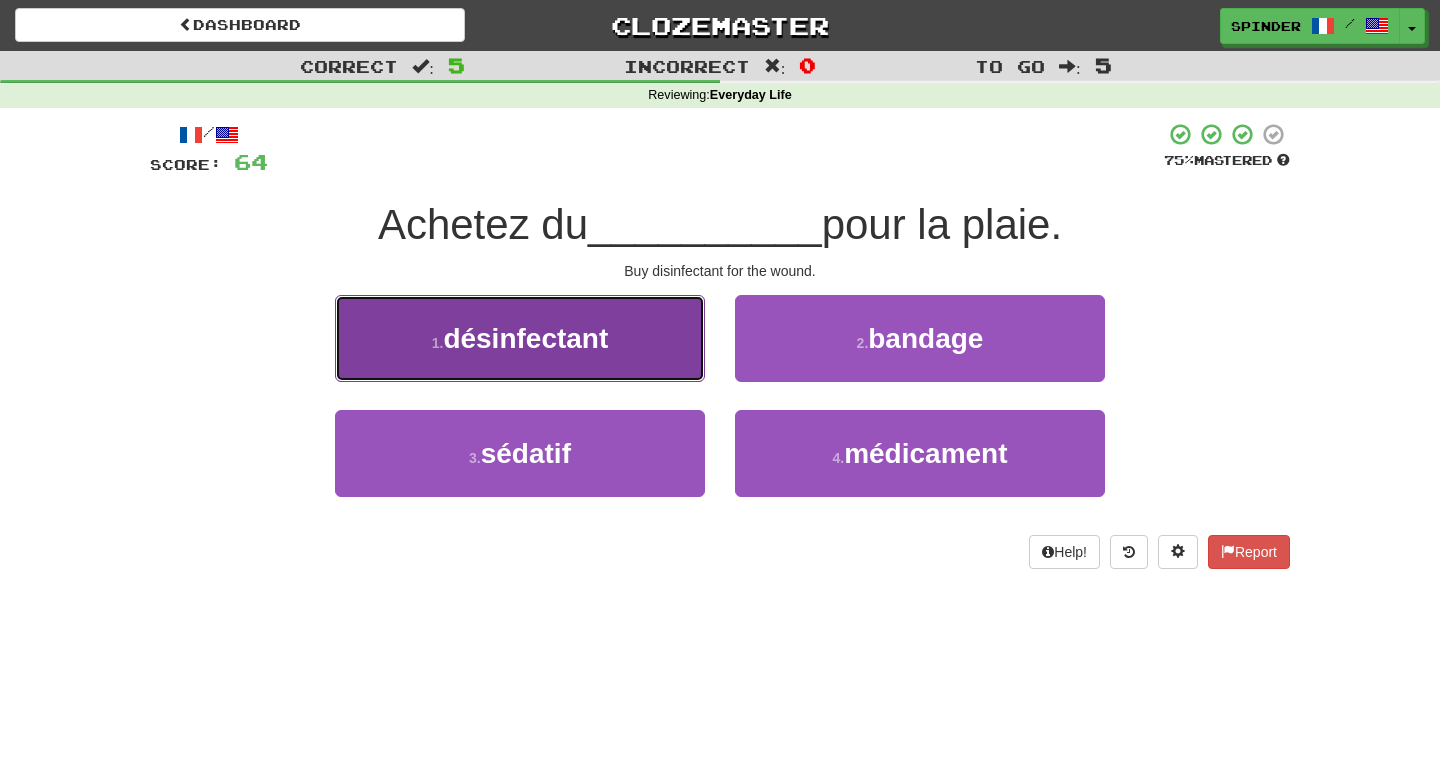 click on "1 .  désinfectant" at bounding box center (520, 338) 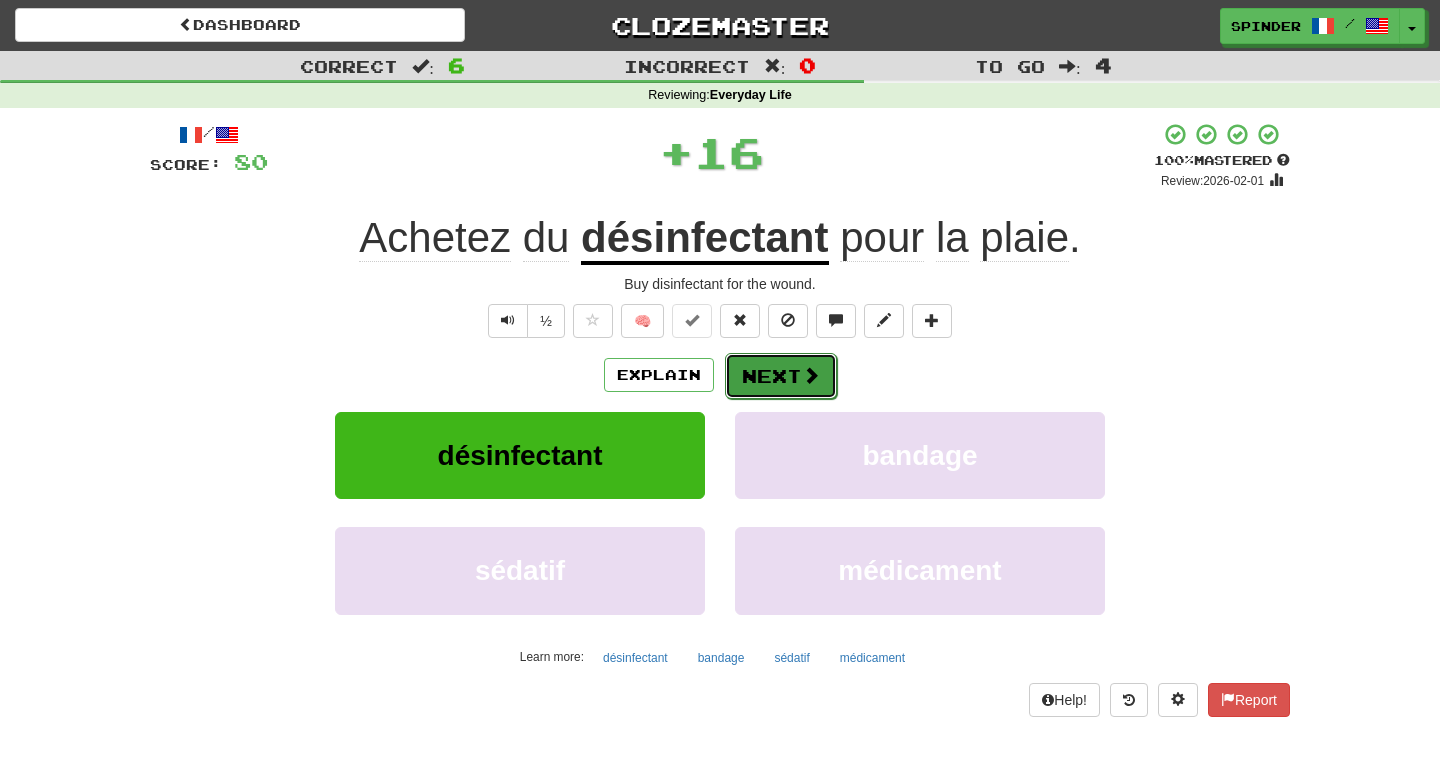 click on "Next" at bounding box center [781, 376] 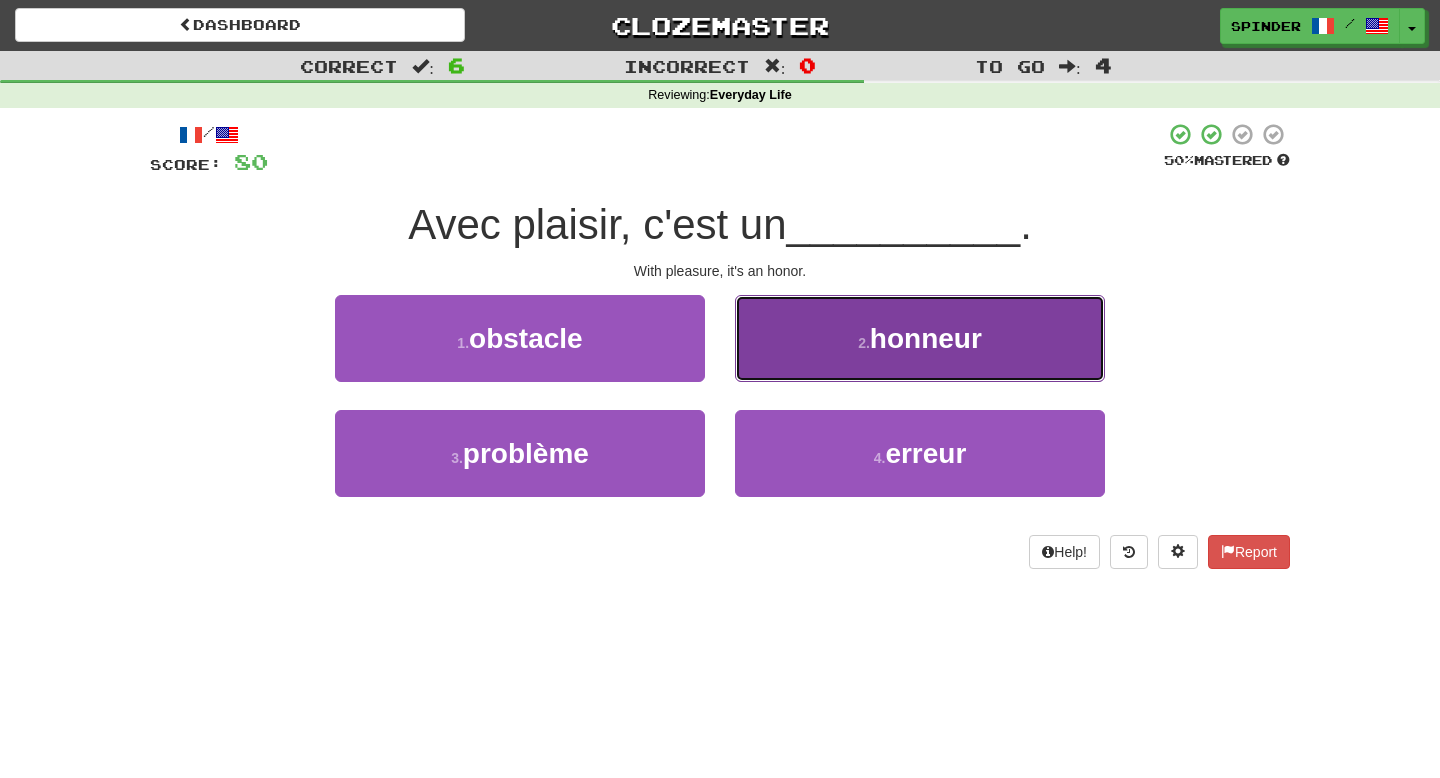 click on "2 .  honneur" at bounding box center [920, 338] 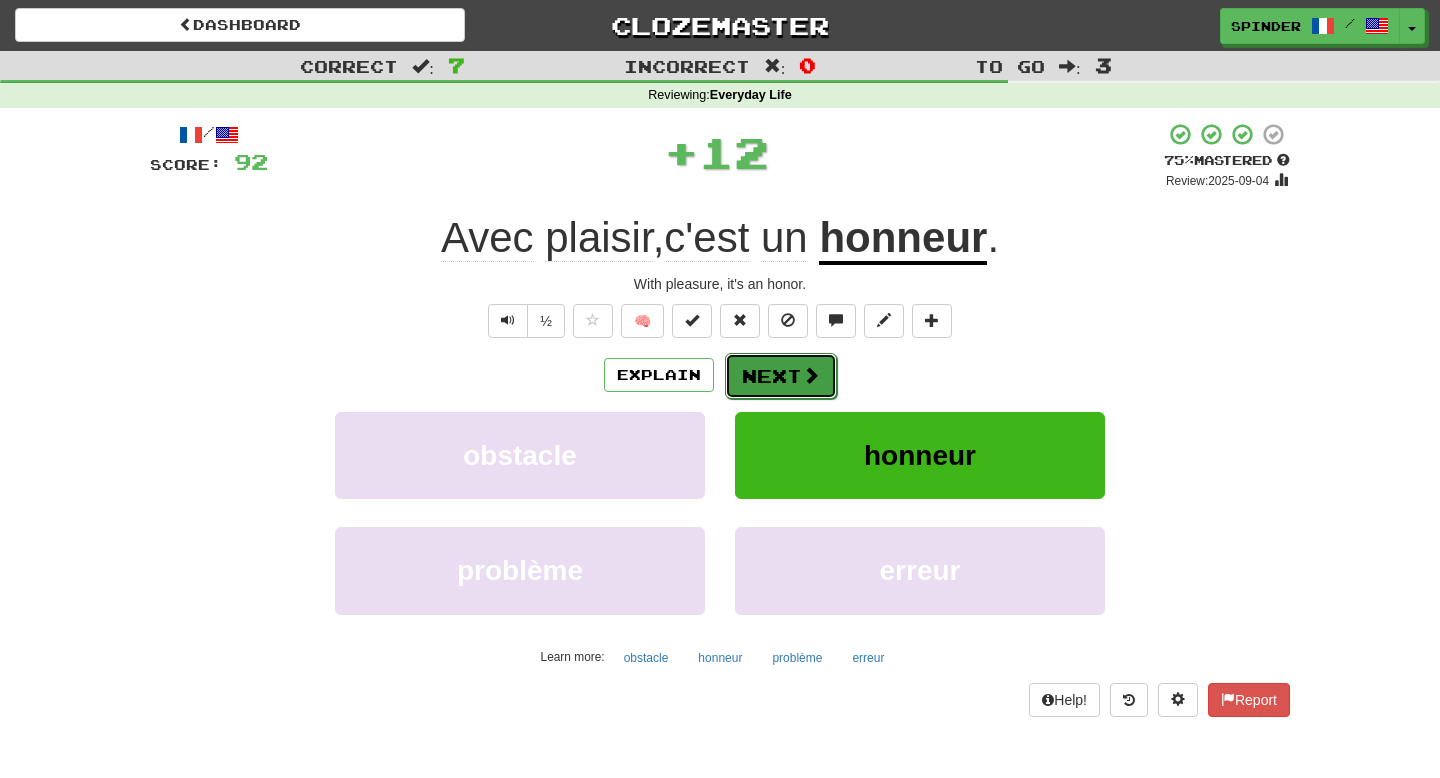 click on "Next" at bounding box center [781, 376] 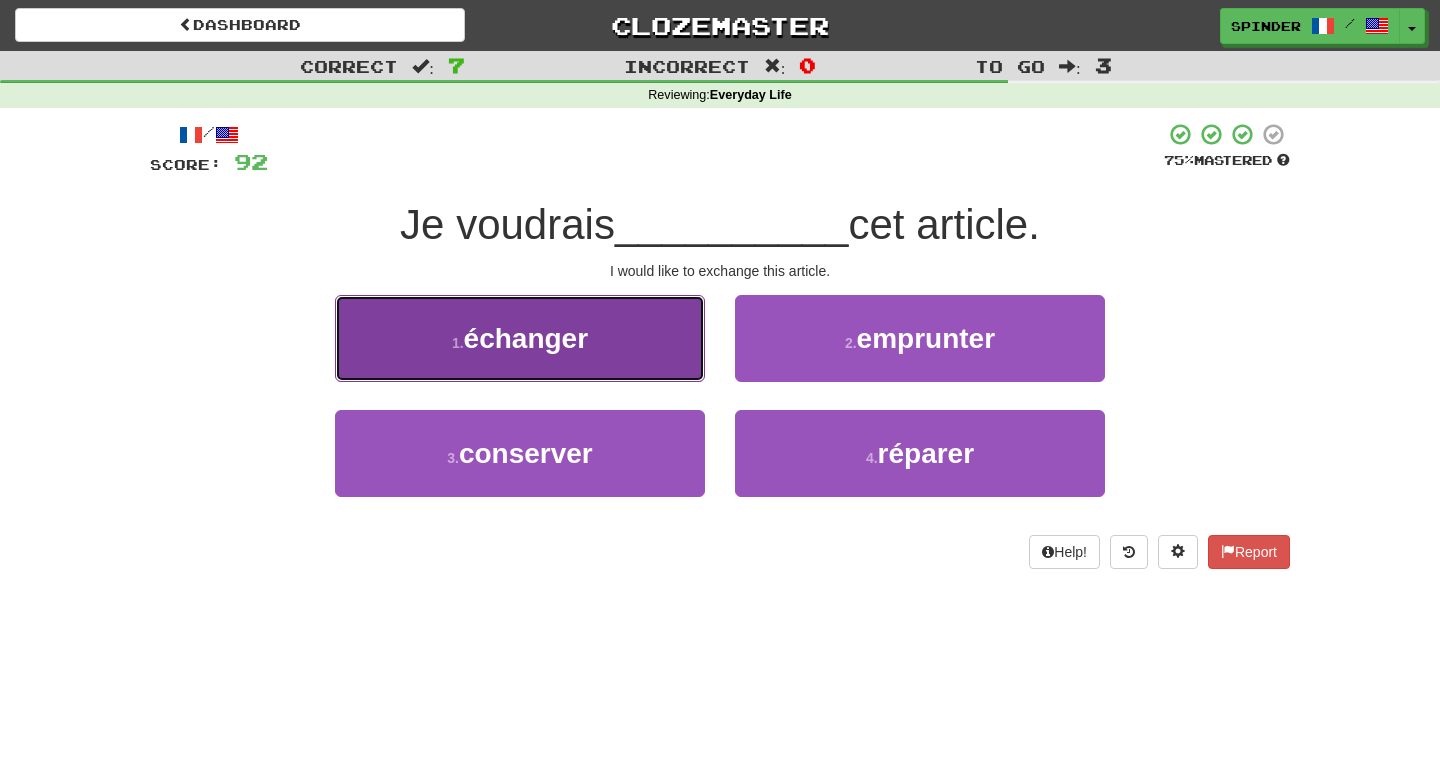 click on "échanger" at bounding box center (526, 338) 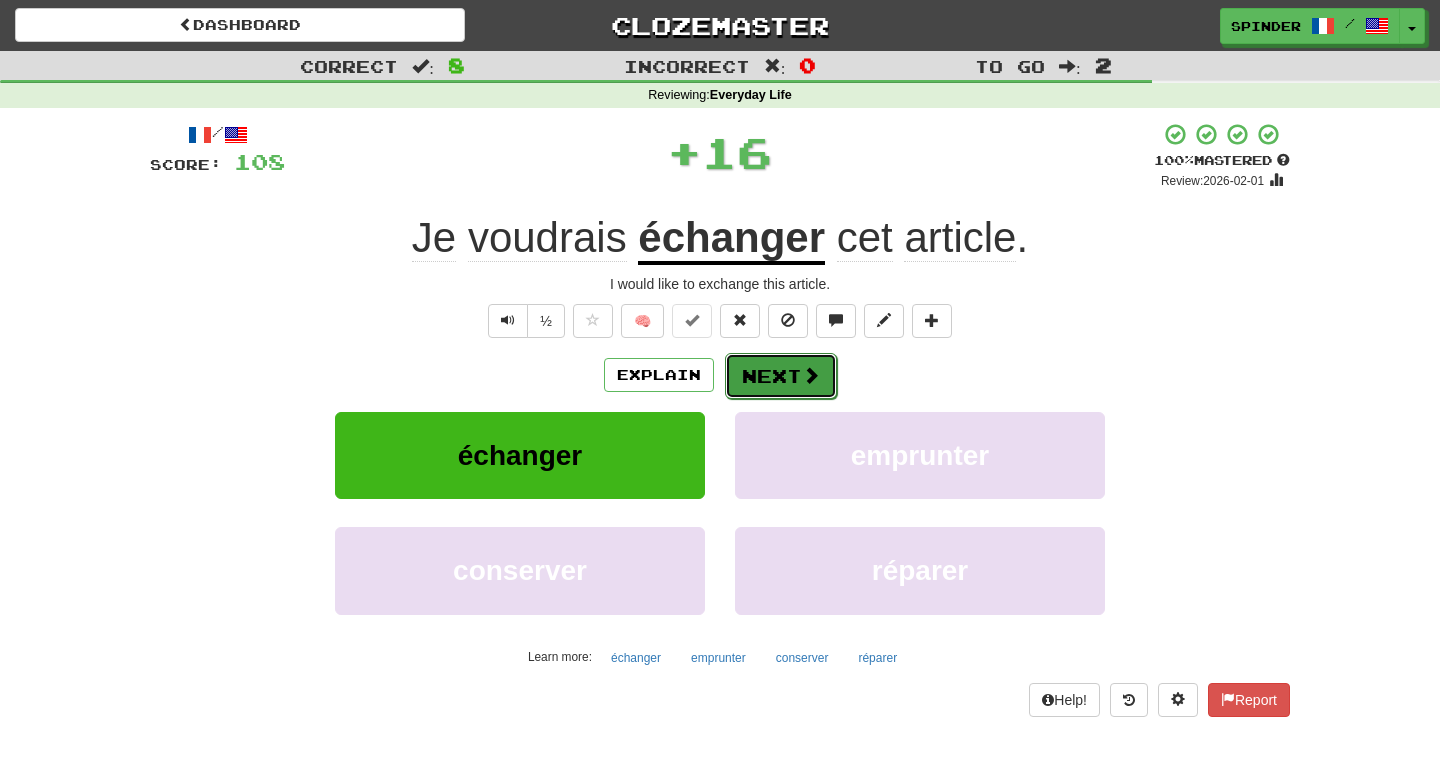 click on "Next" at bounding box center (781, 376) 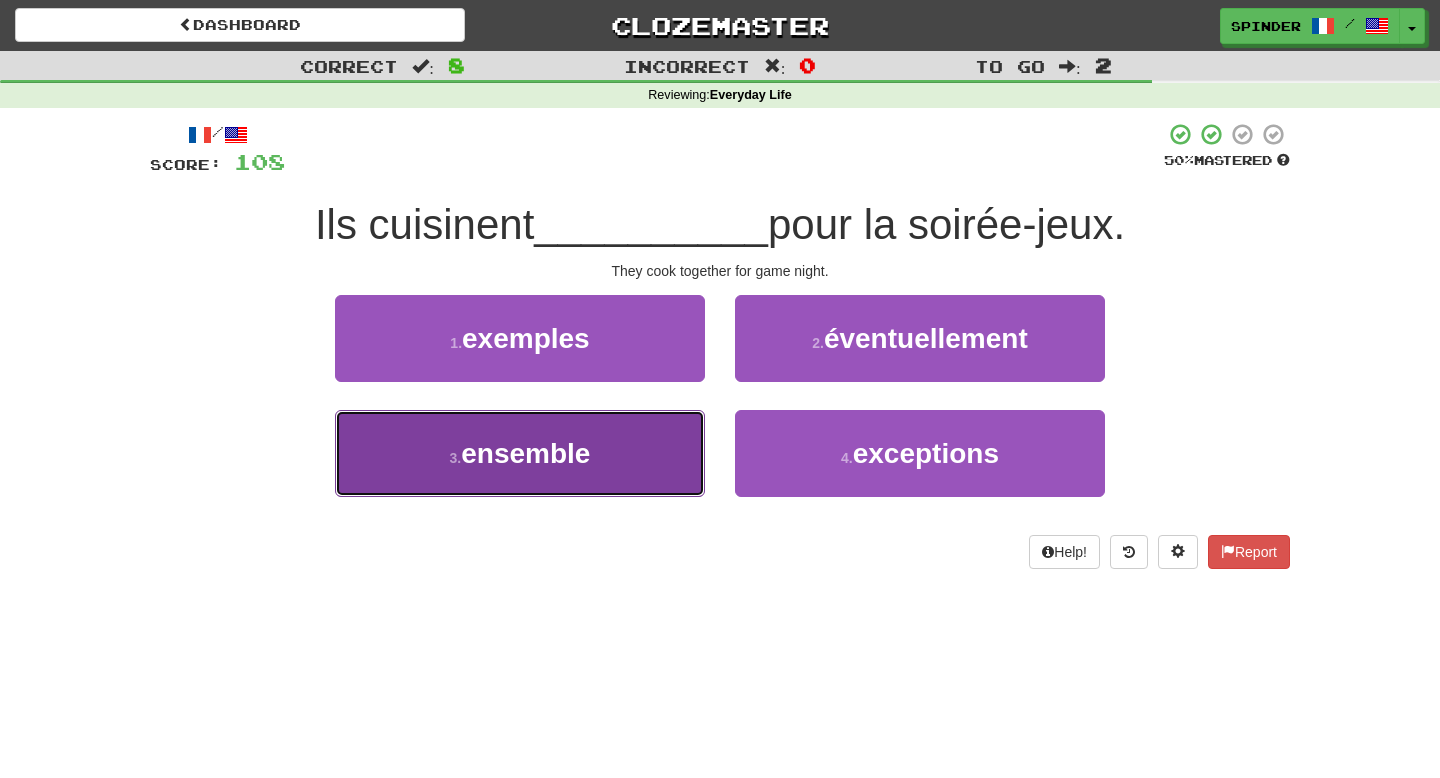 click on "3 .  ensemble" at bounding box center [520, 453] 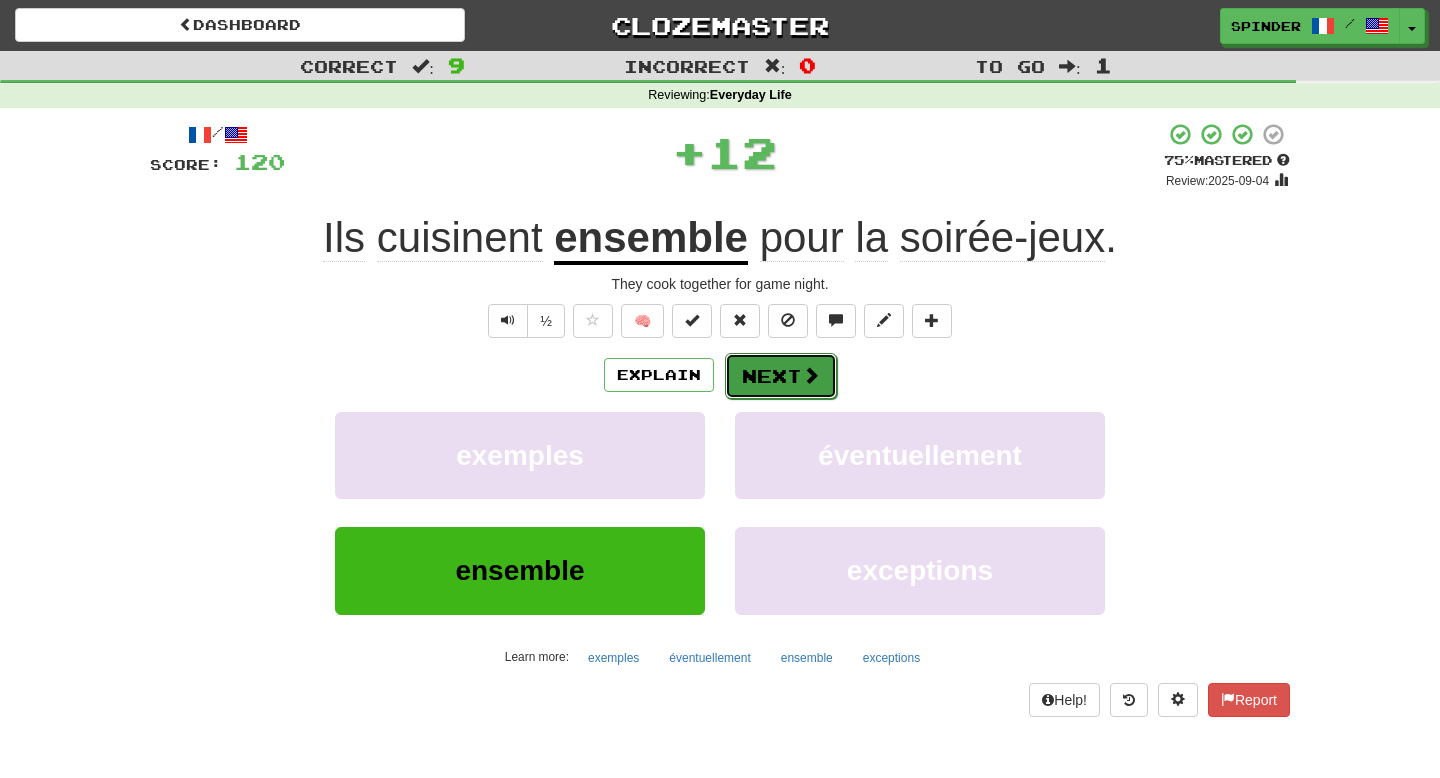click on "Next" at bounding box center (781, 376) 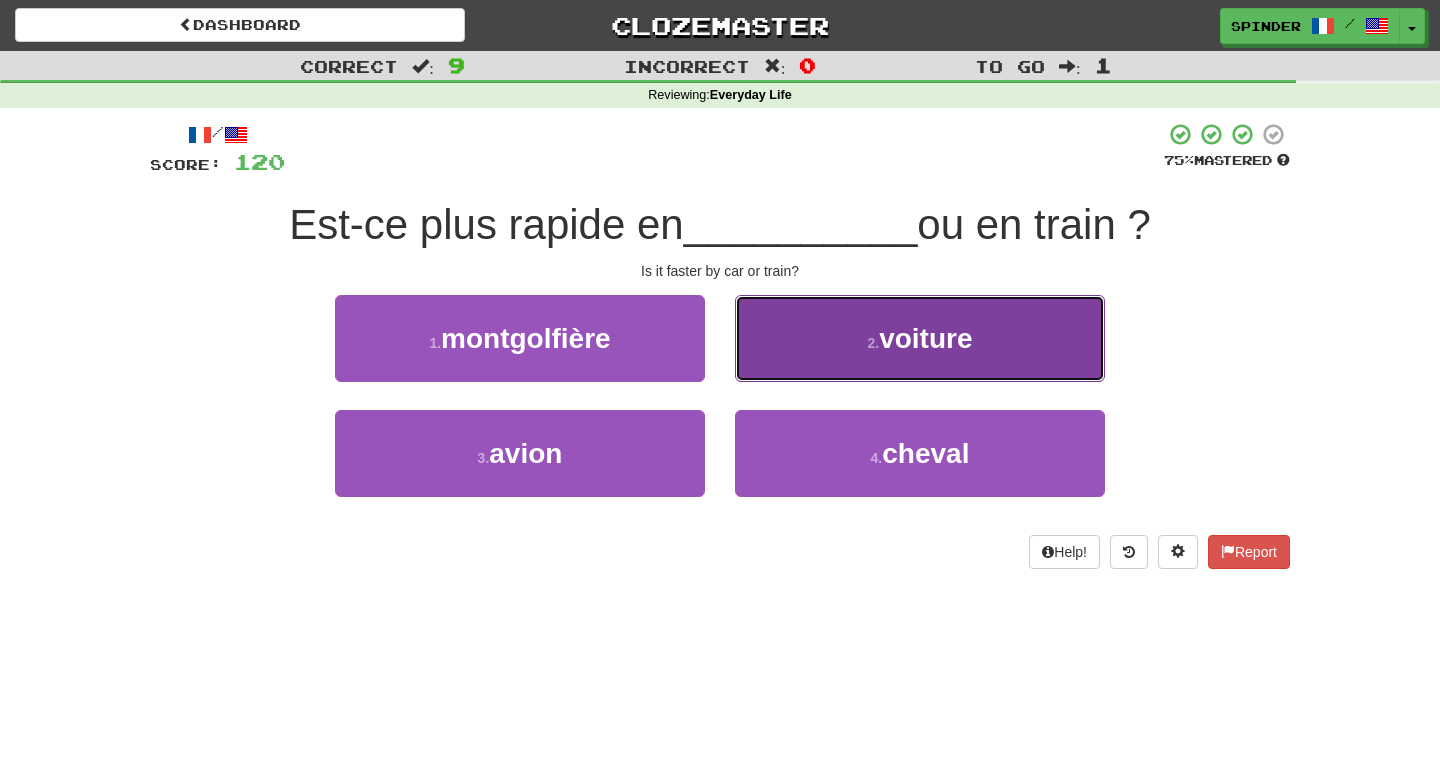 click on "2 .  voiture" at bounding box center (920, 338) 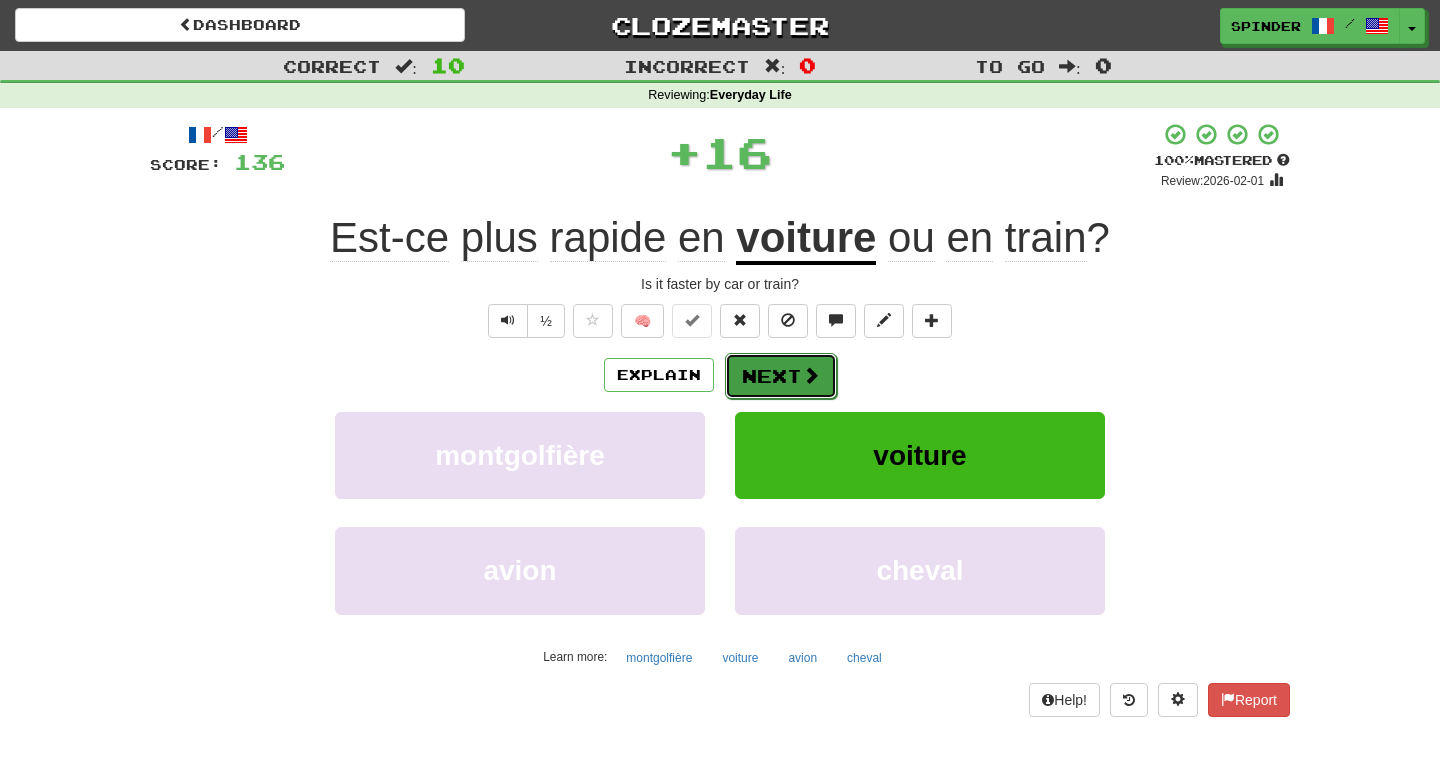 click on "Next" at bounding box center (781, 376) 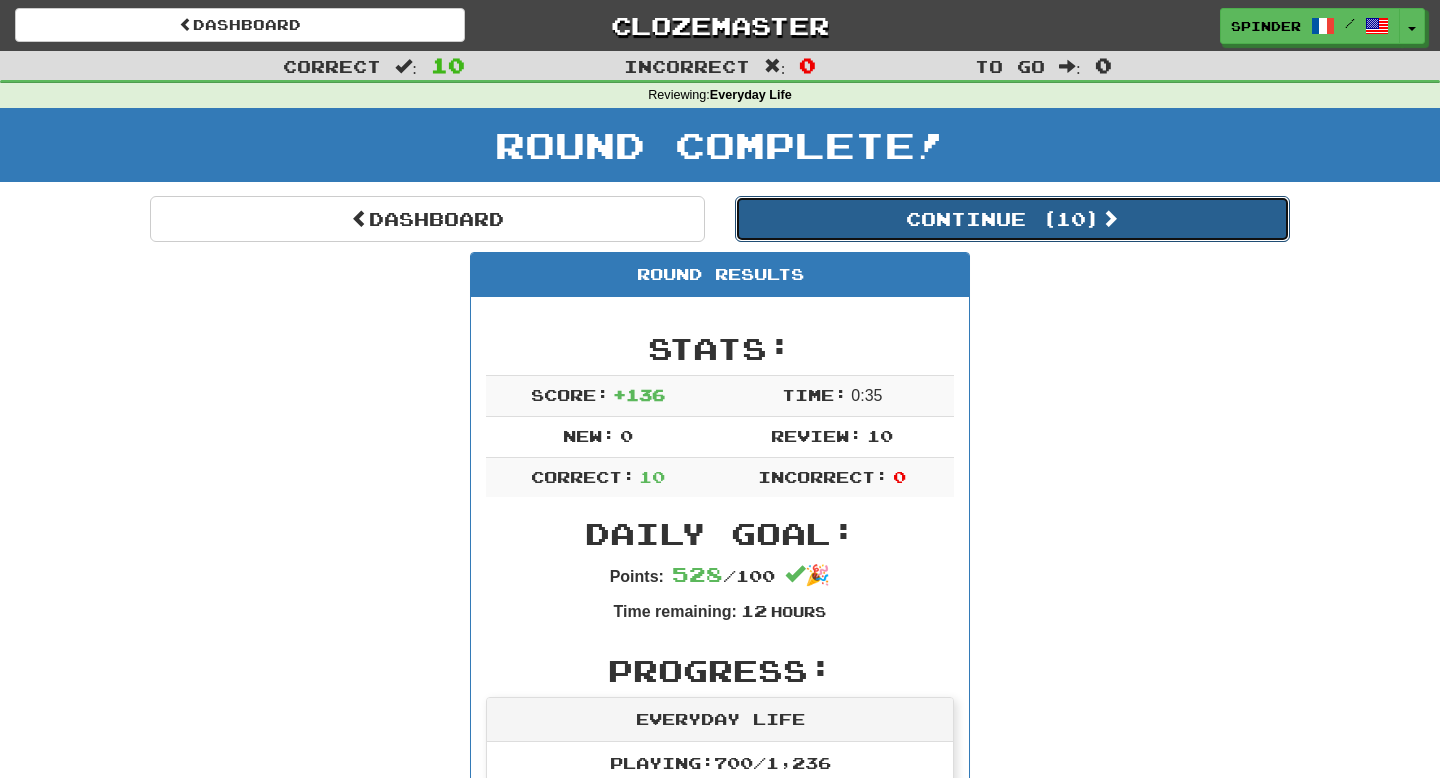 click on "Continue ( 10 )" at bounding box center [1012, 219] 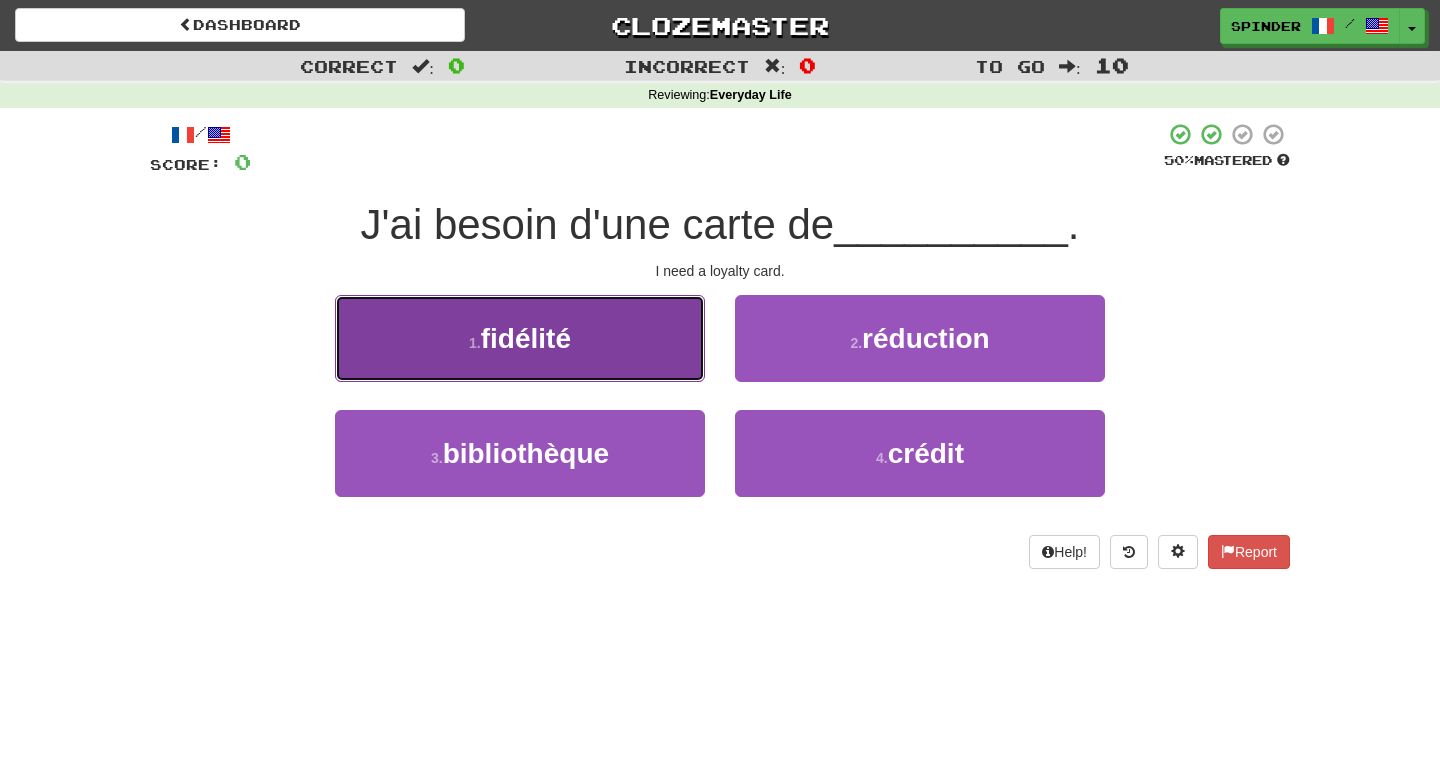 click on "1 .  fidélité" at bounding box center (520, 338) 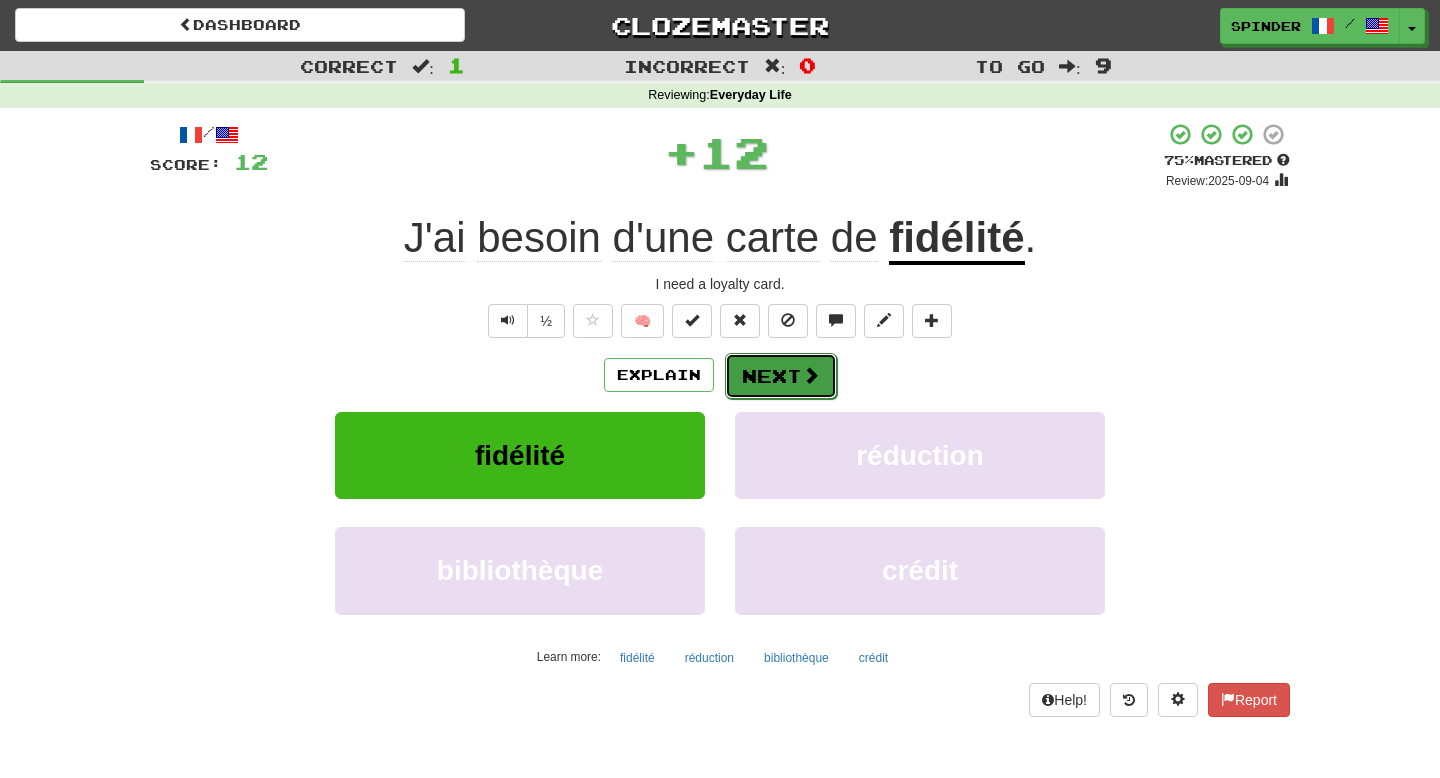 click on "Next" at bounding box center (781, 376) 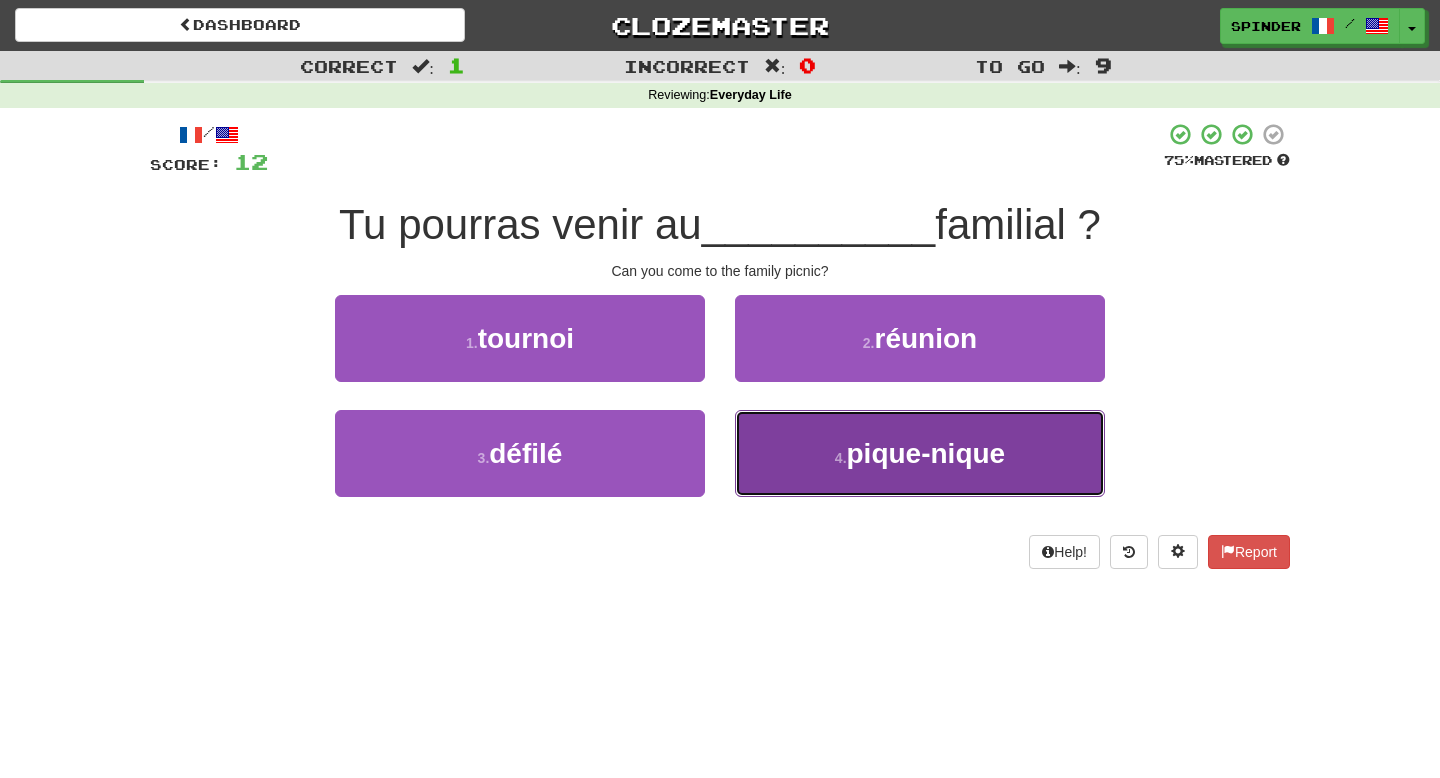 click on "4 .  pique-nique" at bounding box center (920, 453) 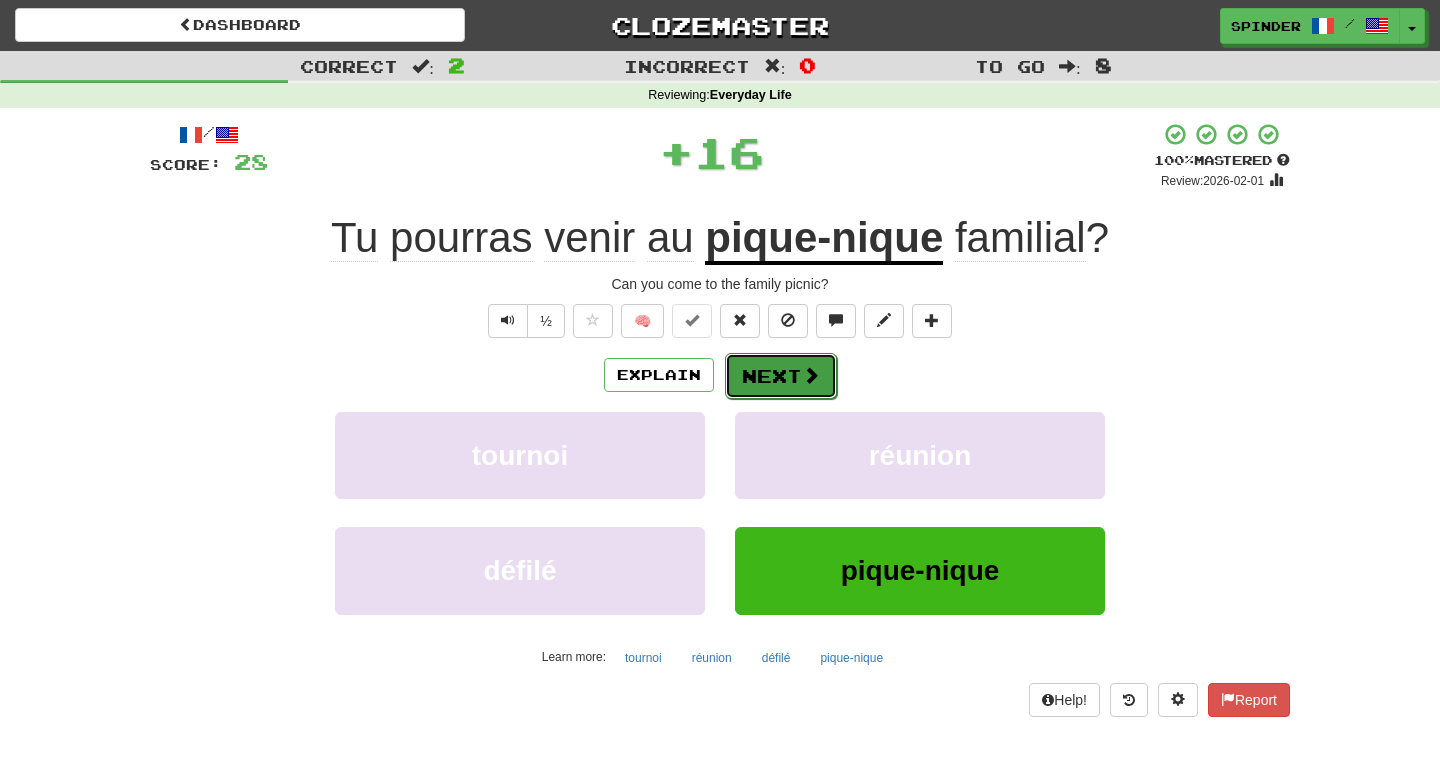 click on "Next" at bounding box center (781, 376) 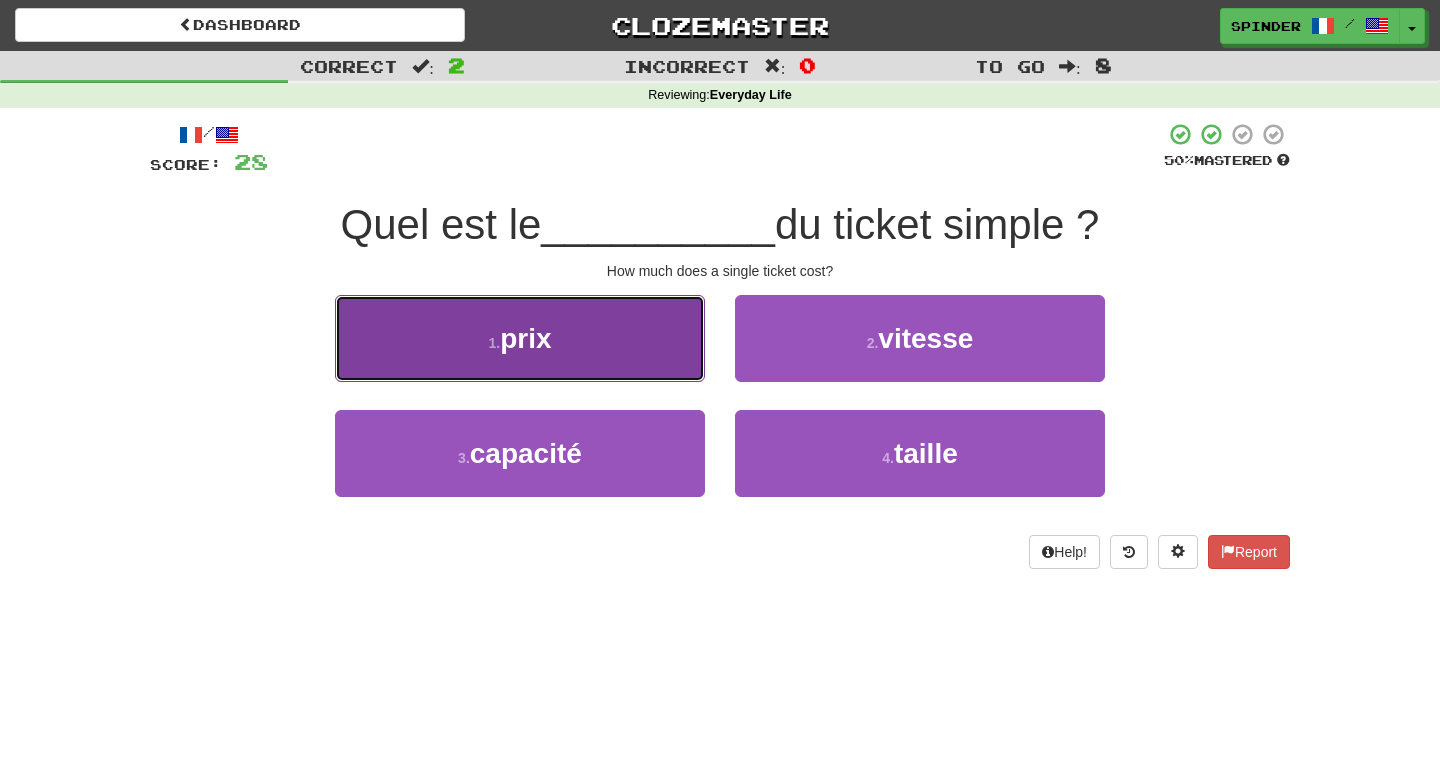 click on "1 .  prix" at bounding box center [520, 338] 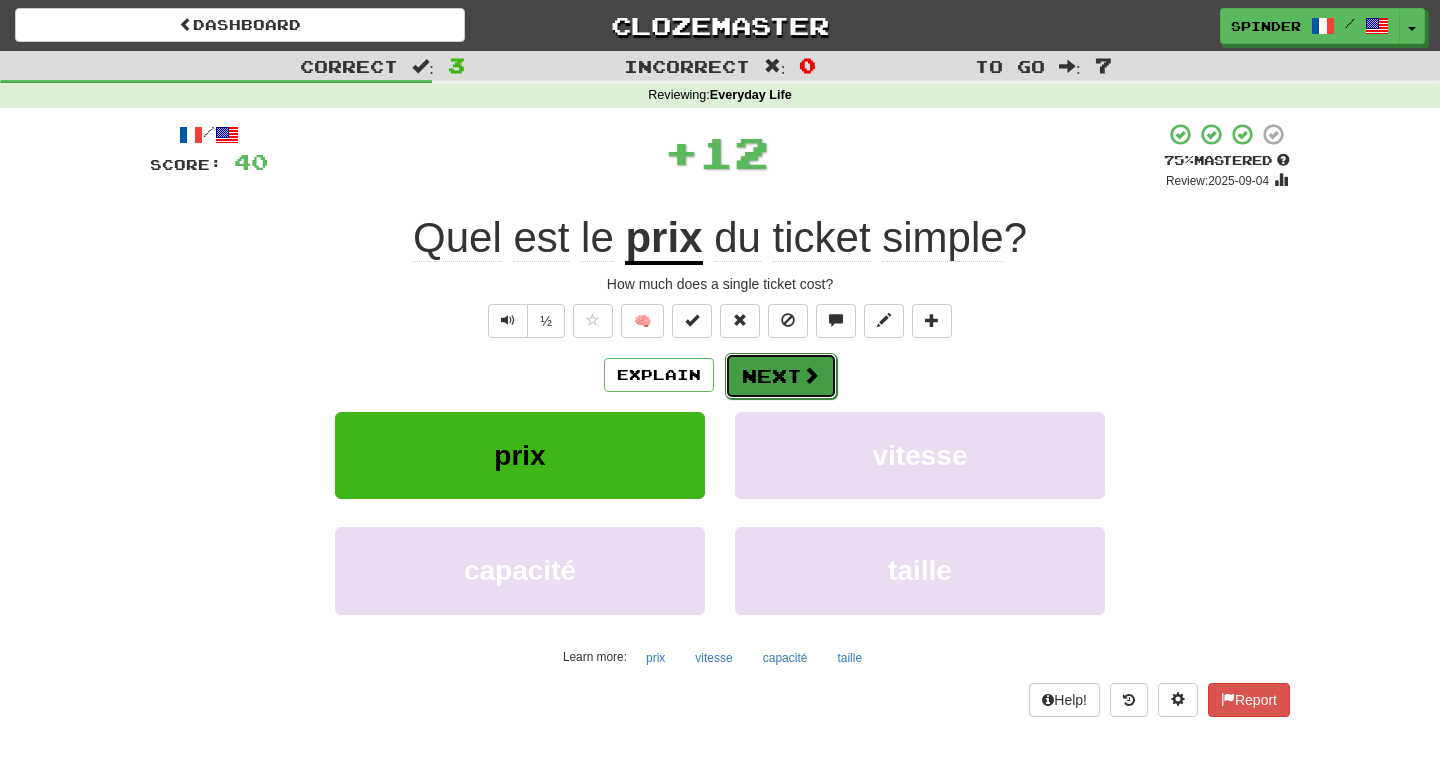 click on "Next" at bounding box center (781, 376) 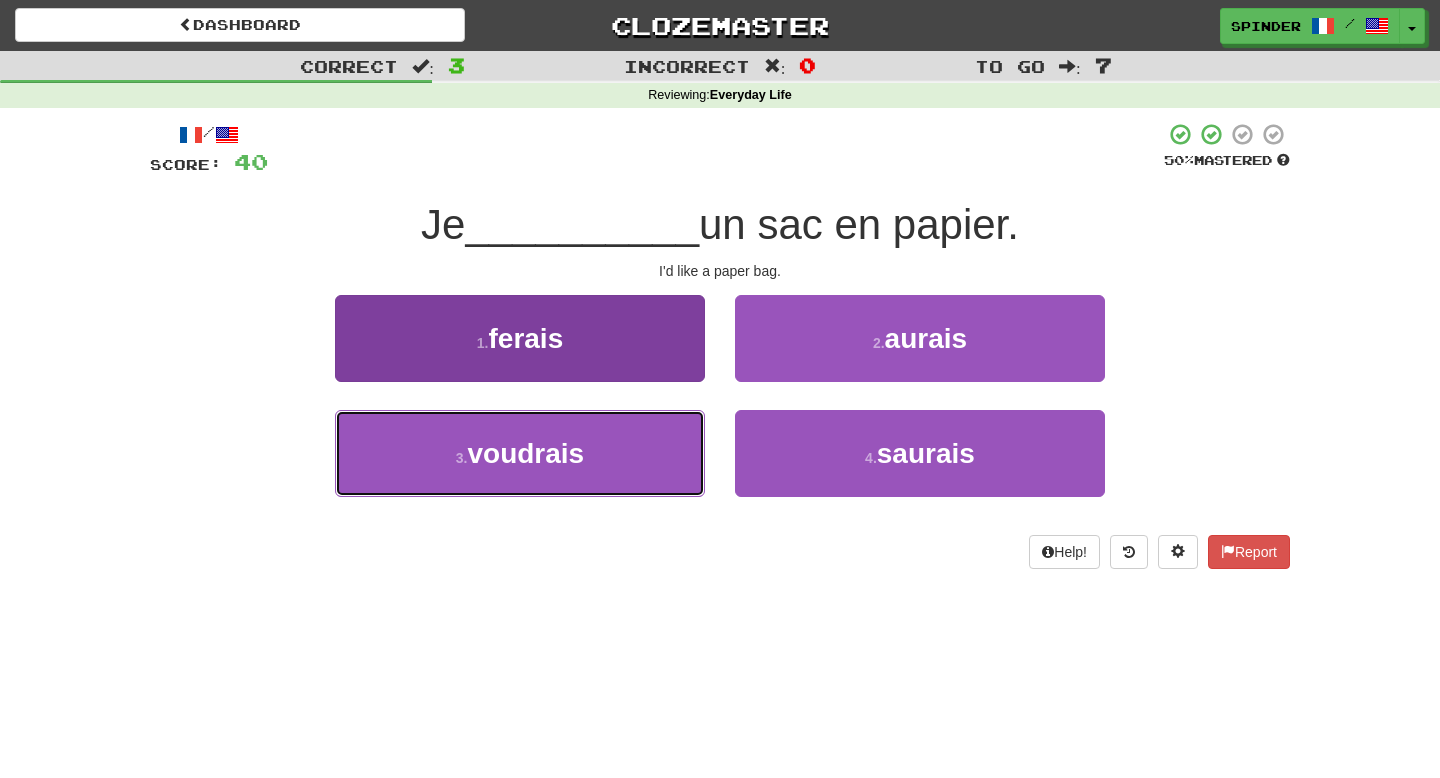 click on "3 .  voudrais" at bounding box center (520, 453) 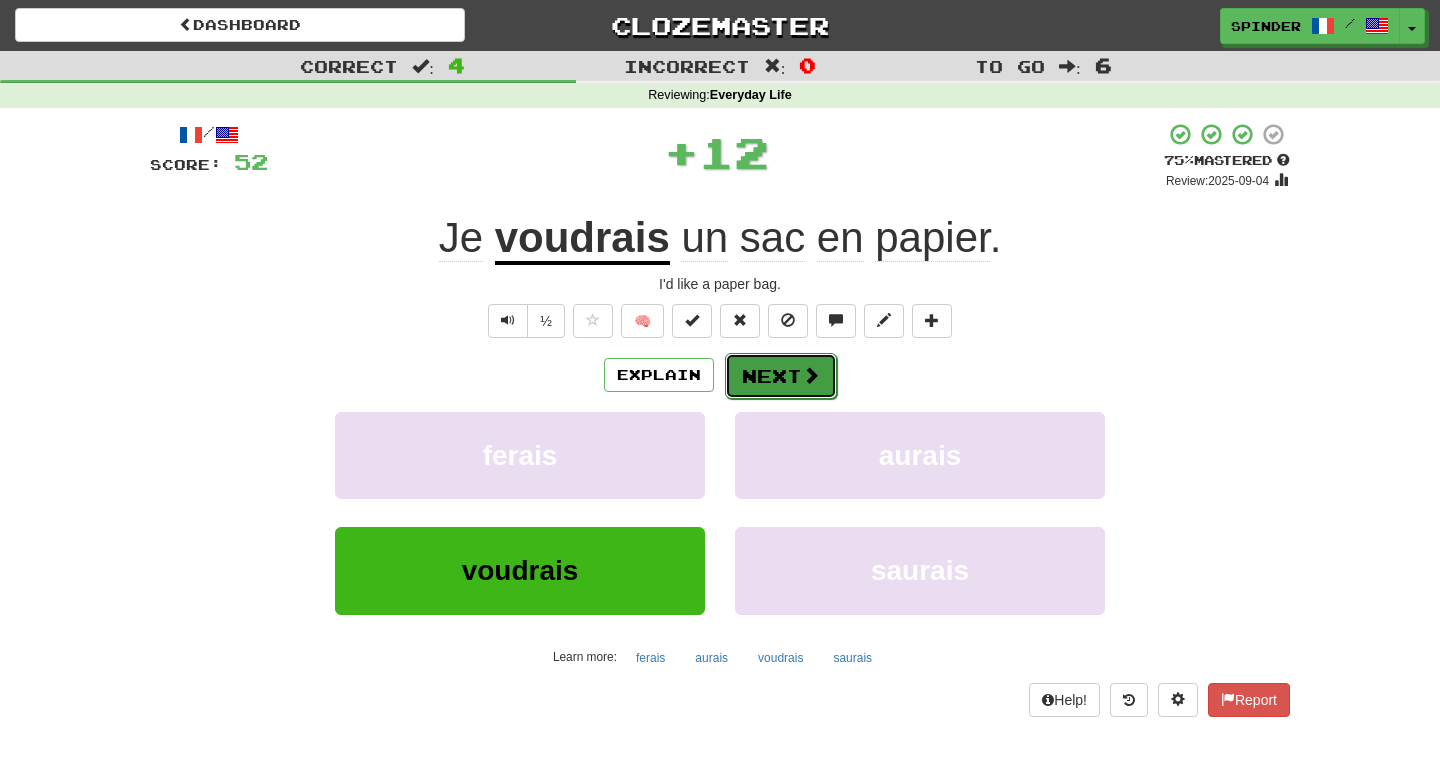 click on "Next" at bounding box center [781, 376] 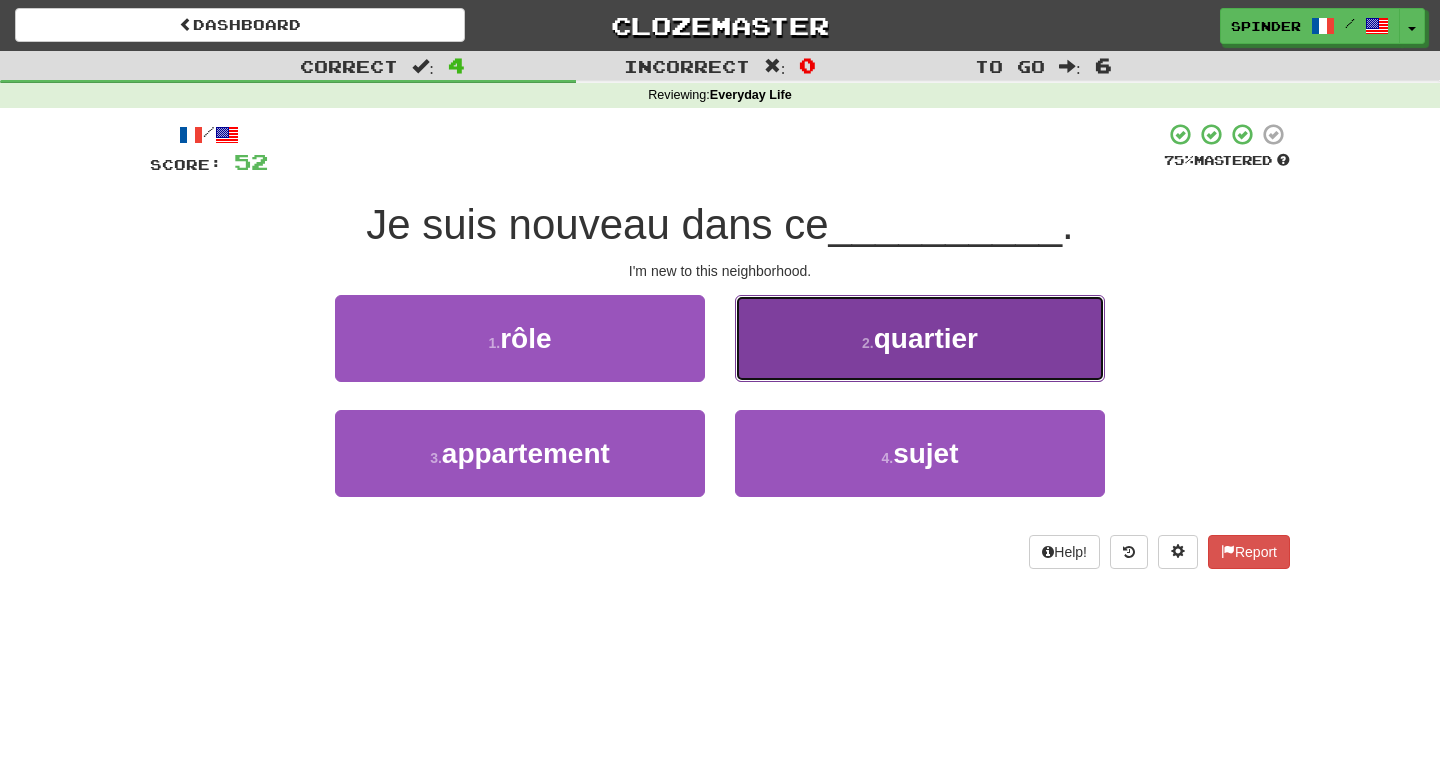 click on "2 .  quartier" at bounding box center (920, 338) 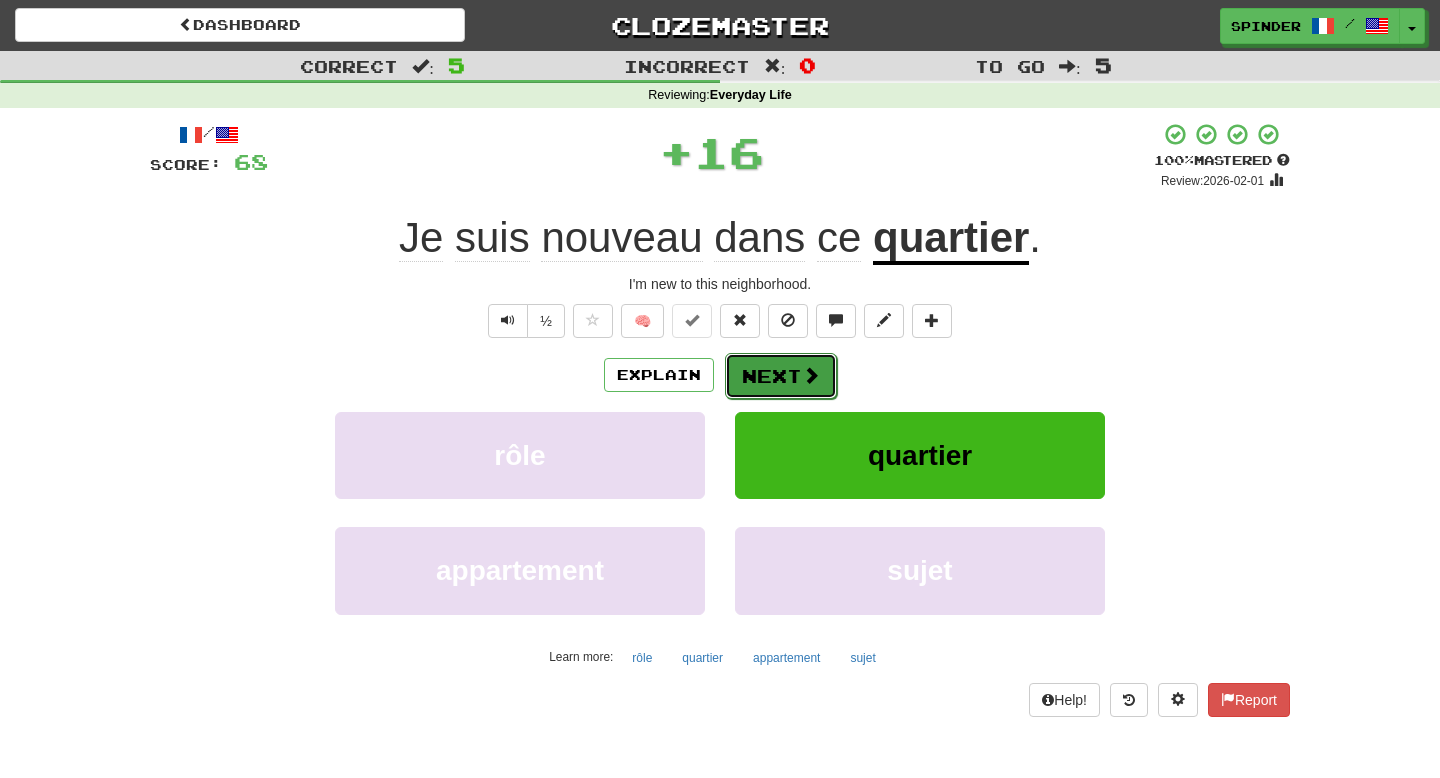 click on "Next" at bounding box center [781, 376] 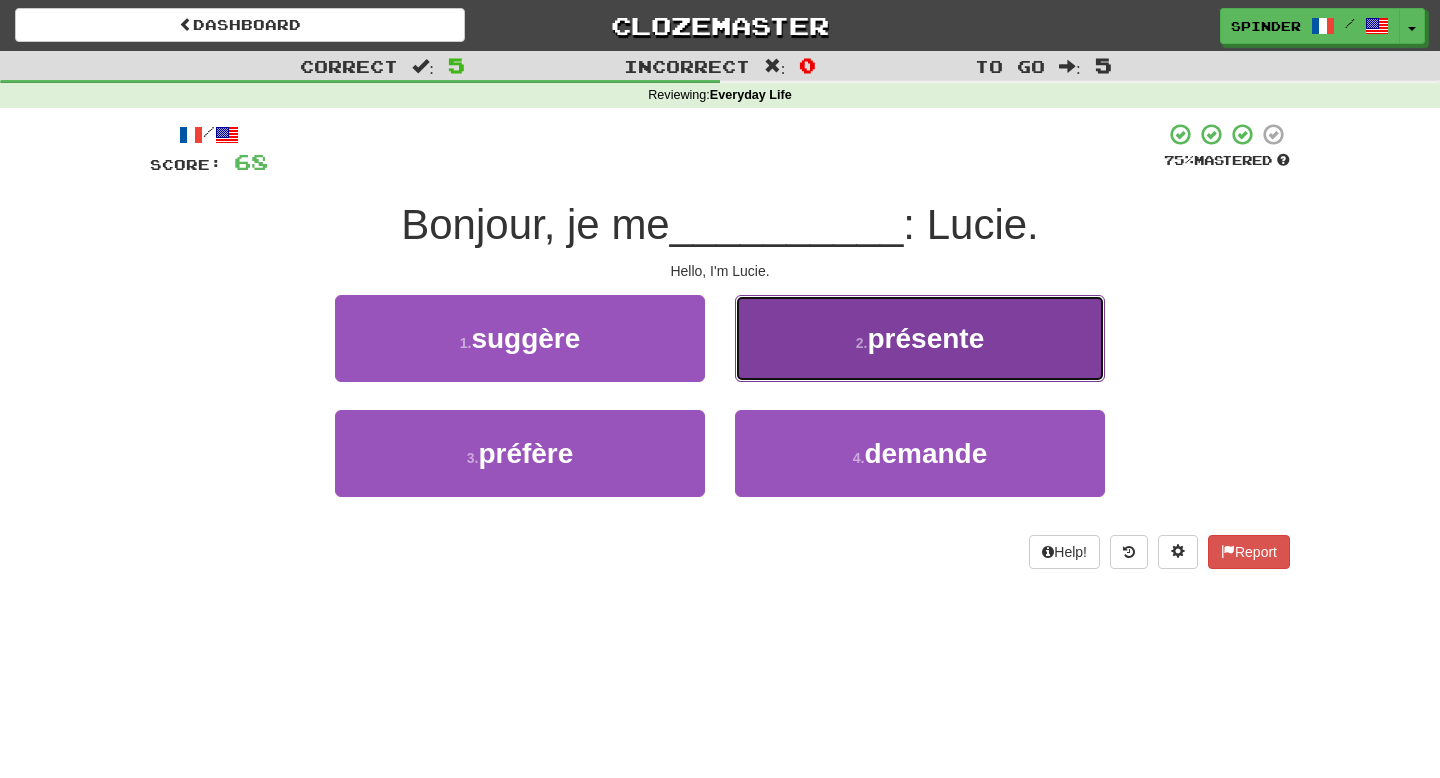 click on "2 .  présente" at bounding box center [920, 338] 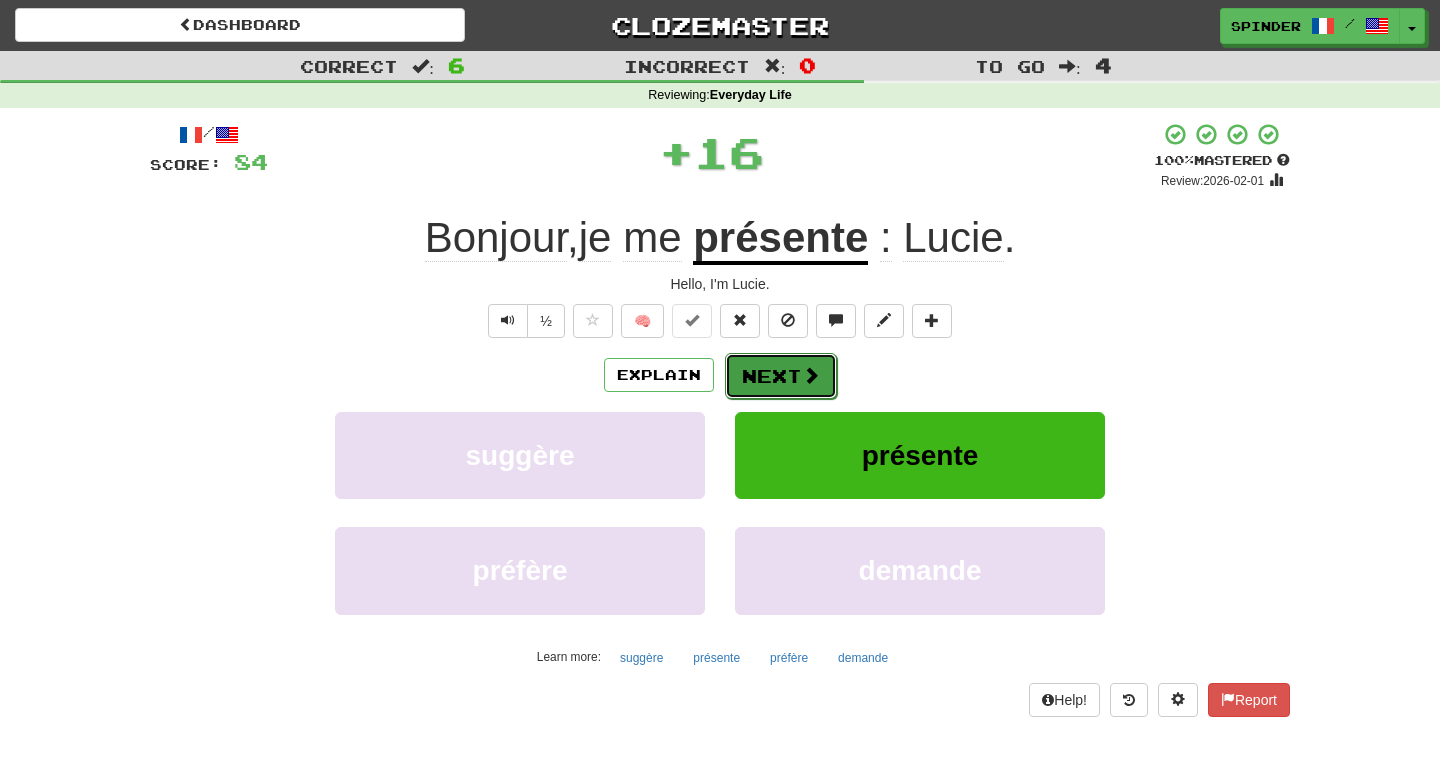 click on "Next" at bounding box center [781, 376] 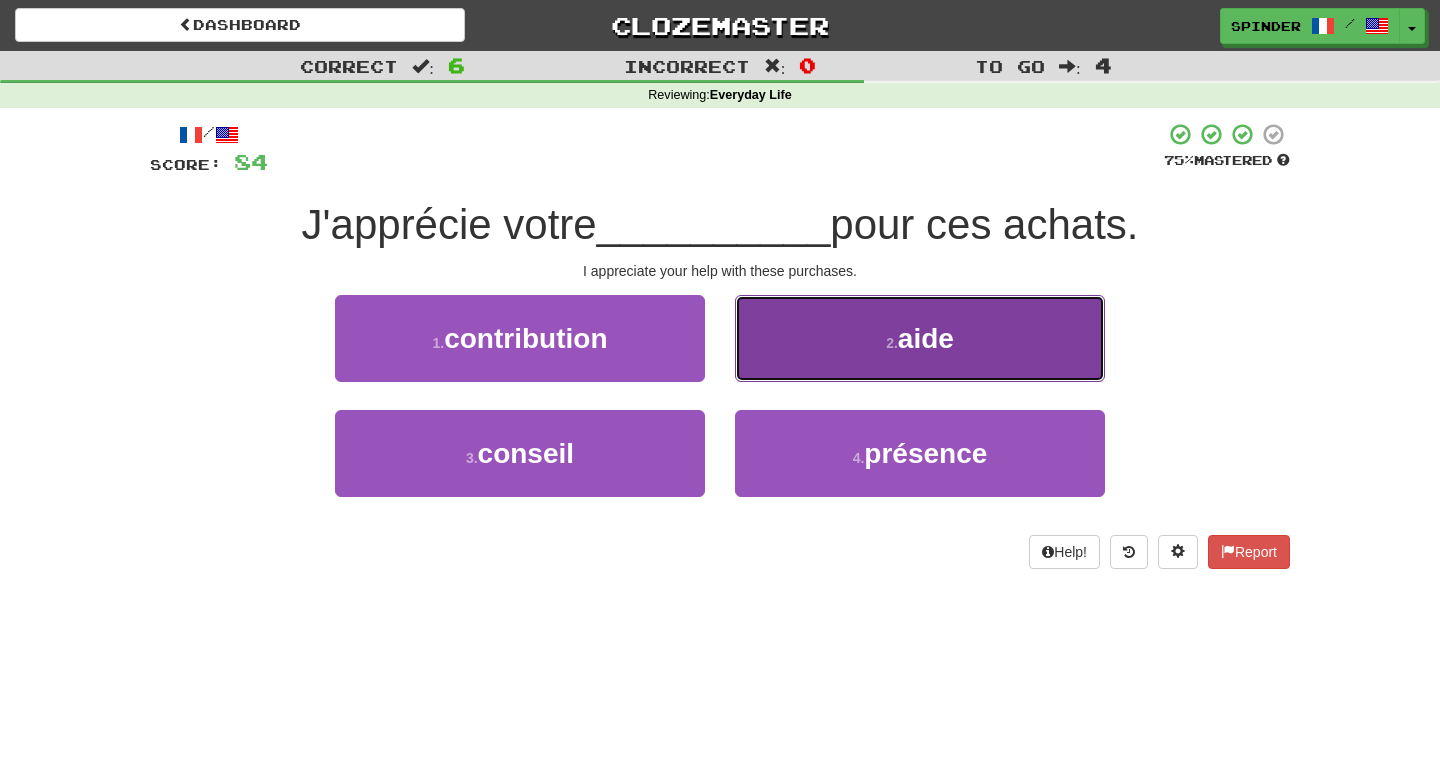 click on "2 .  aide" at bounding box center [920, 338] 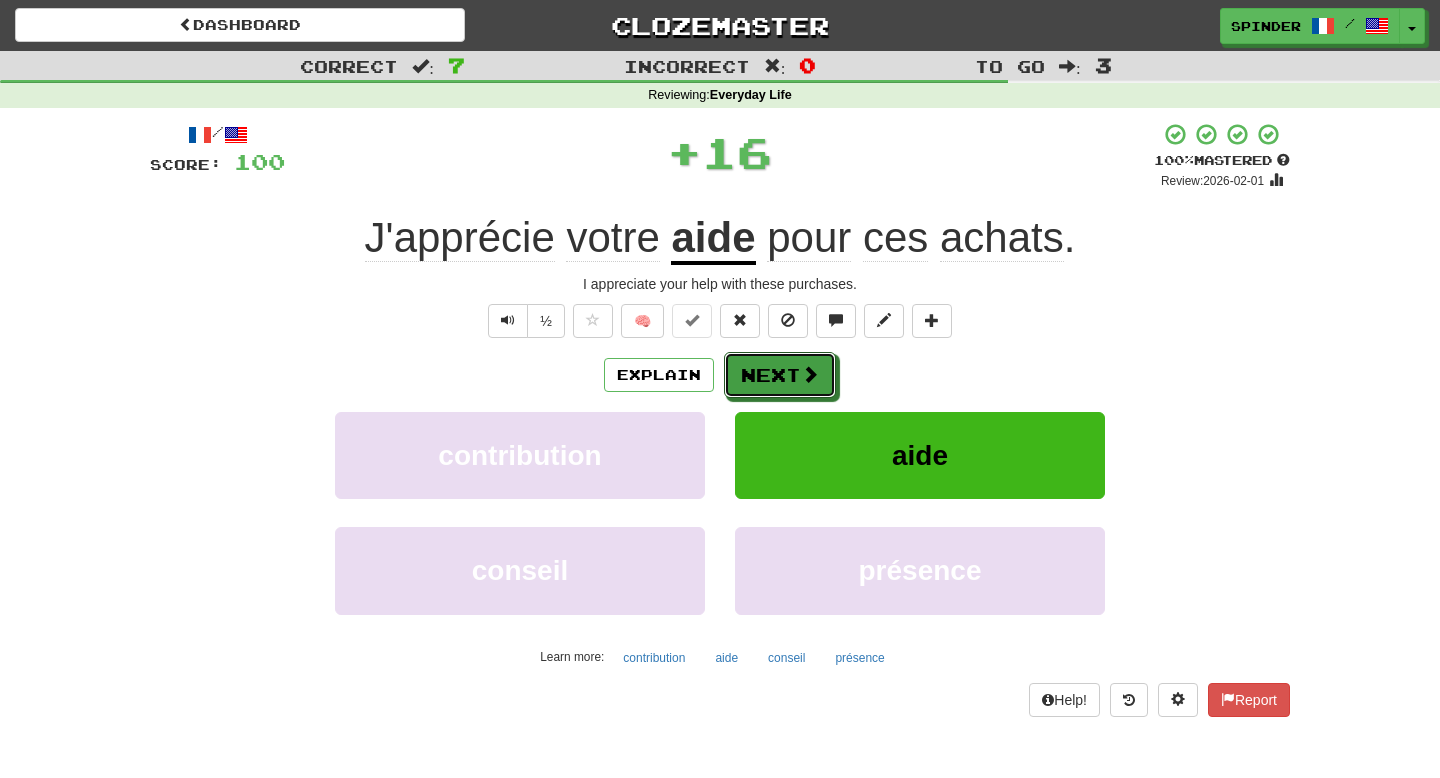 click on "Next" at bounding box center (780, 375) 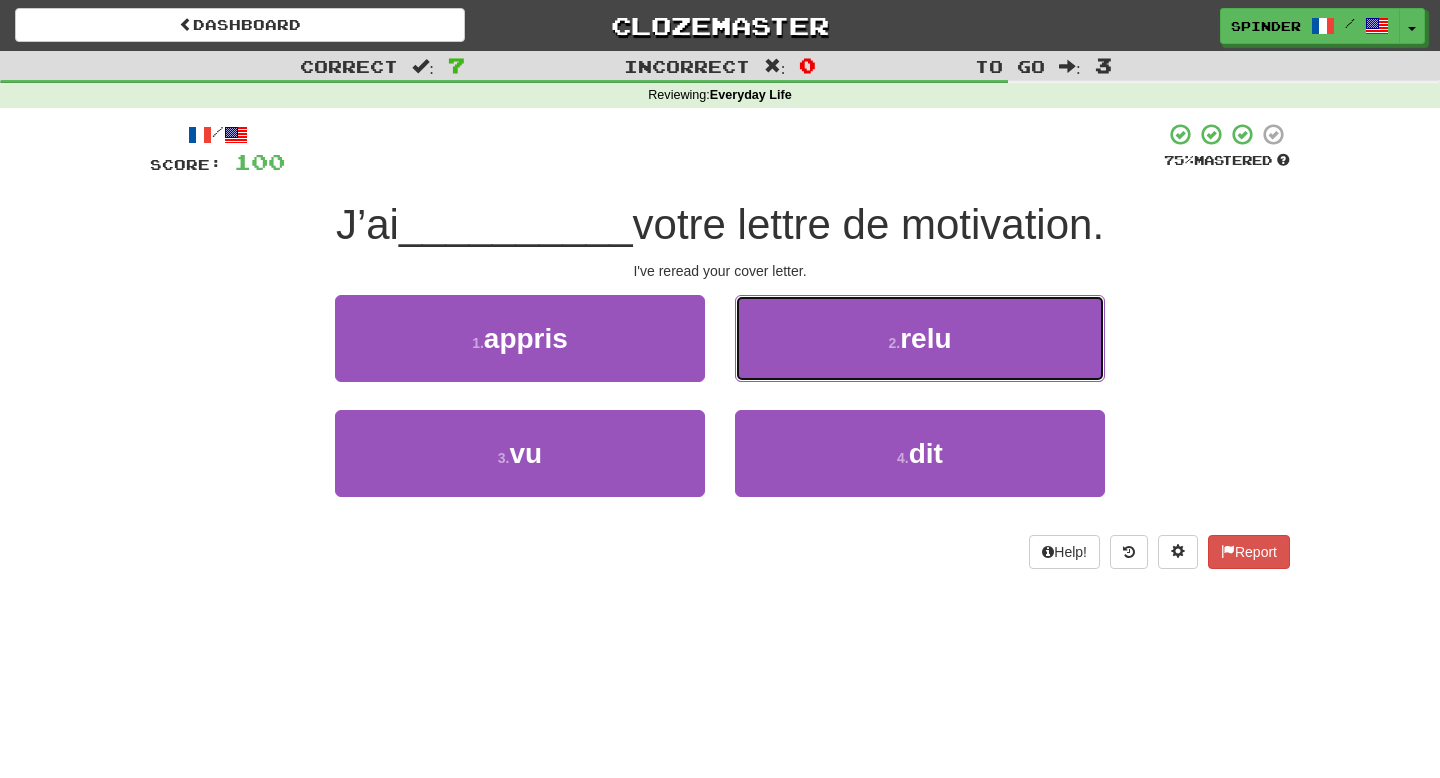 click on "2 .  relu" at bounding box center [920, 338] 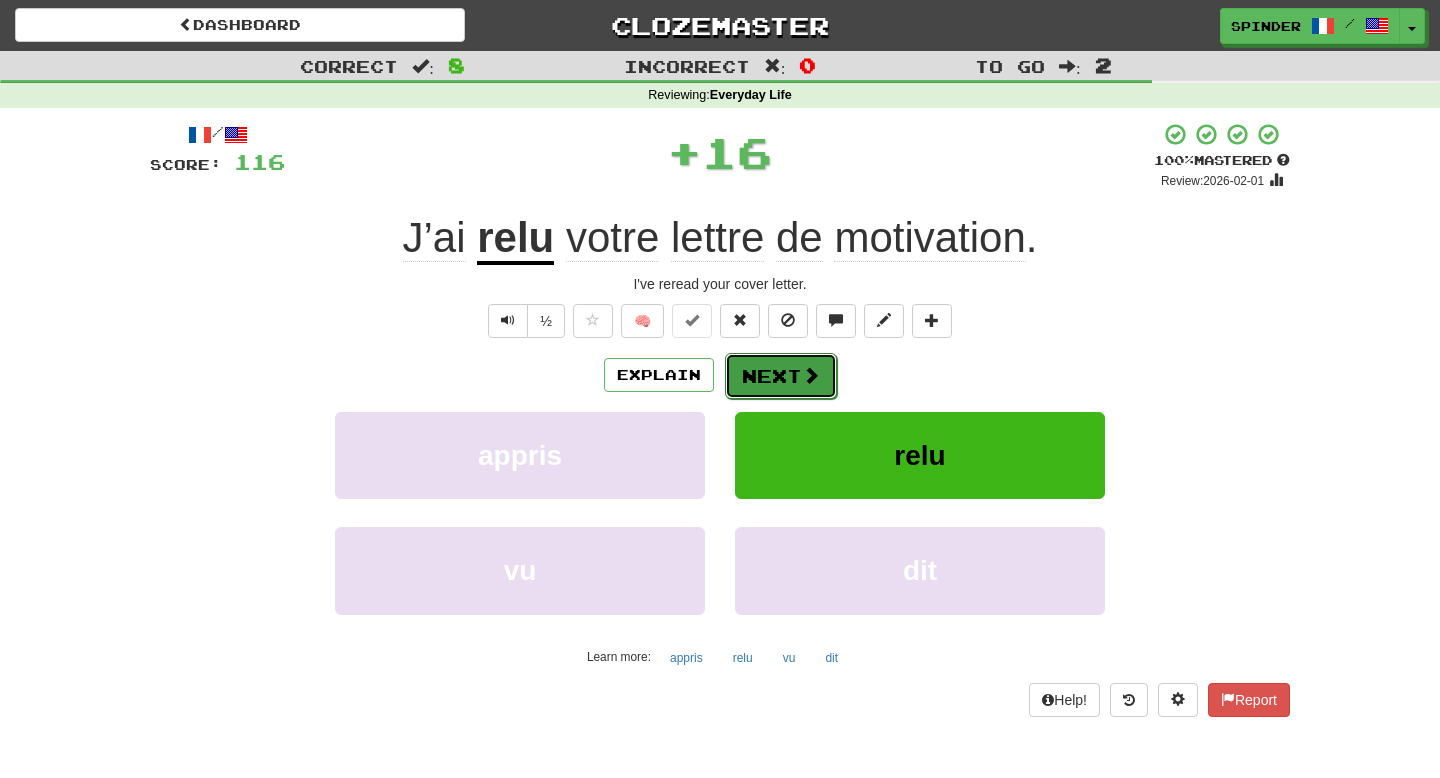 click on "Next" at bounding box center (781, 376) 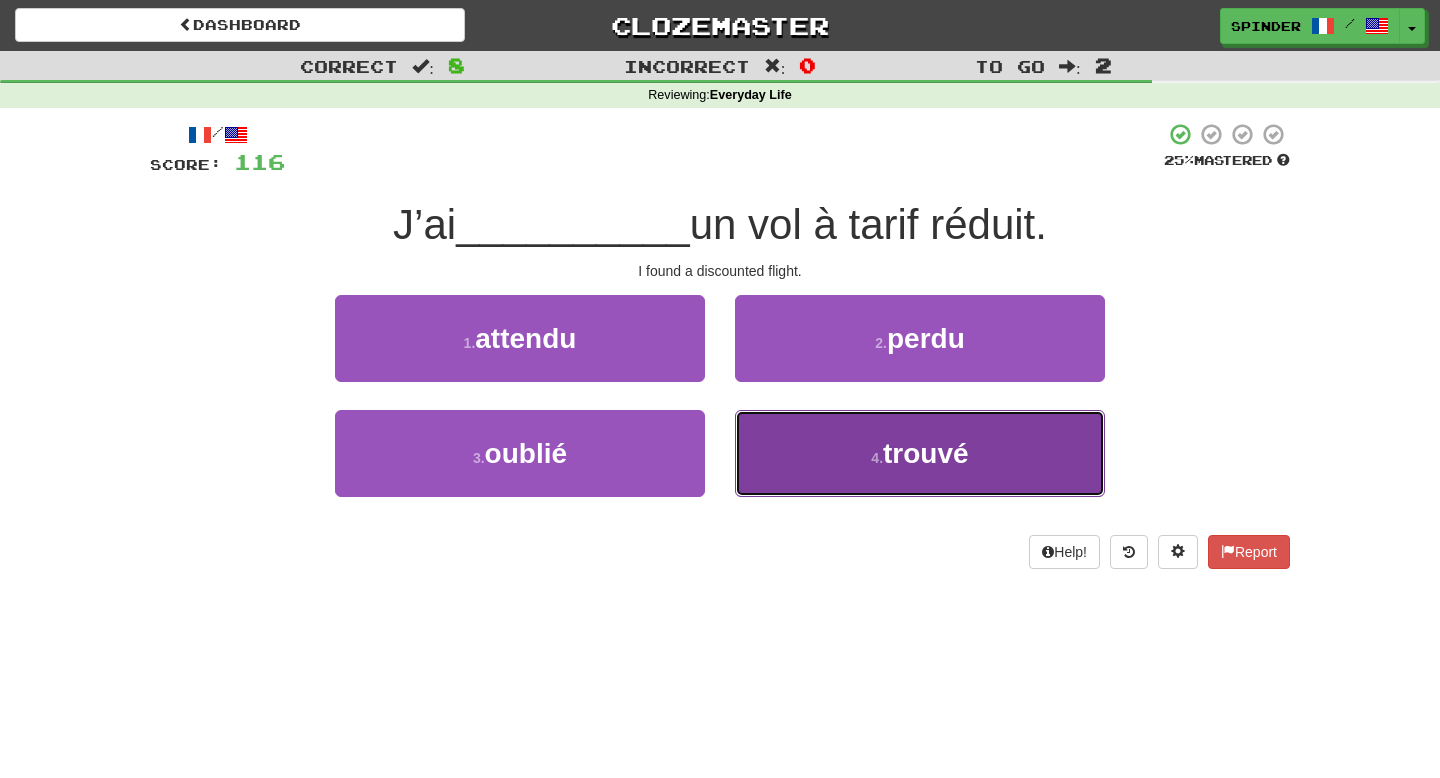 click on "4 .  trouvé" at bounding box center (920, 453) 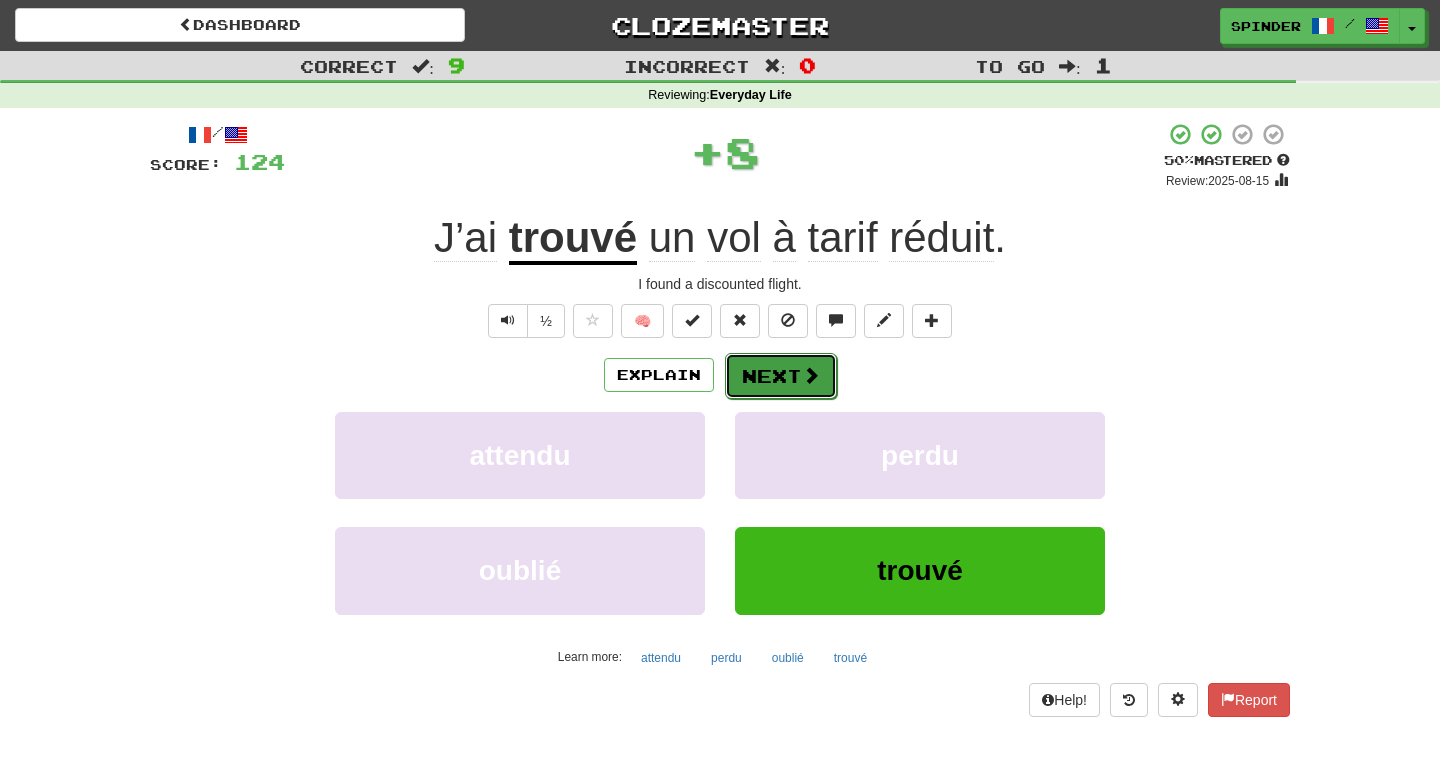 click on "Next" at bounding box center (781, 376) 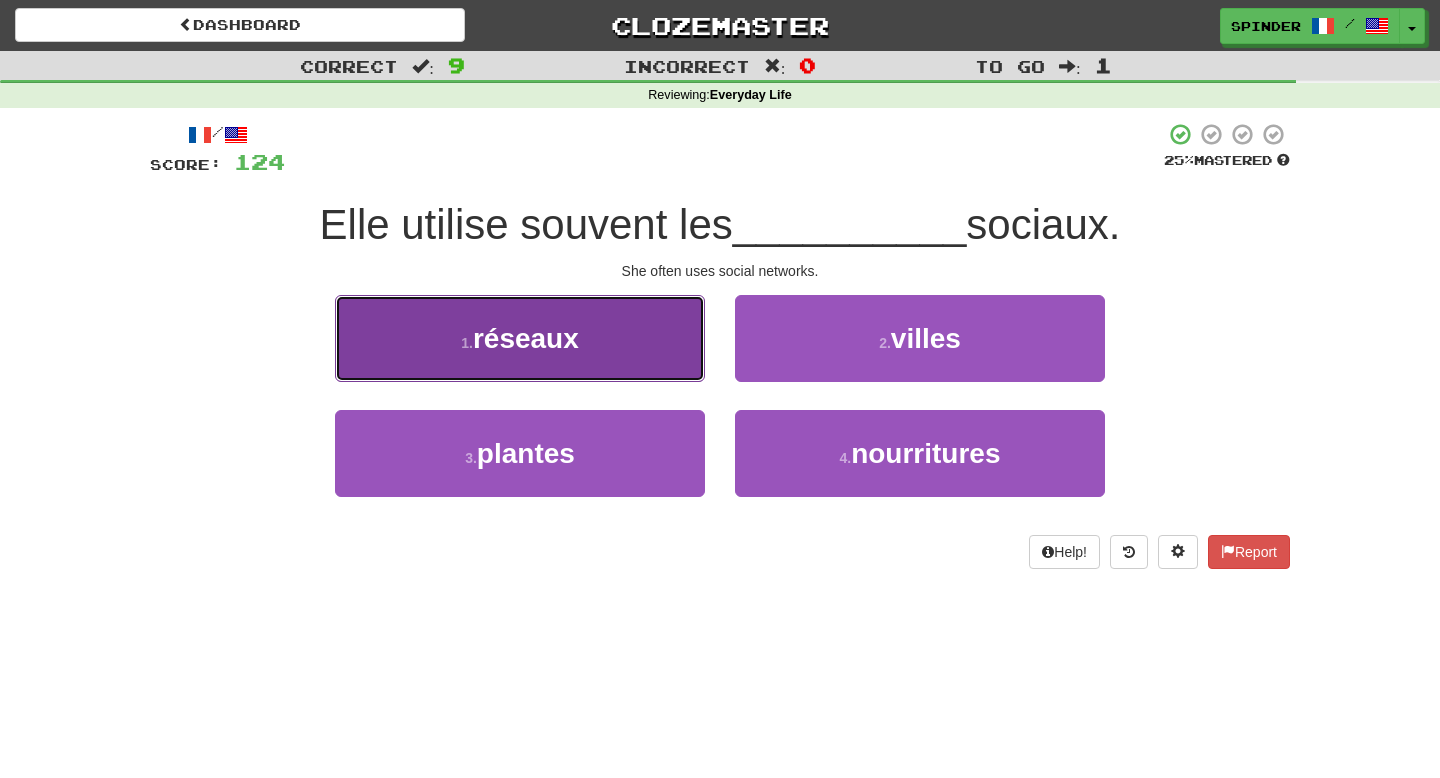 click on "1 .  réseaux" at bounding box center [520, 338] 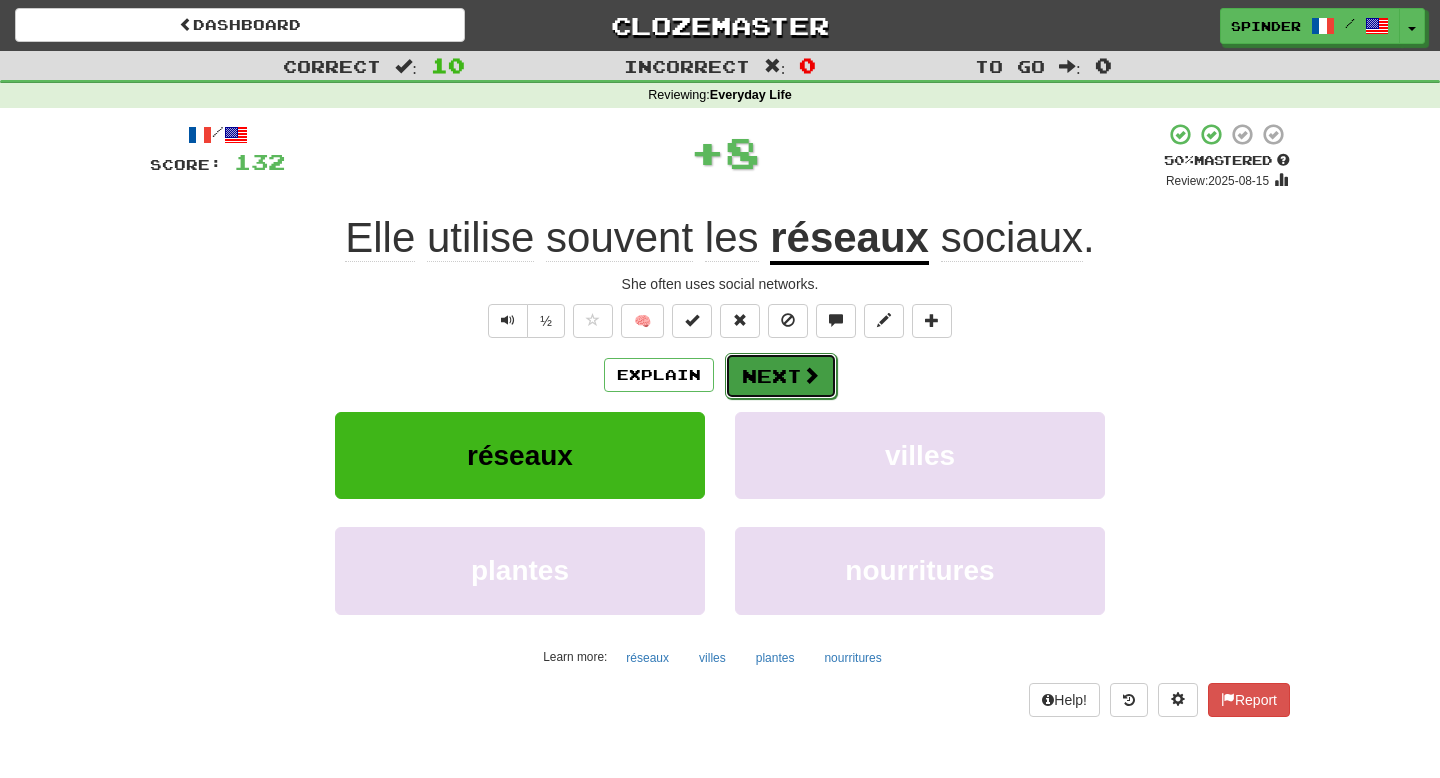 click on "Next" at bounding box center (781, 376) 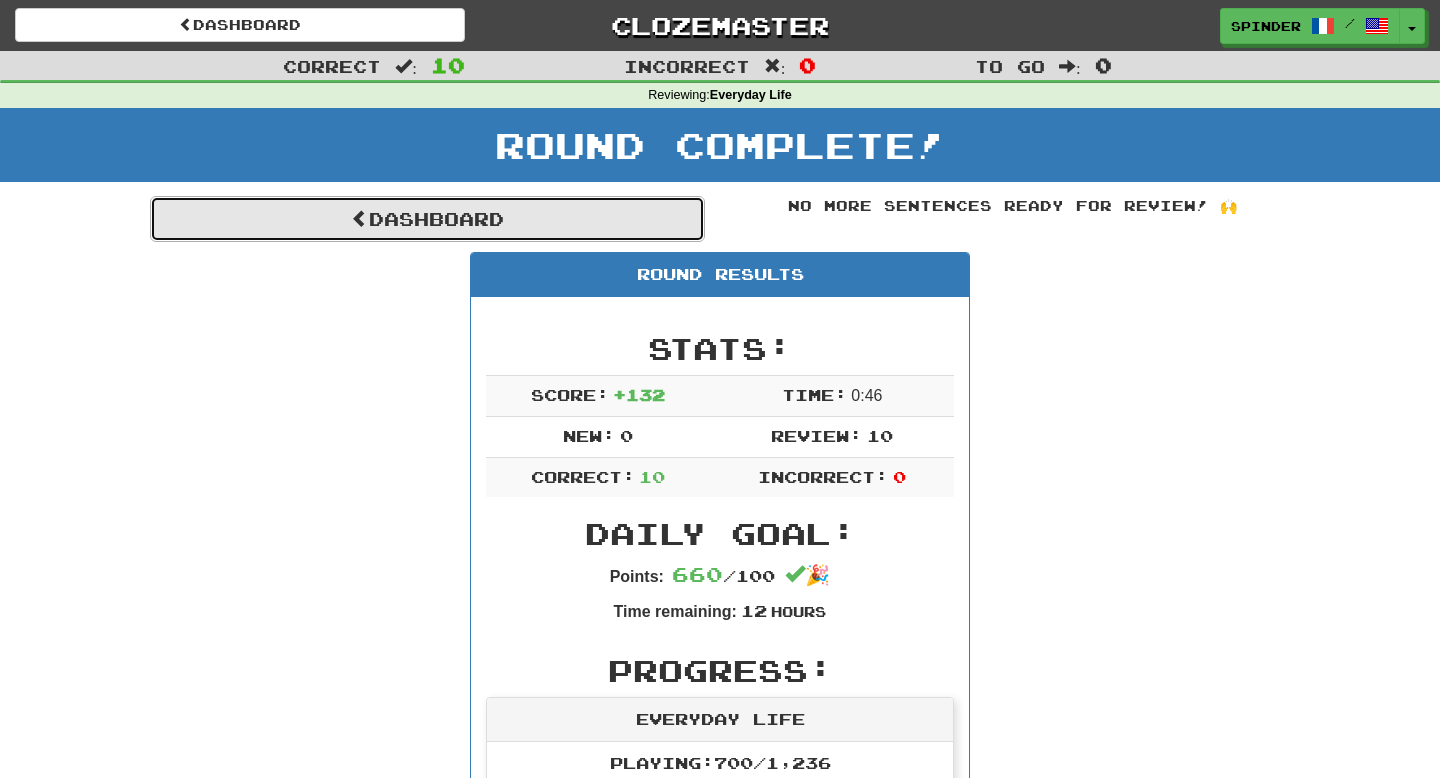 click on "Dashboard" at bounding box center [427, 219] 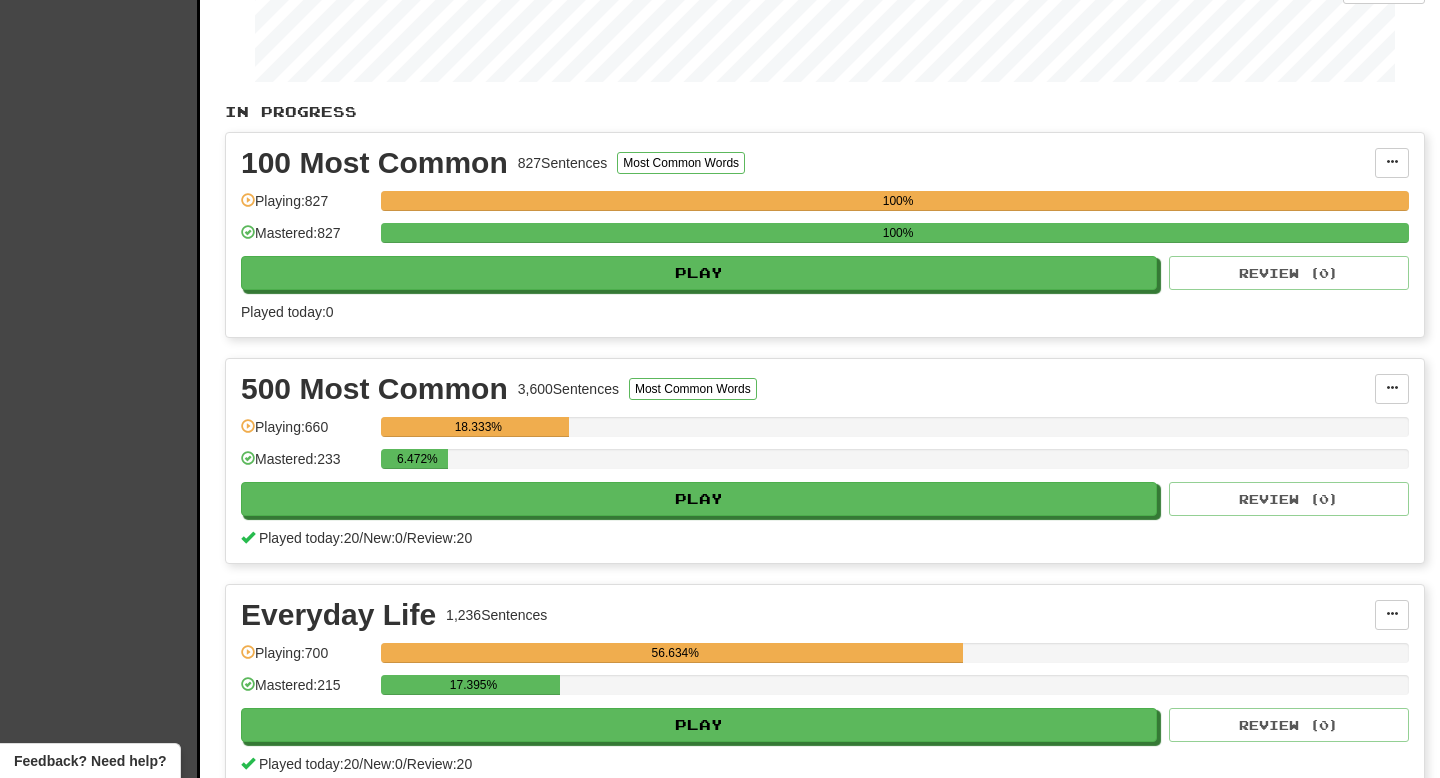 scroll, scrollTop: 330, scrollLeft: 0, axis: vertical 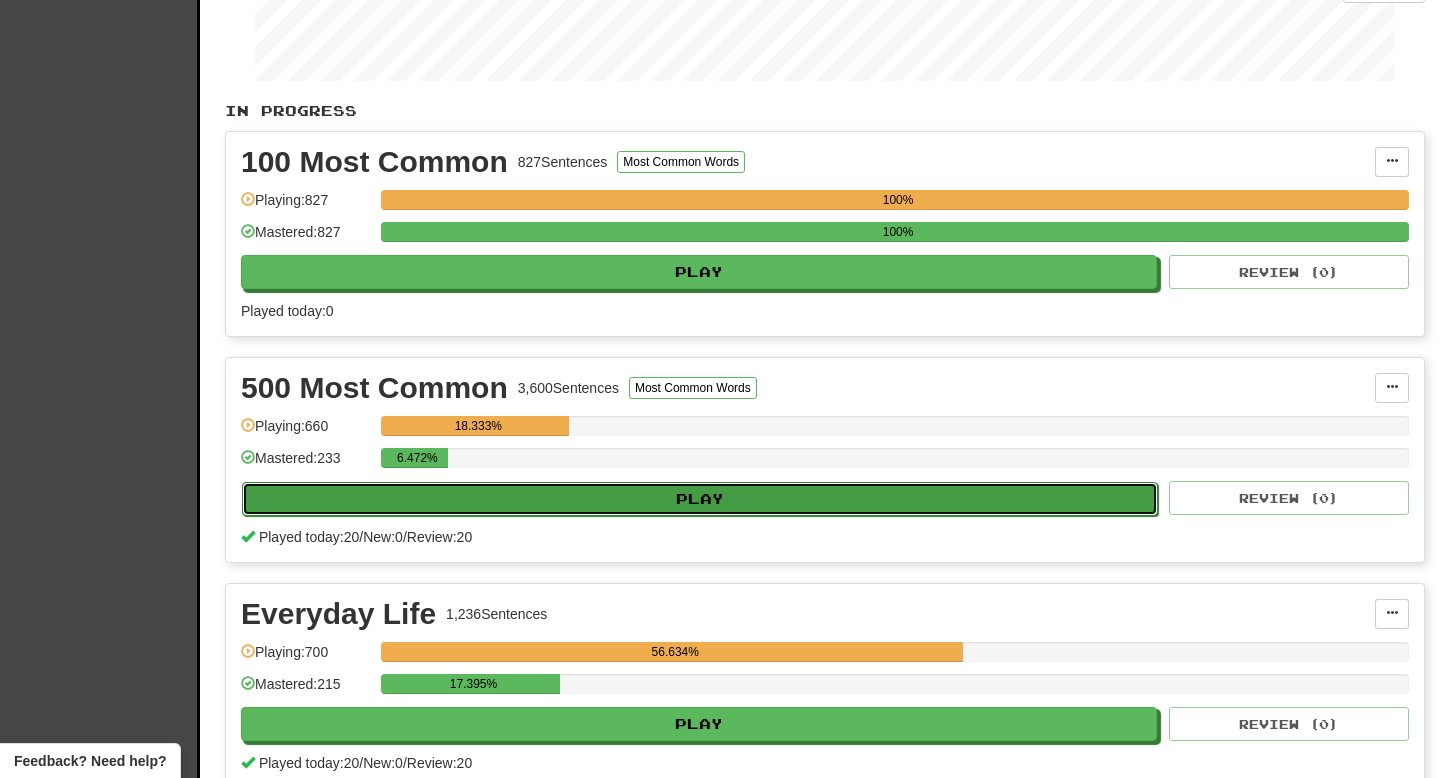 click on "Play" at bounding box center [700, 499] 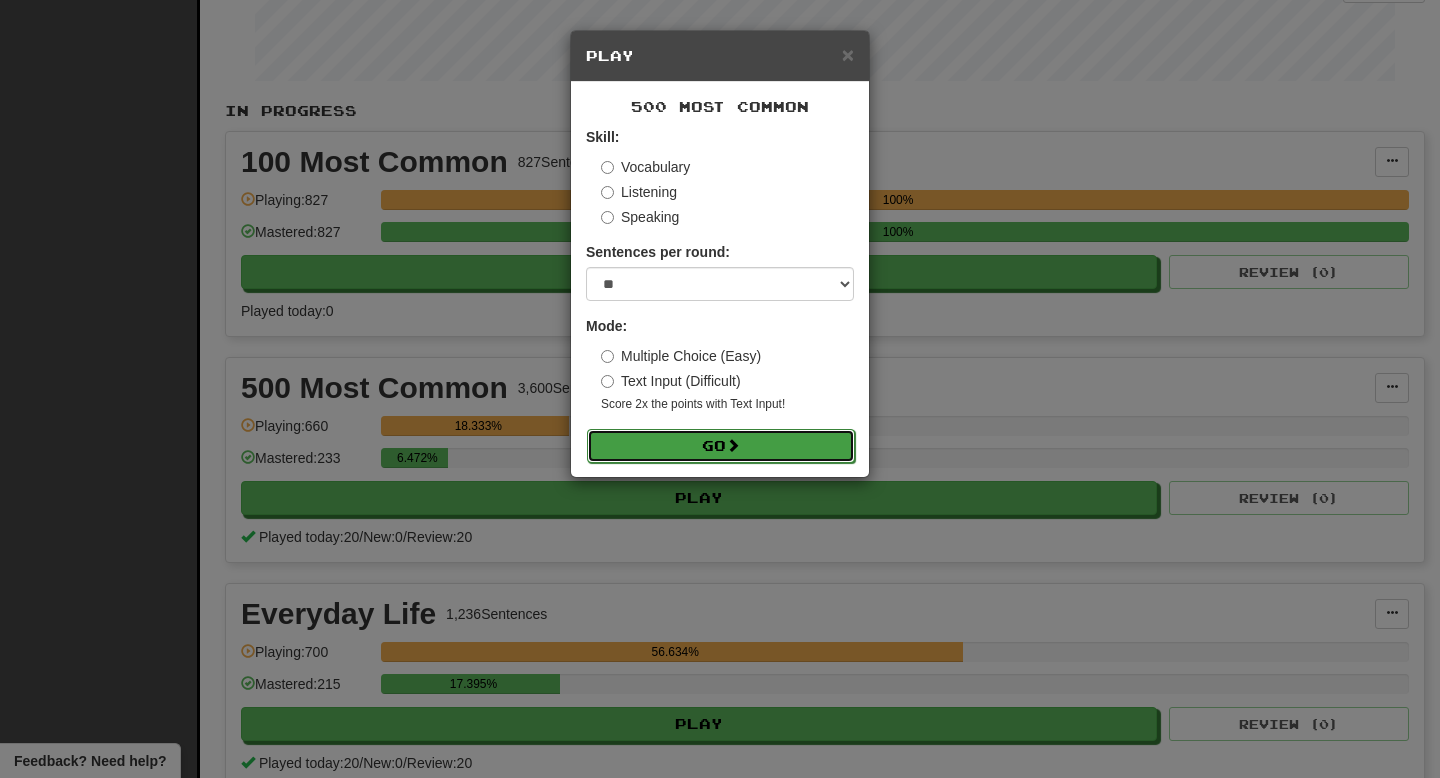 click on "Go" at bounding box center (721, 446) 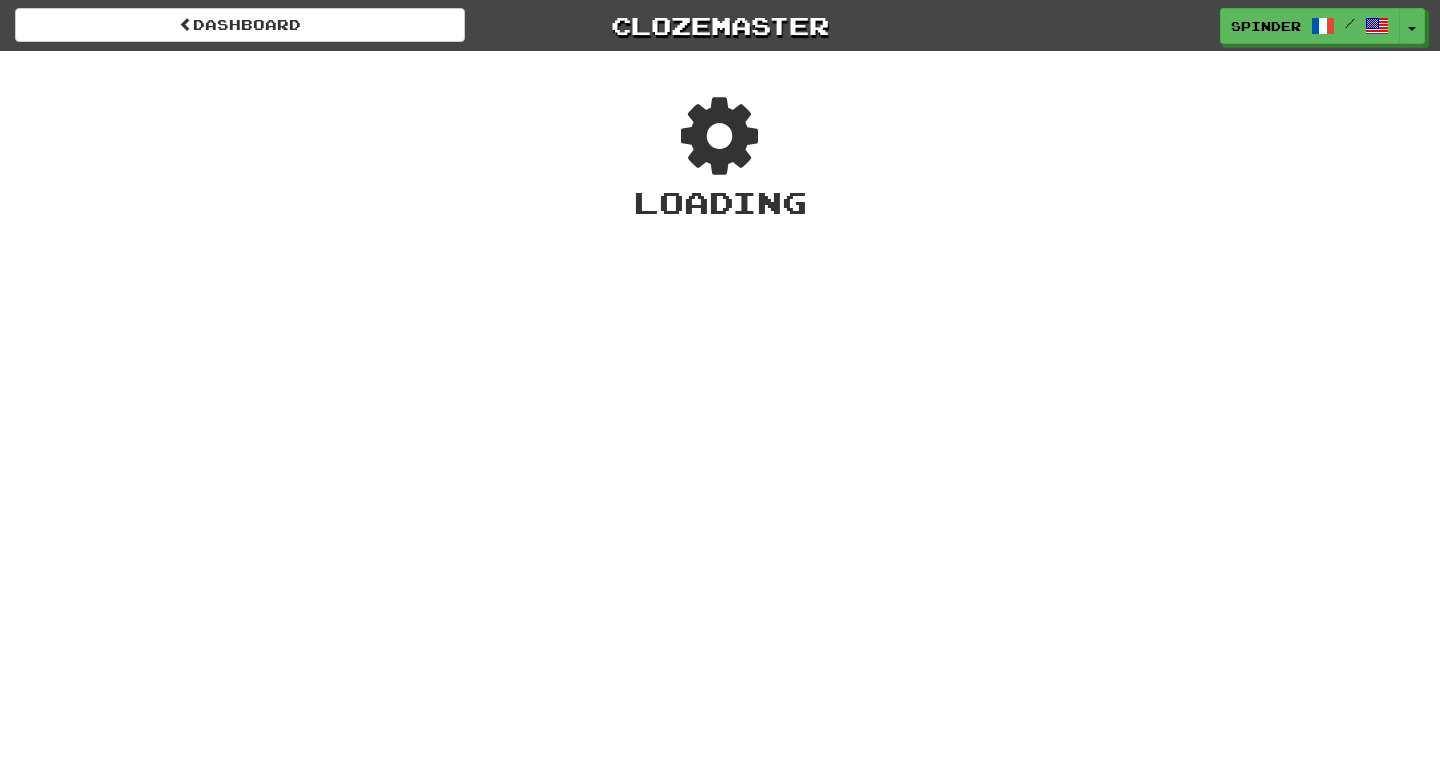 scroll, scrollTop: 0, scrollLeft: 0, axis: both 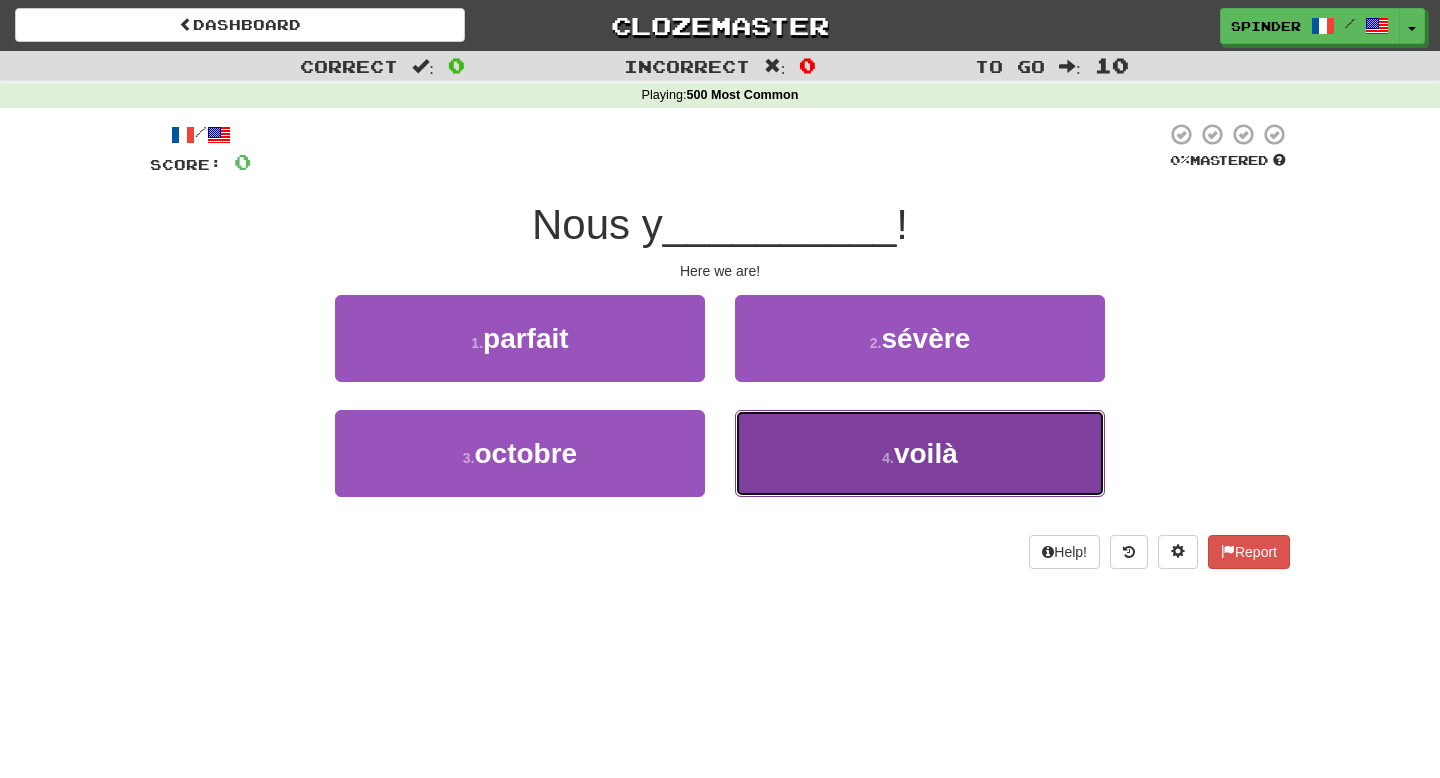 click on "4 .  voilà" at bounding box center [920, 453] 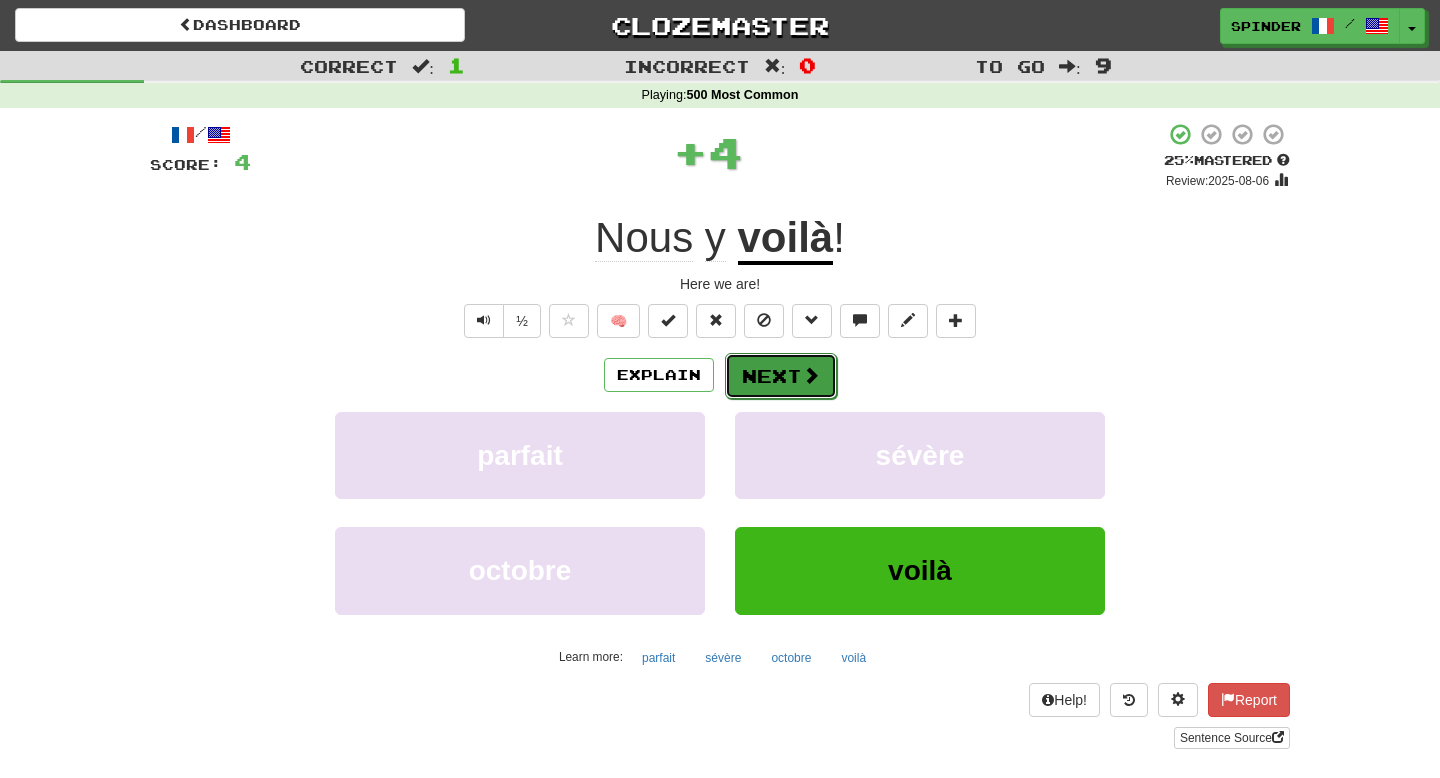 click on "Next" at bounding box center (781, 376) 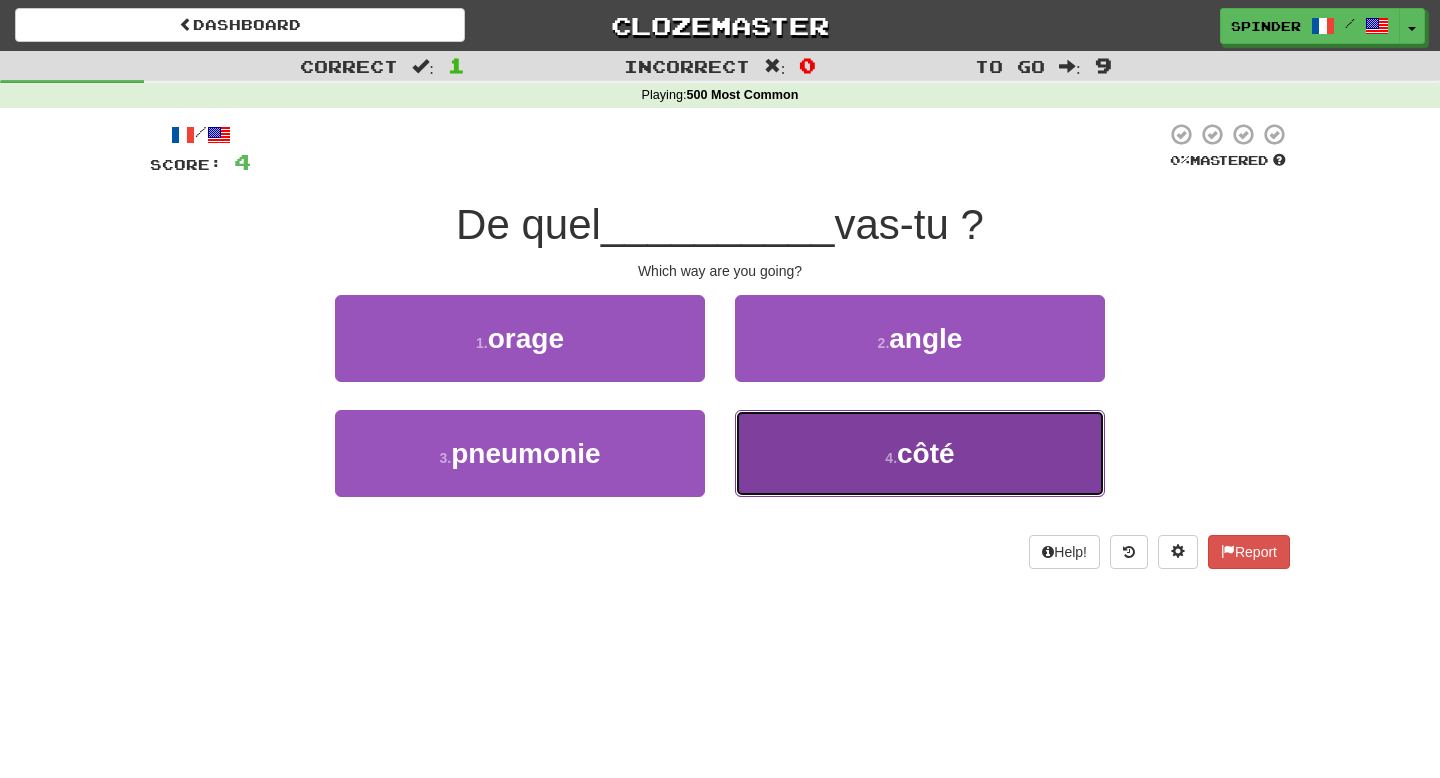 click on "4 .  côté" at bounding box center [920, 453] 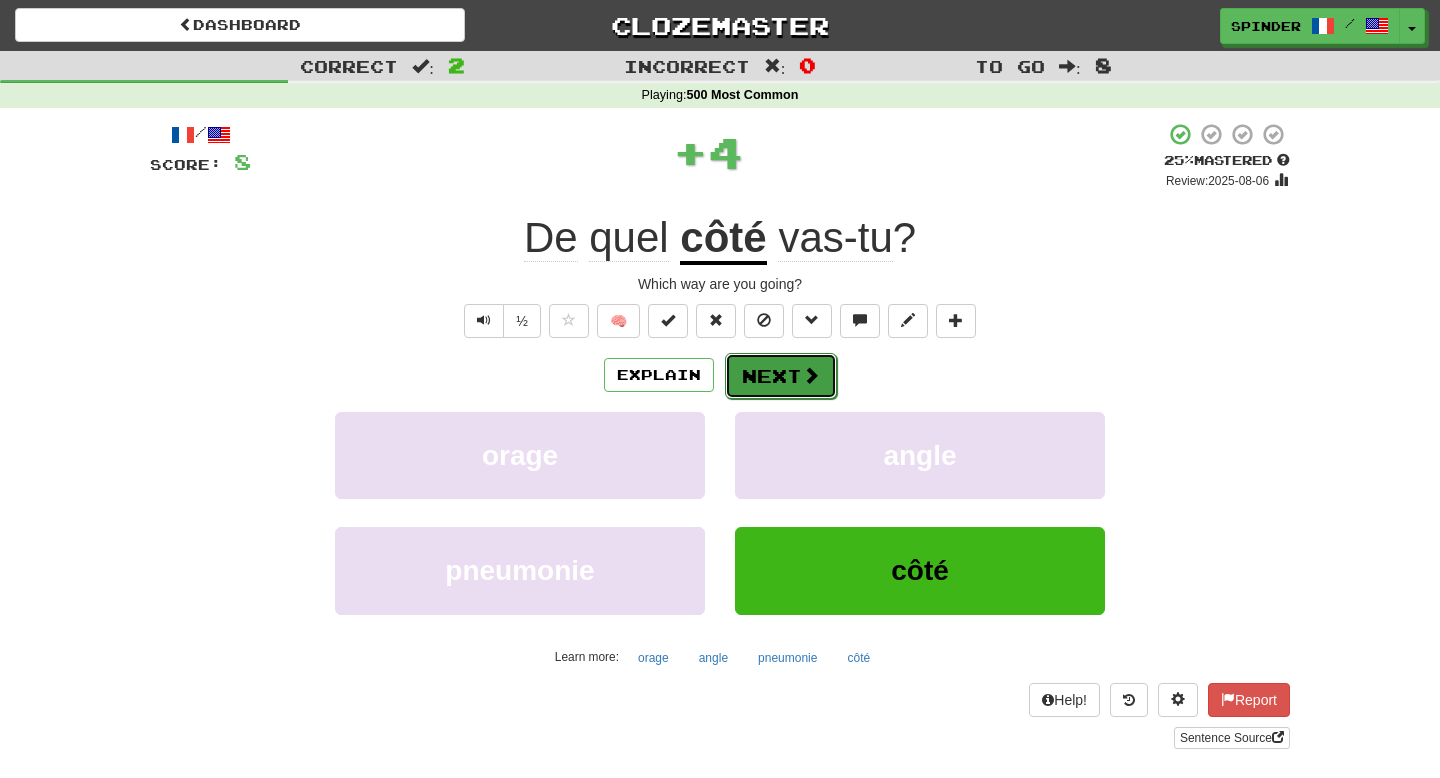 click at bounding box center [811, 375] 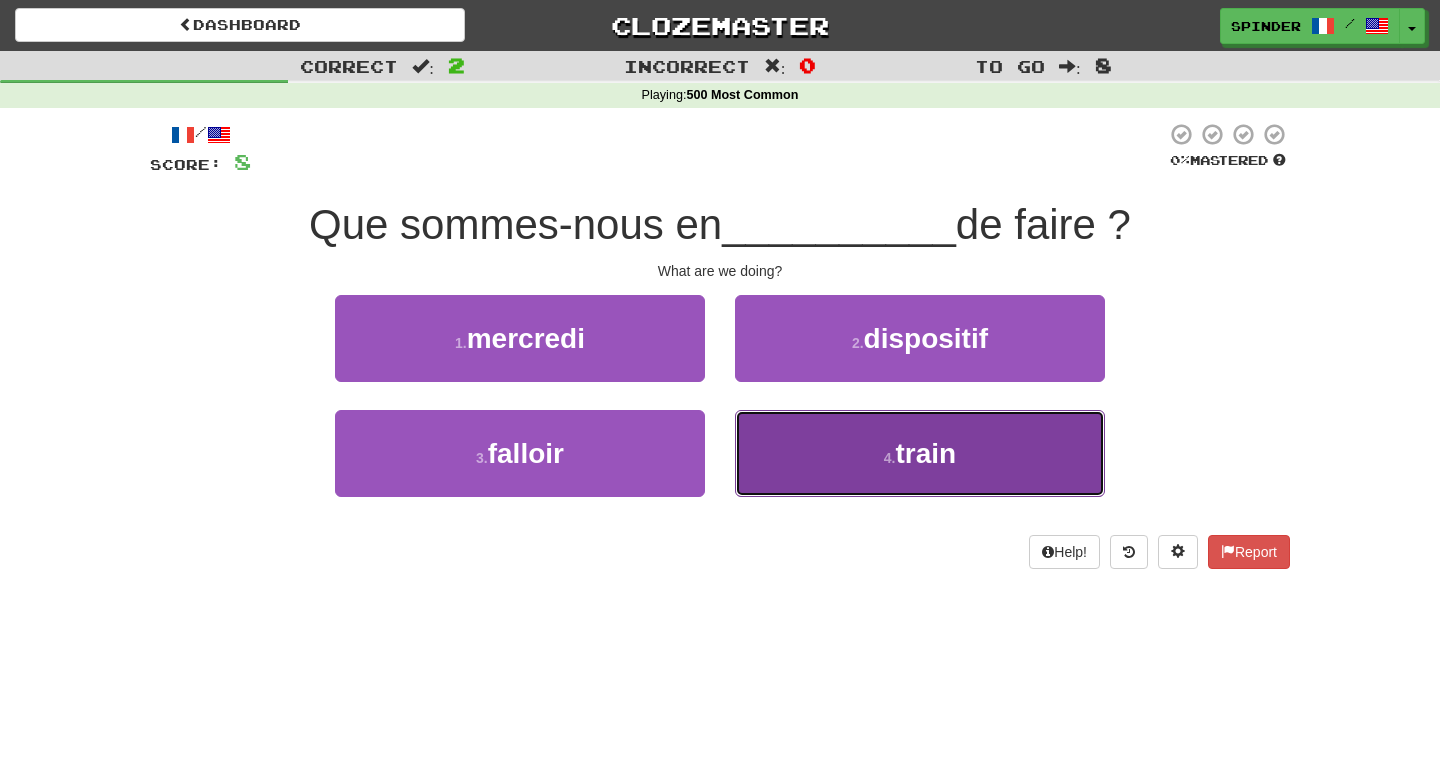 click on "4 .  train" at bounding box center (920, 453) 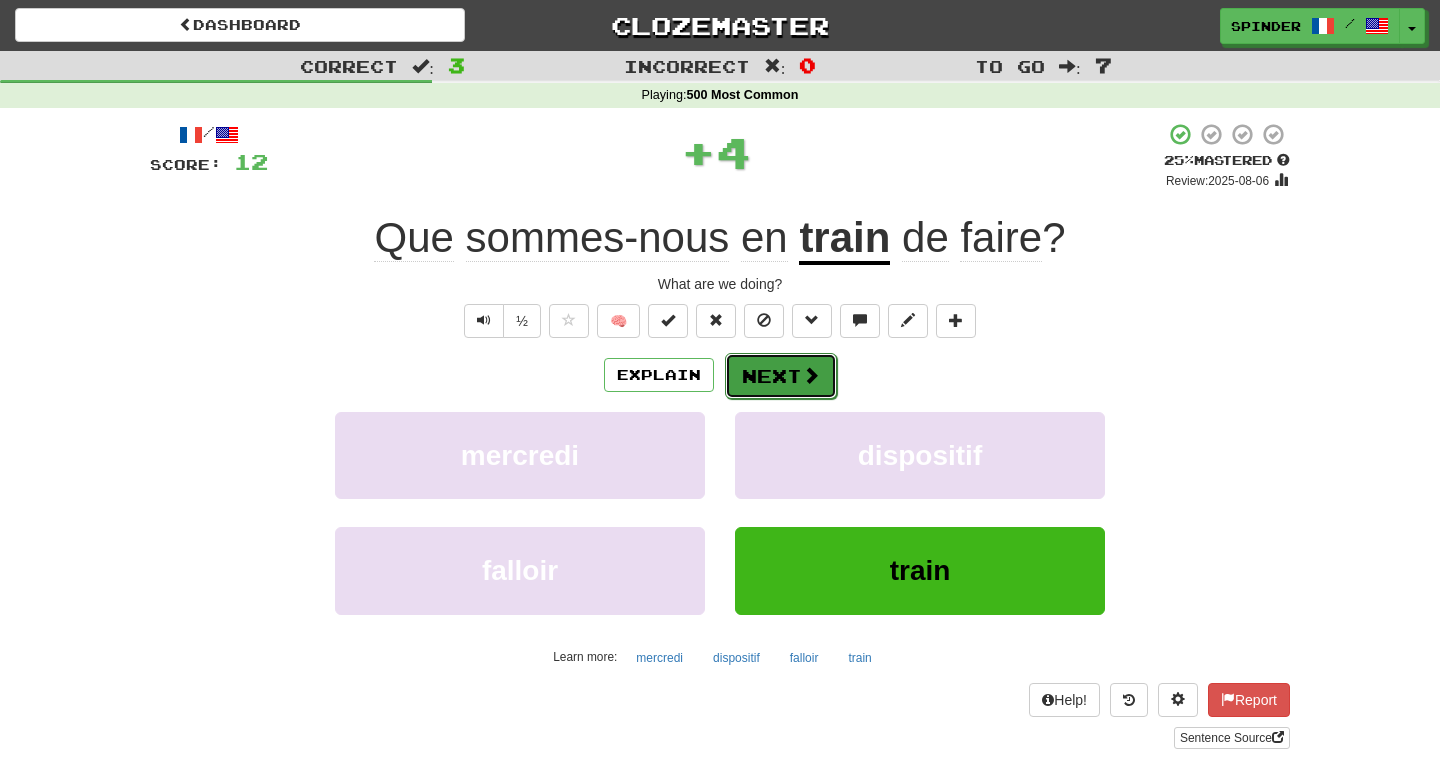 click at bounding box center [811, 375] 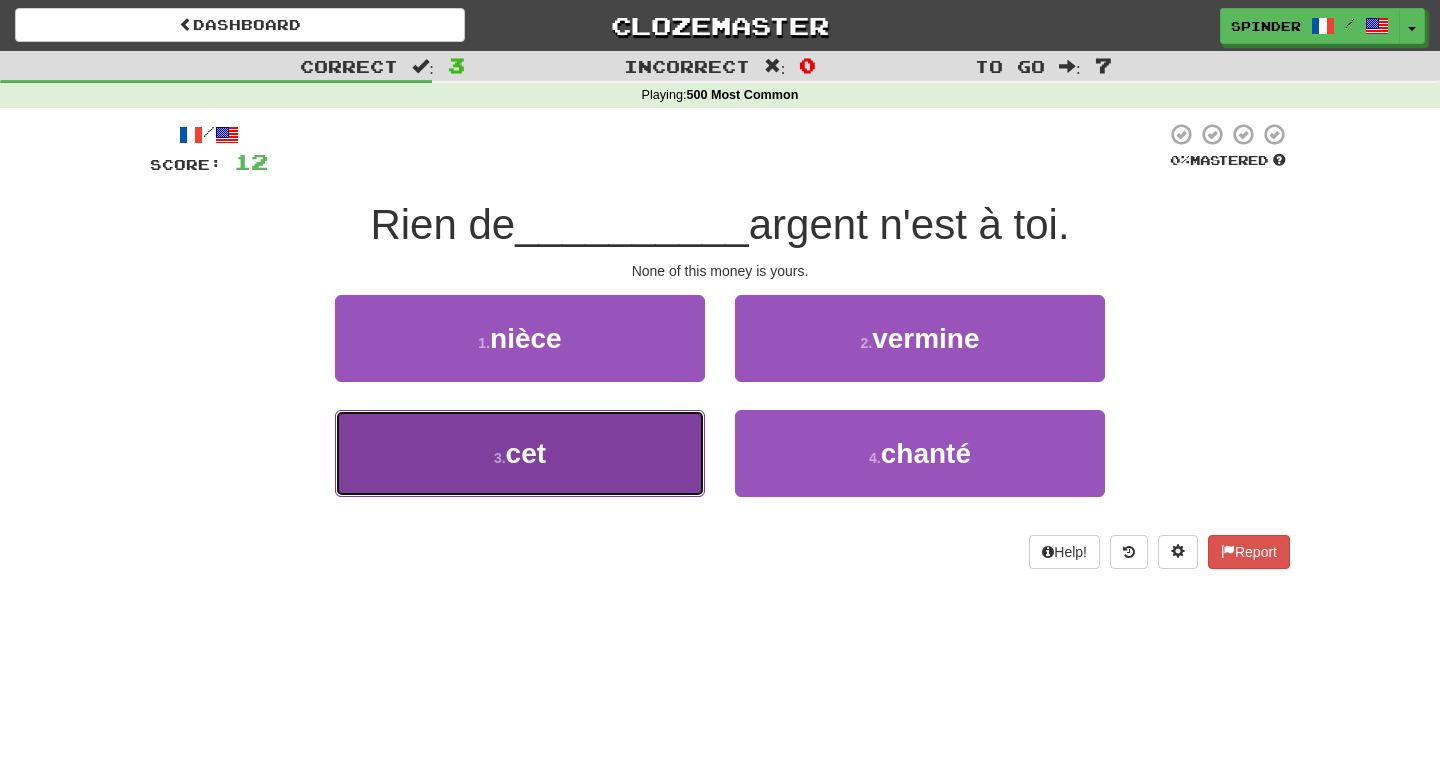 click on "3 .  cet" at bounding box center [520, 453] 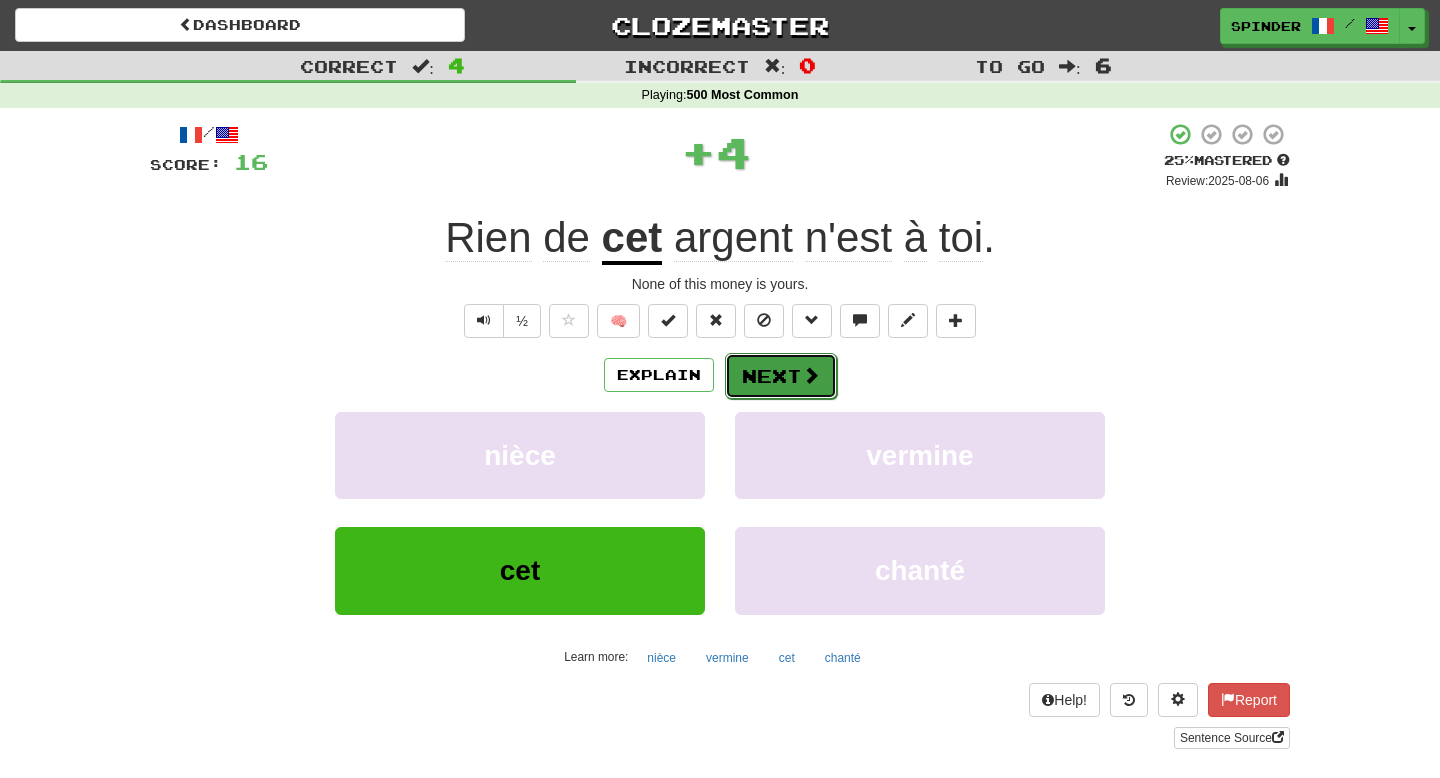 click on "Next" at bounding box center [781, 376] 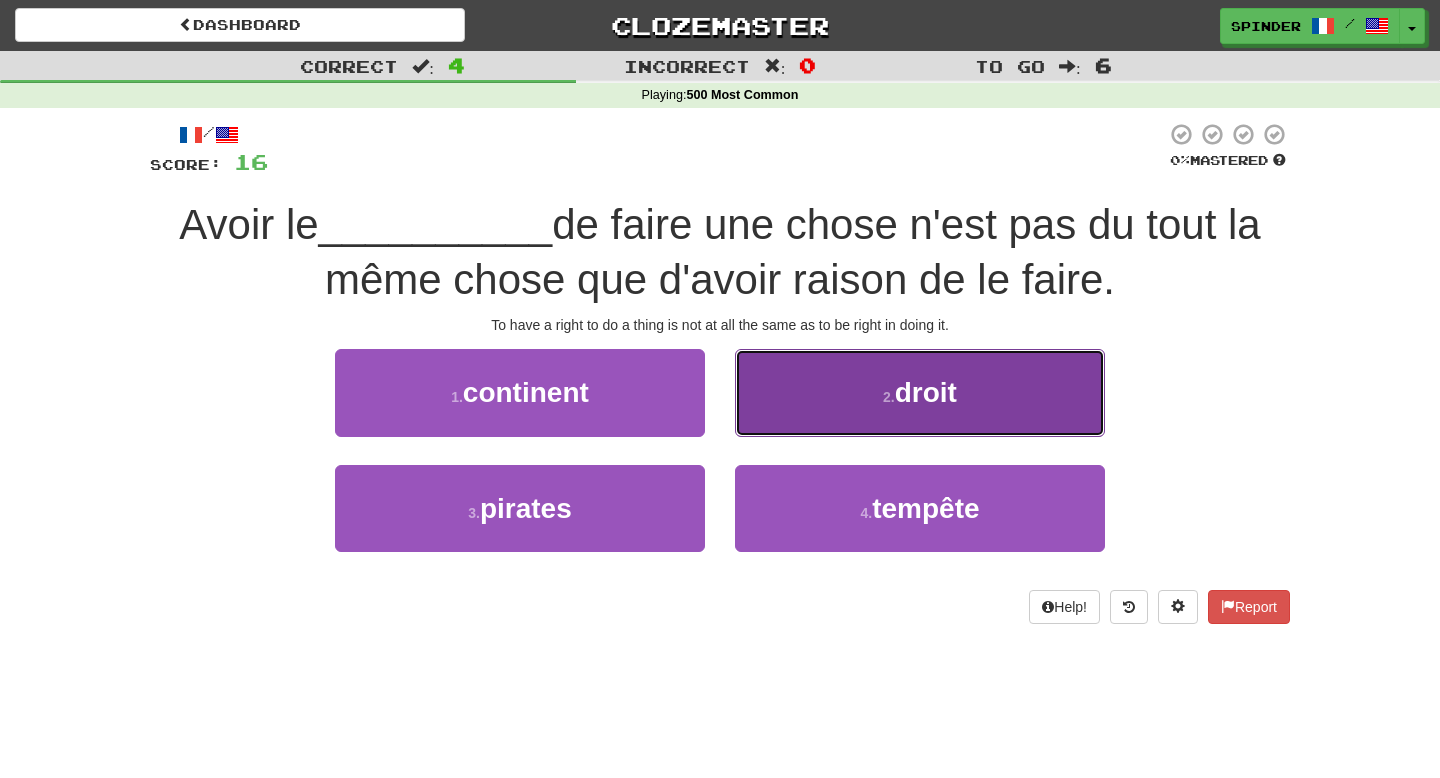 click on "2 .  droit" at bounding box center [920, 392] 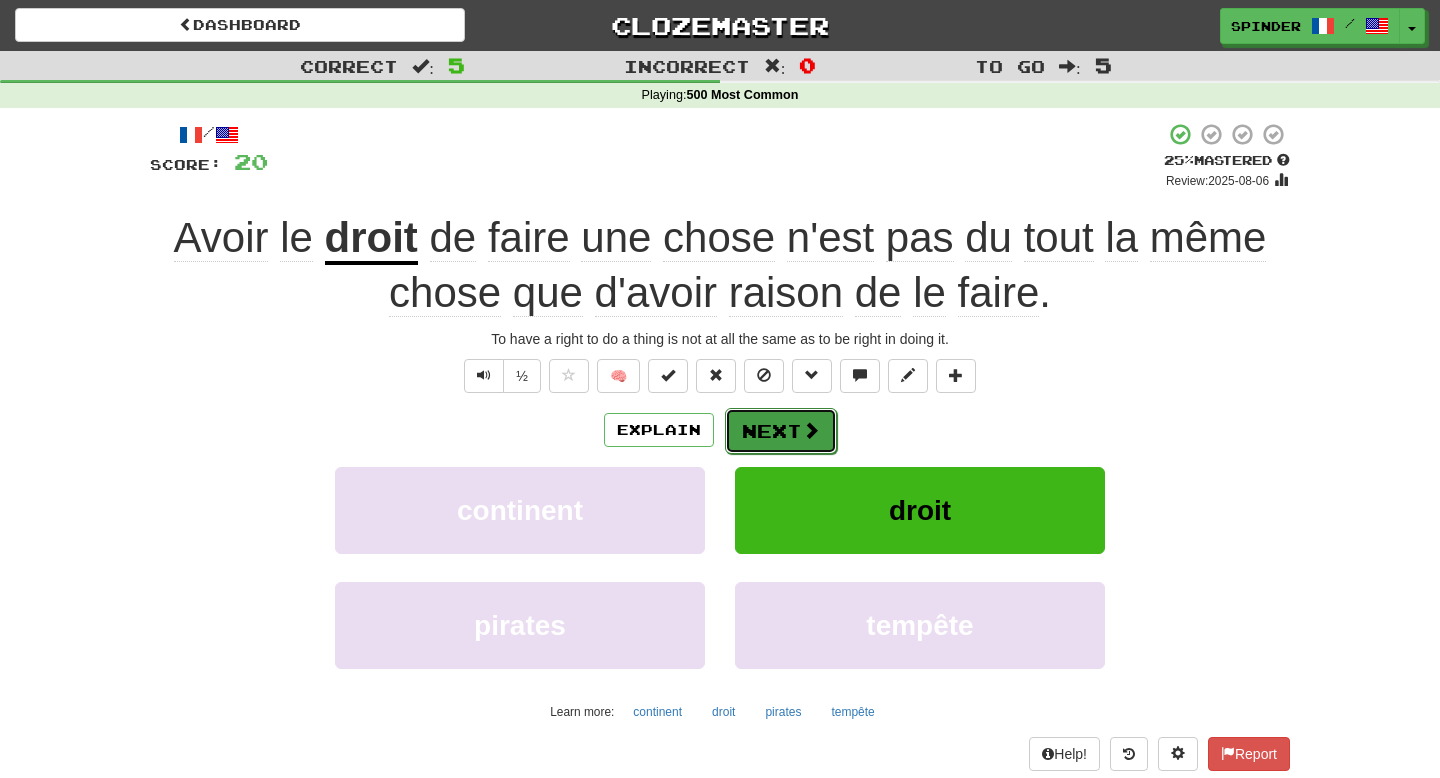 click on "Next" at bounding box center [781, 431] 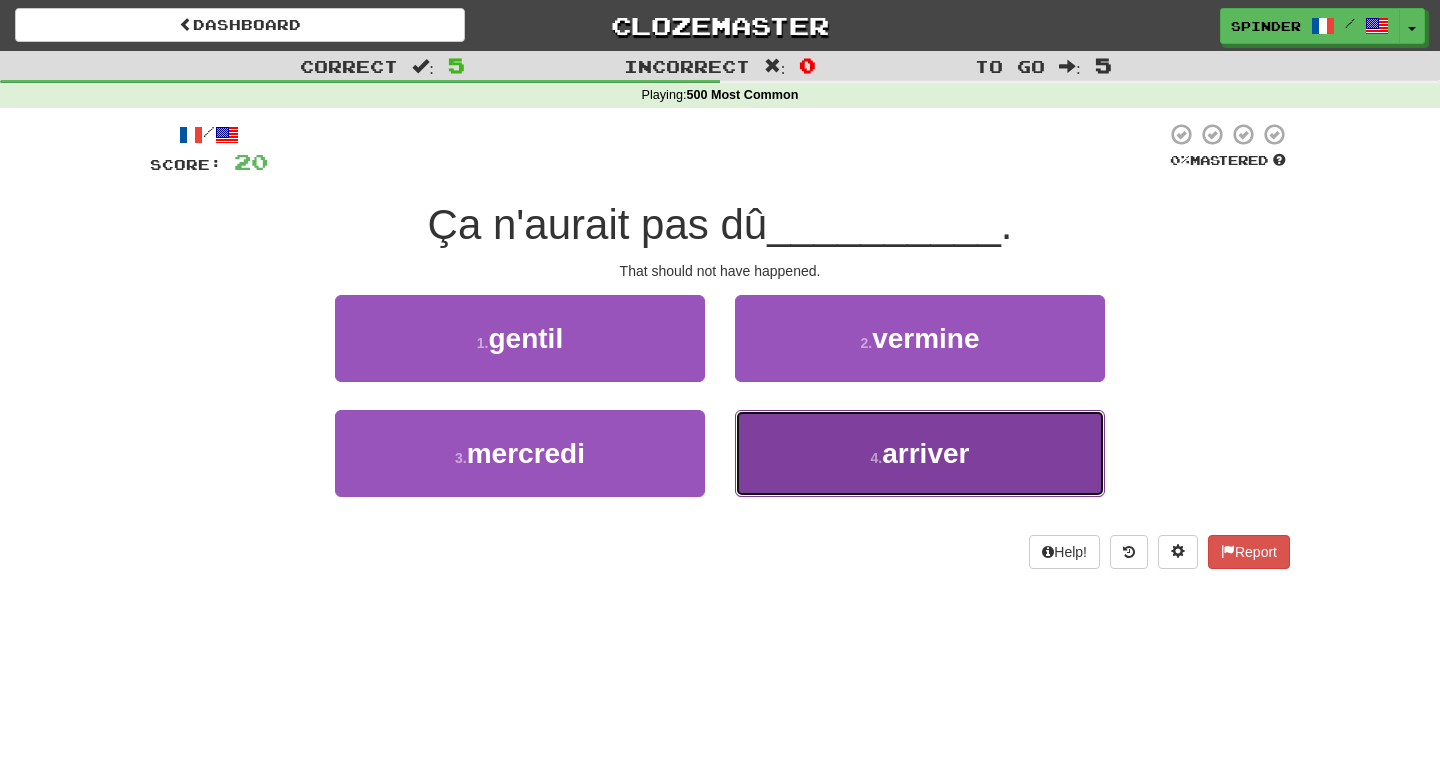 click on "4 .  arriver" at bounding box center [920, 453] 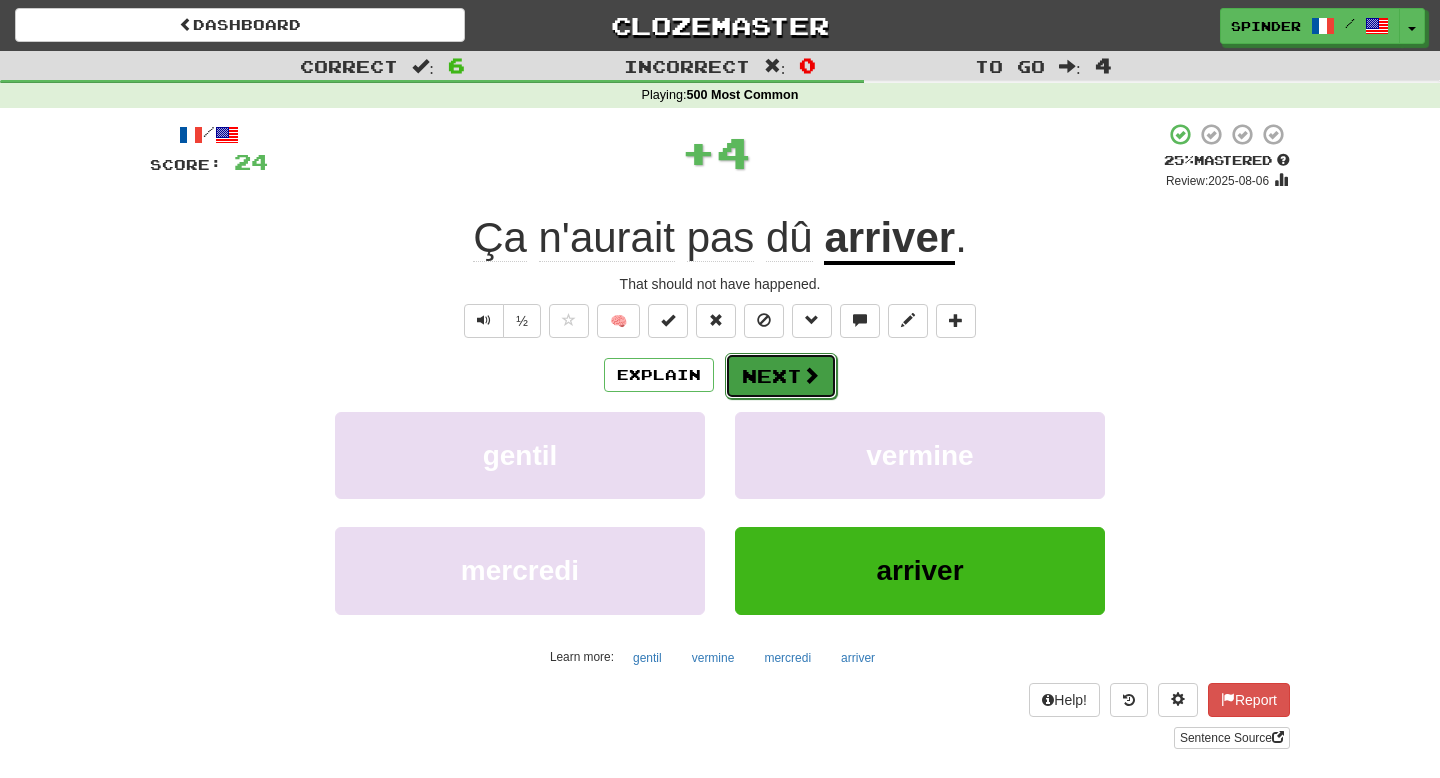 click on "Next" at bounding box center (781, 376) 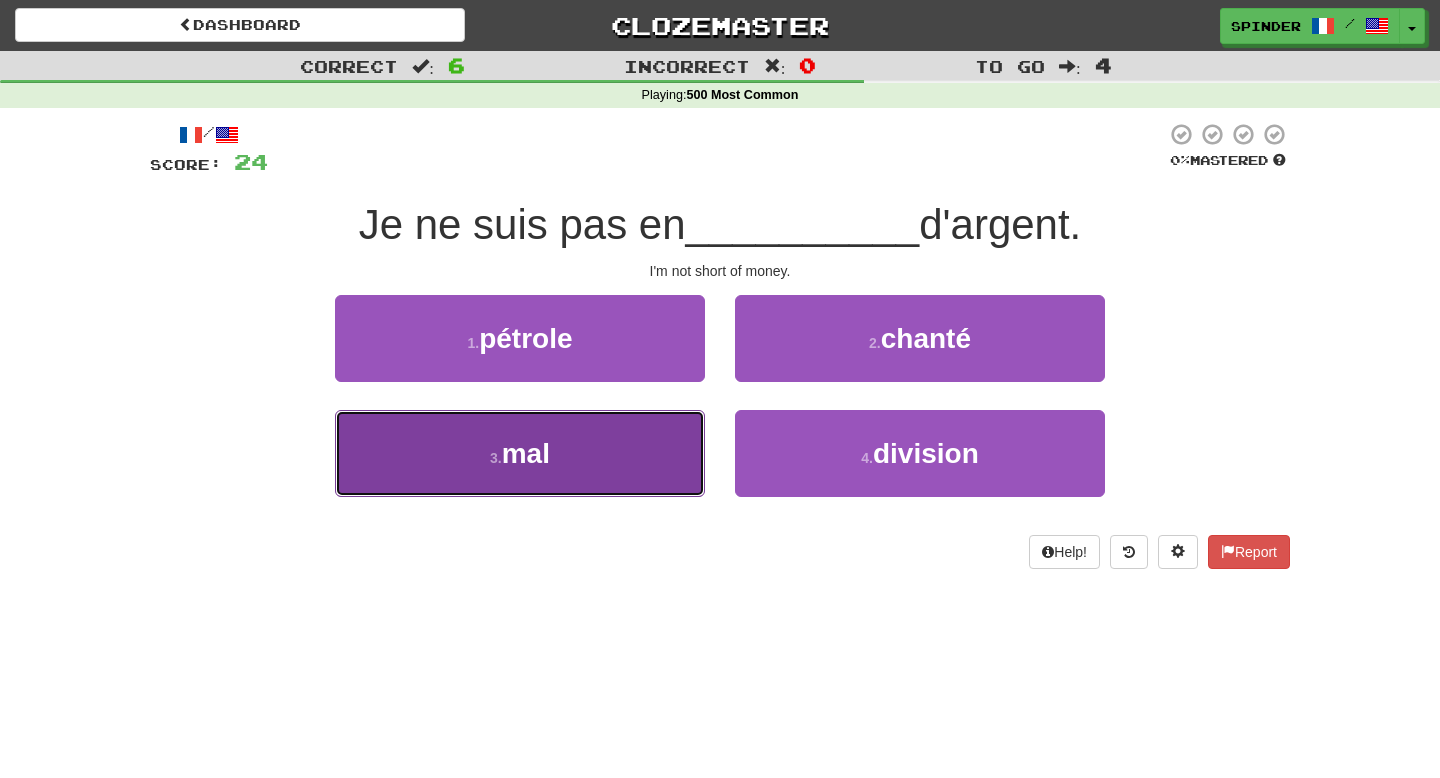 click on "3 .  mal" at bounding box center (520, 453) 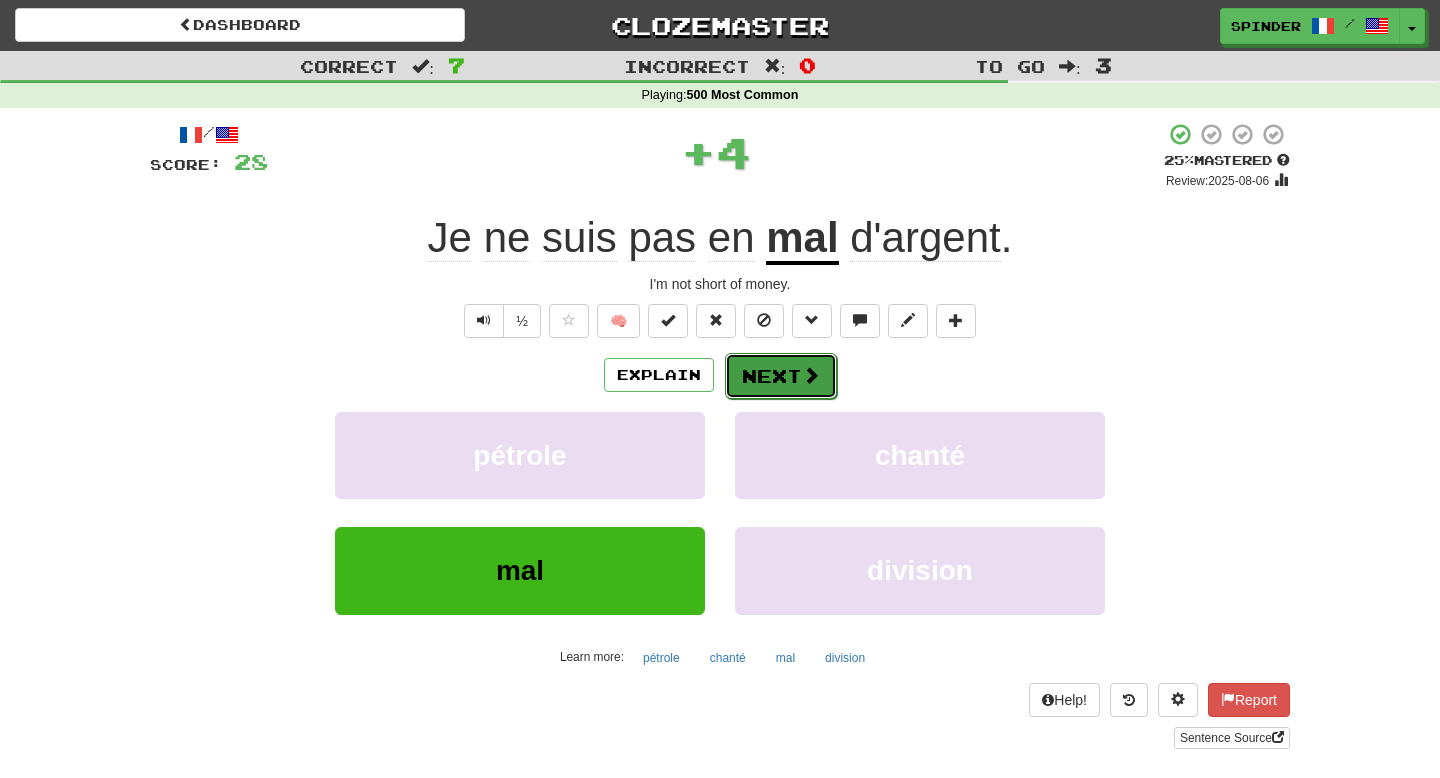 click on "Next" at bounding box center (781, 376) 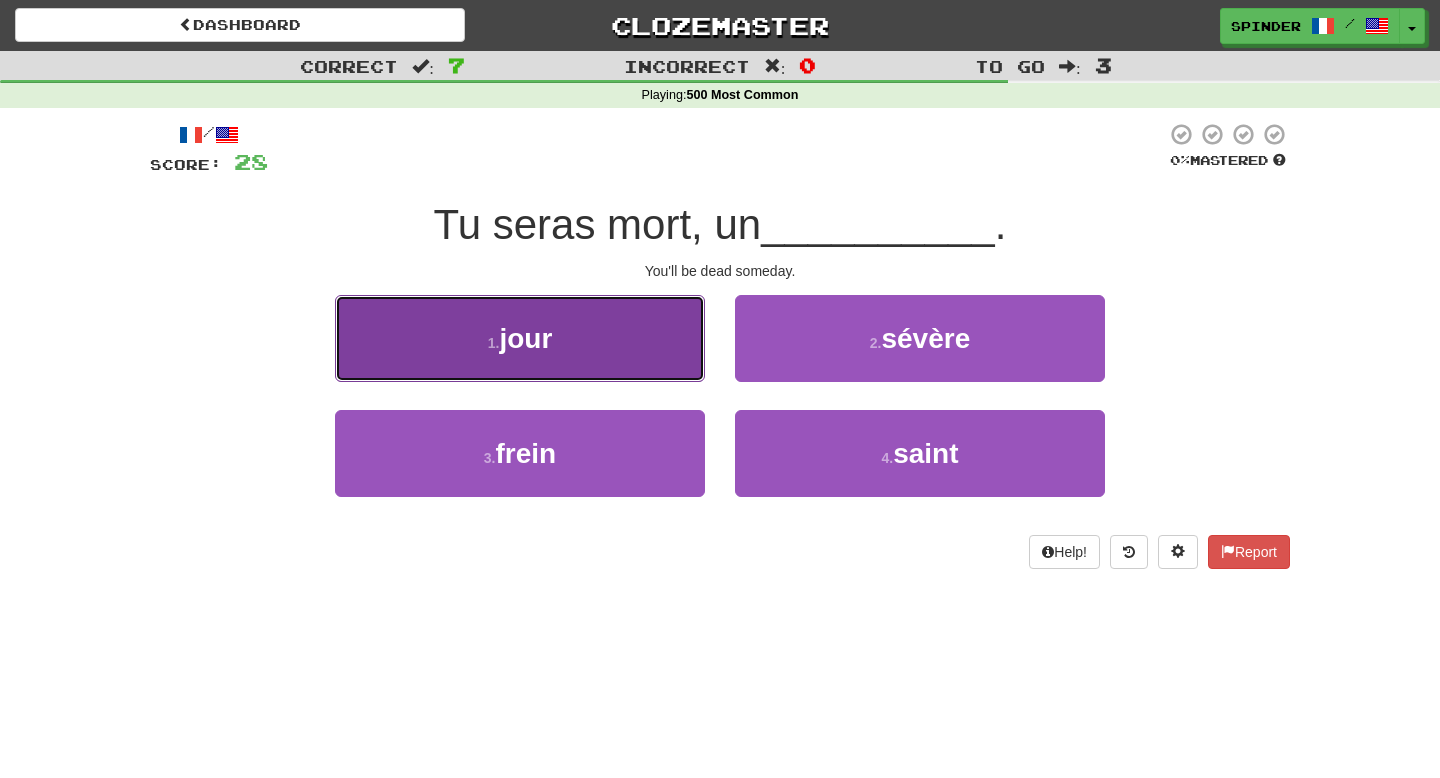 click on "1 .  jour" at bounding box center (520, 338) 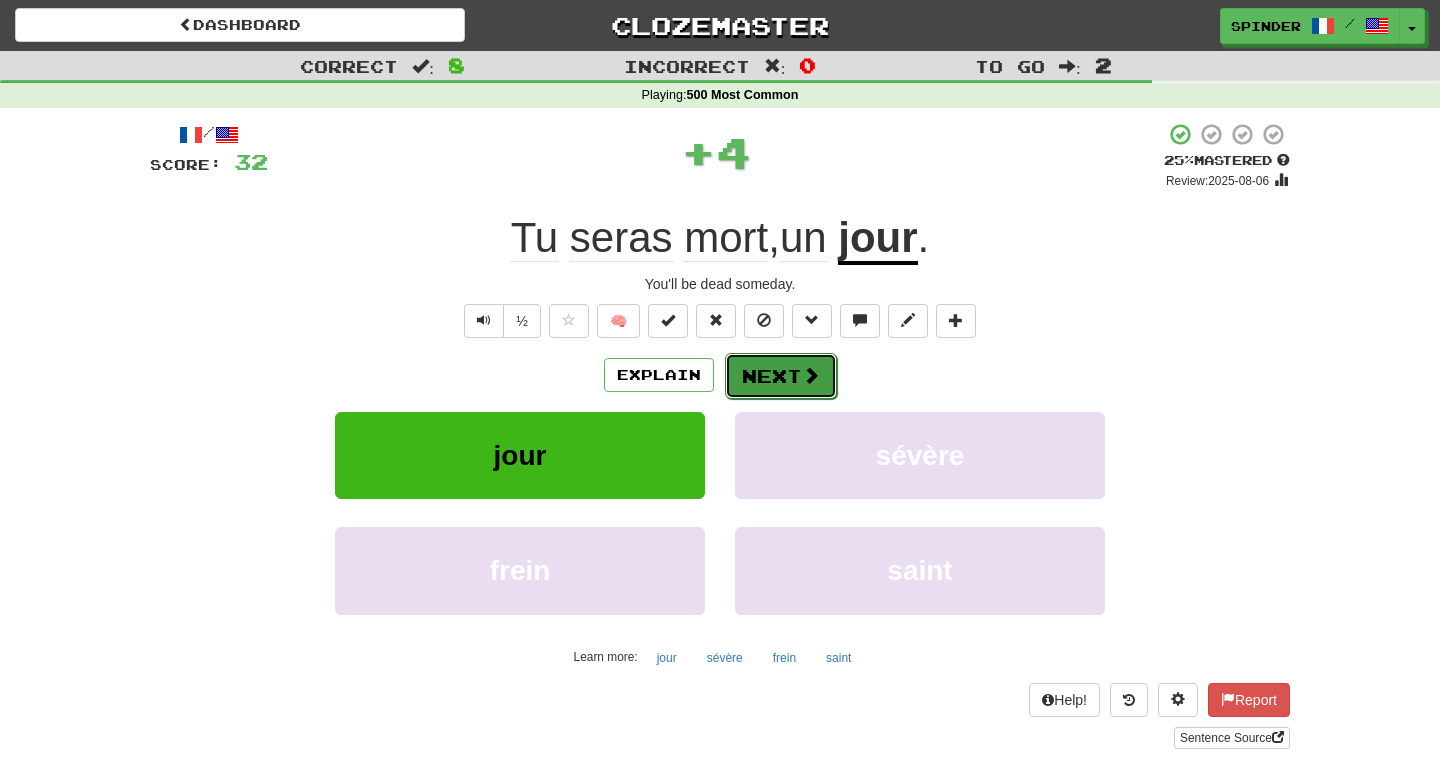 click on "Next" at bounding box center [781, 376] 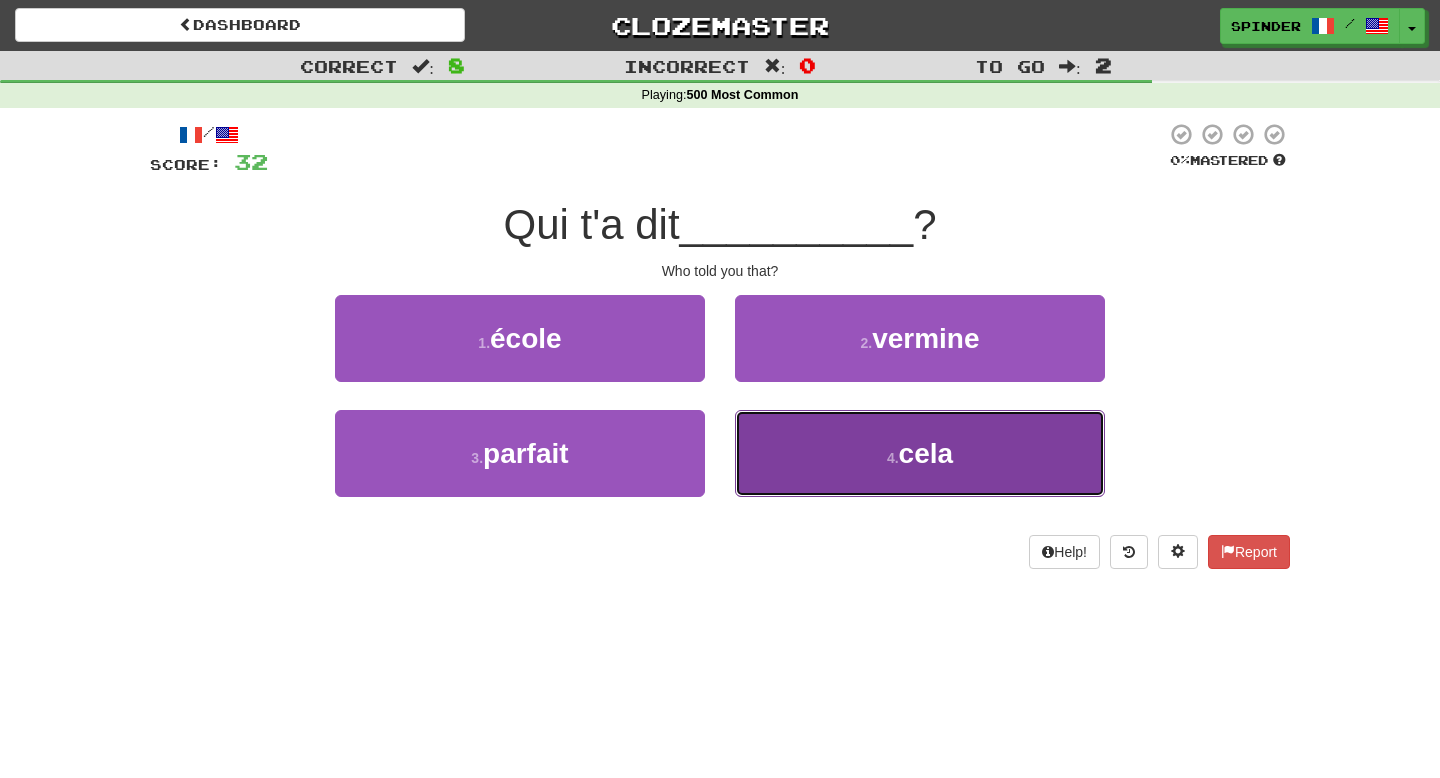 click on "4 .  cela" at bounding box center (920, 453) 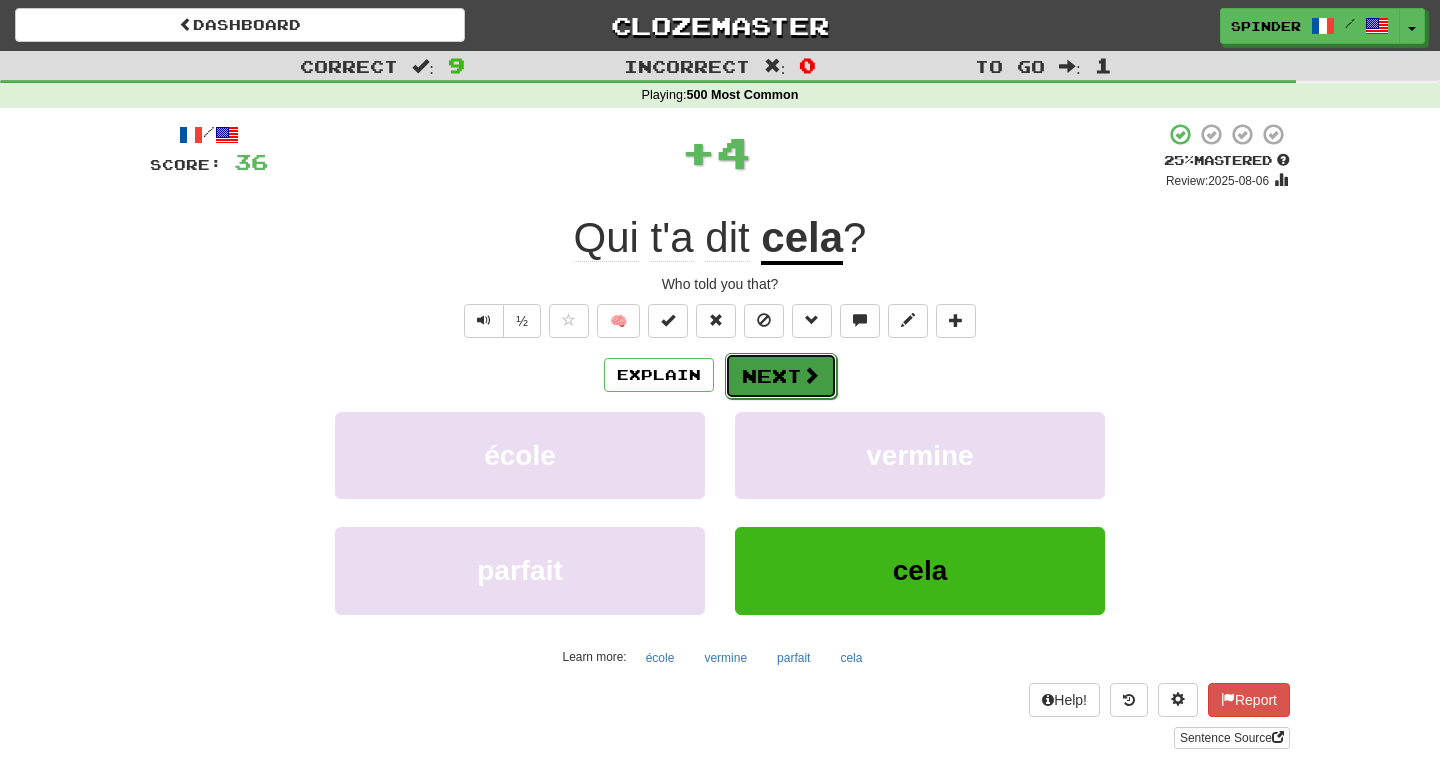click on "Next" at bounding box center [781, 376] 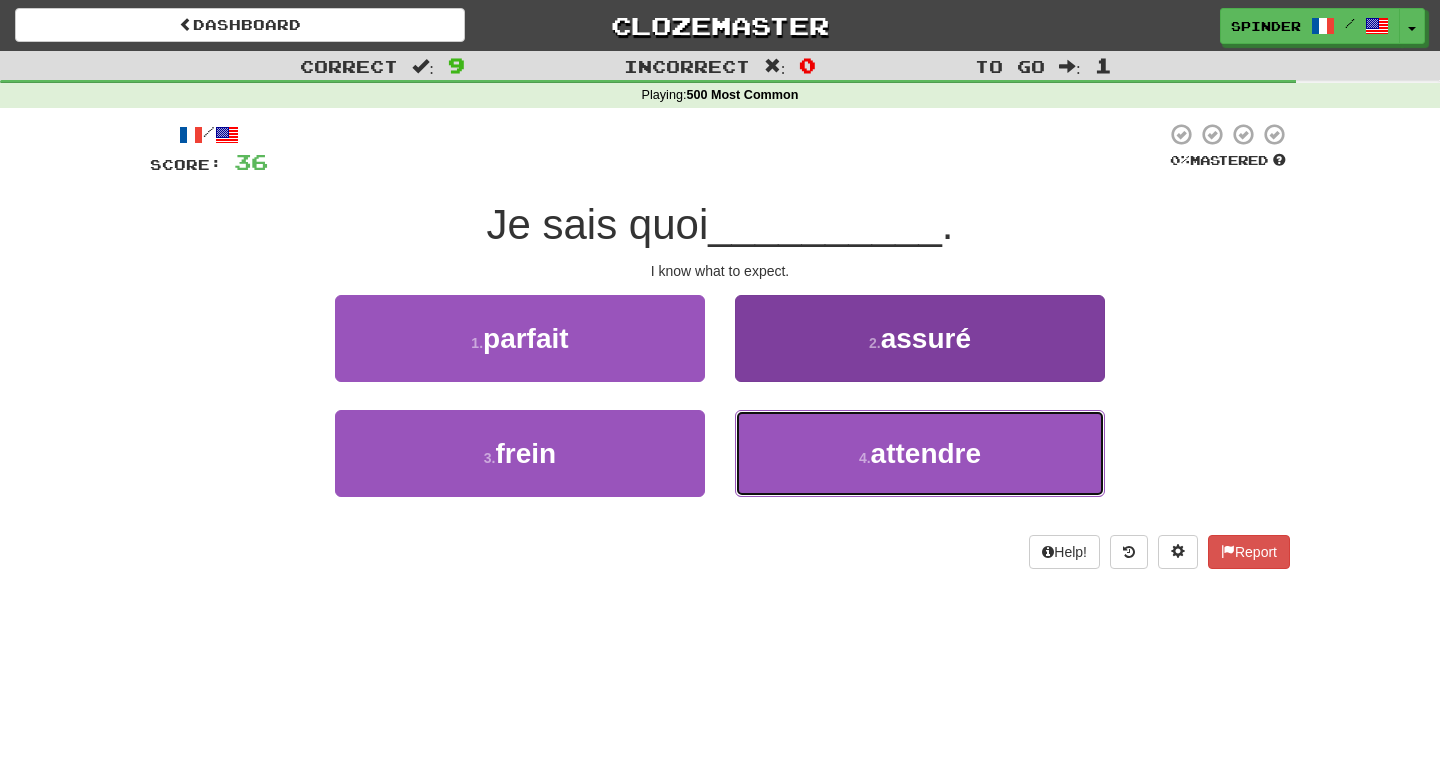 click on "4 .  attendre" at bounding box center [920, 453] 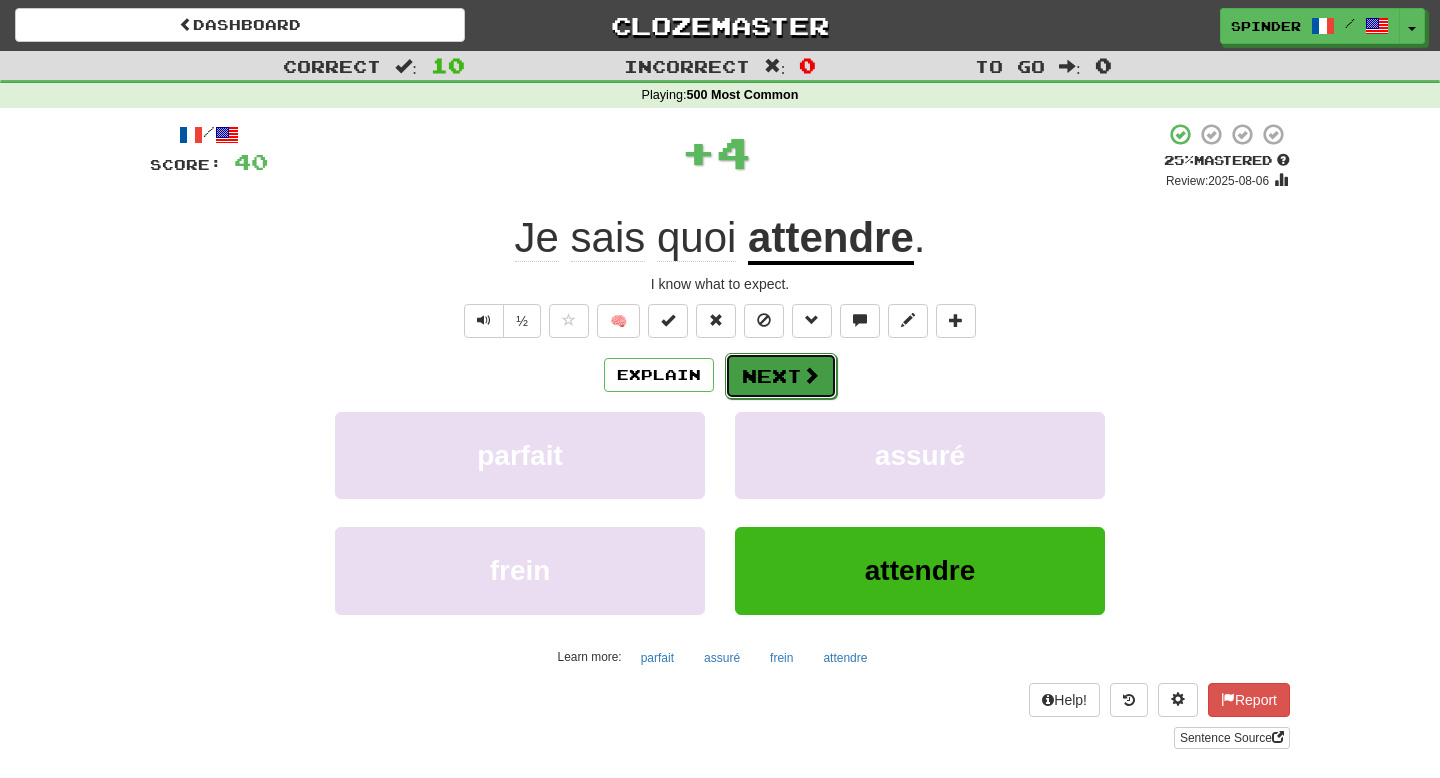 click on "Next" at bounding box center [781, 376] 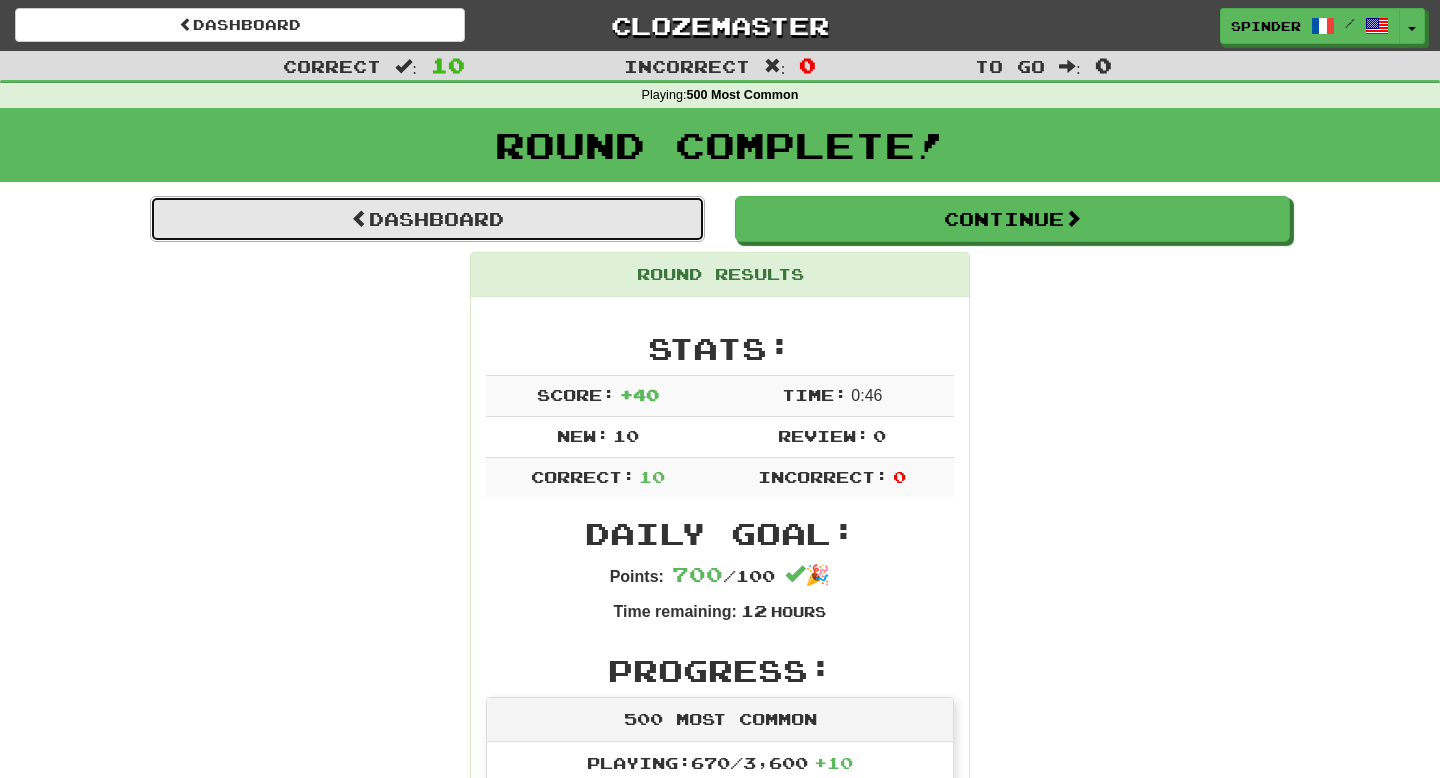 click on "Dashboard" at bounding box center [427, 219] 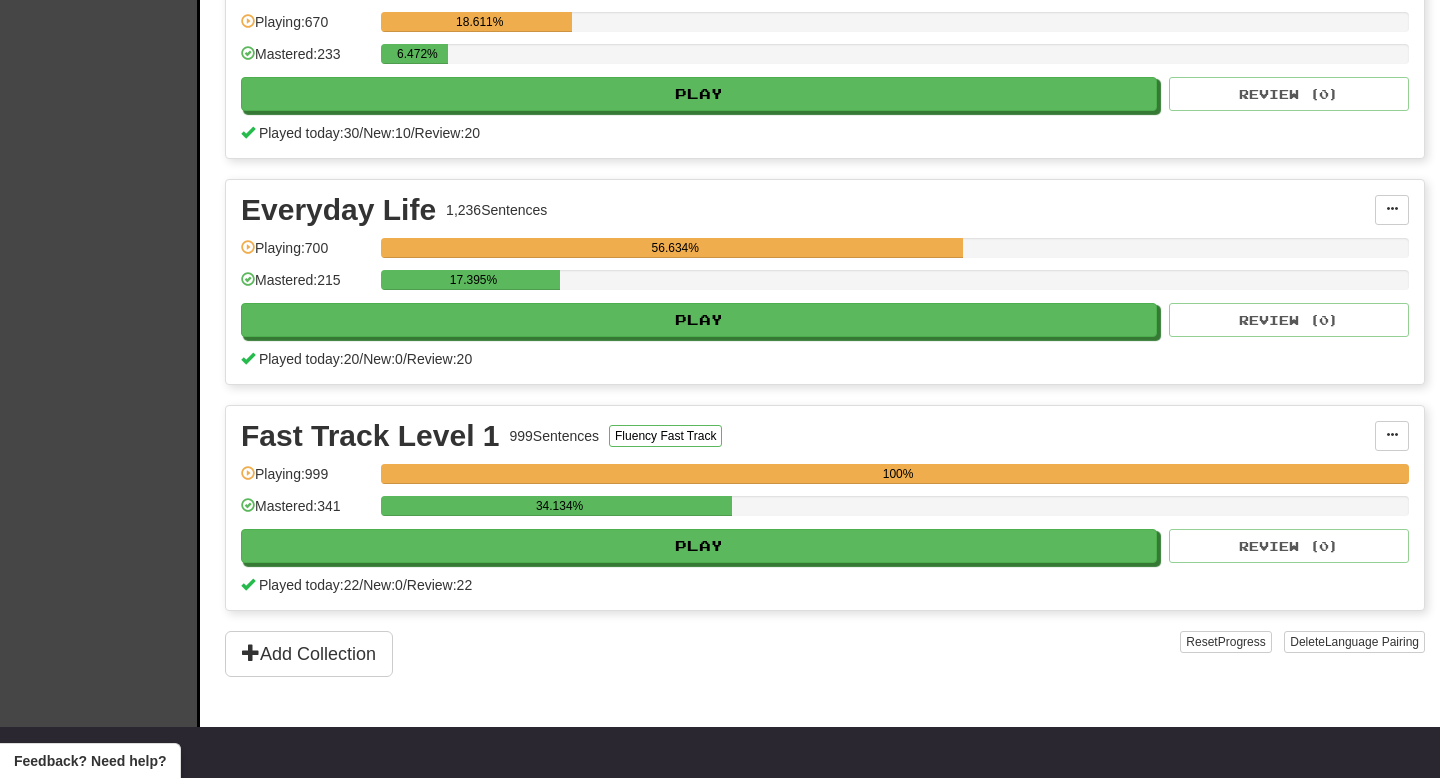 scroll, scrollTop: 743, scrollLeft: 0, axis: vertical 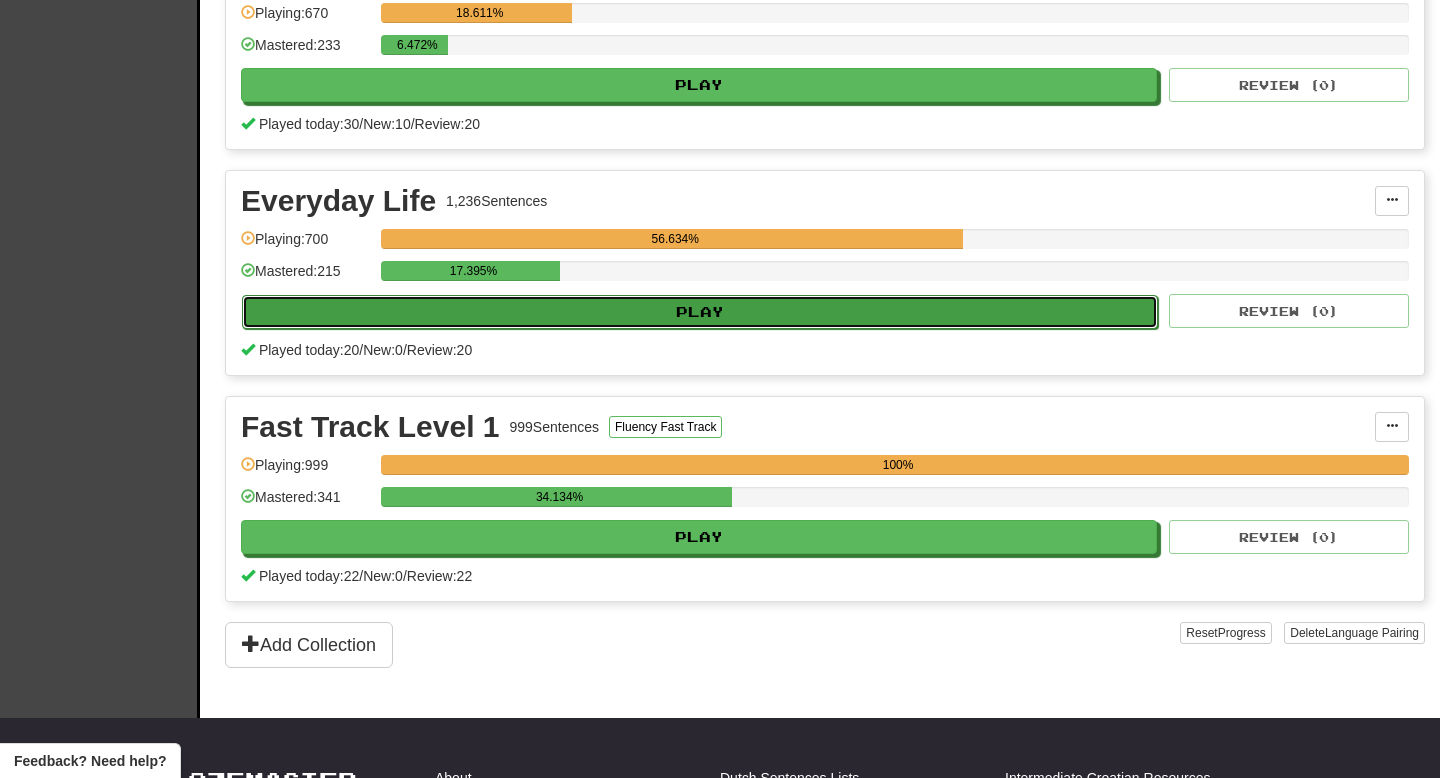 click on "Play" at bounding box center [700, 312] 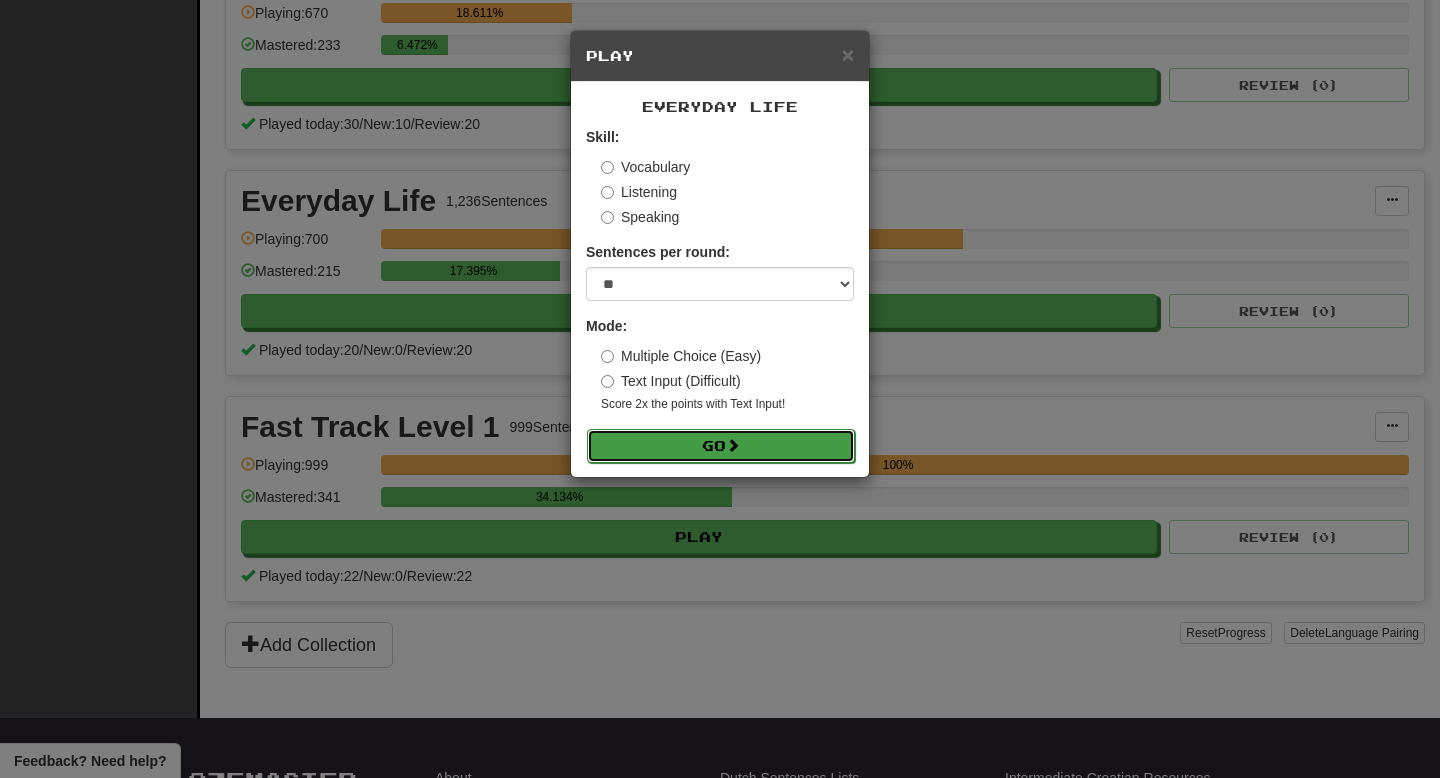 click on "Go" at bounding box center (721, 446) 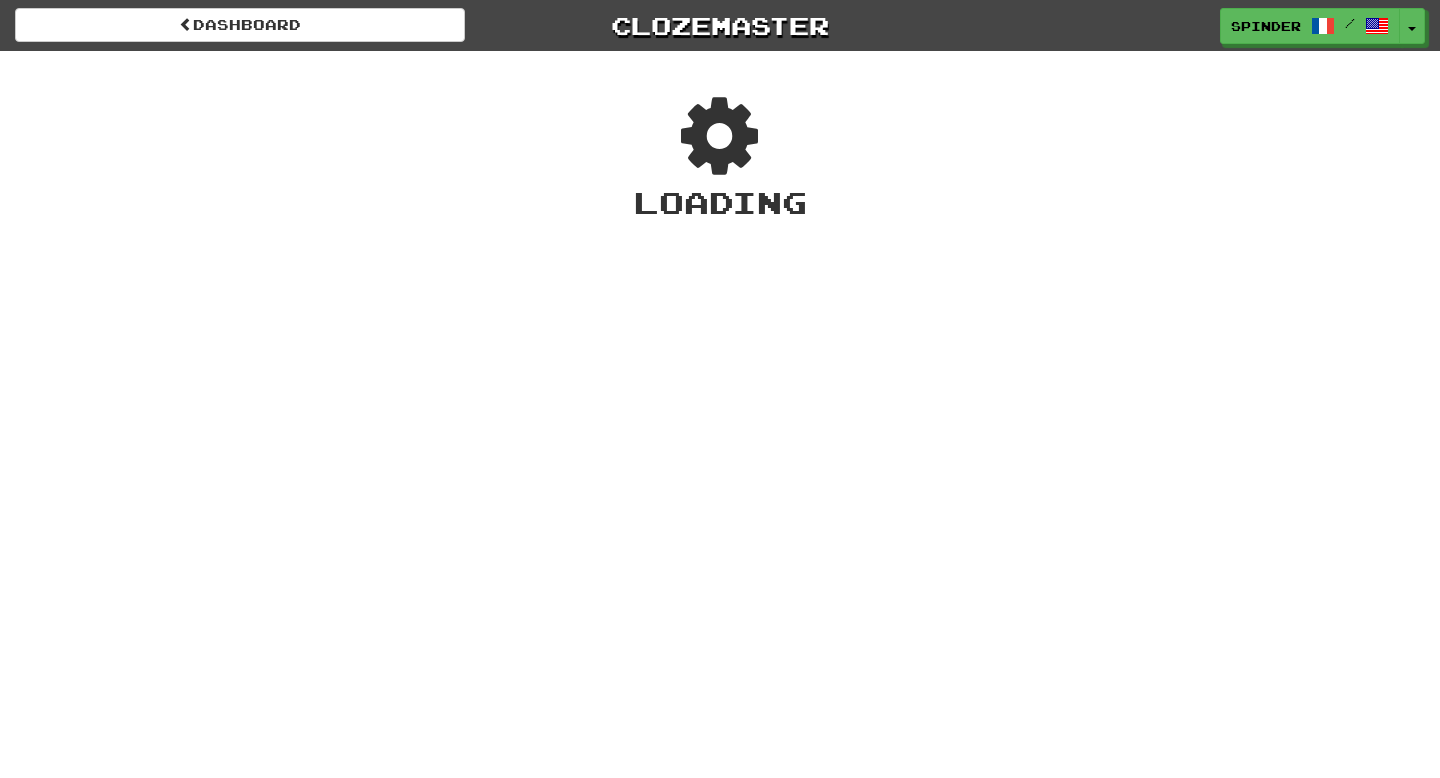 scroll, scrollTop: 0, scrollLeft: 0, axis: both 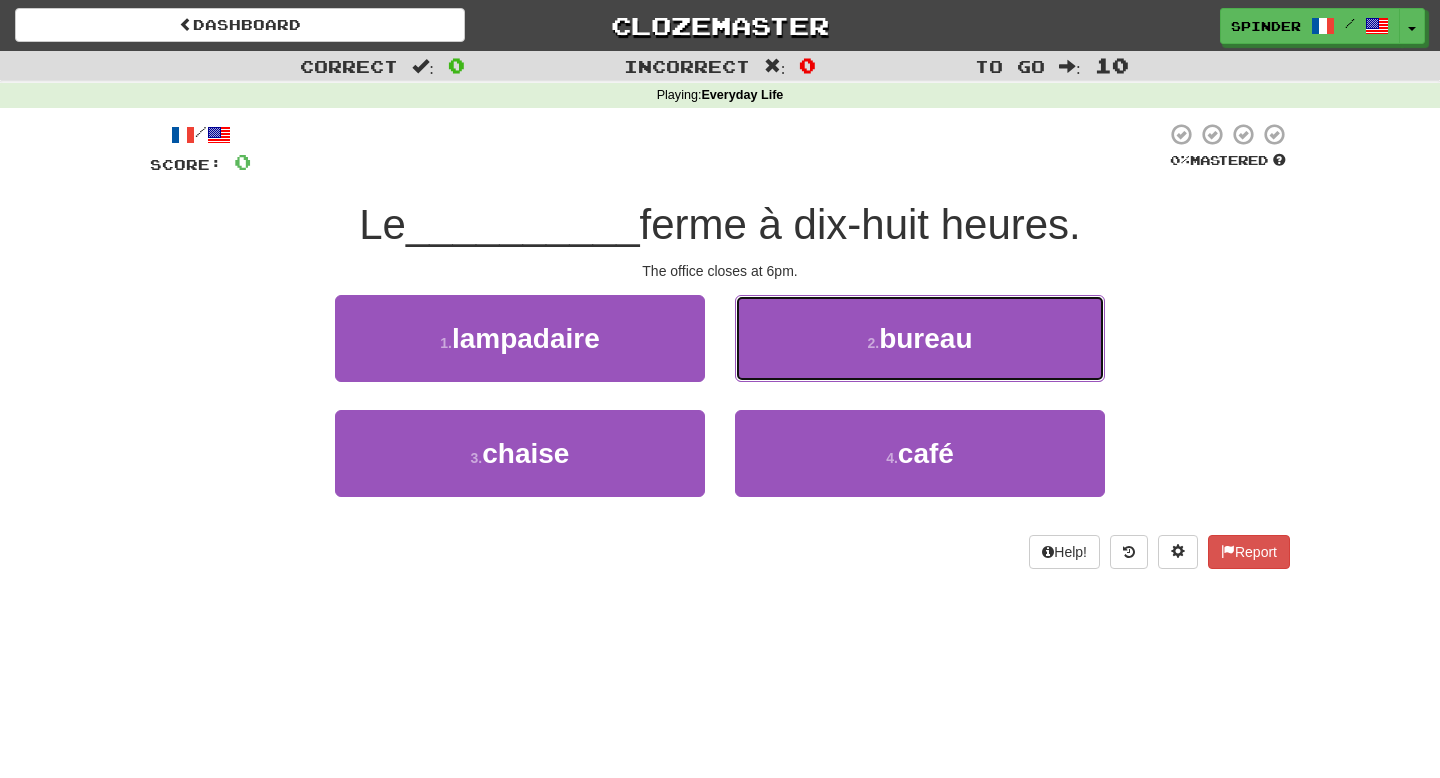 click on "2 .  bureau" at bounding box center (920, 338) 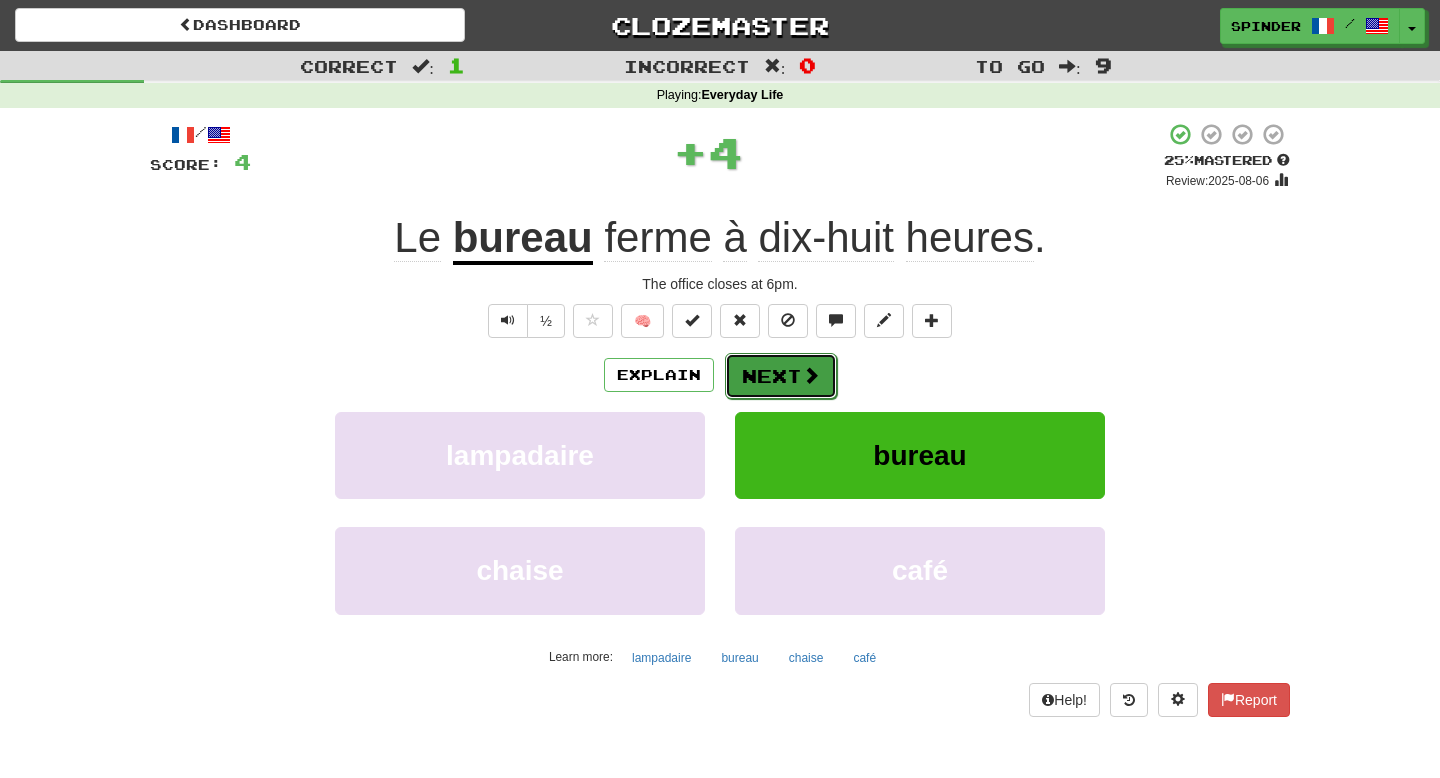 click at bounding box center (811, 375) 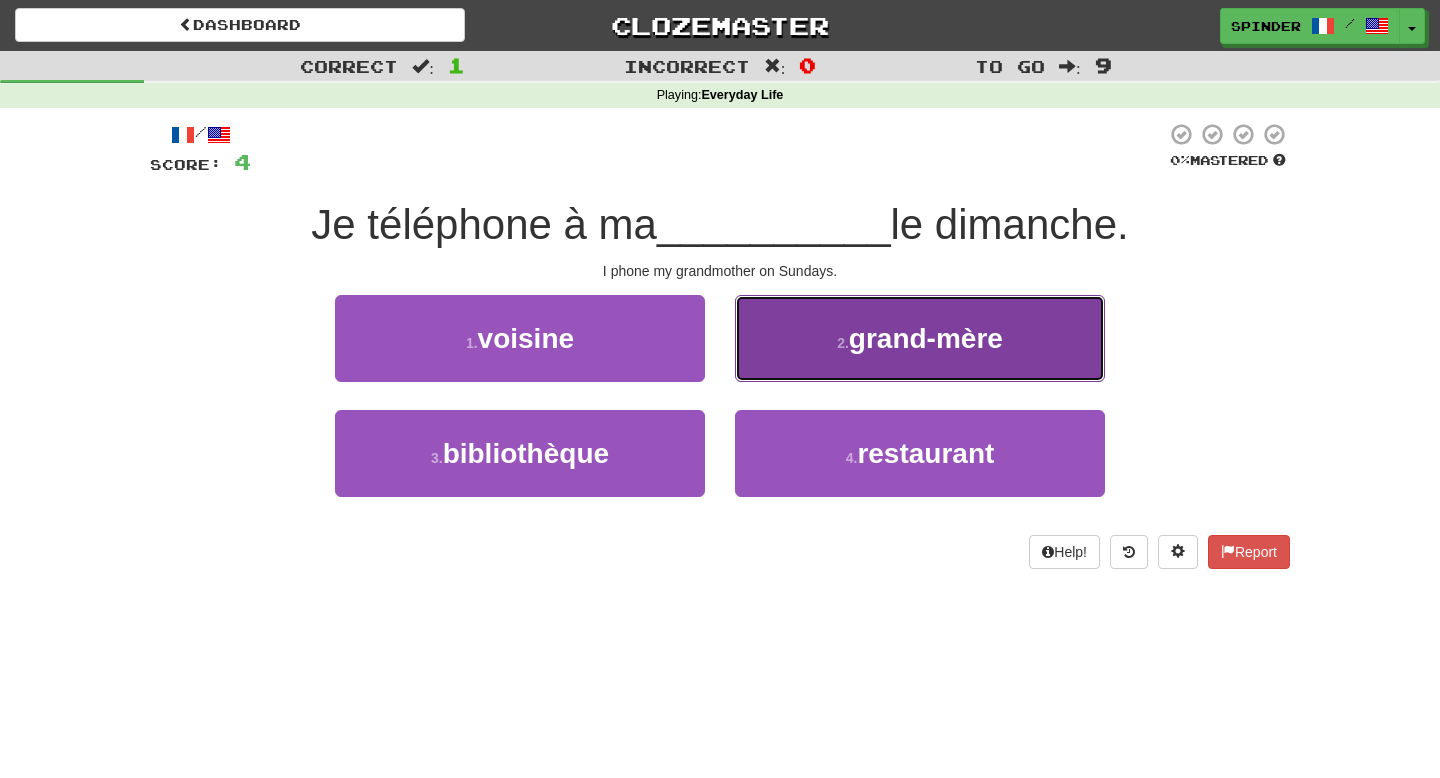 click on "2 .  grand-mère" at bounding box center (920, 338) 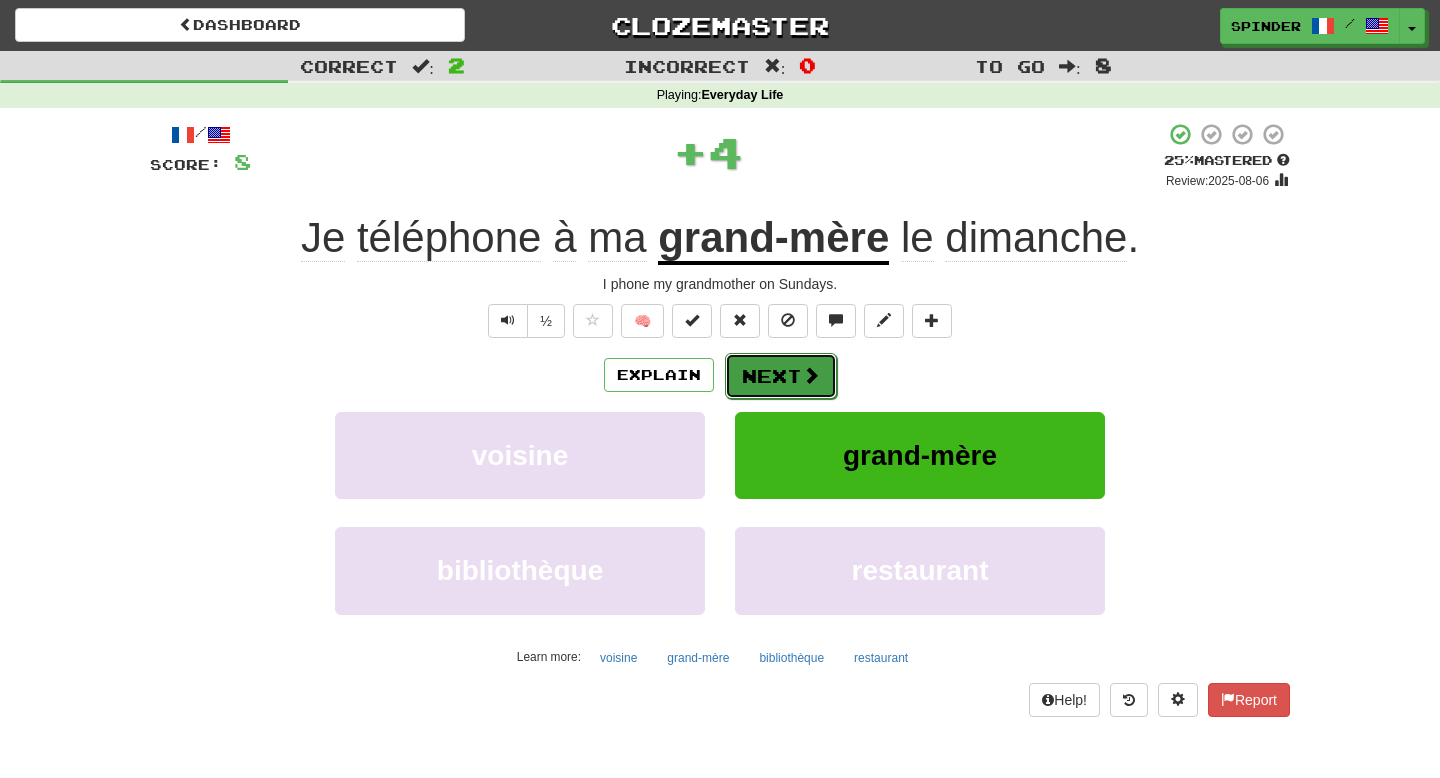 click on "Next" at bounding box center [781, 376] 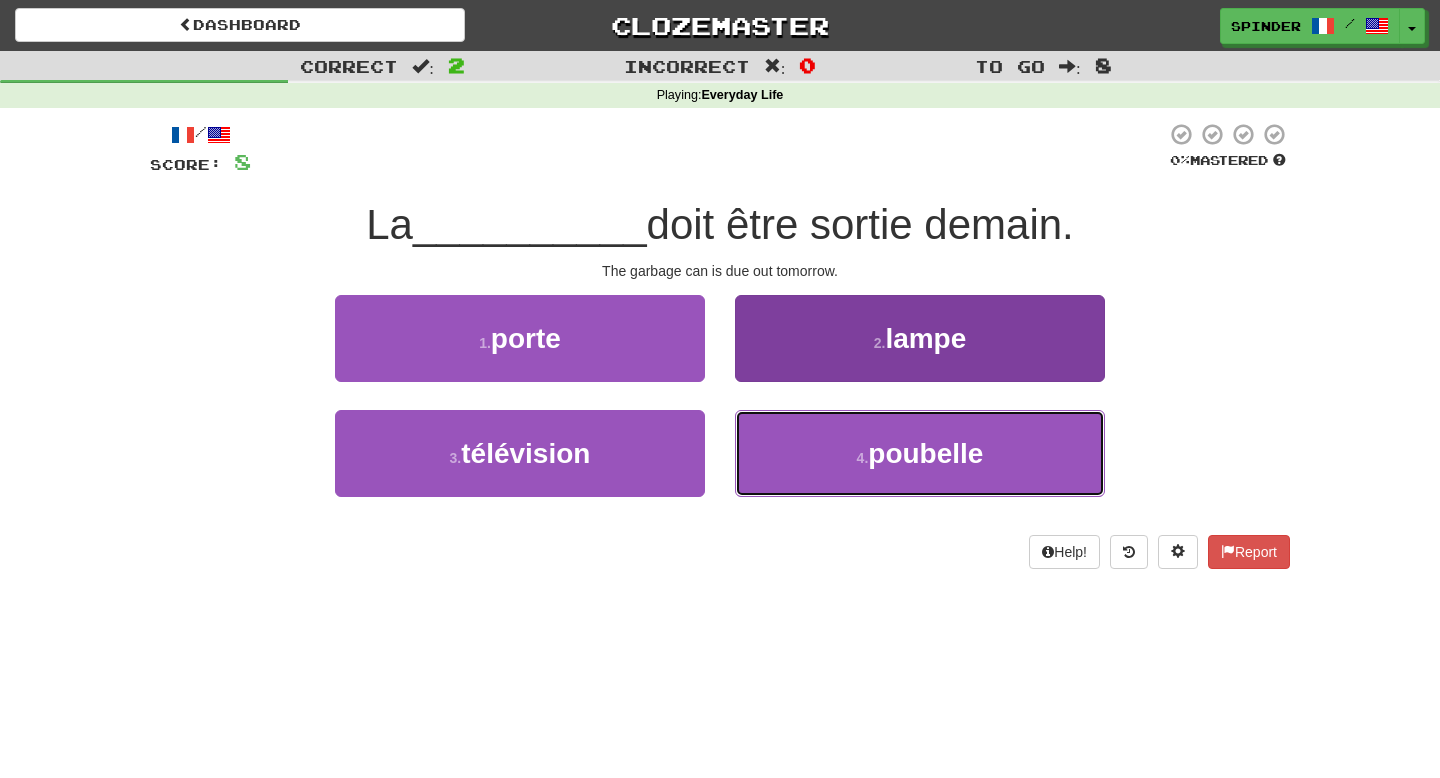 click on "4 .  poubelle" at bounding box center [920, 453] 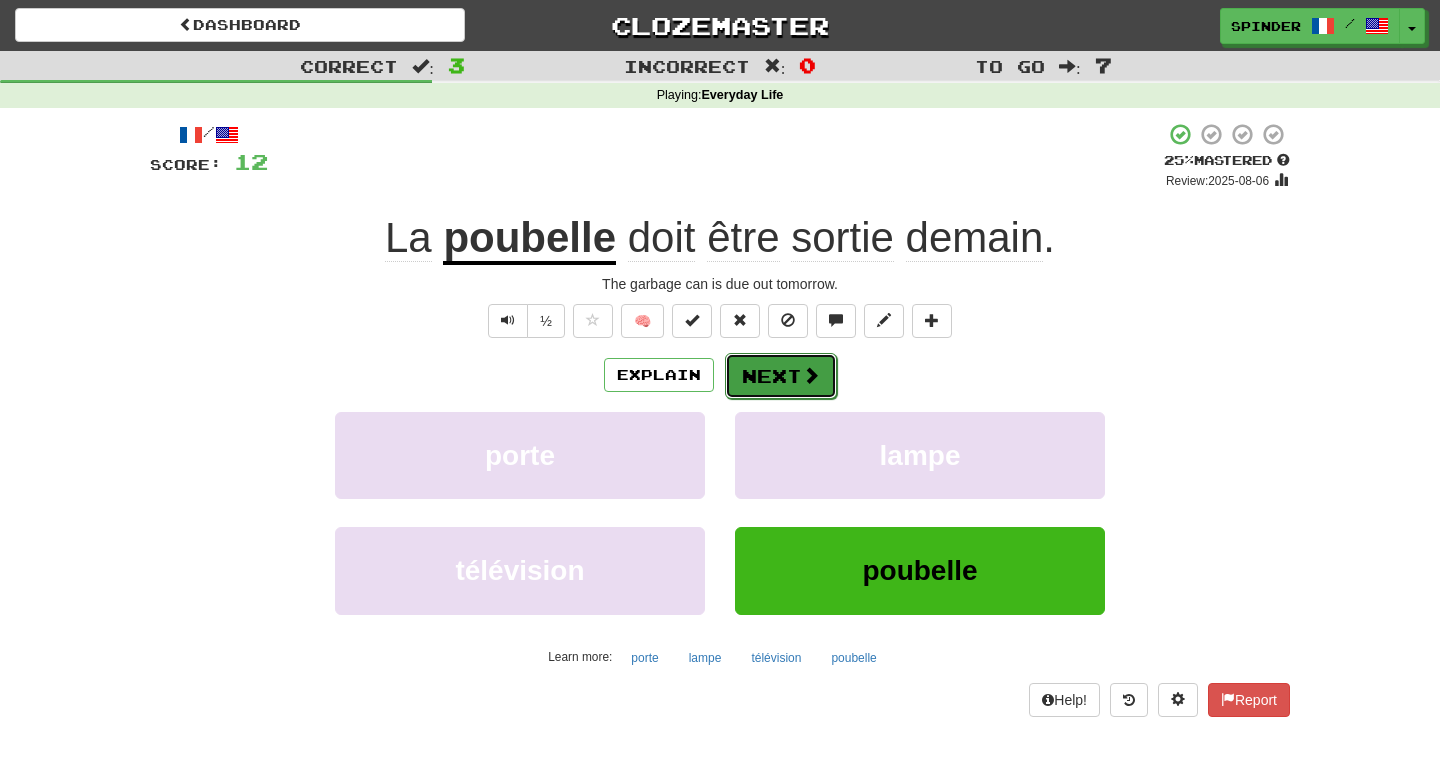 click on "Next" at bounding box center (781, 376) 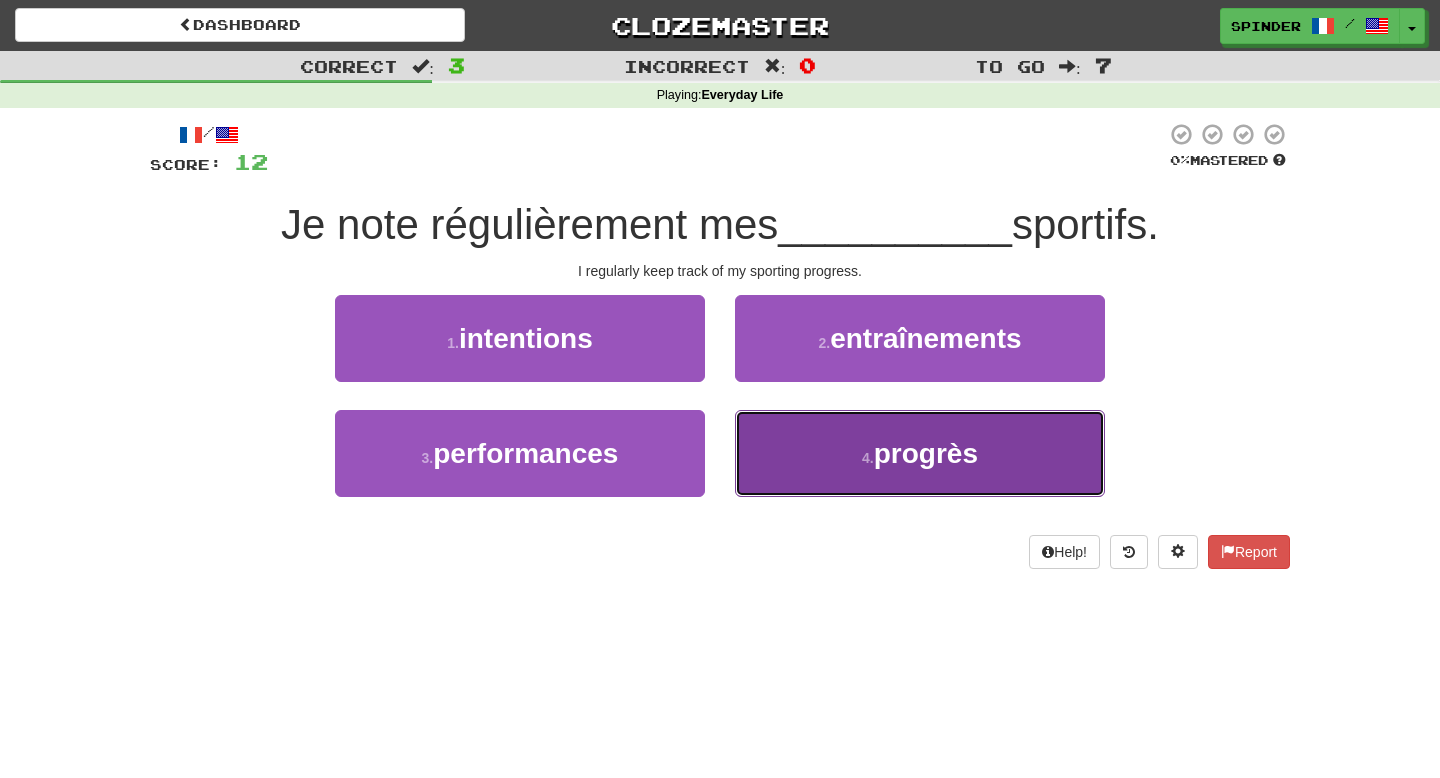 click on "4 .  progrès" at bounding box center (920, 453) 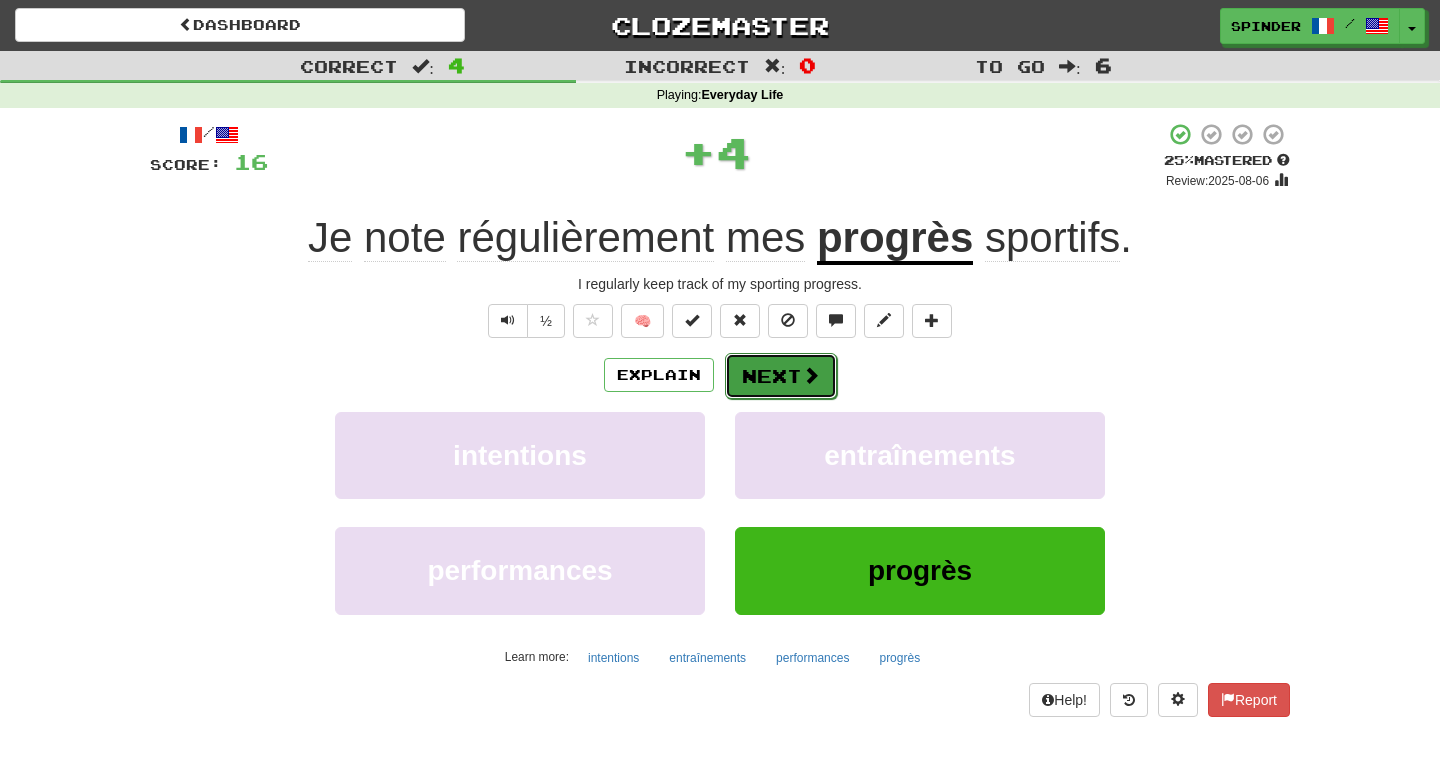 click on "Next" at bounding box center (781, 376) 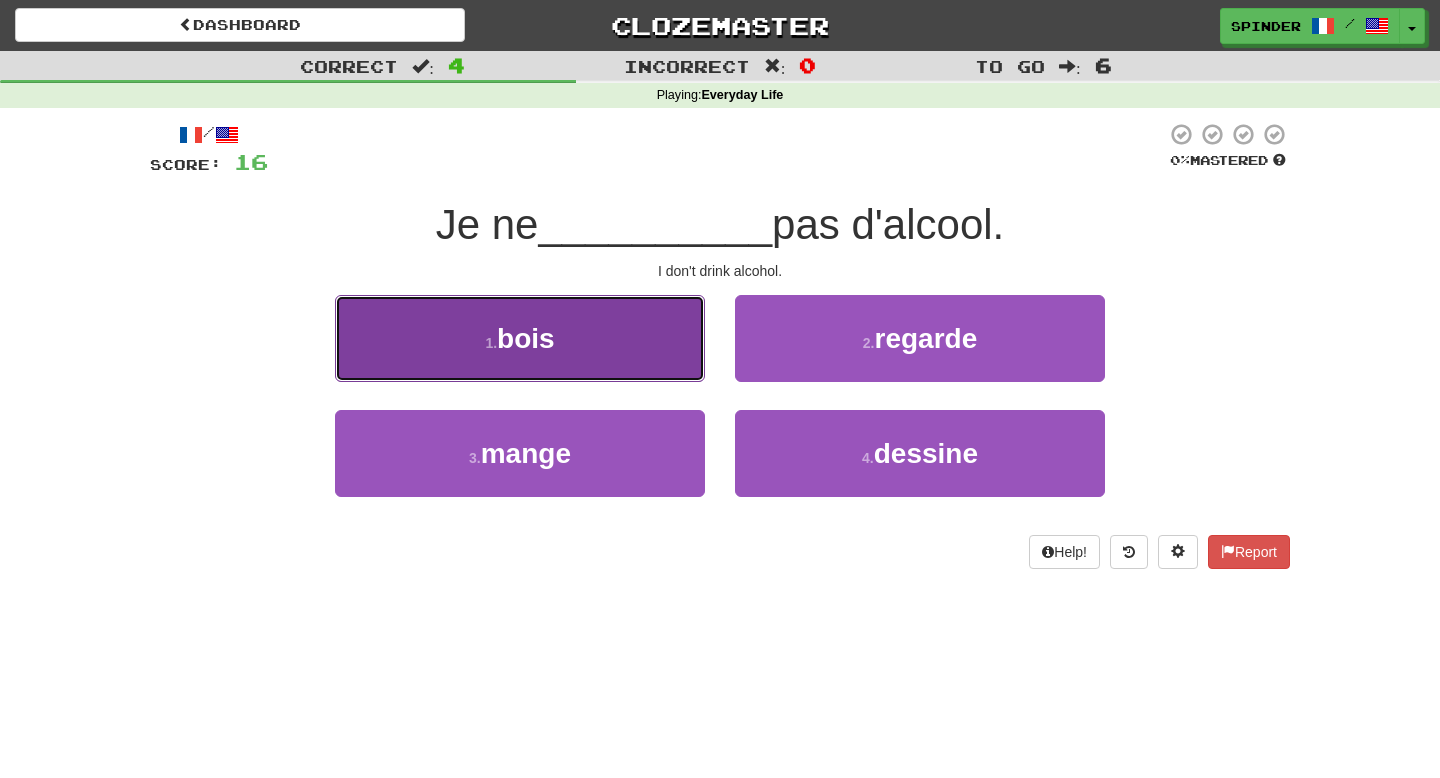 click on "1 .  bois" at bounding box center [520, 338] 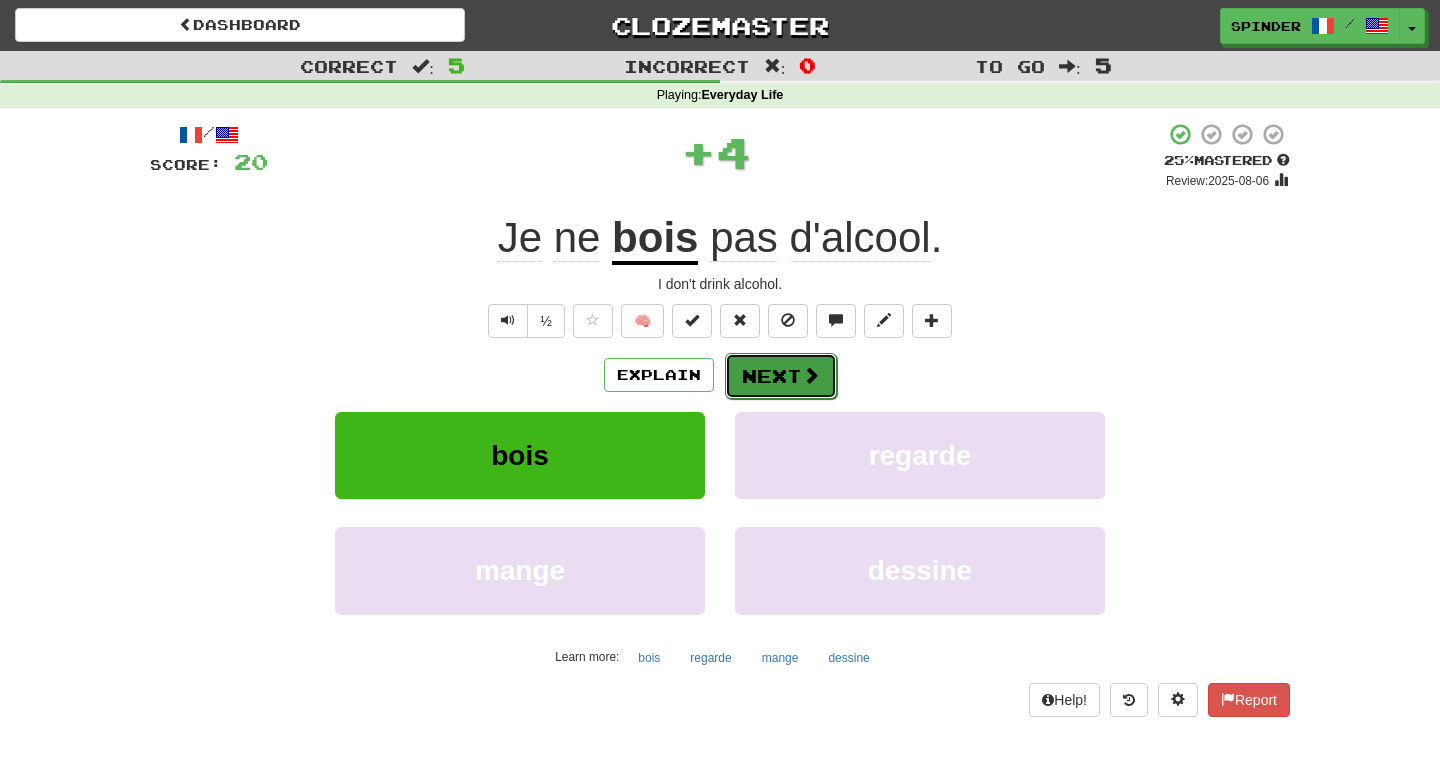click on "Next" at bounding box center (781, 376) 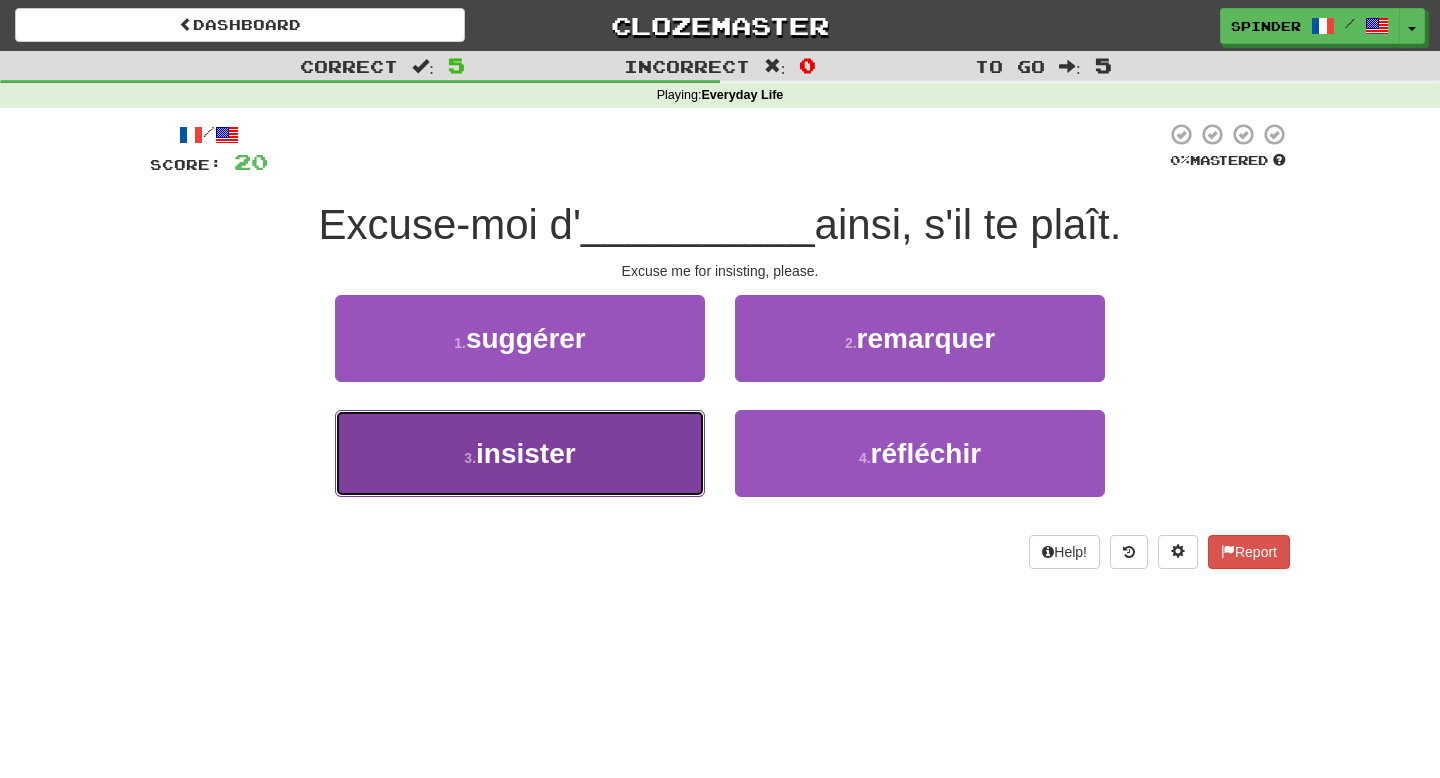click on "3 .  insister" at bounding box center (520, 453) 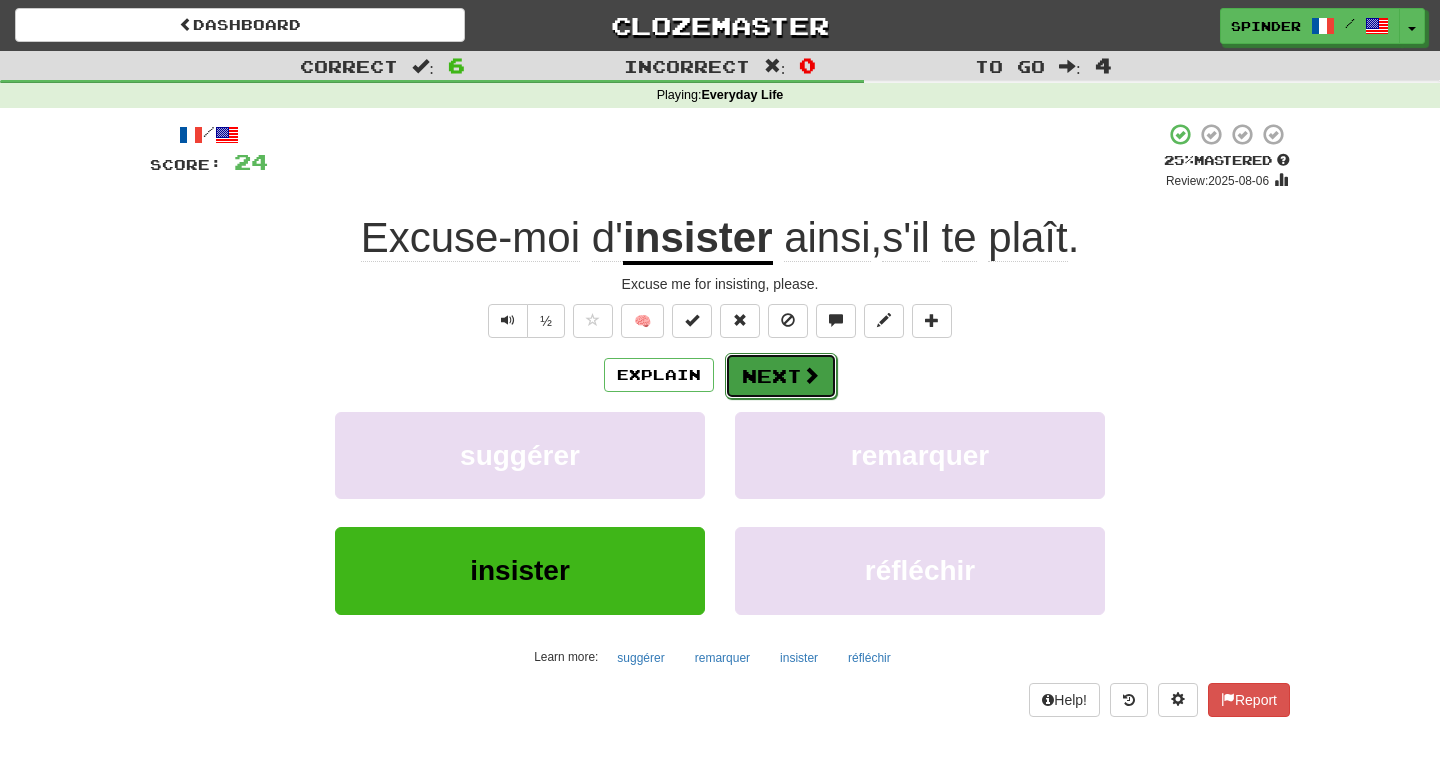 click on "Next" at bounding box center [781, 376] 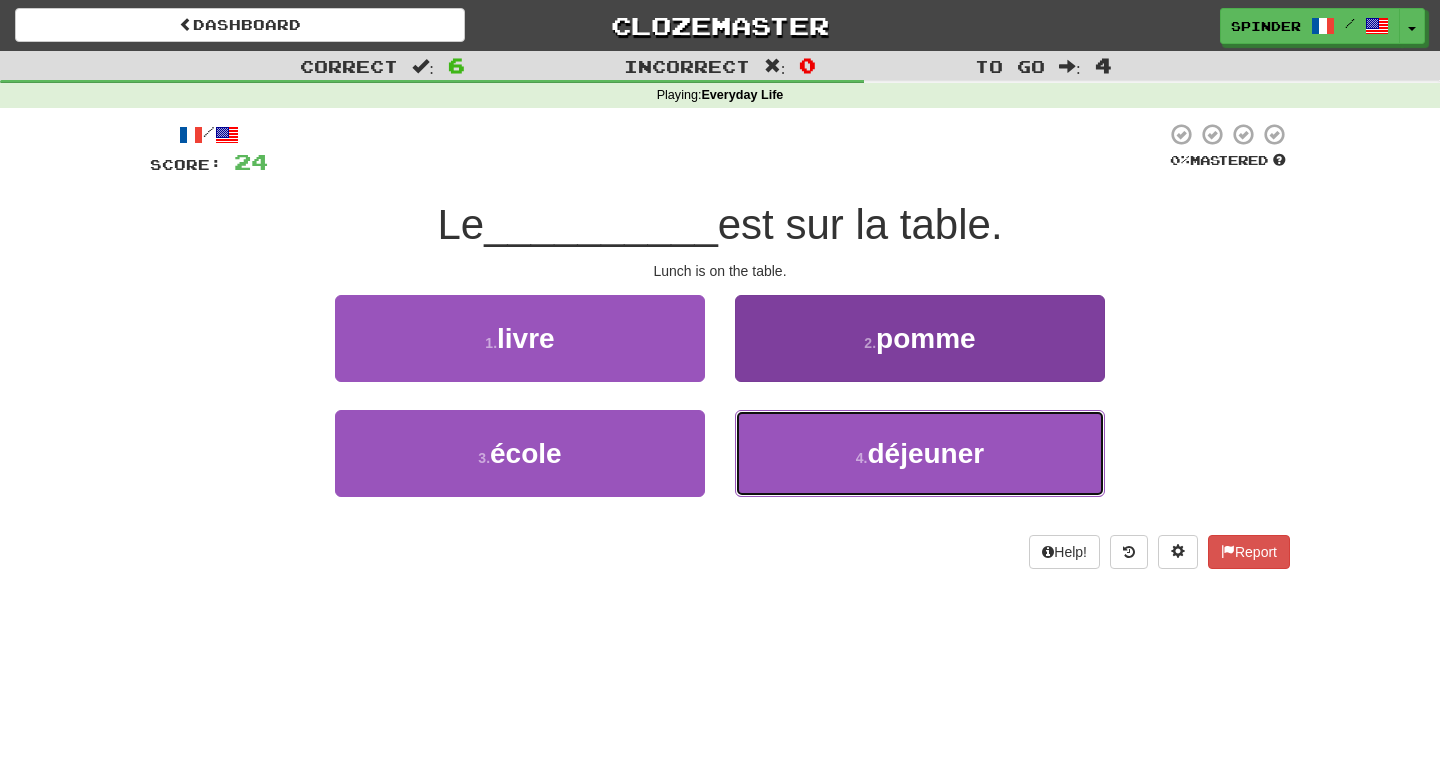click on "4 .  déjeuner" at bounding box center (920, 453) 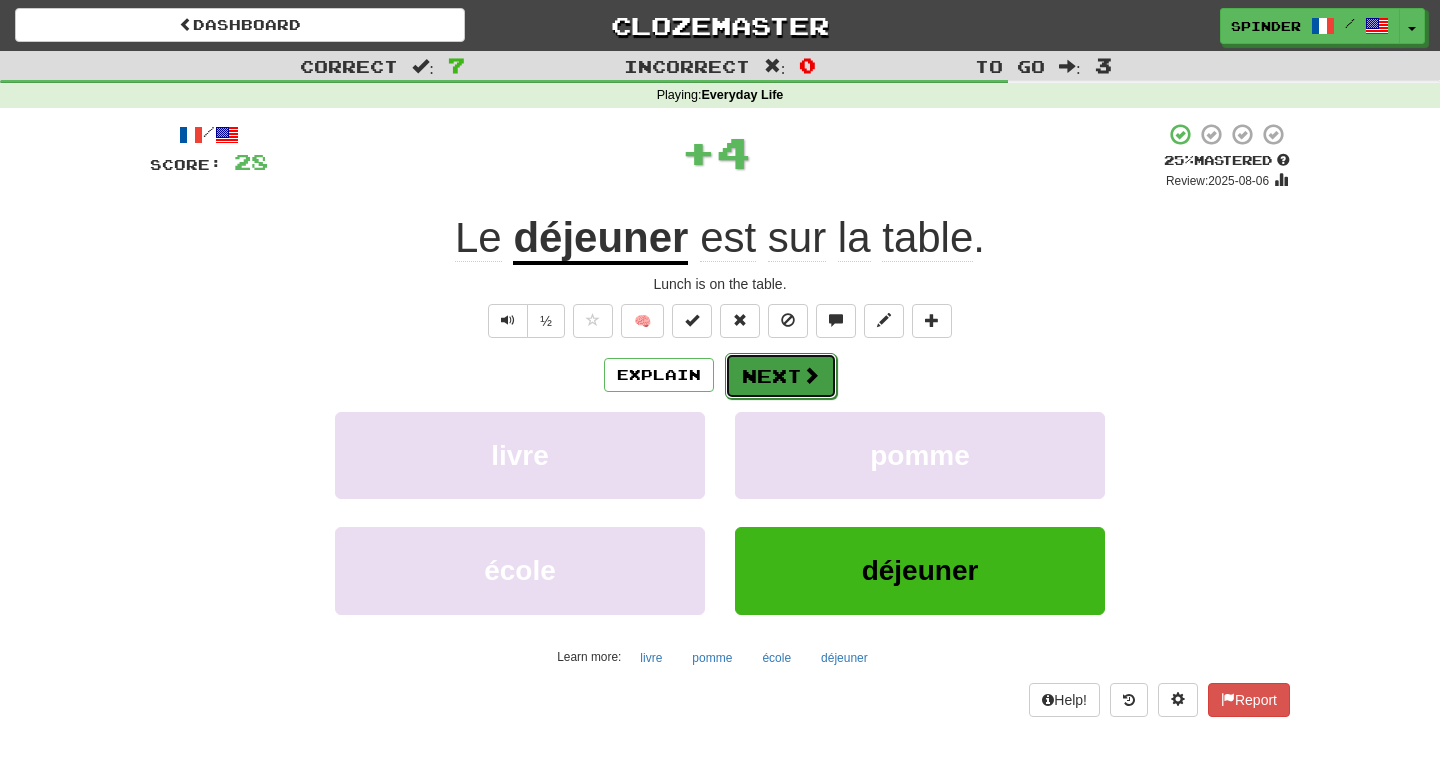 click on "Next" at bounding box center (781, 376) 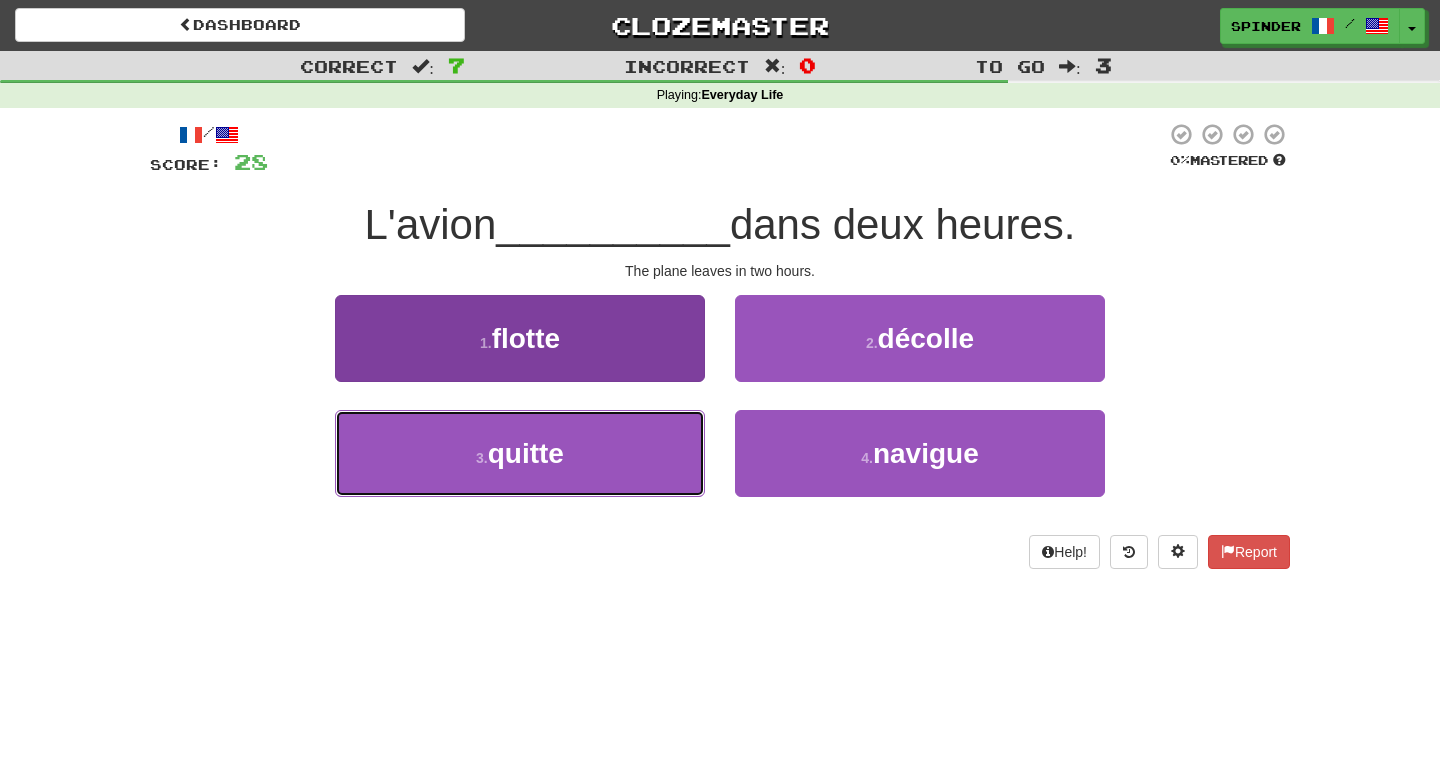click on "3 .  quitte" at bounding box center [520, 453] 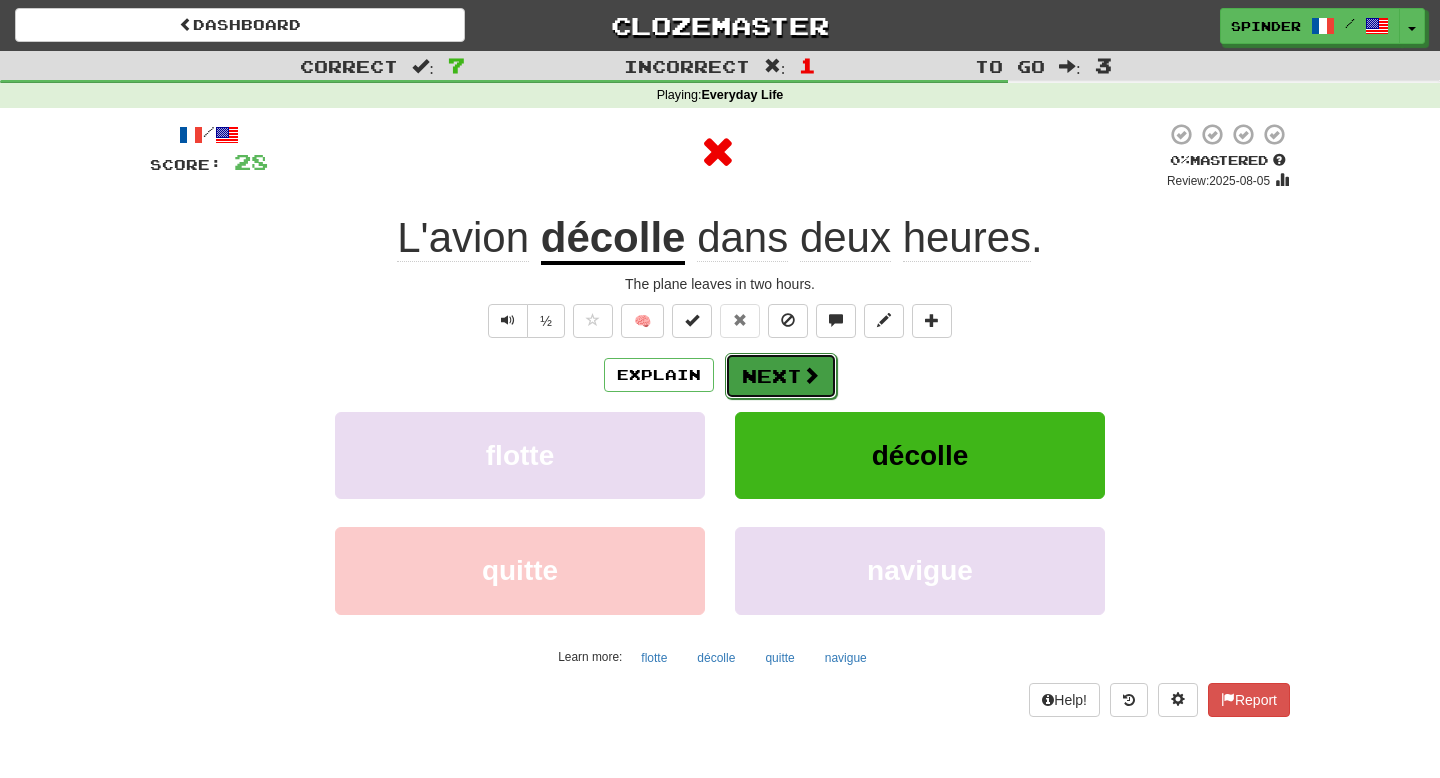 click on "Next" at bounding box center (781, 376) 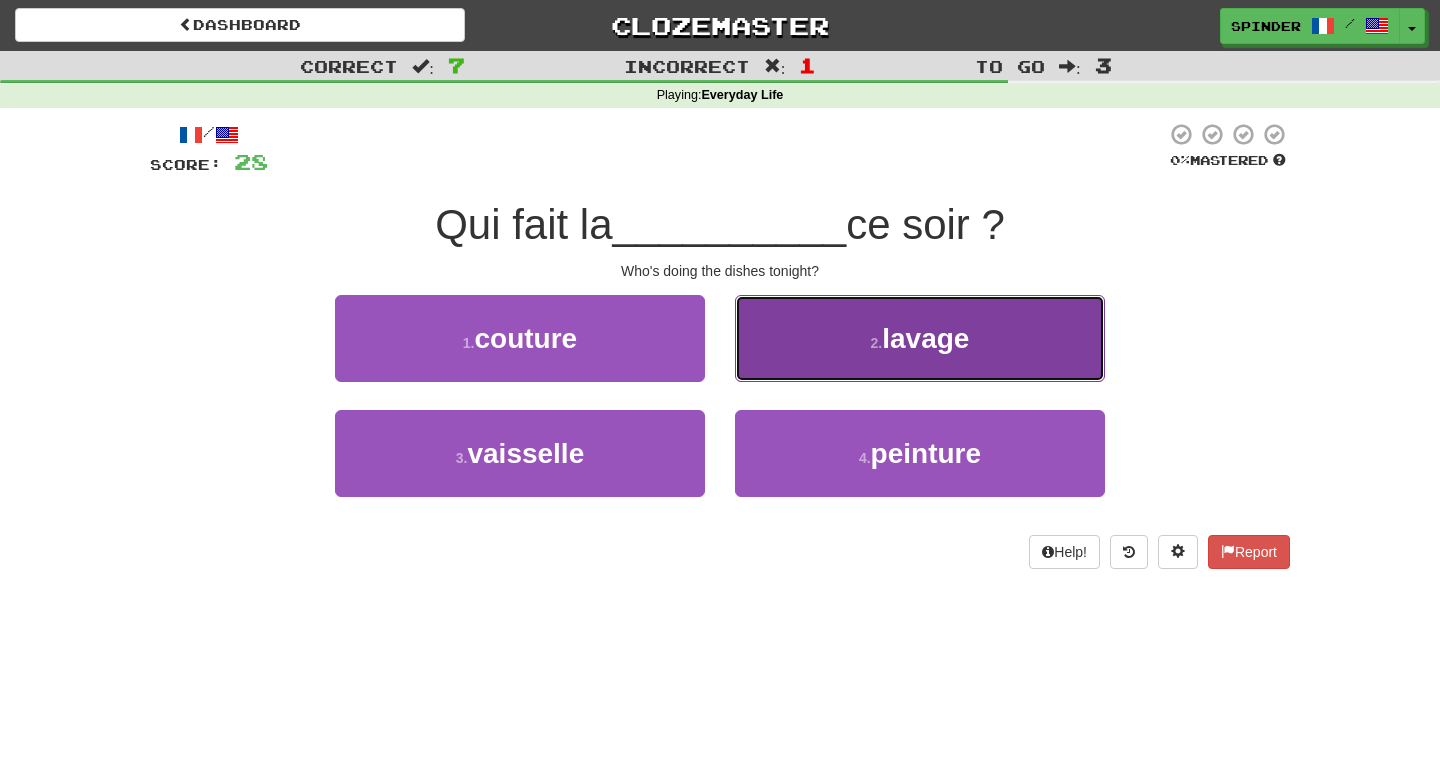click on "2 .  lavage" at bounding box center (920, 338) 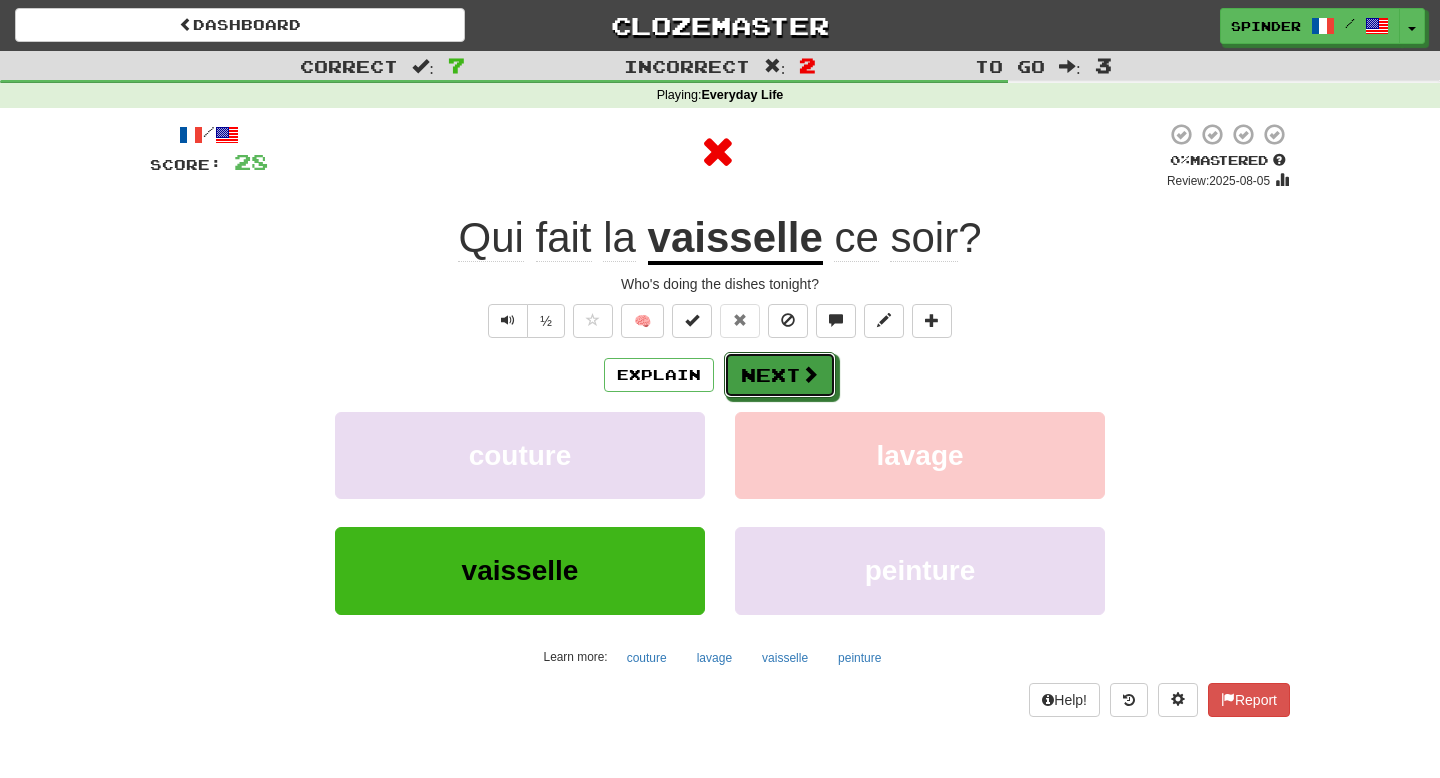 click on "Next" at bounding box center [780, 375] 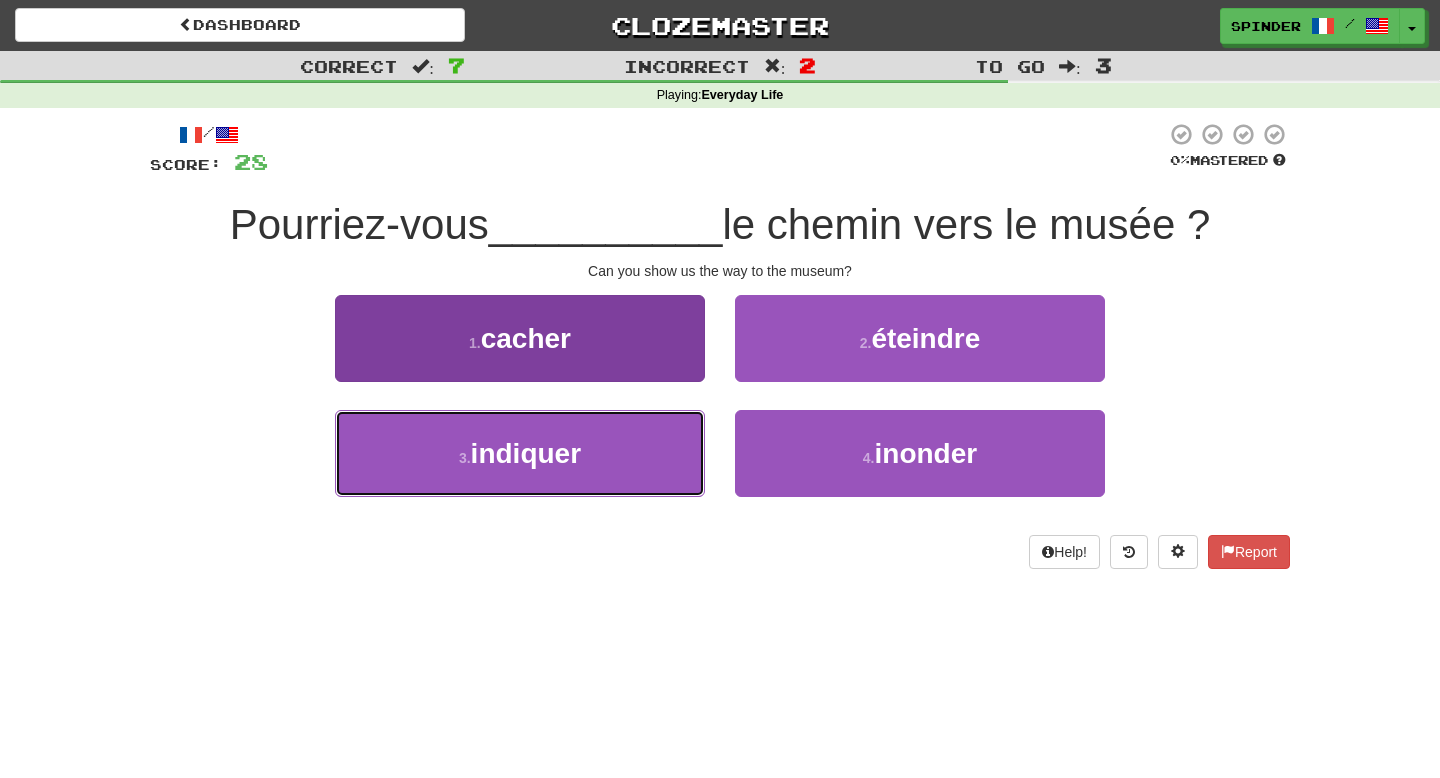 click on "3 .  indiquer" at bounding box center [520, 453] 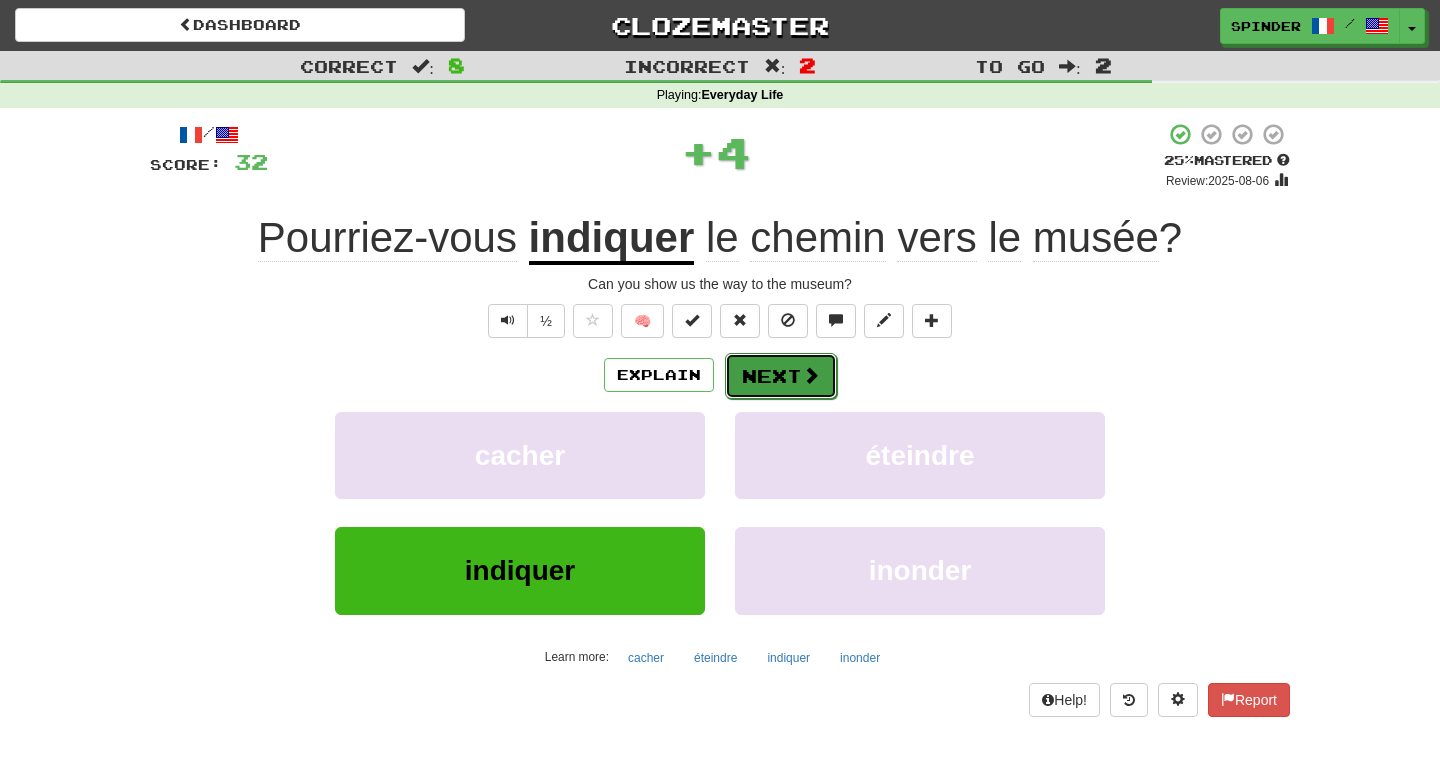 click on "Next" at bounding box center [781, 376] 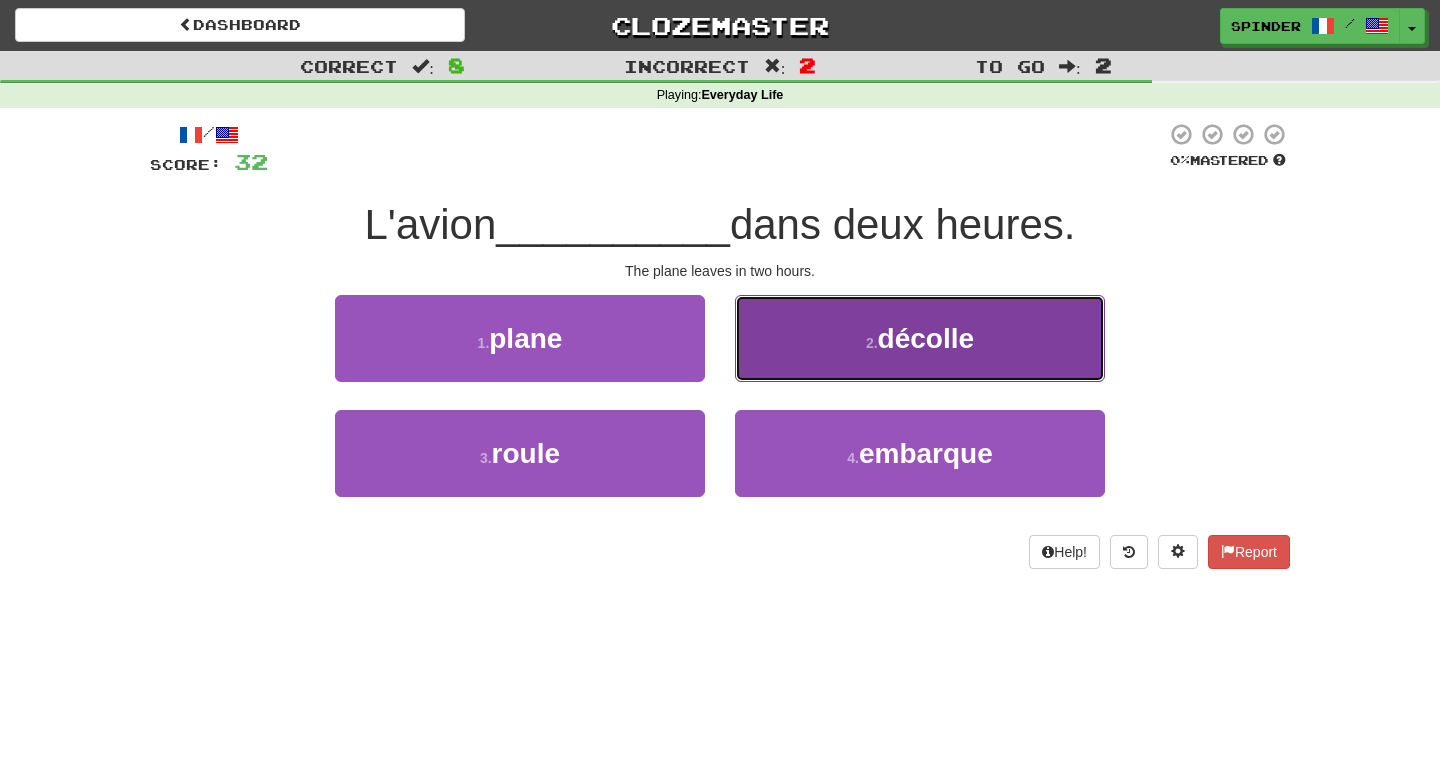 click on "2 .  décolle" at bounding box center (920, 338) 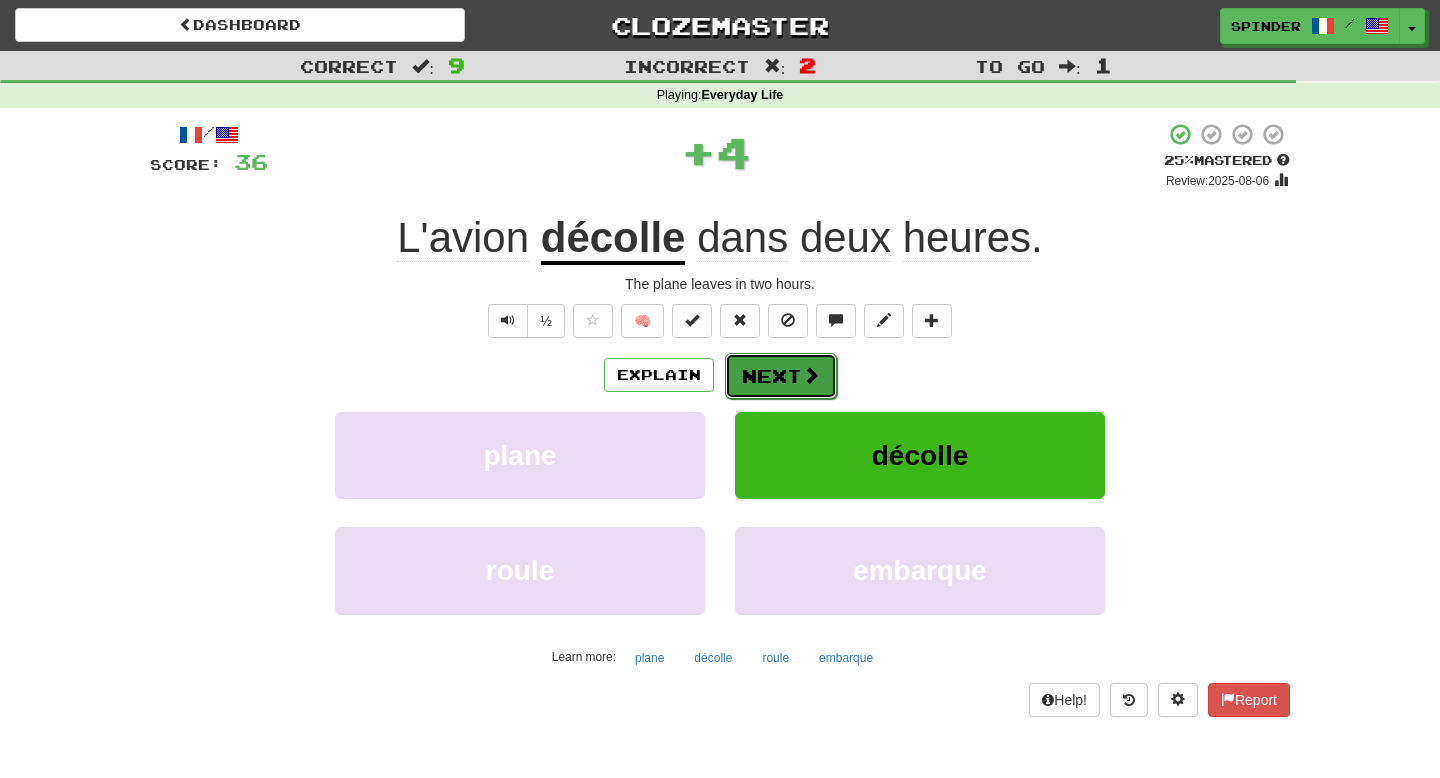 click on "Next" at bounding box center [781, 376] 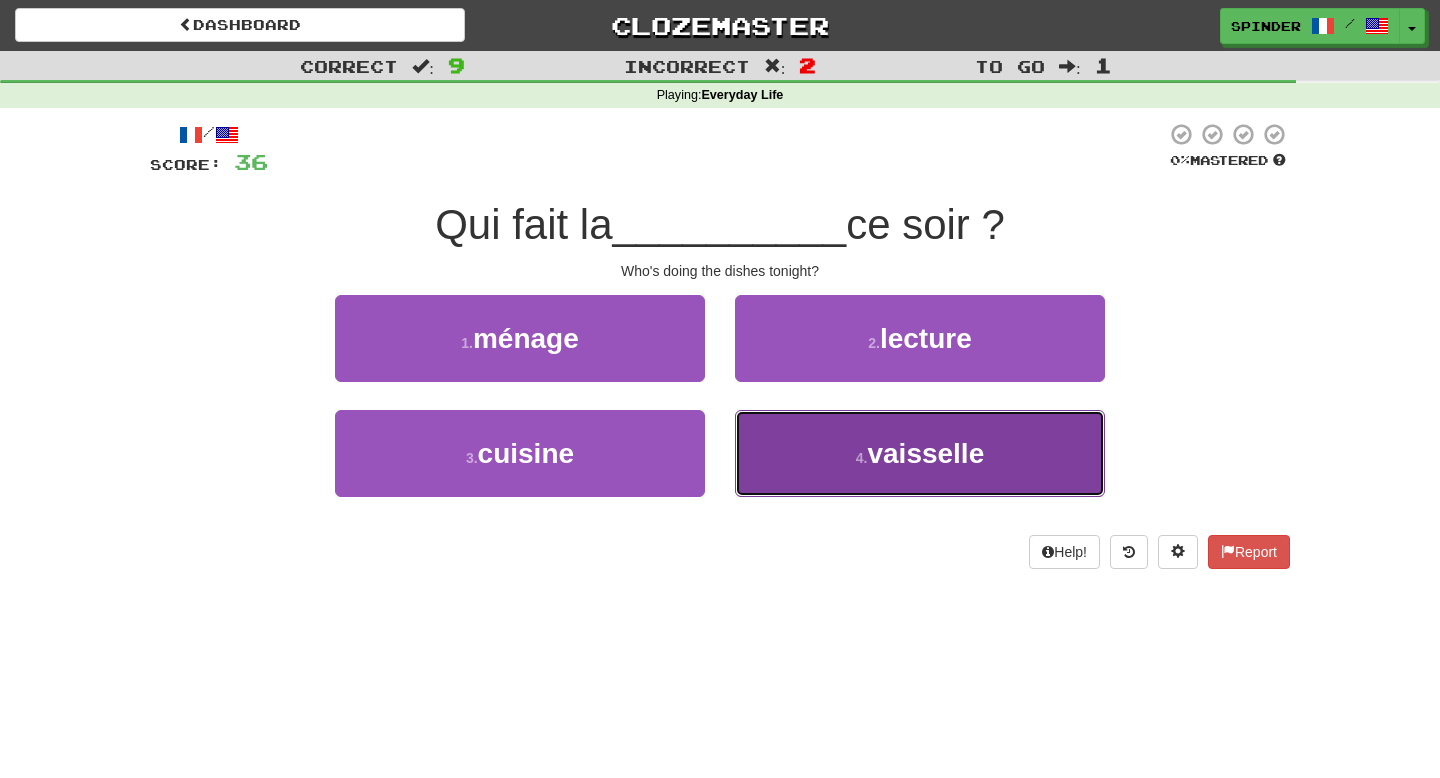 click on "4 .  vaisselle" at bounding box center [920, 453] 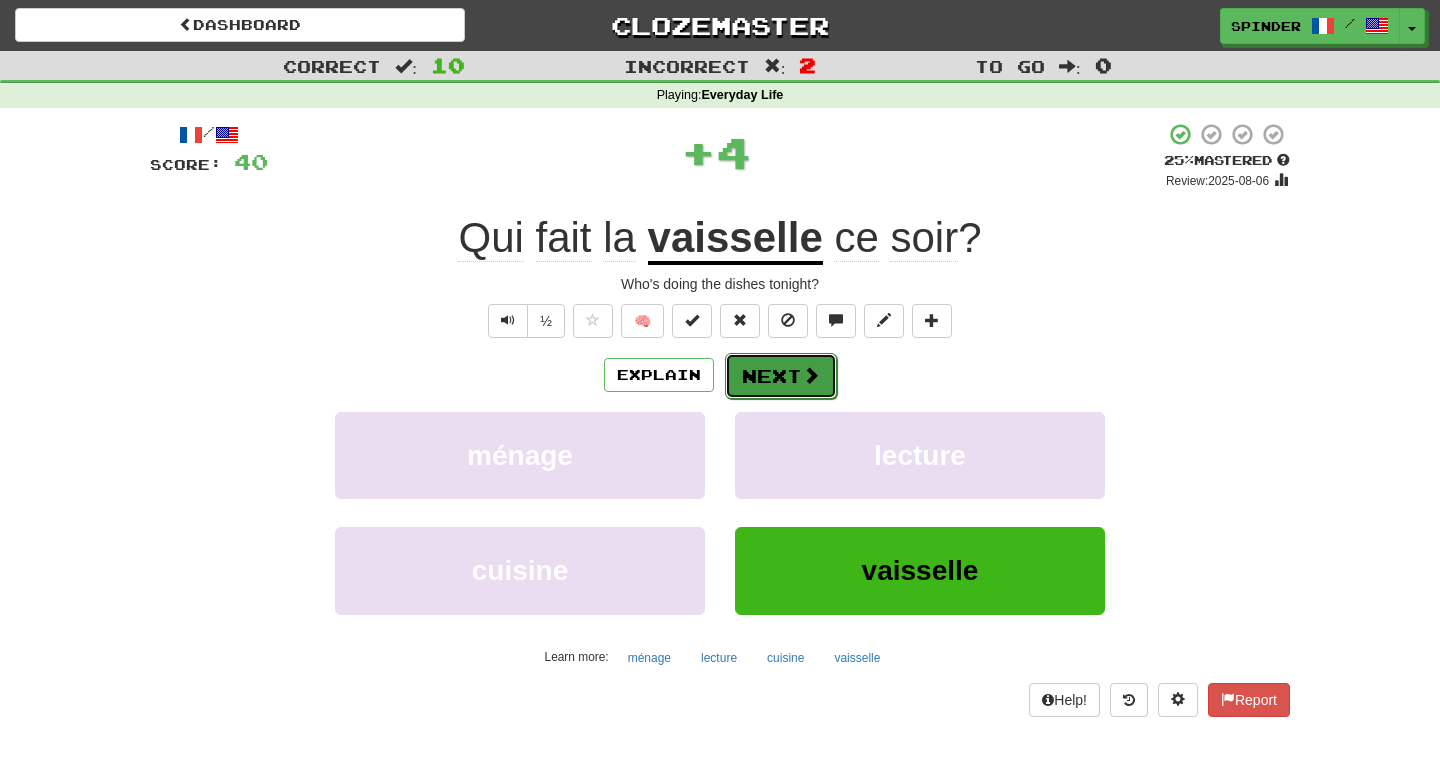 click on "Next" at bounding box center (781, 376) 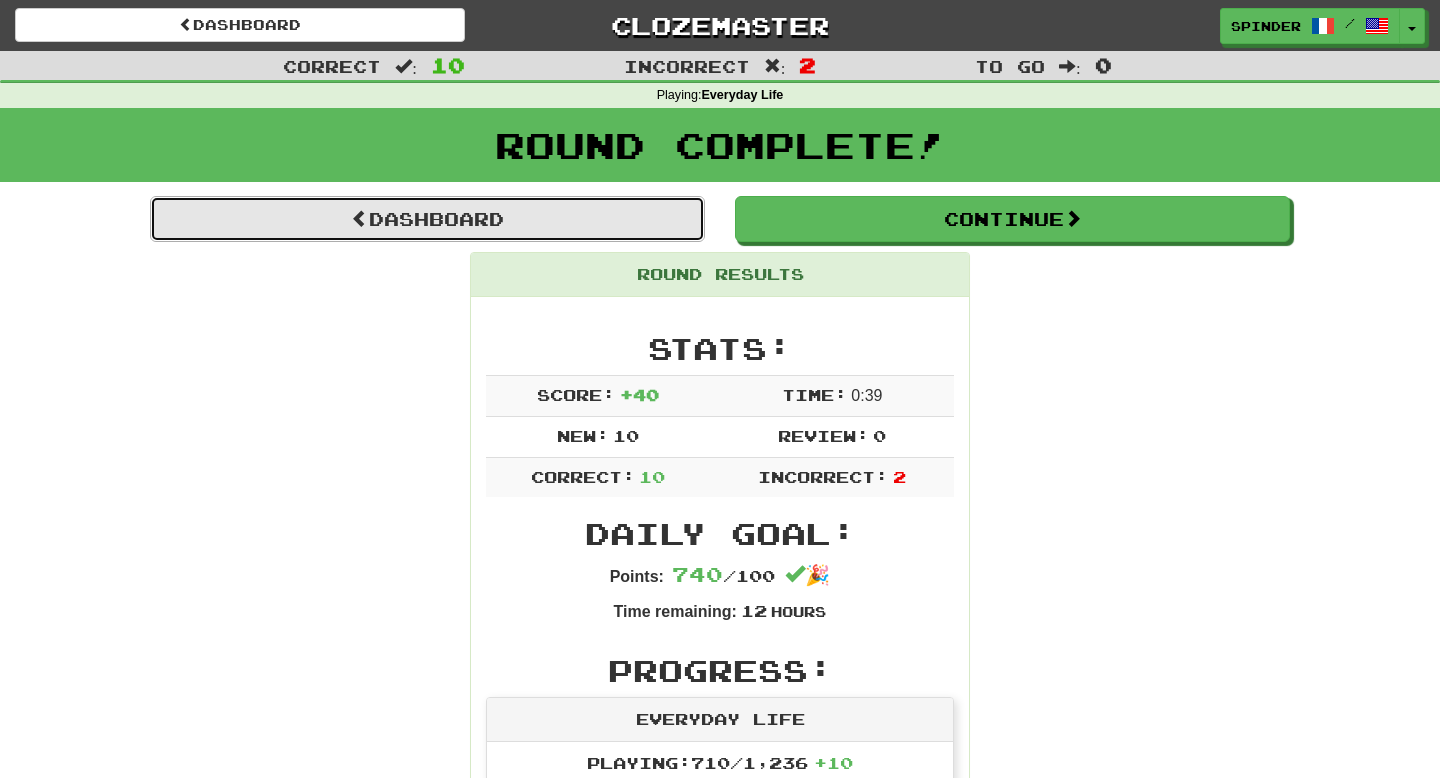 click on "Dashboard" at bounding box center [427, 219] 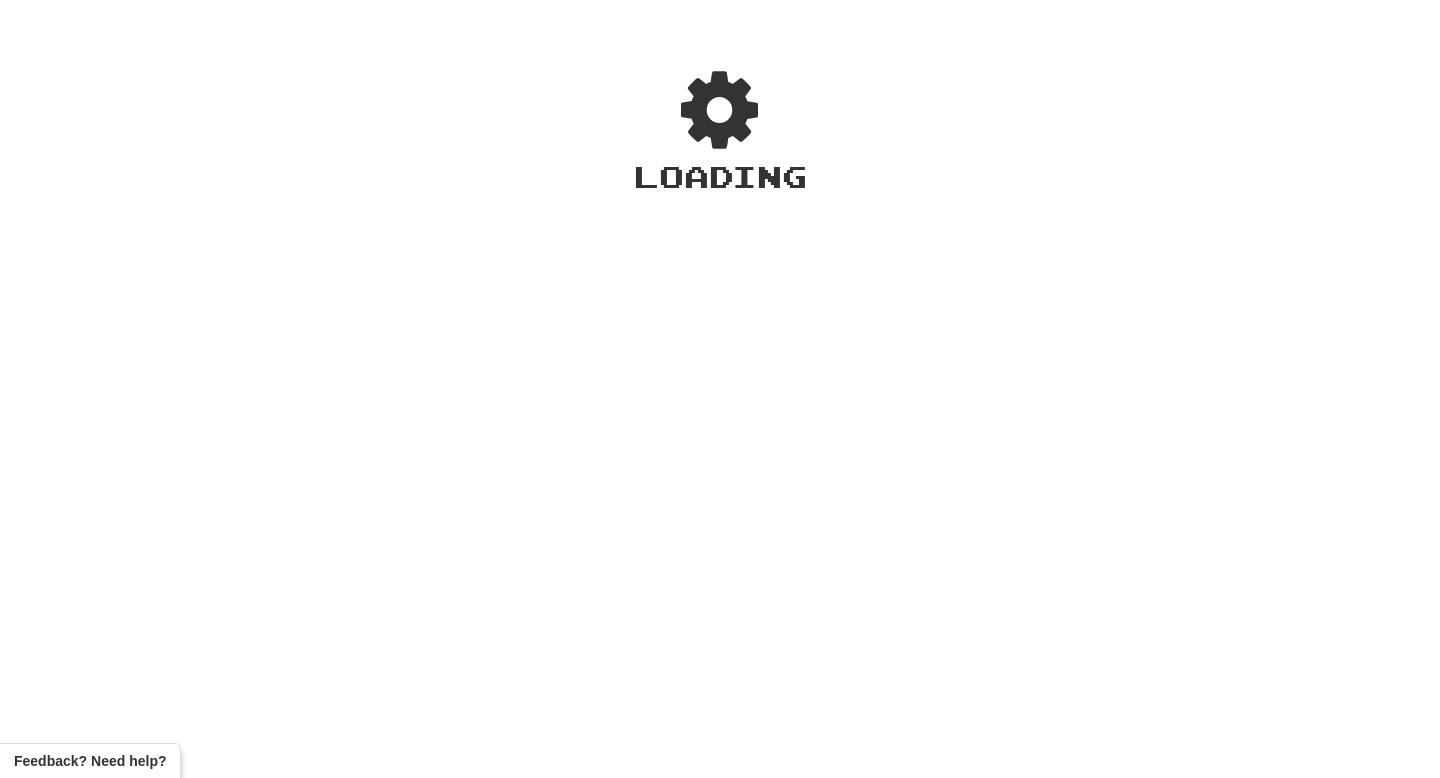 scroll, scrollTop: 0, scrollLeft: 0, axis: both 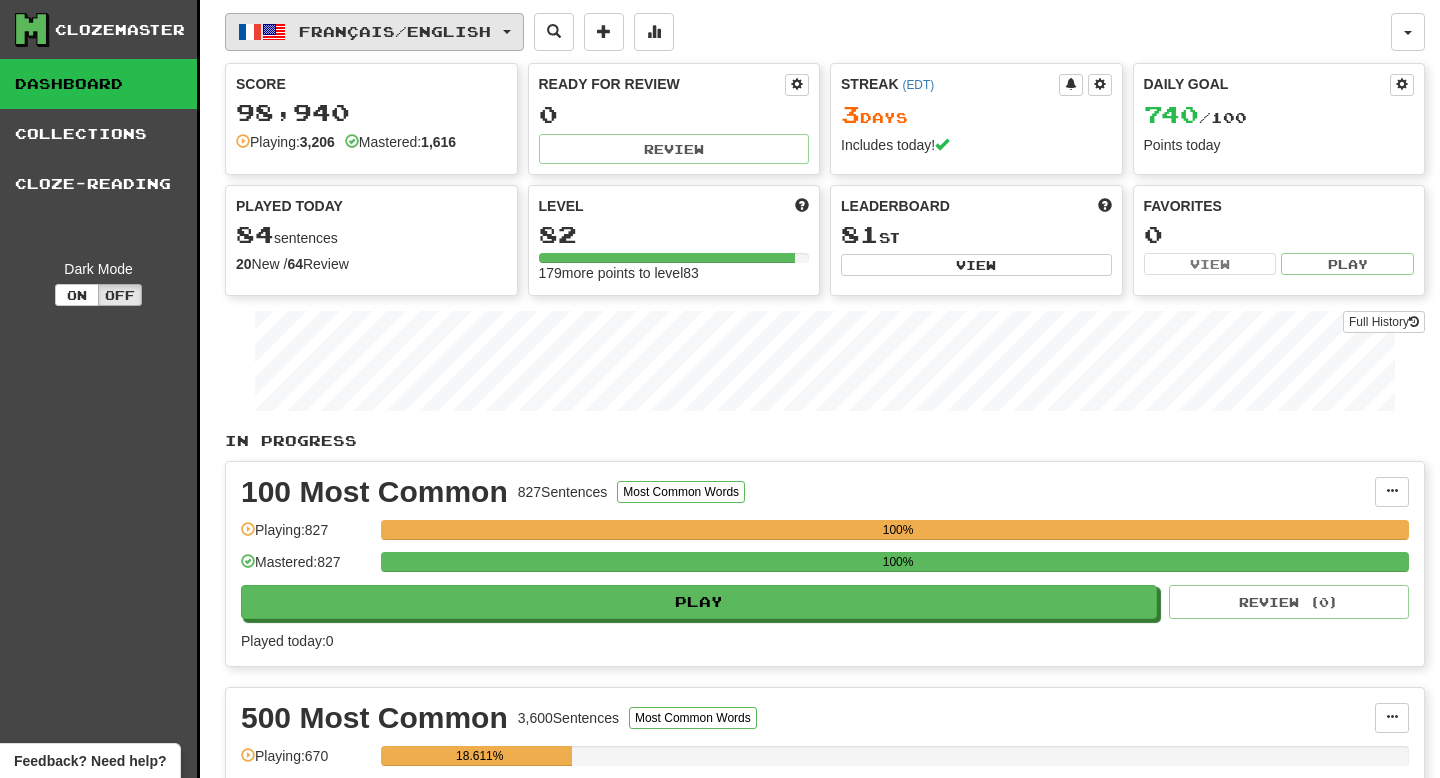 click on "Français  /  English" at bounding box center (395, 31) 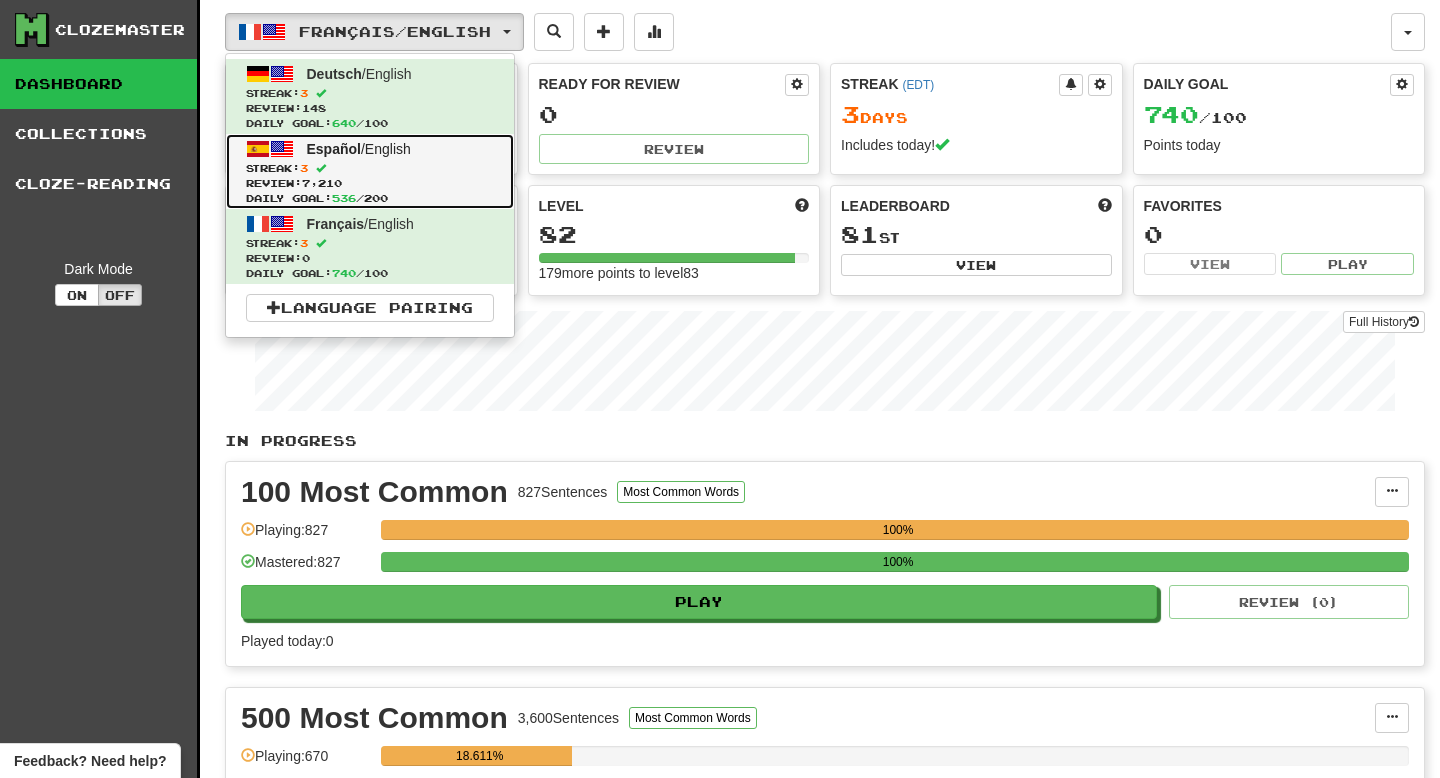 click on "Español  /  English Streak:  3   Review:  7,210 Daily Goal:  536  /  200" at bounding box center [370, 171] 